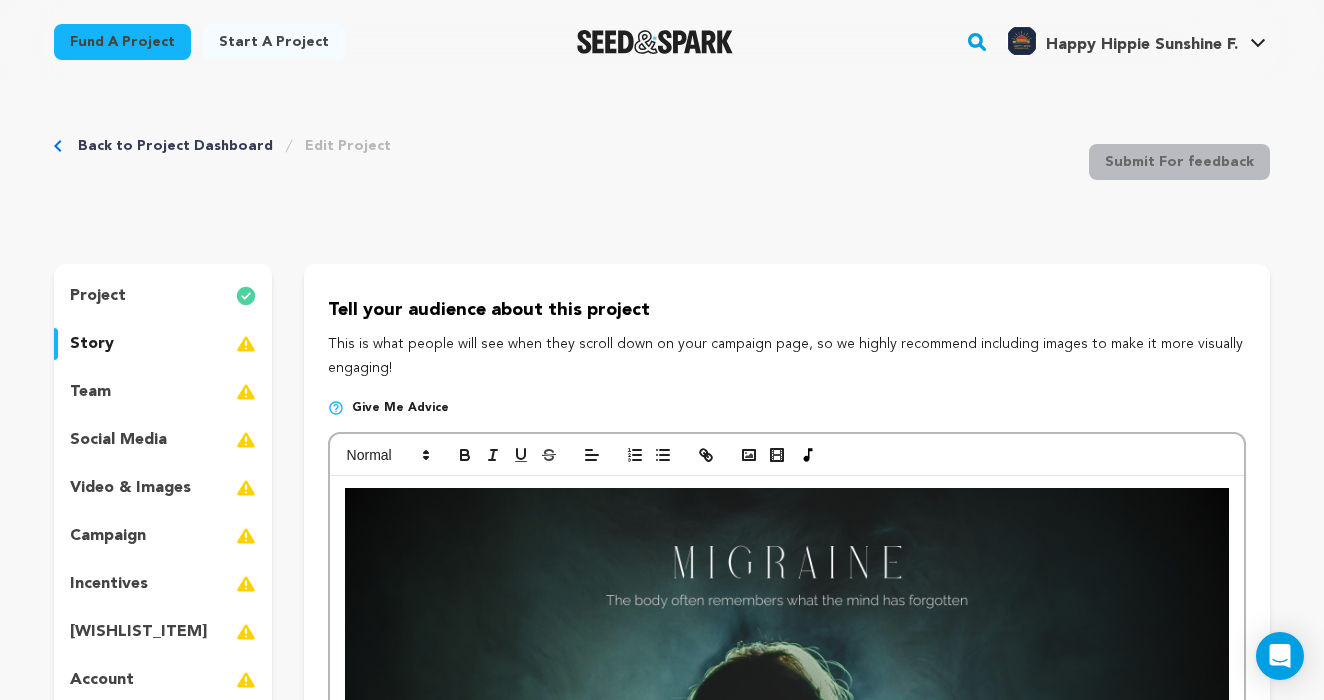 scroll, scrollTop: 0, scrollLeft: 0, axis: both 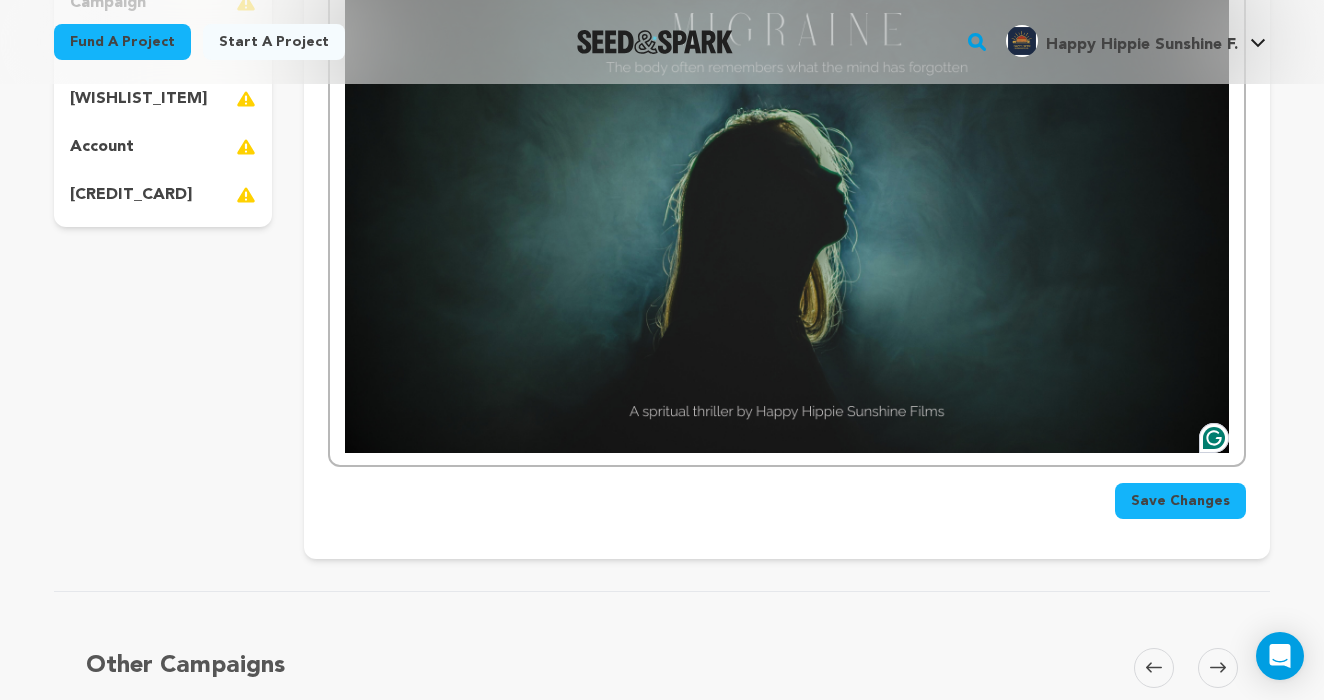 click at bounding box center (787, 203) 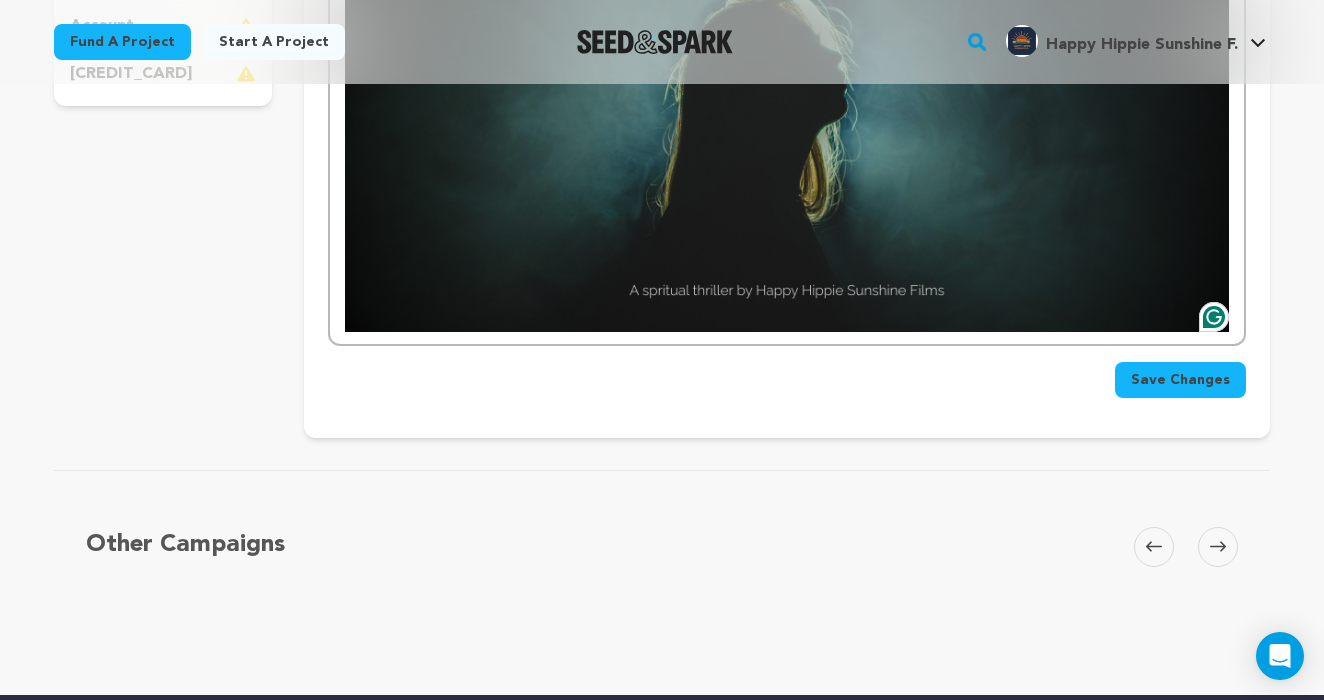 scroll, scrollTop: 574, scrollLeft: 0, axis: vertical 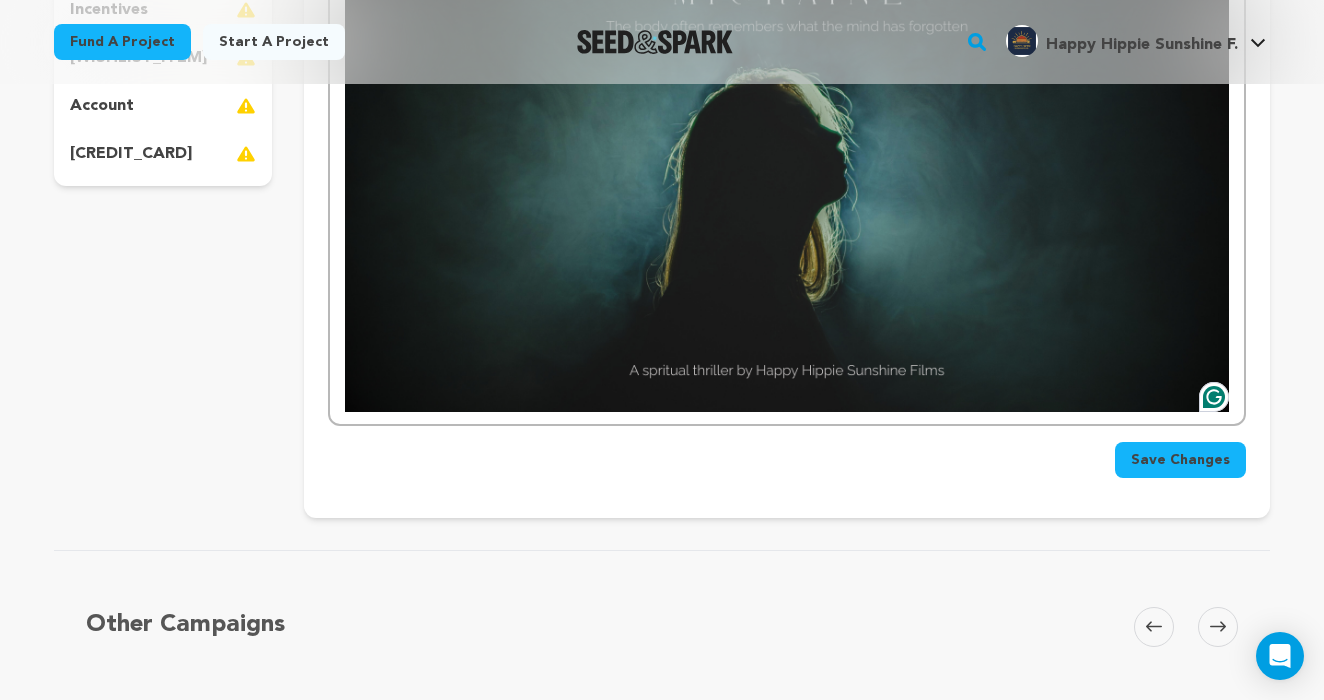 click at bounding box center (787, 162) 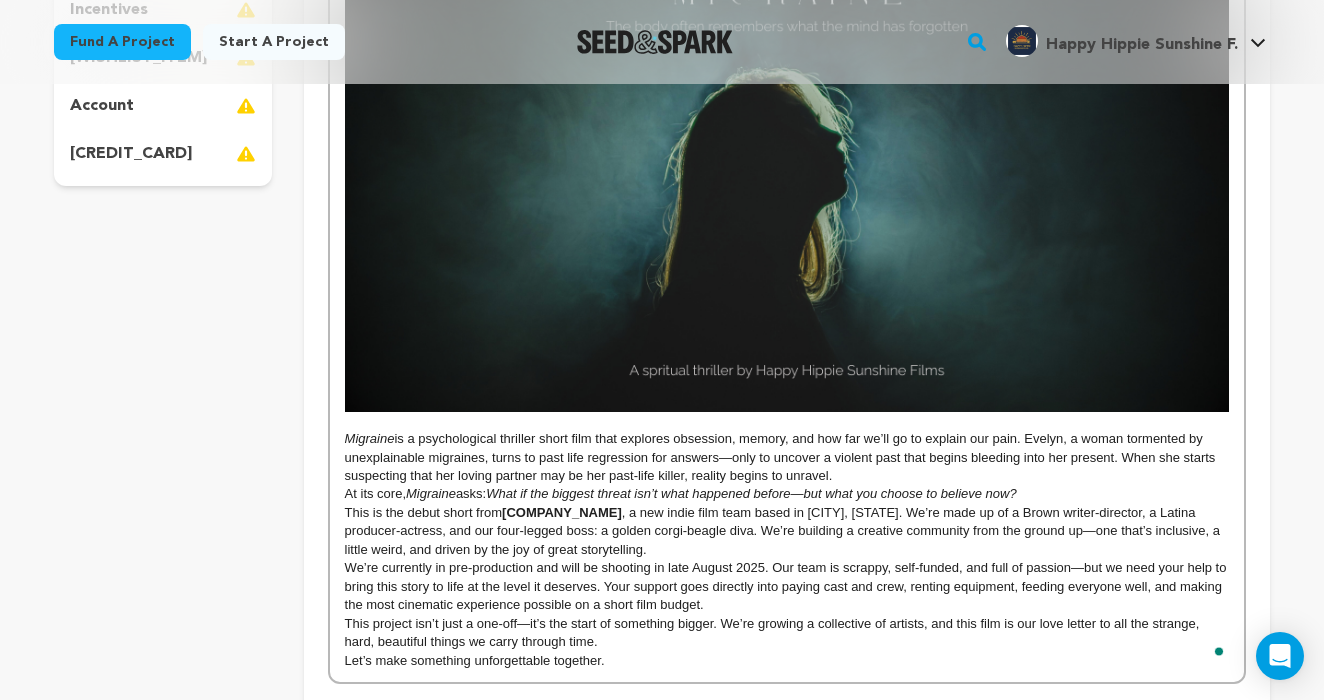 scroll, scrollTop: 486, scrollLeft: 0, axis: vertical 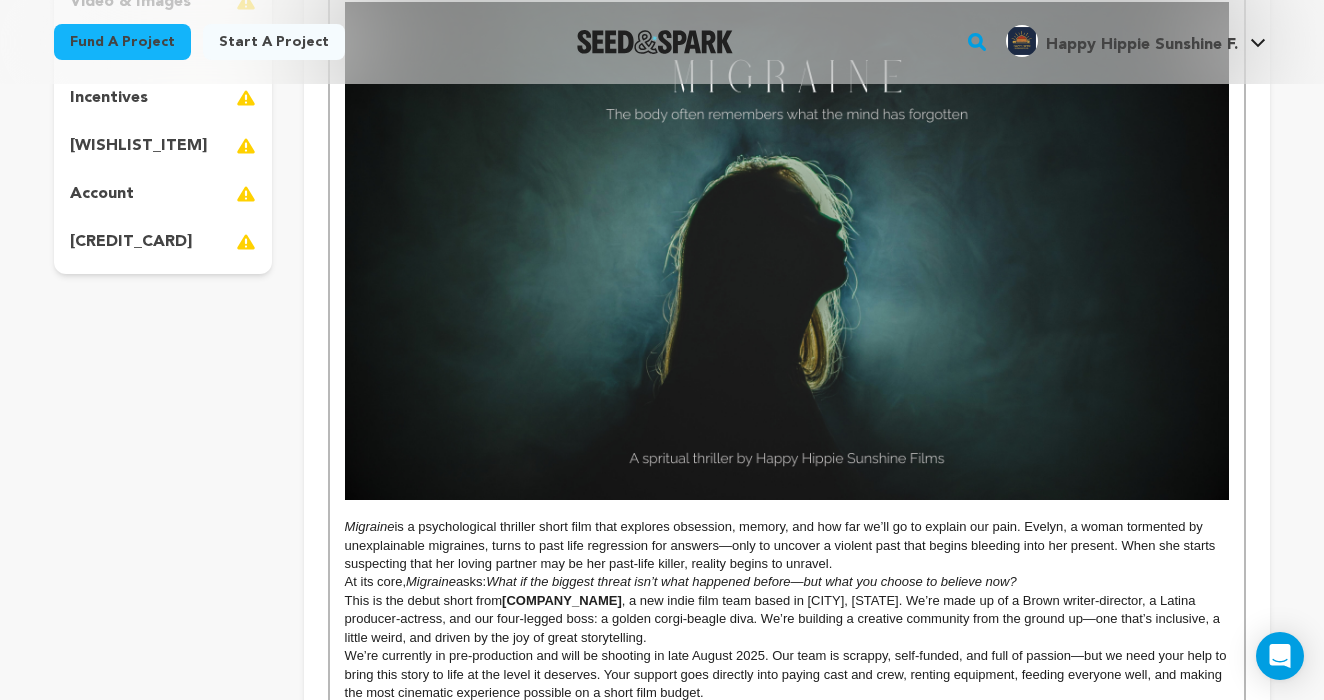 click on "Migraine  is a psychological thriller short film that explores obsession, memory, and how far we’ll go to explain our pain. Evelyn, a woman tormented by unexplainable migraines, turns to past life regression for answers—only to uncover a violent past that begins bleeding into her present. When she starts suspecting that her loving partner may be her past-life killer, reality begins to unravel." at bounding box center [787, 545] 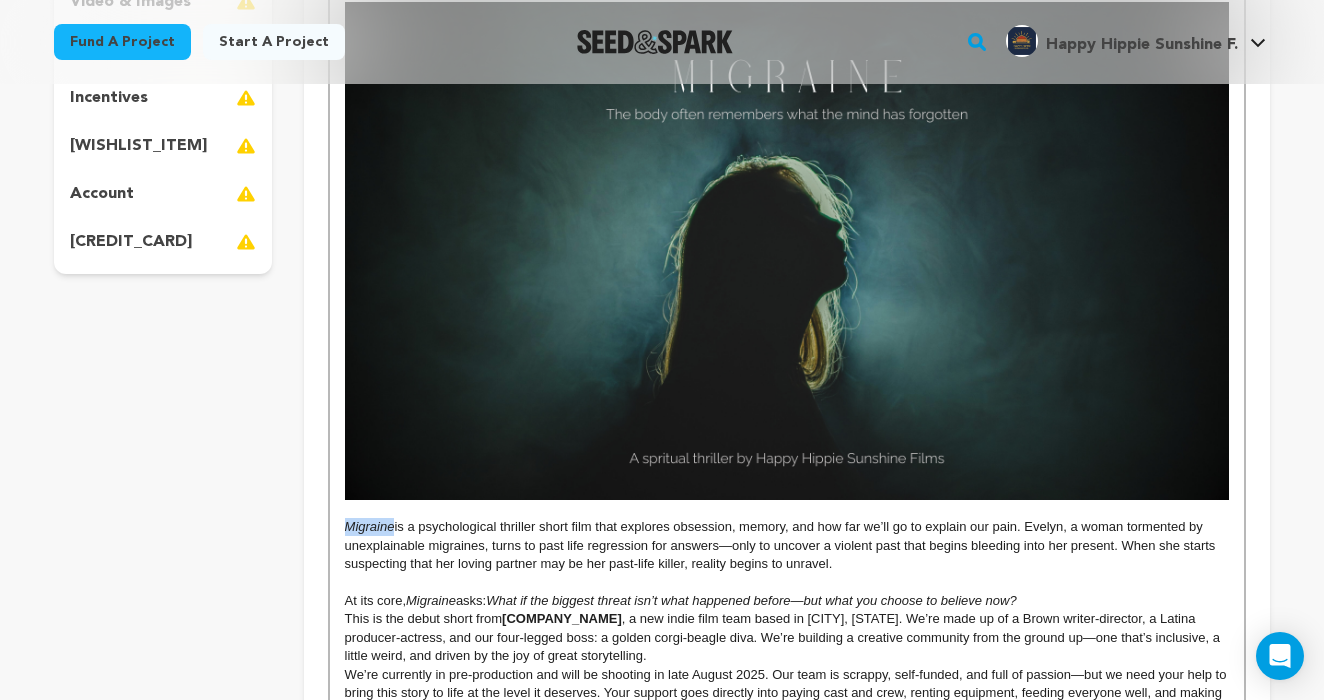 drag, startPoint x: 393, startPoint y: 520, endPoint x: 343, endPoint y: 519, distance: 50.01 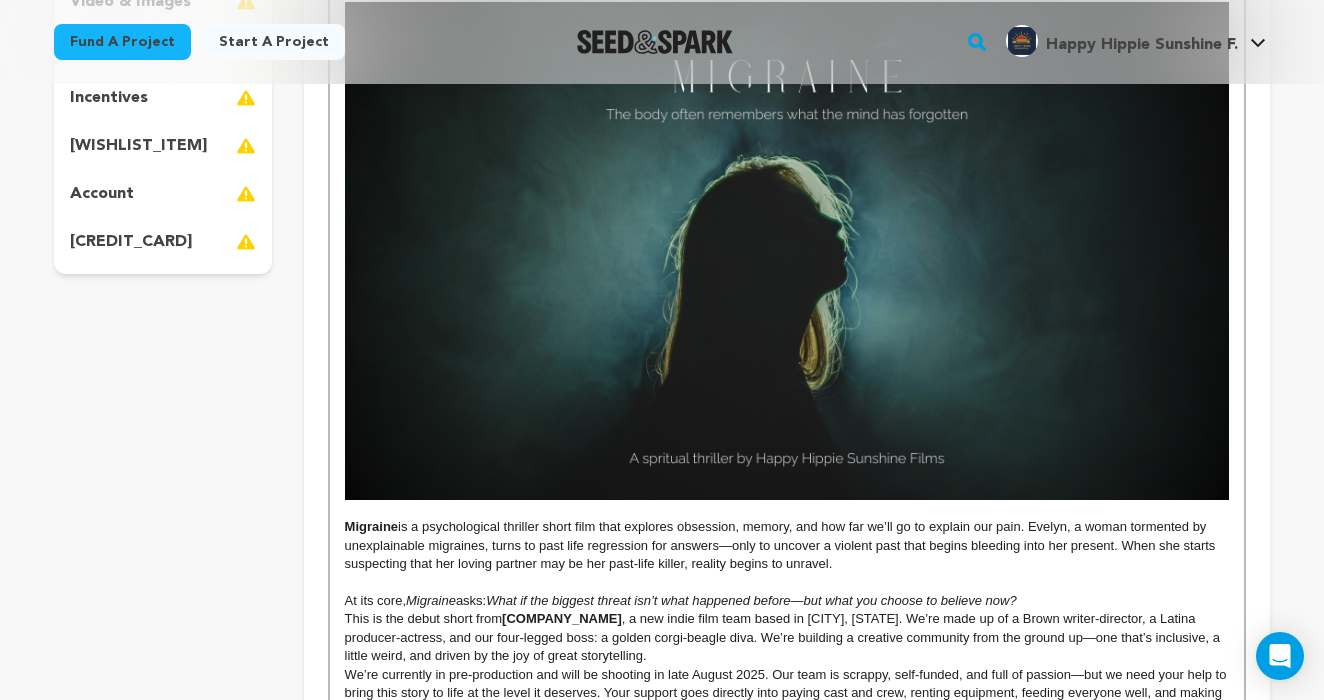 click on "Migraine  is a psychological thriller short film that explores obsession, memory, and how far we’ll go to explain our pain. Evelyn, a woman tormented by unexplainable migraines, turns to past life regression for answers—only to uncover a violent past that begins bleeding into her present. When she starts suspecting that her loving partner may be her past-life killer, reality begins to unravel." at bounding box center [787, 545] 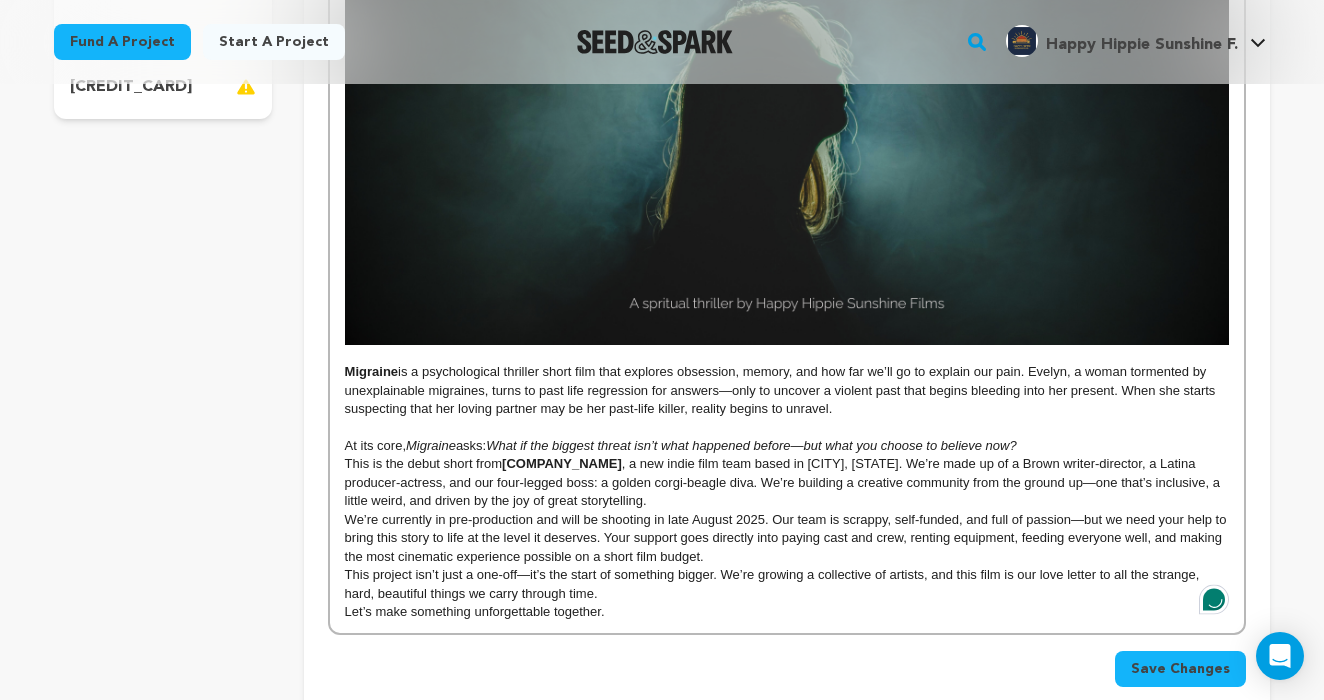 scroll, scrollTop: 646, scrollLeft: 0, axis: vertical 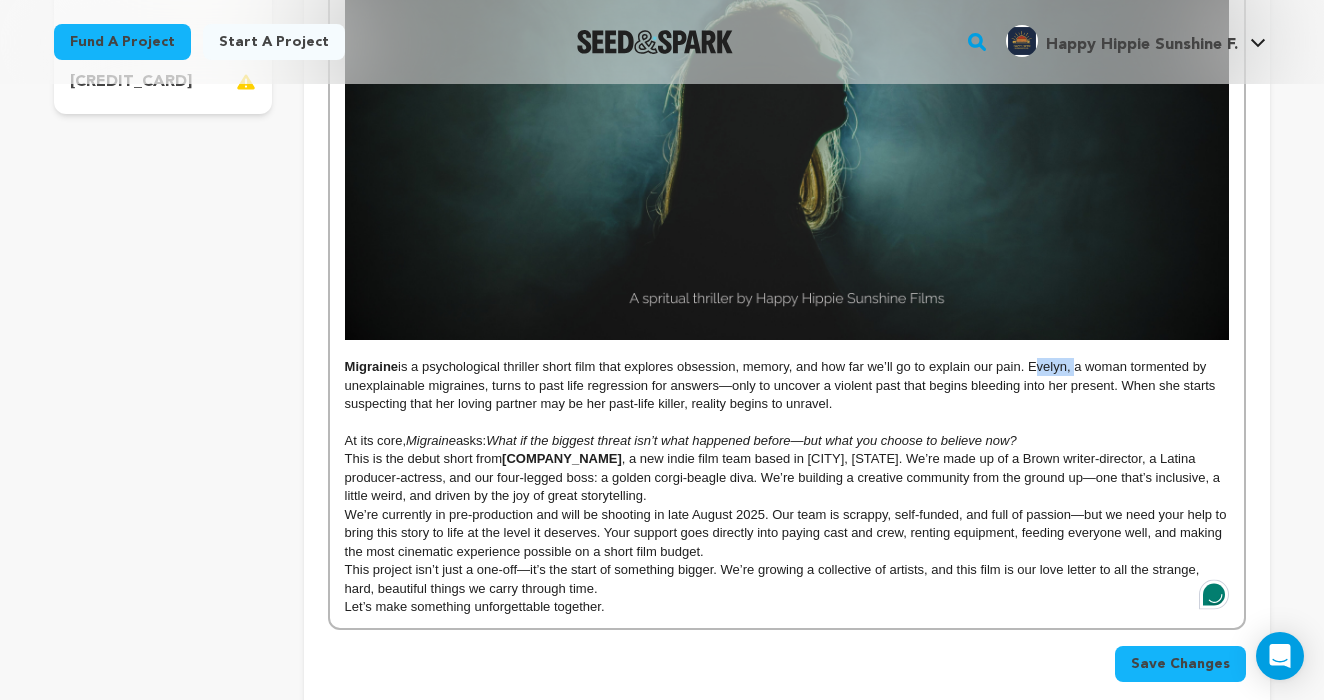 drag, startPoint x: 1073, startPoint y: 366, endPoint x: 1030, endPoint y: 360, distance: 43.416588 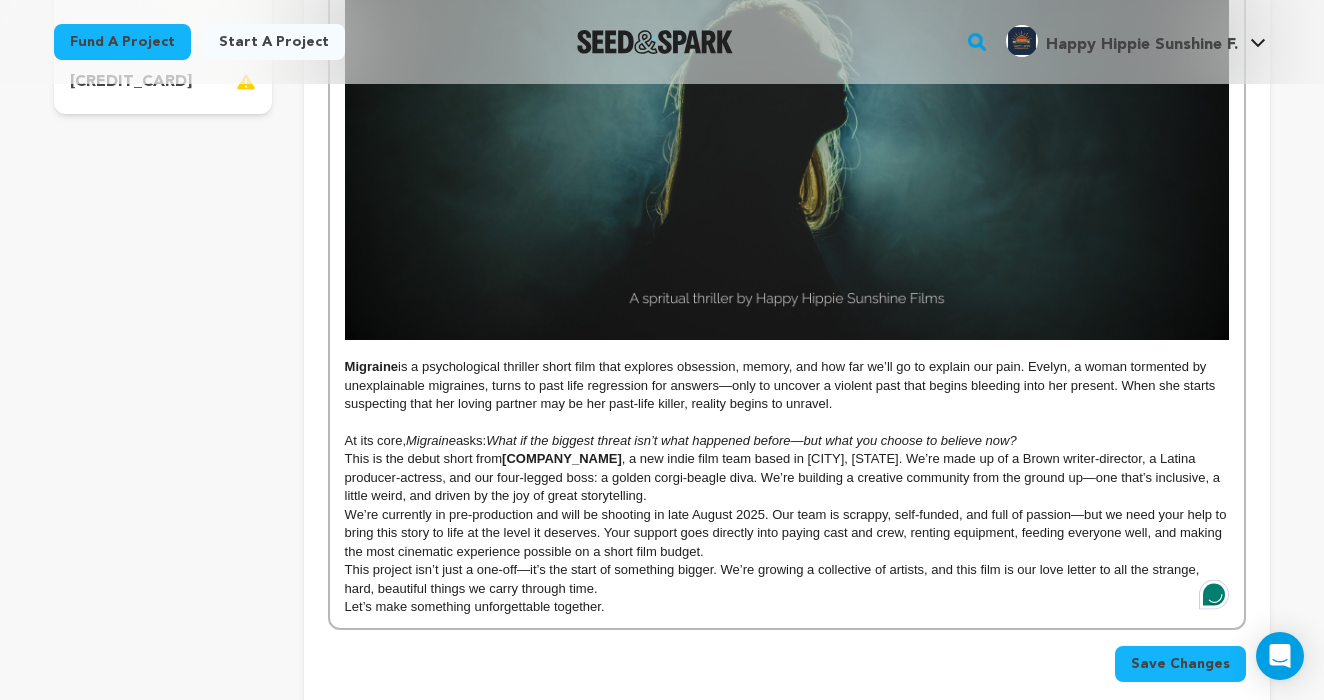 click on "Migraine  is a psychological thriller short film that explores obsession, memory, and how far we’ll go to explain our pain. Evelyn, a woman tormented by unexplainable migraines, turns to past life regression for answers—only to uncover a violent past that begins bleeding into her present. When she starts suspecting that her loving partner may be her past-life killer, reality begins to unravel." at bounding box center [787, 385] 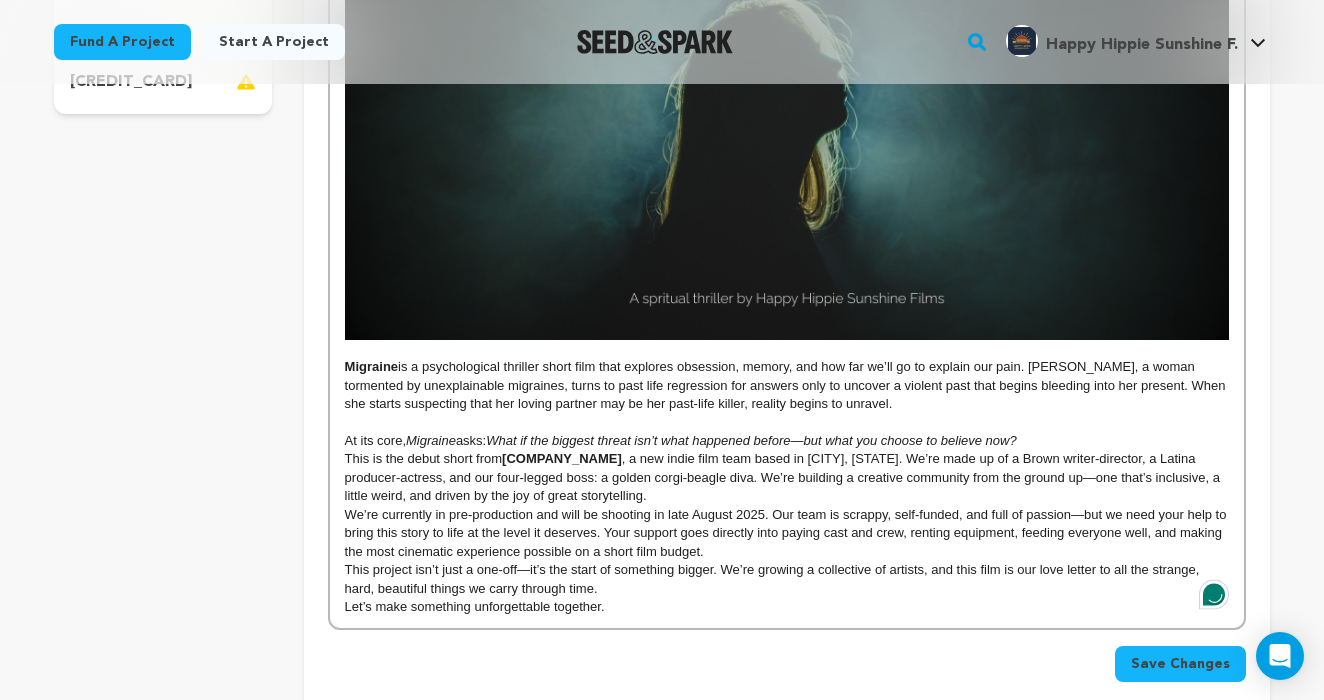click at bounding box center (787, 422) 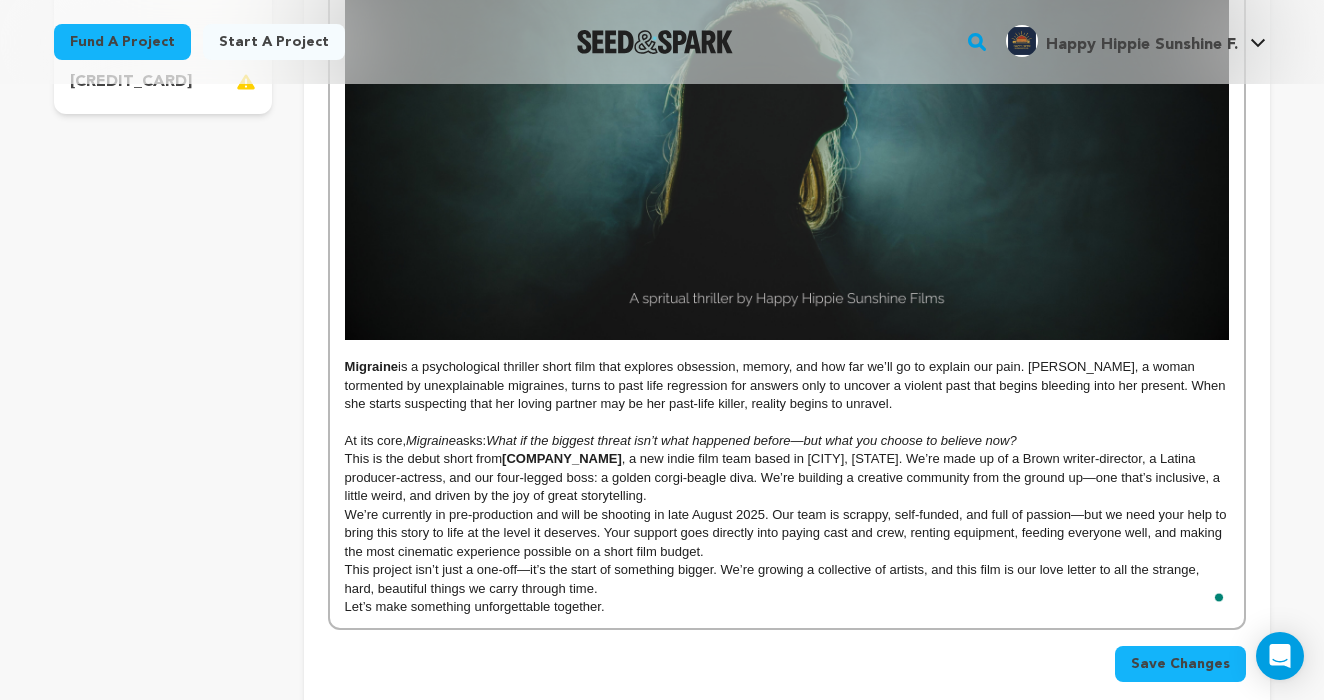 click on "At its core,  Migraine  asks:  What if the biggest threat isn’t what happened before—but what you choose to believe now?" at bounding box center [787, 441] 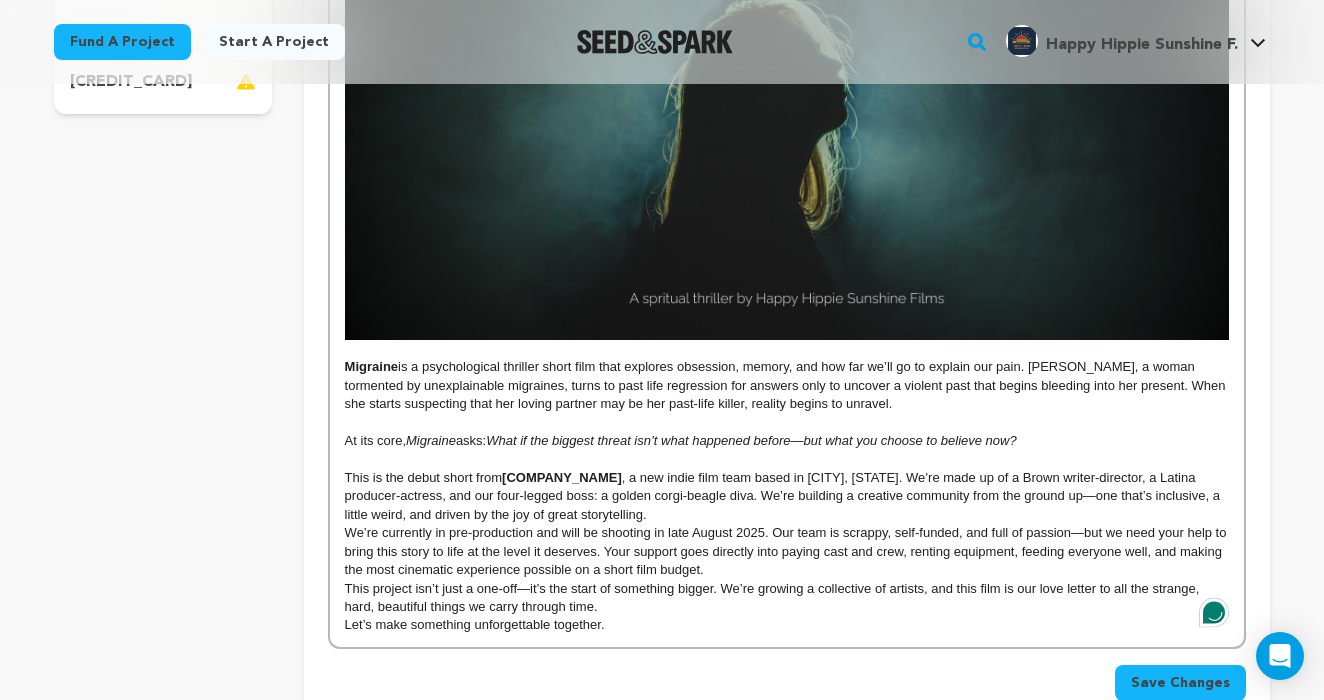 click on "At its core,  Migraine  asks:  What if the biggest threat isn’t what happened before—but what you choose to believe now?" at bounding box center (787, 441) 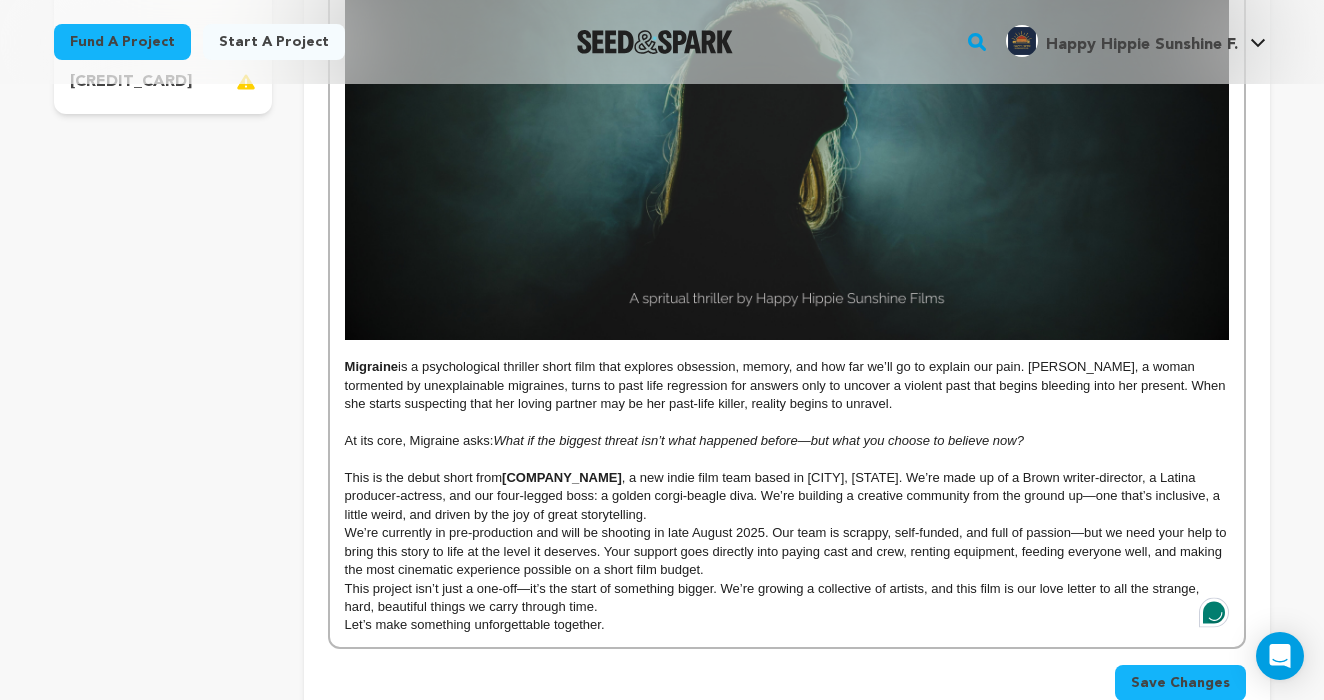 click on "We’re currently in pre-production and will be shooting in late August 2025. Our team is scrappy, self-funded, and full of passion—but we need your help to bring this story to life at the level it deserves. Your support goes directly into paying cast and crew, renting equipment, feeding everyone well, and making the most cinematic experience possible on a short film budget." at bounding box center (787, 551) 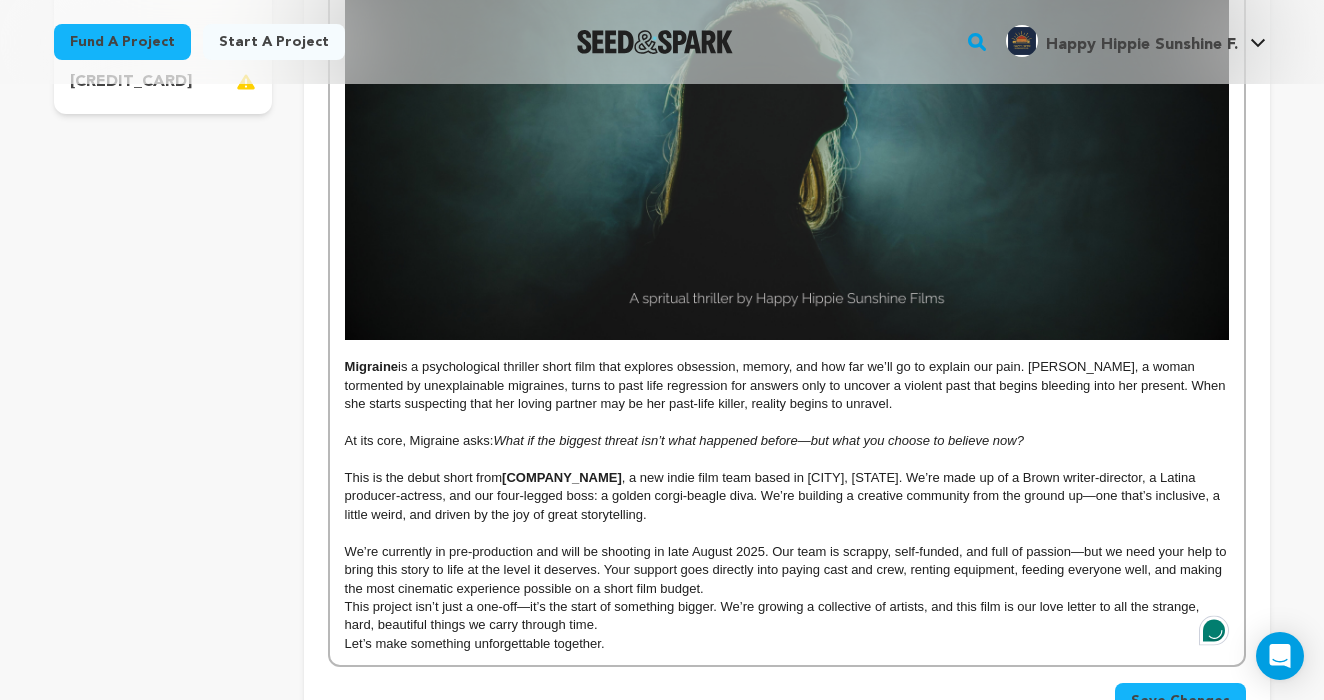 click on "This is the debut short from  Happy Hippie Sunshine Productions , a new indie film team based in Vancouver, BC. We’re made up of a Brown writer-director, a Latina producer-actress, and our four-legged boss: a golden corgi-beagle diva. We’re building a creative community from the ground up—one that’s inclusive, a little weird, and driven by the joy of great storytelling." at bounding box center (787, 496) 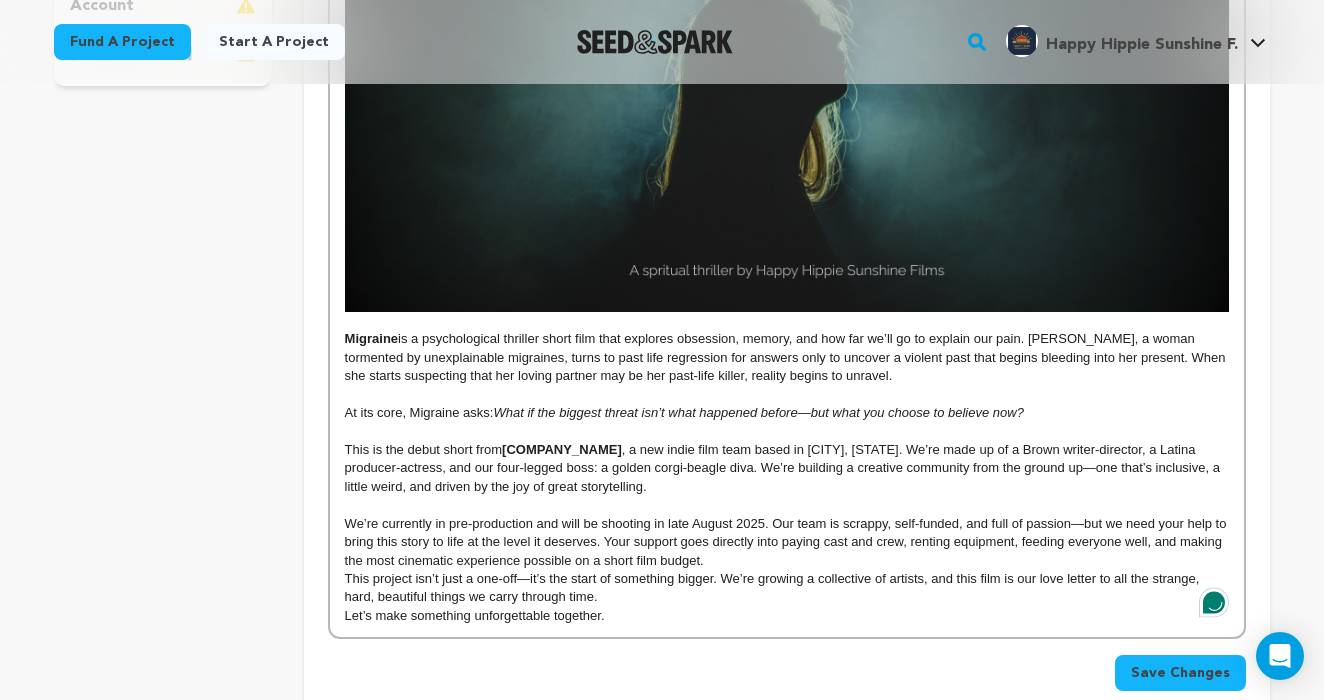 click on "We’re currently in pre-production and will be shooting in late August 2025. Our team is scrappy, self-funded, and full of passion—but we need your help to bring this story to life at the level it deserves. Your support goes directly into paying cast and crew, renting equipment, feeding everyone well, and making the most cinematic experience possible on a short film budget." at bounding box center (787, 542) 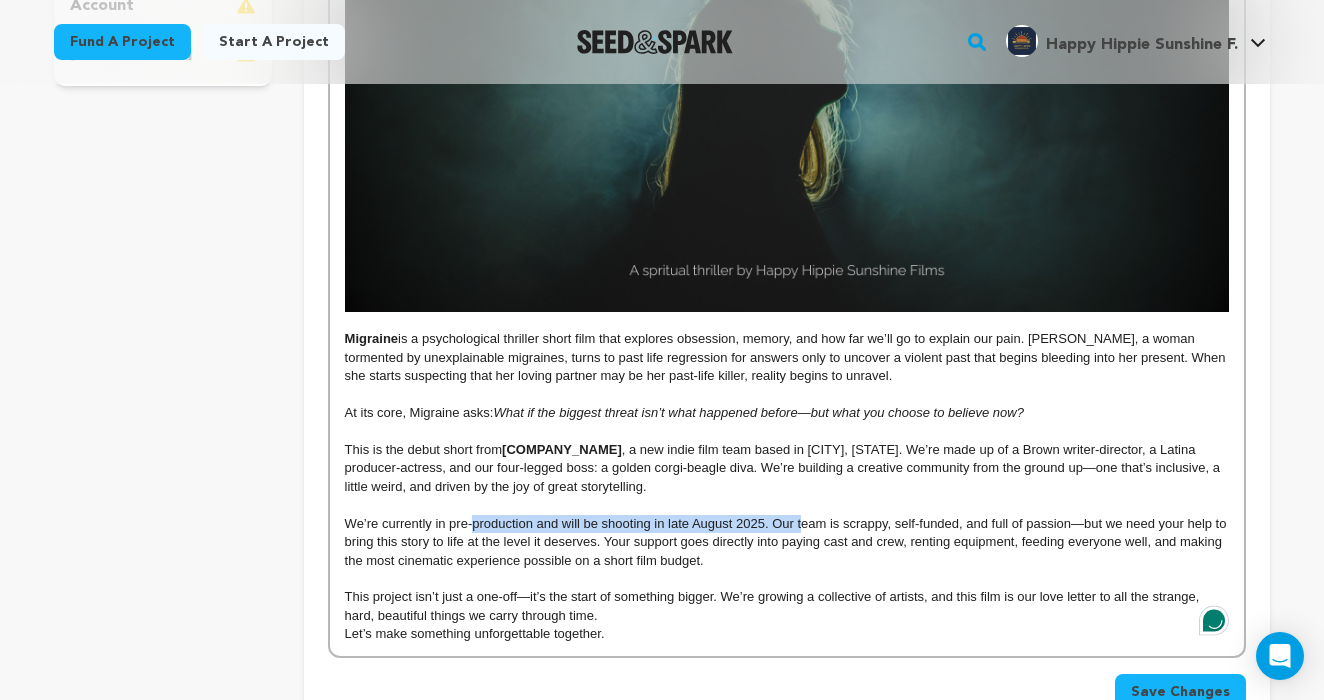 drag, startPoint x: 472, startPoint y: 516, endPoint x: 803, endPoint y: 520, distance: 331.02417 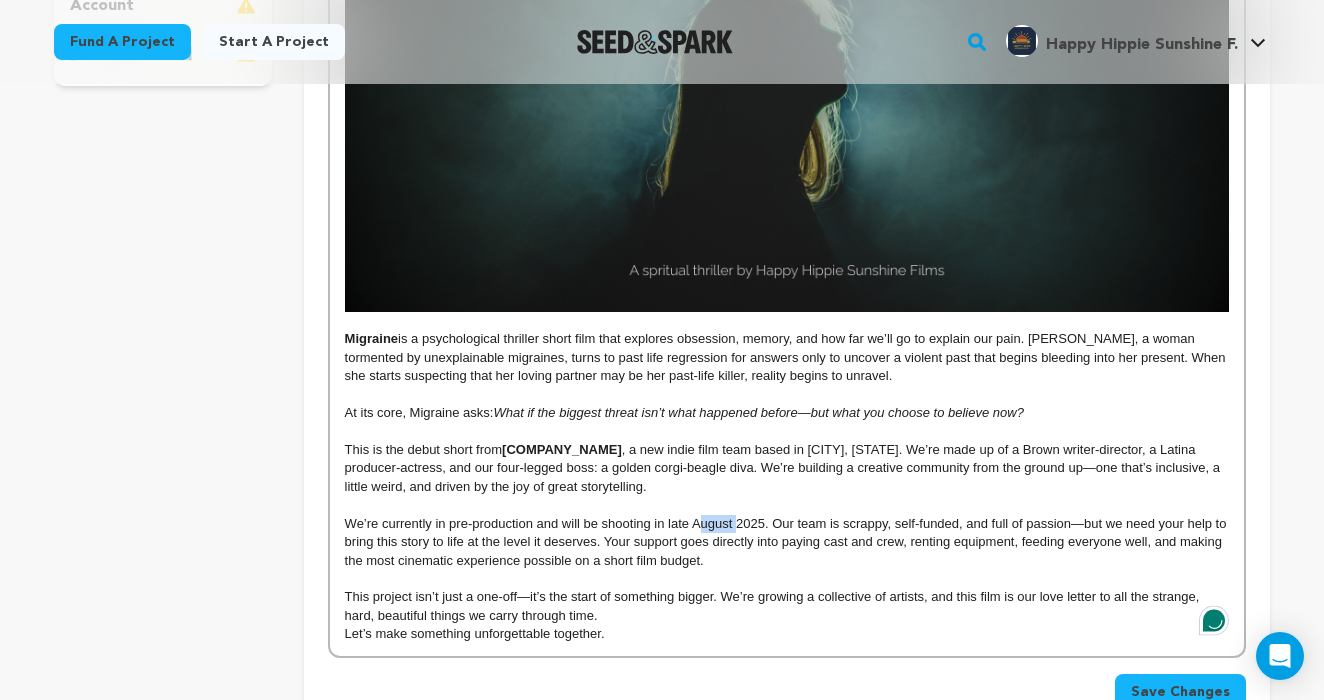 drag, startPoint x: 735, startPoint y: 522, endPoint x: 698, endPoint y: 512, distance: 38.327538 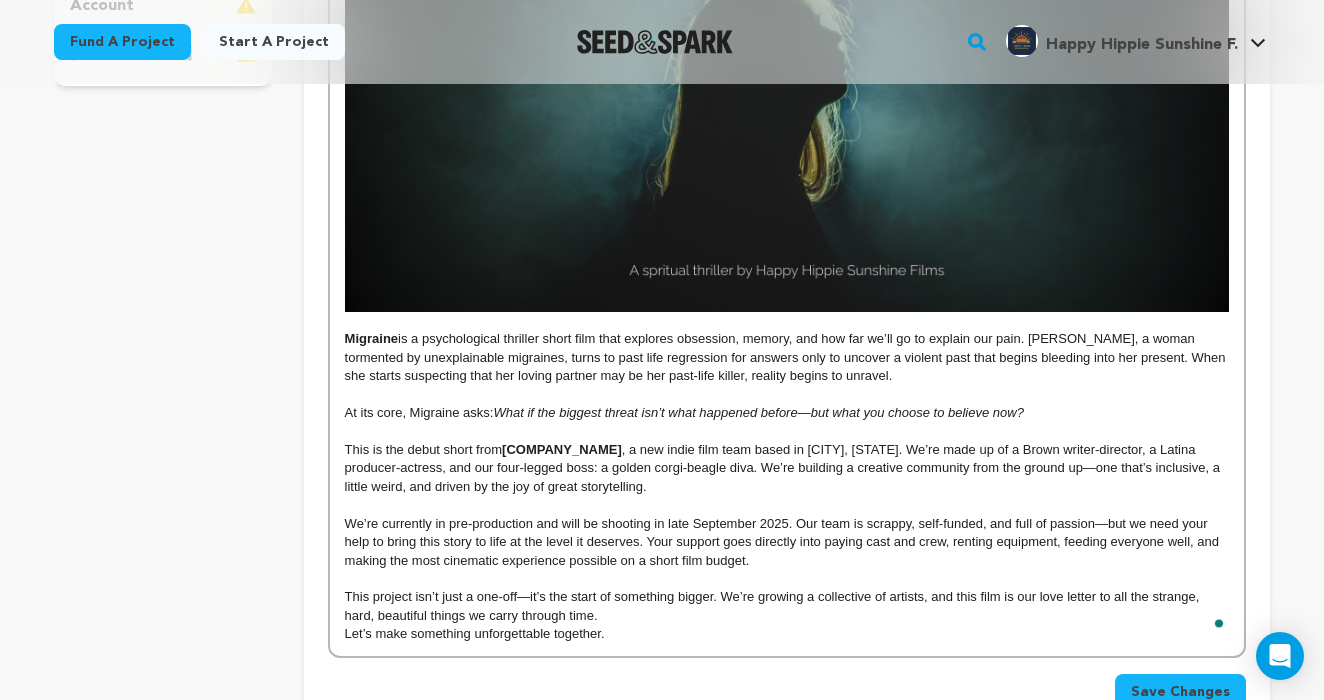 click on "We’re currently in pre-production and will be shooting in late September 2025. Our team is scrappy, self-funded, and full of passion—but we need your help to bring this story to life at the level it deserves. Your support goes directly into paying cast and crew, renting equipment, feeding everyone well, and making the most cinematic experience possible on a short film budget." at bounding box center [787, 542] 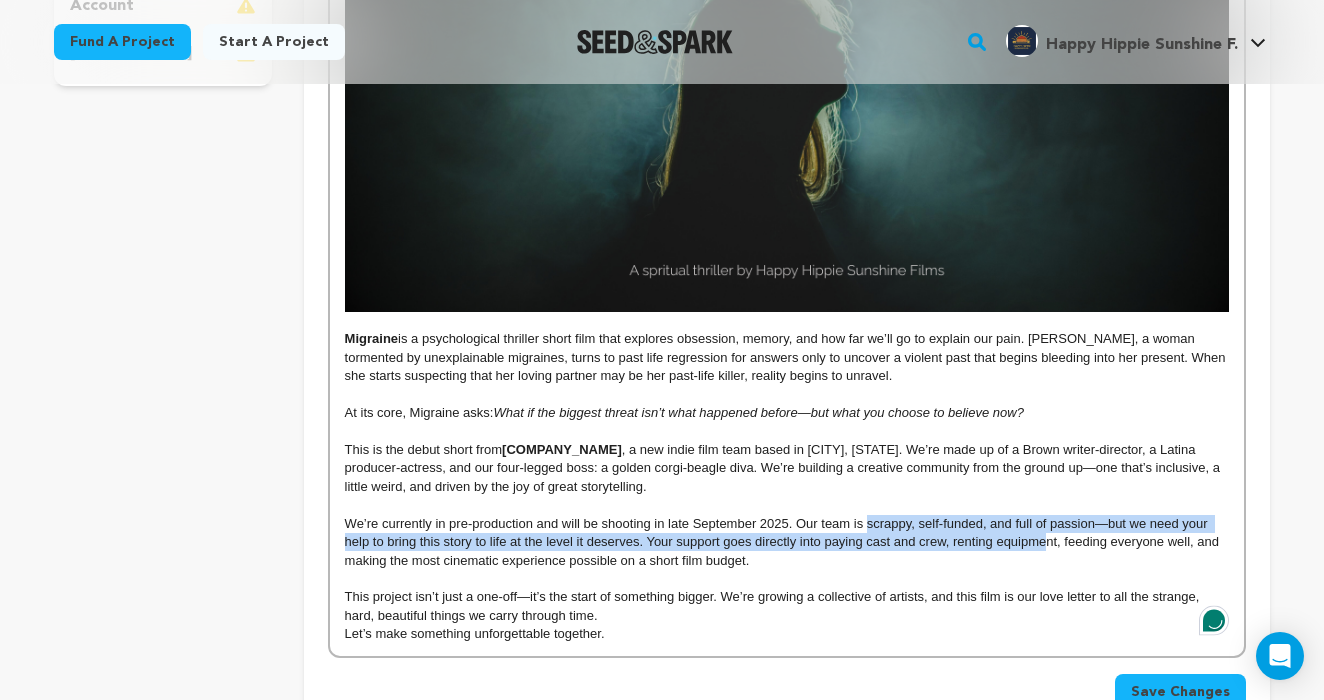 drag, startPoint x: 870, startPoint y: 521, endPoint x: 1062, endPoint y: 525, distance: 192.04166 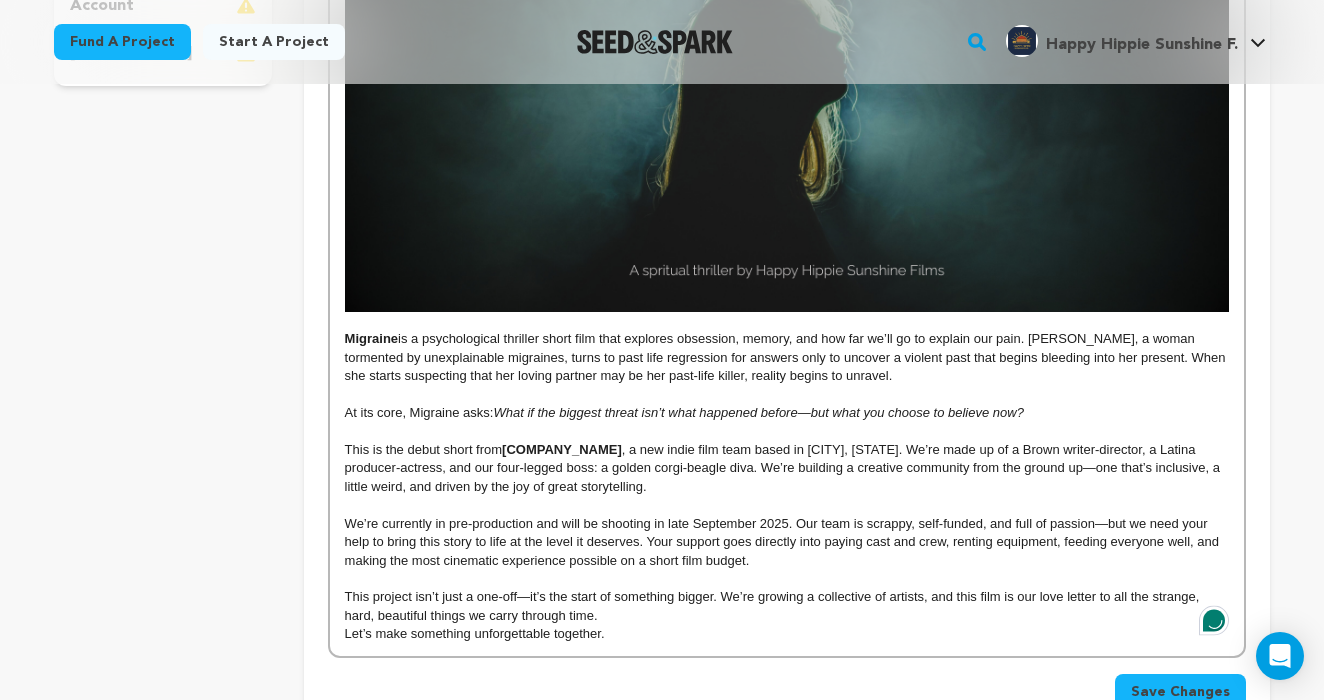 drag, startPoint x: 1143, startPoint y: 525, endPoint x: 1124, endPoint y: 523, distance: 19.104973 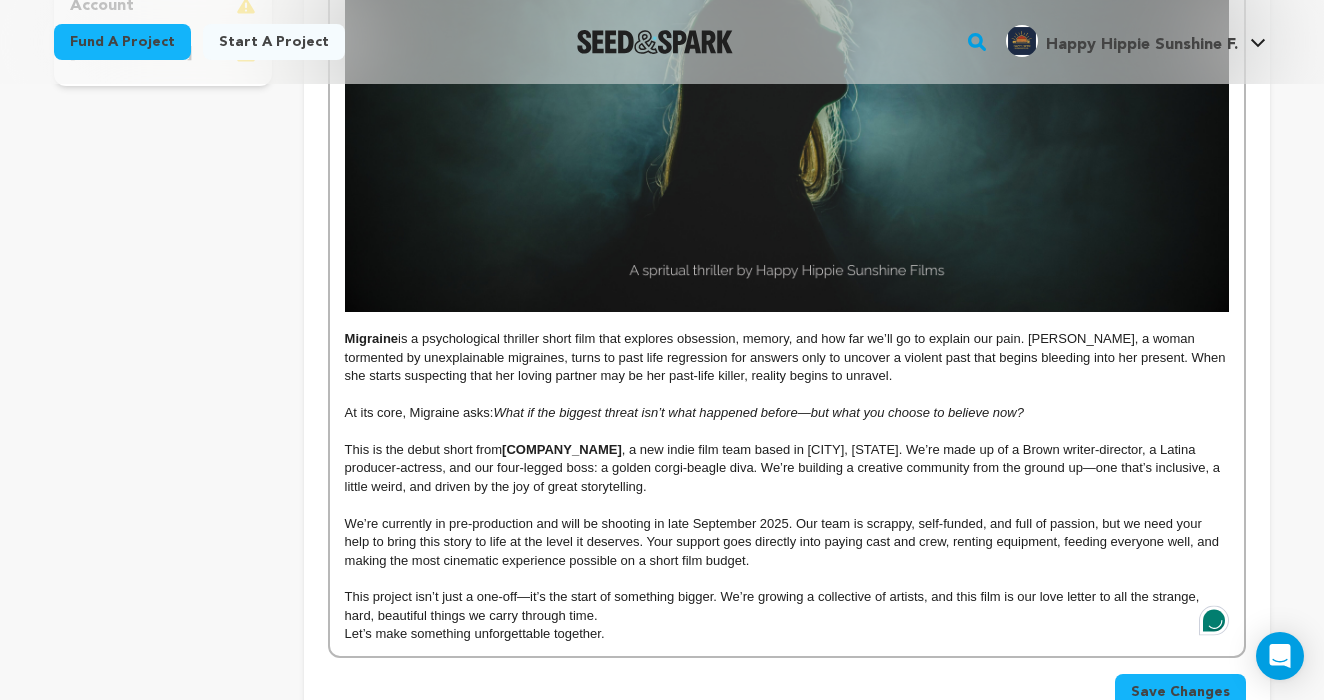 click on "We’re currently in pre-production and will be shooting in late September 2025. Our team is scrappy, self-funded, and full of passion, but we need your help to bring this story to life at the level it deserves. Your support goes directly into paying cast and crew, renting equipment, feeding everyone well, and making the most cinematic experience possible on a short film budget." at bounding box center (787, 542) 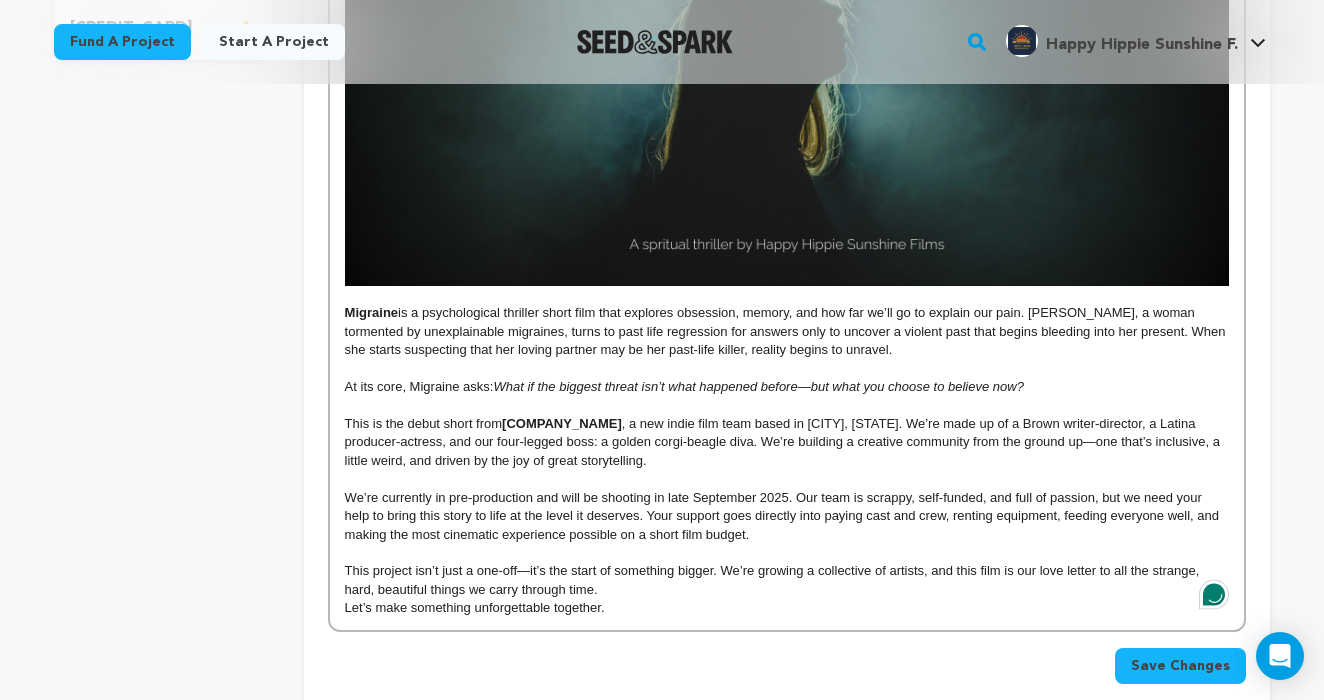 scroll, scrollTop: 714, scrollLeft: 0, axis: vertical 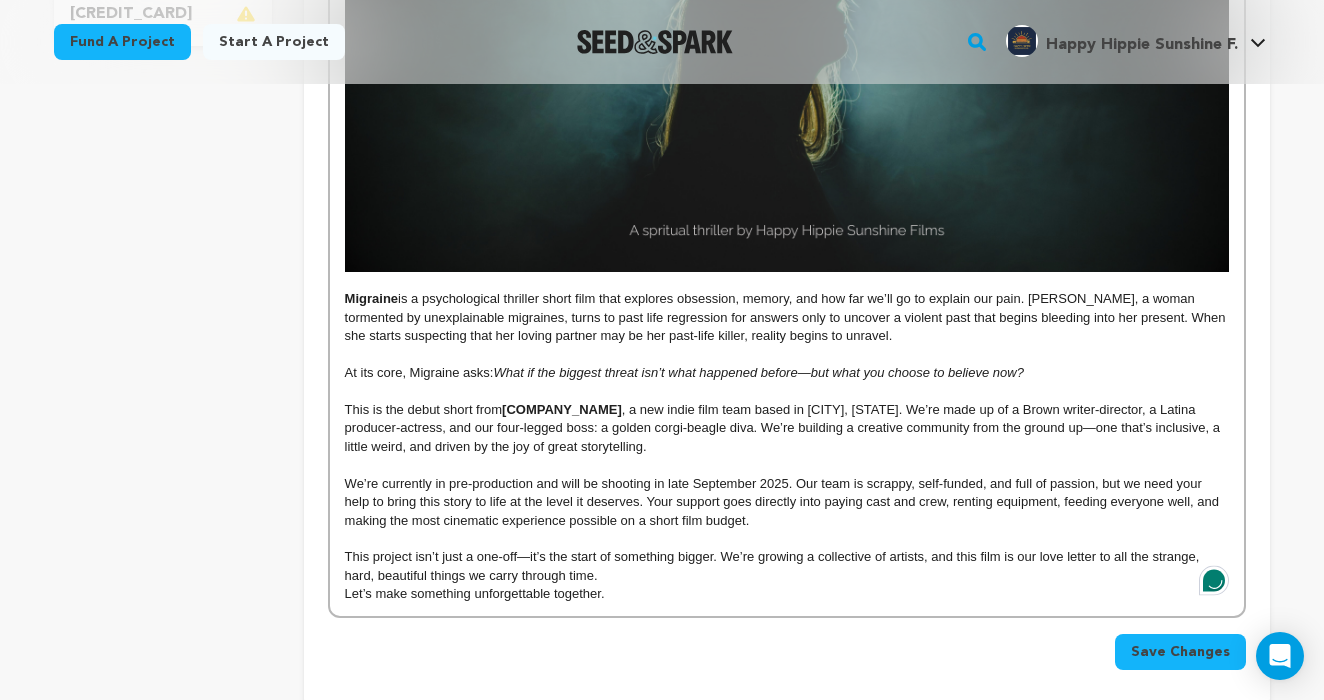 click on "This project isn’t just a one-off—it’s the start of something bigger. We’re growing a collective of artists, and this film is our love letter to all the strange, hard, beautiful things we carry through time." at bounding box center [787, 566] 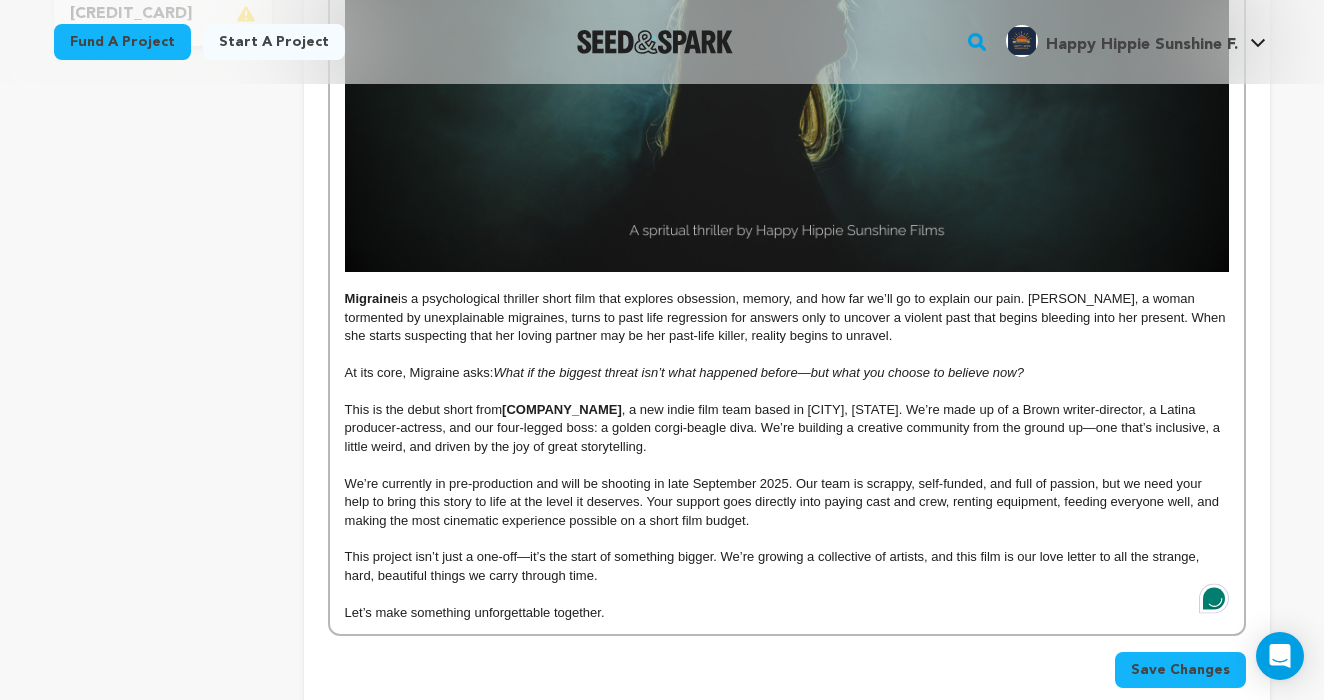 click on "Let’s make something unforgettable together." at bounding box center [787, 613] 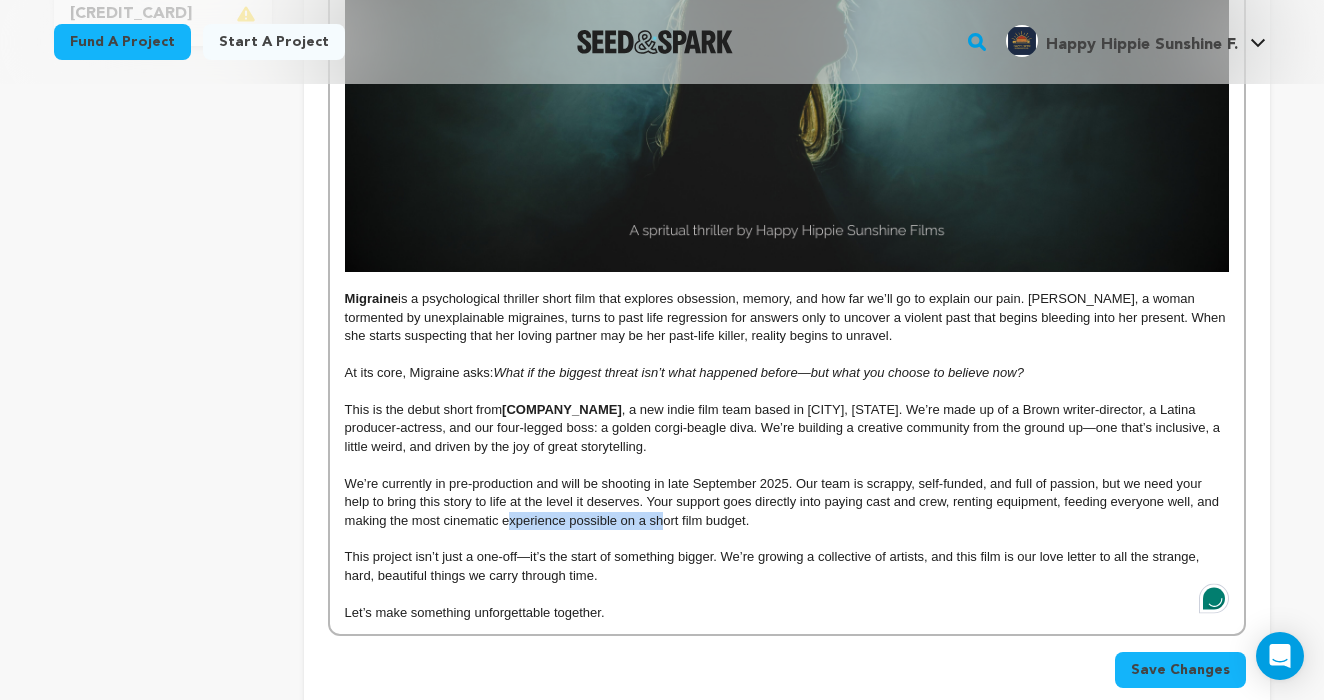 drag, startPoint x: 507, startPoint y: 511, endPoint x: 669, endPoint y: 503, distance: 162.19742 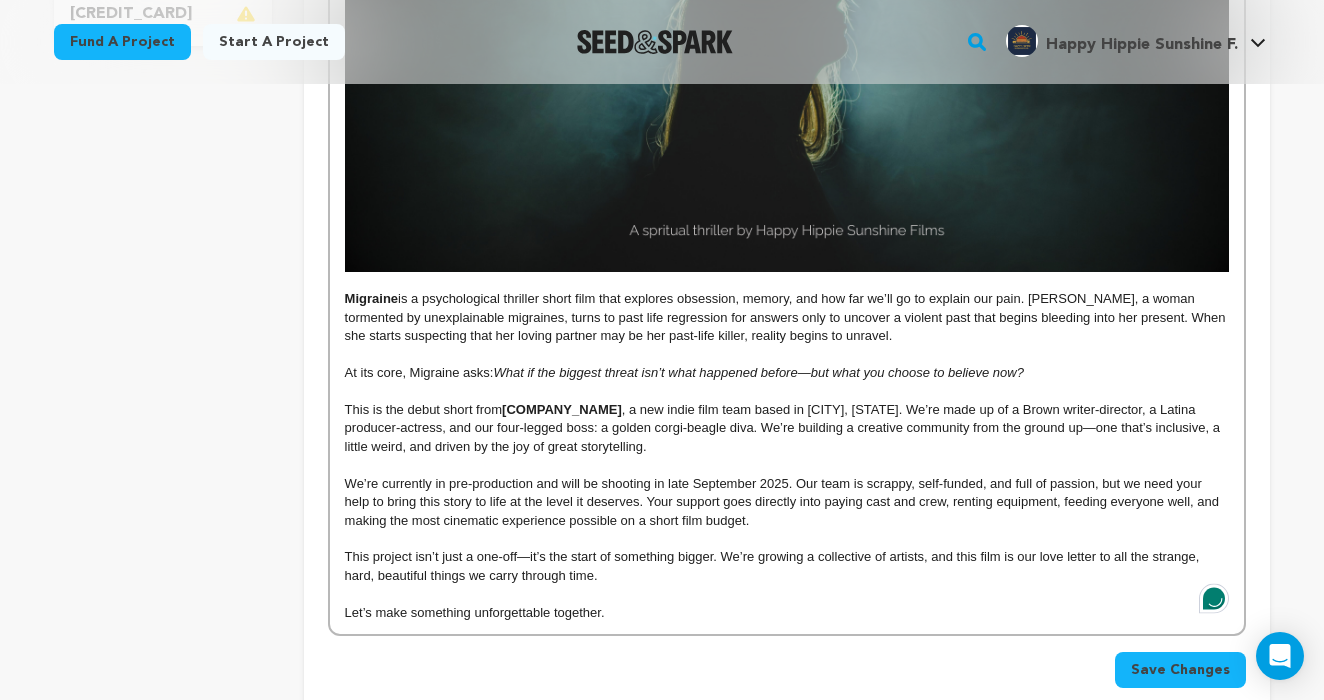 click on "We’re currently in pre-production and will be shooting in late September 2025. Our team is scrappy, self-funded, and full of passion, but we need your help to bring this story to life at the level it deserves. Your support goes directly into paying cast and crew, renting equipment, feeding everyone well, and making the most cinematic experience possible on a short film budget." at bounding box center (787, 502) 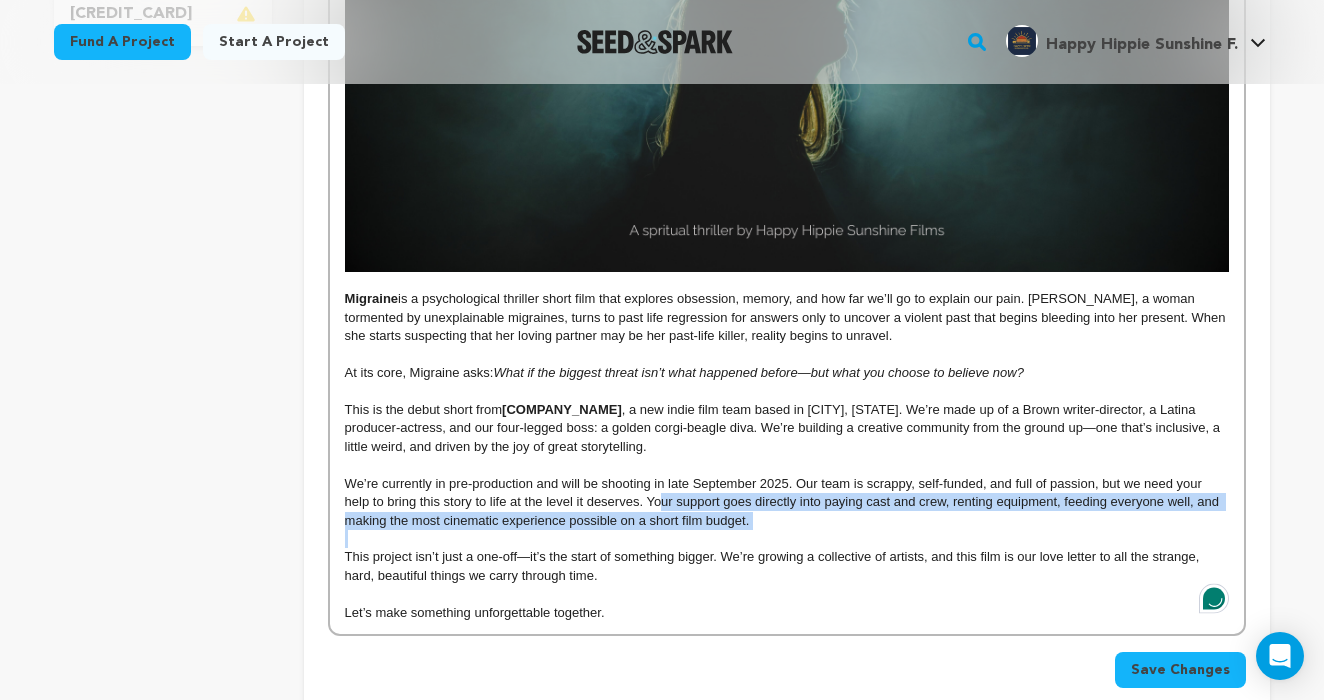 drag, startPoint x: 766, startPoint y: 525, endPoint x: 659, endPoint y: 483, distance: 114.947815 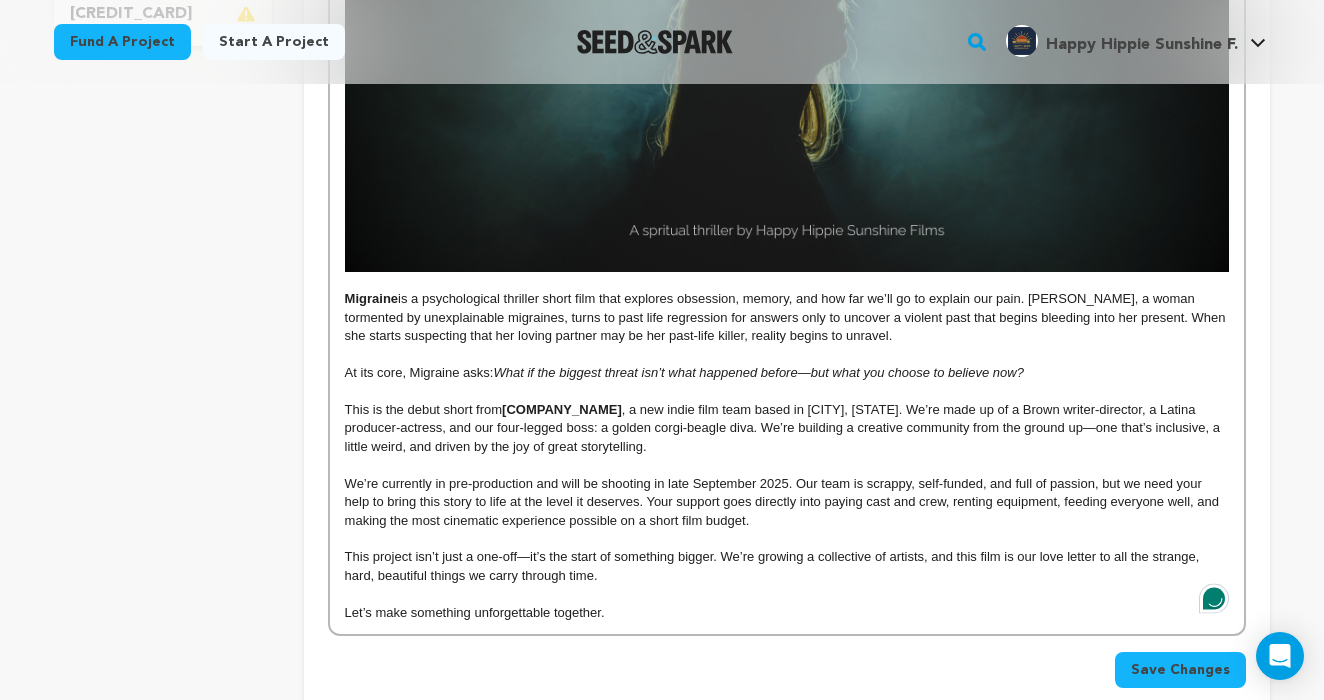 click on "We’re currently in pre-production and will be shooting in late September 2025. Our team is scrappy, self-funded, and full of passion, but we need your help to bring this story to life at the level it deserves. Your support goes directly into paying cast and crew, renting equipment, feeding everyone well, and making the most cinematic experience possible on a short film budget." at bounding box center (787, 502) 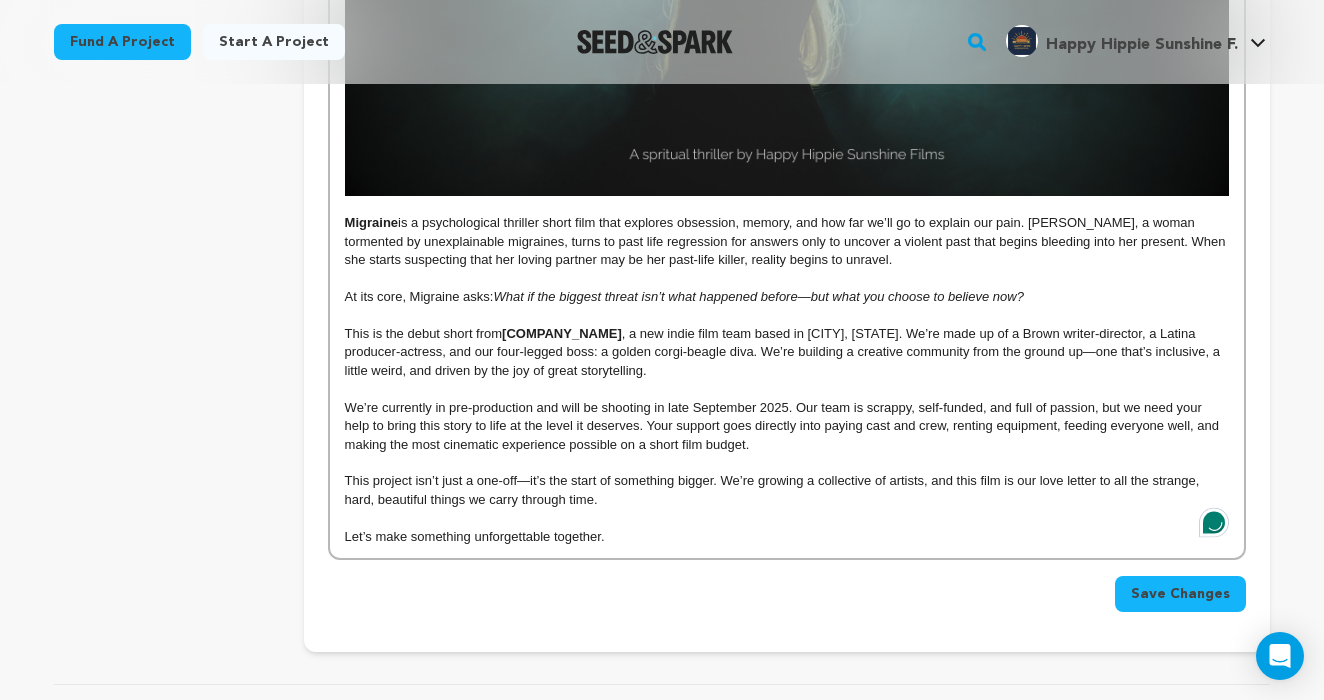 scroll, scrollTop: 793, scrollLeft: 0, axis: vertical 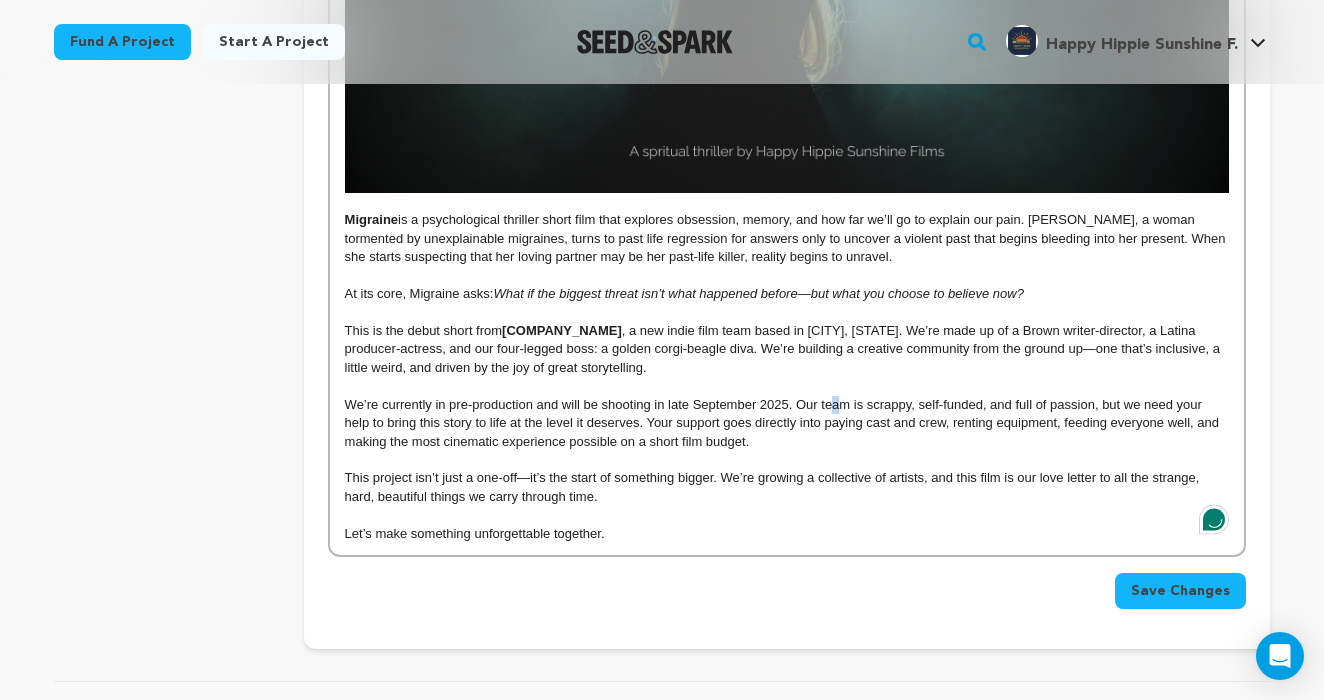 click on "We’re currently in pre-production and will be shooting in late September 2025. Our team is scrappy, self-funded, and full of passion, but we need your help to bring this story to life at the level it deserves. Your support goes directly into paying cast and crew, renting equipment, feeding everyone well, and making the most cinematic experience possible on a short film budget." at bounding box center (787, 423) 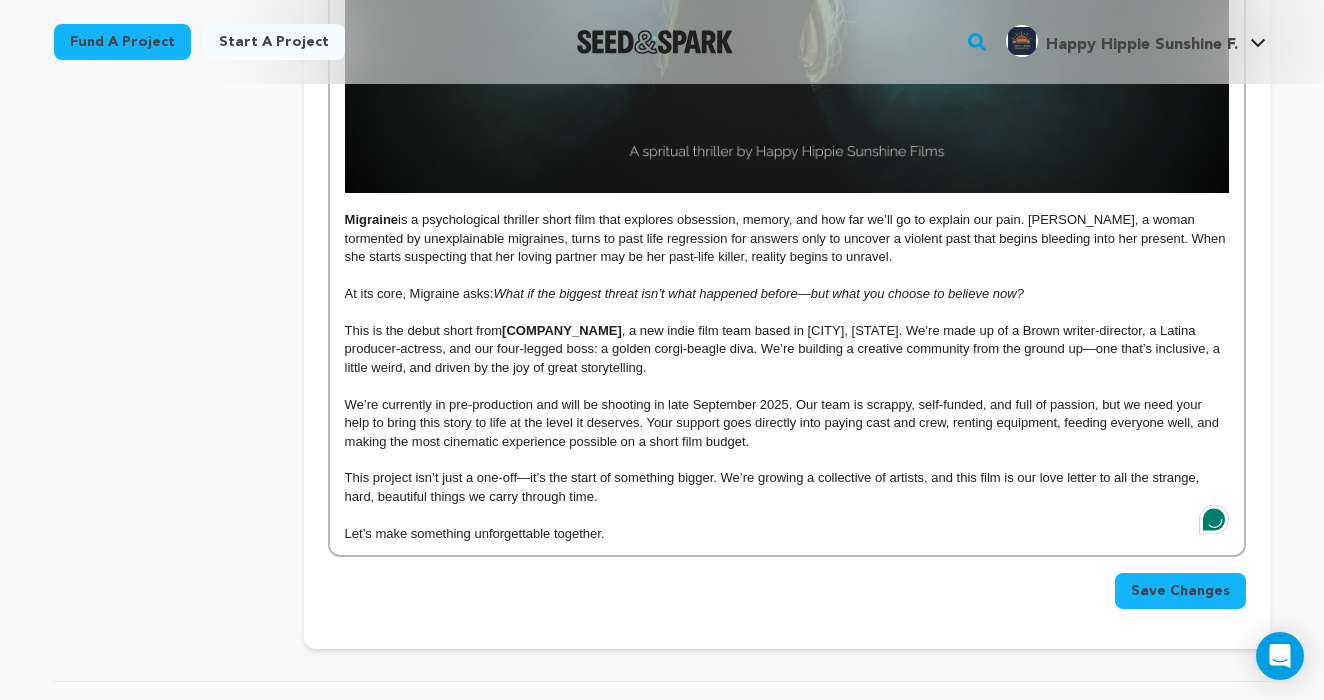 click on "We’re currently in pre-production and will be shooting in late September 2025. Our team is scrappy, self-funded, and full of passion, but we need your help to bring this story to life at the level it deserves. Your support goes directly into paying cast and crew, renting equipment, feeding everyone well, and making the most cinematic experience possible on a short film budget." at bounding box center [787, 423] 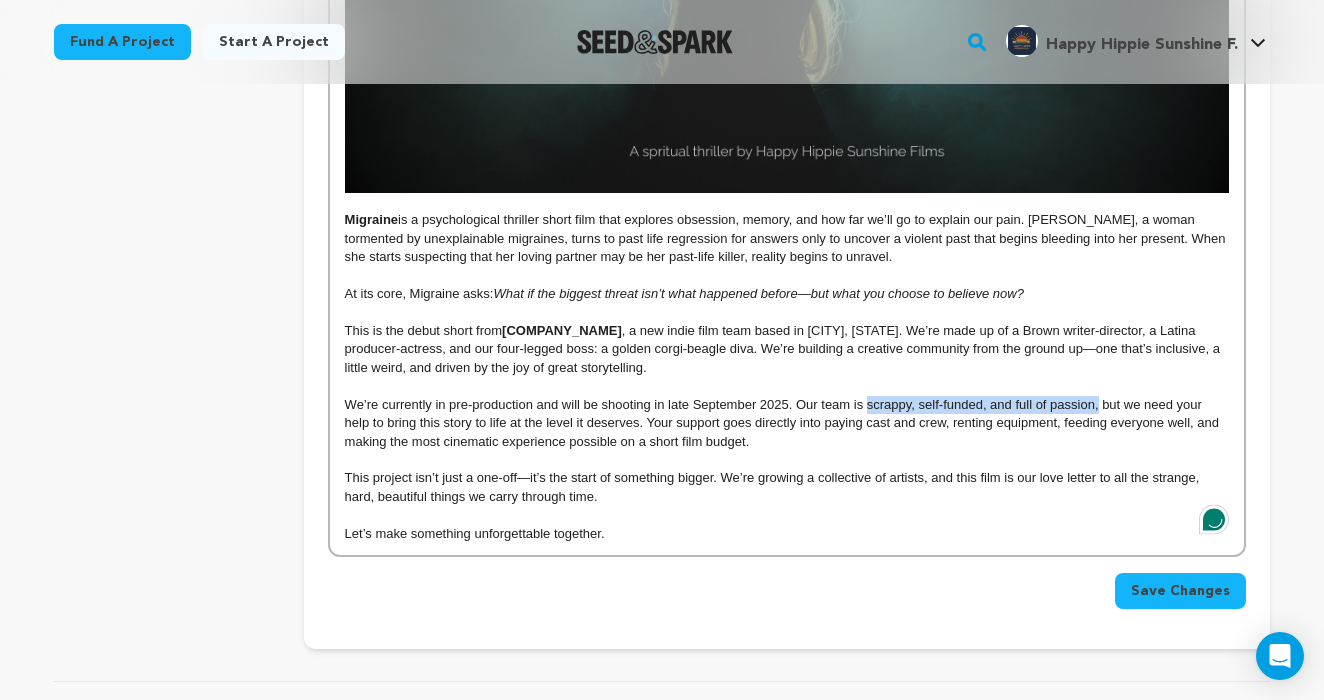drag, startPoint x: 869, startPoint y: 397, endPoint x: 1097, endPoint y: 396, distance: 228.0022 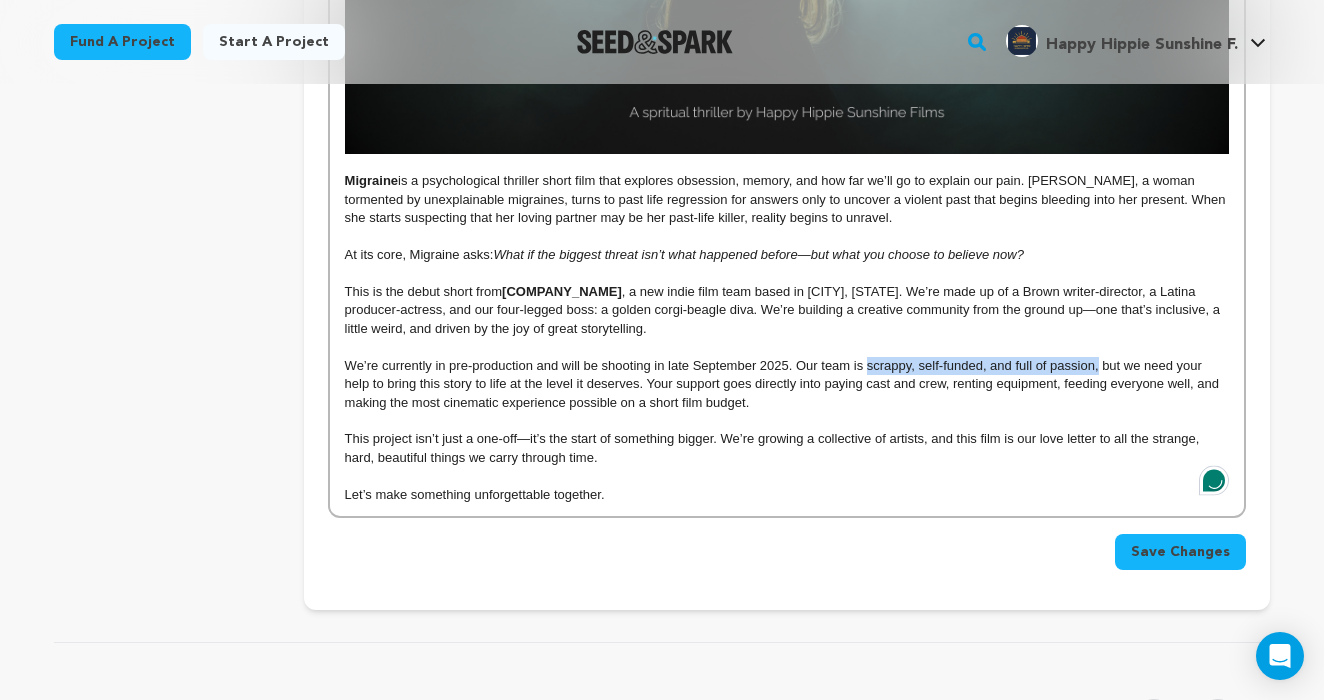 scroll, scrollTop: 835, scrollLeft: 0, axis: vertical 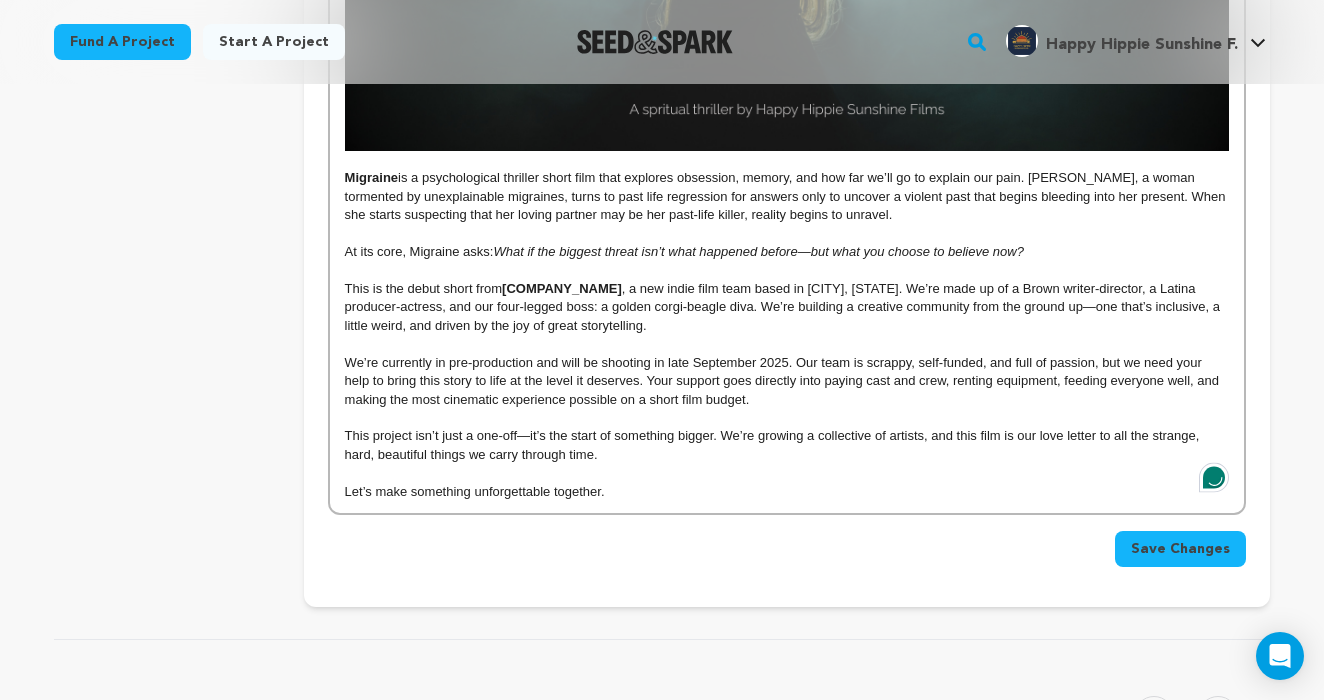 click on "This project isn’t just a one-off—it’s the start of something bigger. We’re growing a collective of artists, and this film is our love letter to all the strange, hard, beautiful things we carry through time." at bounding box center [787, 445] 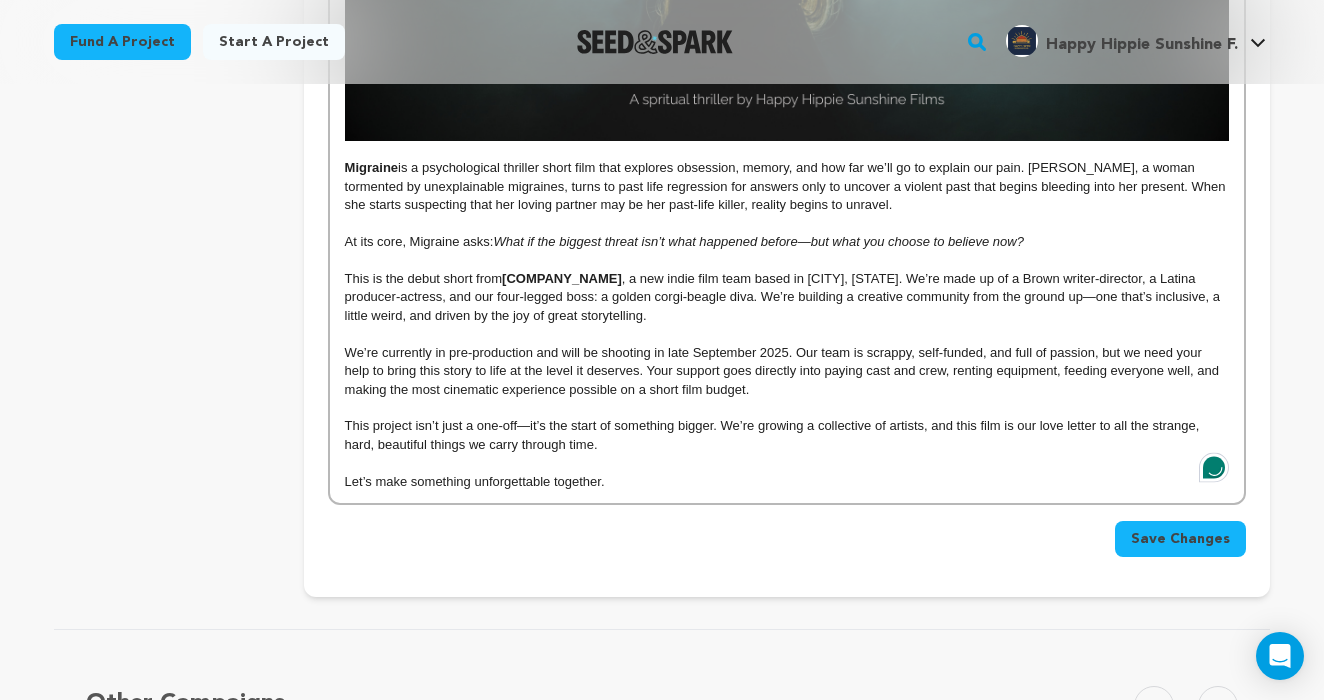 scroll, scrollTop: 849, scrollLeft: 1, axis: both 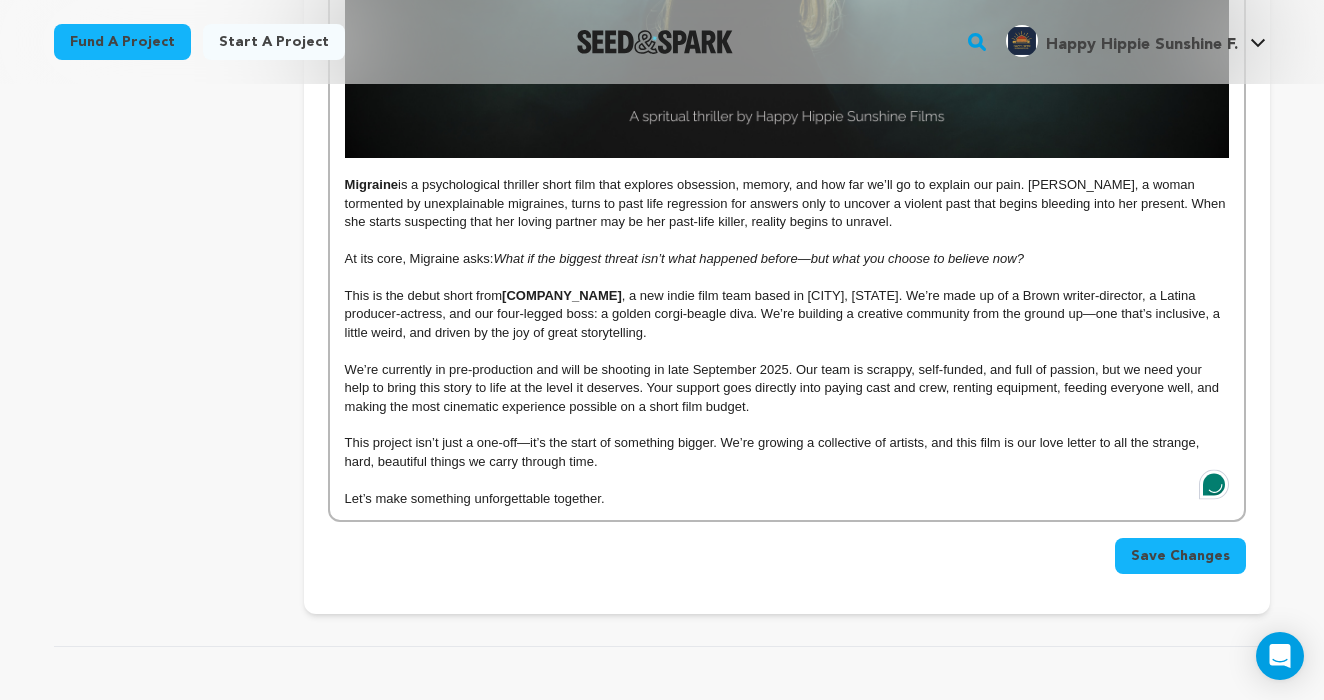 click on "Let’s make something unforgettable together." at bounding box center (787, 499) 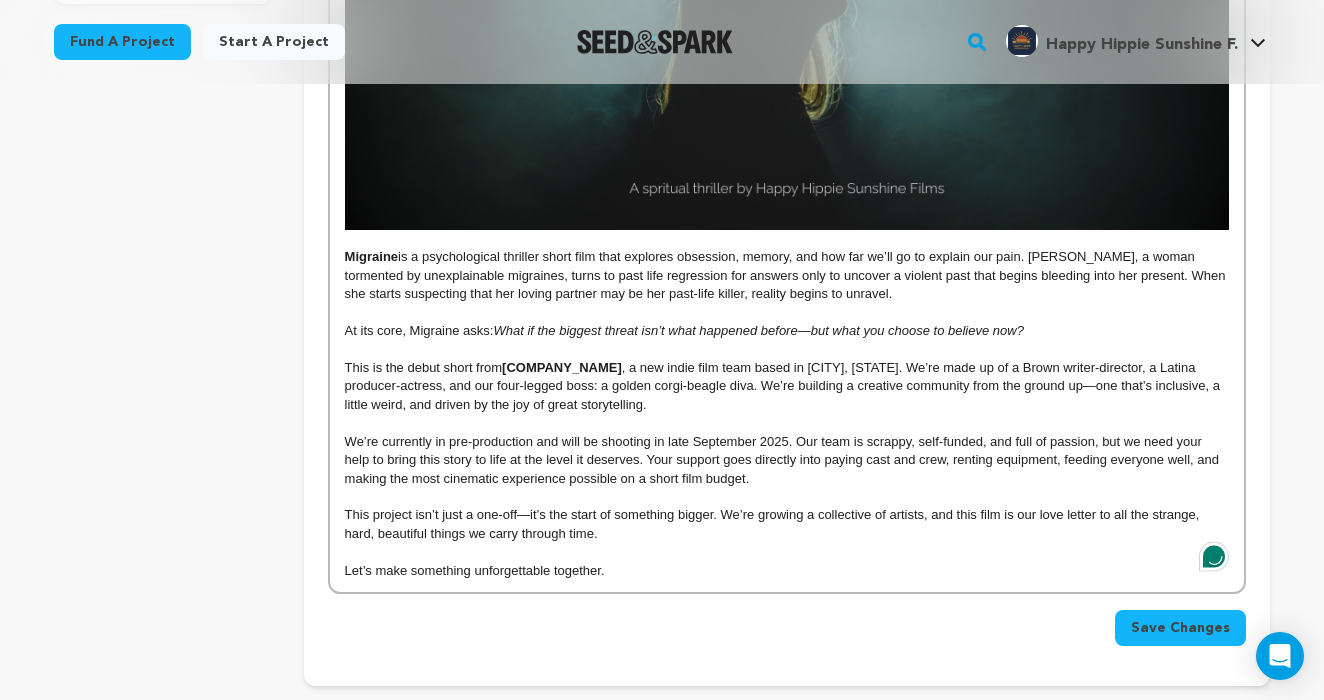 scroll, scrollTop: 740, scrollLeft: 0, axis: vertical 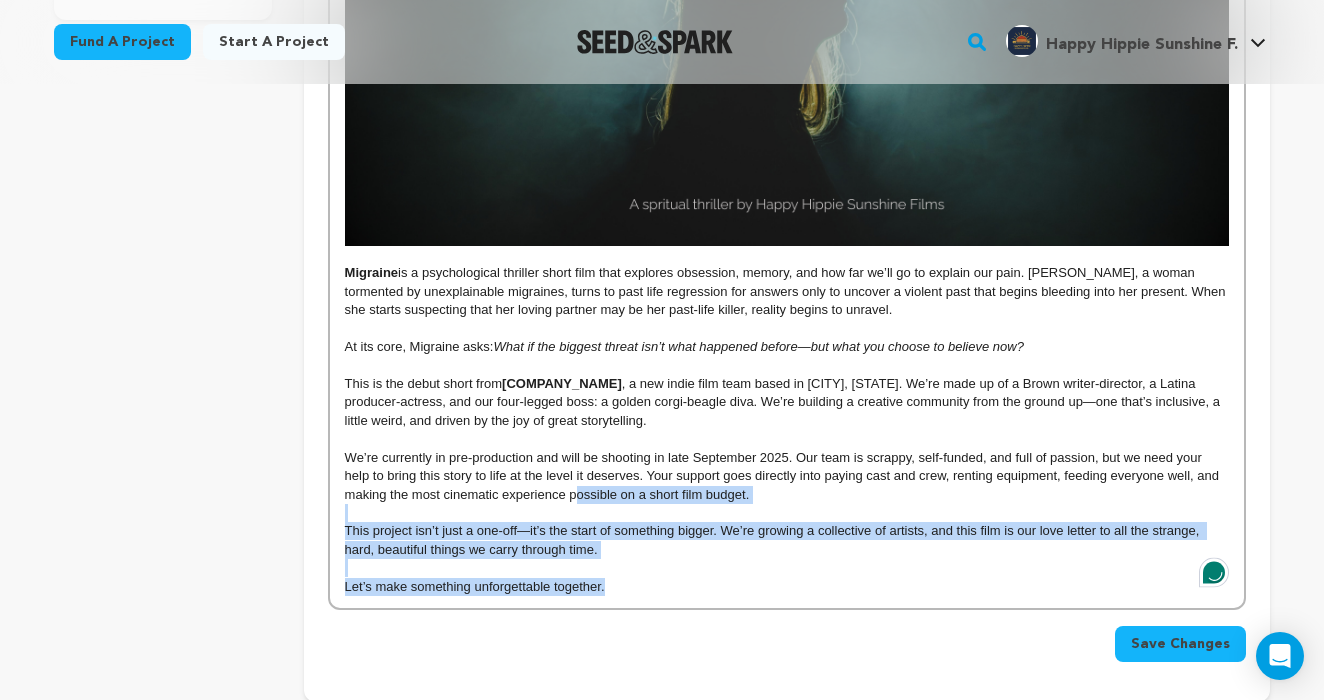 drag, startPoint x: 630, startPoint y: 587, endPoint x: 499, endPoint y: 388, distance: 238.24777 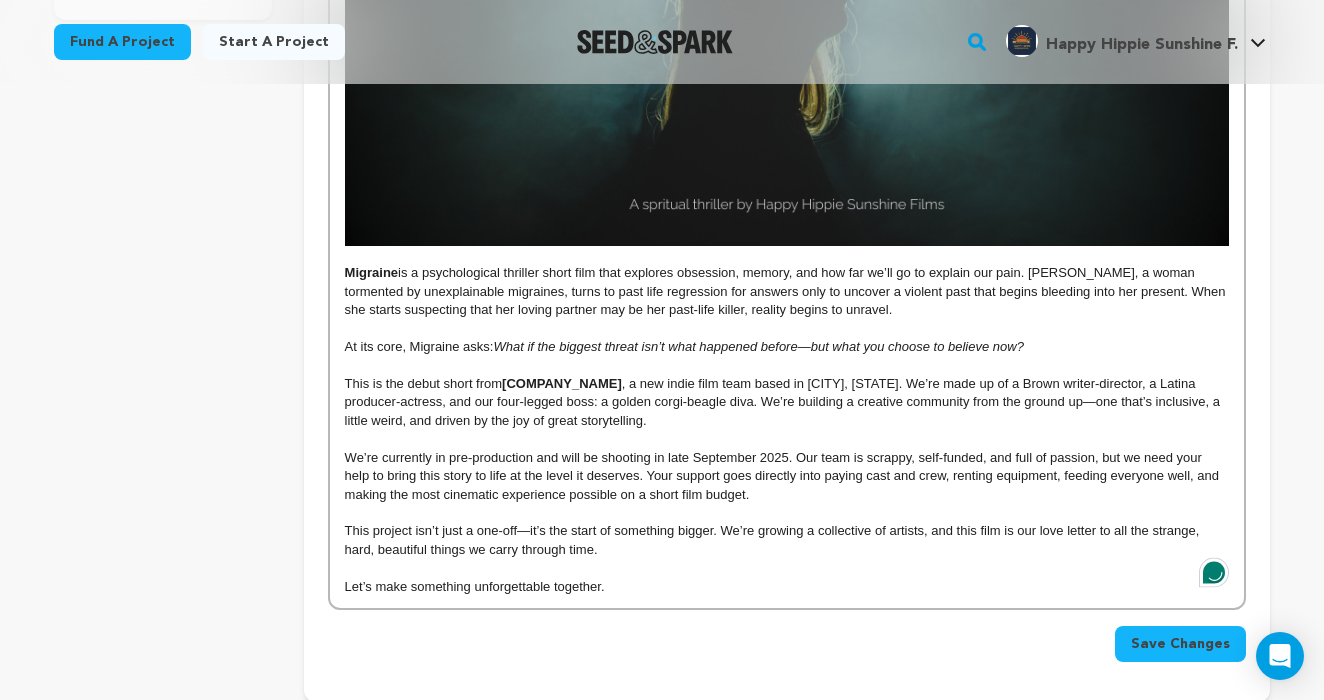 click on "Migraine  is a psychological thriller short film that explores obsession, memory, and how far we’ll go to explain our pain. Evelyn, a woman tormented by unexplainable migraines, turns to past life regression for answers only to uncover a violent past that begins bleeding into her present. When she starts suspecting that her loving partner may be her past-life killer, reality begins to unravel." at bounding box center (787, 291) 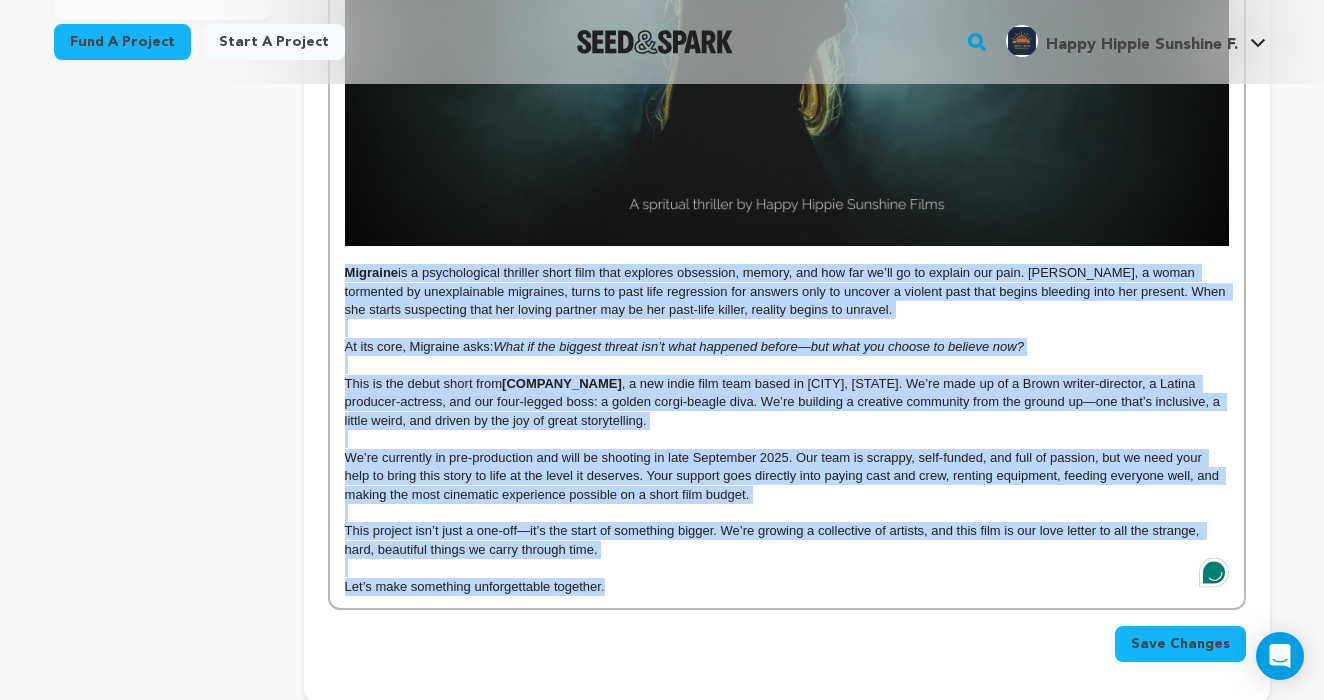 drag, startPoint x: 345, startPoint y: 271, endPoint x: 622, endPoint y: 605, distance: 433.91818 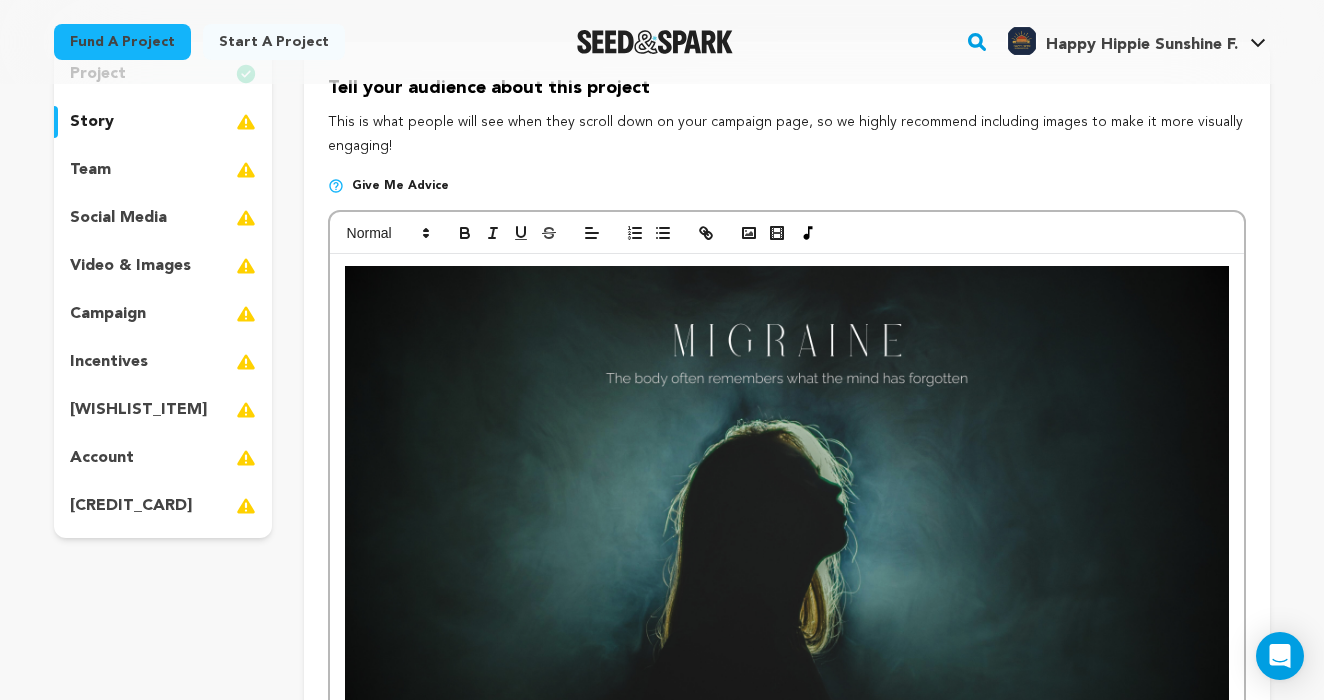 scroll, scrollTop: 168, scrollLeft: 0, axis: vertical 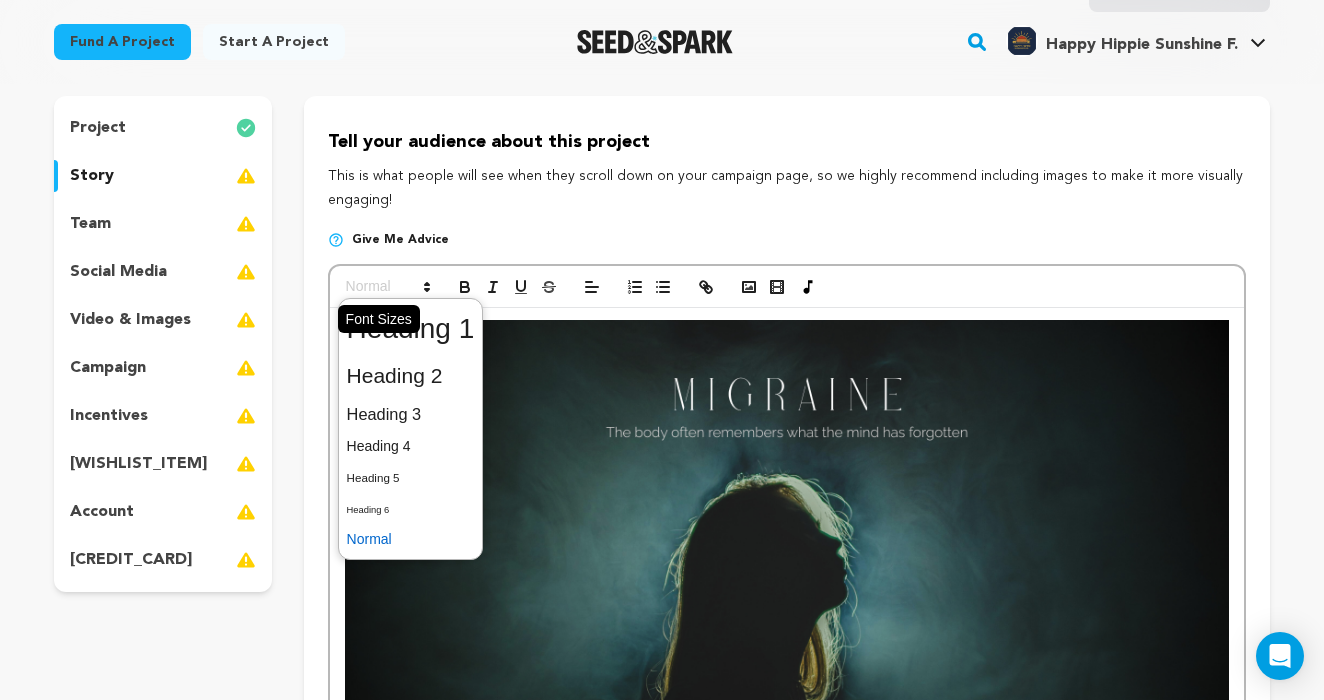 click at bounding box center (387, 287) 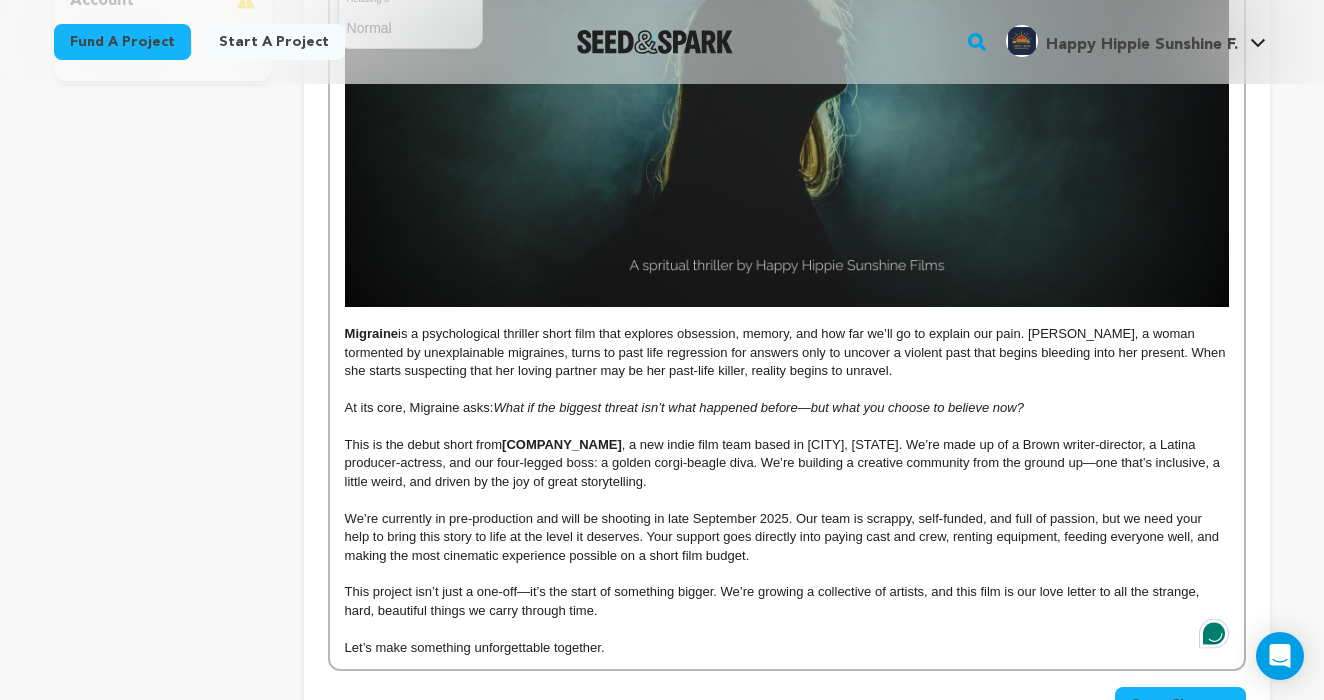 scroll, scrollTop: 703, scrollLeft: 0, axis: vertical 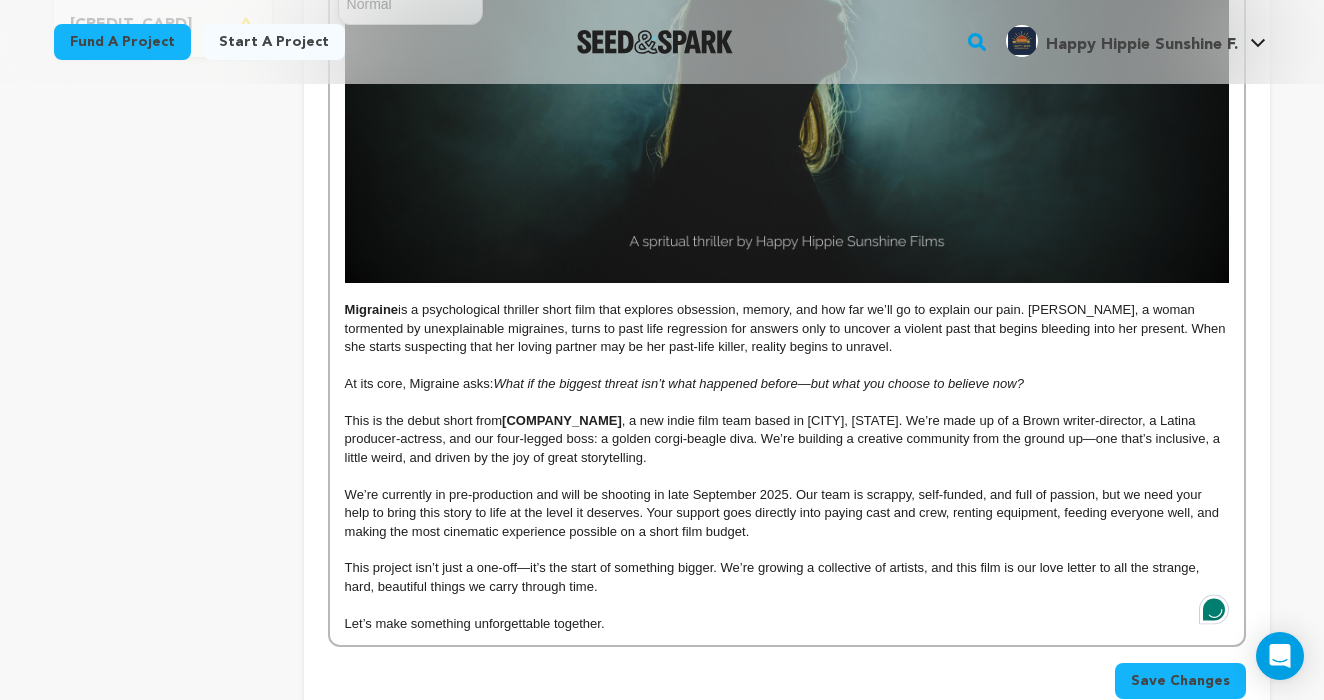 click on "We’re currently in pre-production and will be shooting in late September 2025. Our team is scrappy, self-funded, and full of passion, but we need your help to bring this story to life at the level it deserves. Your support goes directly into paying cast and crew, renting equipment, feeding everyone well, and making the most cinematic experience possible on a short film budget." at bounding box center (787, 513) 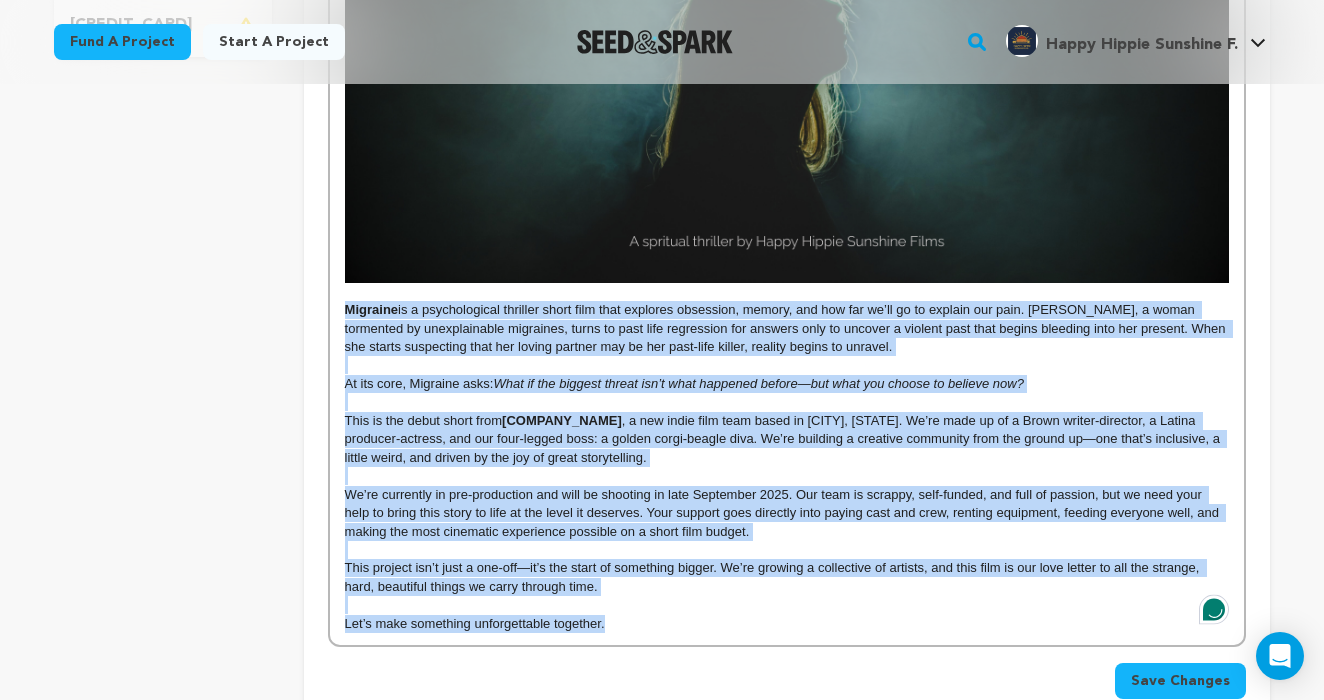 drag, startPoint x: 637, startPoint y: 622, endPoint x: 312, endPoint y: 310, distance: 450.5208 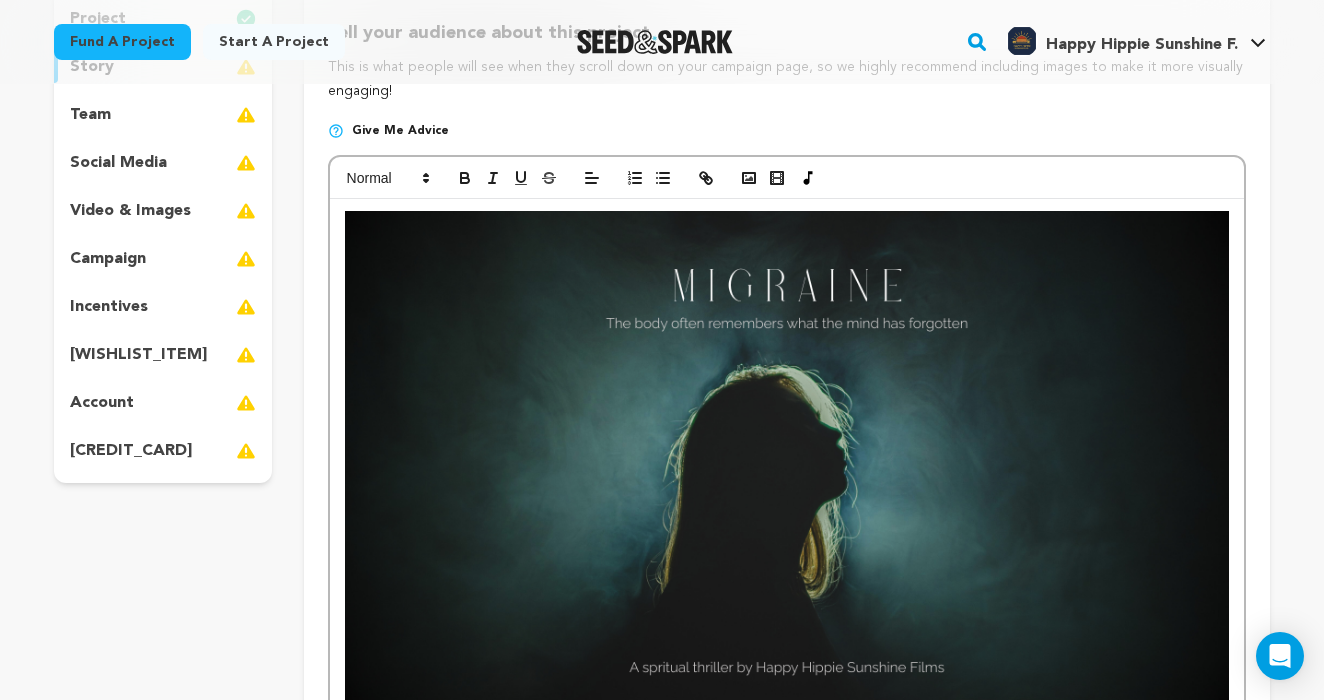 scroll, scrollTop: 273, scrollLeft: 0, axis: vertical 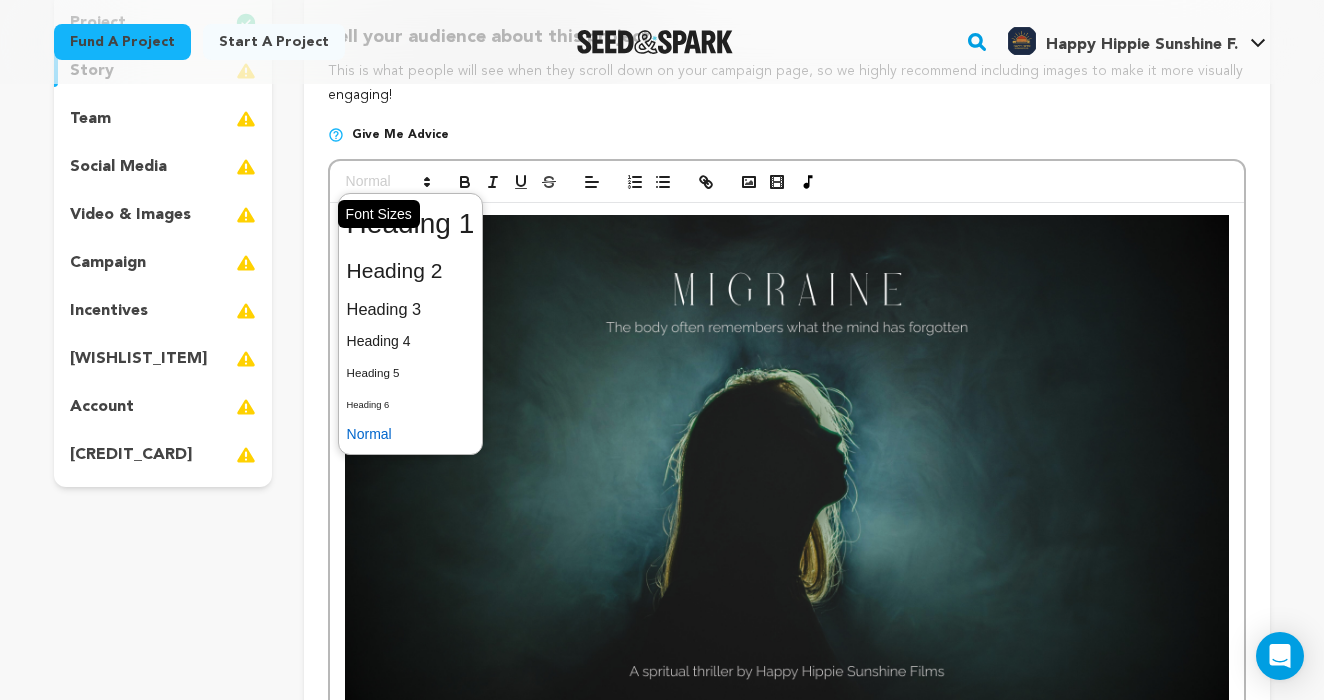 click 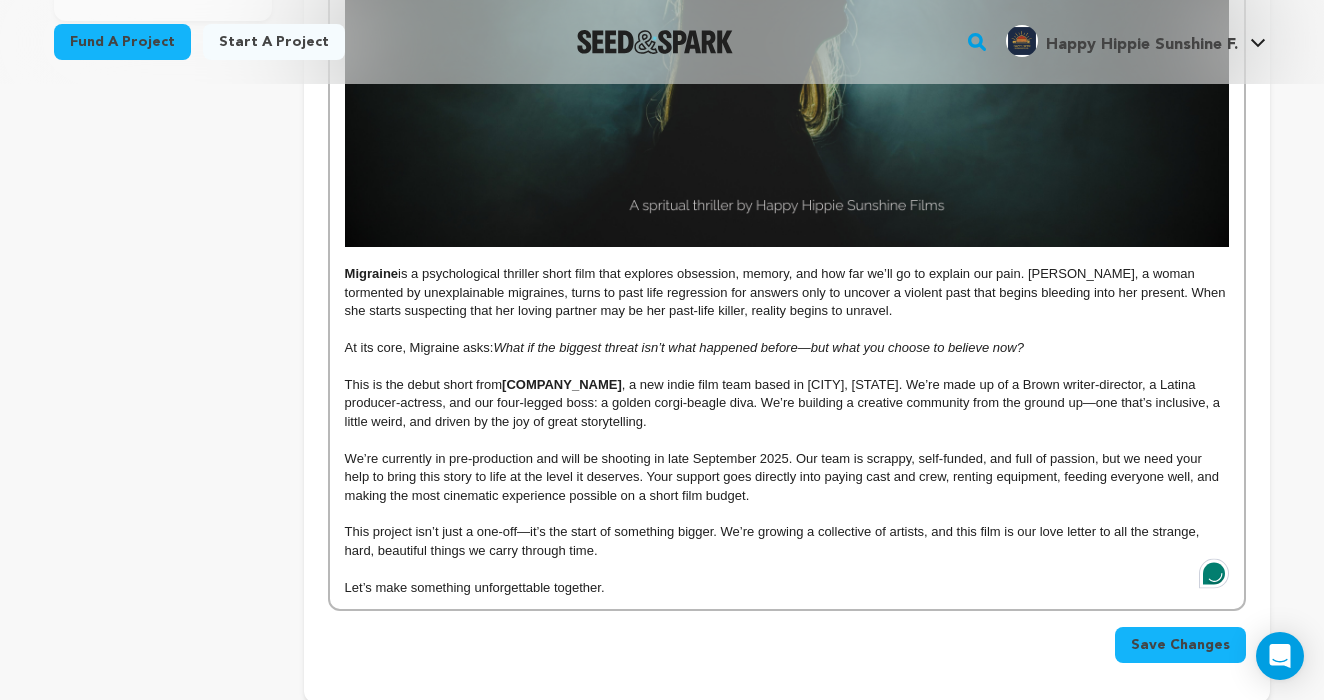scroll, scrollTop: 740, scrollLeft: 0, axis: vertical 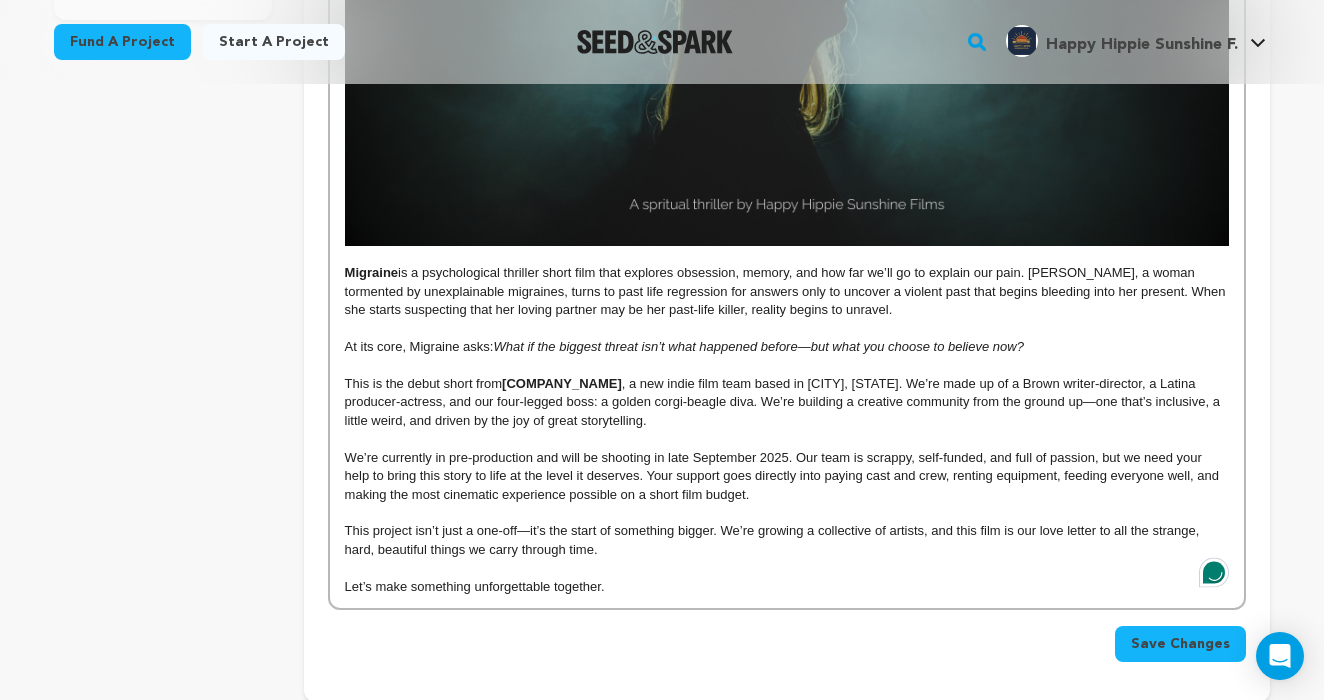 click at bounding box center [787, 513] 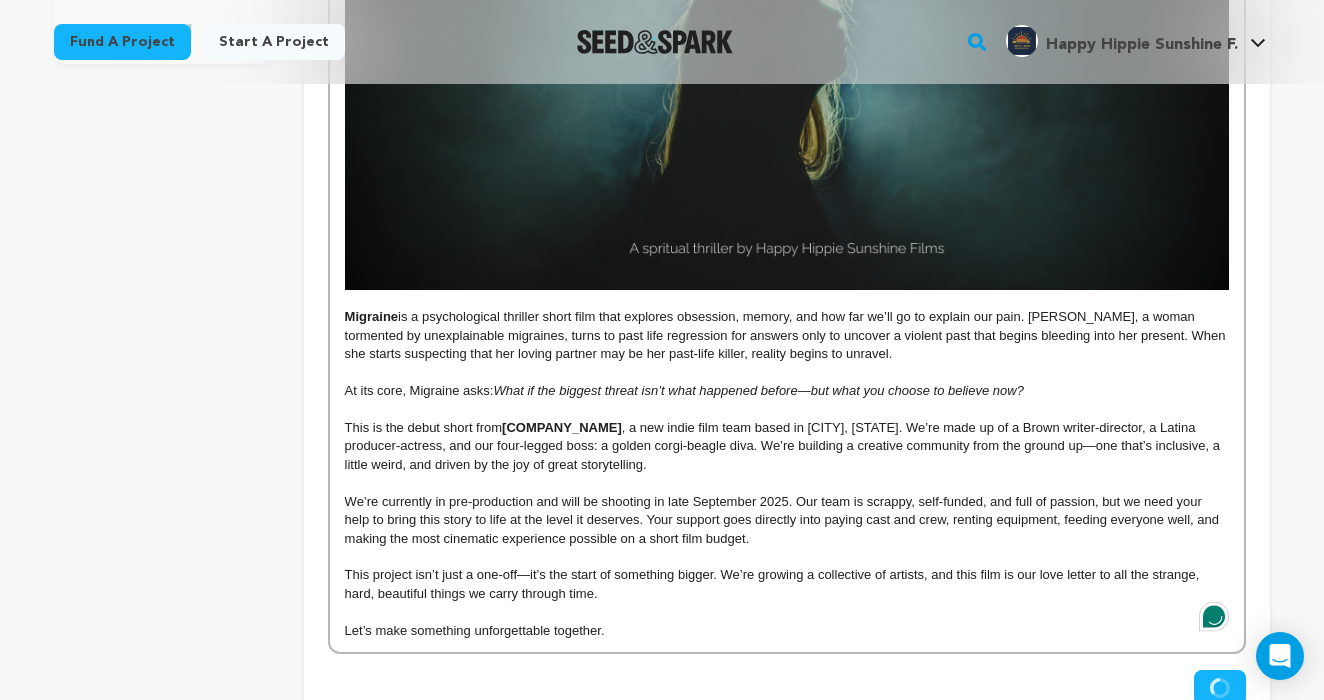 scroll, scrollTop: 695, scrollLeft: 0, axis: vertical 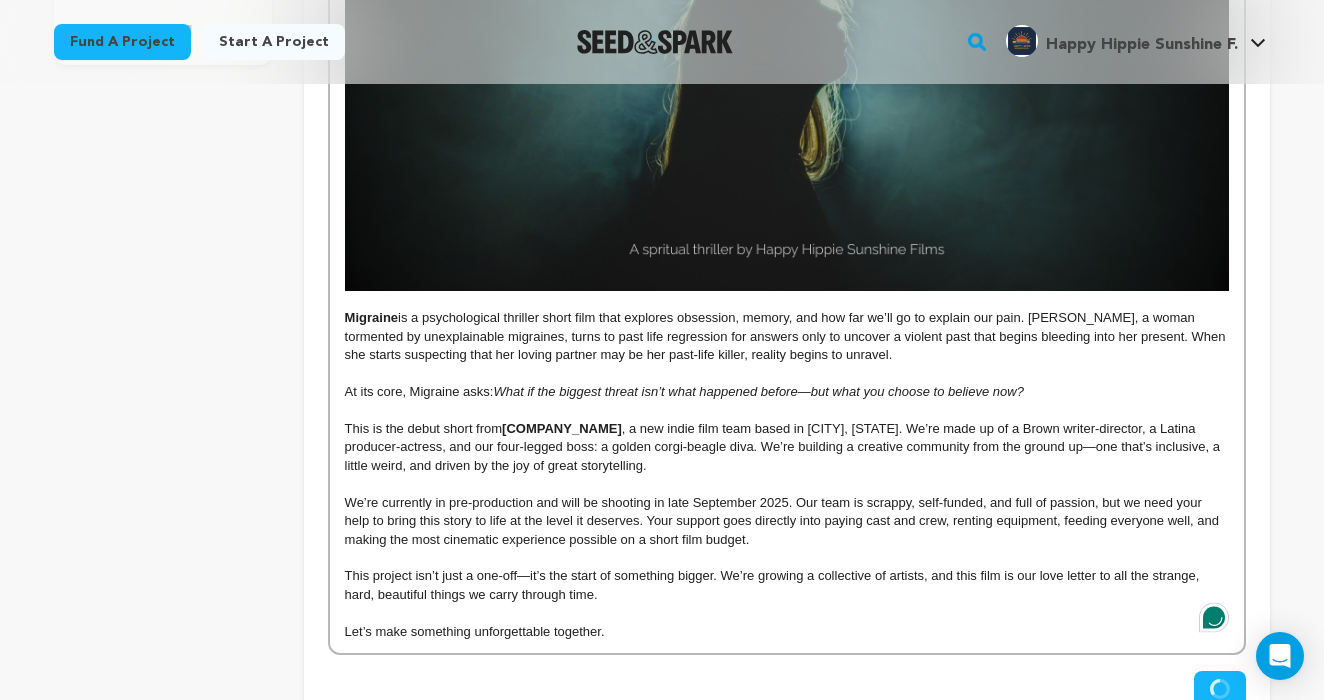 click on "Let’s make something unforgettable together." at bounding box center (787, 632) 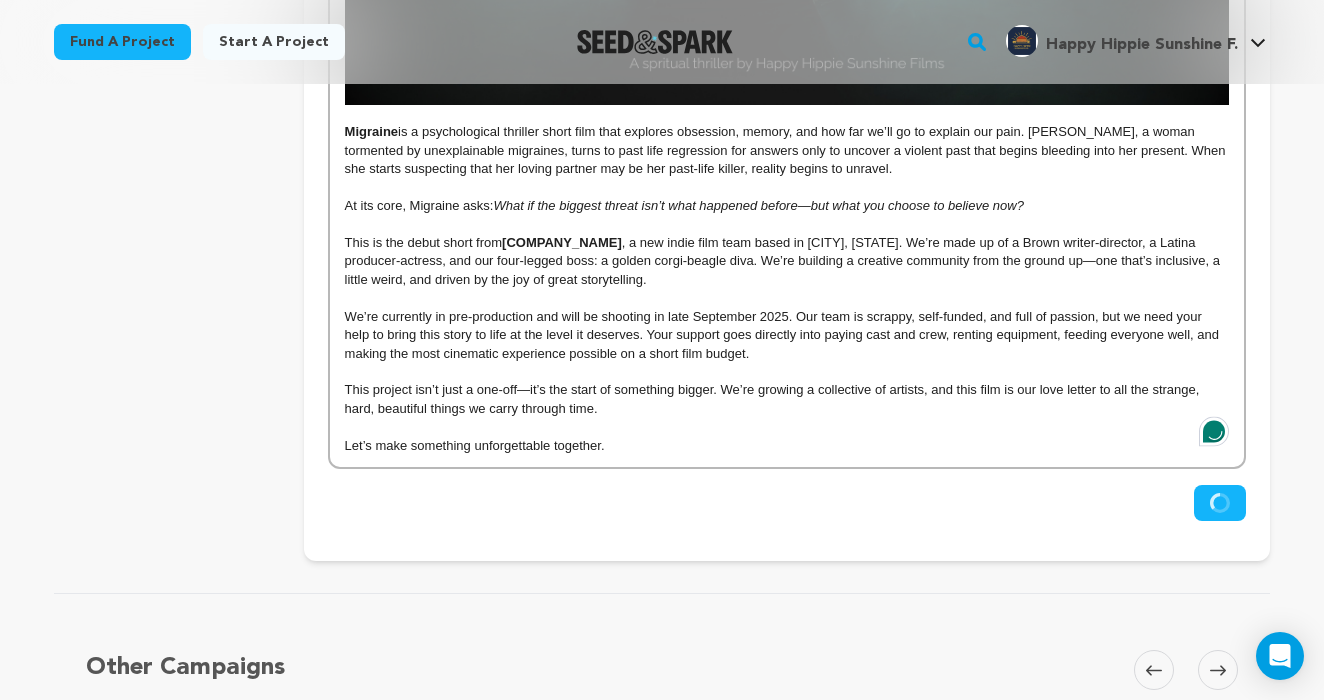 scroll, scrollTop: 895, scrollLeft: 0, axis: vertical 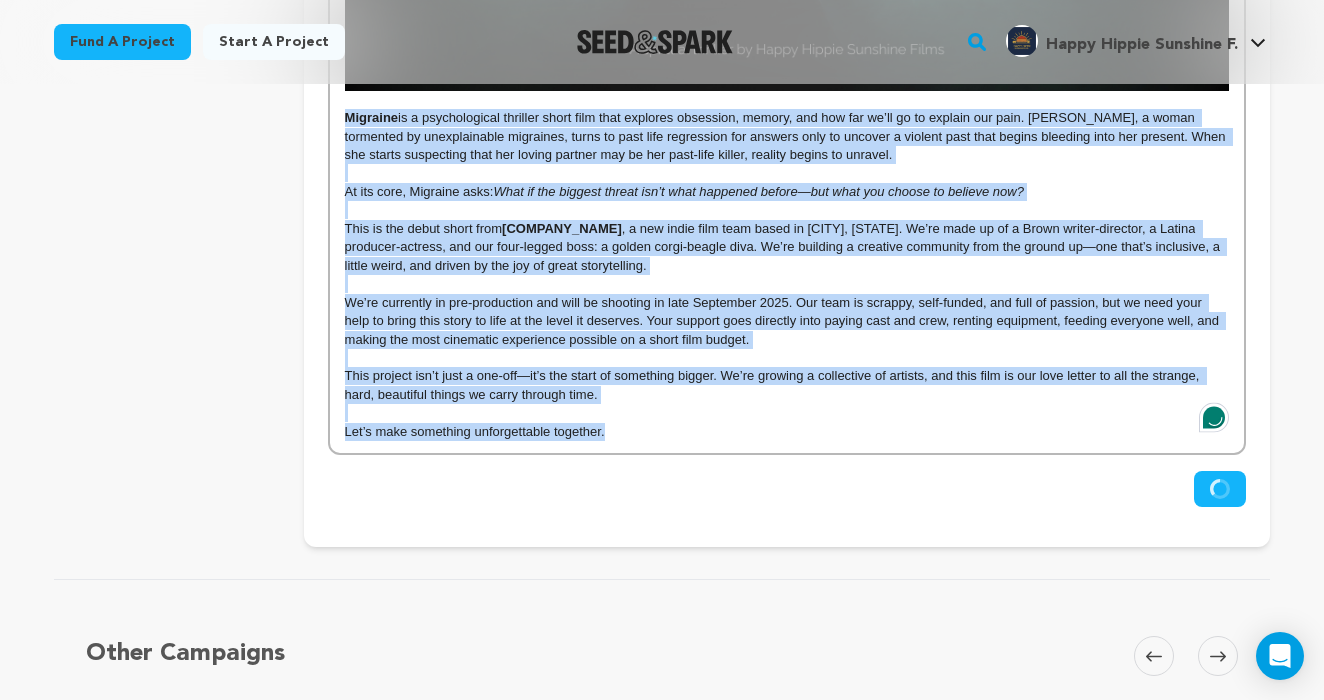 drag, startPoint x: 624, startPoint y: 429, endPoint x: 329, endPoint y: 117, distance: 429.3821 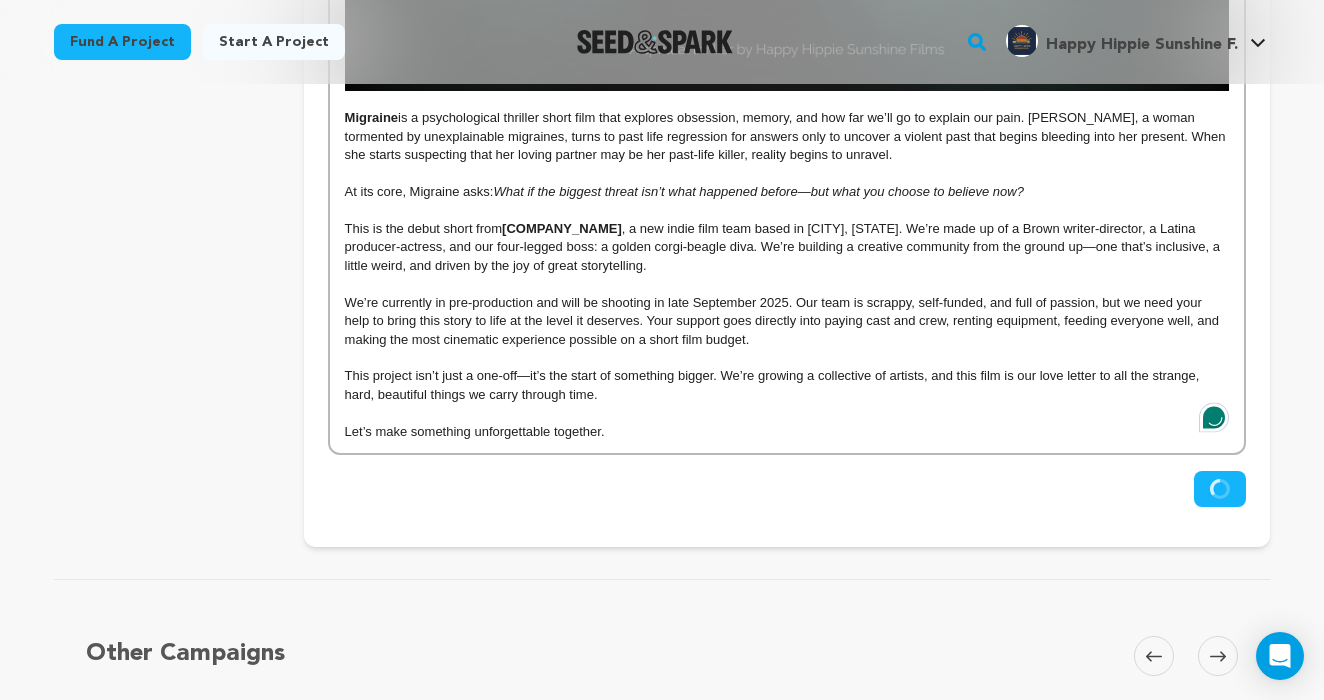 click on "Migraine  is a psychological thriller short film that explores obsession, memory, and how far we’ll go to explain our pain. Evelyn, a woman tormented by unexplainable migraines, turns to past life regression for answers only to uncover a violent past that begins bleeding into her present. When she starts suspecting that her loving partner may be her past-life killer, reality begins to unravel. At its core, Migraine asks:  What if the biggest threat isn’t what happened before—but what you choose to believe now? This is the debut short from  Happy Hippie Sunshine Productions , a new indie film team based in Vancouver, BC. We’re made up of a Brown writer-director, a Latina producer-actress, and our four-legged boss: a golden corgi-beagle diva. We’re building a creative community from the ground up—one that’s inclusive, a little weird, and driven by the joy of great storytelling. Let’s make something unforgettable together." at bounding box center [787, 17] 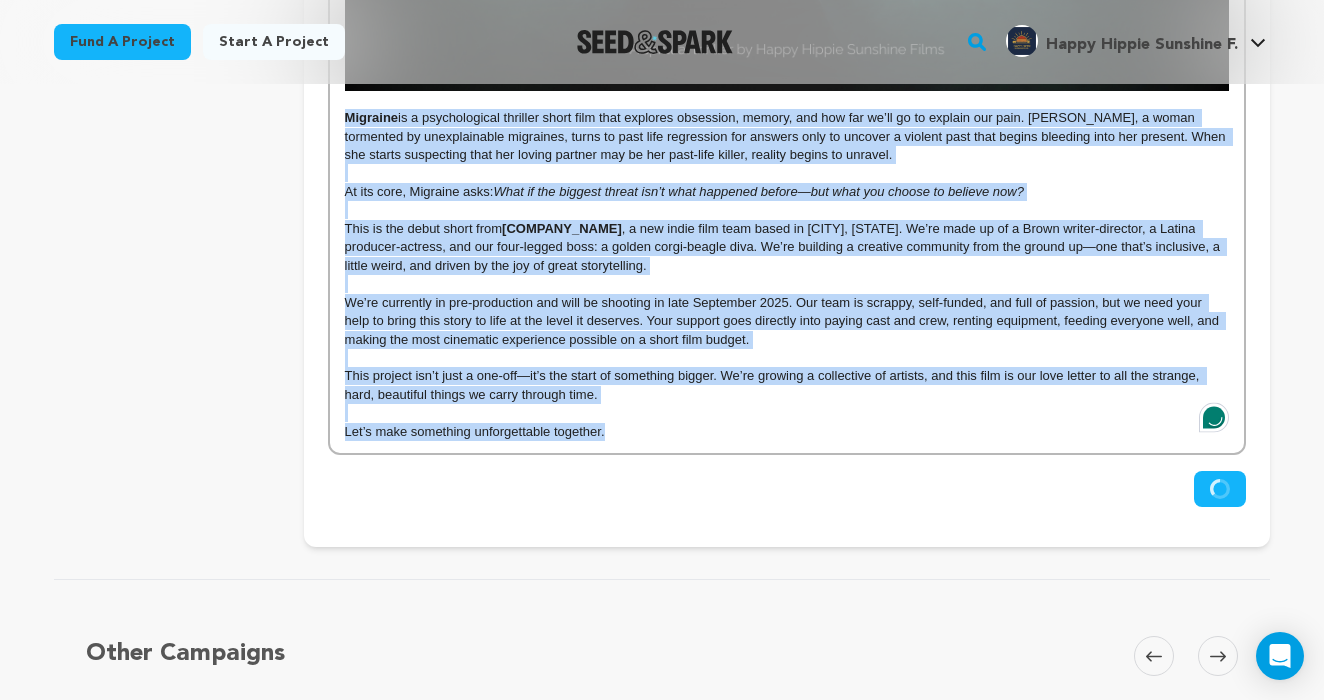 drag, startPoint x: 640, startPoint y: 425, endPoint x: 344, endPoint y: 116, distance: 427.89835 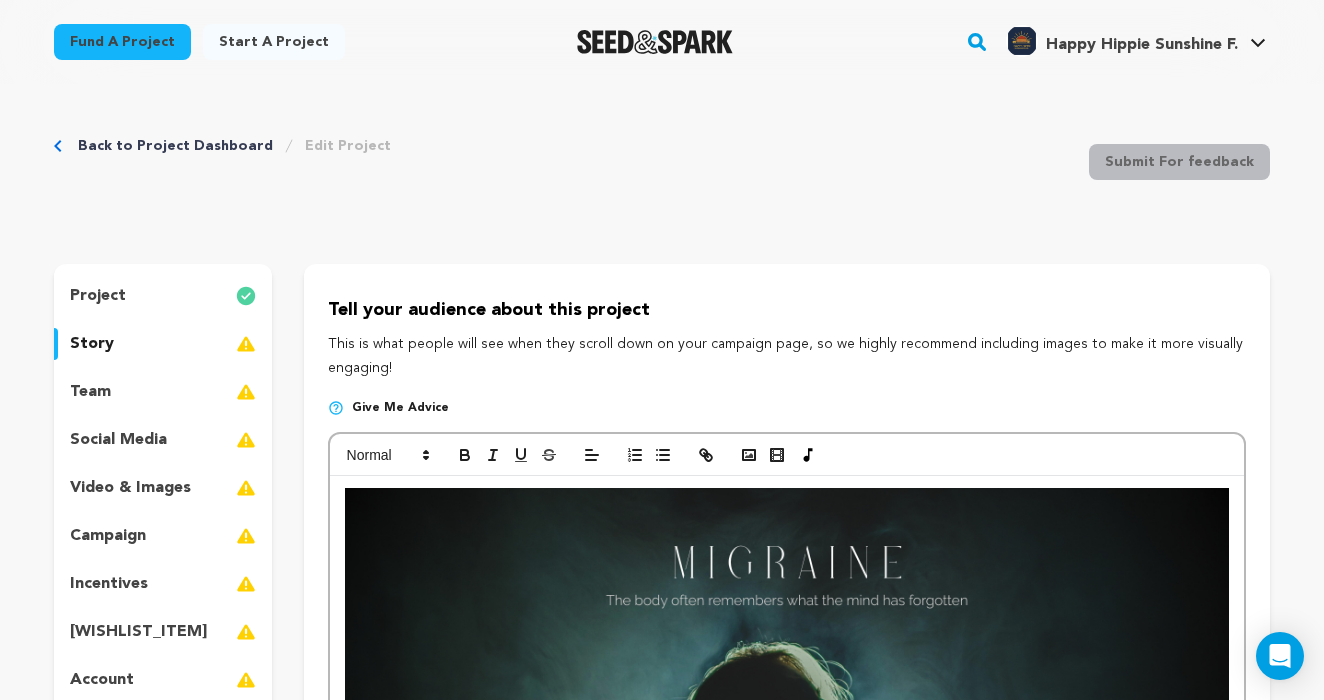 scroll, scrollTop: 0, scrollLeft: 0, axis: both 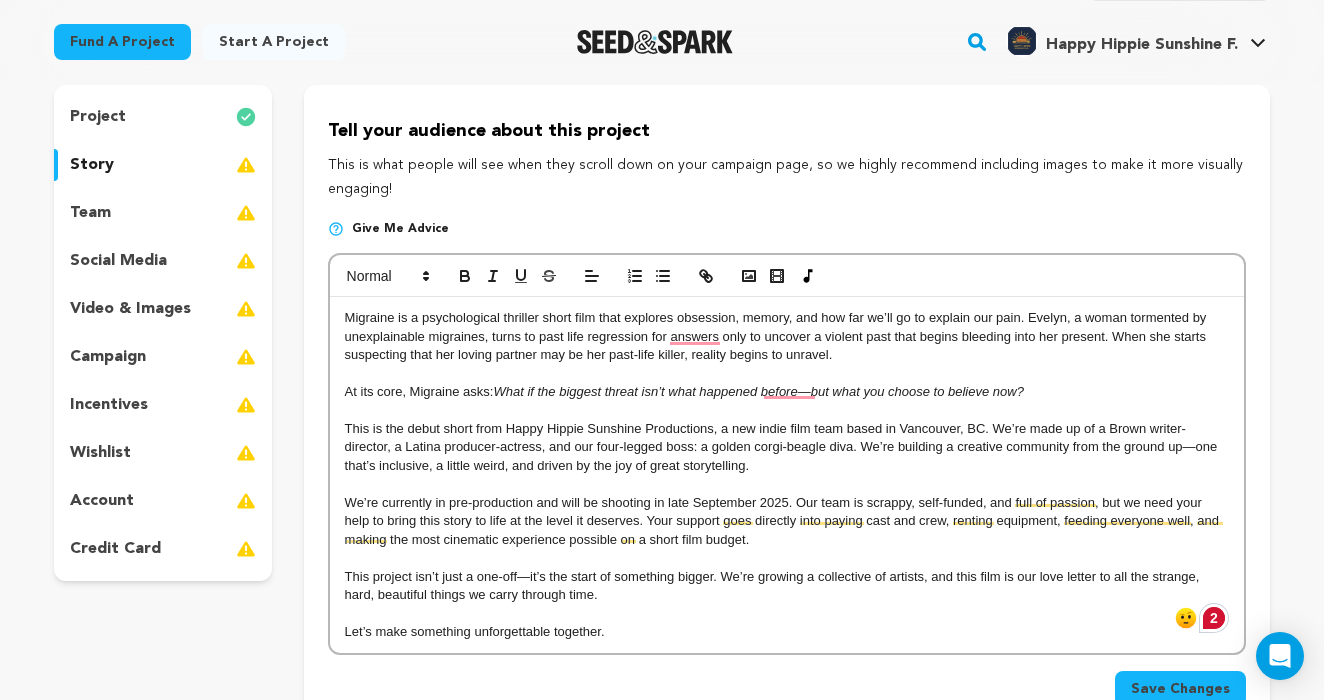 click on "Migraine is a psychological thriller short film that explores obsession, memory, and how far we’ll go to explain our pain. Evelyn, a woman tormented by unexplainable migraines, turns to past life regression for answers only to uncover a violent past that begins bleeding into her present. When she starts suspecting that her loving partner may be her past-life killer, reality begins to unravel." at bounding box center [787, 336] 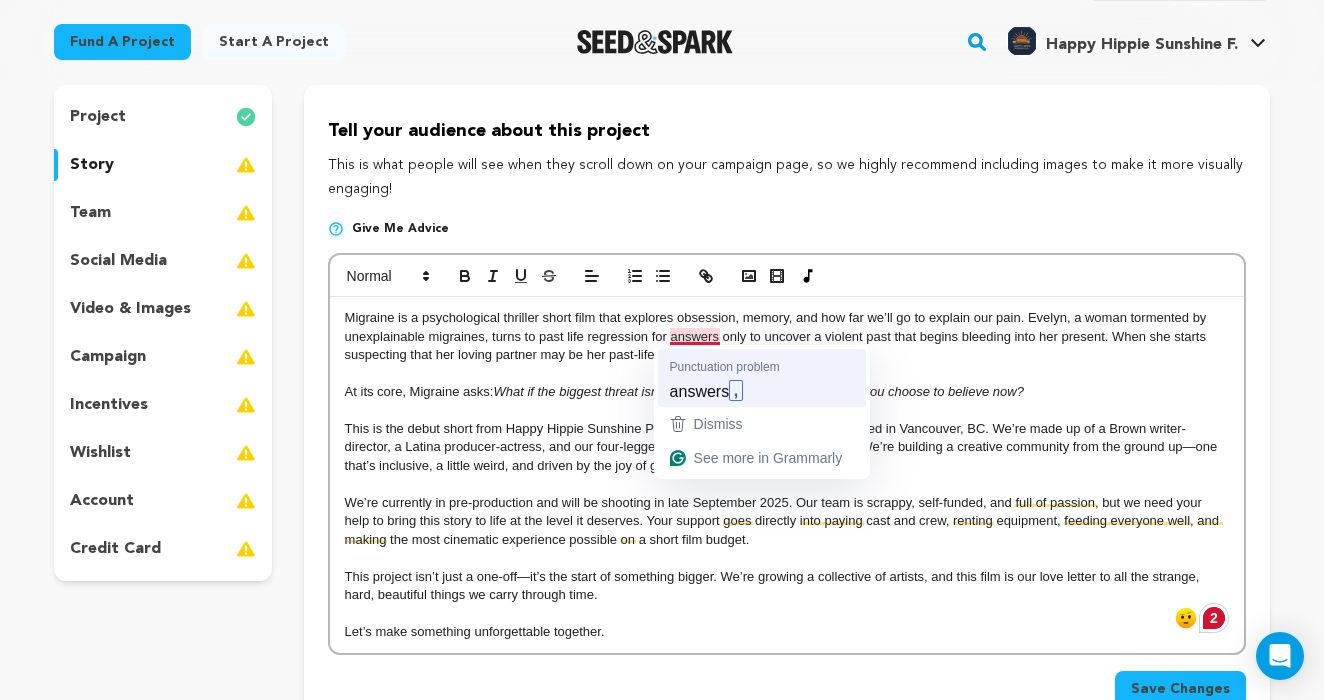 type 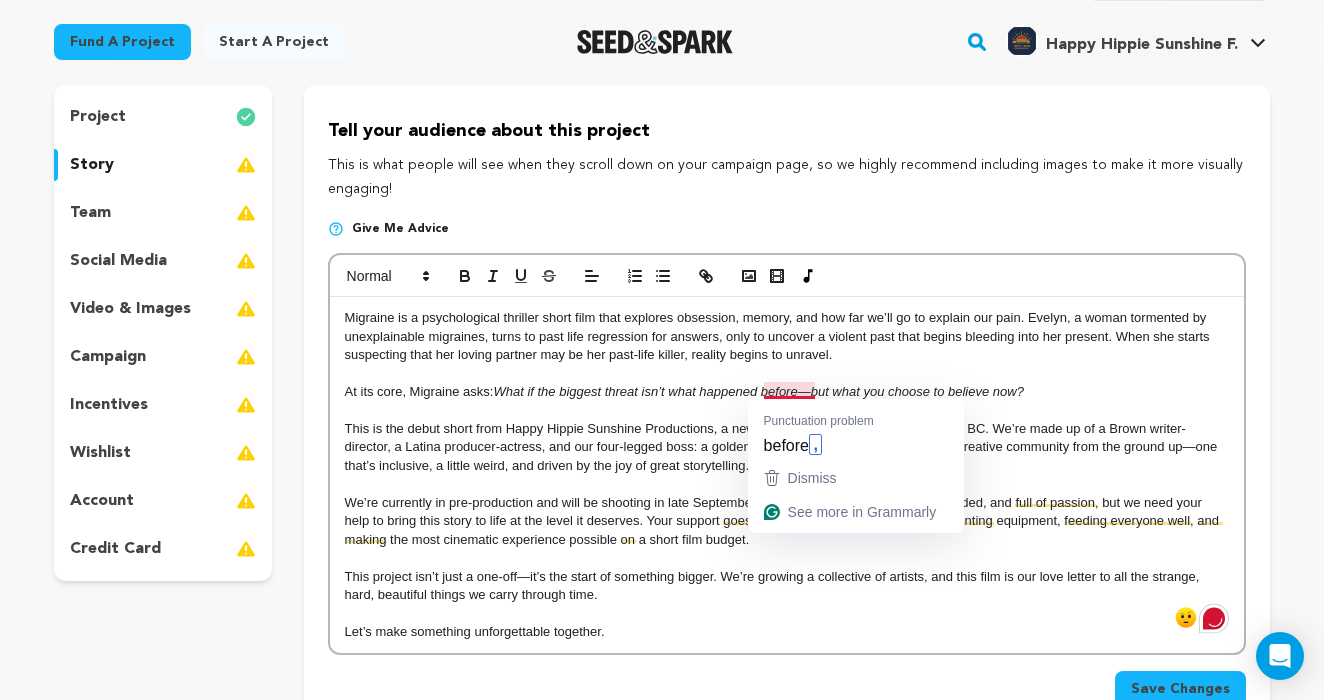click on "What if the biggest threat isn’t what happened before—but what you choose to believe now?" at bounding box center (758, 391) 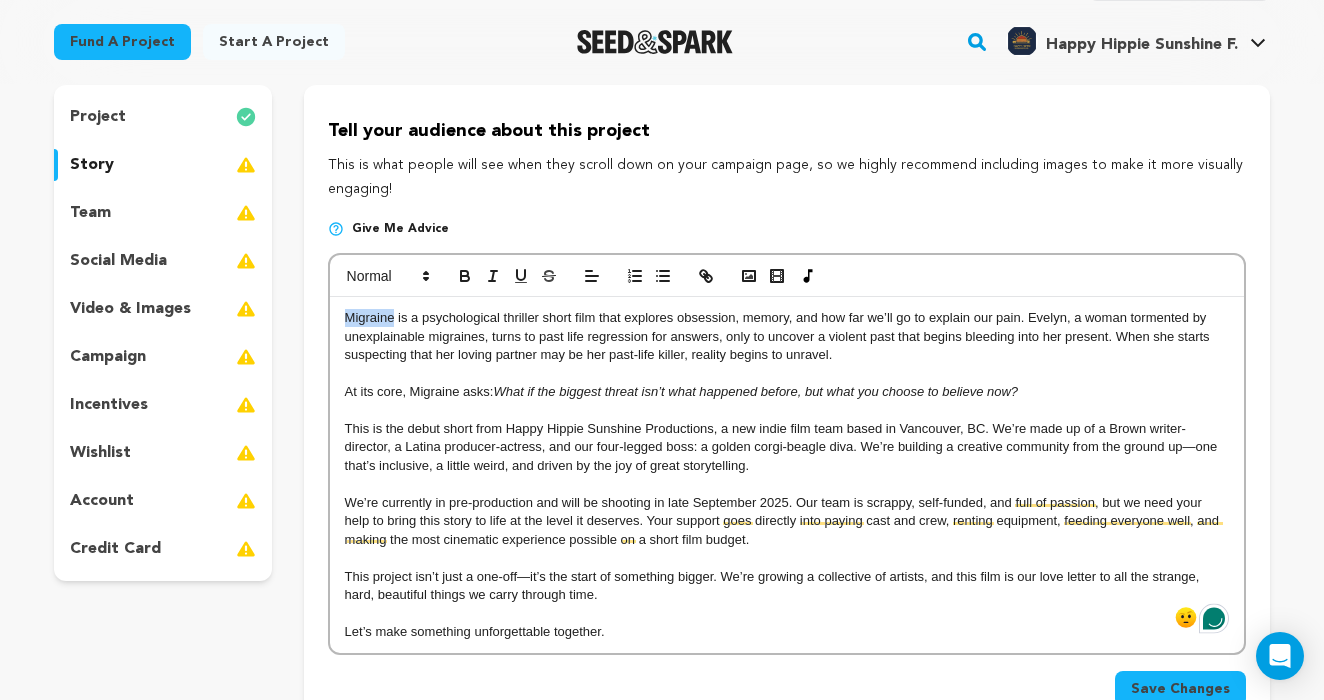 drag, startPoint x: 393, startPoint y: 319, endPoint x: 337, endPoint y: 316, distance: 56.0803 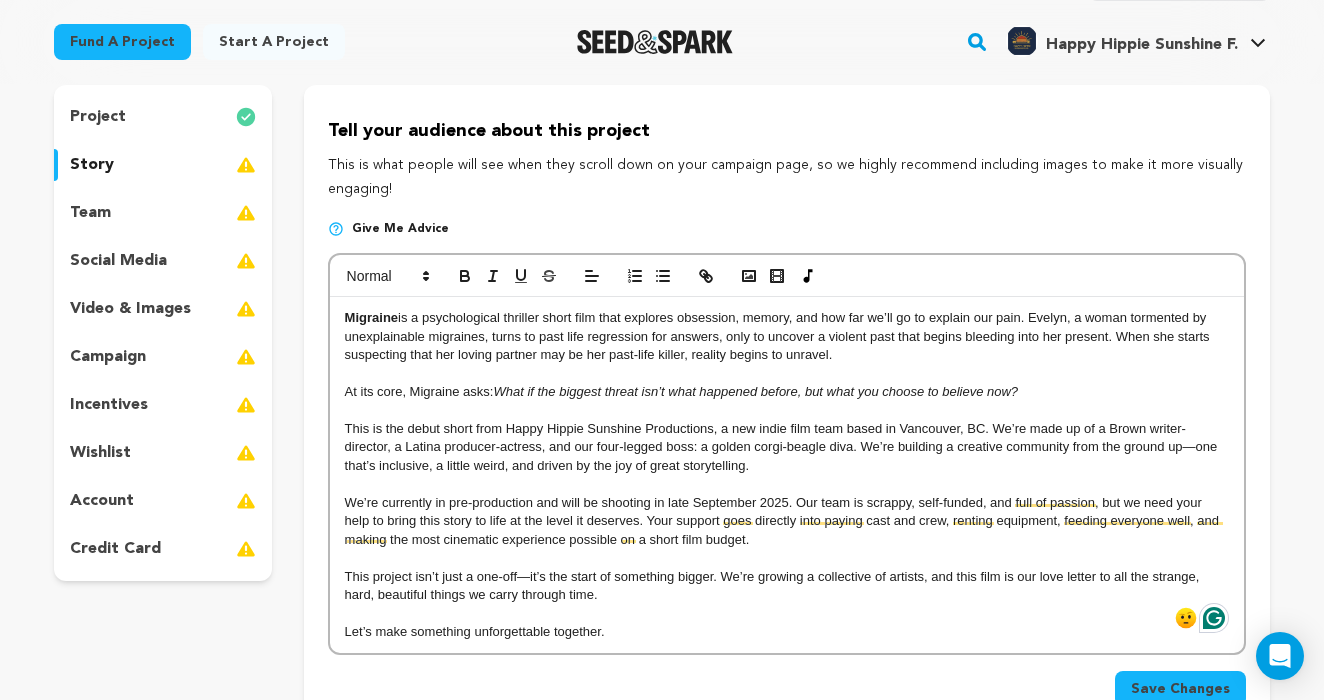 click on "Migraine" at bounding box center [371, 317] 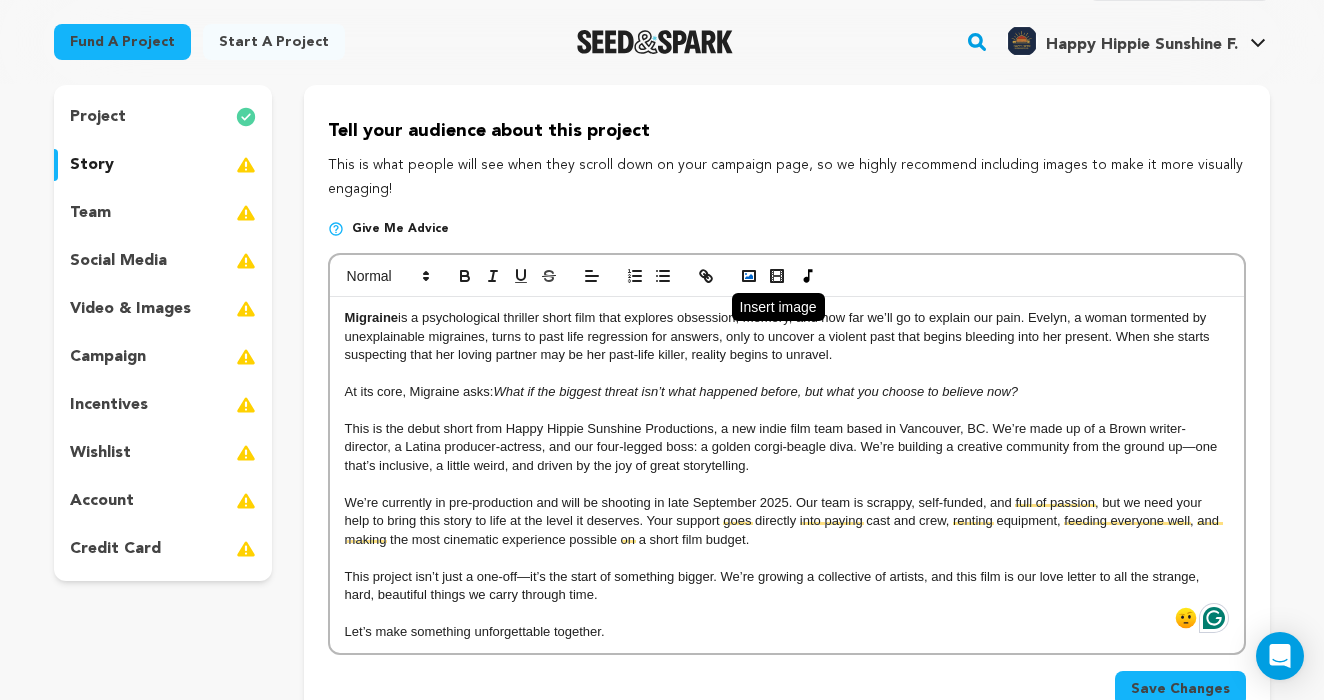 click 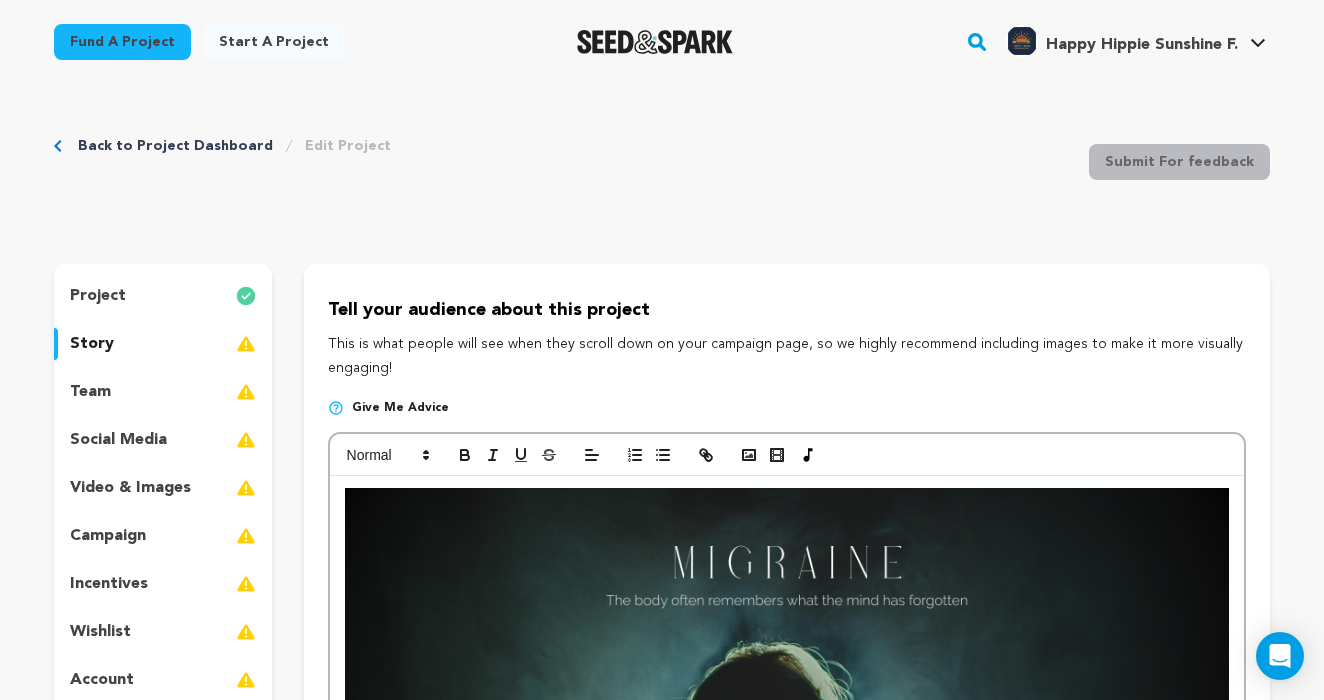 scroll, scrollTop: 0, scrollLeft: 0, axis: both 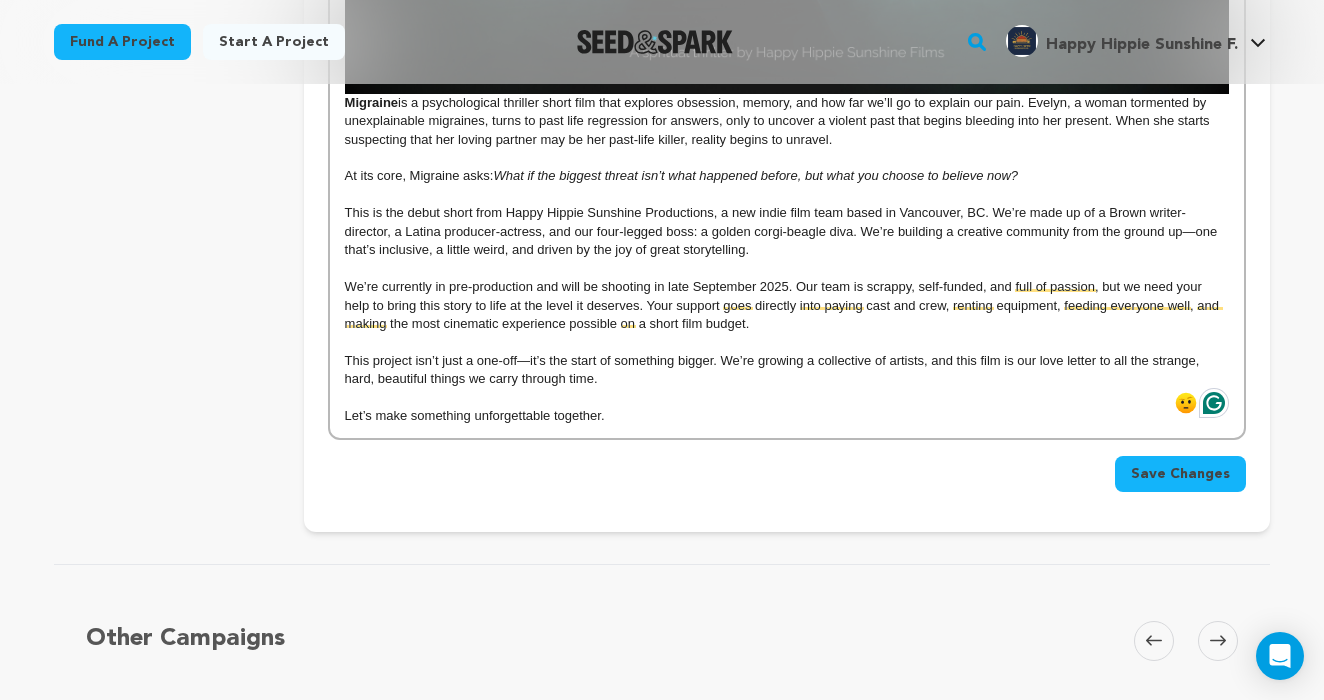 click on "Save Changes" at bounding box center (1180, 474) 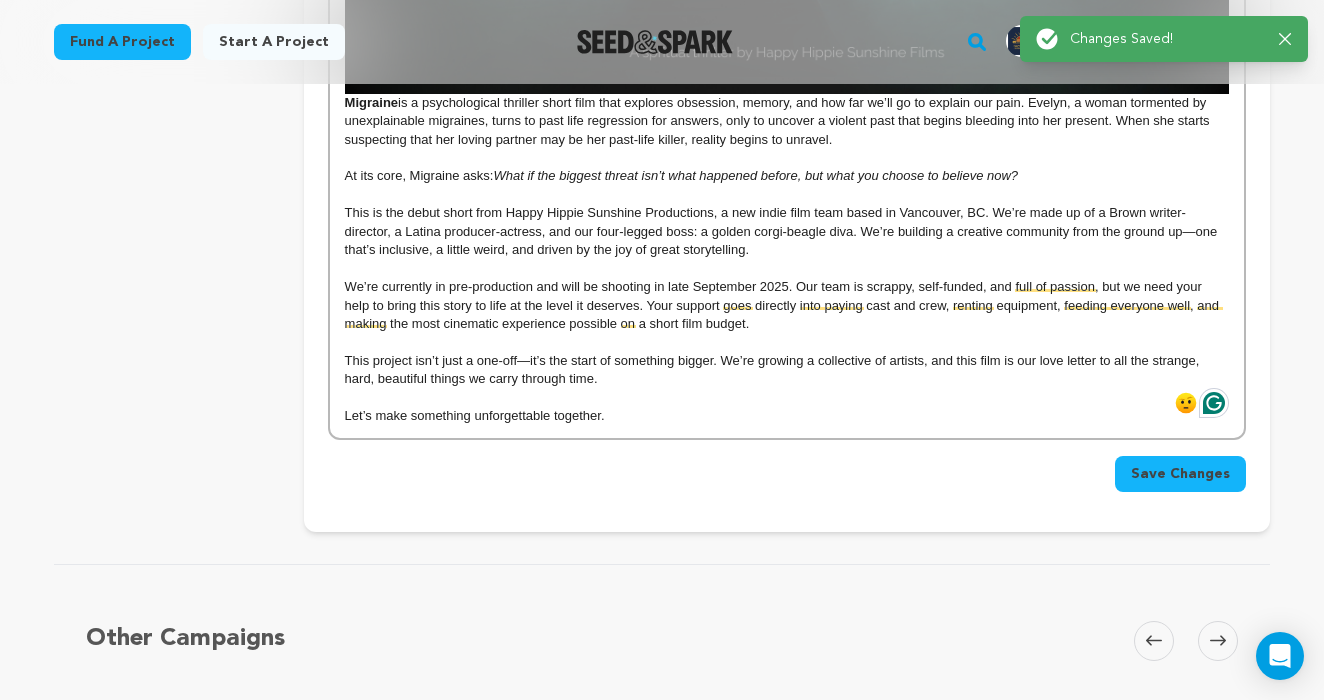 scroll, scrollTop: 0, scrollLeft: 0, axis: both 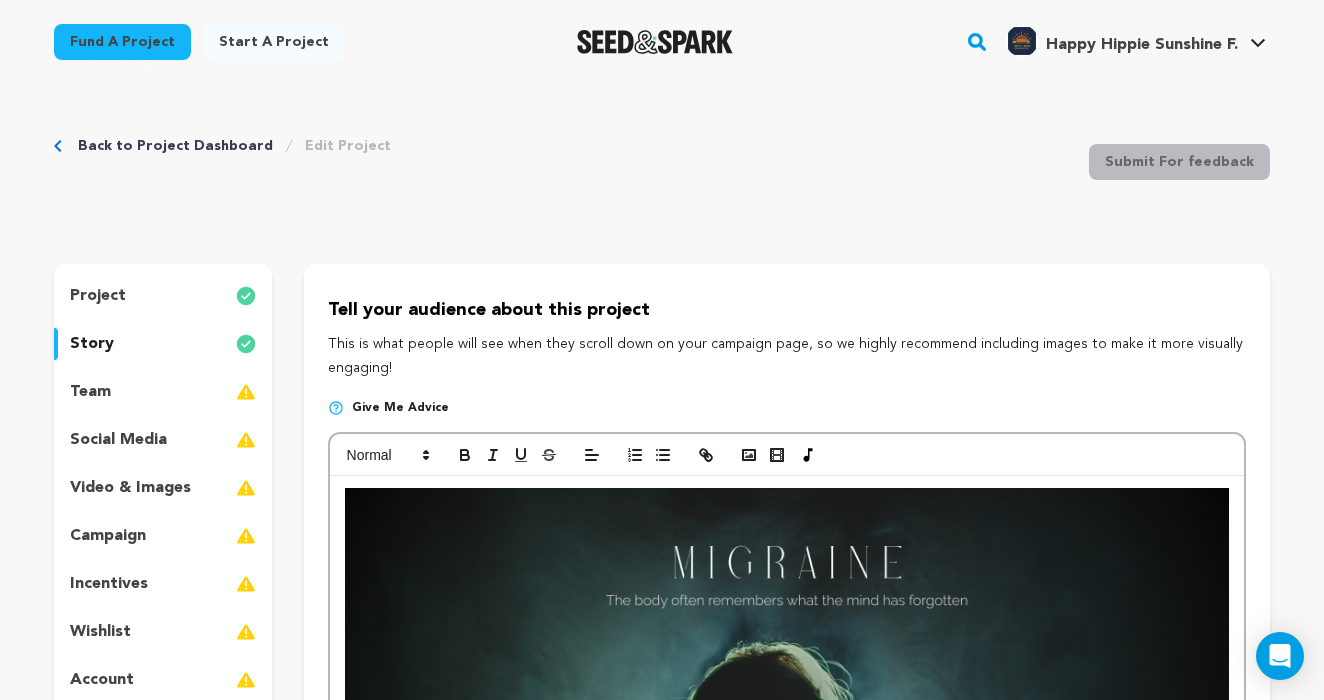click on "team" at bounding box center [163, 392] 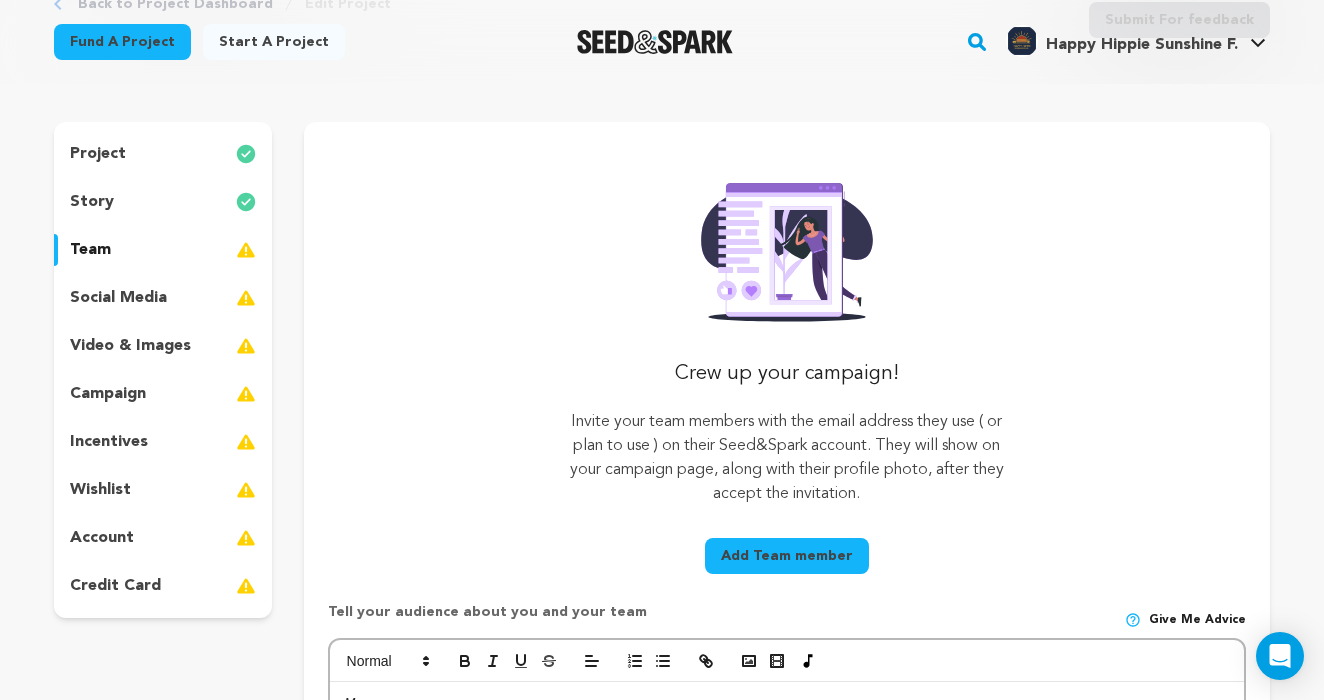 scroll, scrollTop: 15, scrollLeft: 0, axis: vertical 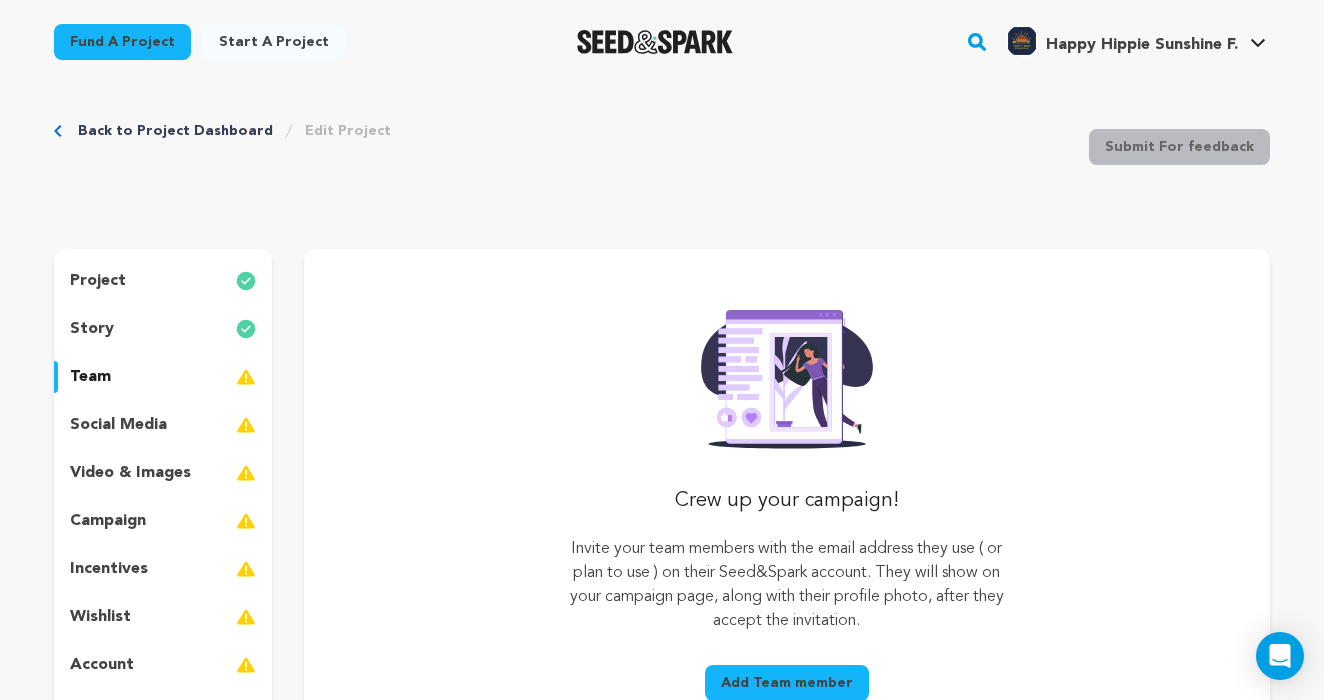 click on "story" at bounding box center (163, 329) 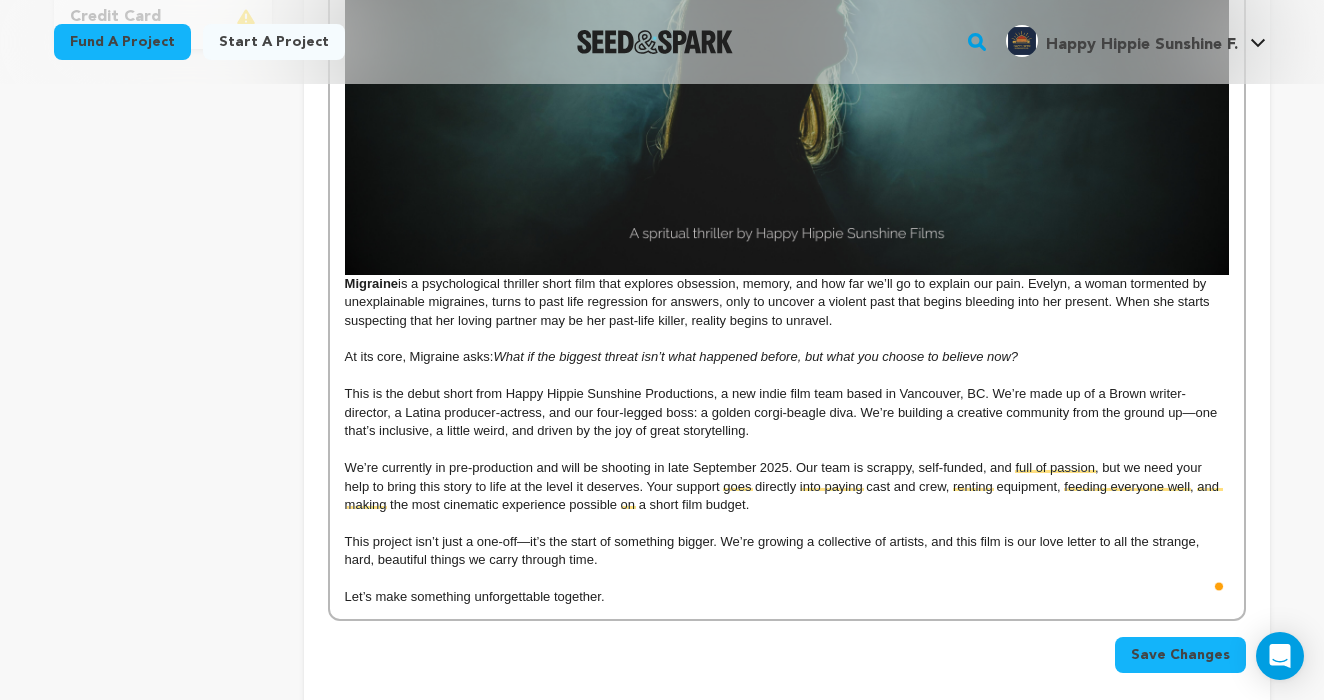 scroll, scrollTop: 712, scrollLeft: 0, axis: vertical 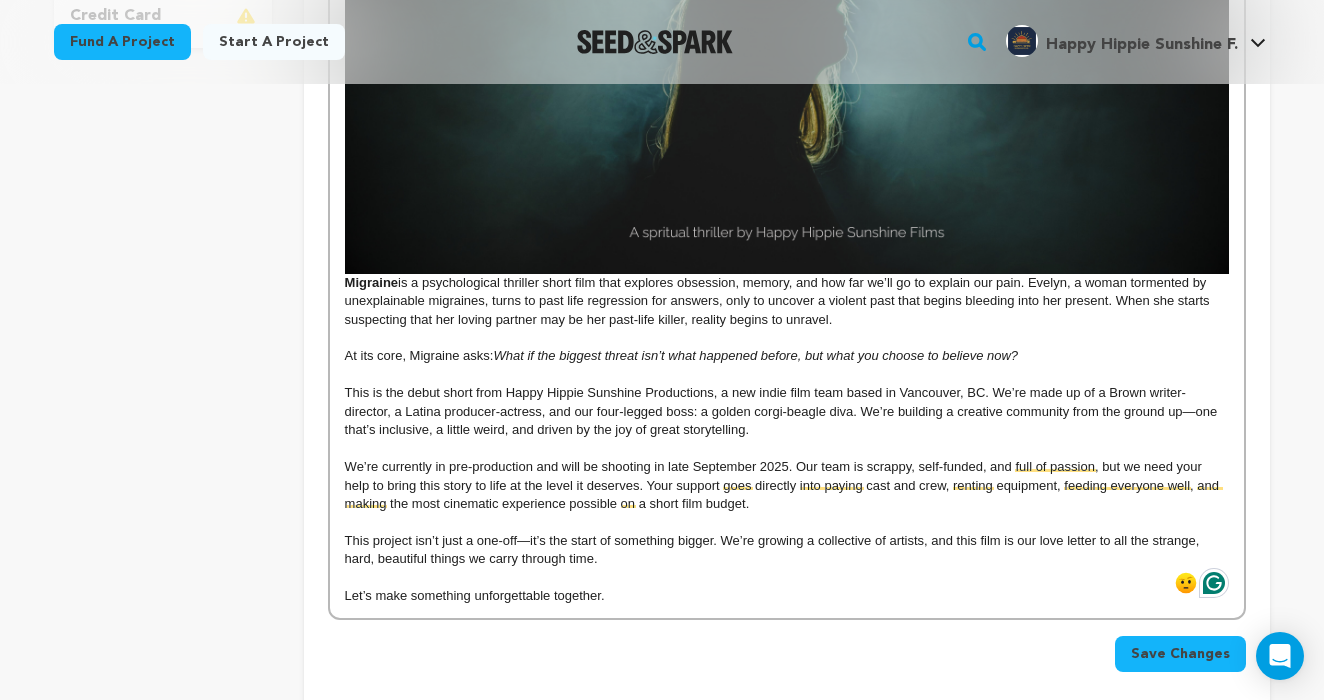 click on "Migraine  is a psychological thriller short film that explores obsession, memory, and how far we’ll go to explain our pain. Evelyn, a woman tormented by unexplainable migraines, turns to past life regression for answers, only to uncover a violent past that begins bleeding into her present. When she starts suspecting that her loving partner may be her past-life killer, reality begins to unravel. At its core, Migraine asks:  What if the biggest threat isn’t what happened before, but what you choose to believe now? This is the debut short from Happy Hippie Sunshine Productions, a new indie film team based in Vancouver, BC. We’re made up of a Brown writer-director, a Latina producer-actress, and our four-legged boss: a golden corgi-beagle diva. We’re building a creative community from the ground up—one that’s inclusive, a little weird, and driven by the joy of great storytelling. Let’s make something unforgettable together." at bounding box center (787, 191) 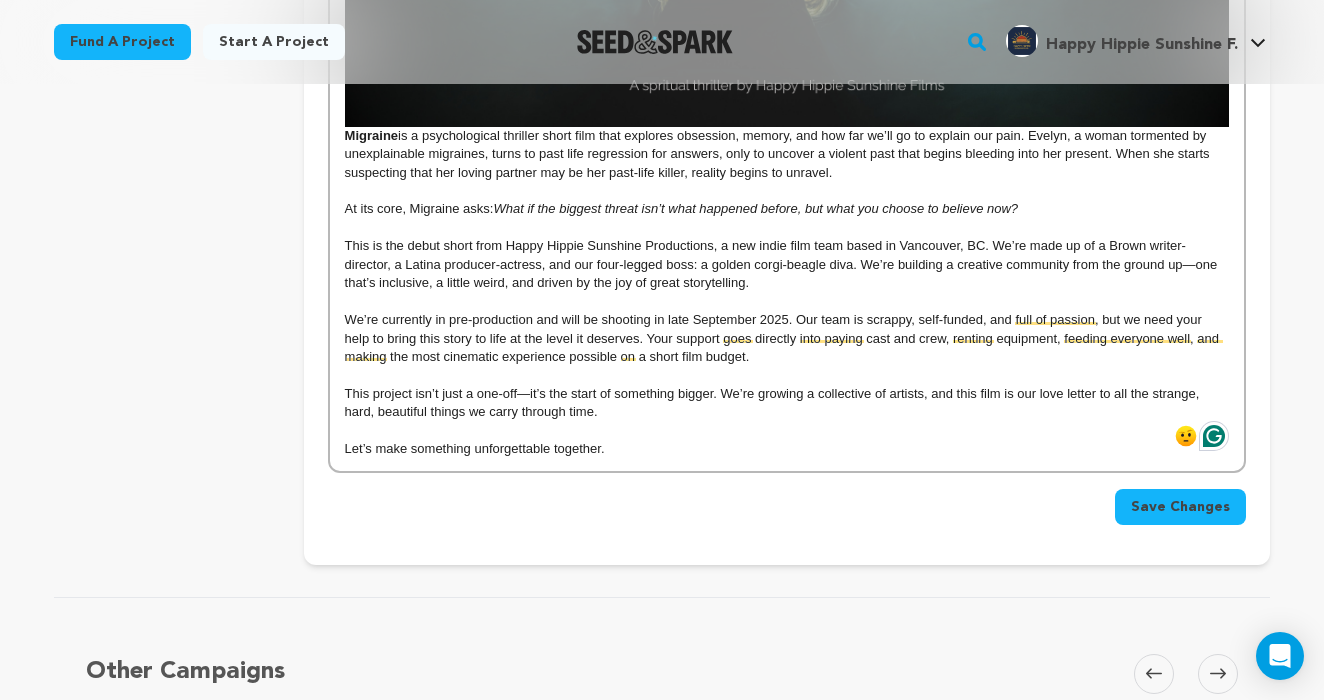 scroll, scrollTop: 985, scrollLeft: 0, axis: vertical 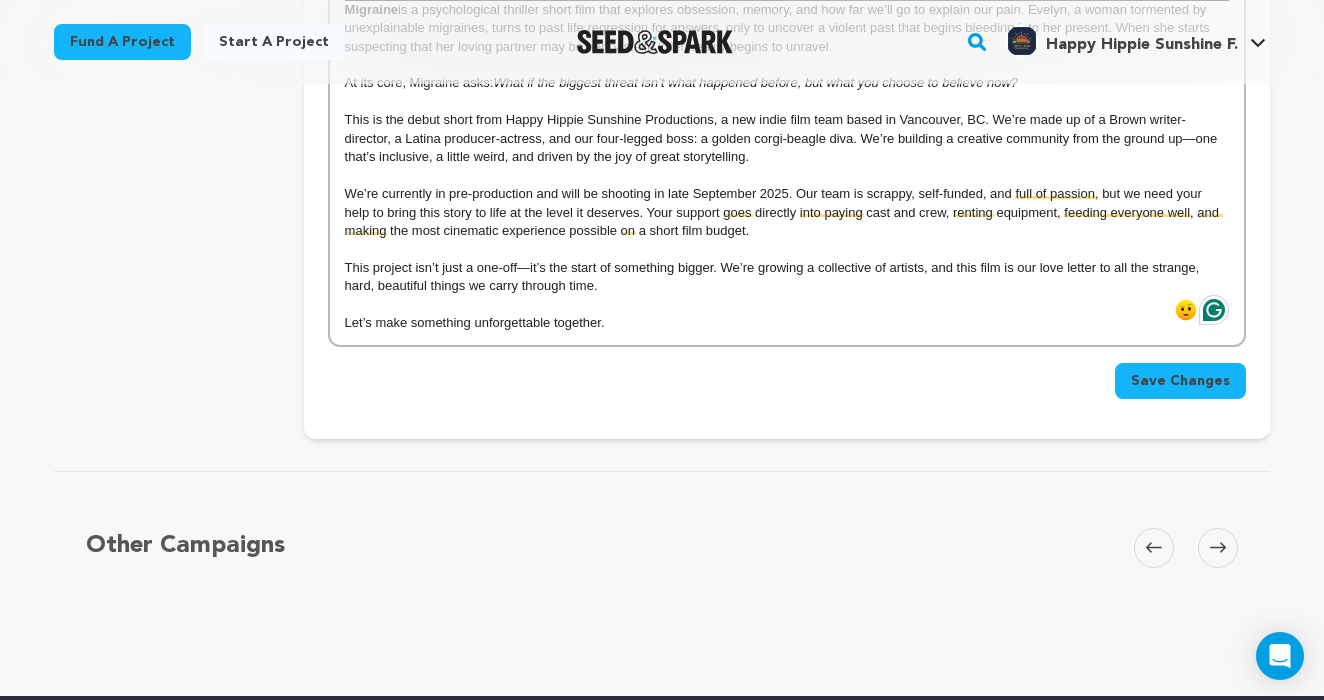 click on "Save Changes" at bounding box center (1180, 381) 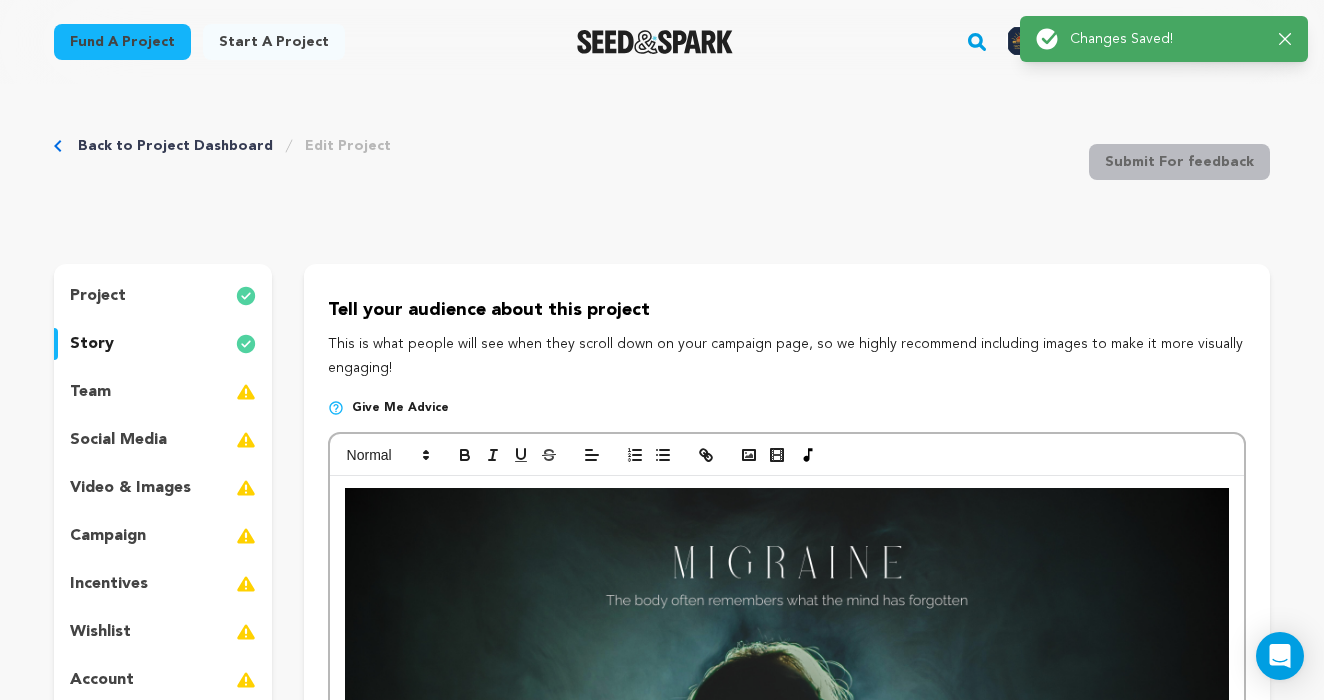 scroll, scrollTop: 0, scrollLeft: 0, axis: both 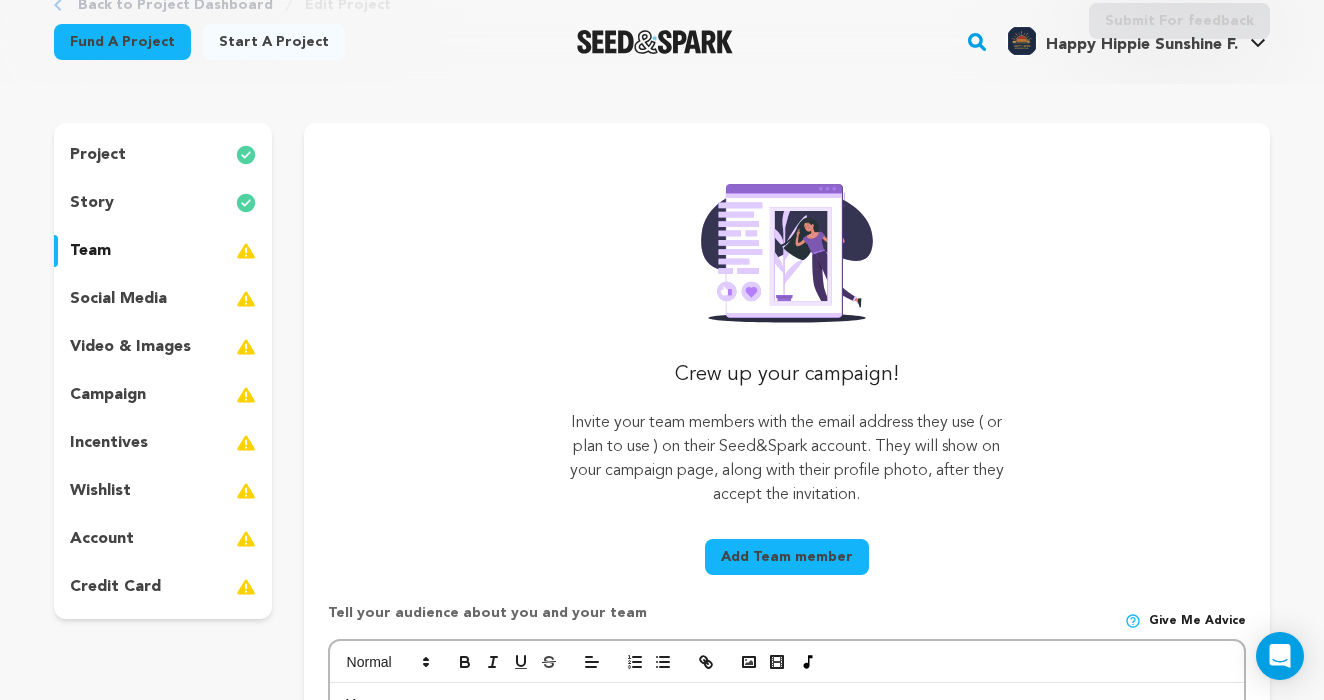 click at bounding box center [246, 299] 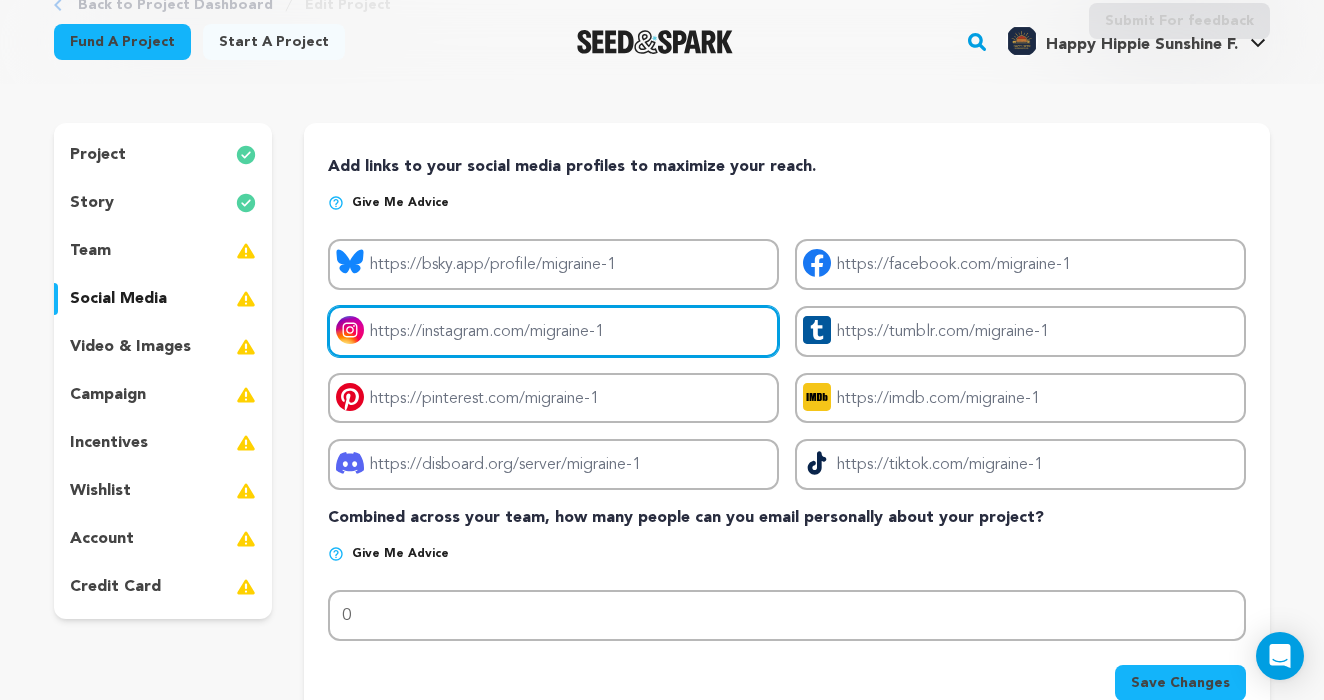 click on "Project instagram link" at bounding box center [553, 331] 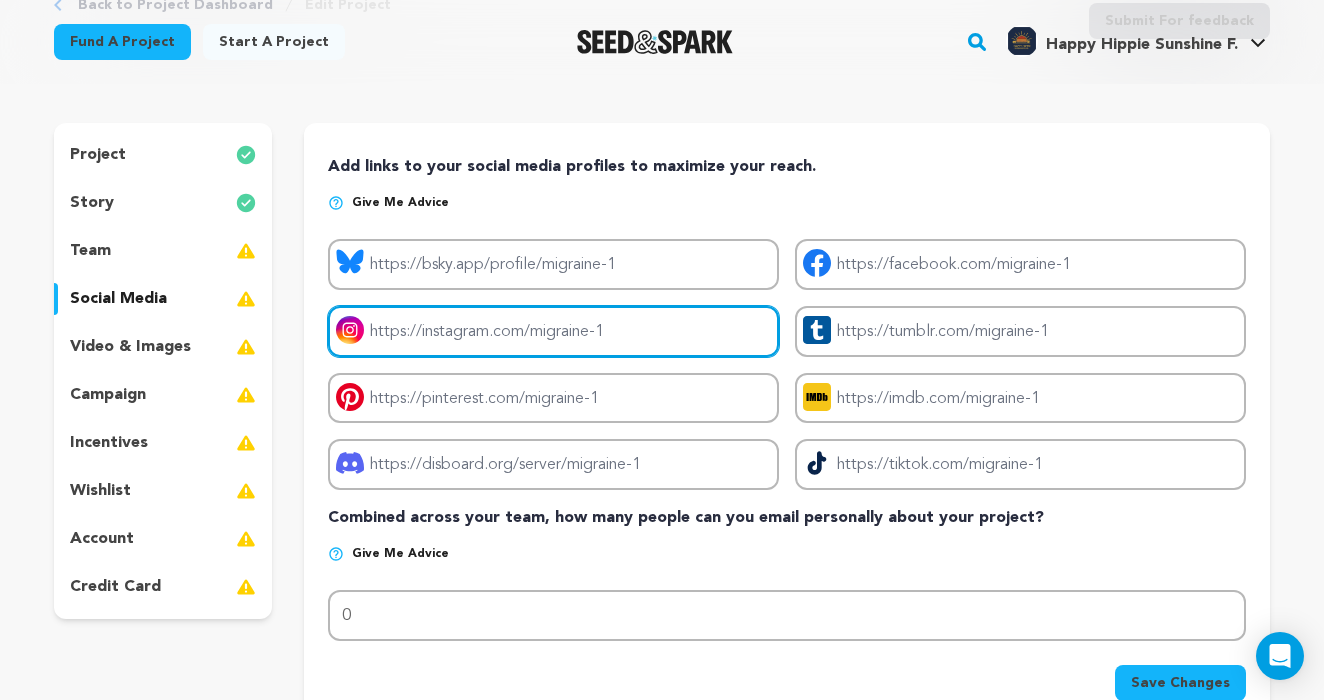 paste on "https://www.instagram.com/happyhippiesunshinefilms/" 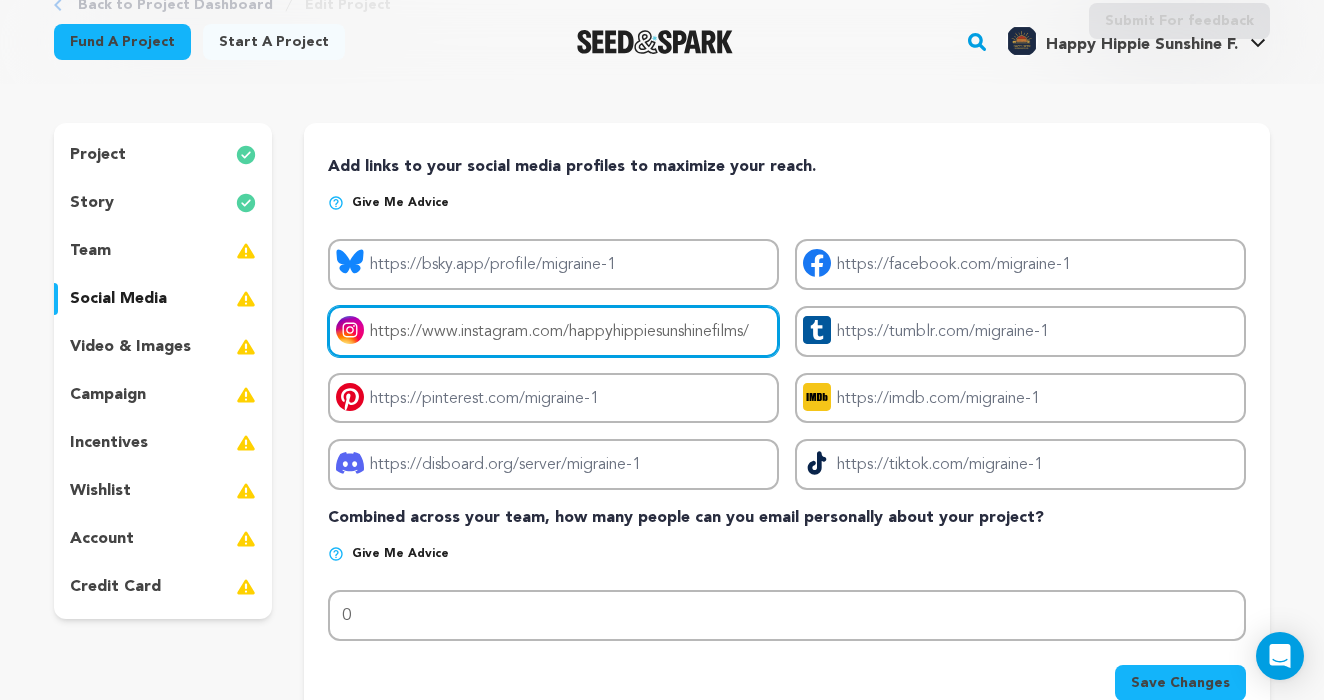 type on "https://www.instagram.com/happyhippiesunshinefilms/" 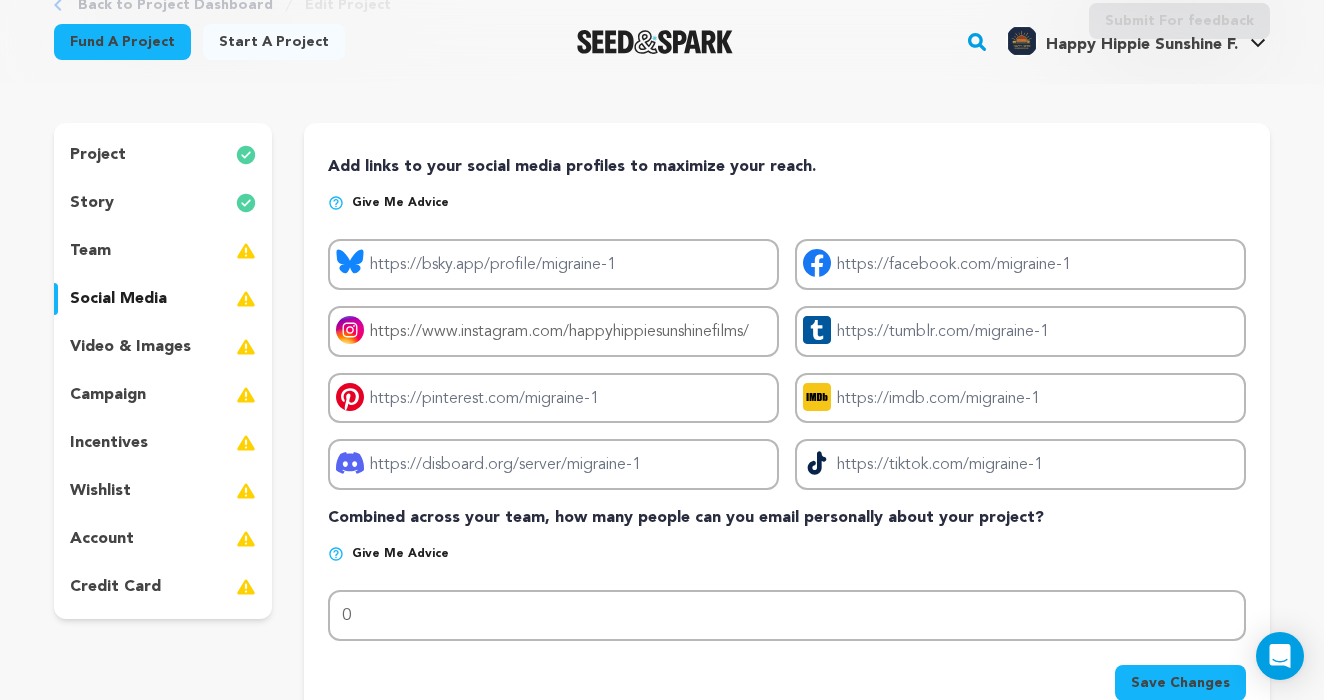 click on "Give me advice
# of email addresses...
0" at bounding box center (787, 593) 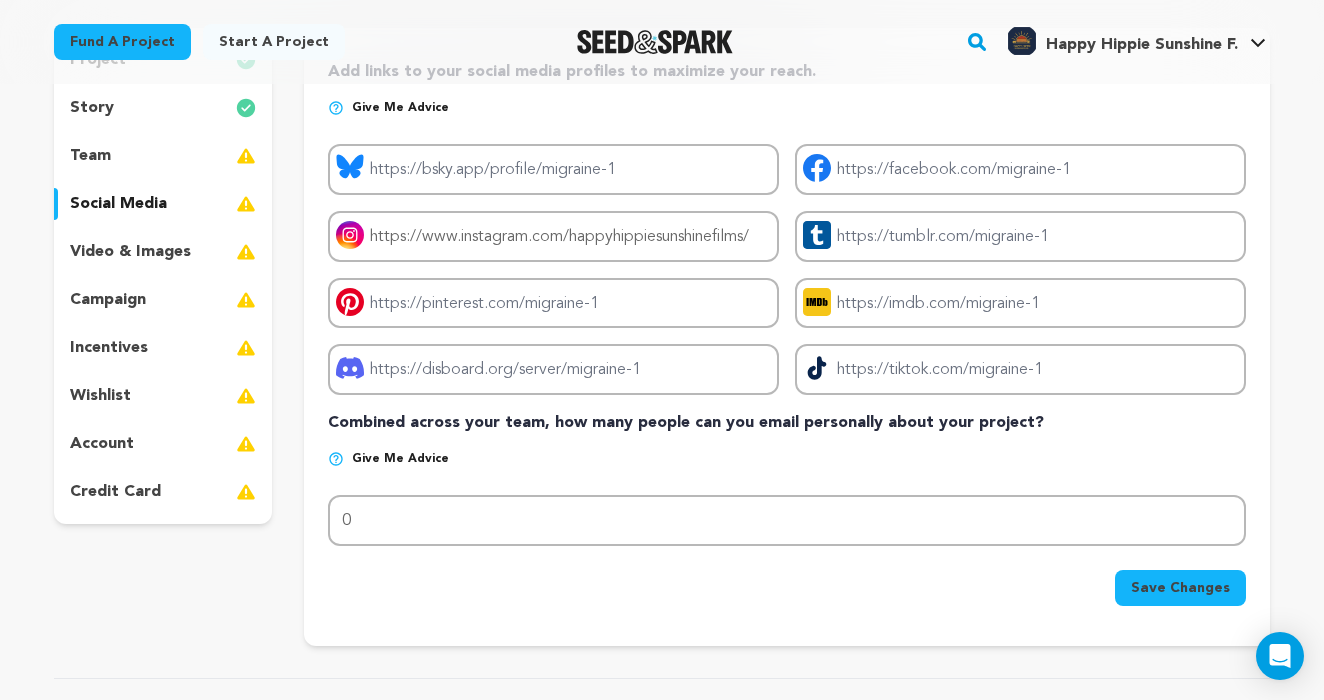 scroll, scrollTop: 239, scrollLeft: 0, axis: vertical 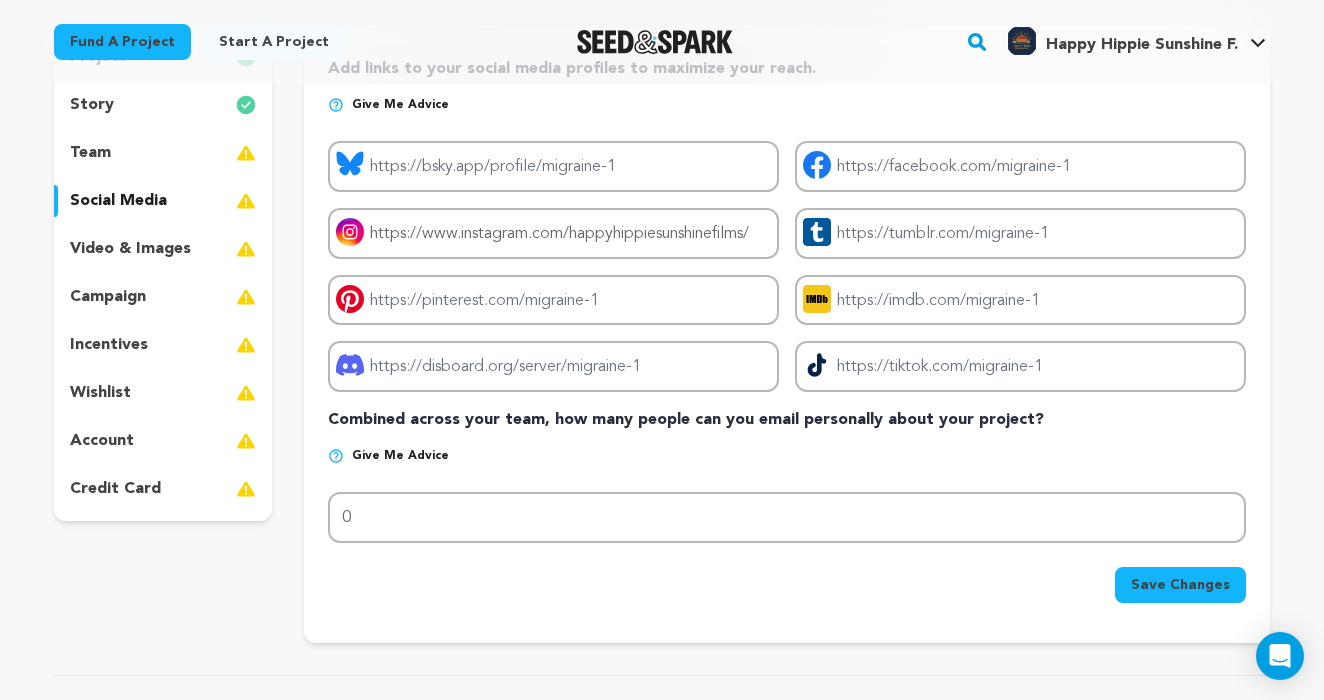 click on "Save Changes" at bounding box center (1180, 585) 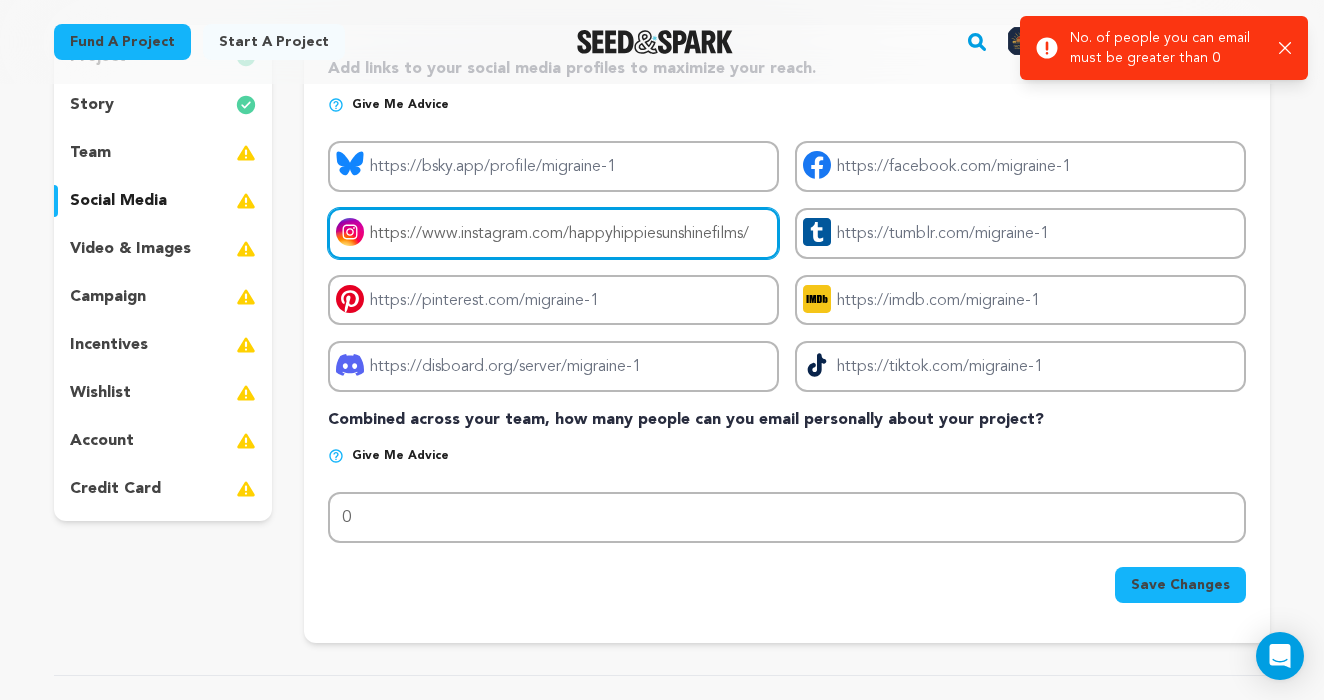 click on "https://www.instagram.com/happyhippiesunshinefilms/" at bounding box center [553, 233] 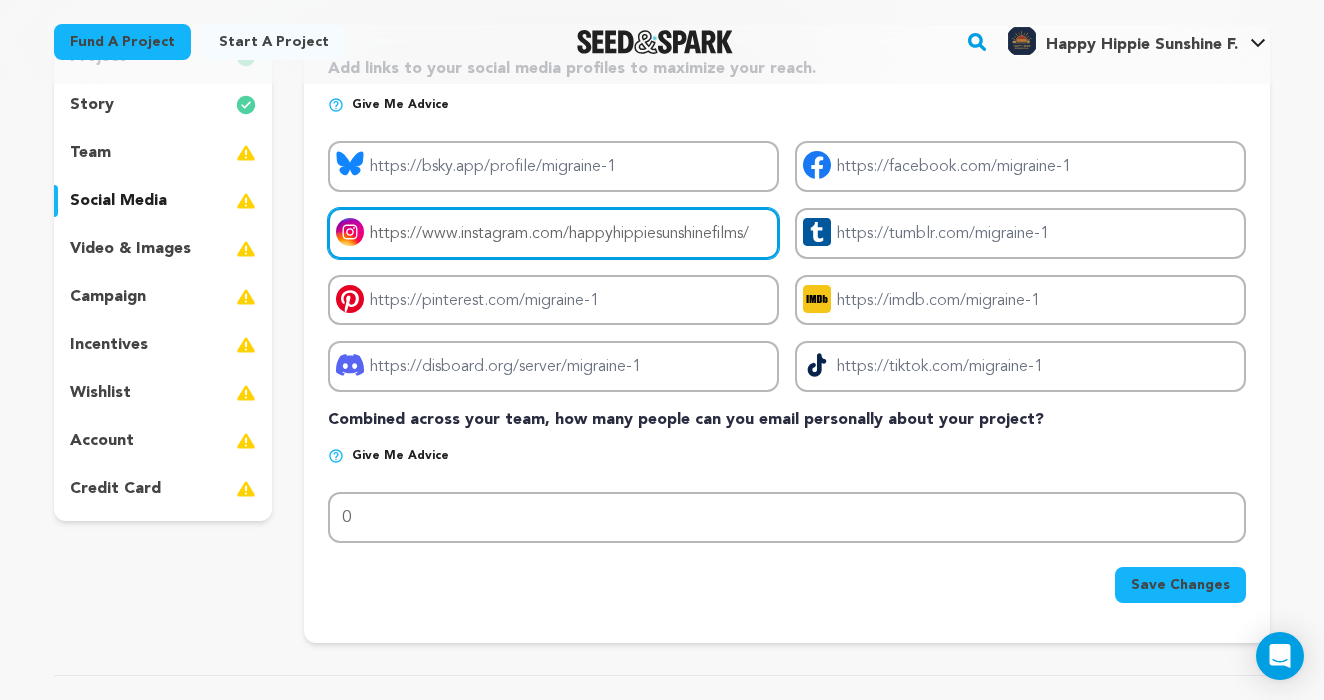 click on "https://www.instagram.com/happyhippiesunshinefilms/" at bounding box center [553, 233] 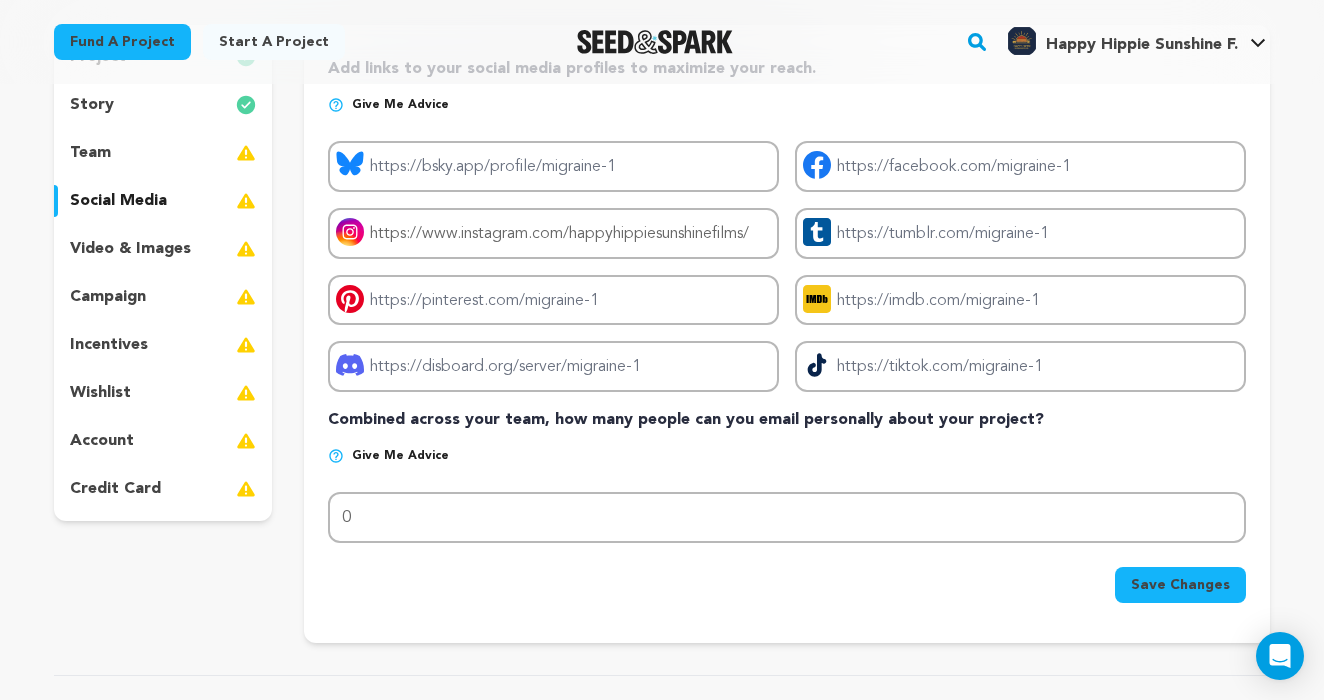 click on "Save Changes" at bounding box center (1180, 585) 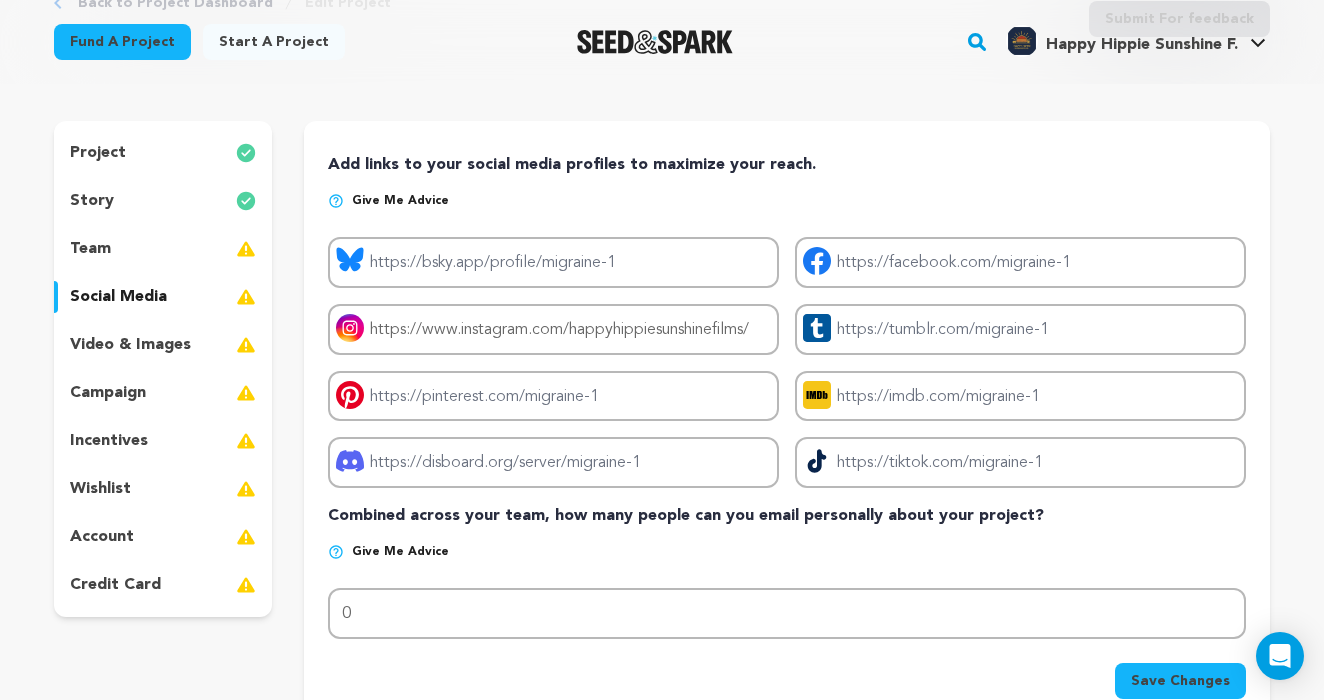 scroll, scrollTop: 147, scrollLeft: 0, axis: vertical 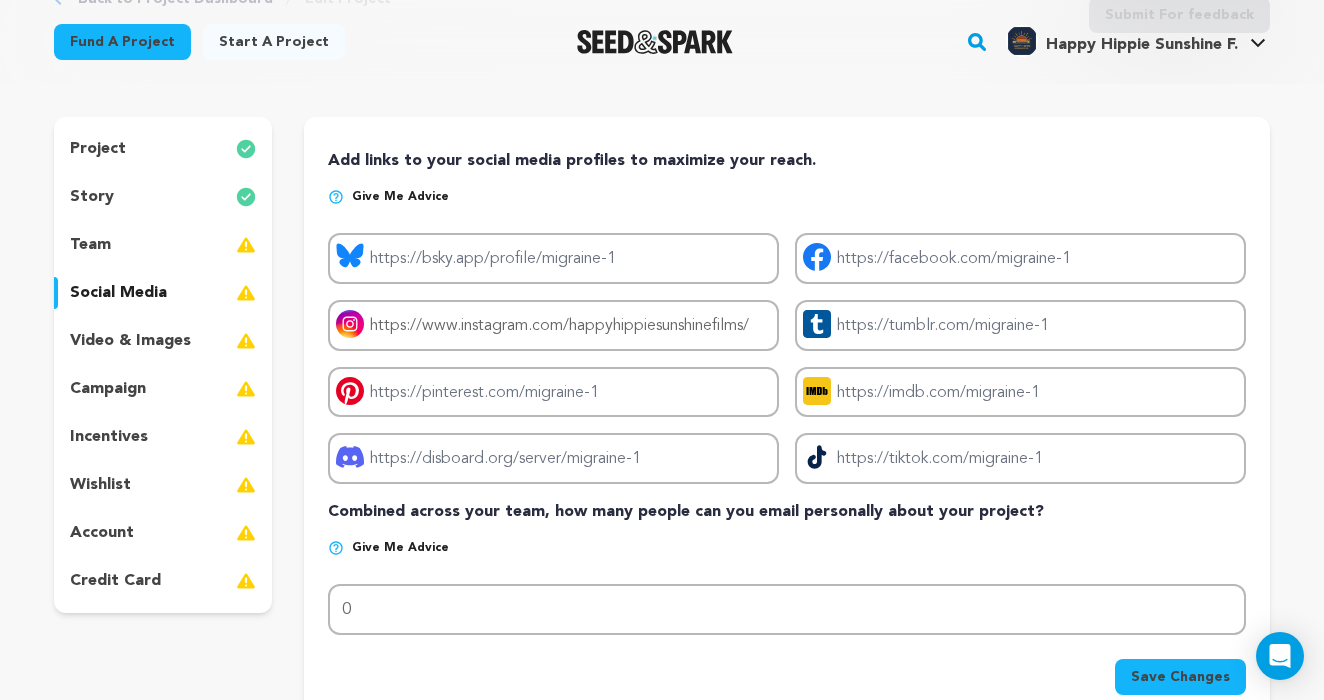 click on "Save Changes" at bounding box center (1180, 677) 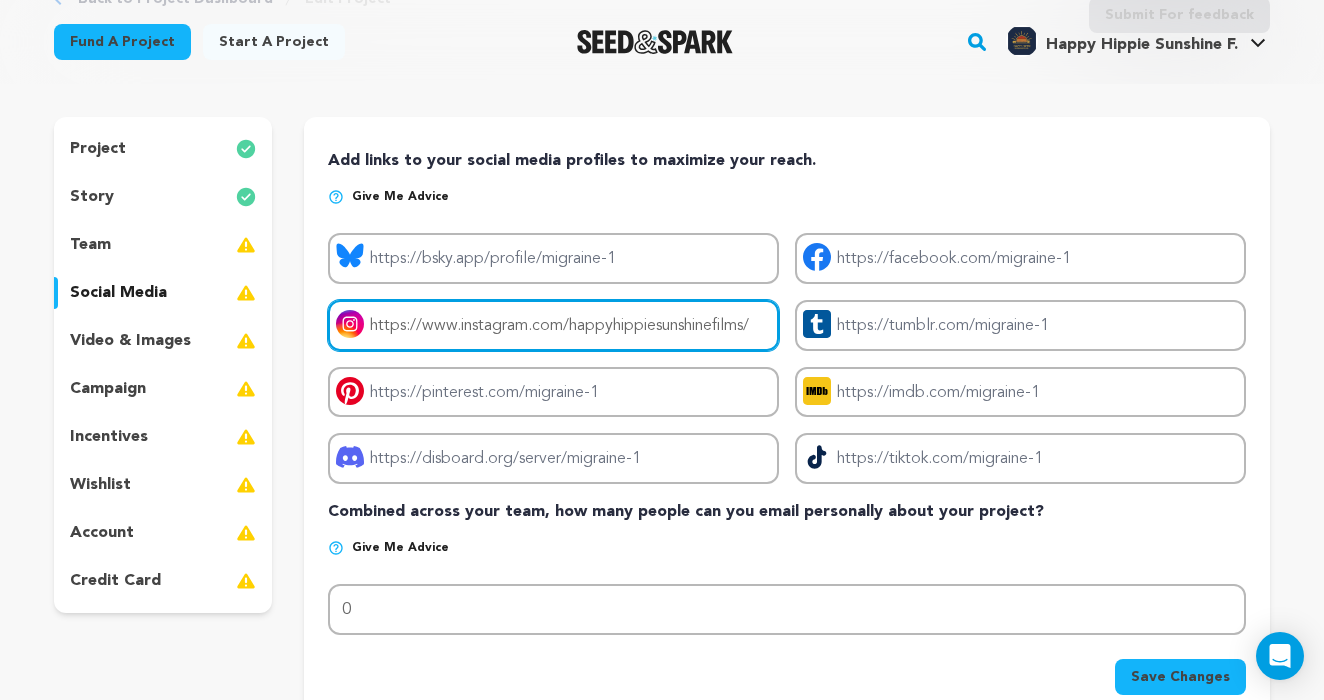 click on "https://www.instagram.com/happyhippiesunshinefilms/" at bounding box center [553, 325] 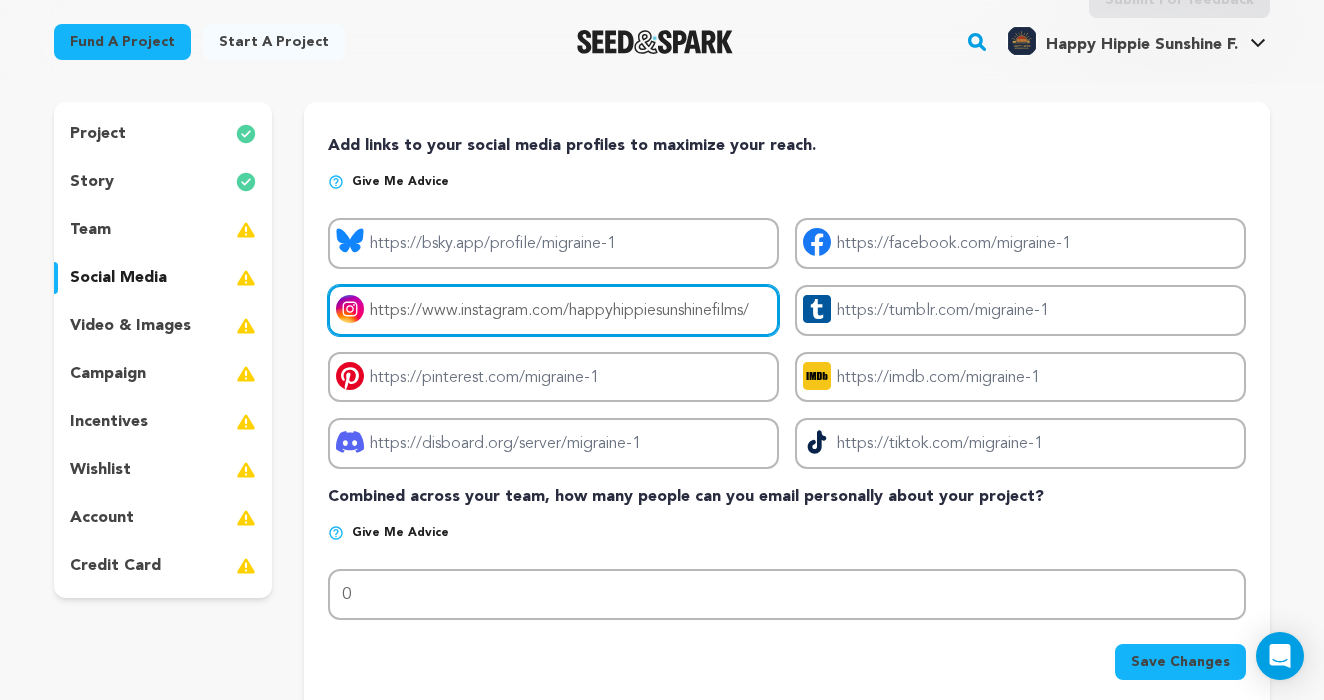 scroll, scrollTop: 164, scrollLeft: 0, axis: vertical 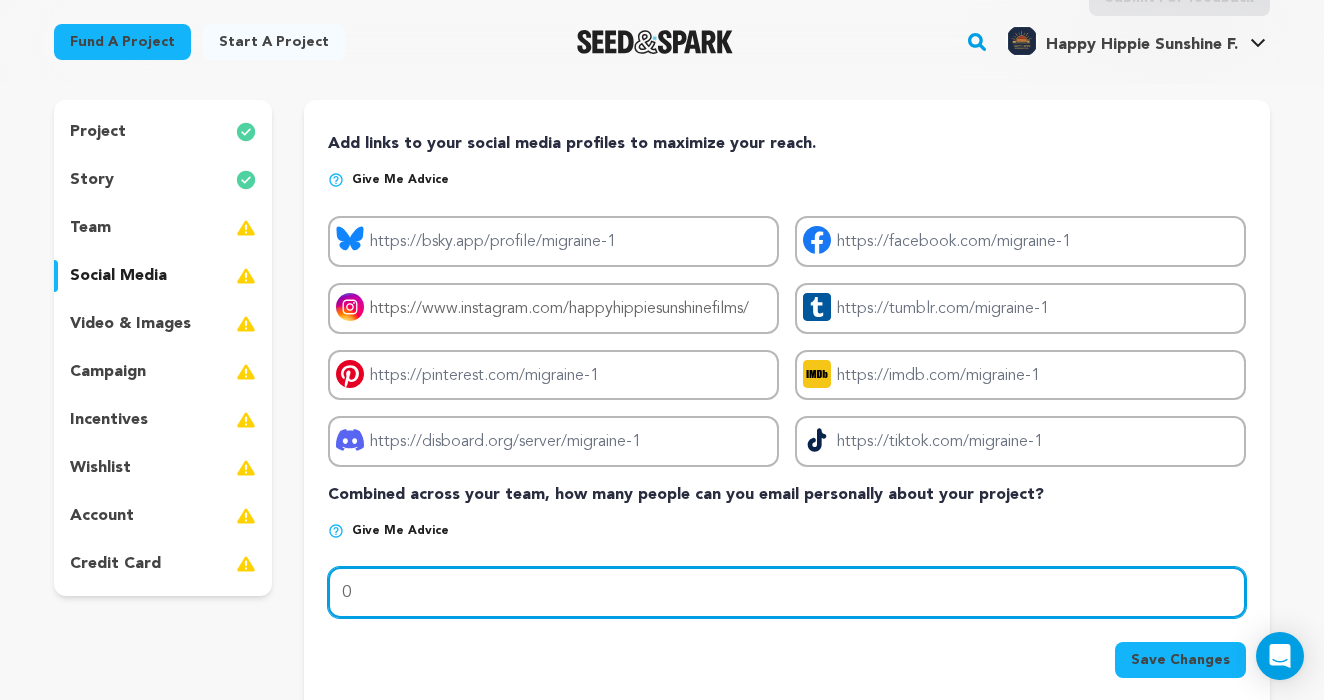 click on "0" at bounding box center (787, 592) 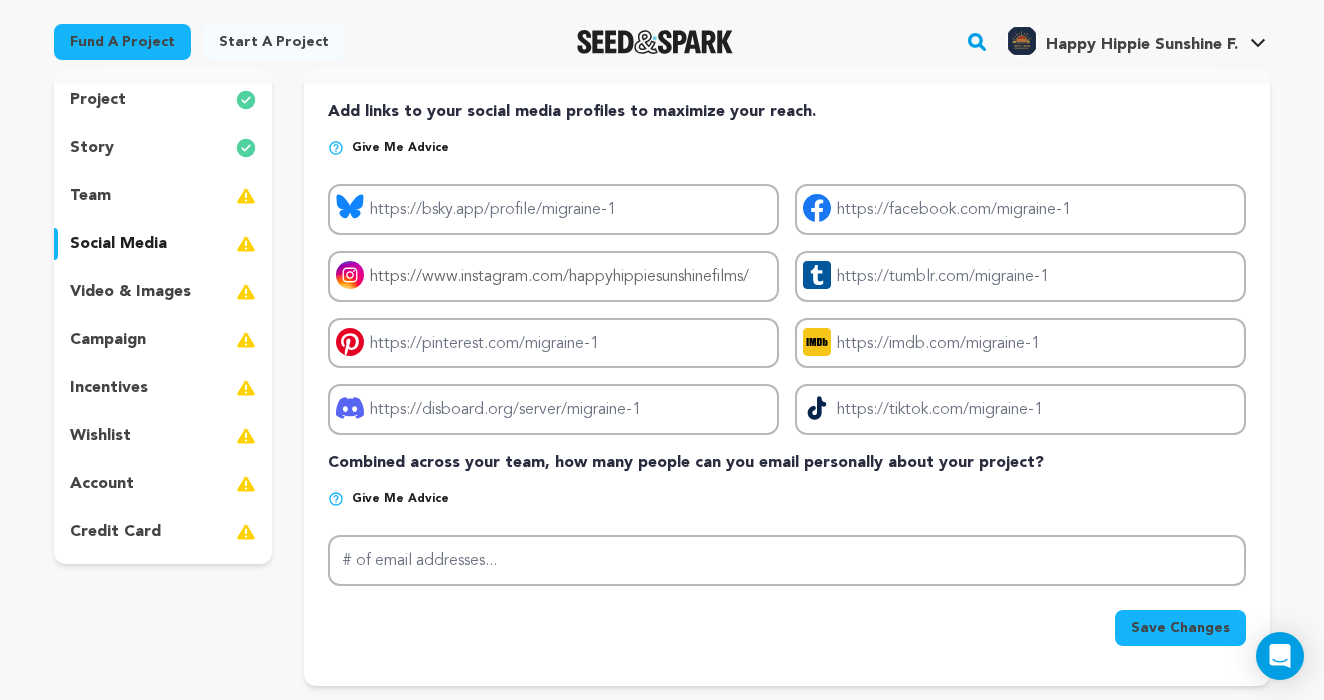 scroll, scrollTop: 209, scrollLeft: 0, axis: vertical 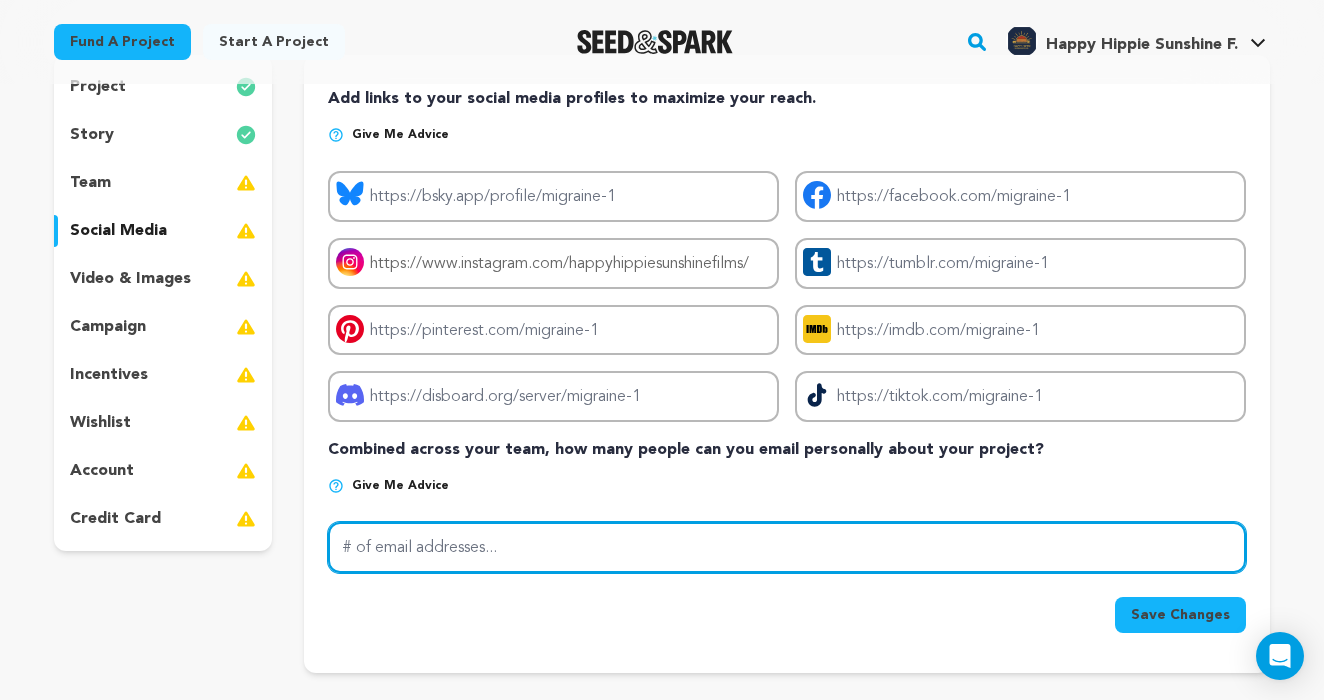 click on "# of email addresses..." at bounding box center [787, 547] 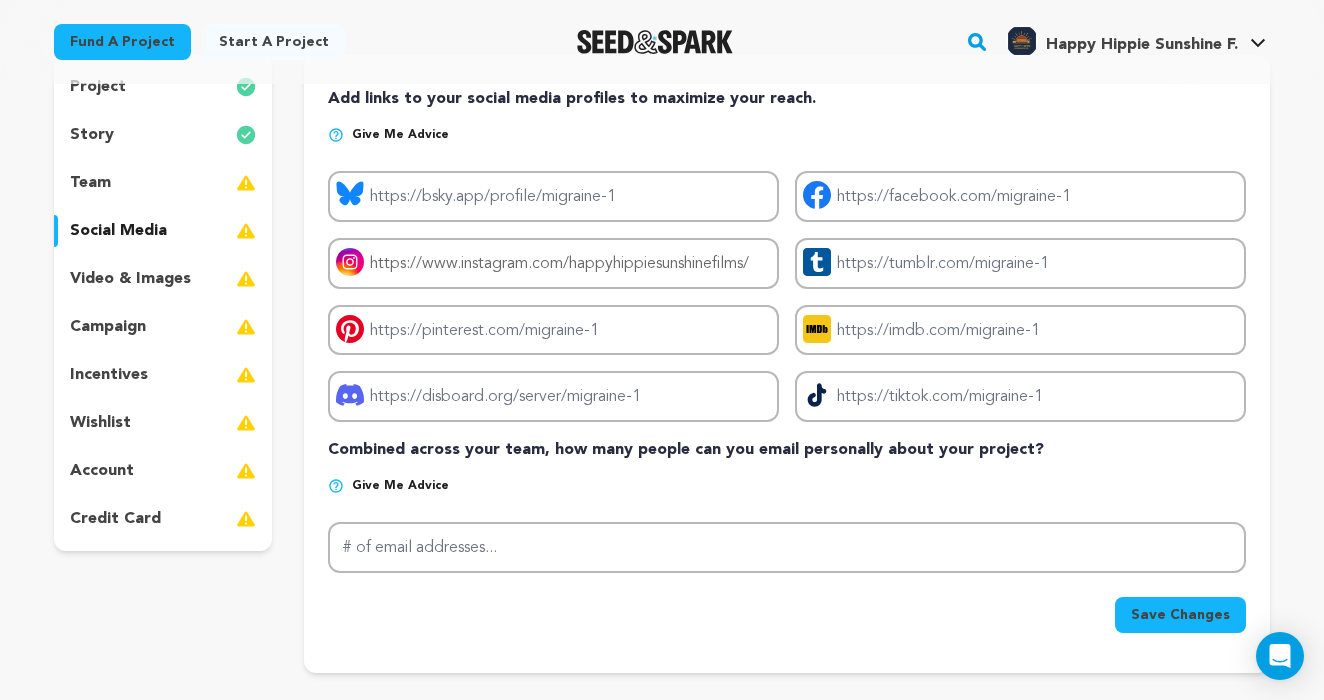 click on "Give me advice
# of email addresses..." at bounding box center (787, 525) 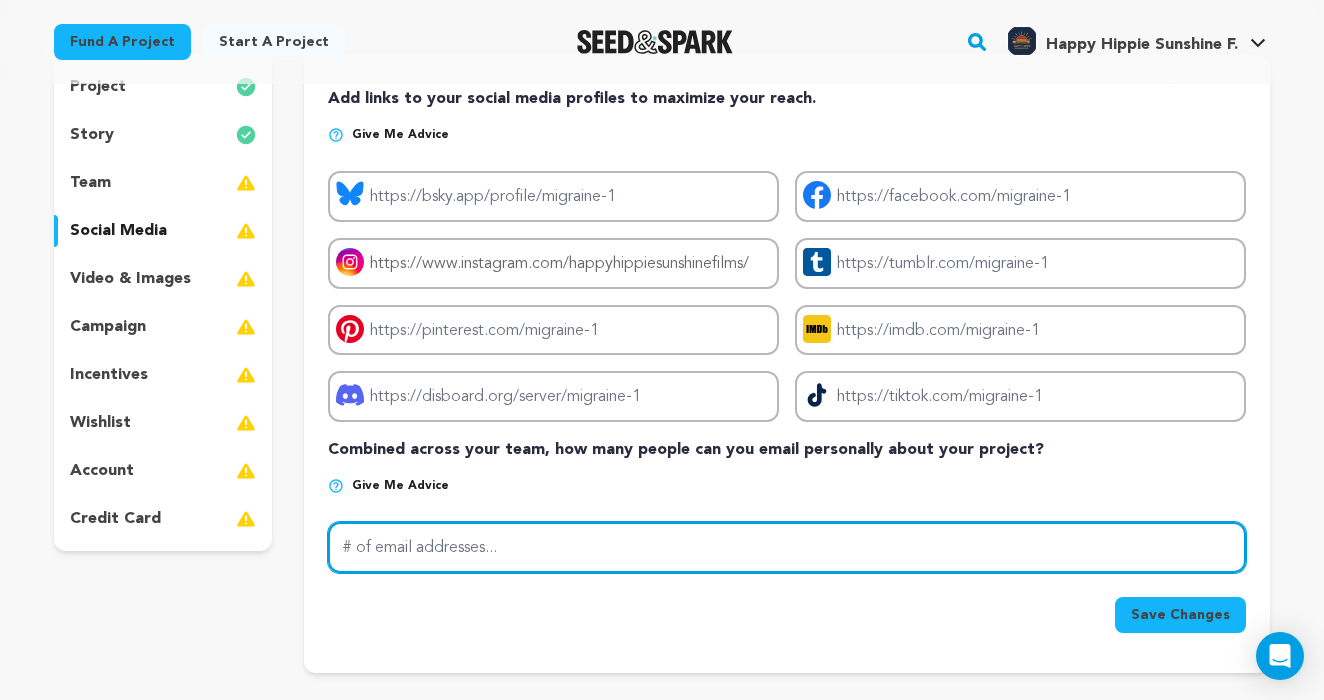 click on "# of email addresses..." at bounding box center (787, 547) 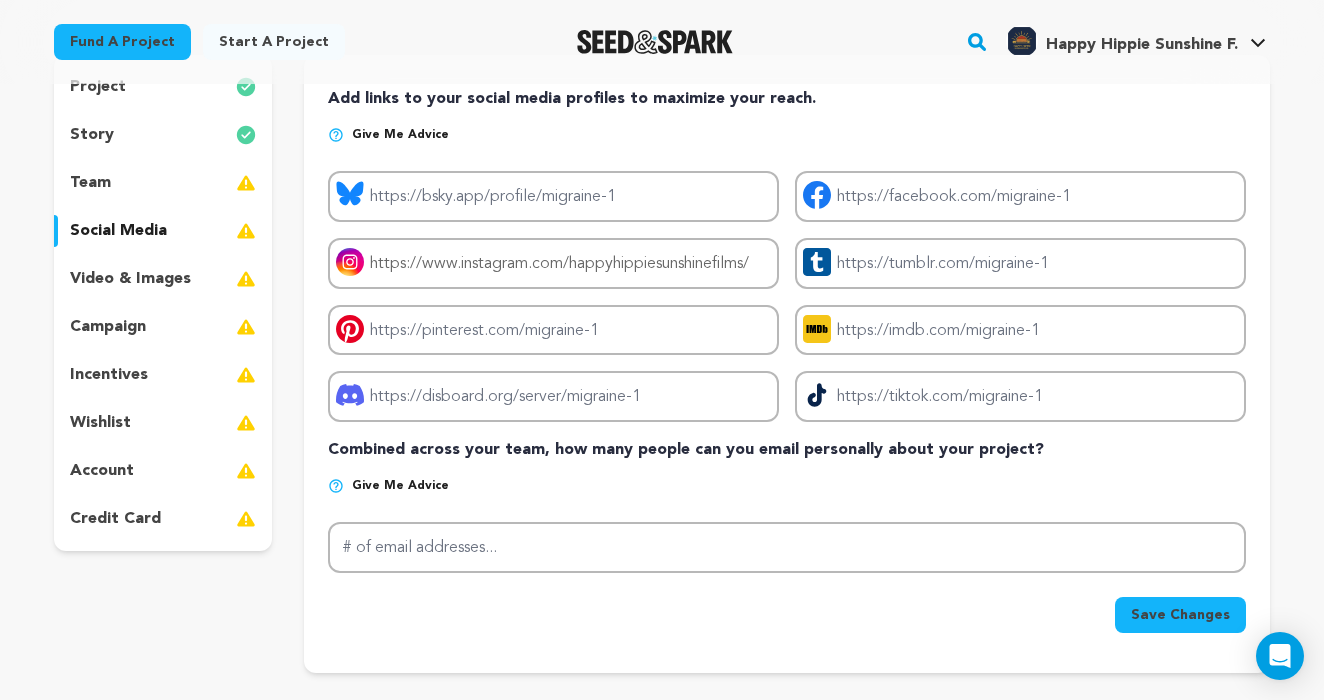click on "Back to Project Dashboard
Edit Project
Submit For feedback
Submit For feedback
project
story" at bounding box center [662, 402] 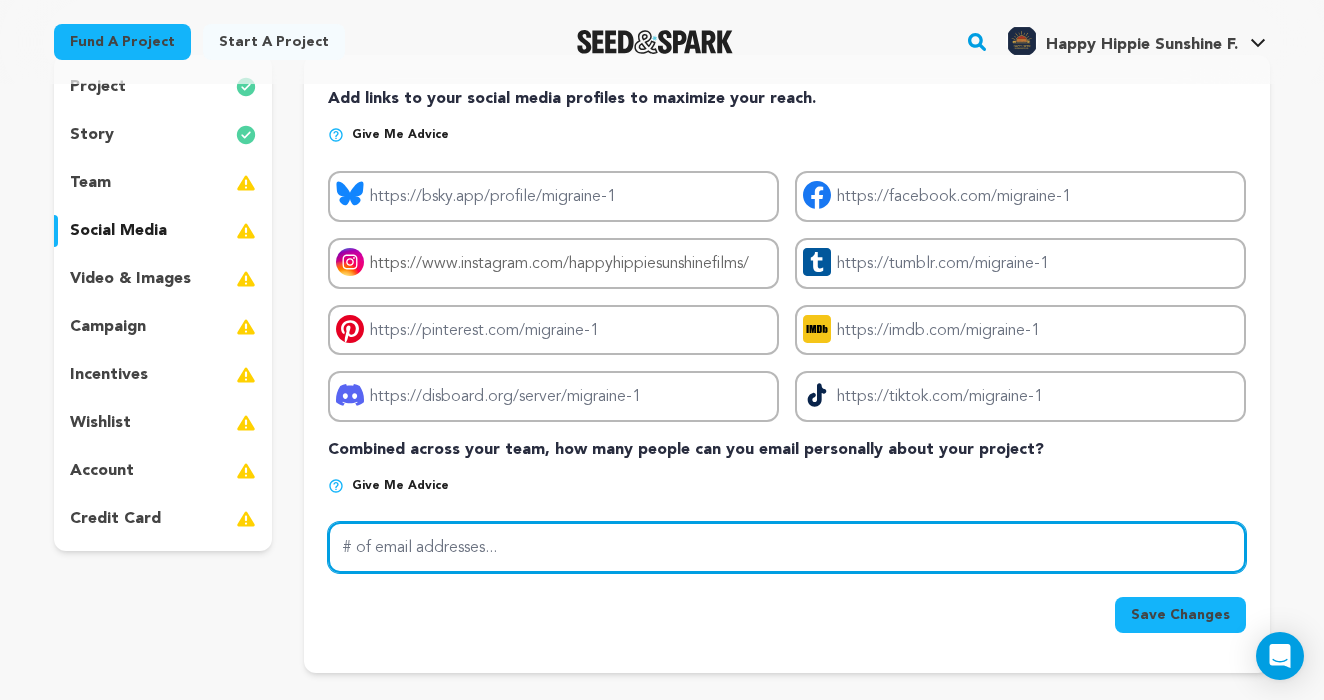 click on "# of email addresses..." at bounding box center [787, 547] 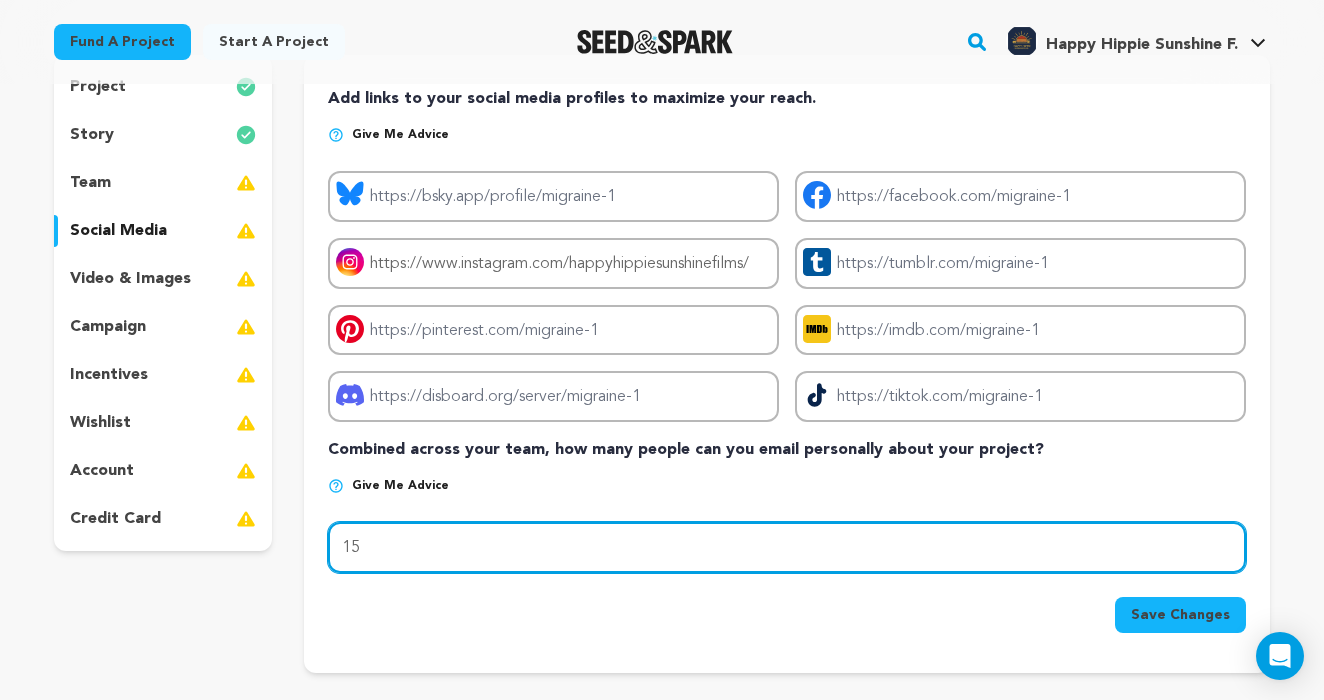 type on "15" 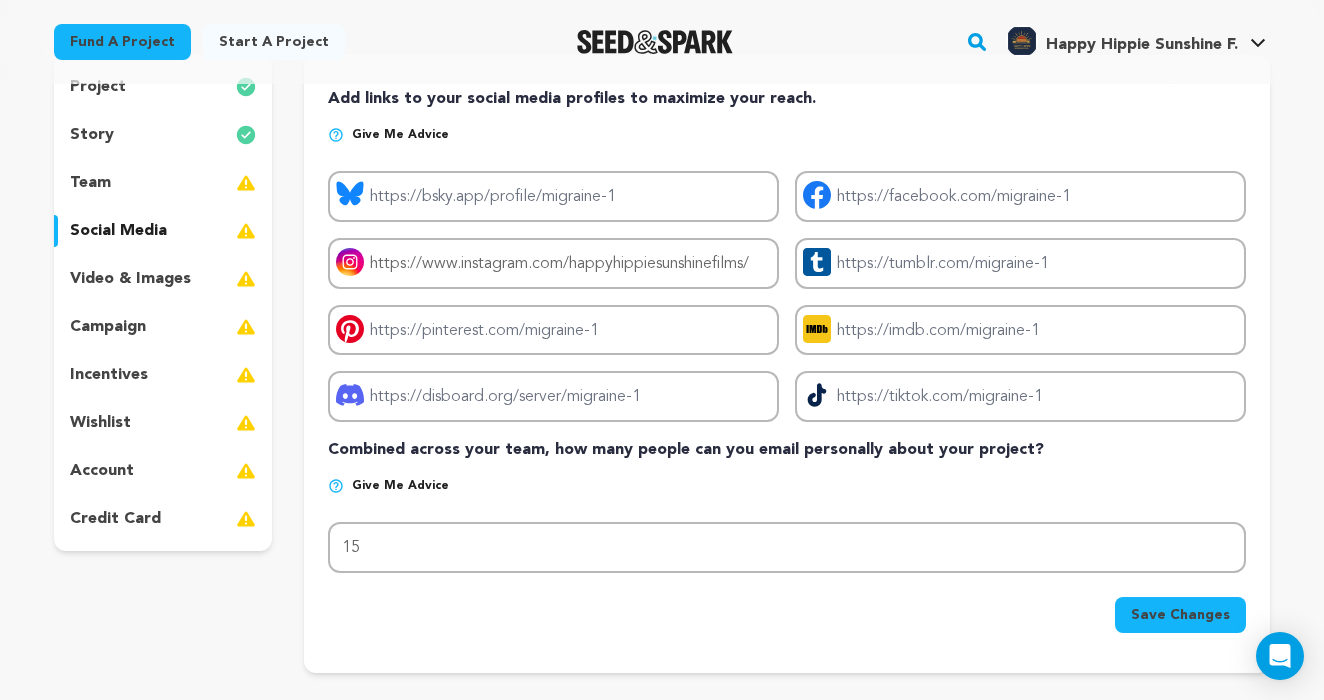 click on "Save Changes" at bounding box center [787, 615] 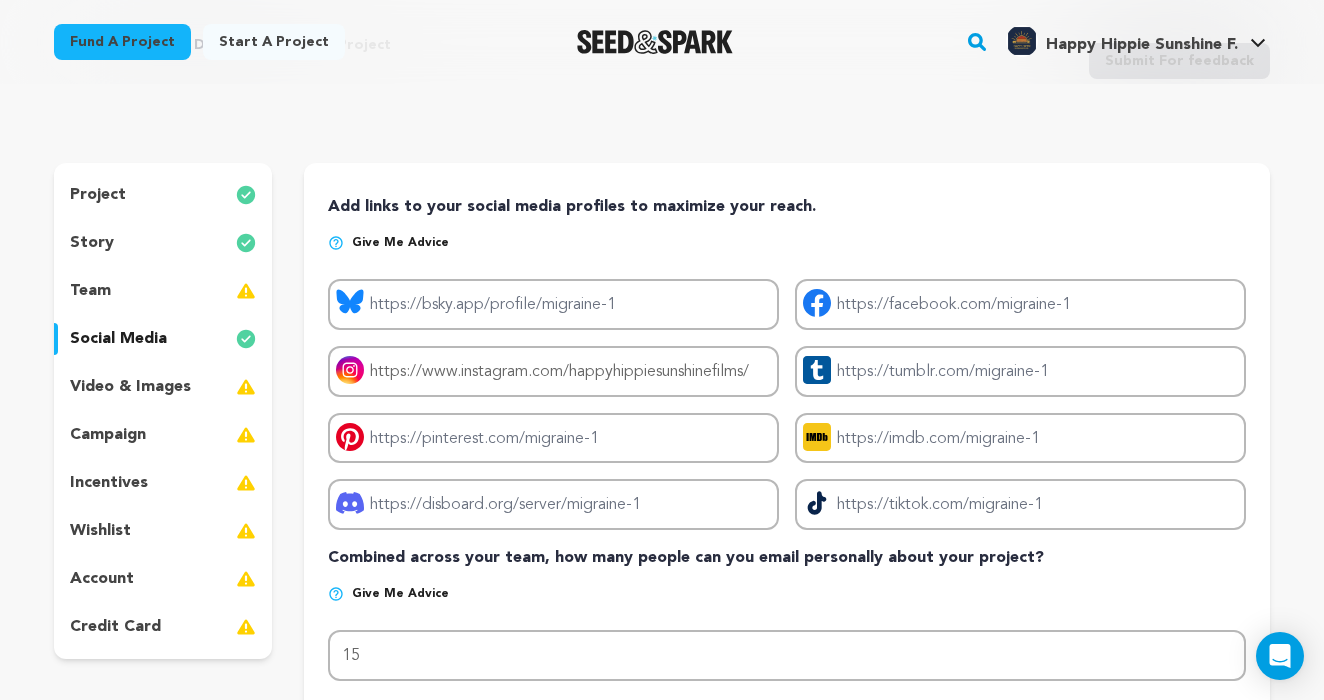 scroll, scrollTop: 87, scrollLeft: 0, axis: vertical 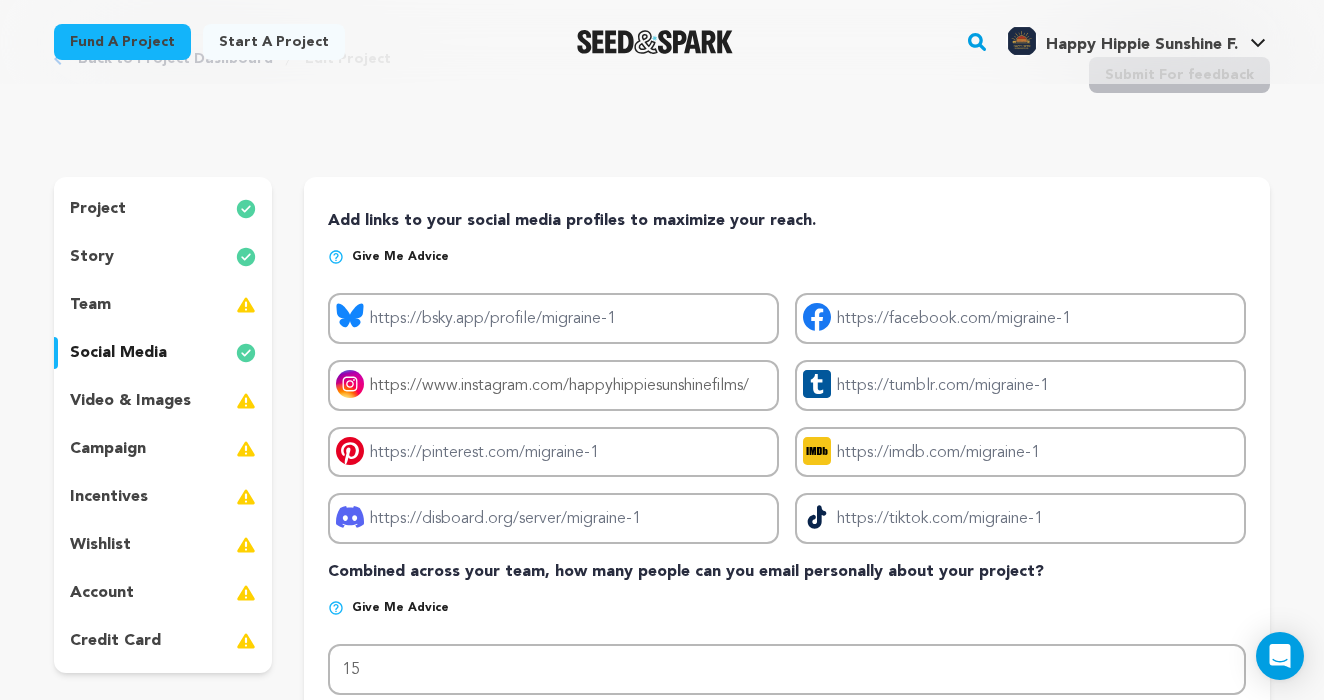 click at bounding box center [246, 305] 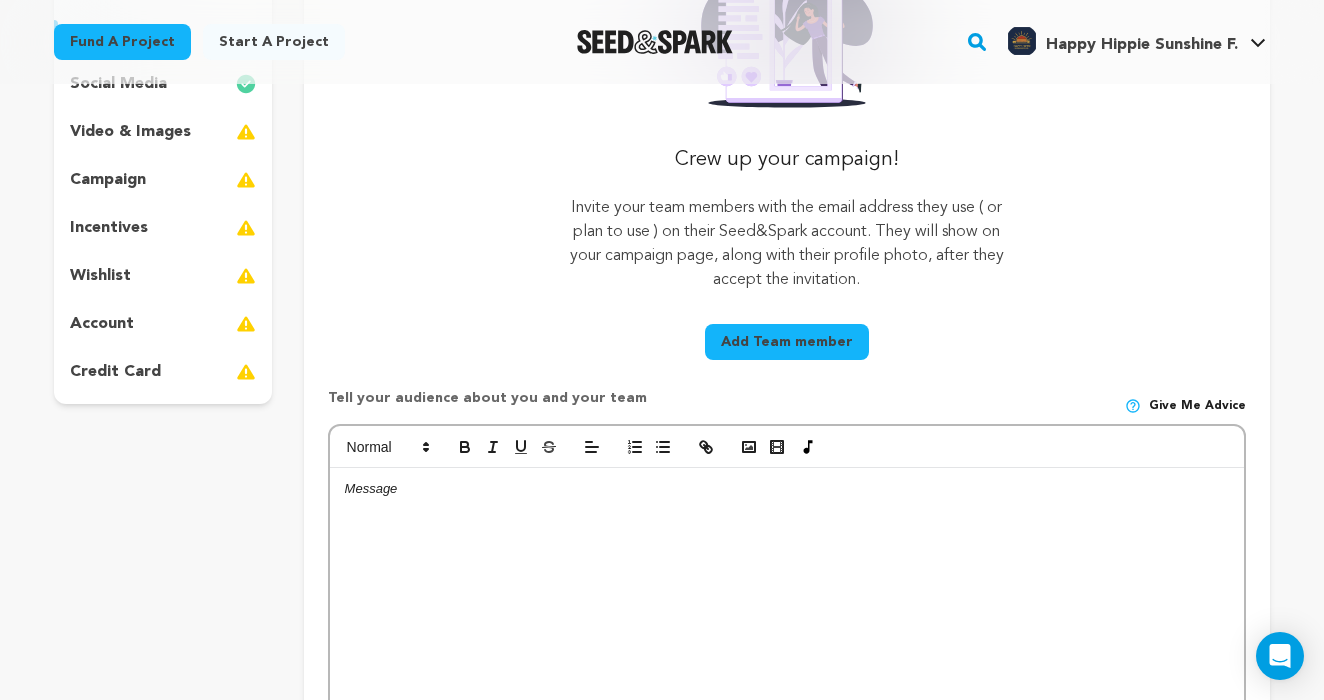 click at bounding box center (787, 618) 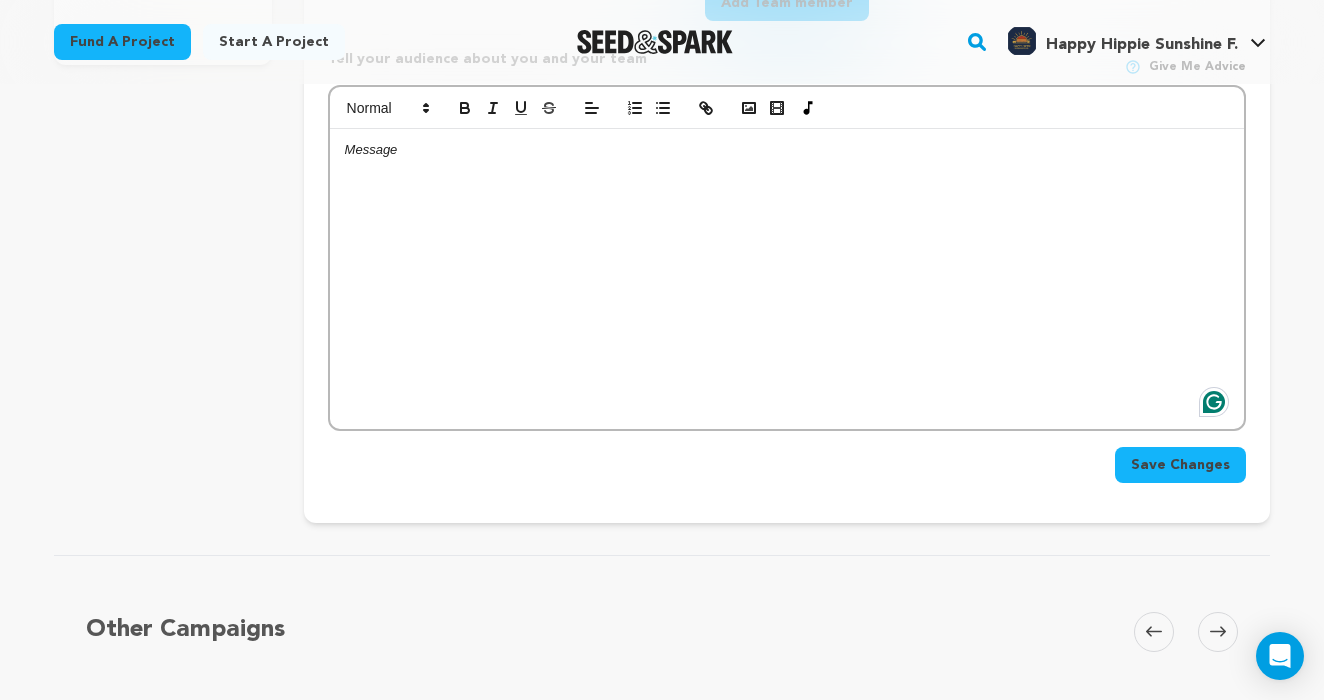 scroll, scrollTop: 691, scrollLeft: 0, axis: vertical 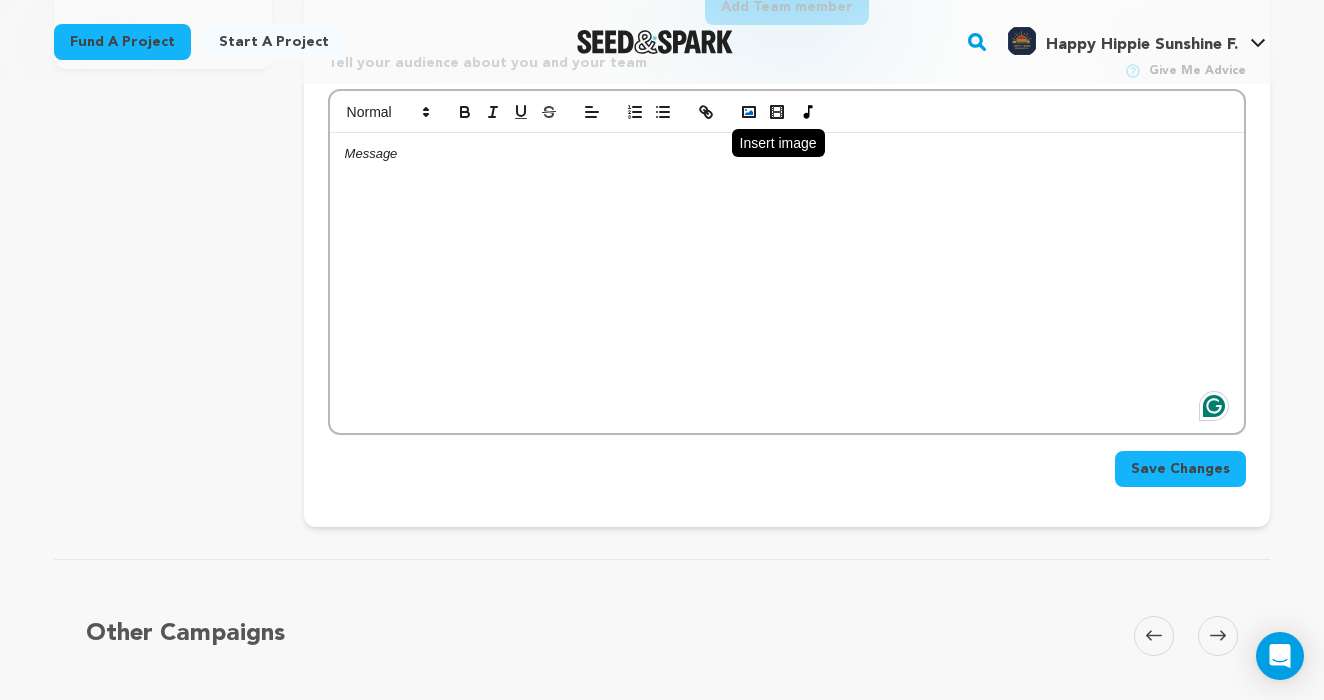 click 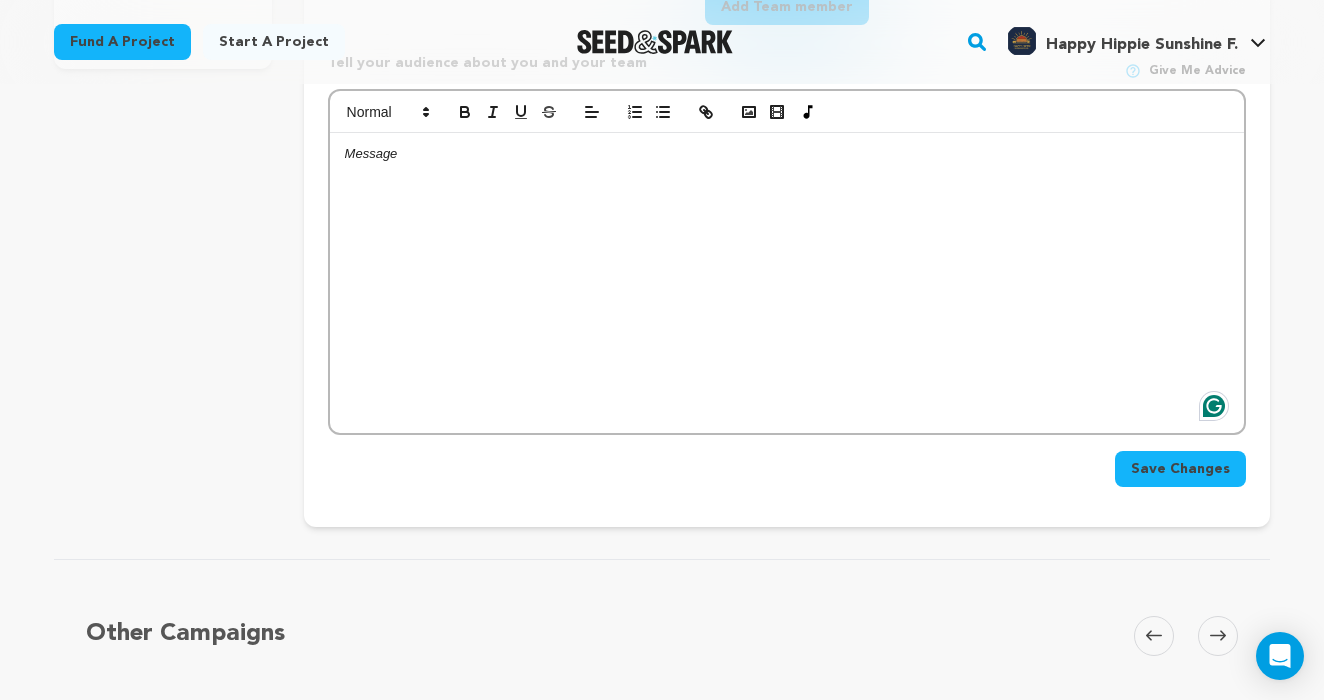 click at bounding box center (787, 112) 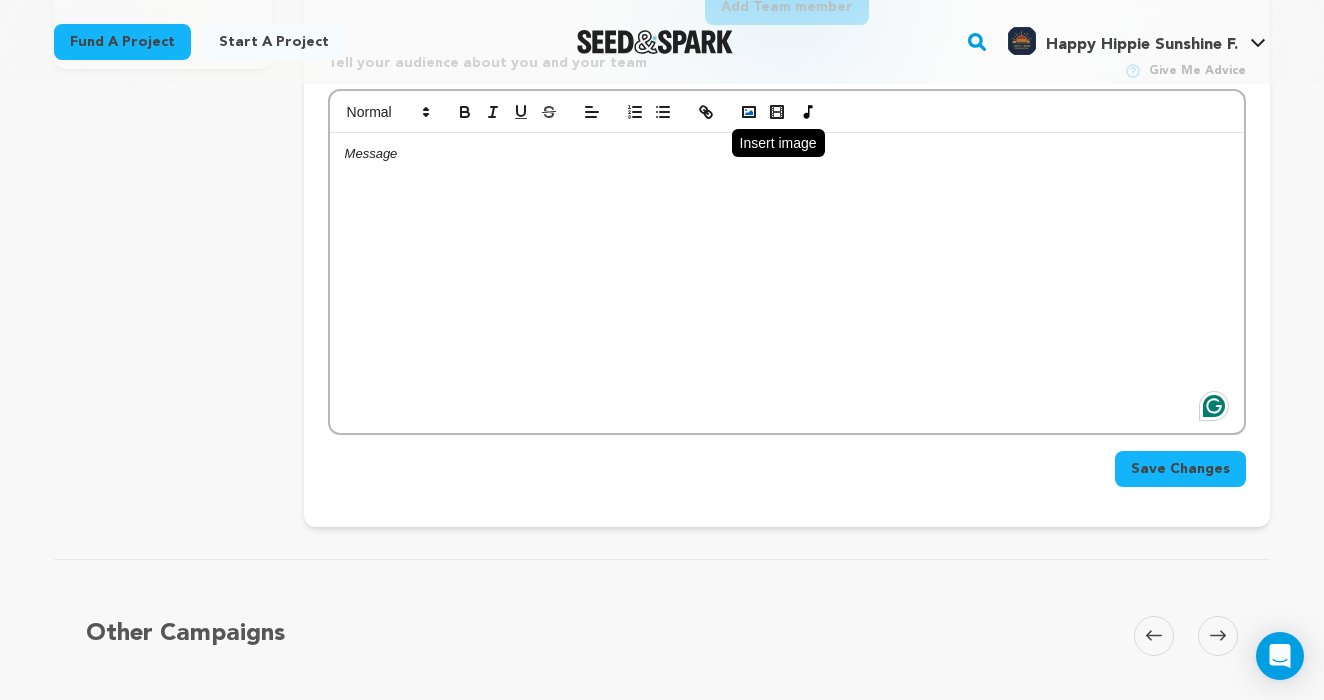 click 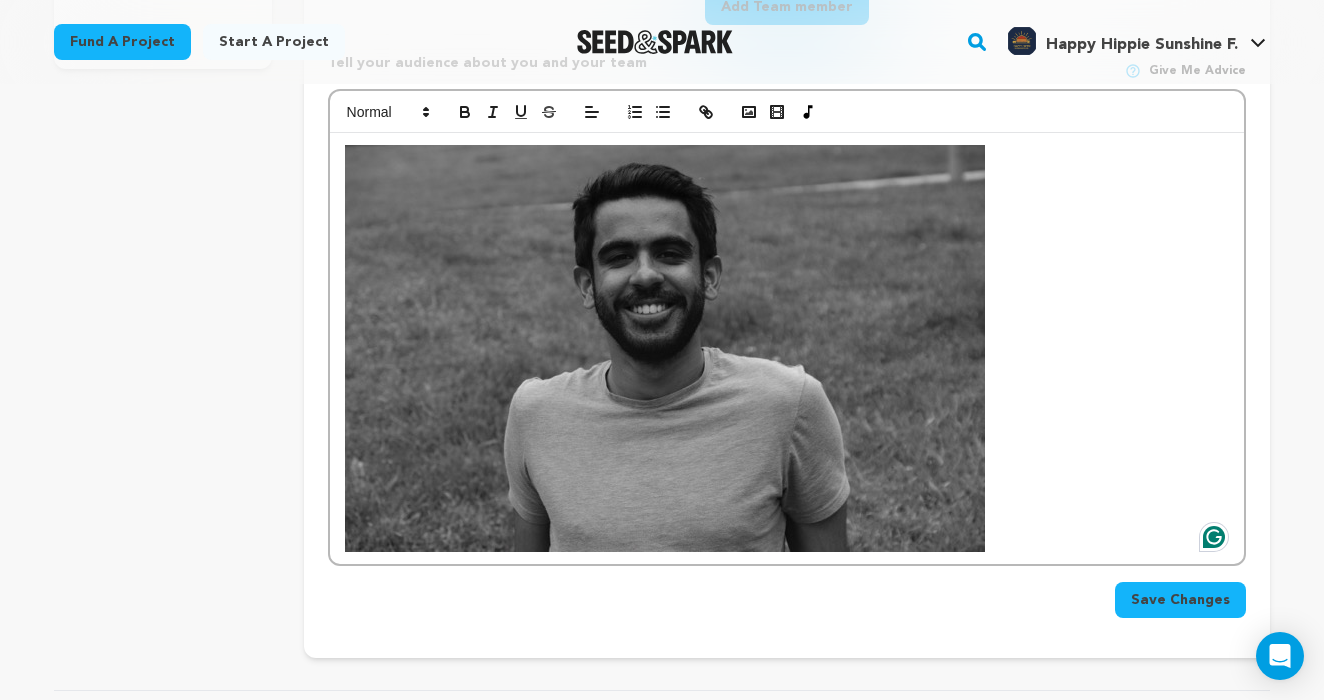 click at bounding box center (665, 348) 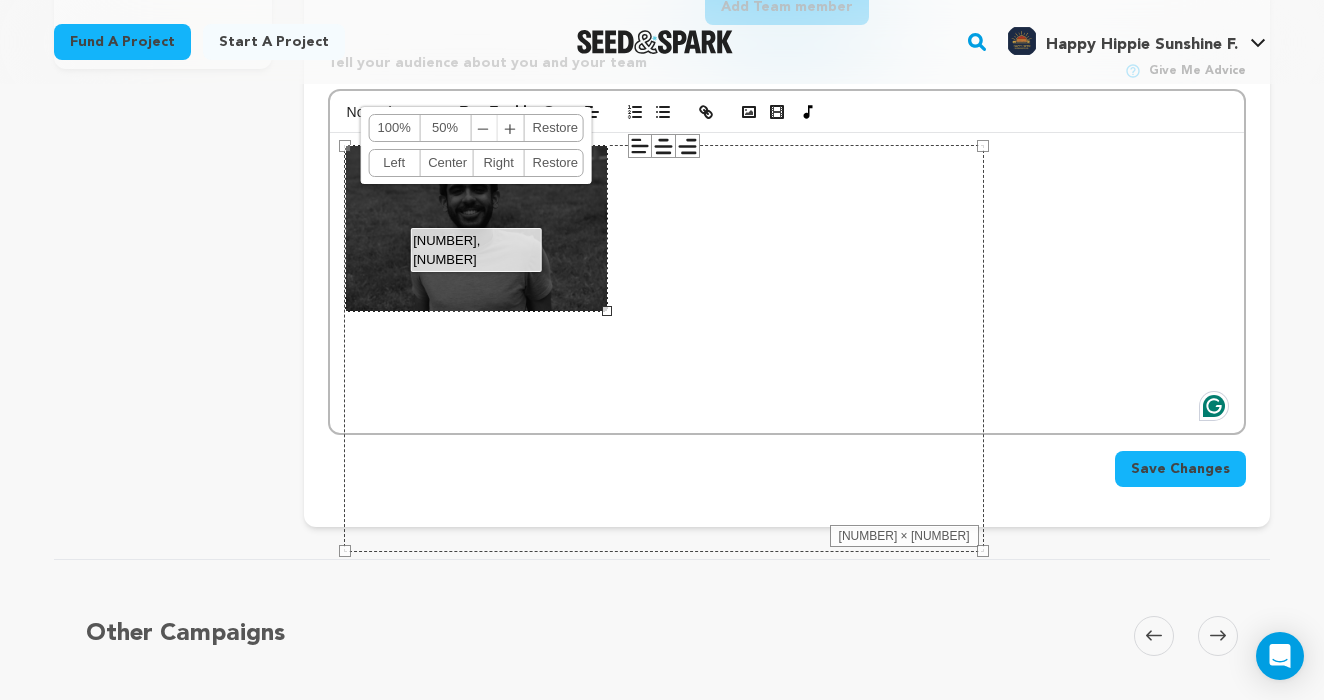 drag, startPoint x: 985, startPoint y: 551, endPoint x: 652, endPoint y: 362, distance: 382.89685 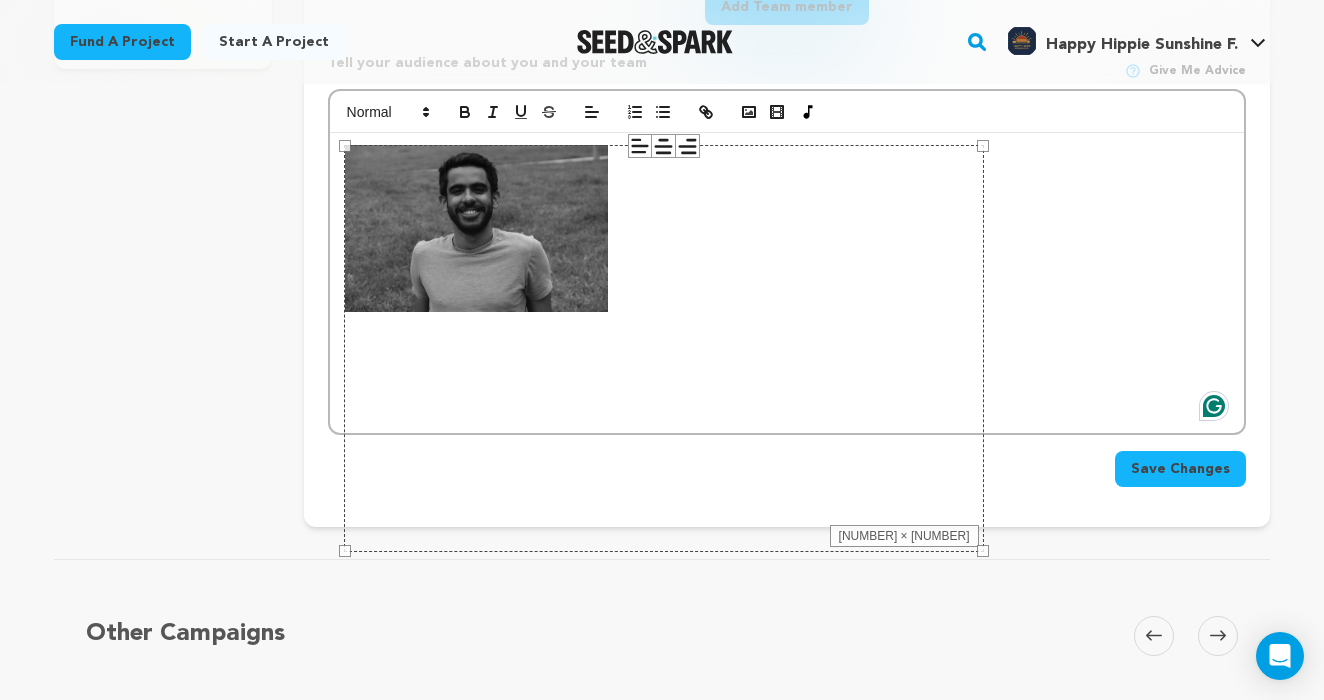 click on "640 × 407" at bounding box center [664, 348] 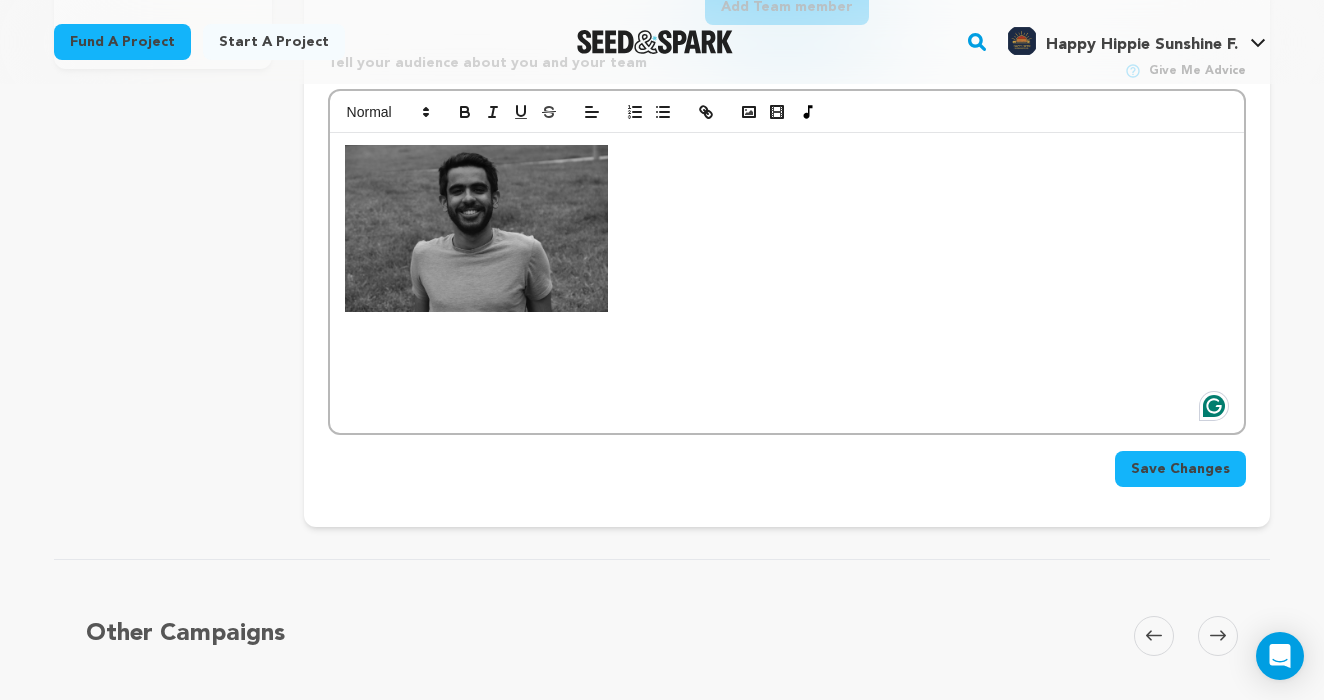 click at bounding box center (476, 228) 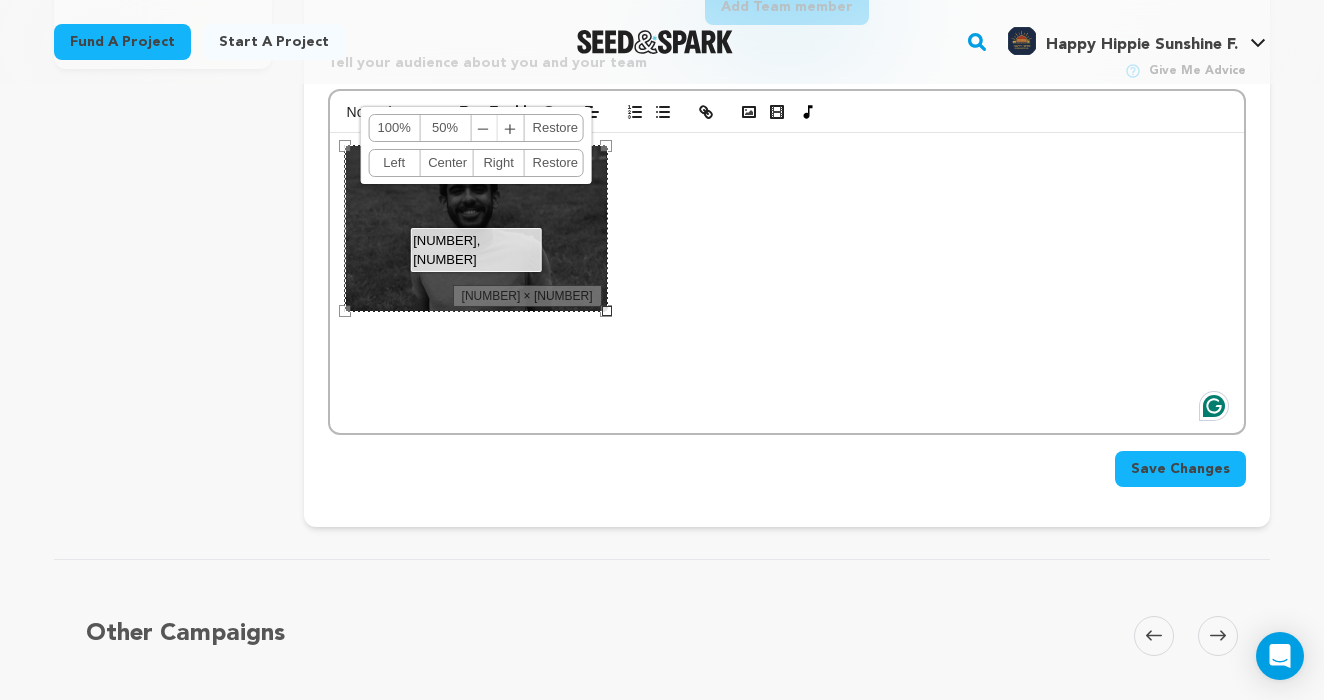 click at bounding box center (787, 228) 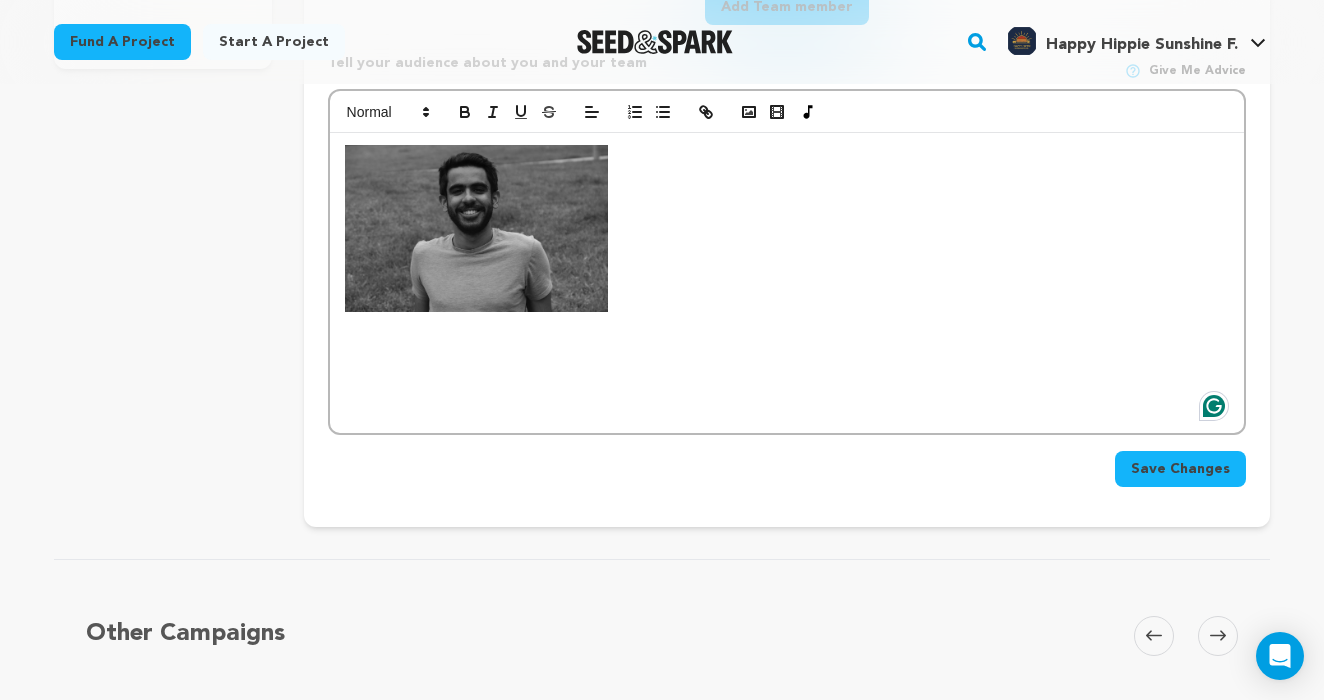 drag, startPoint x: 742, startPoint y: 211, endPoint x: 742, endPoint y: 224, distance: 13 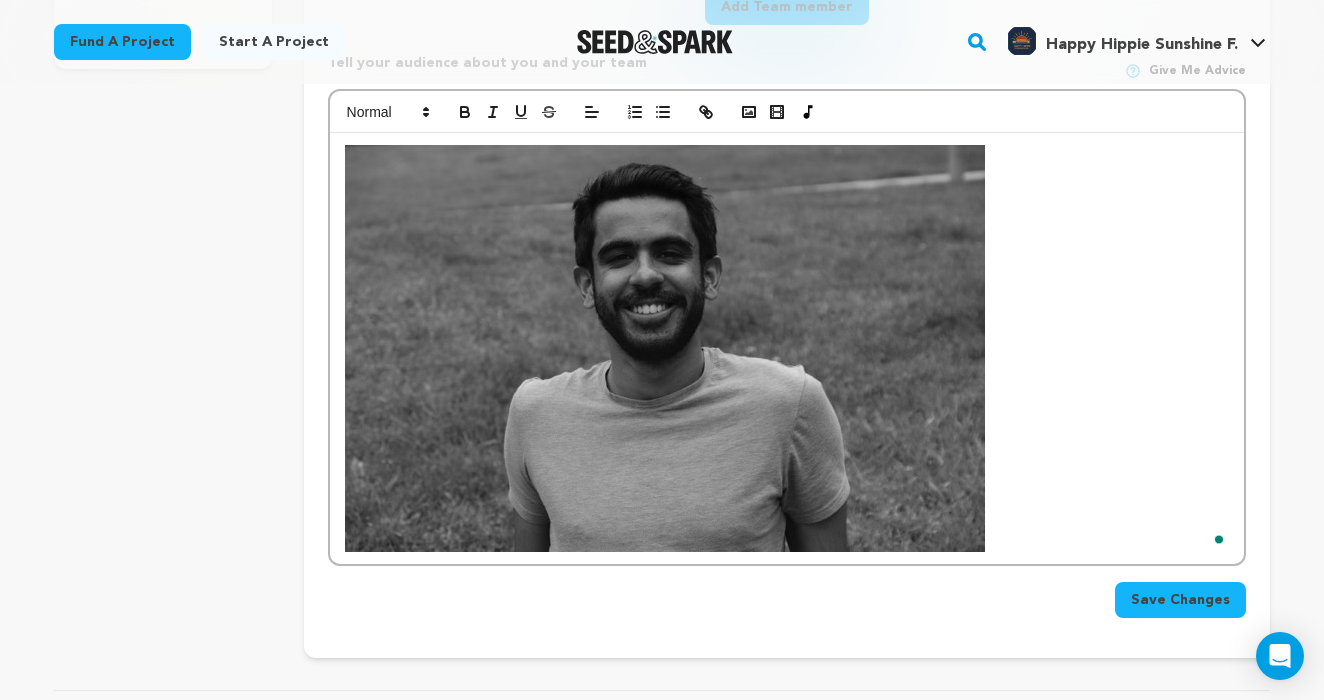 click at bounding box center [665, 348] 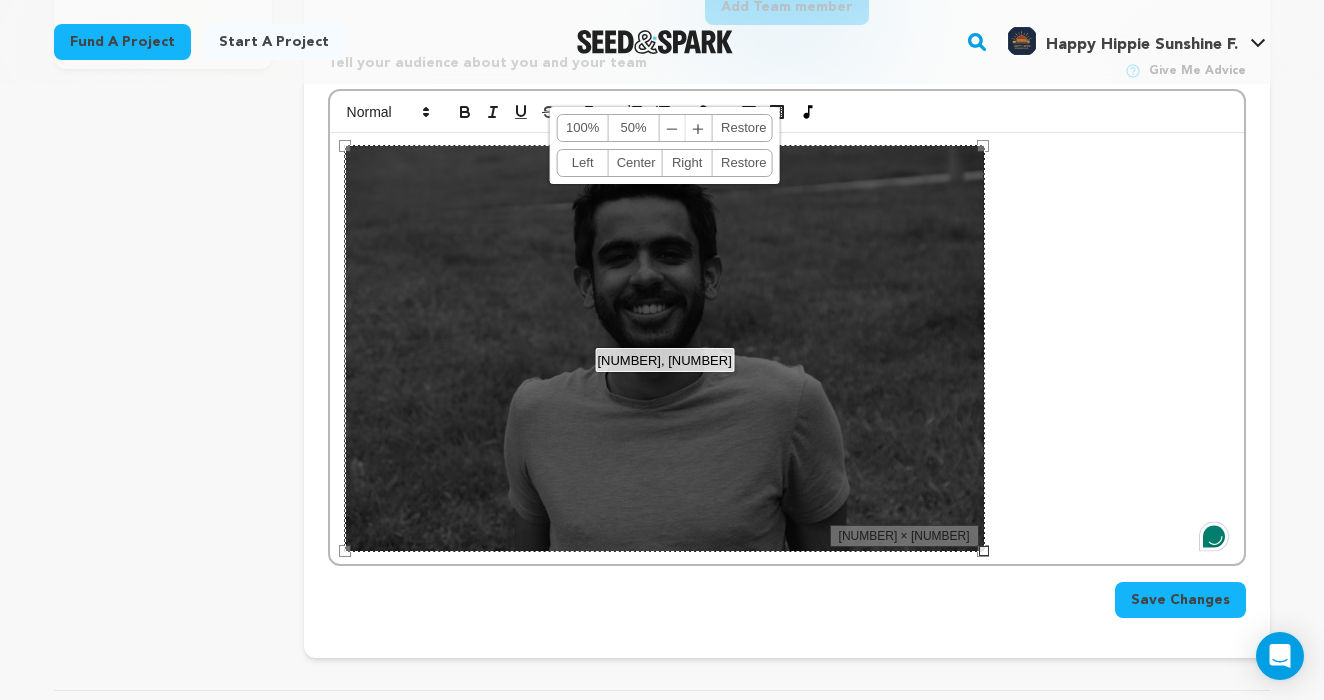 click on "﹣" at bounding box center (673, 128) 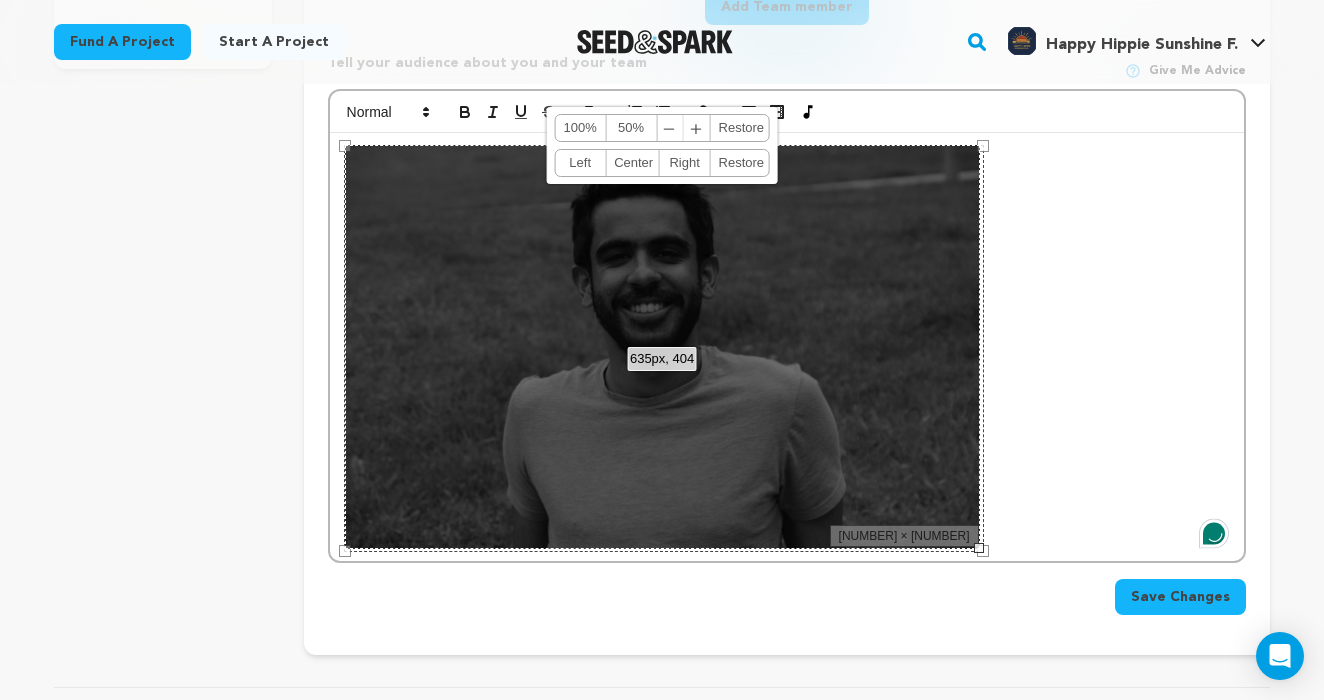 click on "﹣" at bounding box center (670, 128) 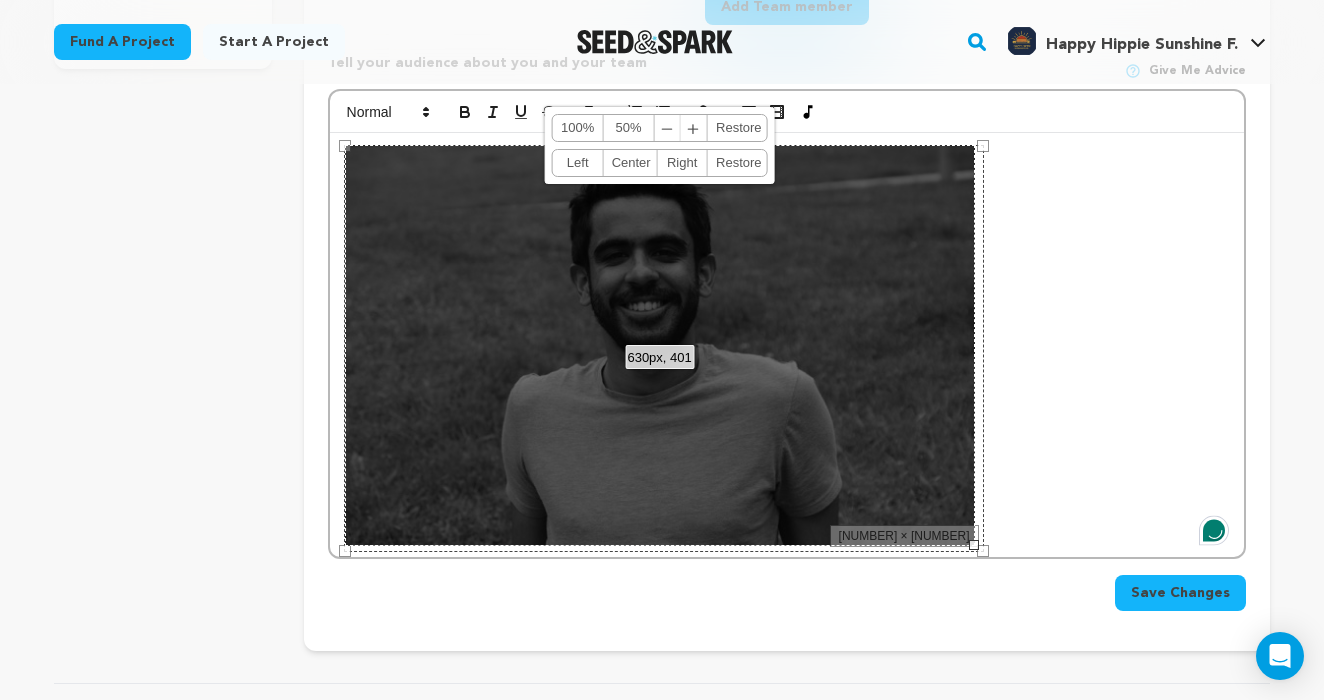 click on "﹣" at bounding box center (668, 128) 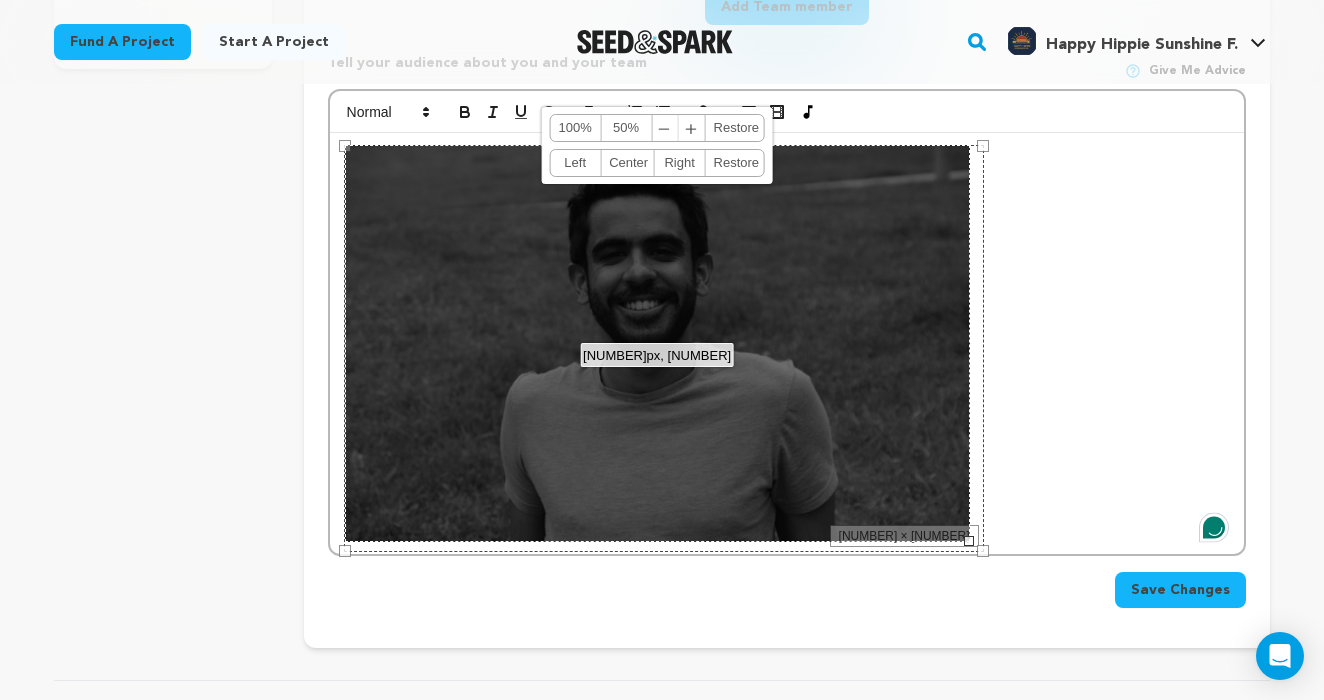 click on "﹣" at bounding box center [665, 128] 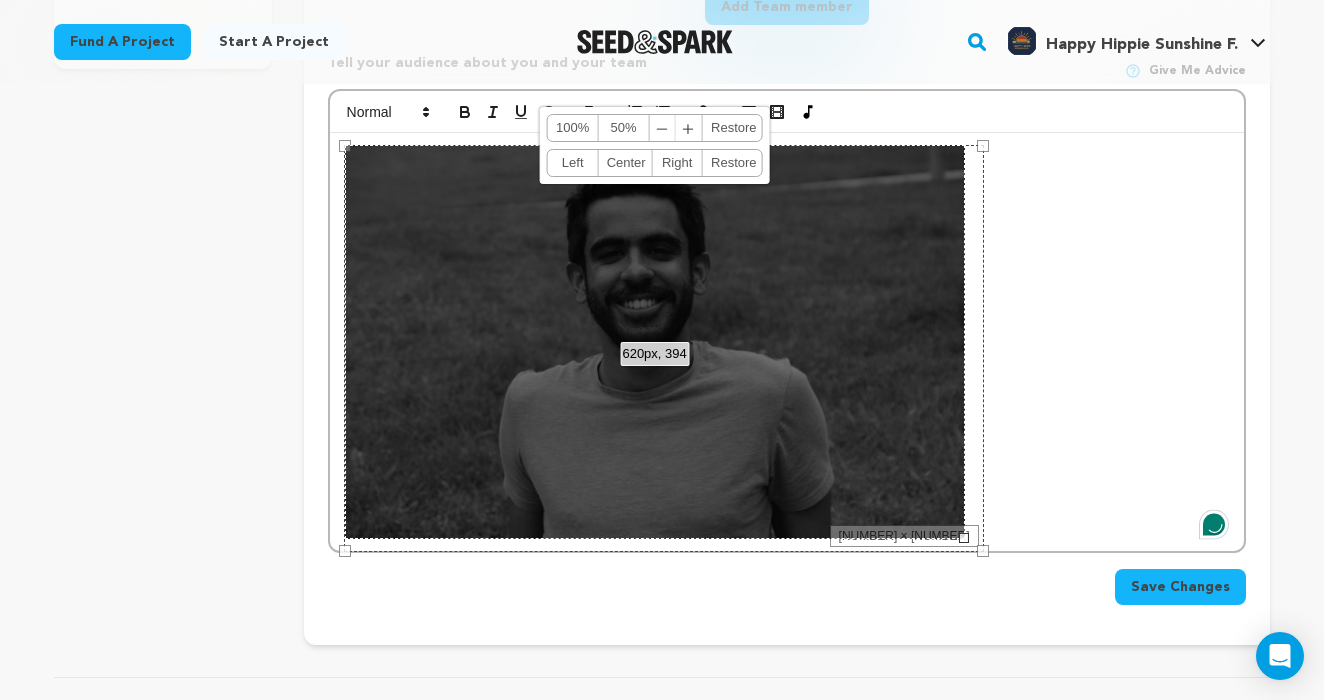 click on "﹣" at bounding box center (663, 128) 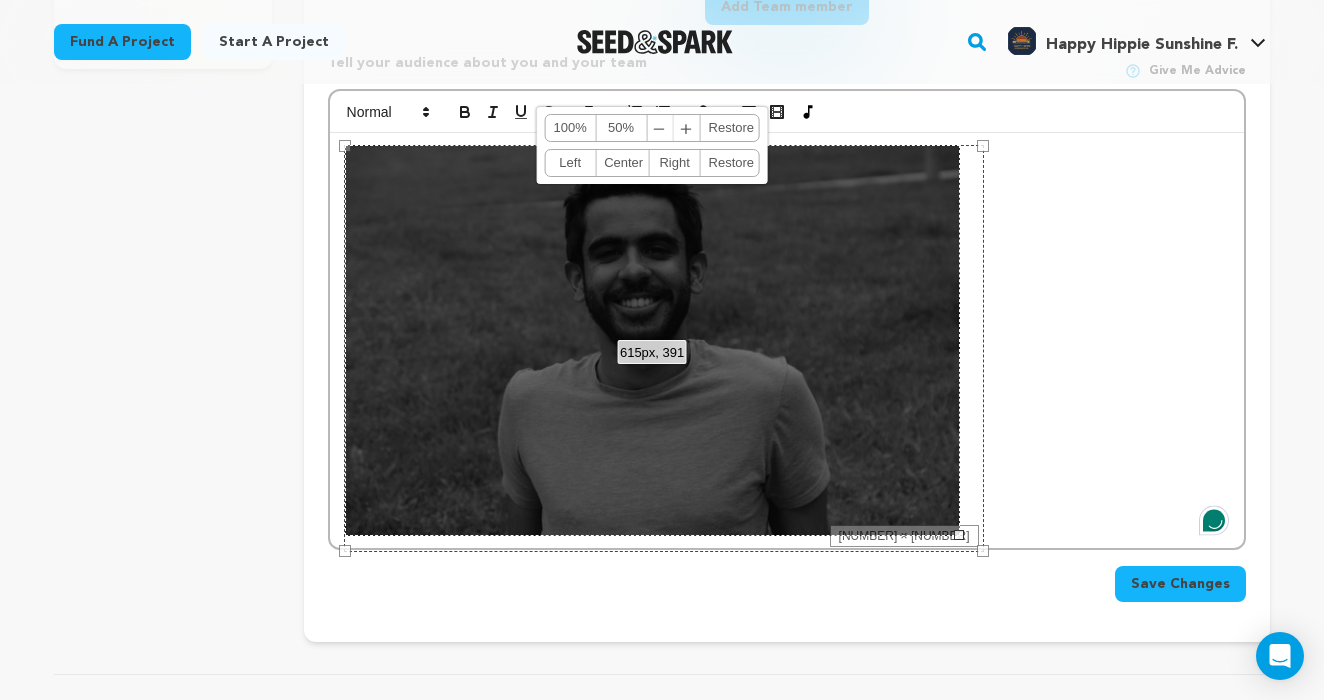 click on "﹣" at bounding box center (660, 128) 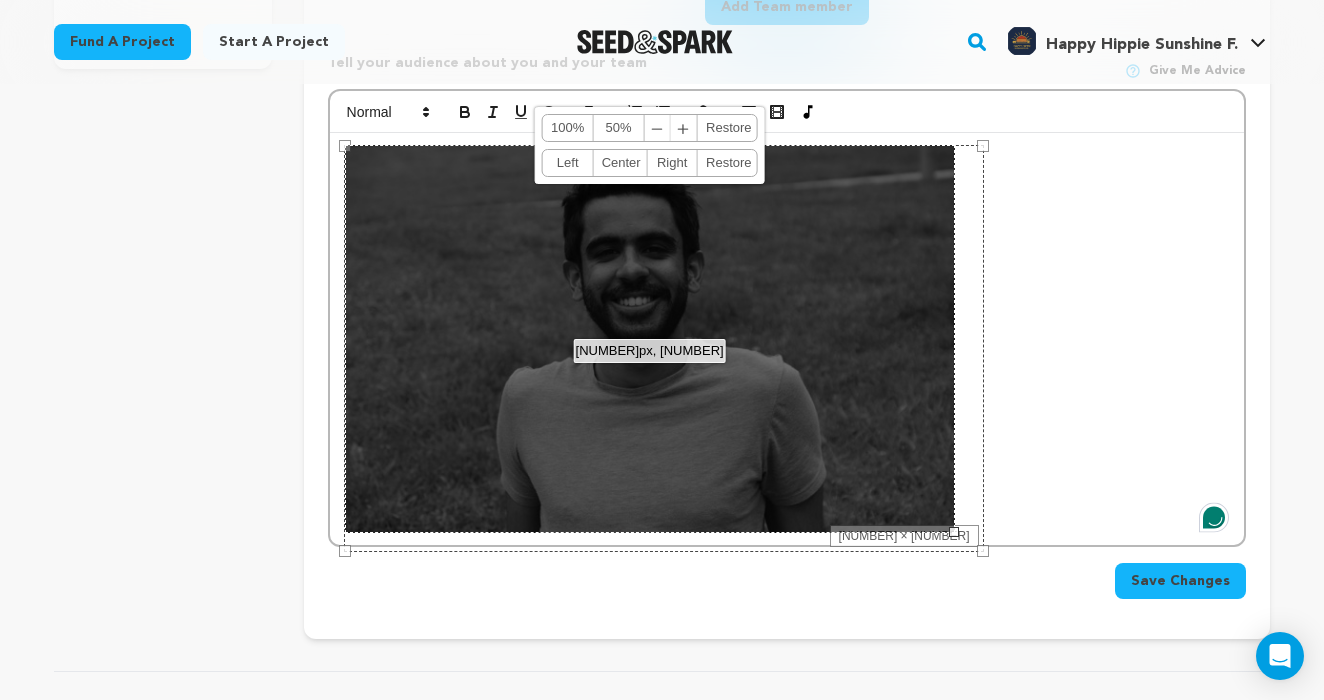 click on "﹣" at bounding box center (658, 128) 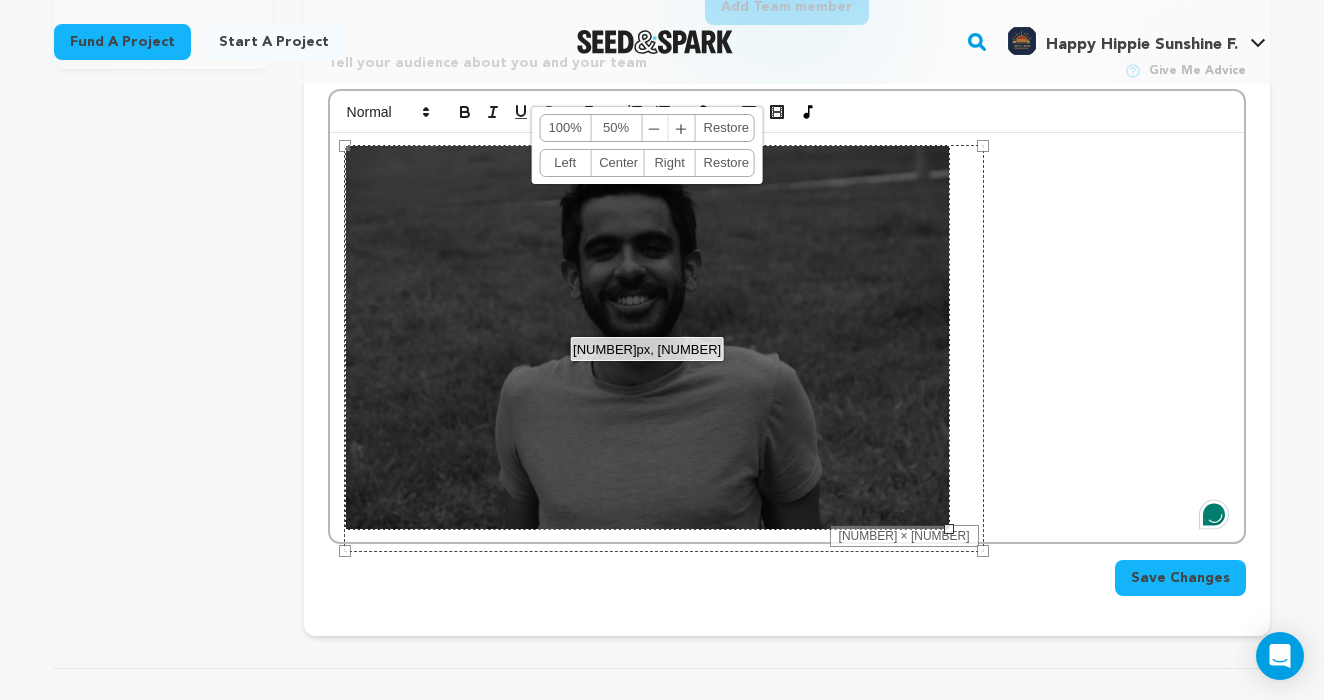 click on "﹣" at bounding box center (655, 128) 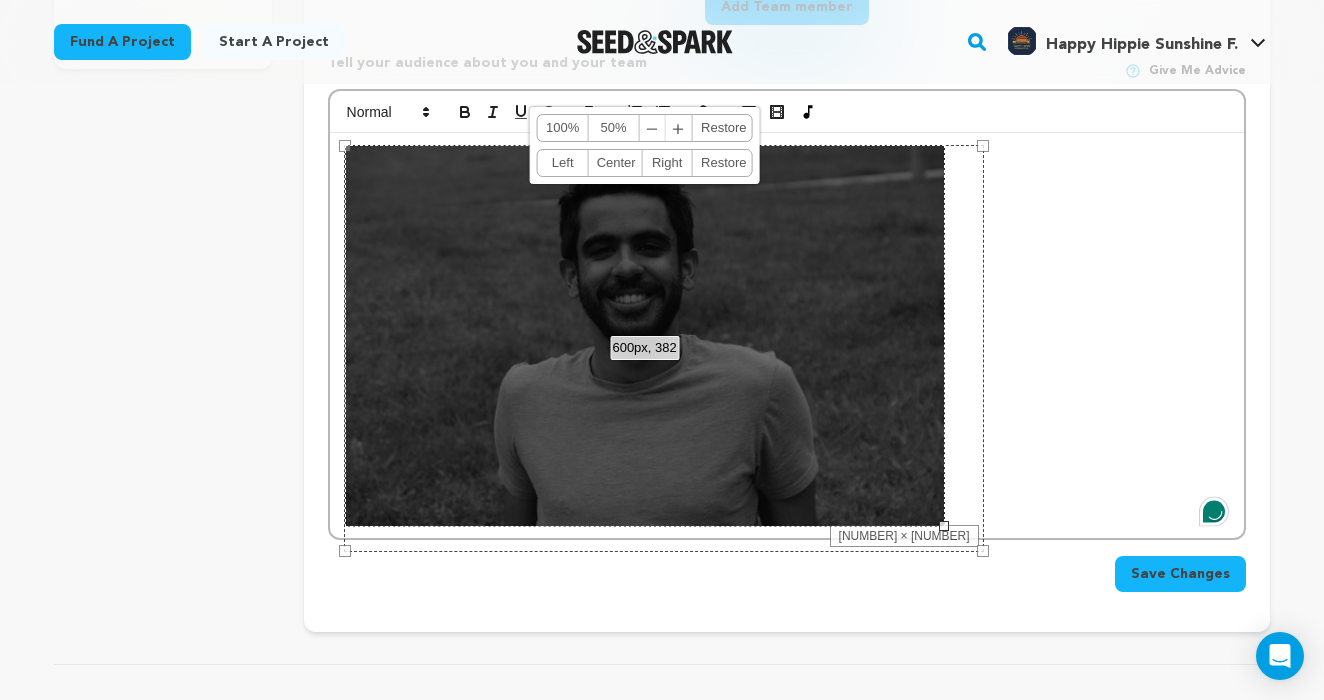 click on "Left" at bounding box center [563, 163] 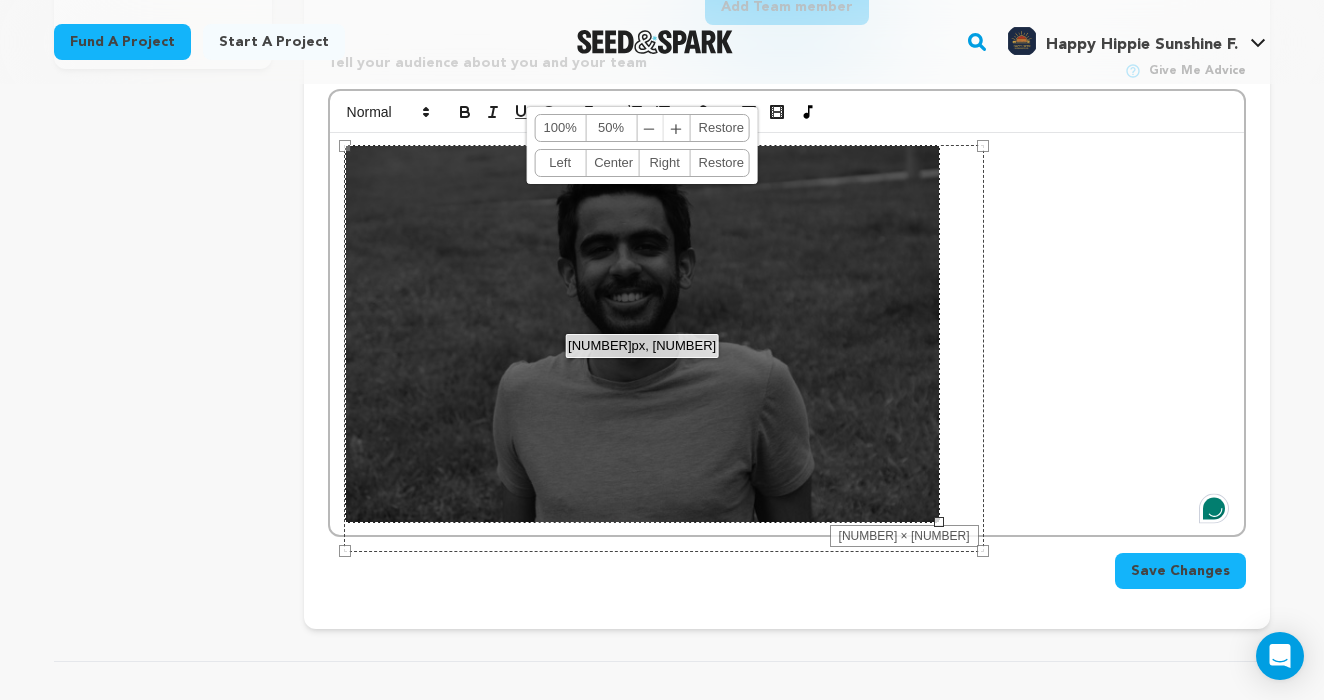 click on "﹣" at bounding box center (650, 128) 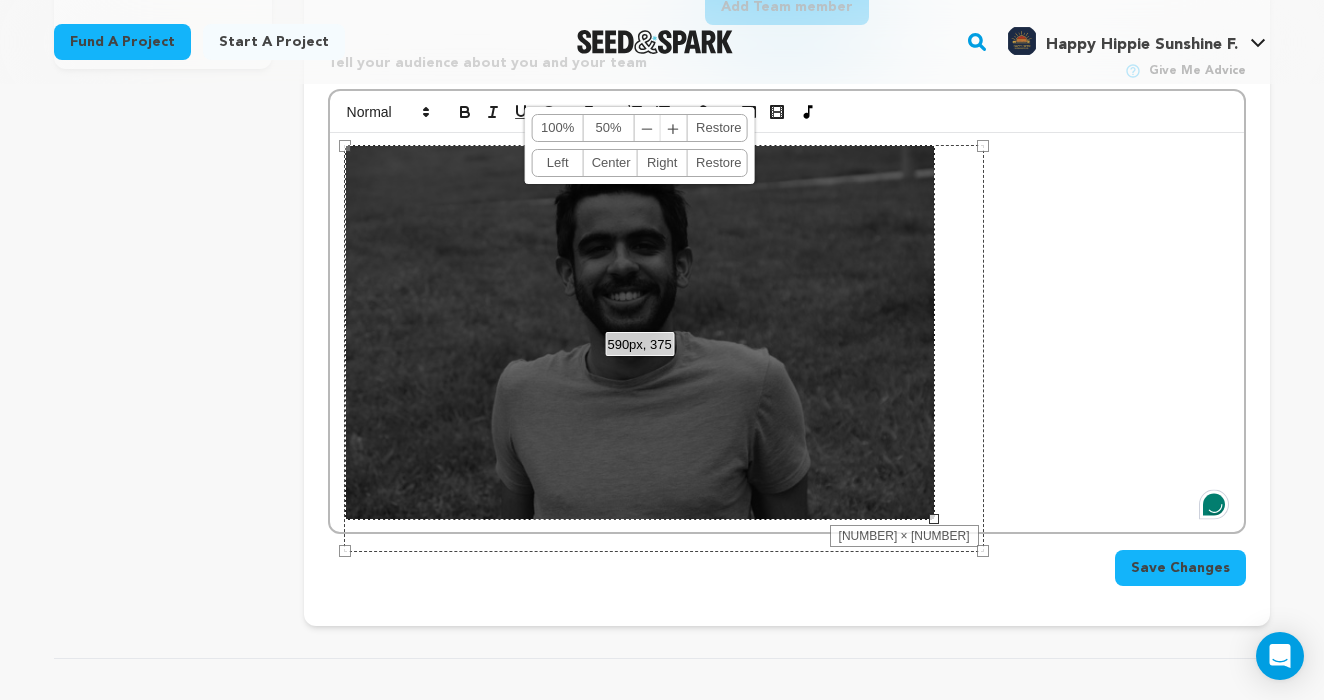 click on "﹣
﹢" at bounding box center [661, 128] 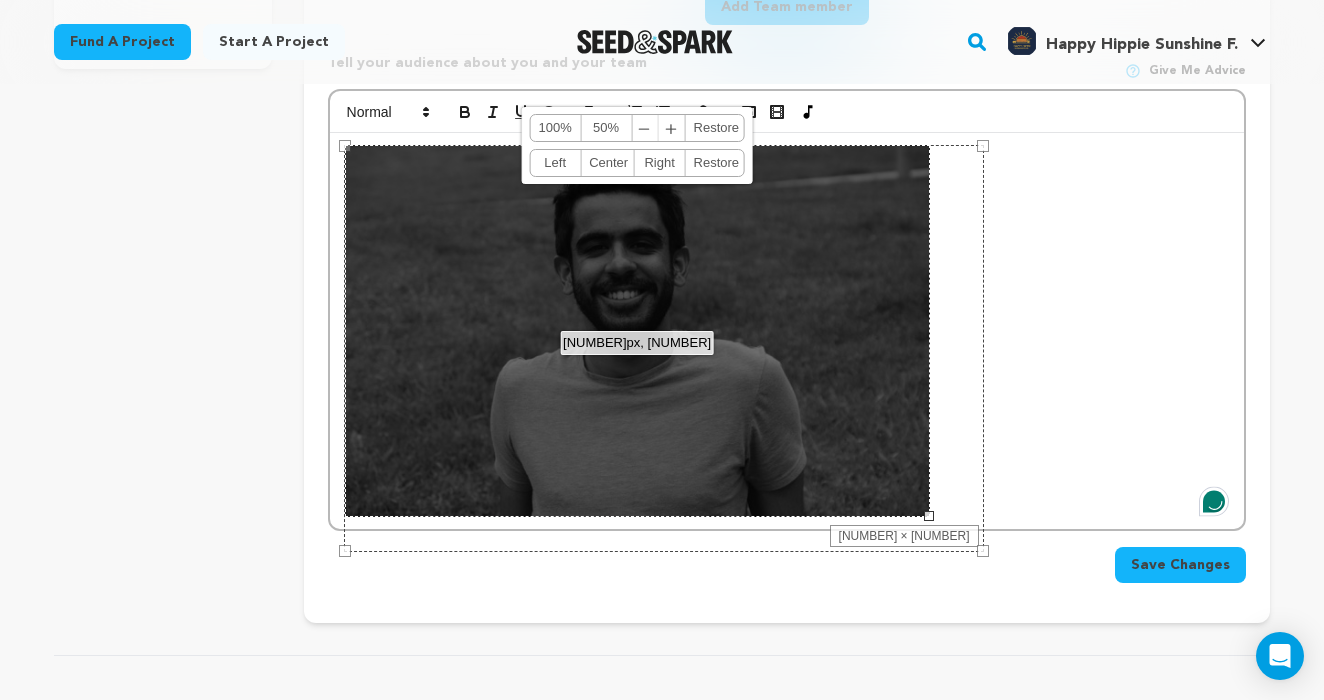 click on "﹣" at bounding box center [645, 128] 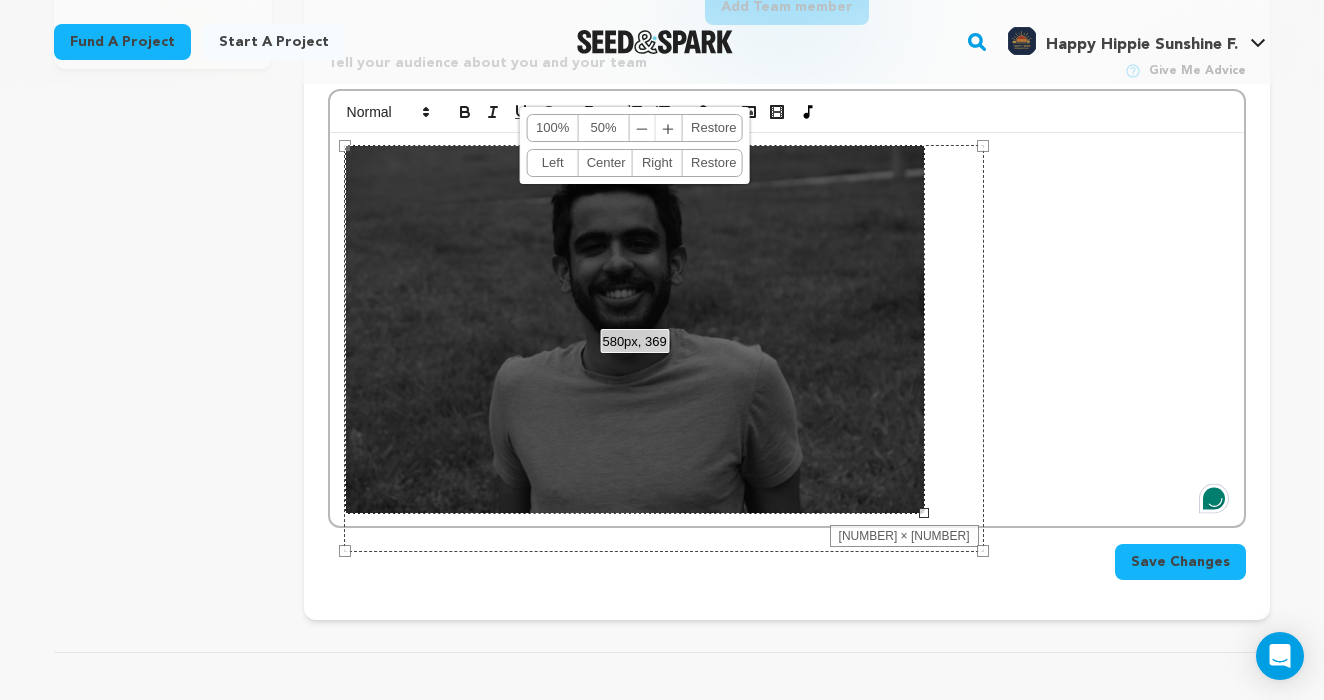 click on "﹣" at bounding box center [643, 128] 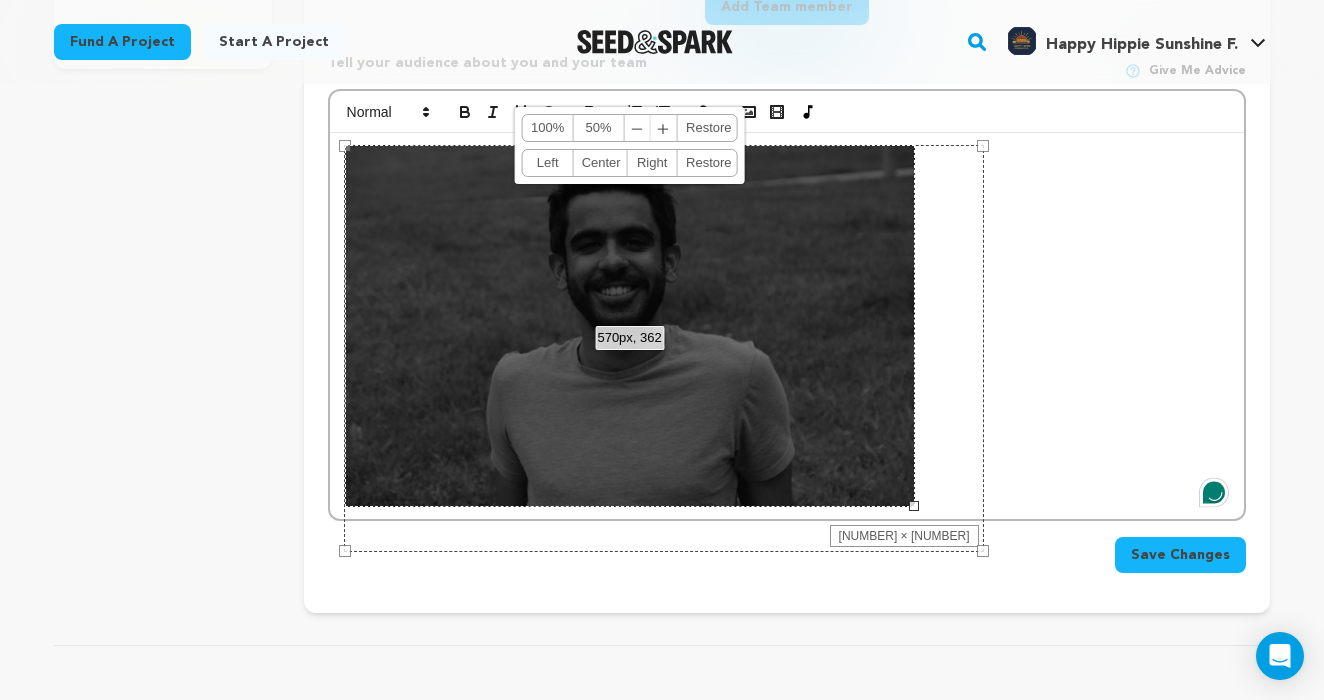 click on "﹣" at bounding box center [638, 128] 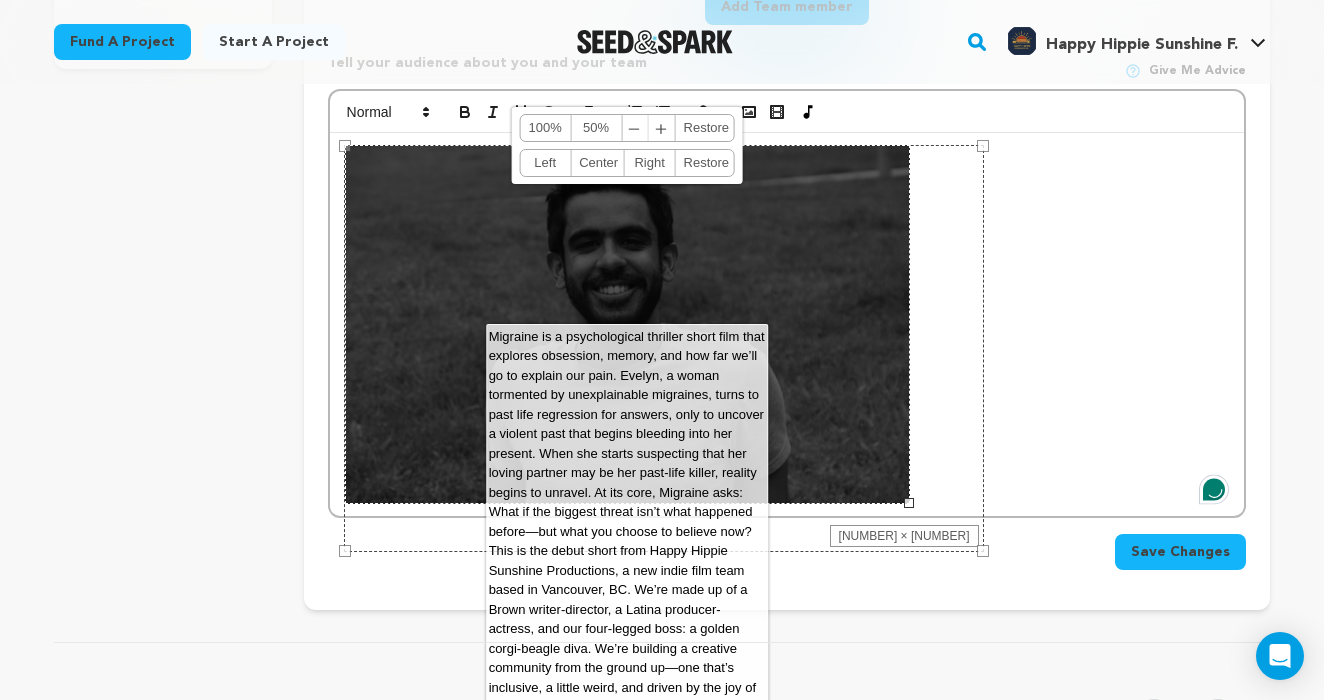 click on "﹣
﹢" at bounding box center [648, 128] 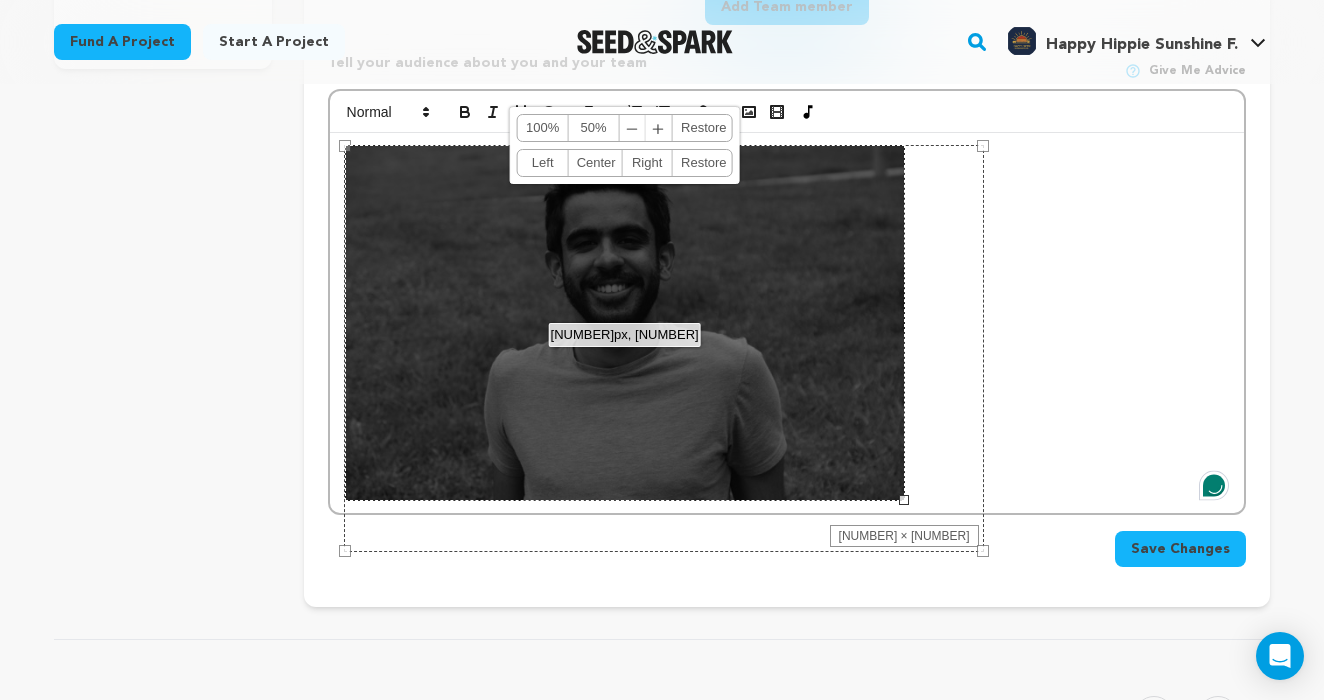 click on "﹣" at bounding box center [633, 128] 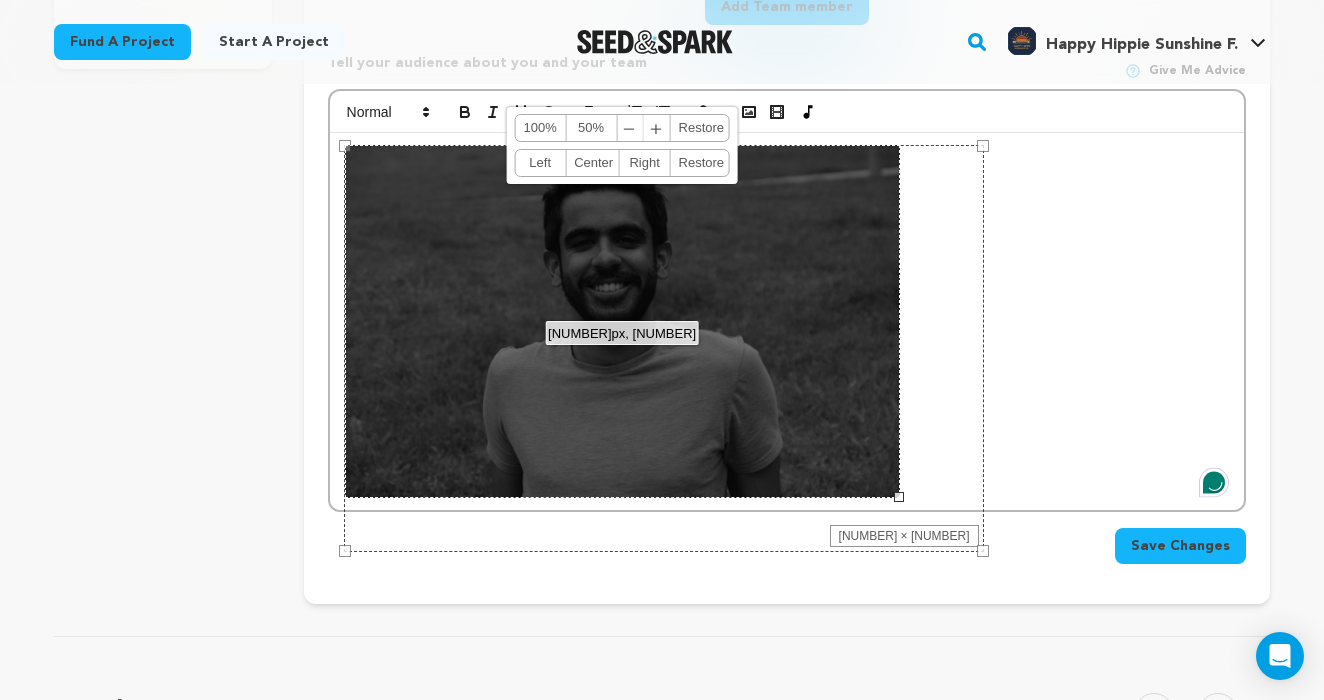 click on "﹣" at bounding box center (630, 128) 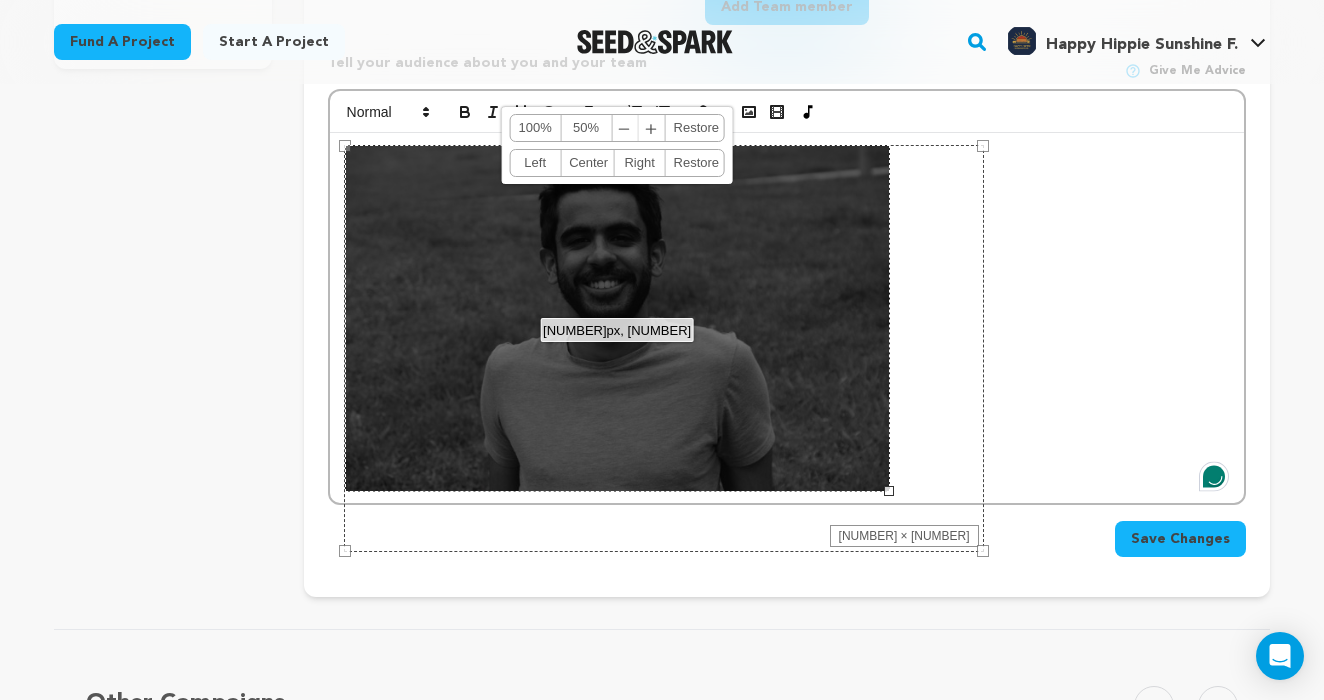 click on "﹣" at bounding box center [625, 128] 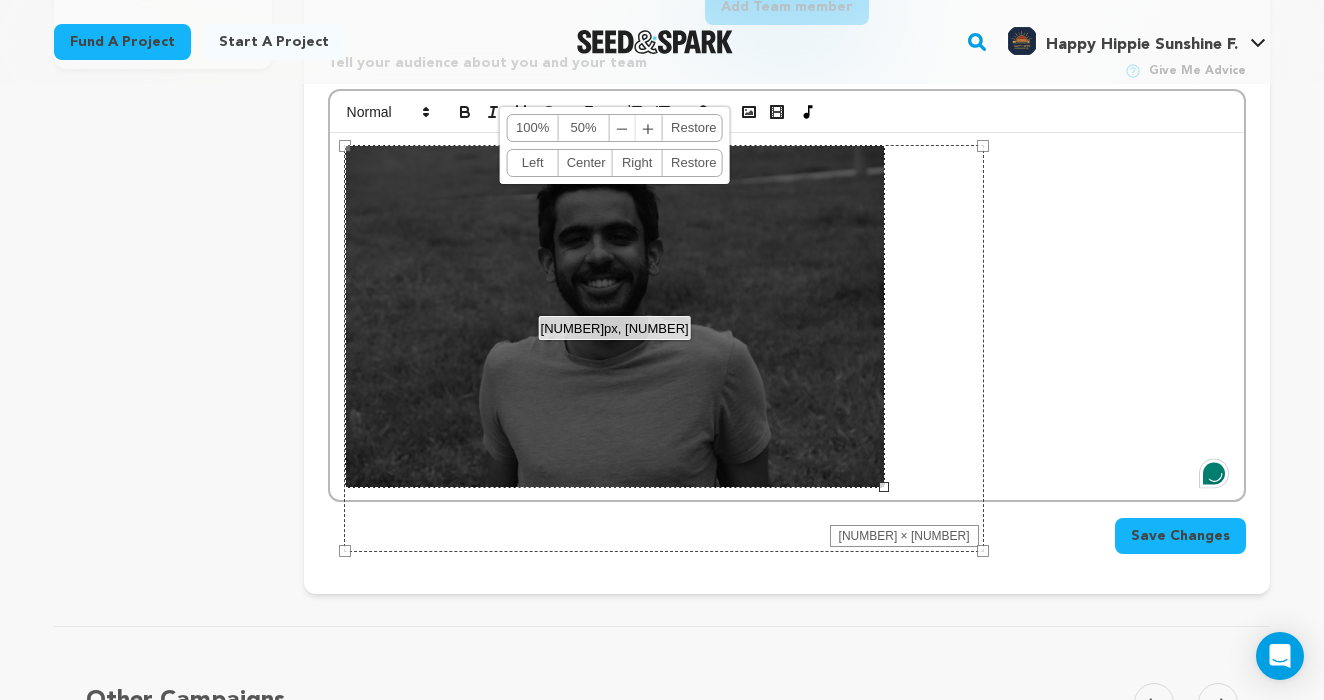 click on "﹣
﹢" at bounding box center [636, 128] 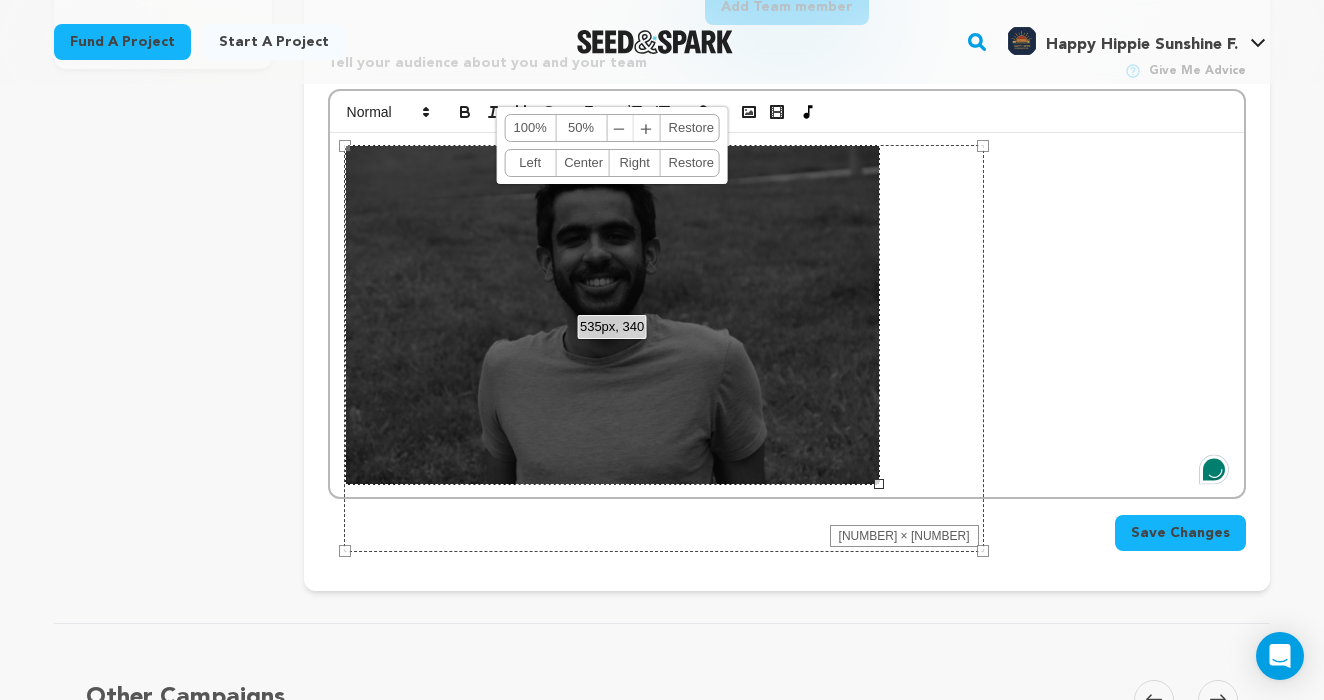 click on "﹣" at bounding box center (620, 128) 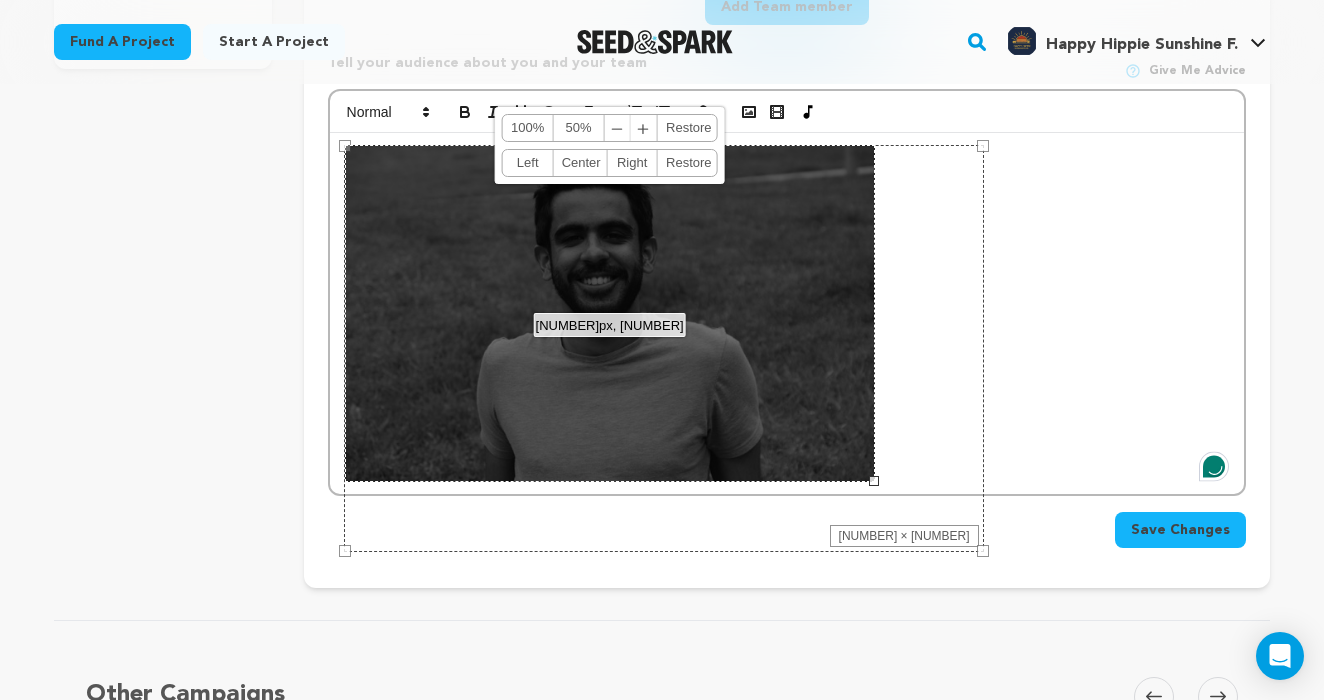 click on "﹣" at bounding box center (618, 128) 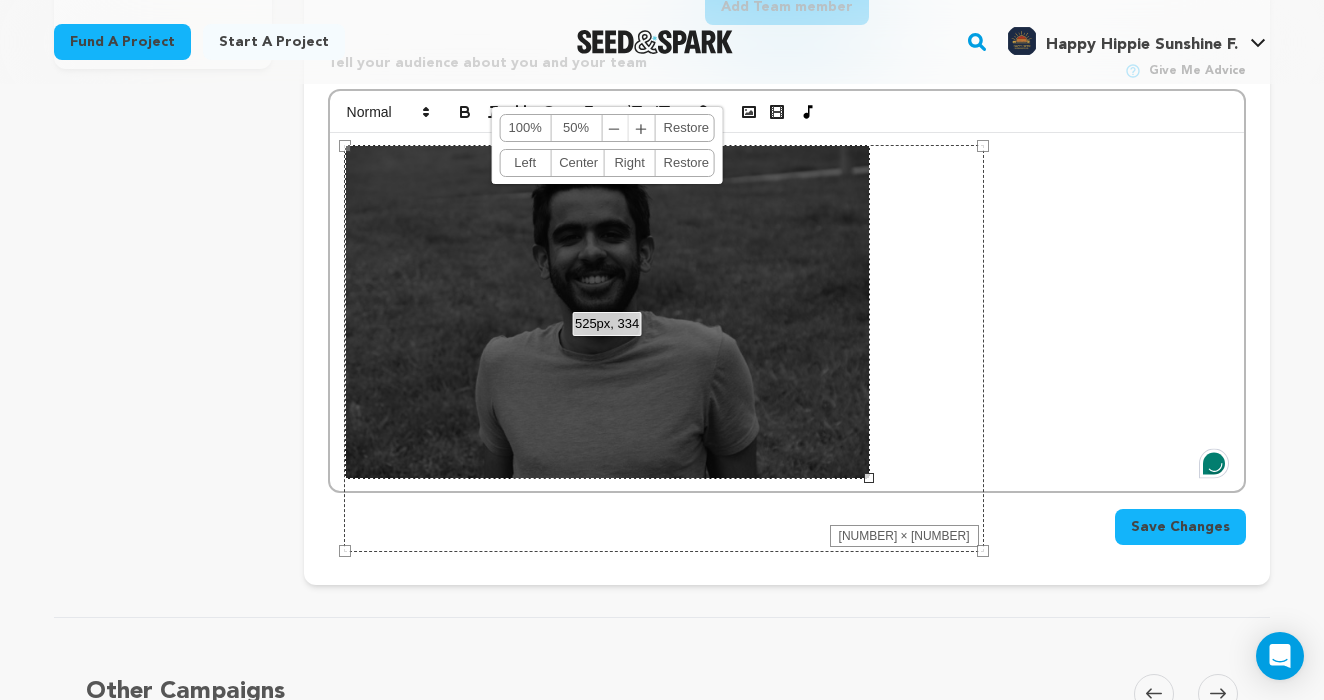 click on "﹣" at bounding box center (615, 128) 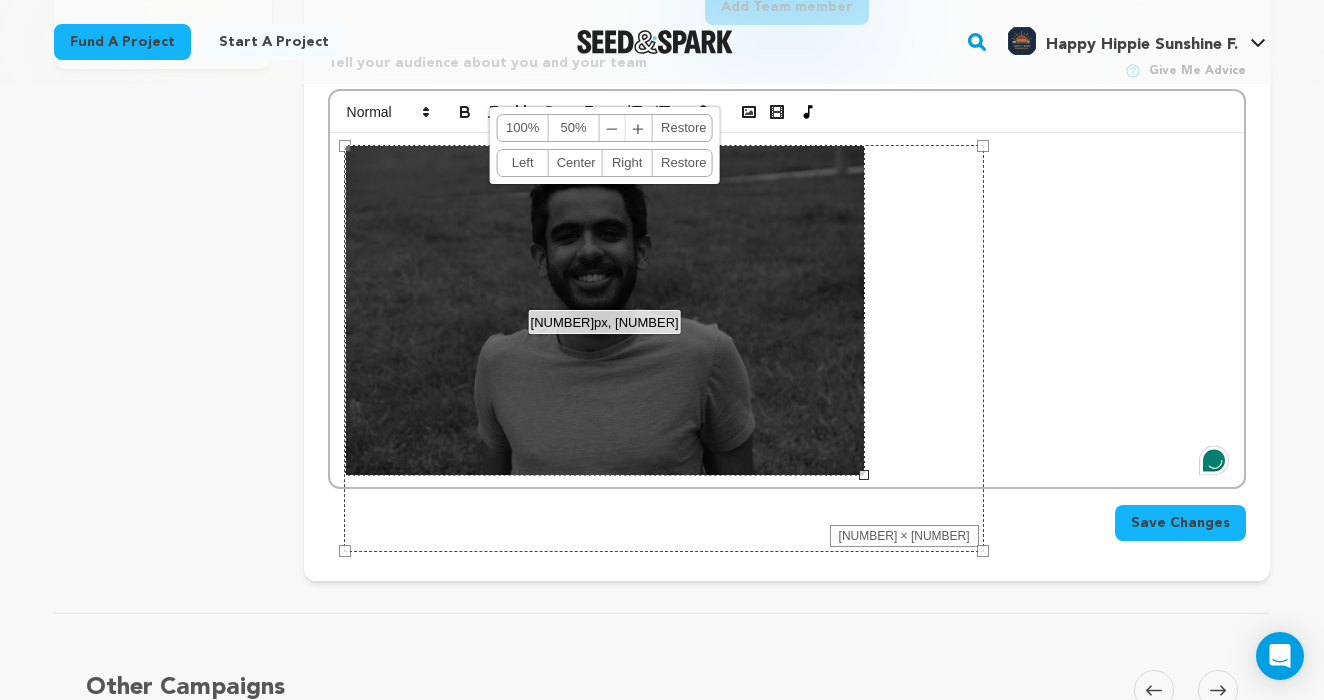 click on "﹣
﹢" at bounding box center [626, 128] 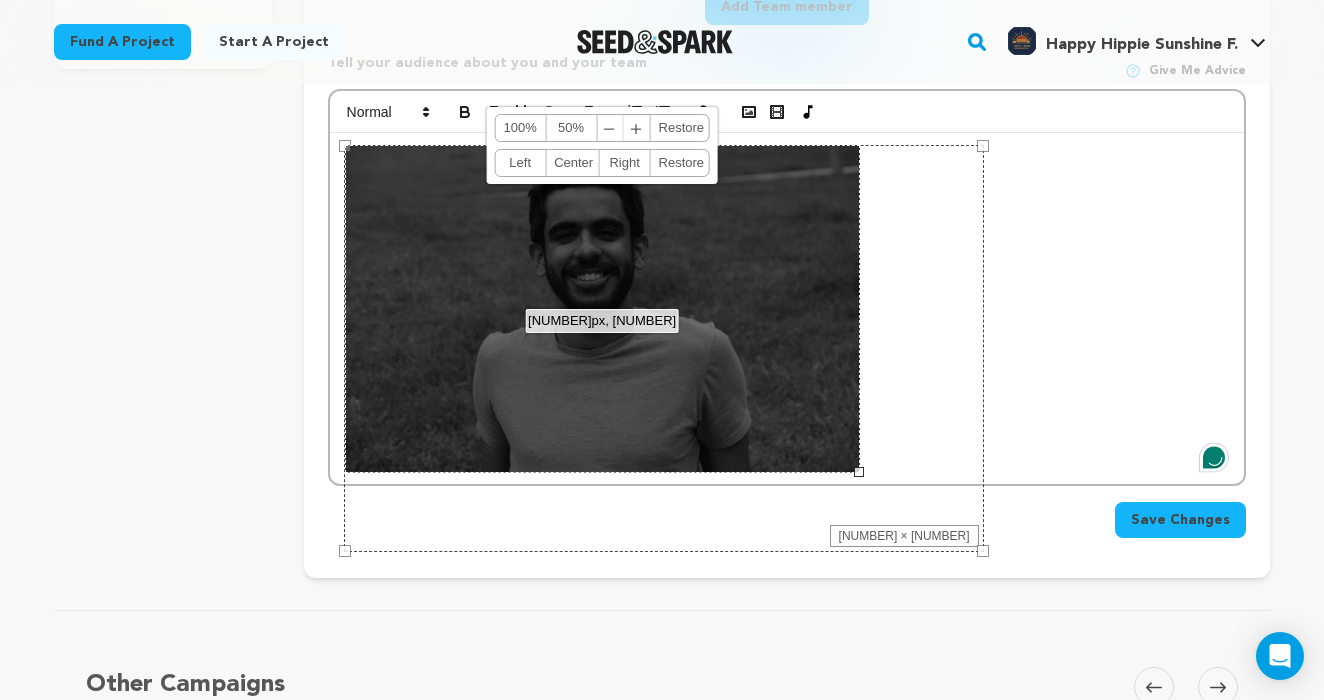 click on "﹣" at bounding box center [610, 128] 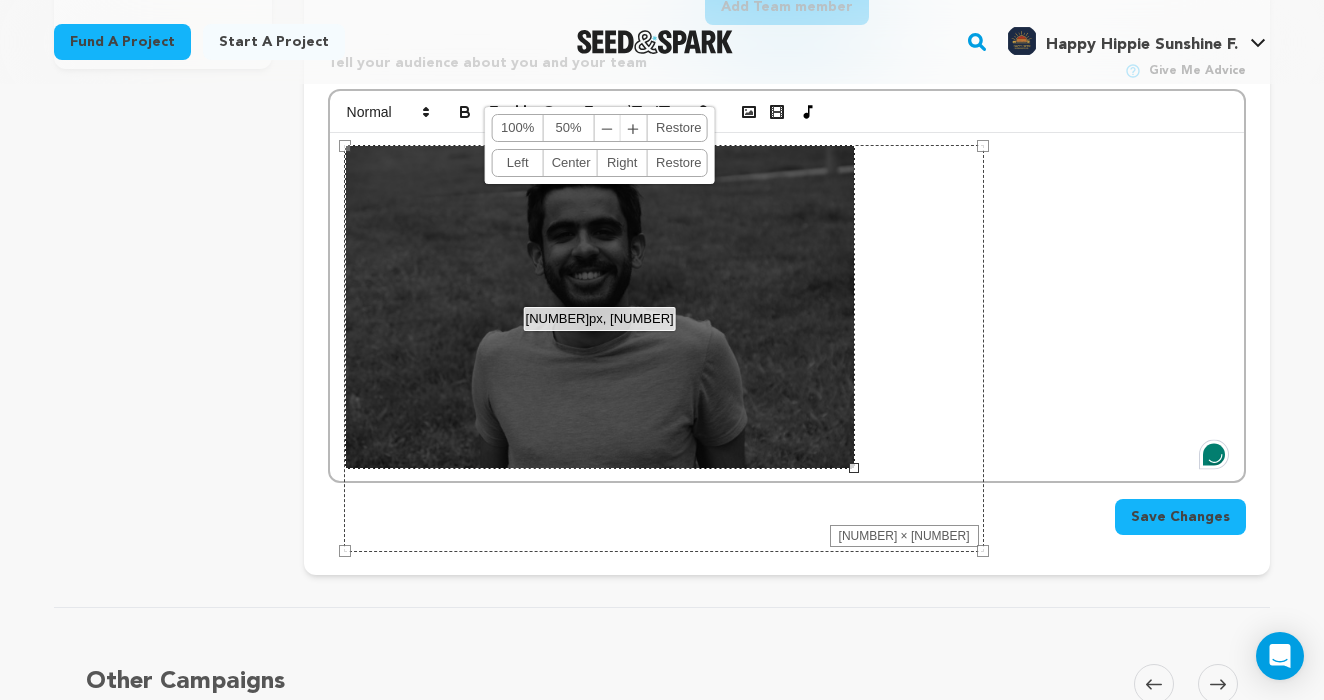 click on "﹣" at bounding box center [608, 128] 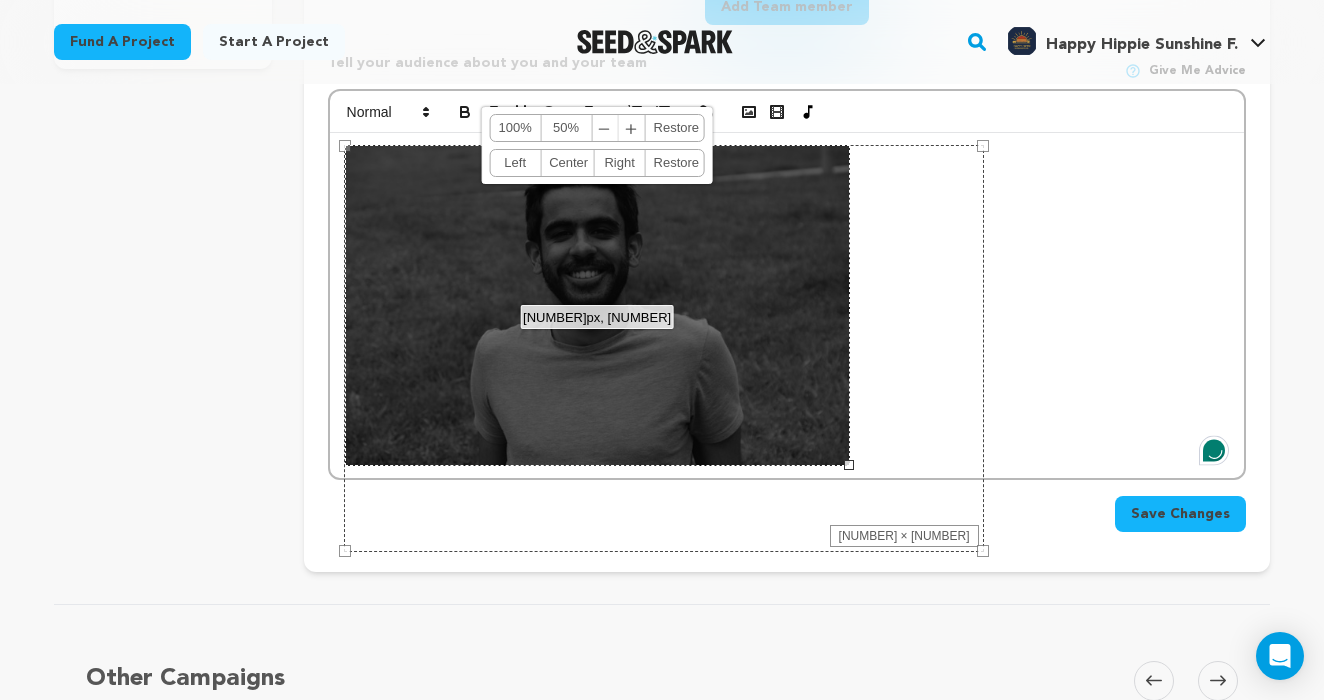 click on "﹣" at bounding box center (605, 128) 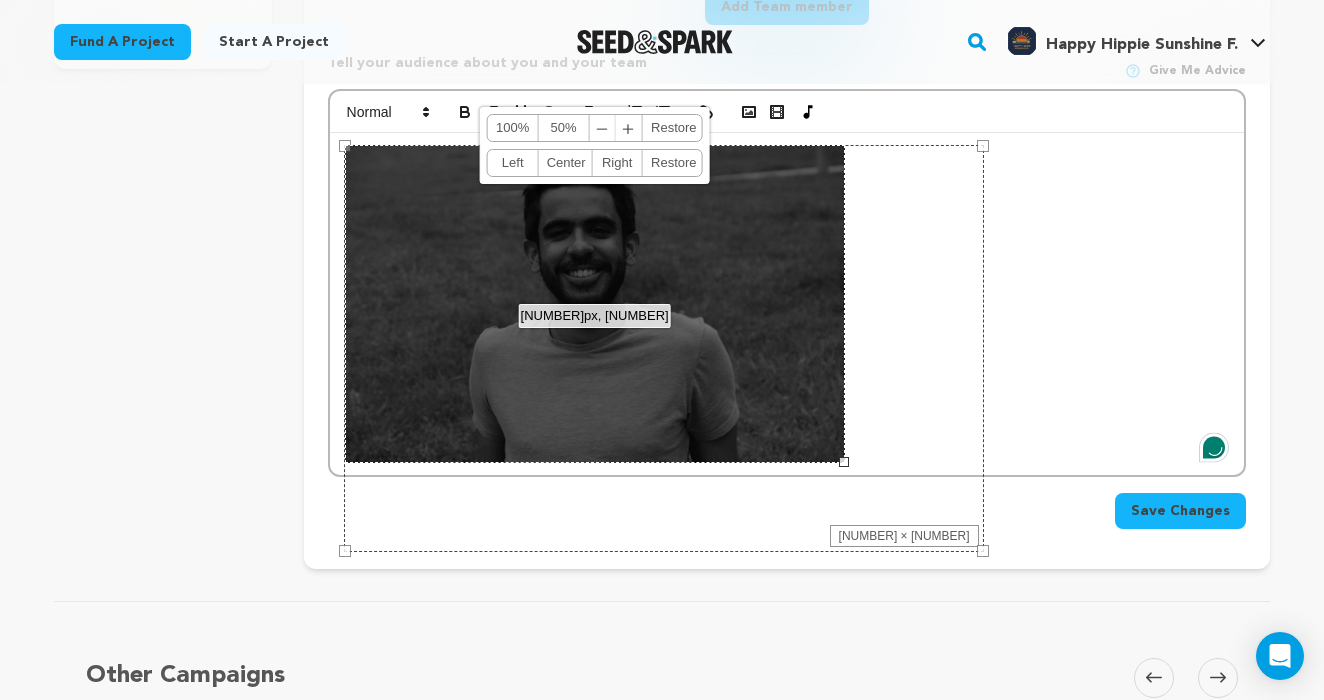 click on "﹣" at bounding box center [603, 128] 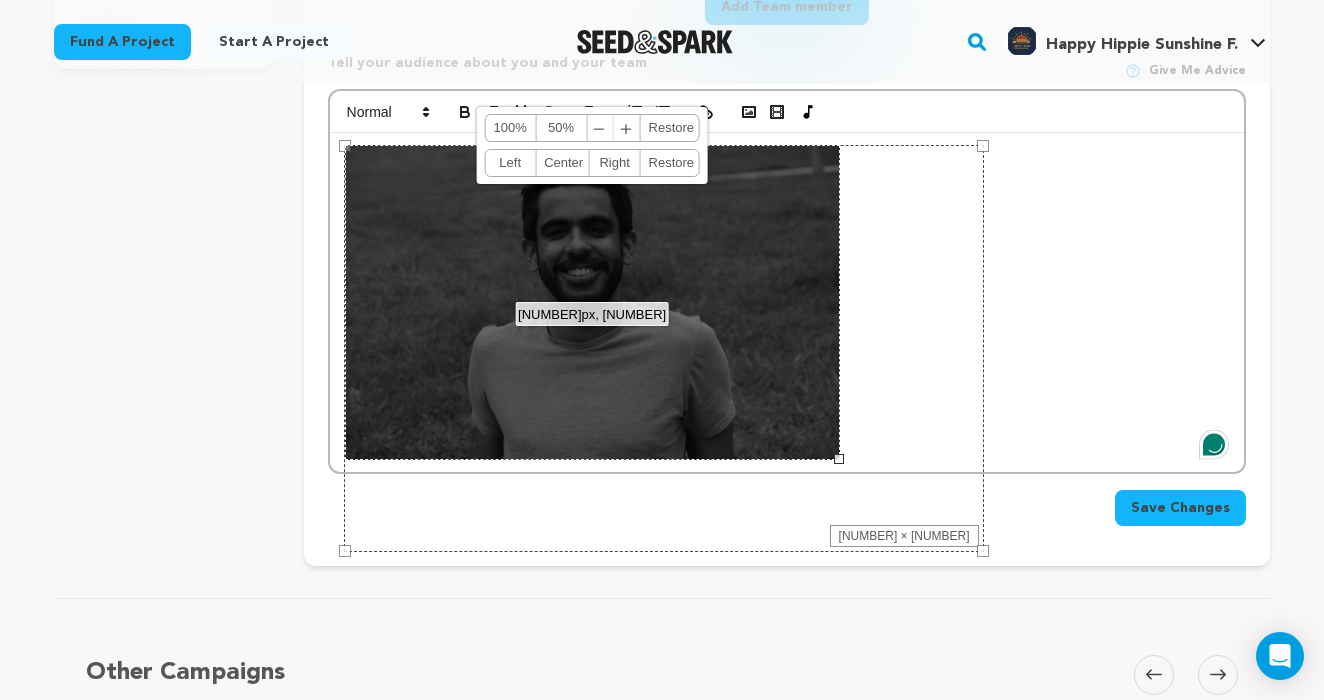 click on "﹣
﹢" at bounding box center [613, 128] 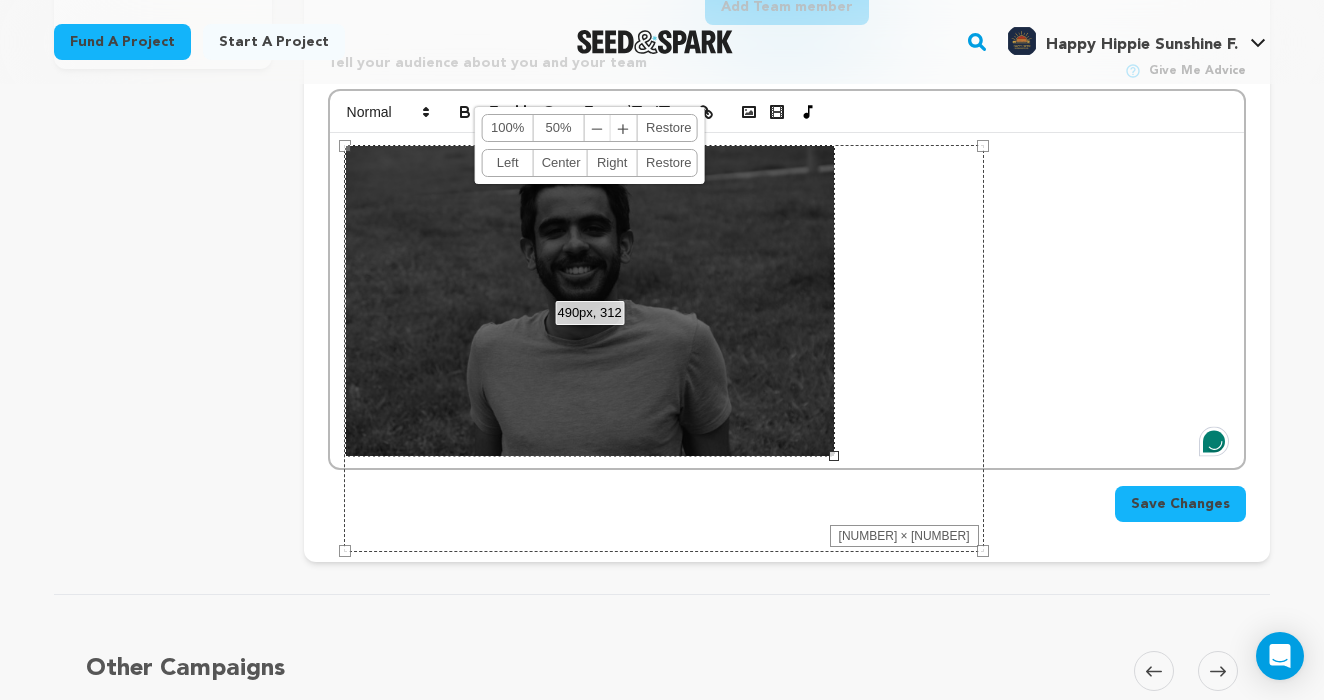 click at bounding box center (787, 301) 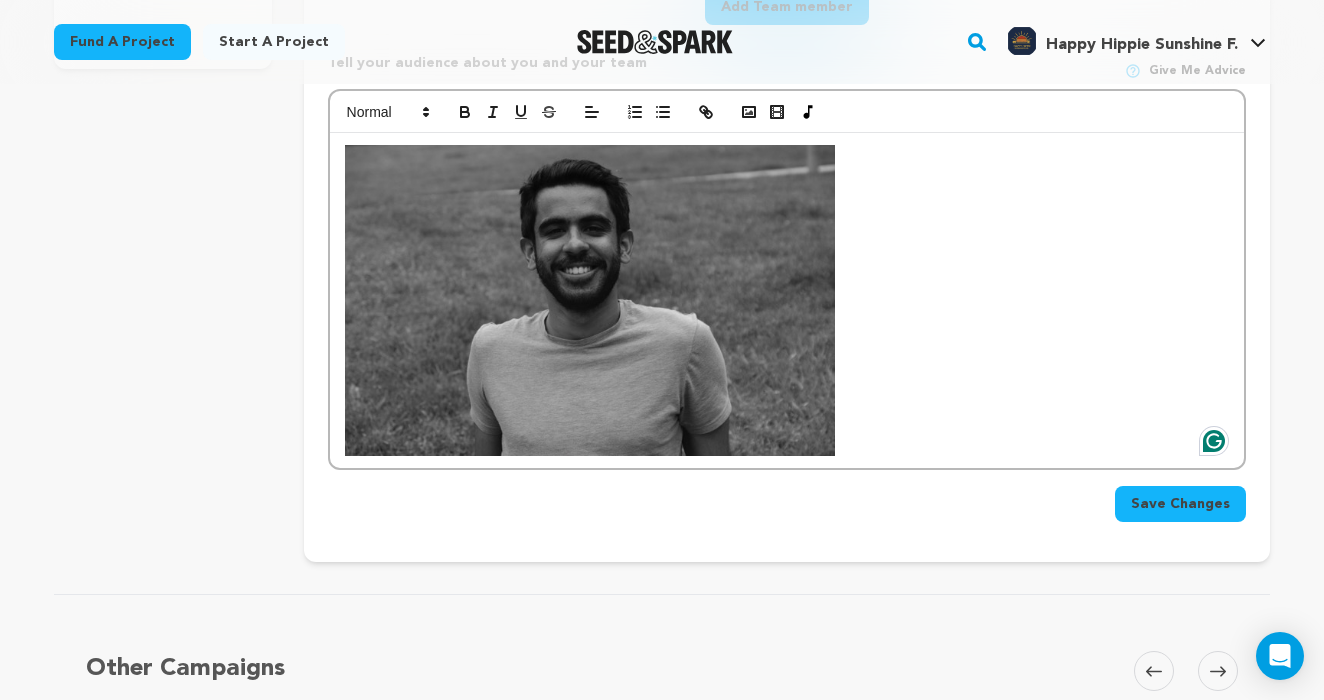 click at bounding box center [787, 301] 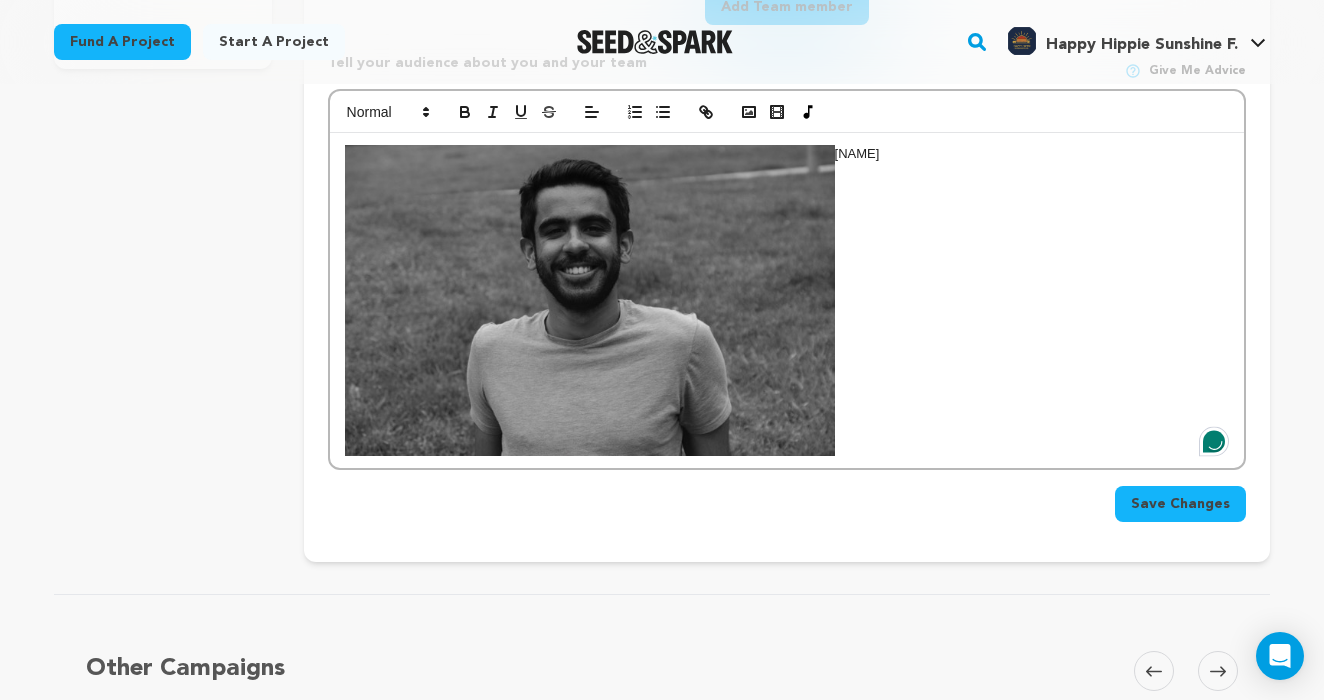 click on "PRAKRIT KAMRA" at bounding box center (787, 154) 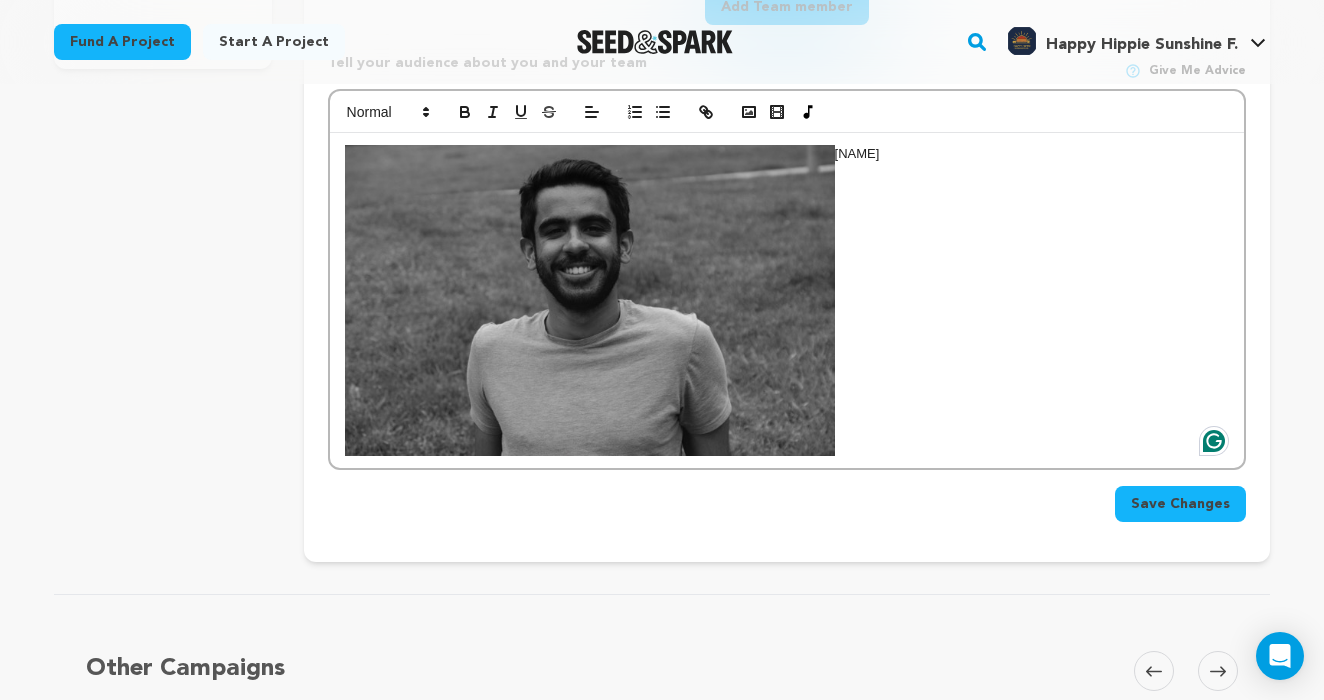 drag, startPoint x: 956, startPoint y: 158, endPoint x: 842, endPoint y: 158, distance: 114 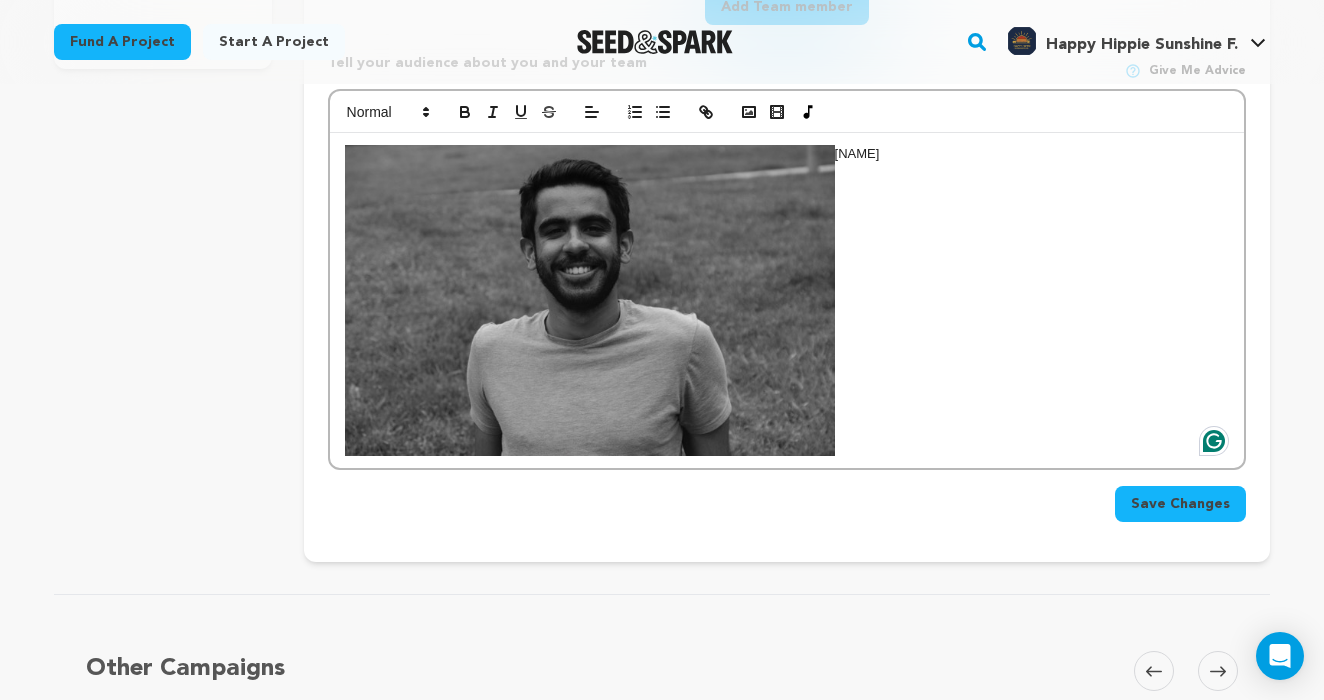 click on "PRAKRIT KAMRA" at bounding box center (787, 154) 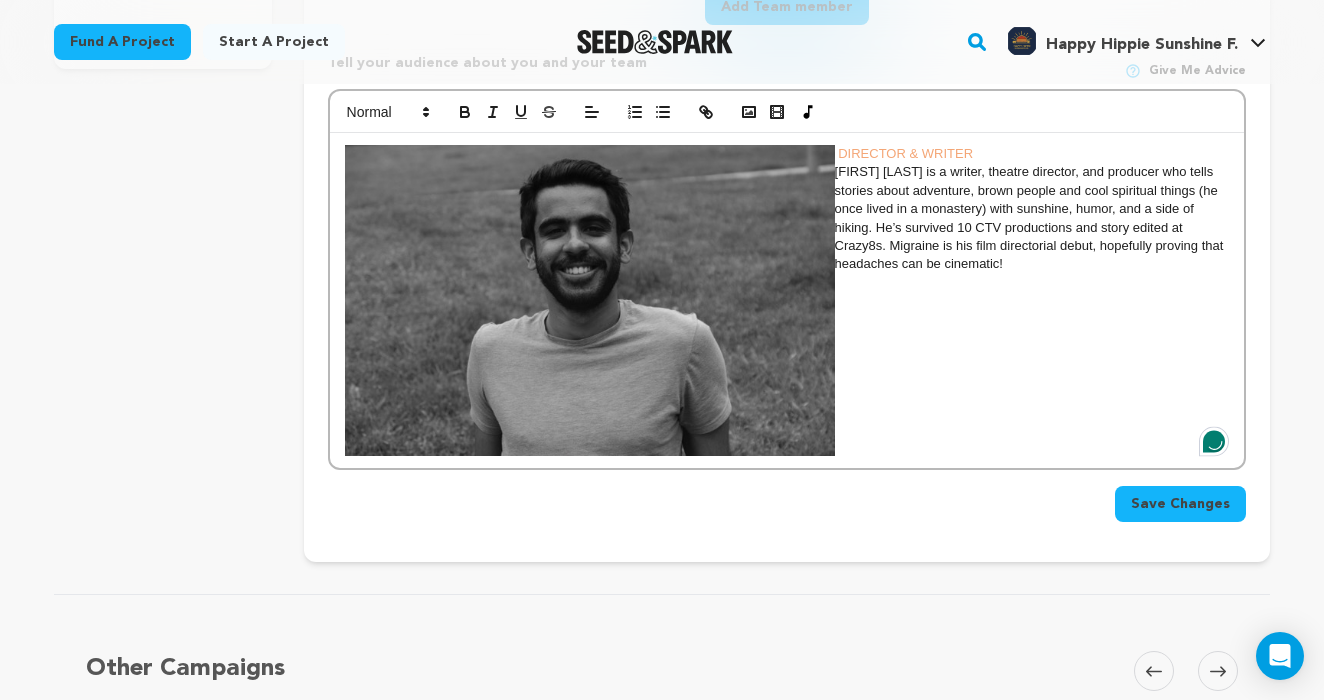 click on "Prakrit Kamra is a writer, theatre director, and producer who tells stories about adventure, brown people and cool spiritual things (he once lived in a monastery) with sunshine, humor, and a side of hiking. He’s survived 10 CTV productions and story edited at Crazy8s. Migraine is his film directorial debut, hopefully proving that headaches can be cinematic!" at bounding box center [787, 218] 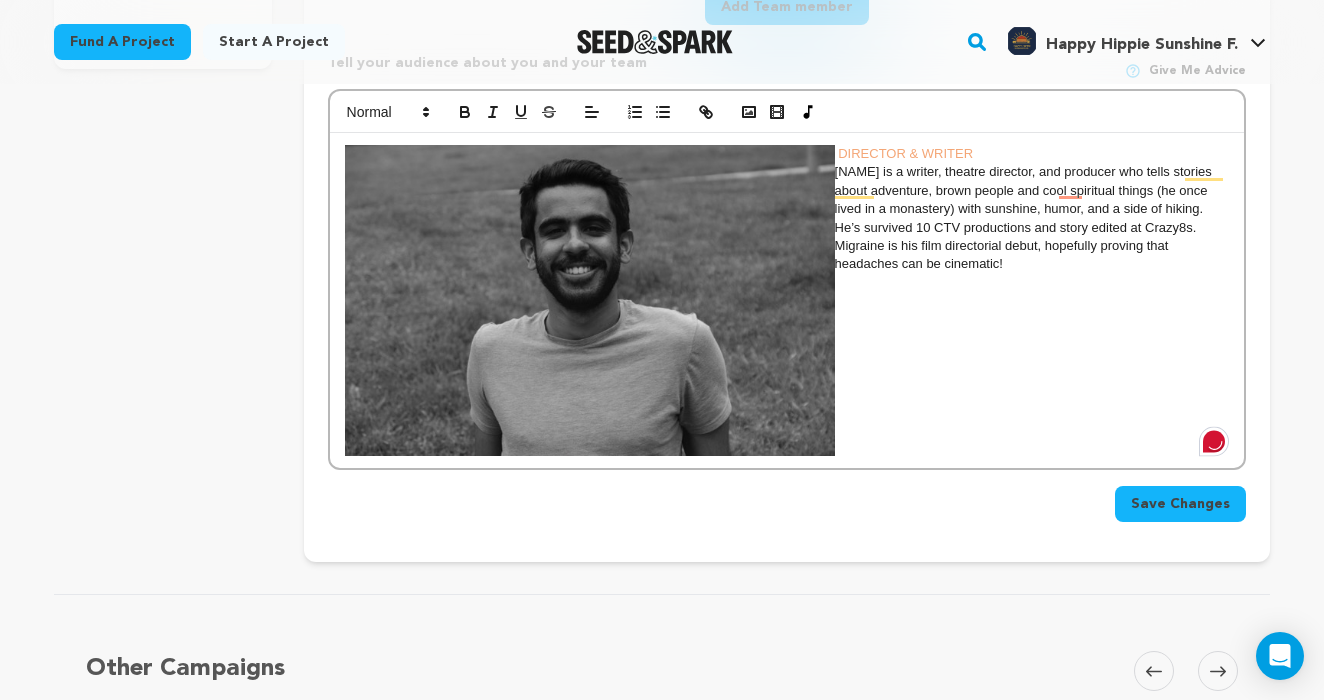 click at bounding box center (590, 301) 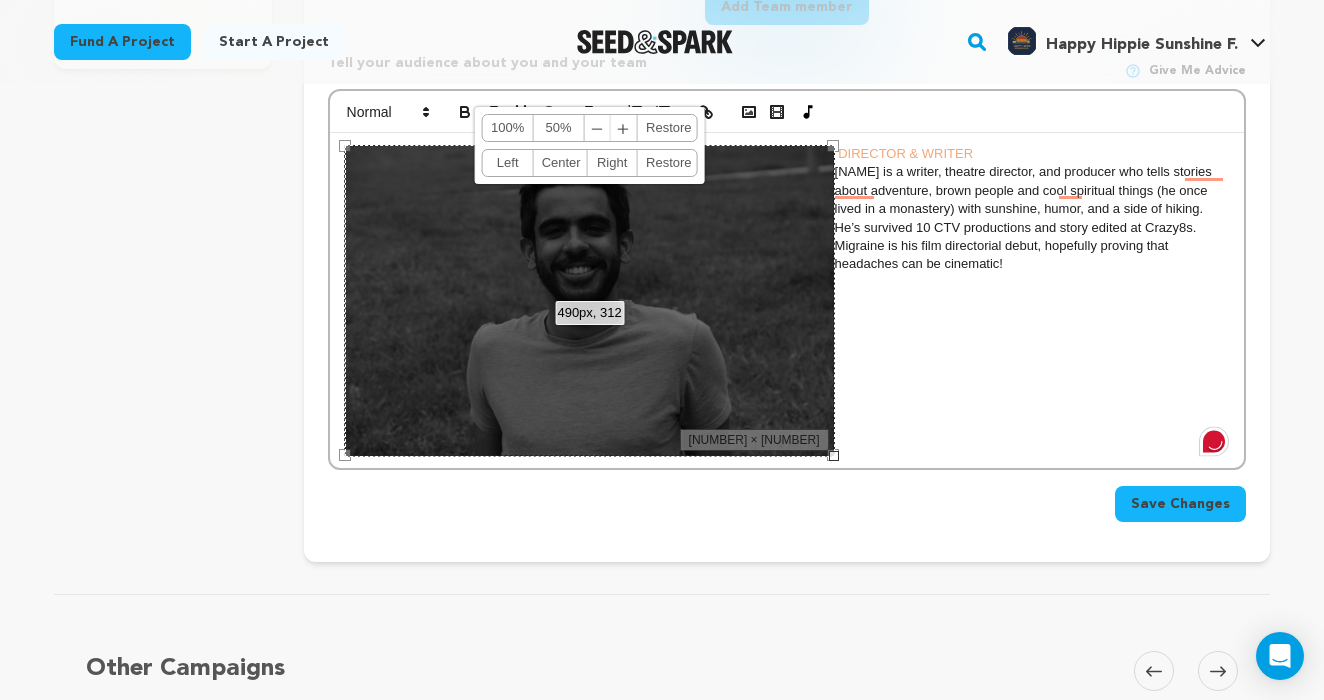 click on "﹣" at bounding box center (598, 128) 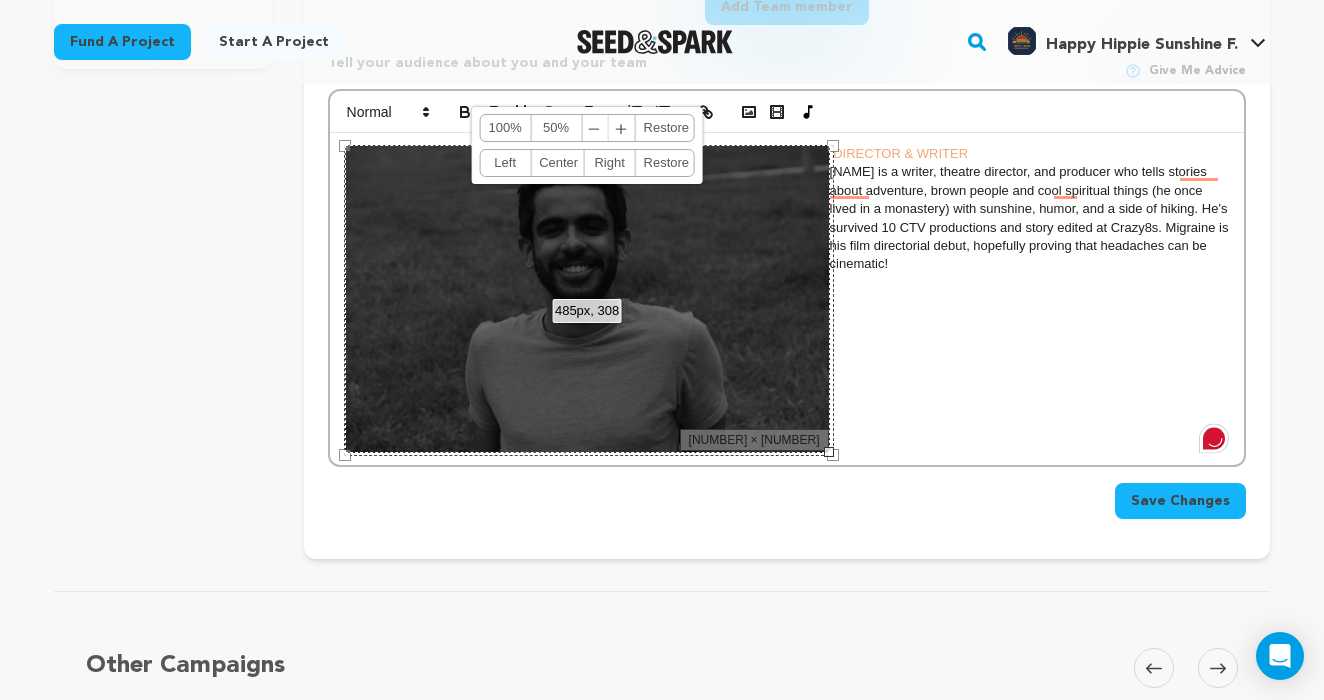 click on "﹣" at bounding box center [595, 128] 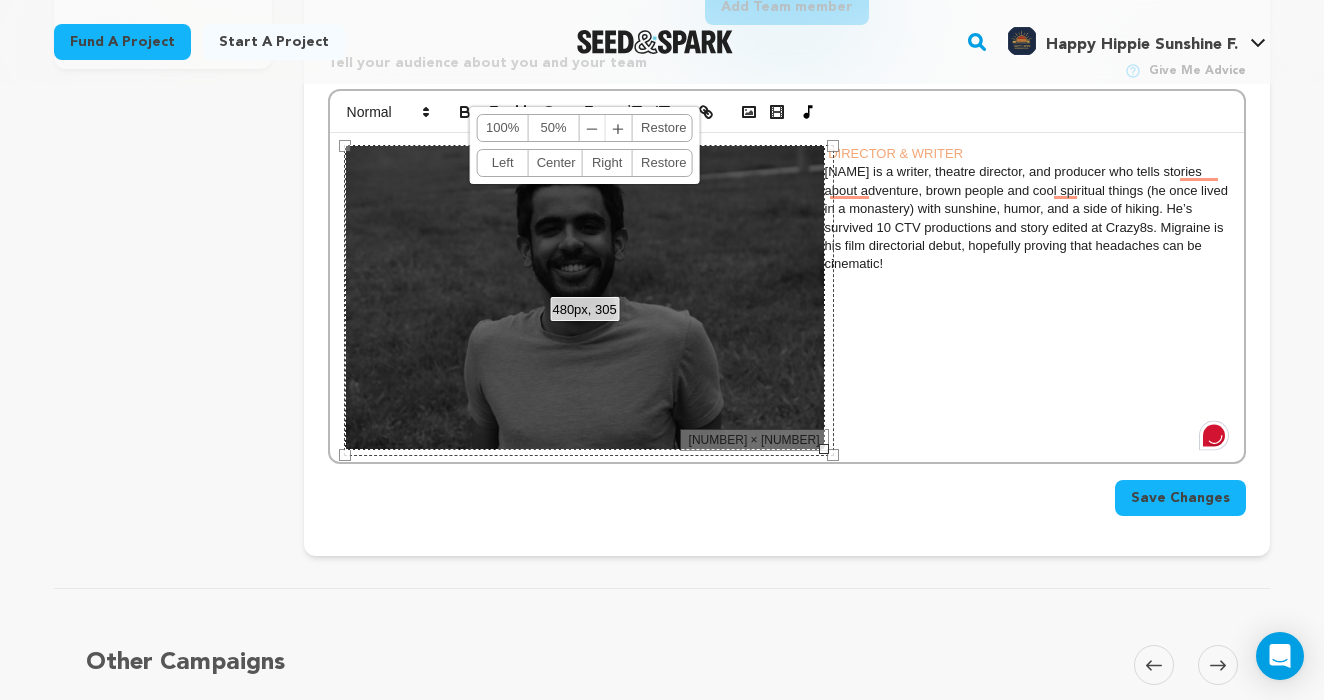 click on "﹣" at bounding box center [593, 128] 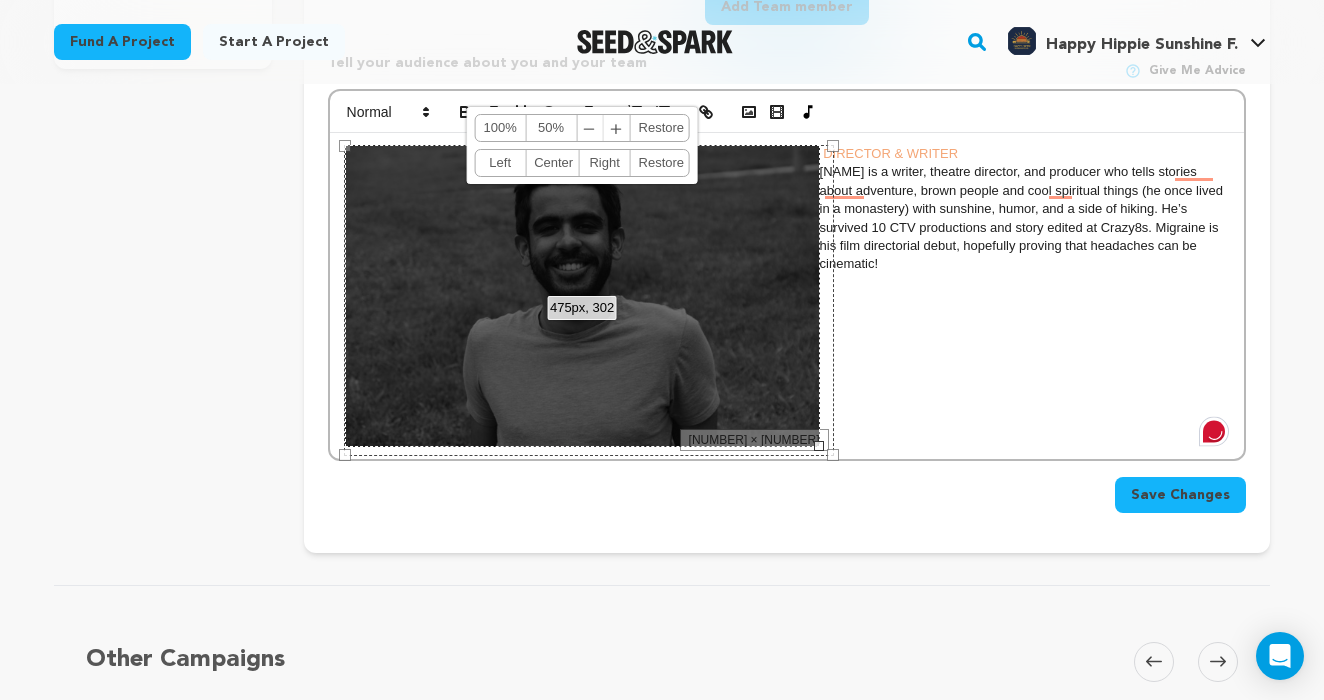 click on "﹣" at bounding box center [590, 128] 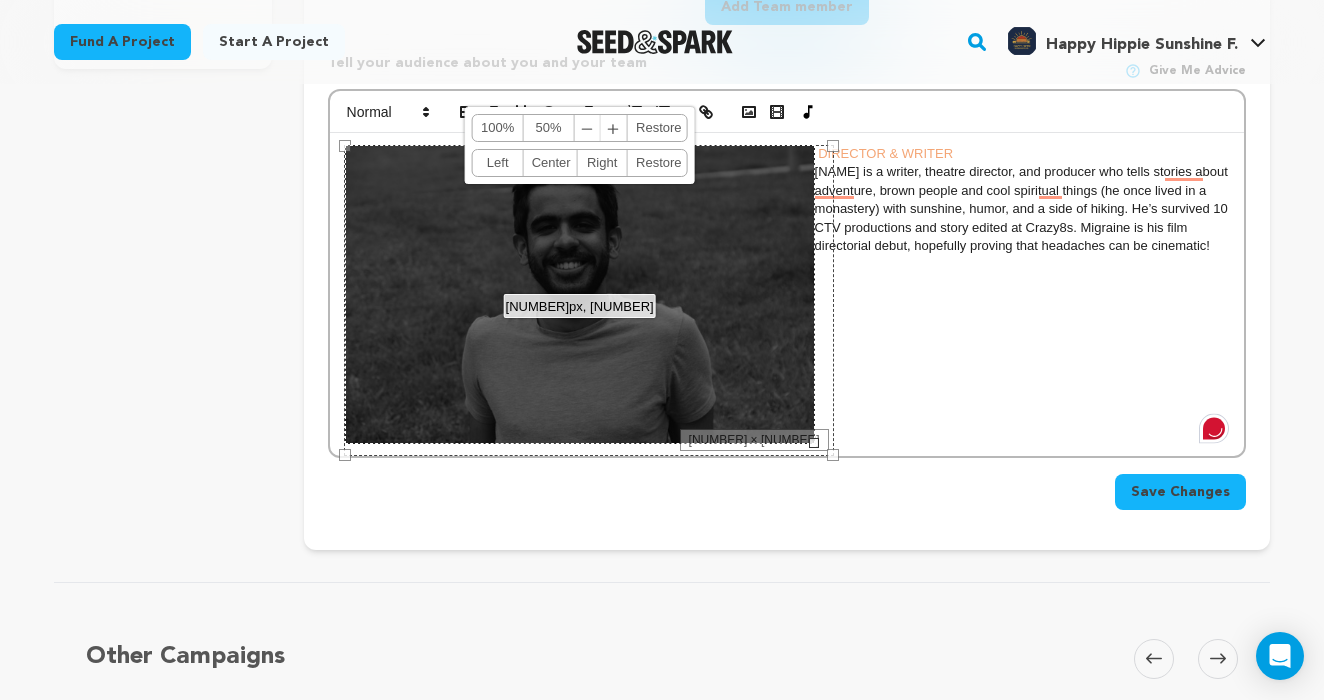 click on "﹣" at bounding box center [588, 128] 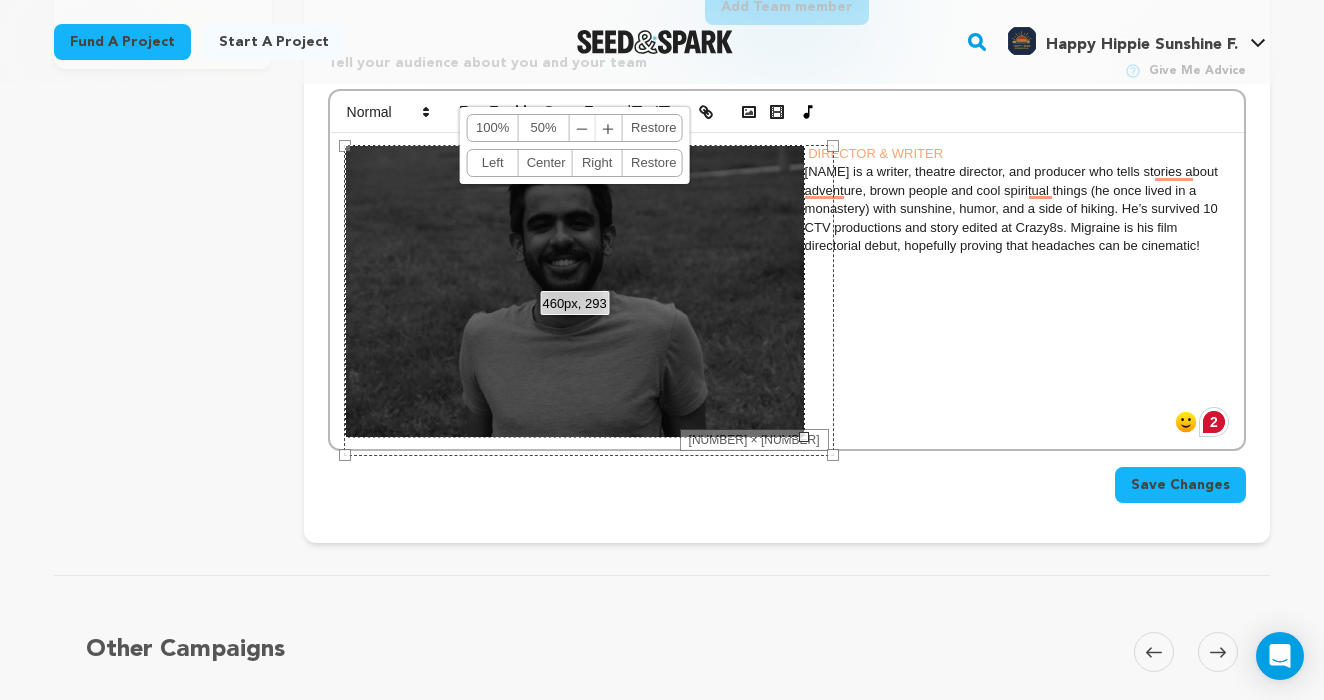 click on "﹣
﹢" at bounding box center [596, 128] 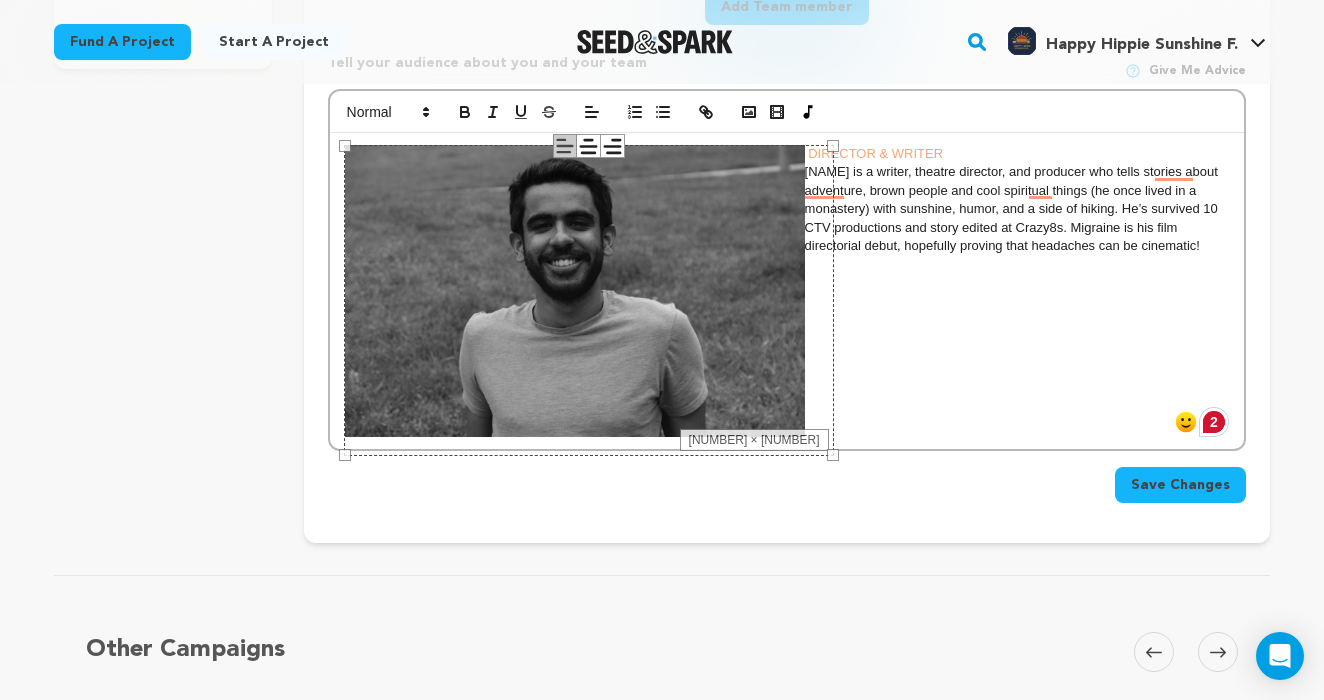 click on "Prakrit Kamra is a writer, theatre director, and producer who tells    stories about adventure, brown people and cool spiritual things (he once lived in a monastery) with sunshine, humor, and a side of hiking. He’s survived 10 CTV productions and story edited at Crazy8s. Migraine is his film directorial debut, hopefully proving that headaches can be cinematic!" at bounding box center [787, 209] 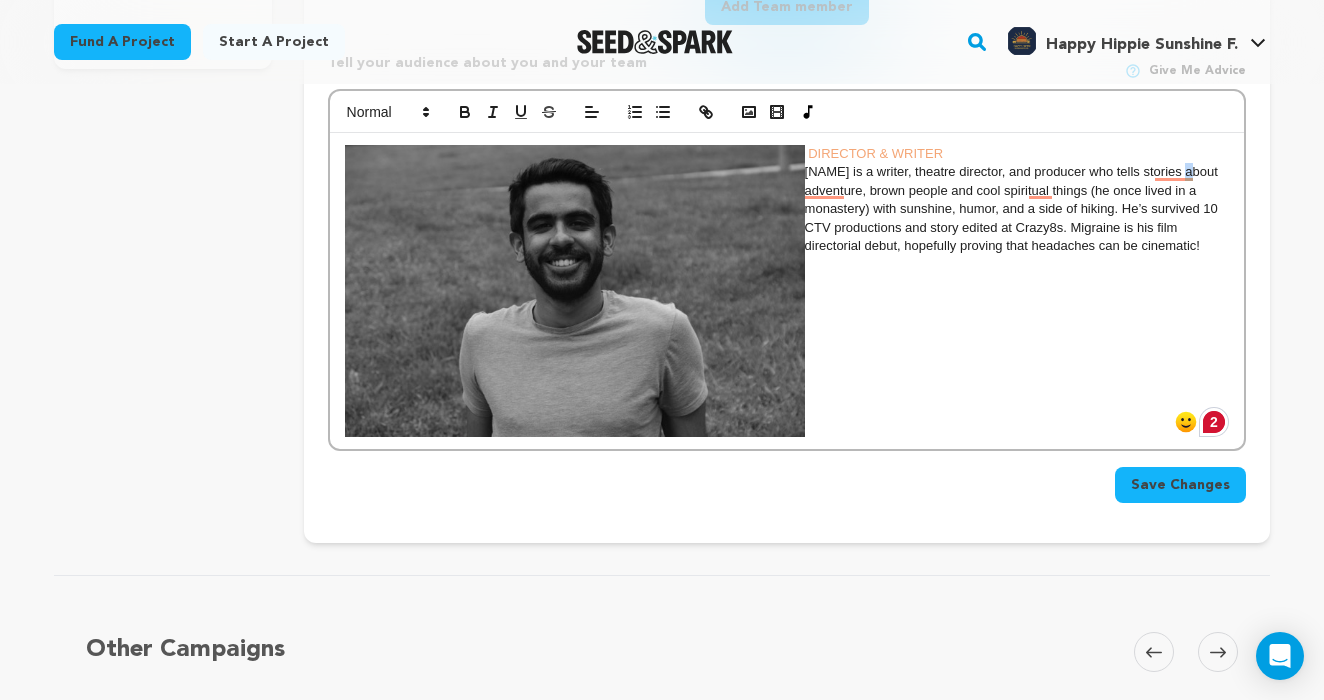 click on "Prakrit Kamra is a writer, theatre director, and producer who tells    stories about adventure, brown people and cool spiritual things (he once lived in a monastery) with sunshine, humor, and a side of hiking. He’s survived 10 CTV productions and story edited at Crazy8s. Migraine is his film directorial debut, hopefully proving that headaches can be cinematic!" at bounding box center [787, 209] 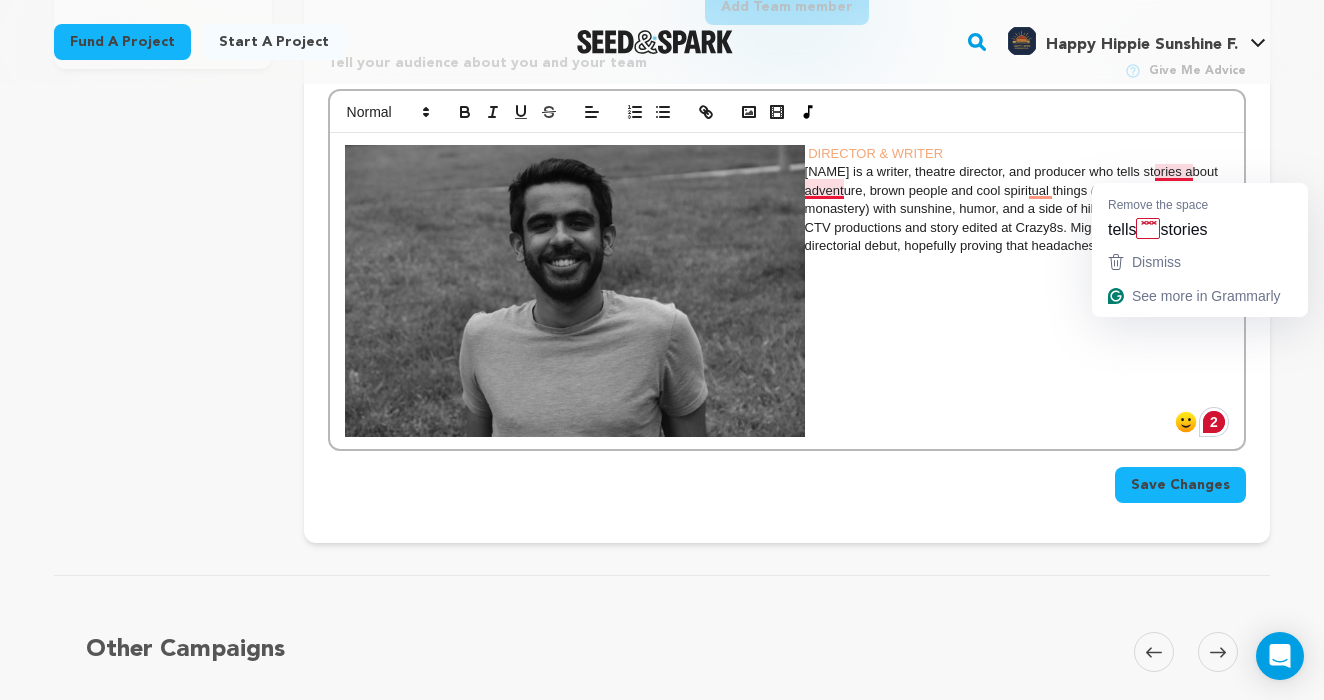 click on "Prakrit Kamra is a writer, theatre director, and producer who tells    stories about adventure, brown people and cool spiritual things (he once lived in a monastery) with sunshine, humor, and a side of hiking. He’s survived 10 CTV productions and story edited at Crazy8s. Migraine is his film directorial debut, hopefully proving that headaches can be cinematic!" at bounding box center (787, 209) 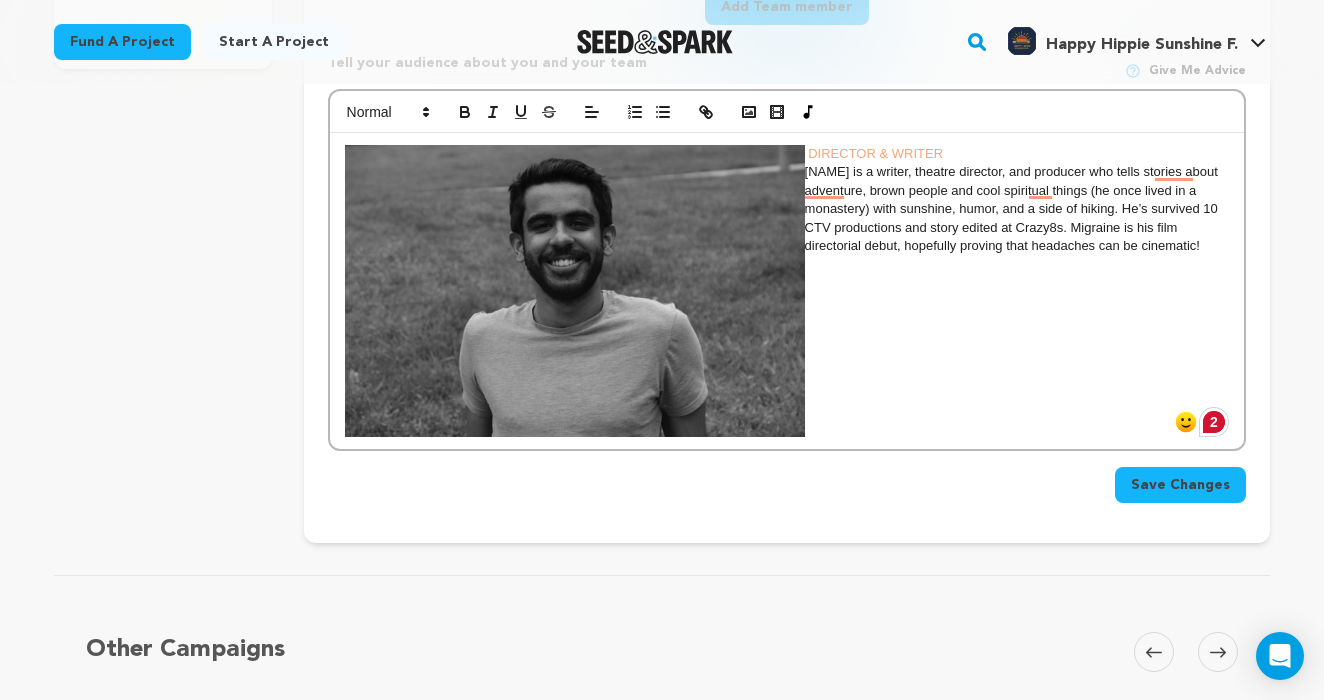 click on "Prakrit Kamra is a writer, theatre director, and producer who tells    stories about adventure, brown people and cool spiritual things (he once lived in a monastery) with sunshine, humor, and a side of hiking. He’s survived 10 CTV productions and story edited at Crazy8s. Migraine is his film directorial debut, hopefully proving that headaches can be cinematic!" at bounding box center [787, 209] 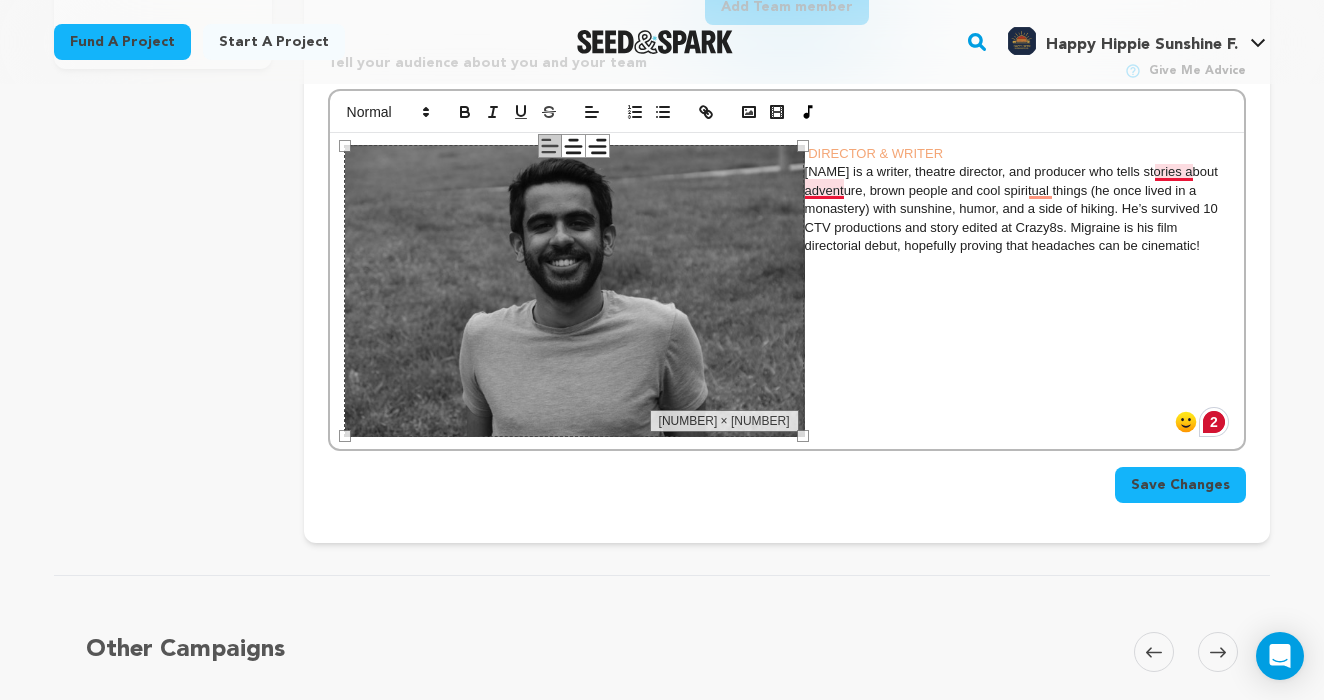 click on "Prakrit Kamra is a writer, theatre director, and producer who tells    stories about adventure, brown people and cool spiritual things (he once lived in a monastery) with sunshine, humor, and a side of hiking. He’s survived 10 CTV productions and story edited at Crazy8s. Migraine is his film directorial debut, hopefully proving that headaches can be cinematic!" at bounding box center [787, 209] 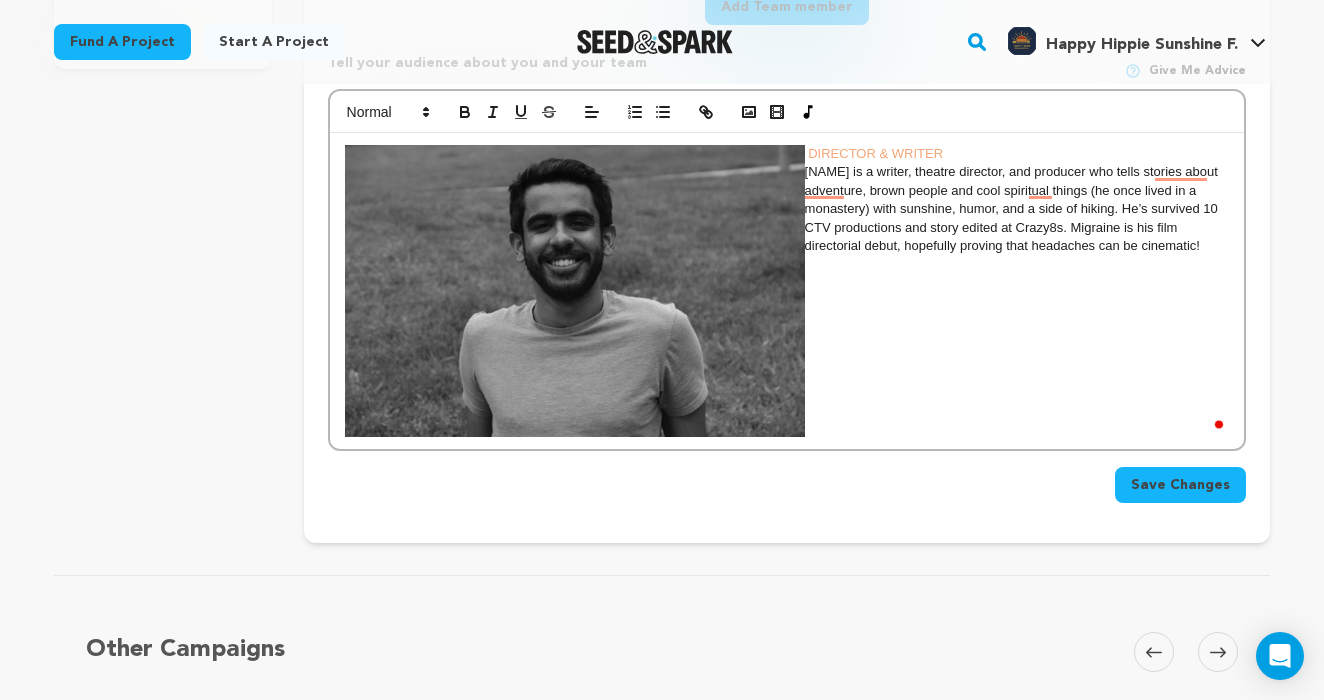 click on "Prakrit Kamra is a writer, theatre director, and producer who tells        stories about adventure, brown people and cool spiritual things (he once lived in a monastery) with sunshine, humor, and a side of hiking. He’s survived 10 CTV productions and story edited at Crazy8s. Migraine is his film directorial debut, hopefully proving that headaches can be cinematic!" at bounding box center (787, 209) 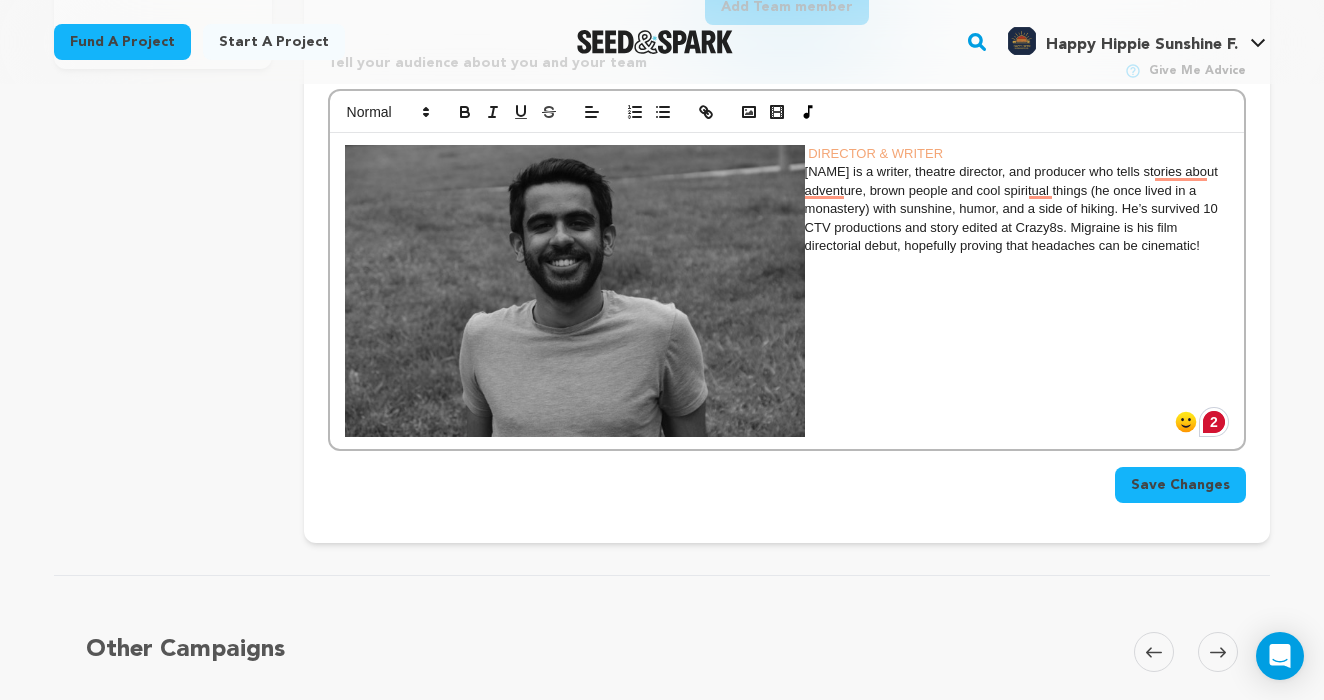 drag, startPoint x: 1230, startPoint y: 244, endPoint x: 805, endPoint y: 157, distance: 433.81332 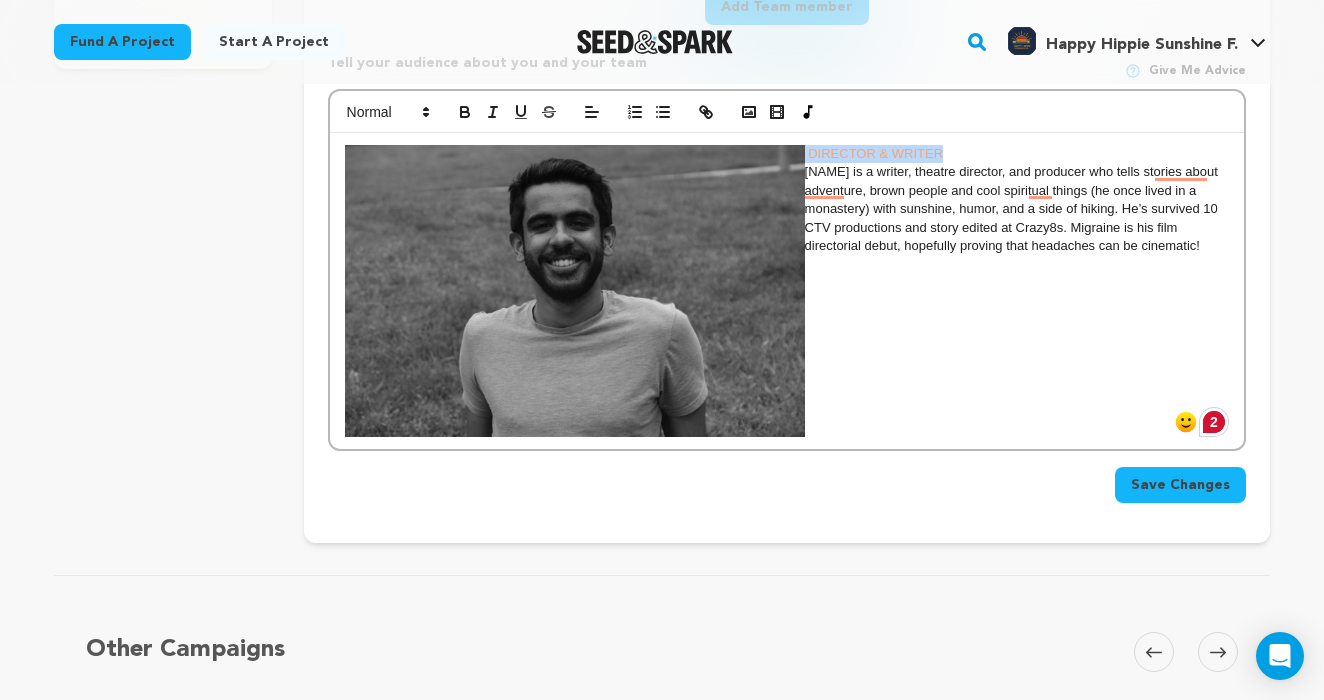 drag, startPoint x: 961, startPoint y: 155, endPoint x: 804, endPoint y: 154, distance: 157.00319 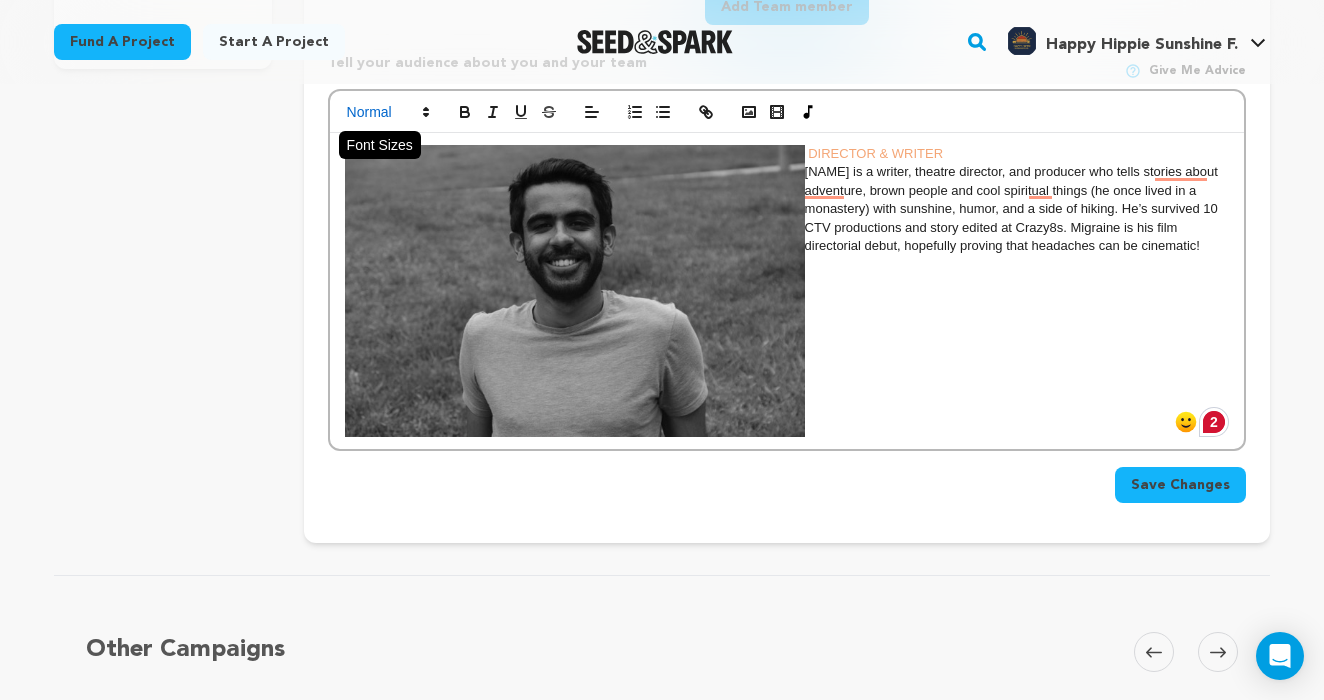 click at bounding box center [387, 112] 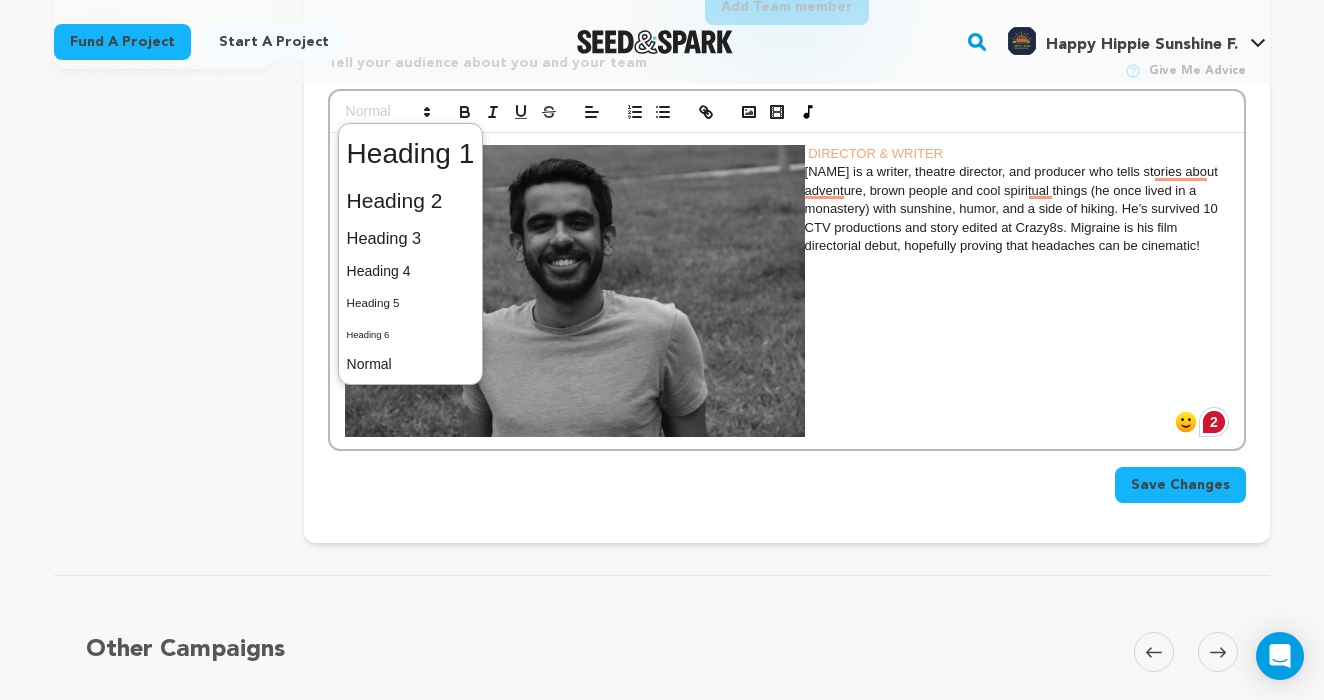 click on "Prakrit Kamra is a writer, theatre director, and producer who tells        stories about adventure, brown people and cool spiritual things (he once lived in a monastery) with sunshine, humor, and a side of hiking. He’s survived 10 CTV productions and story edited at Crazy8s. Migraine is his film directorial debut, hopefully proving that headaches can be cinematic!" at bounding box center [787, 209] 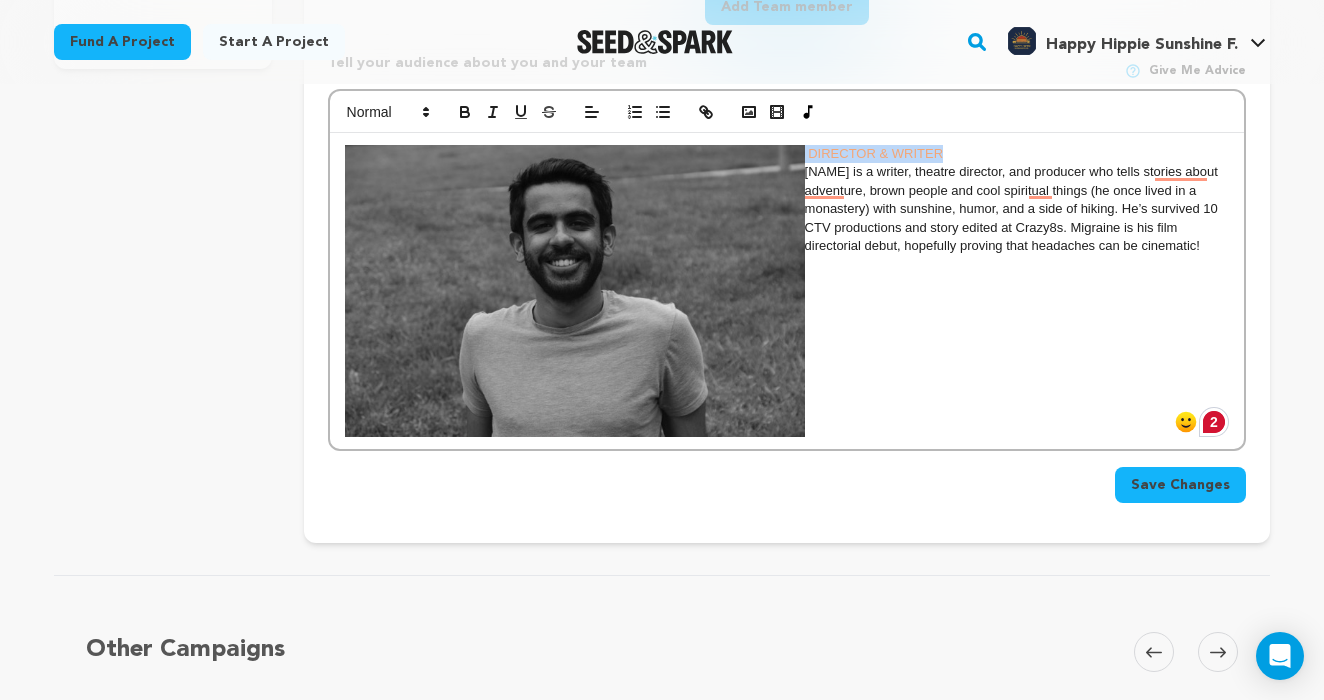 drag, startPoint x: 964, startPoint y: 155, endPoint x: 804, endPoint y: 160, distance: 160.07811 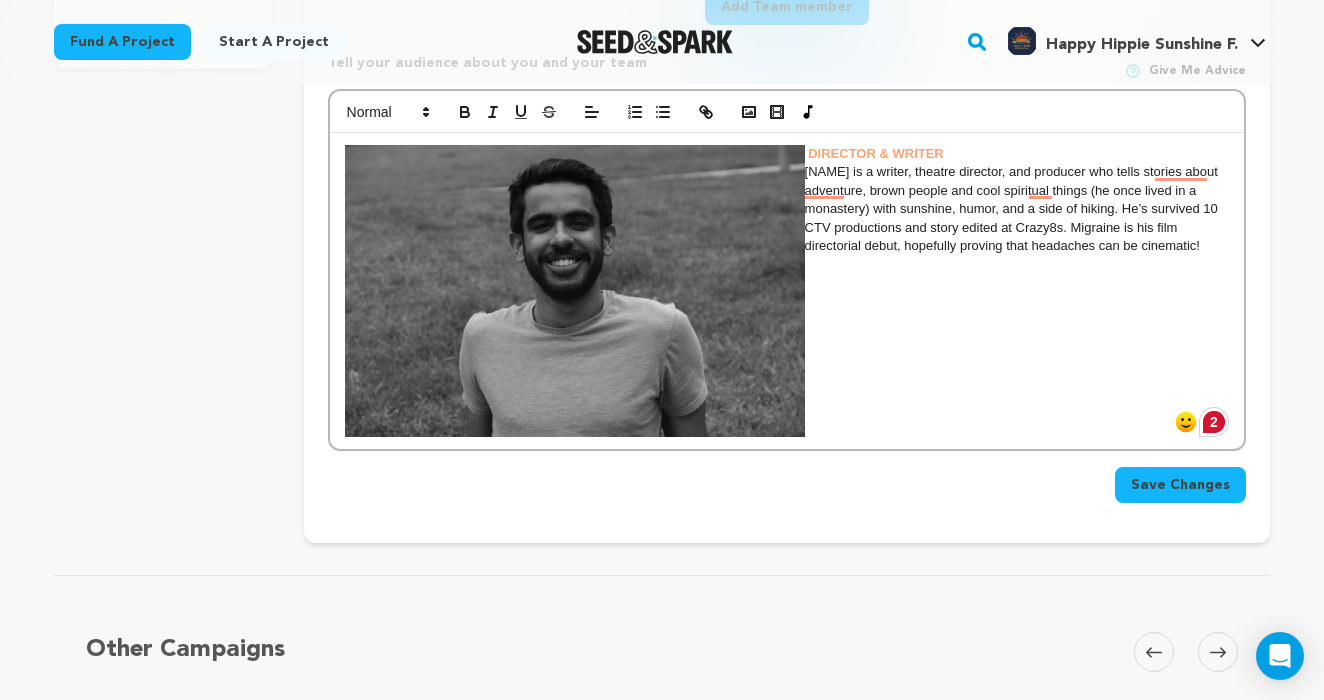 click on "DIRECTOR & WRITER  Prakrit Kamra is a writer, theatre director, and producer who tells        stories about adventure, brown people and cool spiritual things (he once lived in a monastery) with sunshine, humor, and a side of hiking. He’s survived 10 CTV productions and story edited at Crazy8s. Migraine is his film directorial debut, hopefully proving that headaches can be cinematic!" at bounding box center [787, 291] 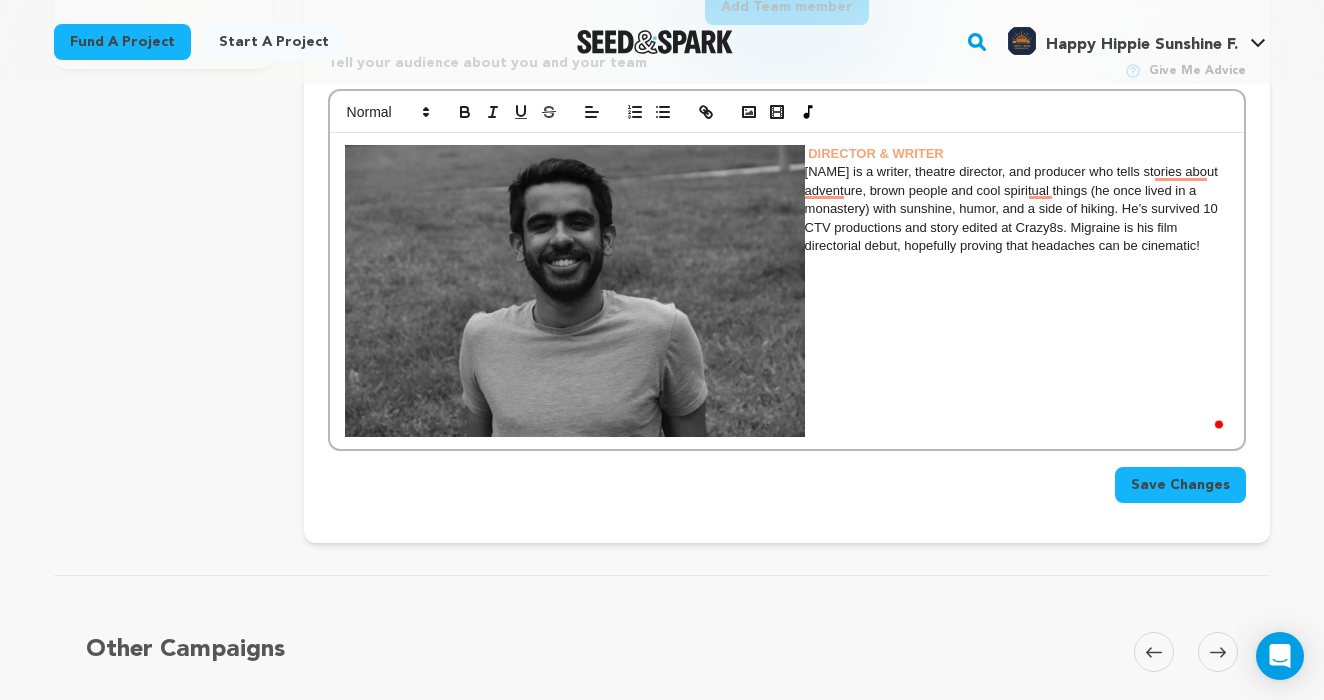 click on "Prakrit Kamra is a writer, theatre director, and producer who tells        stories about adventure, brown people and cool spiritual things (he once lived in a monastery) with sunshine, humor, and a side of hiking. He’s survived 10 CTV productions and story edited at Crazy8s. Migraine is his film directorial debut, hopefully proving that headaches can be cinematic!" at bounding box center [787, 209] 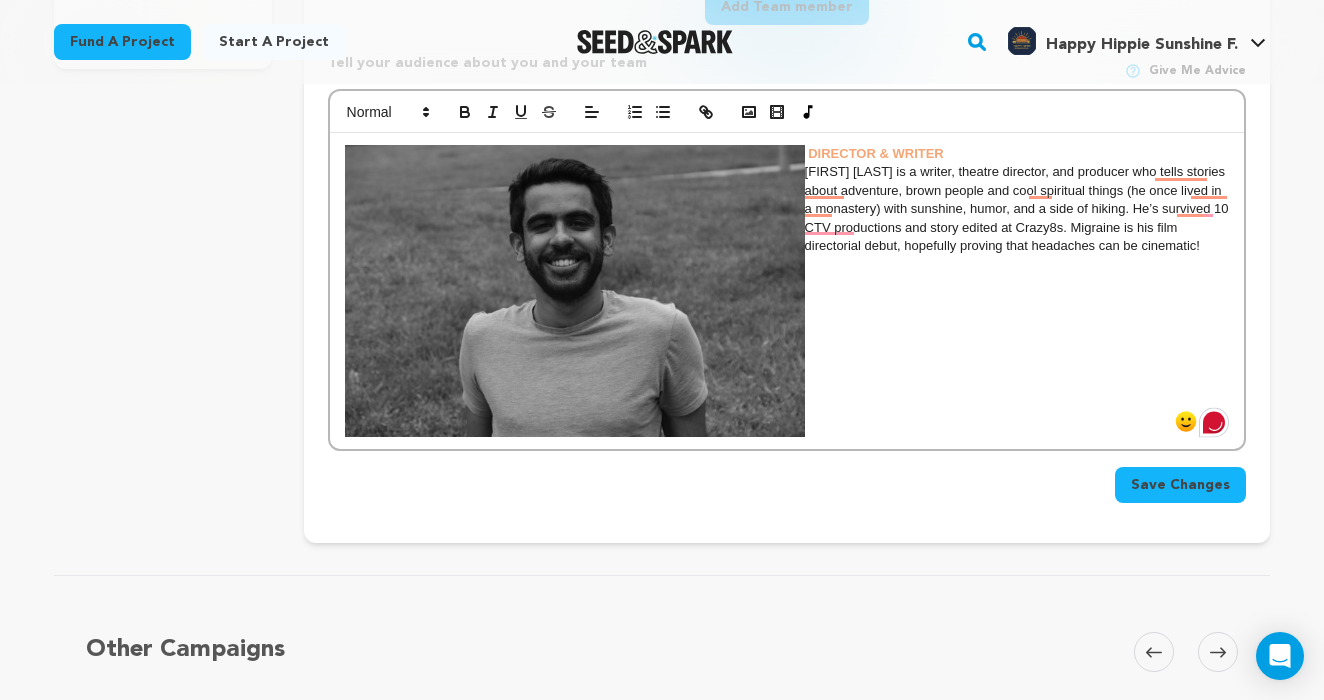 click at bounding box center (575, 291) 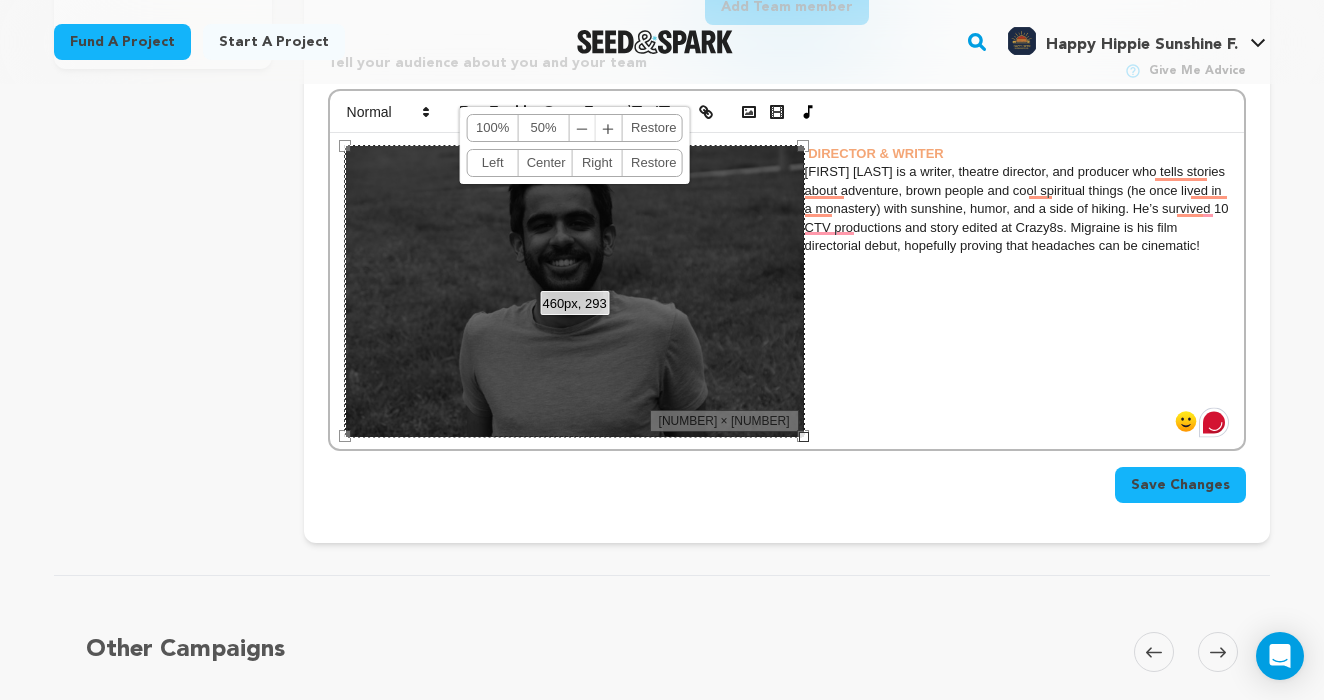 click on "460px, 293
100%
50%
﹣
﹢
Restore
Left
Center
Right
Restore" at bounding box center [575, 291] 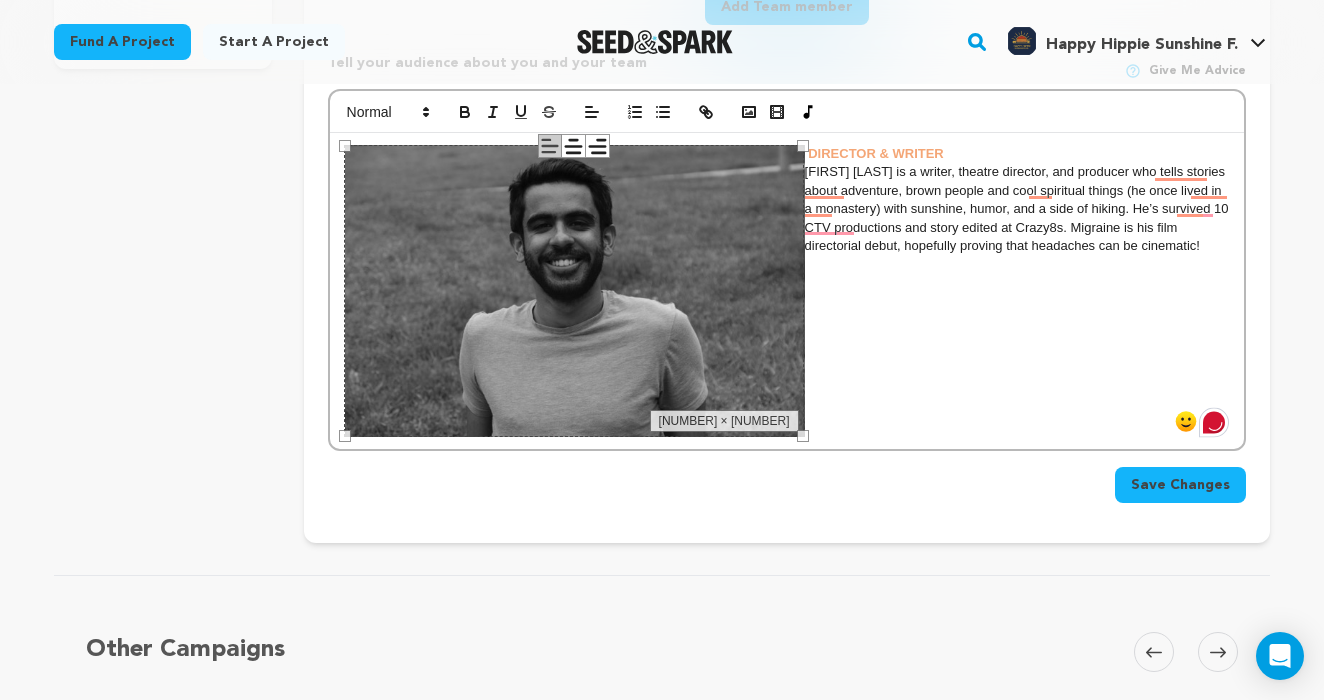 click on "Prakrit Kamra is a writer, theatre director, and producer who tells        stories about adventure, brown people and cool spiritual things (he once  lived in a monastery) with sunshine, humor, and a side of hiking. He’s   survived 10 CTV productions and story edited at Crazy8s. Migraine is his film directorial debut, hopefully proving that headaches can be cinematic!" at bounding box center (787, 209) 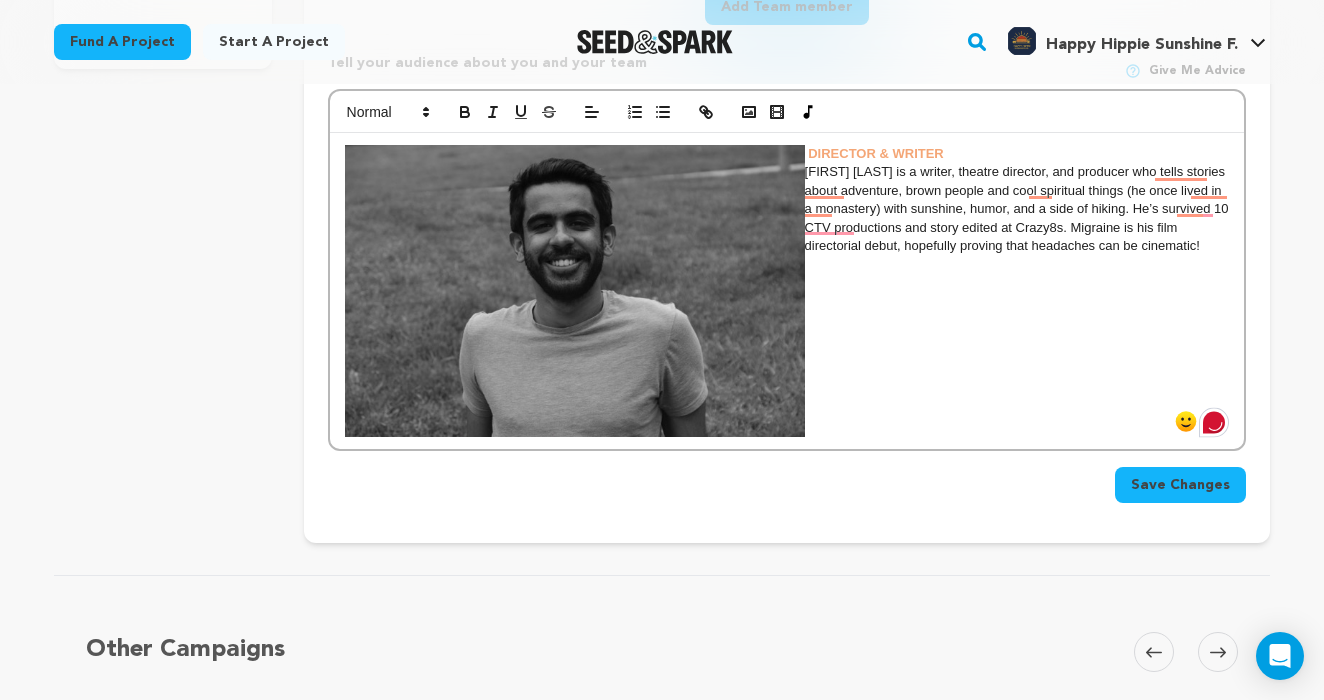 drag, startPoint x: 804, startPoint y: 233, endPoint x: 810, endPoint y: 242, distance: 10.816654 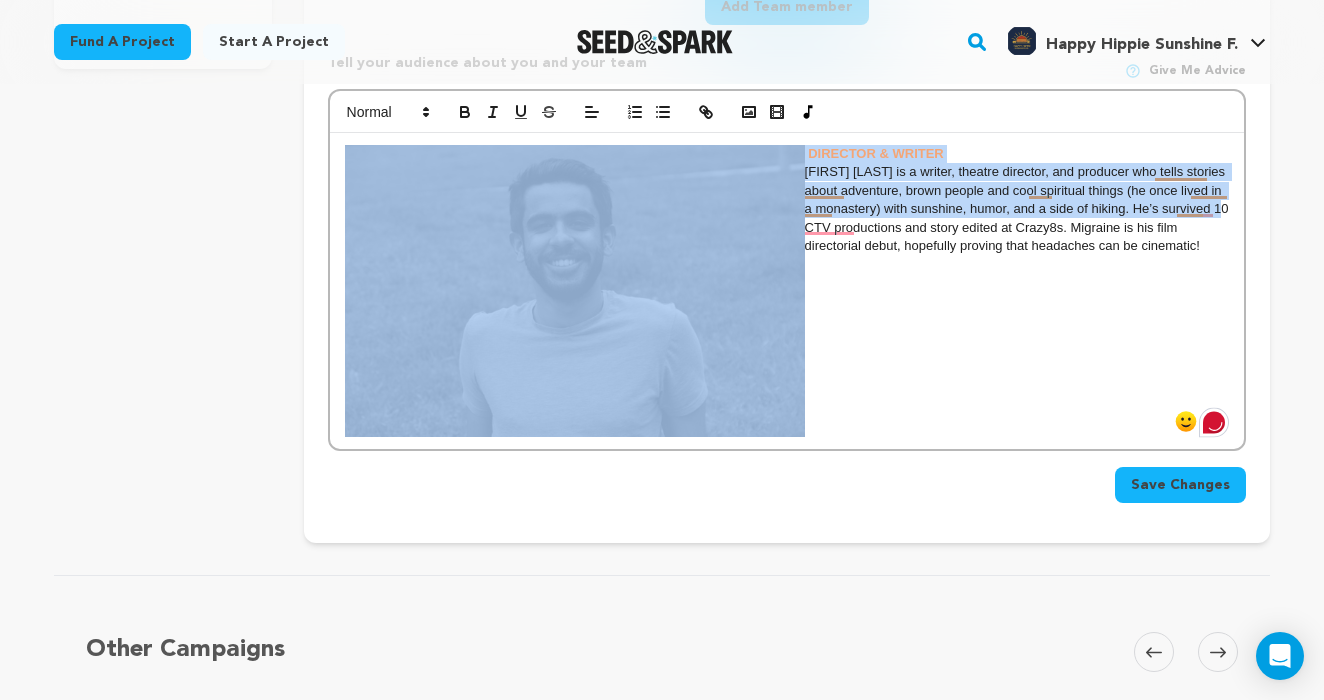 click on "DIRECTOR & WRITER  Prakrit Kamra is a writer, theatre director, and producer who tells        stories about adventure, brown people and cool spiritual things (he once  lived in a monastery) with sunshine, humor, and a side of hiking. He’s   survived 10 CTV productions and story edited at Crazy8s. Migraine is his film directorial debut, hopefully proving that headaches can be cinematic!" at bounding box center (787, 291) 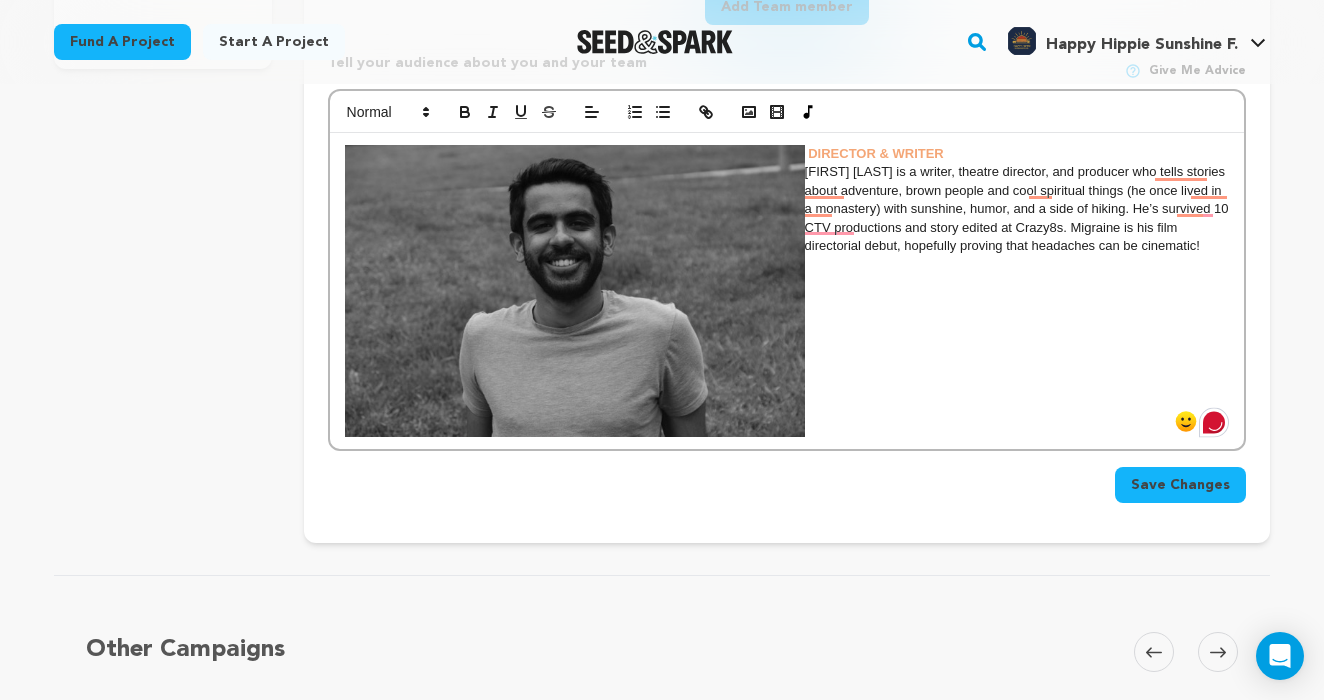 click on "Prakrit Kamra is a writer, theatre director, and producer who tells        stories about adventure, brown people and cool spiritual things (he once  lived in a monastery) with sunshine, humor, and a side of hiking. He’s   survived 10 CTV productions and story edited at Crazy8s. Migraine is his film directorial debut, hopefully proving that headaches can be cinematic!" at bounding box center (787, 209) 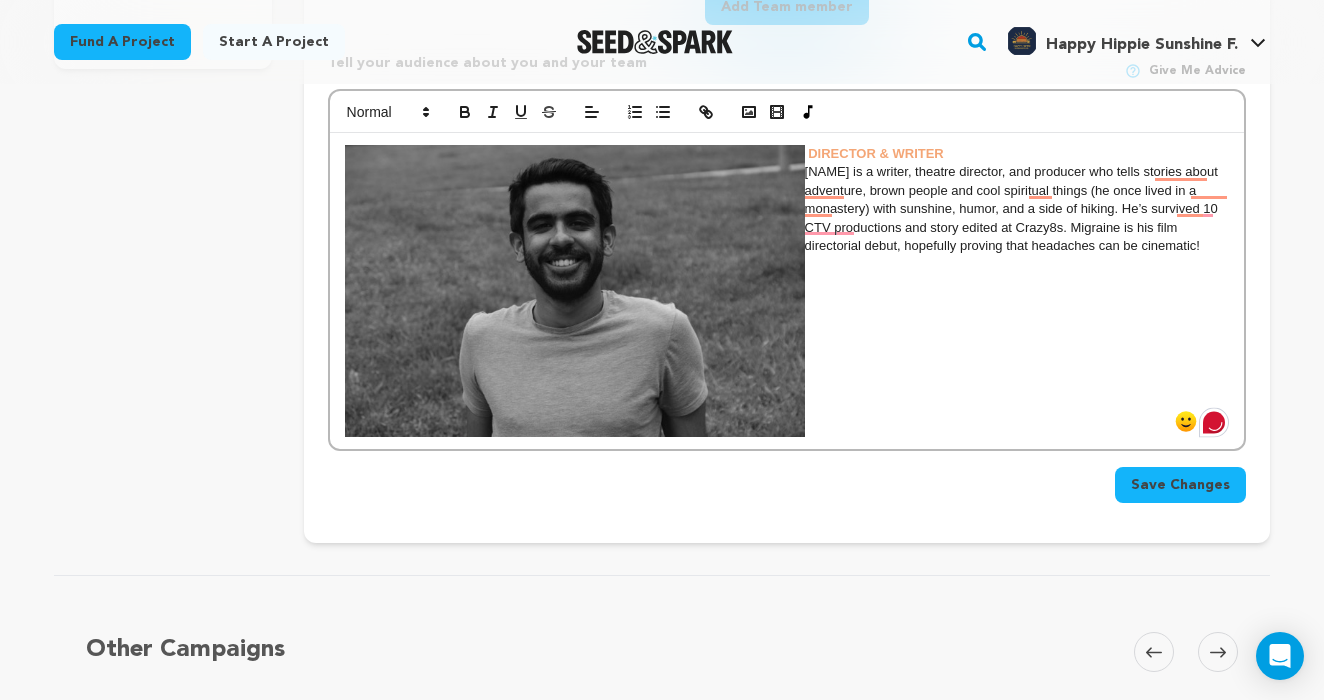 click on "DIRECTOR & WRITER  Prakrit Kamra is a writer, theatre director, and producer who tells        stories about adventure, brown people and cool spiritual things (he once  lived in a monastery) with sunshine, humor, and a side of hiking. He’s   survived 10 CTV productions and story edited at Crazy8s. Migraine is his  film directorial debut, hopefully proving that headaches can be cinematic!" at bounding box center [787, 291] 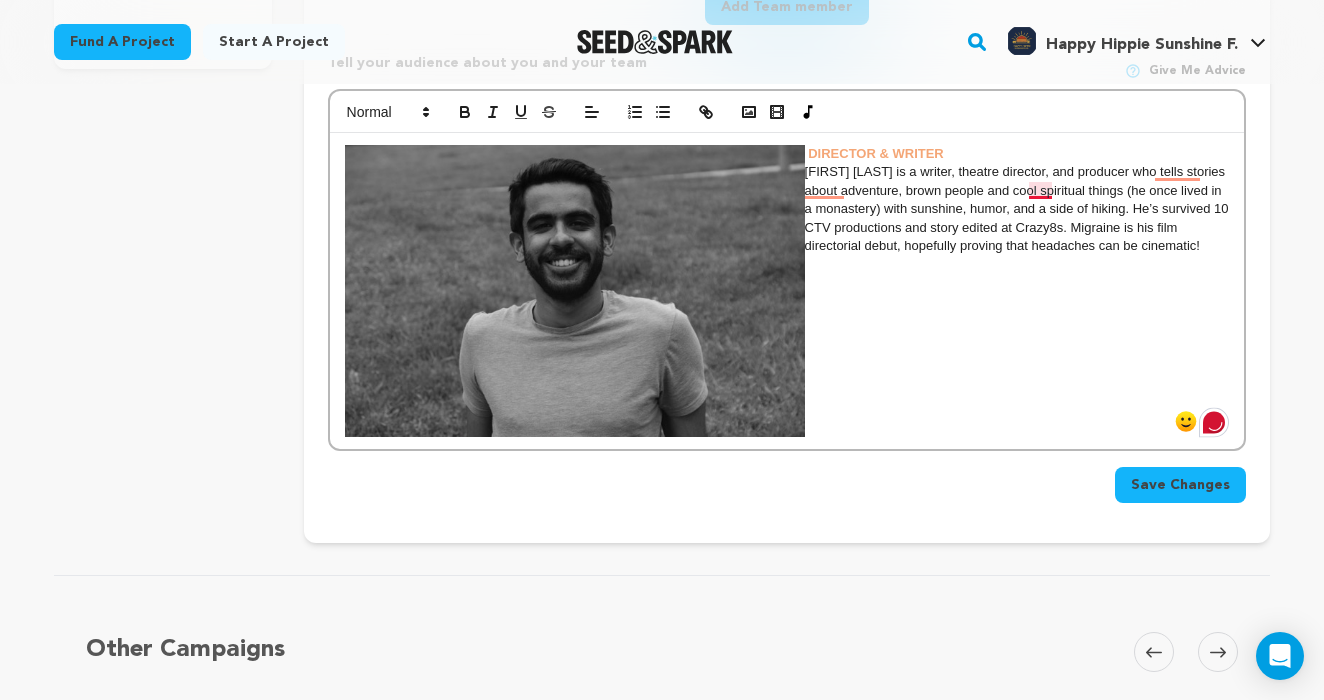 click on "Prakrit Kamra is a writer, theatre director, and producer who tells      stories about adventure, brown people and cool spiritual things (he once lived in a monastery) with sunshine, humor, and a side of hiking. He’s survived 10 CTV productions and story edited at Crazy8s. Migraine is his film directorial debut, hopefully proving that headaches can be cinematic!" at bounding box center (787, 209) 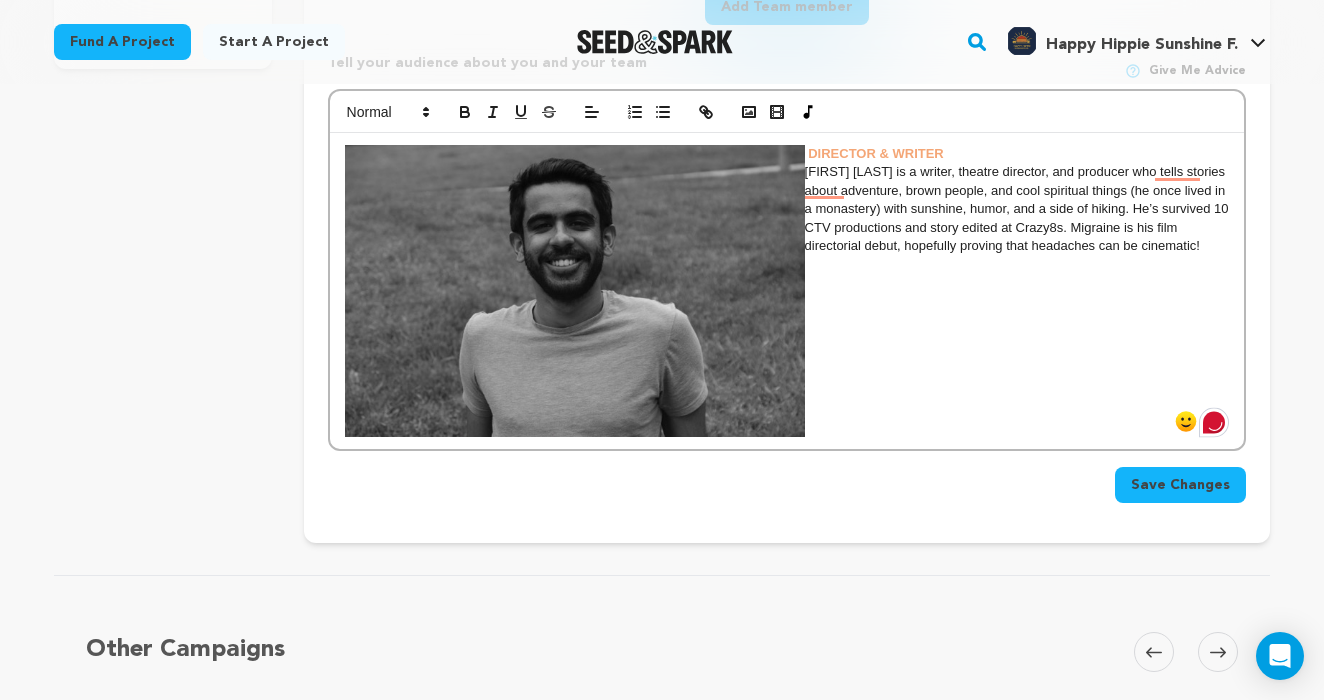 click on "DIRECTOR & WRITER  Prakrit Kamra is a writer, theatre director, and producer who tells      stories about adventure, brown people, and cool spiritual things (he once lived in a monastery) with sunshine, humor, and a side of hiking. He’s survived 10 CTV productions and story edited at Crazy8s. Migraine is his film directorial debut, hopefully proving that headaches can be cinematic!" at bounding box center (787, 291) 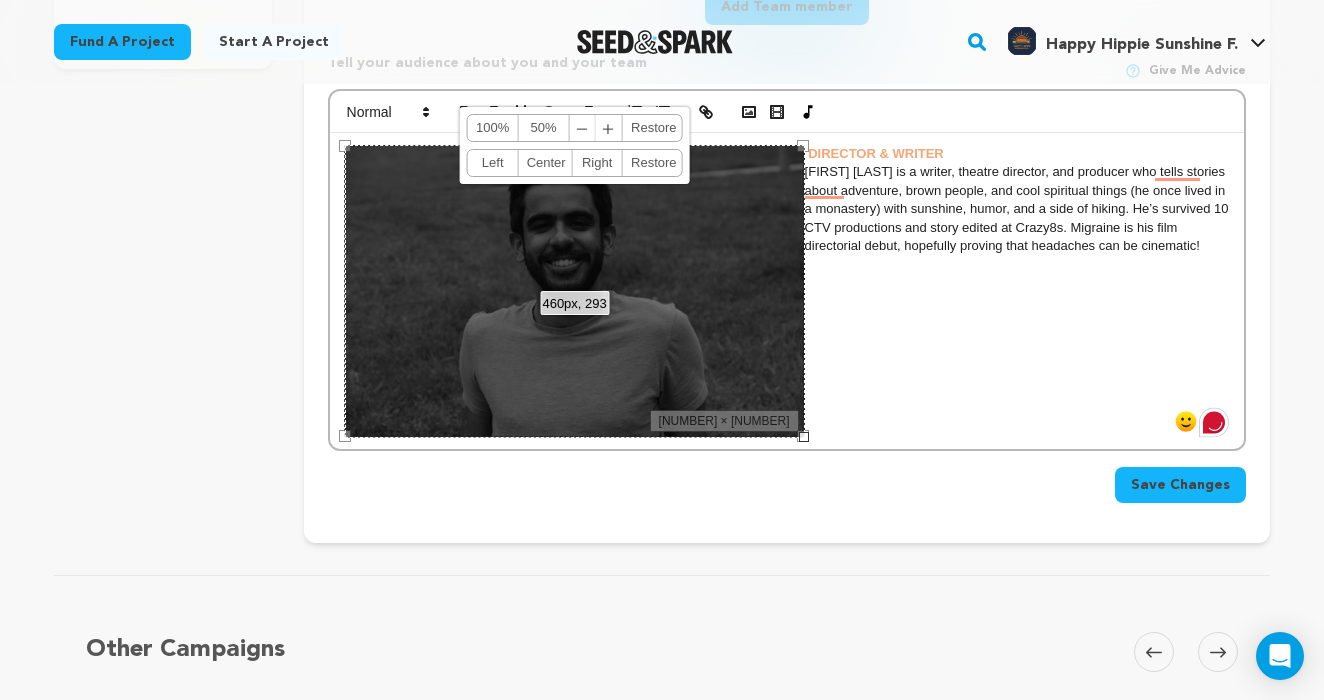 click on "﹣" at bounding box center (583, 128) 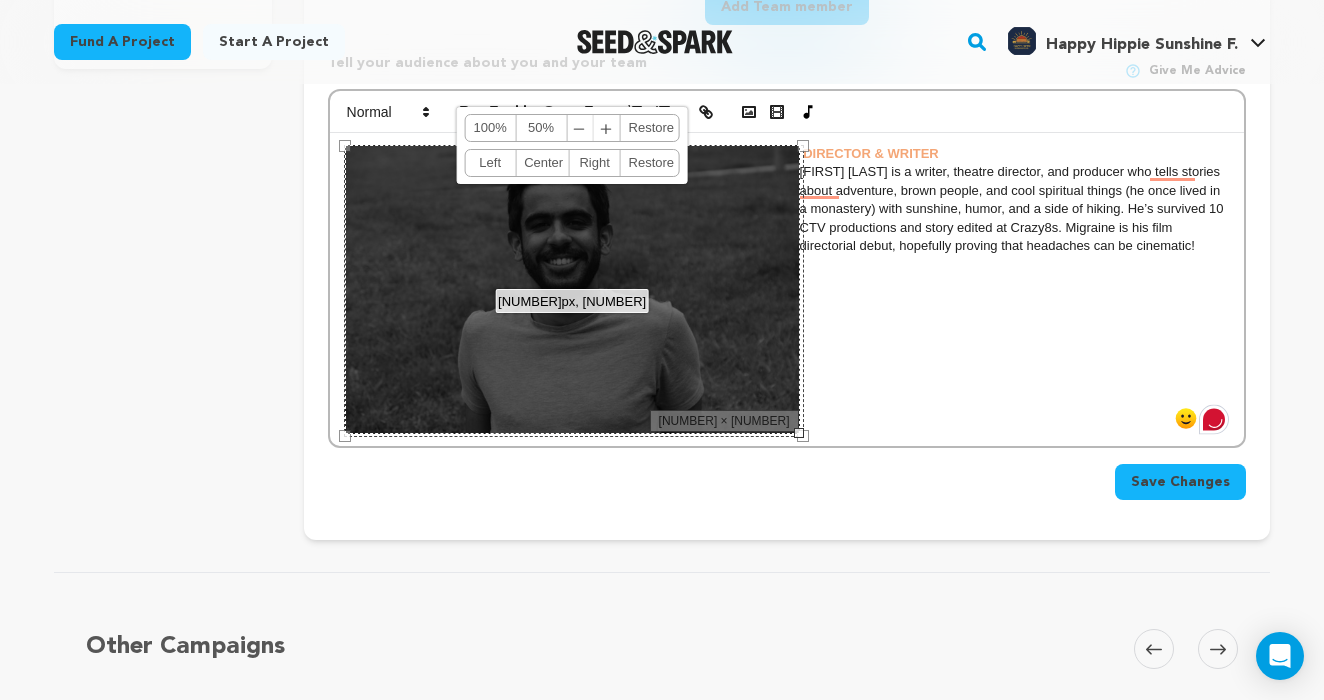 click on "﹣" at bounding box center [580, 128] 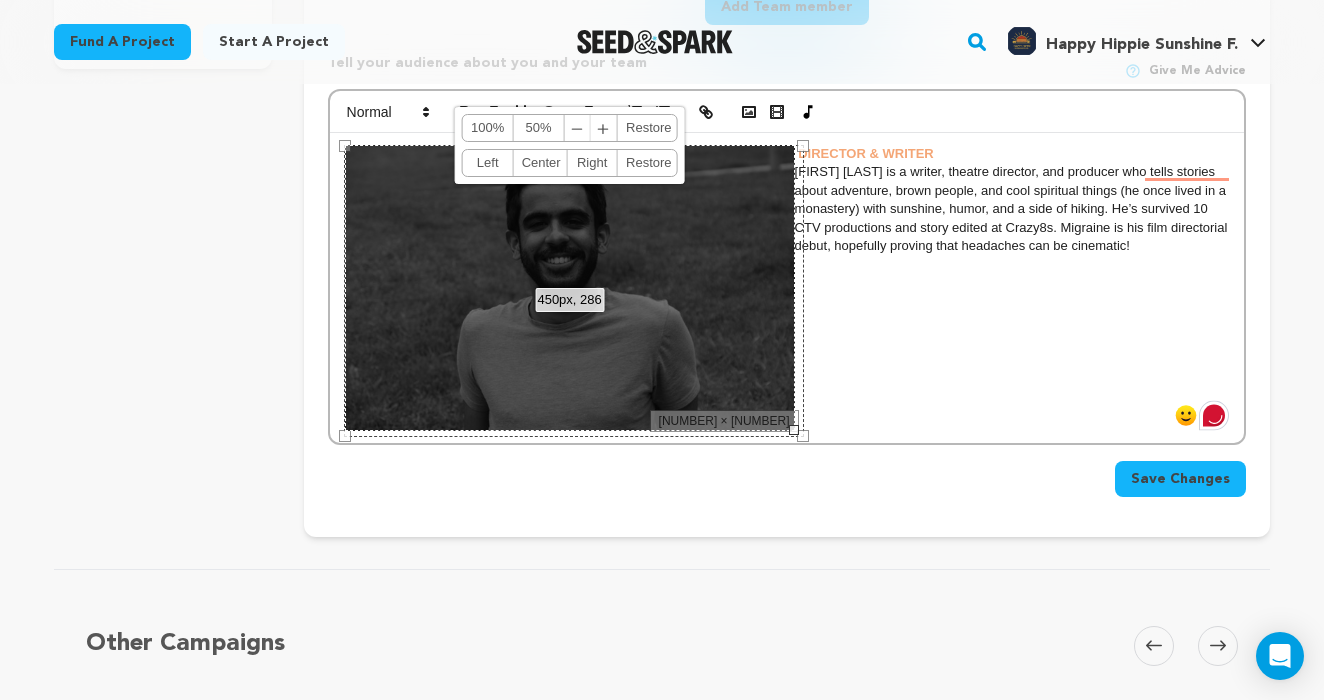 click on "﹣" at bounding box center [578, 128] 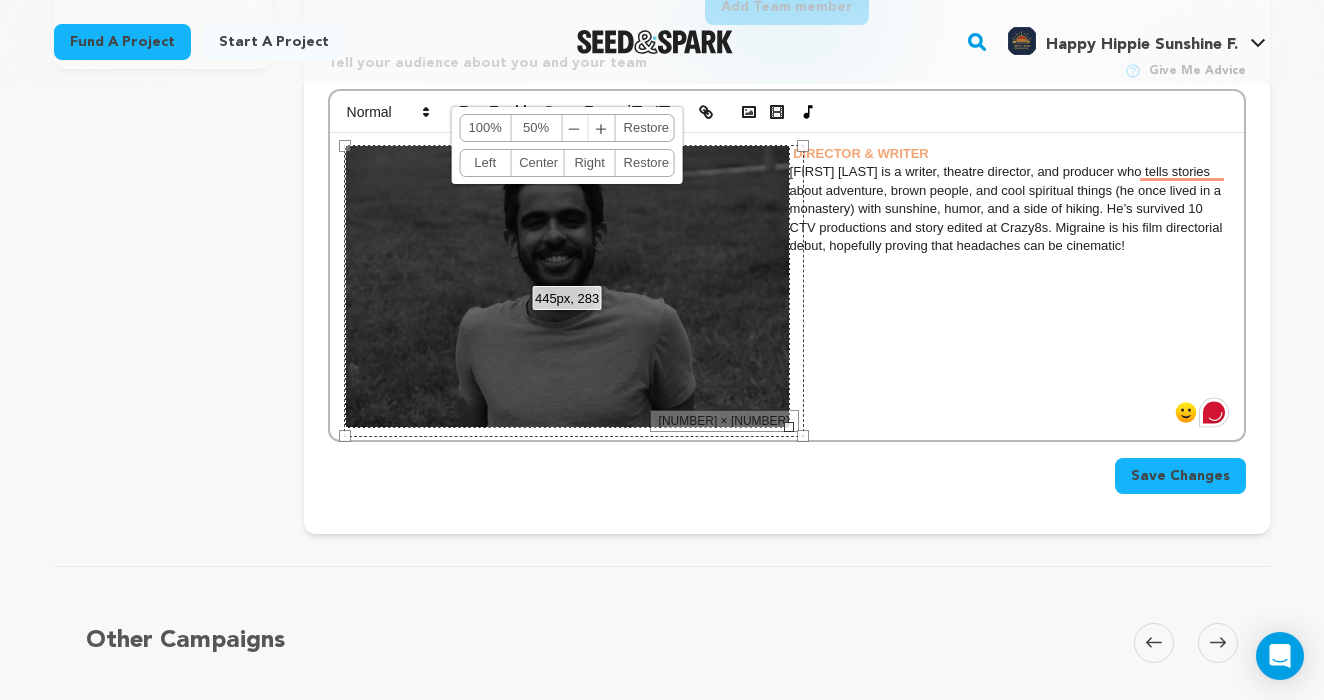click on "﹣" at bounding box center [575, 128] 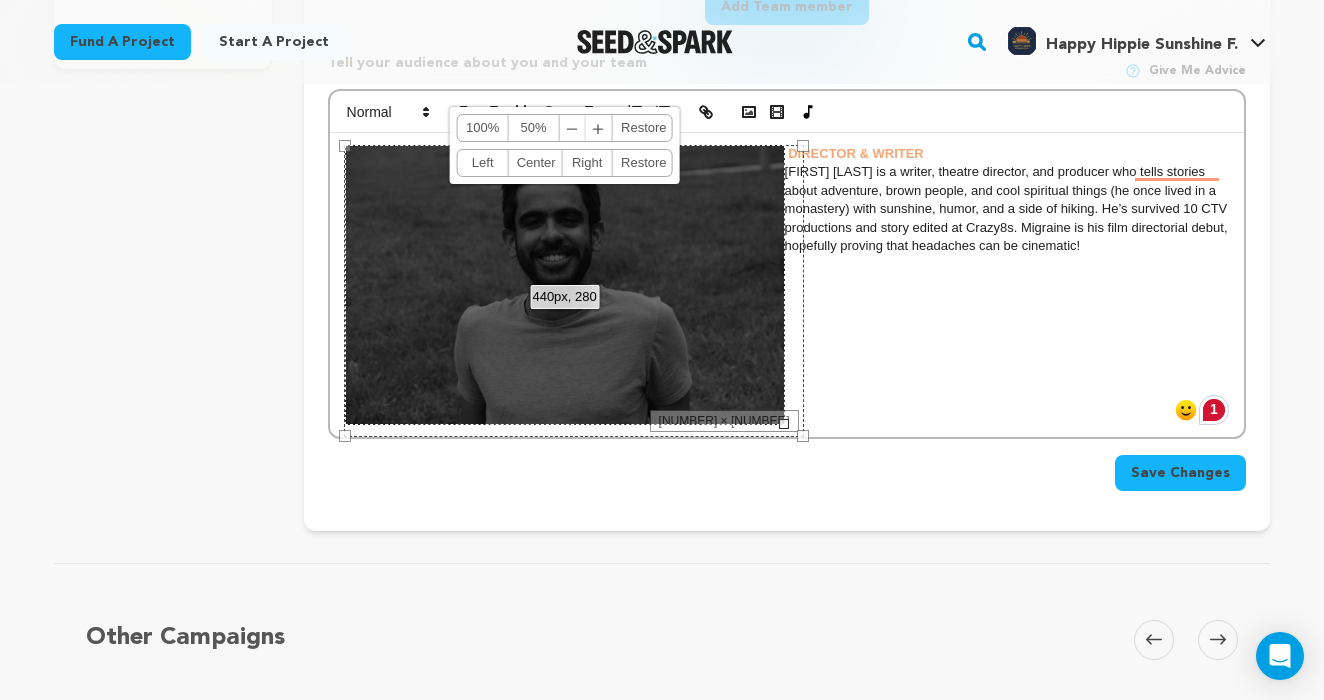 click on "﹣" at bounding box center [573, 128] 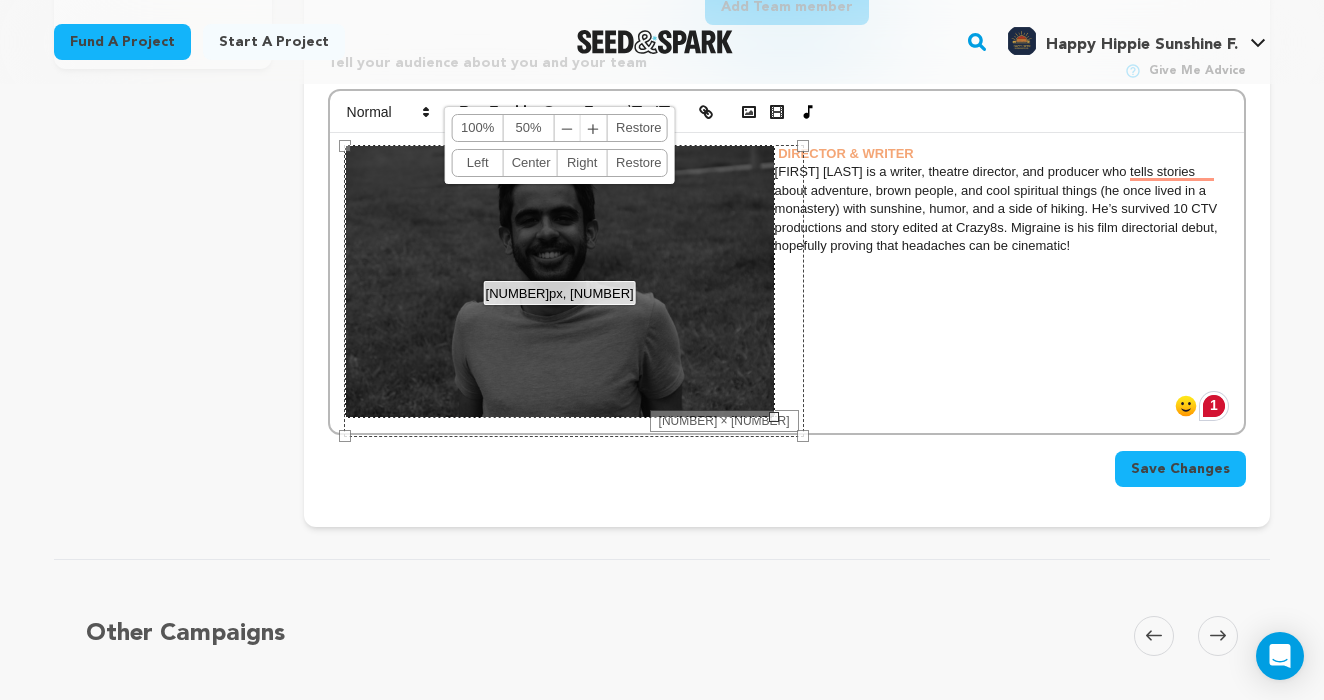 click on "﹣" at bounding box center (568, 128) 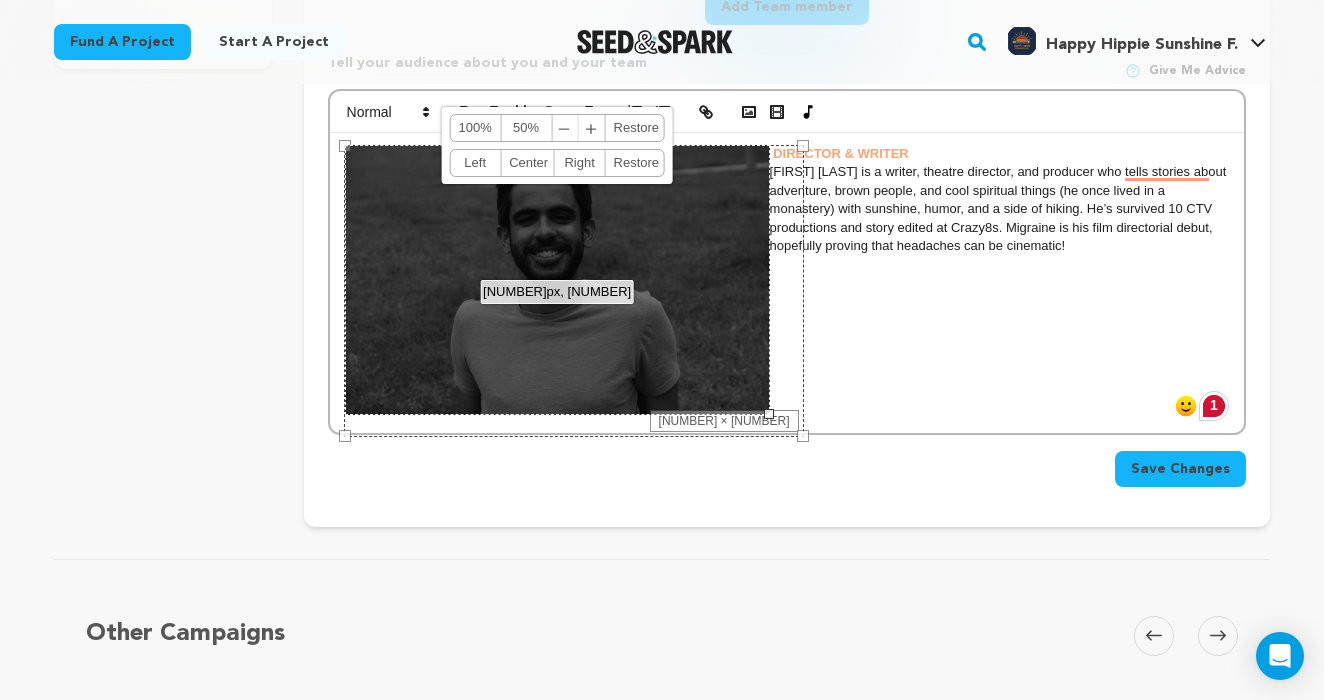 click on "﹣
﹢" at bounding box center [578, 128] 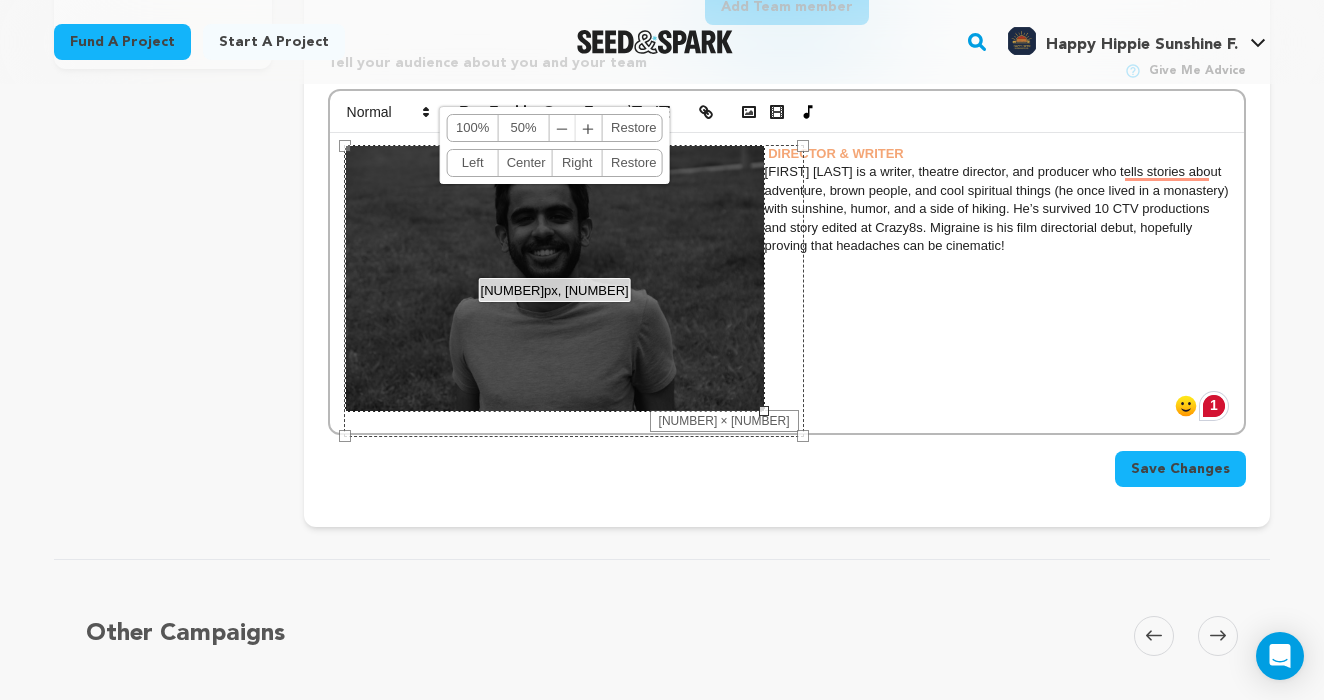 click on "﹣" at bounding box center (563, 128) 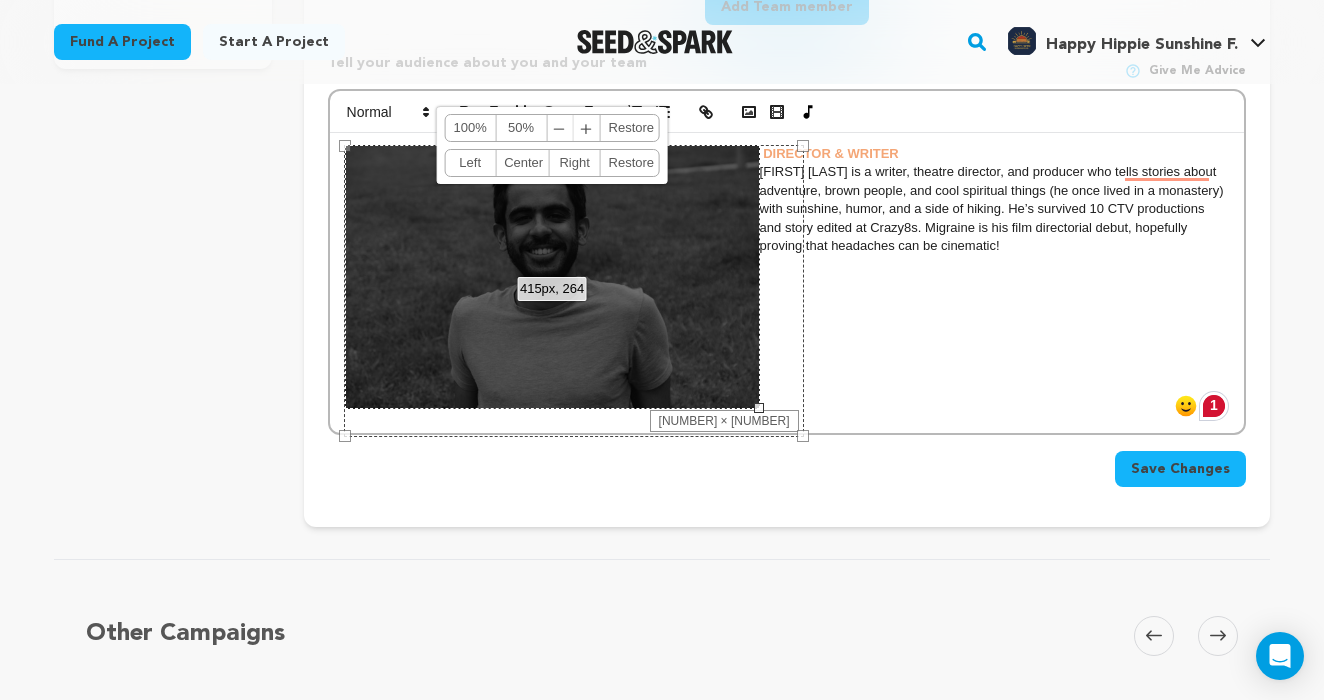 click on "﹣" at bounding box center (560, 128) 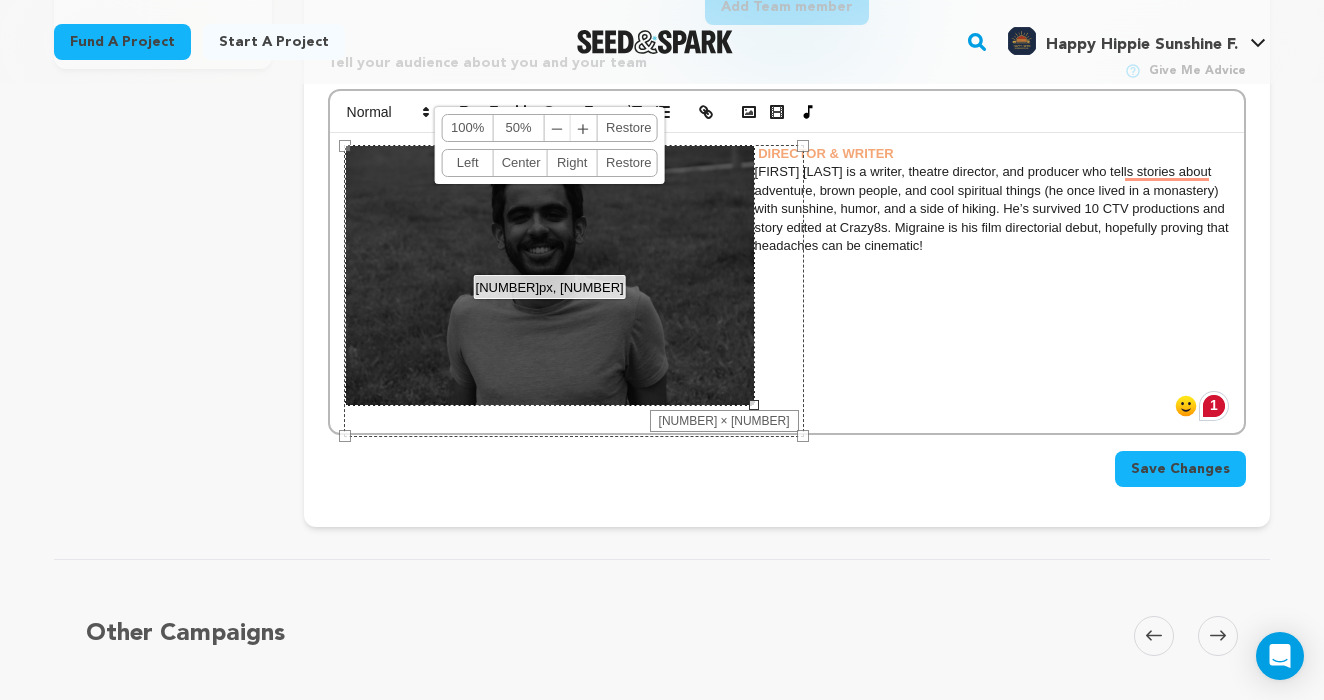 click on "﹣
﹢" at bounding box center [571, 128] 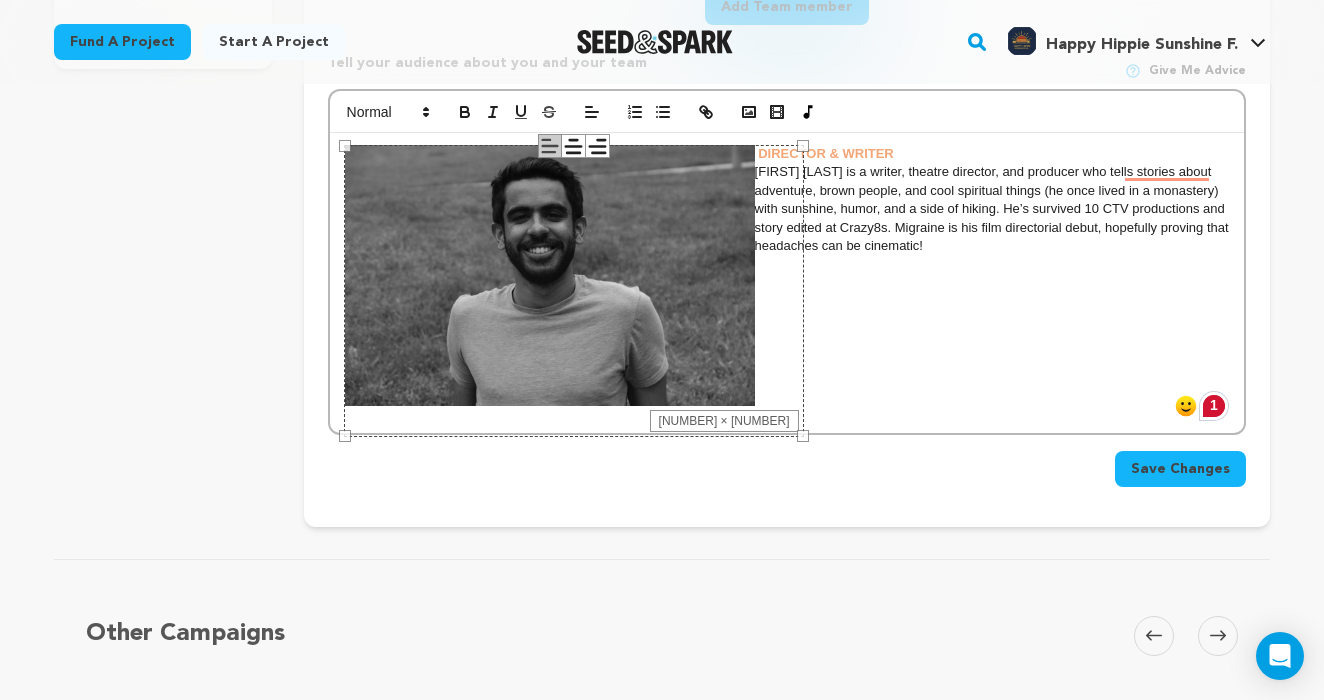 click on "Prakrit Kamra is a writer, theatre director, and producer who tells      stories about adventure, brown people, and cool spiritual things (he once lived in a monastery) with sunshine, humor, and a side of hiking. He’s survived 10 CTV productions and story edited at Crazy8s. Migraine is his film directorial debut, hopefully proving that headaches can be cinematic!" at bounding box center [787, 209] 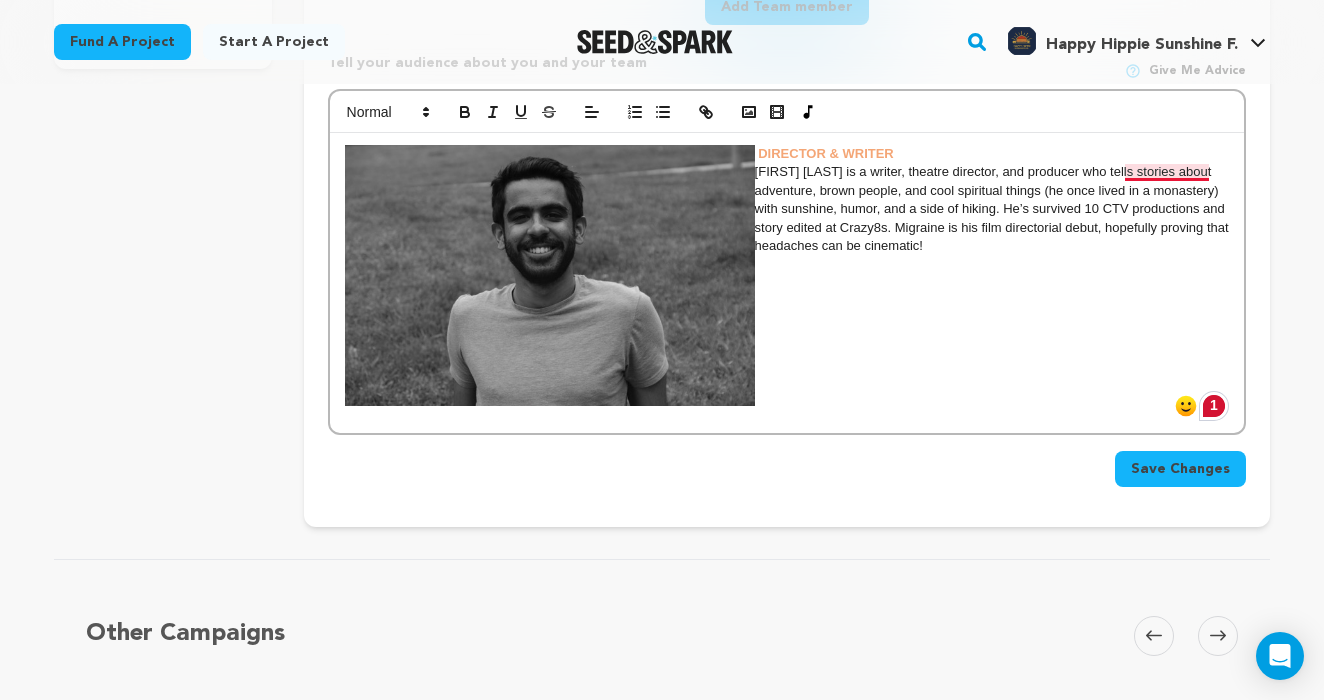 click on "Prakrit Kamra is a writer, theatre director, and producer who tells      stories about adventure, brown people, and cool spiritual things (he once lived in a monastery) with sunshine, humor, and a side of hiking. He’s survived 10 CTV productions and story edited at Crazy8s. Migraine is his film directorial debut, hopefully proving that headaches can be cinematic!" at bounding box center (787, 209) 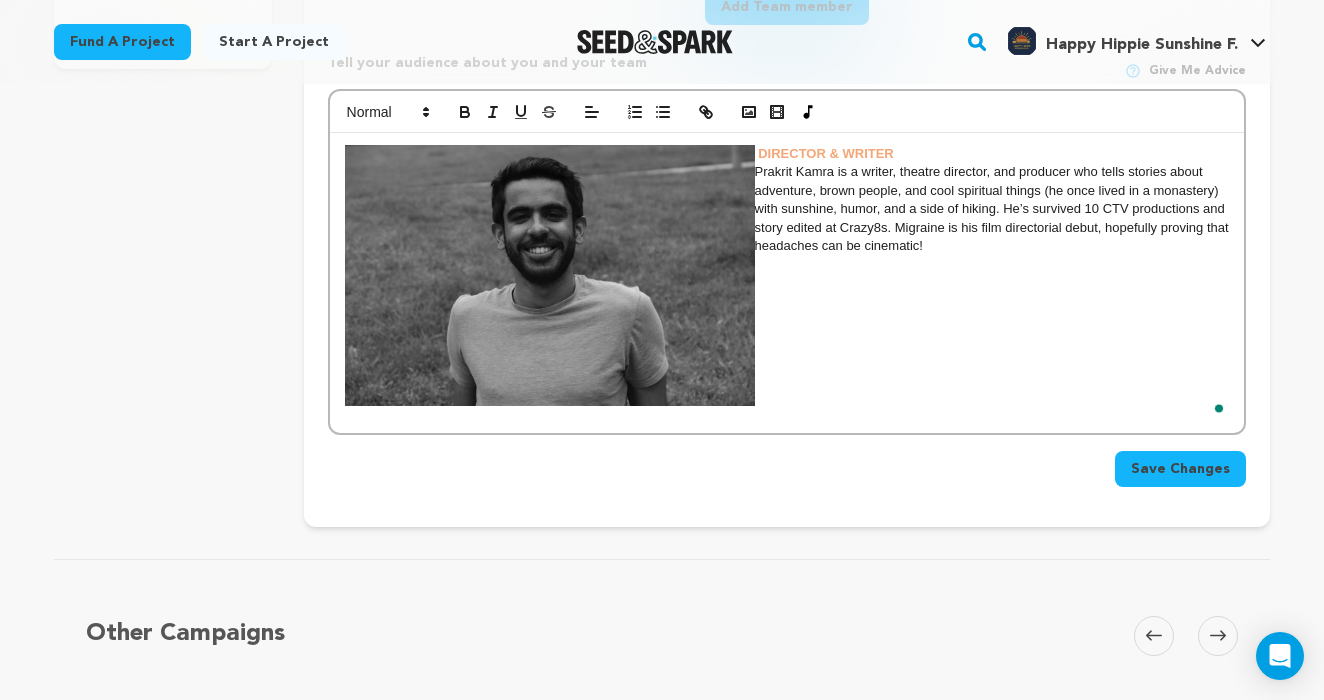 click at bounding box center [550, 275] 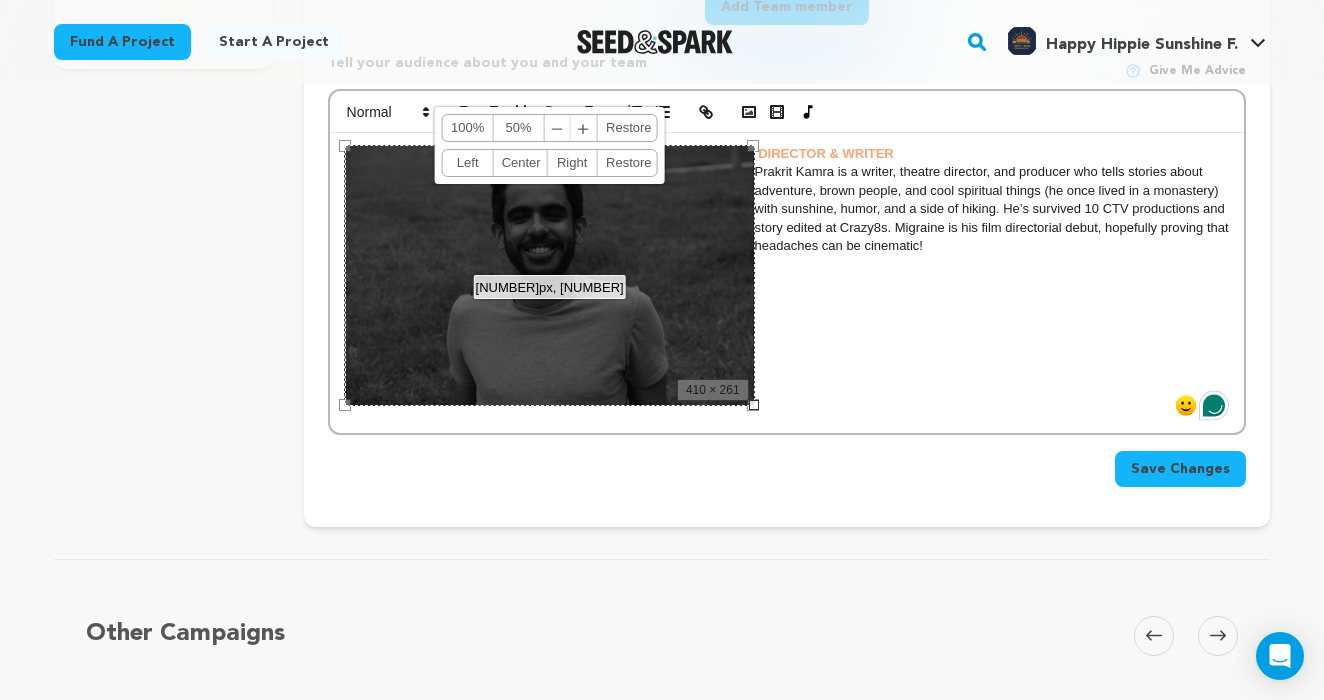 click on "﹣" at bounding box center [558, 128] 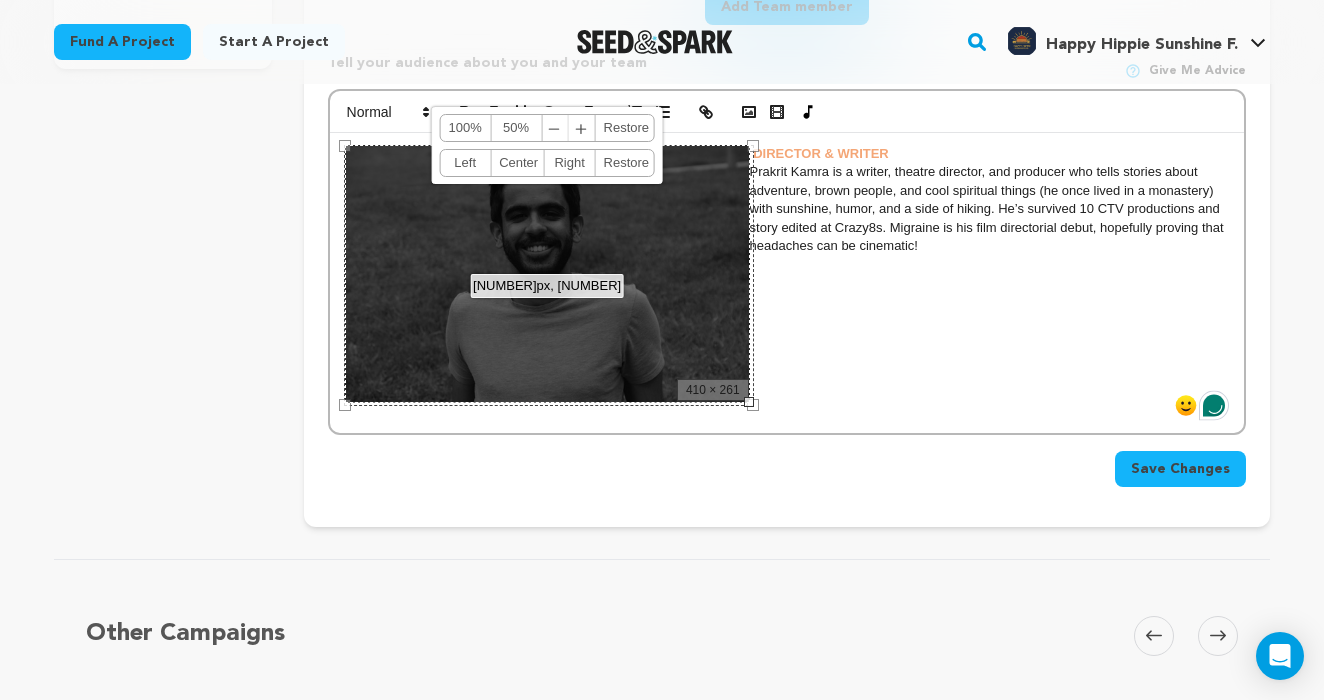 click on "﹣" at bounding box center [555, 128] 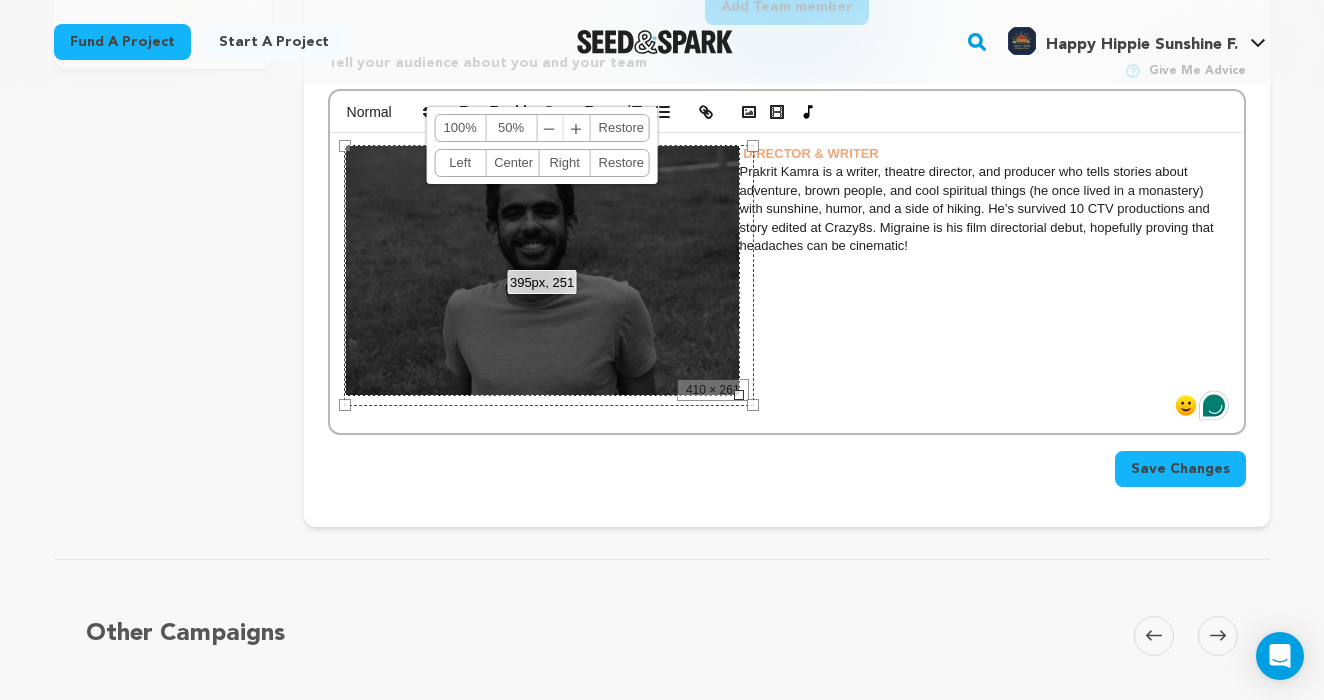 click on "﹣" at bounding box center [550, 128] 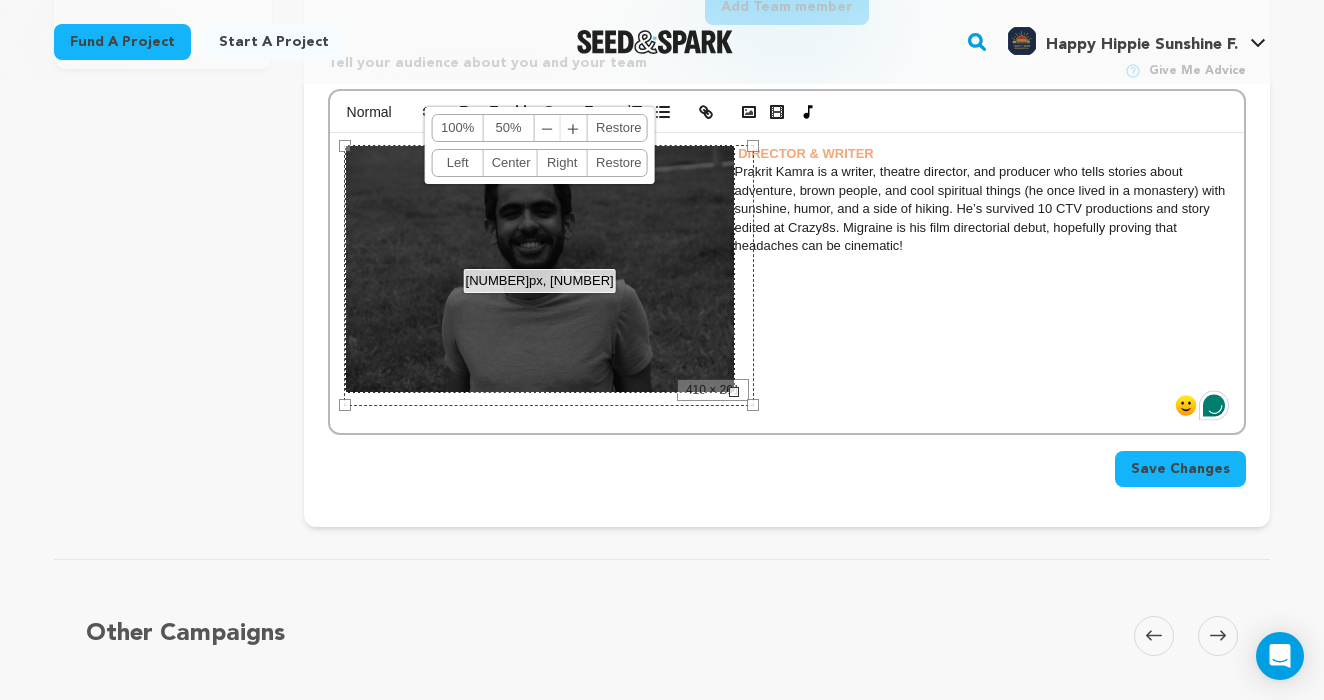 click on "﹣" at bounding box center (548, 128) 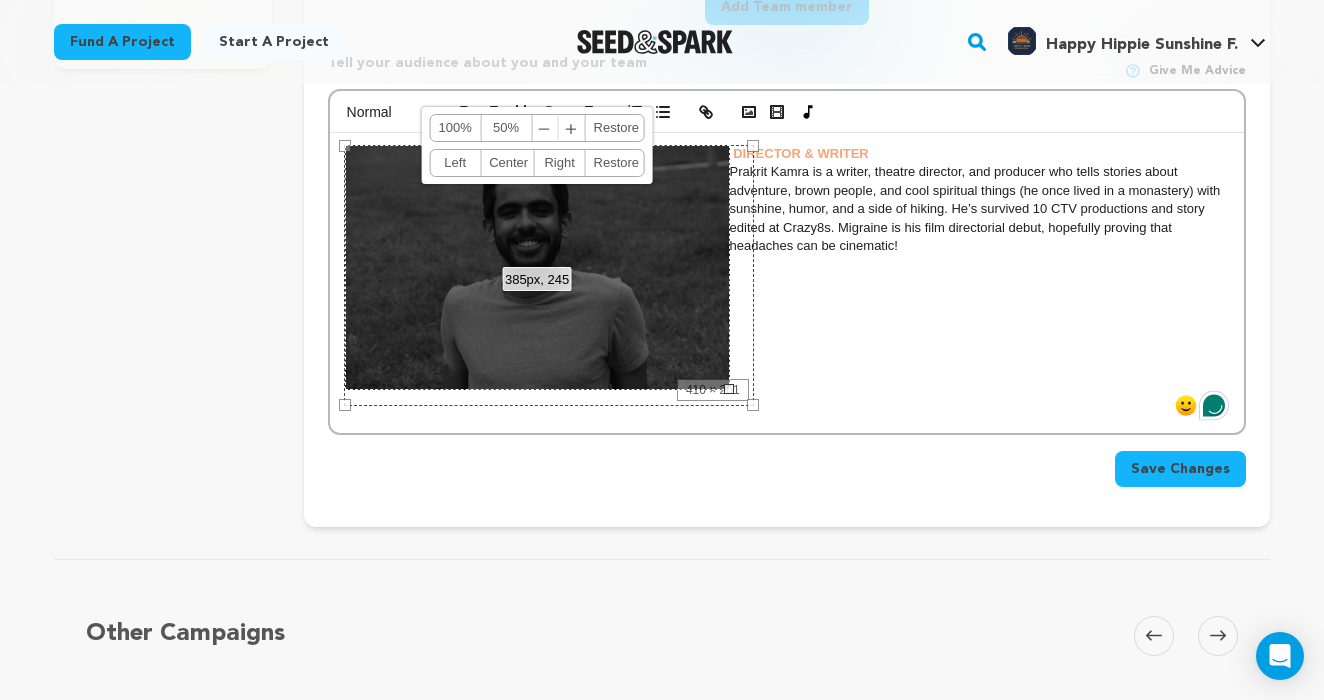 click on "﹣" at bounding box center (545, 128) 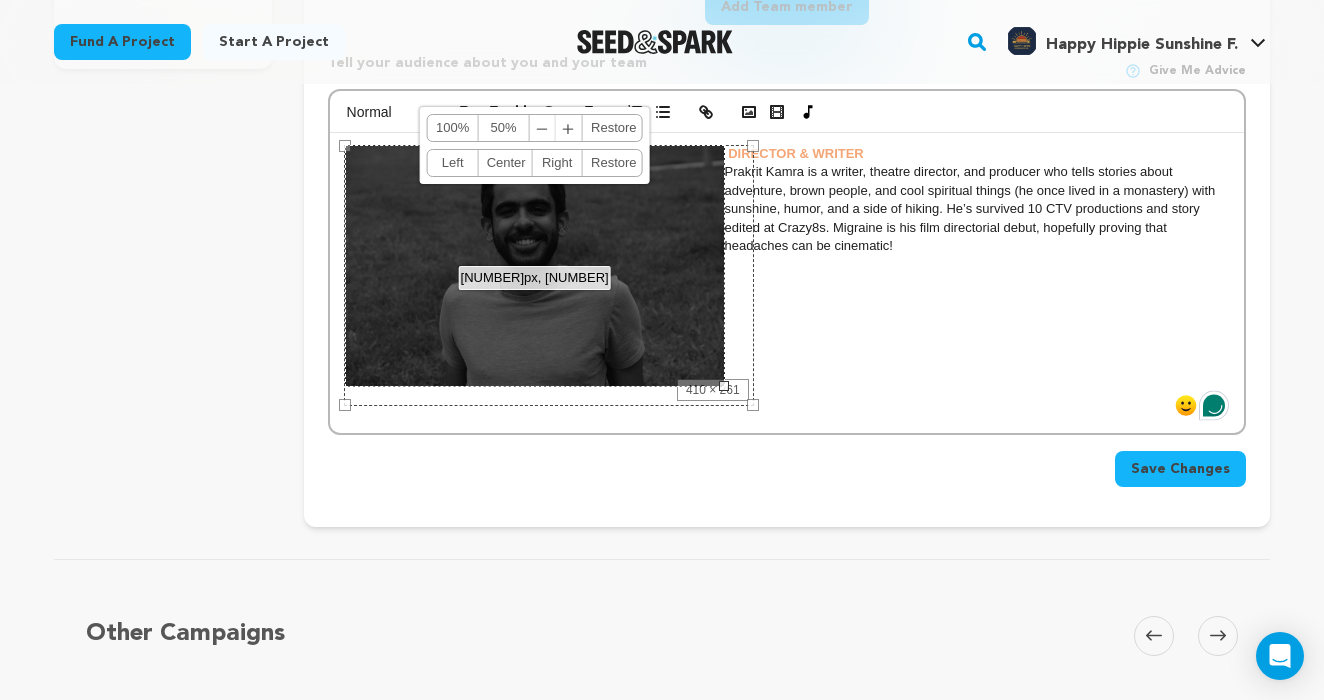 click on "﹣
﹢" at bounding box center [556, 128] 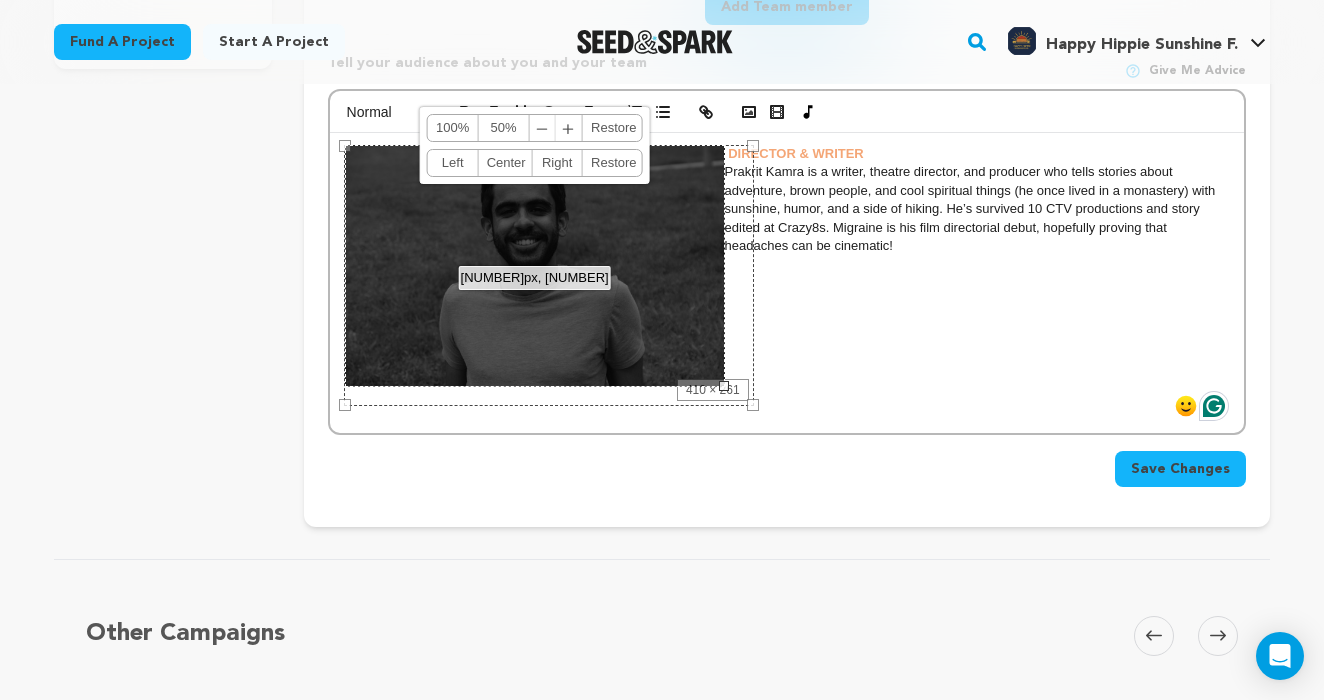 click on "﹣" at bounding box center [543, 128] 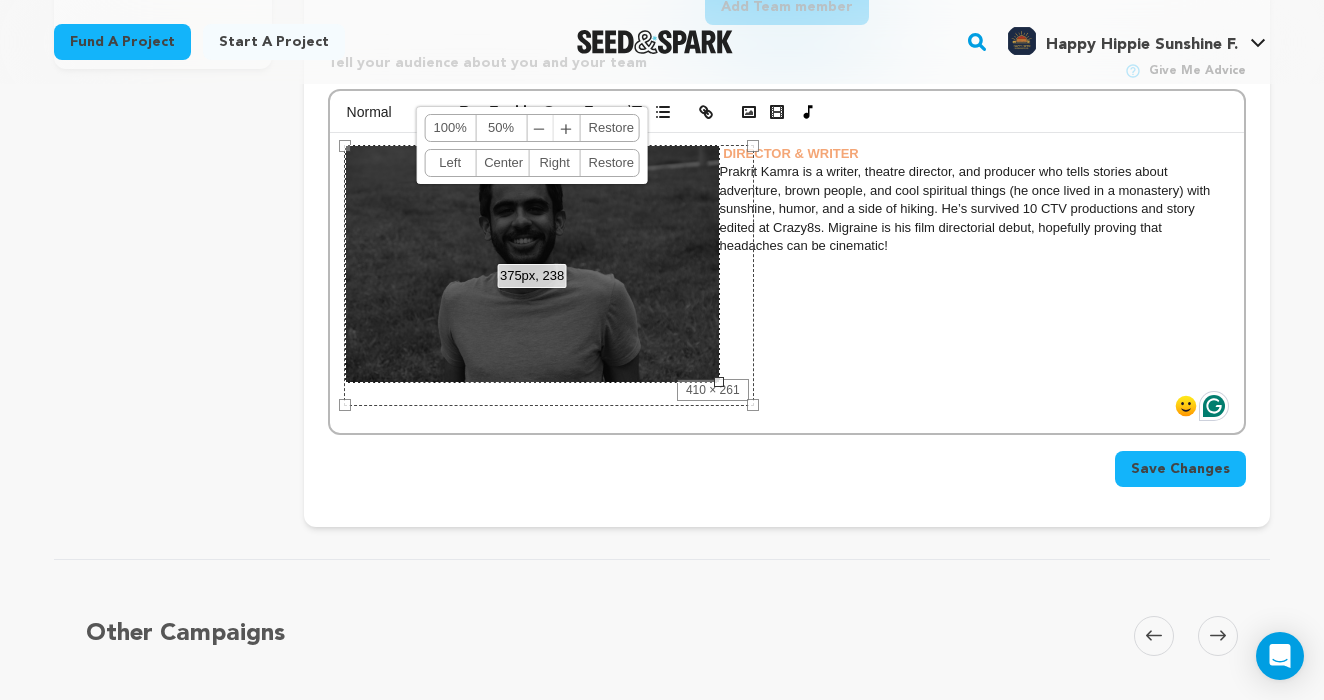 click on "﹣" at bounding box center (540, 128) 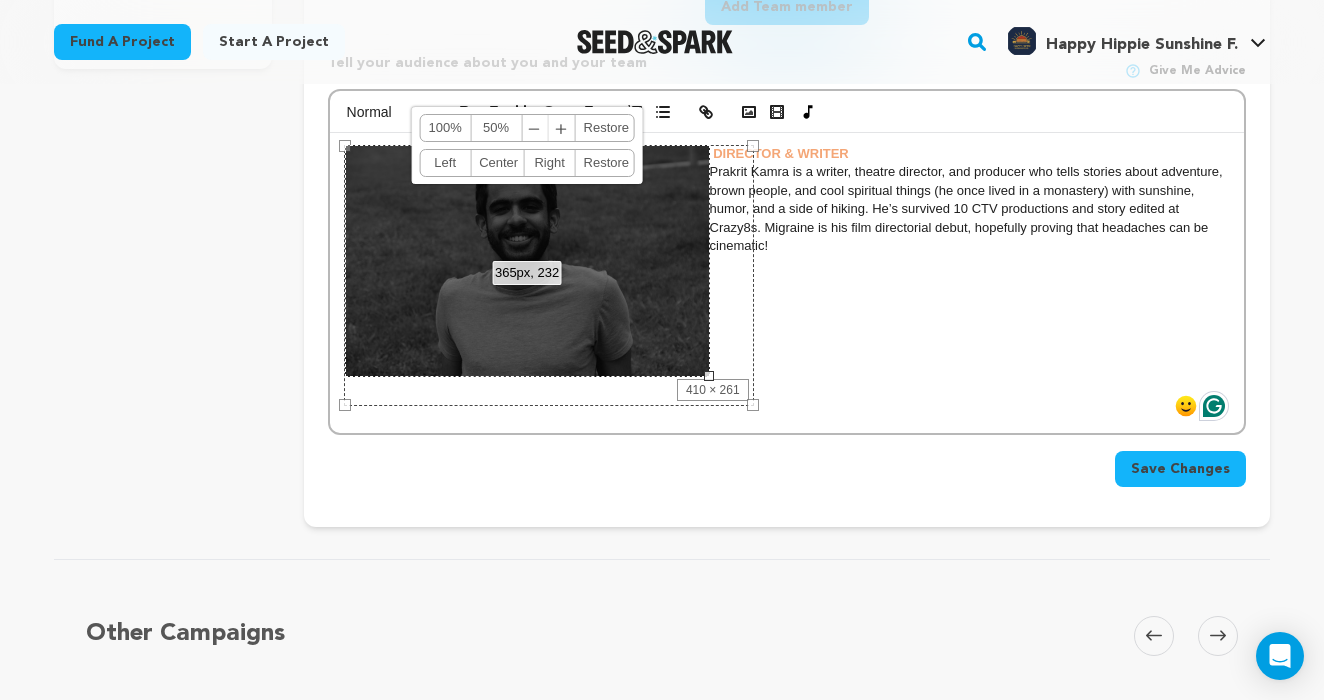 click on "﹣" at bounding box center (535, 128) 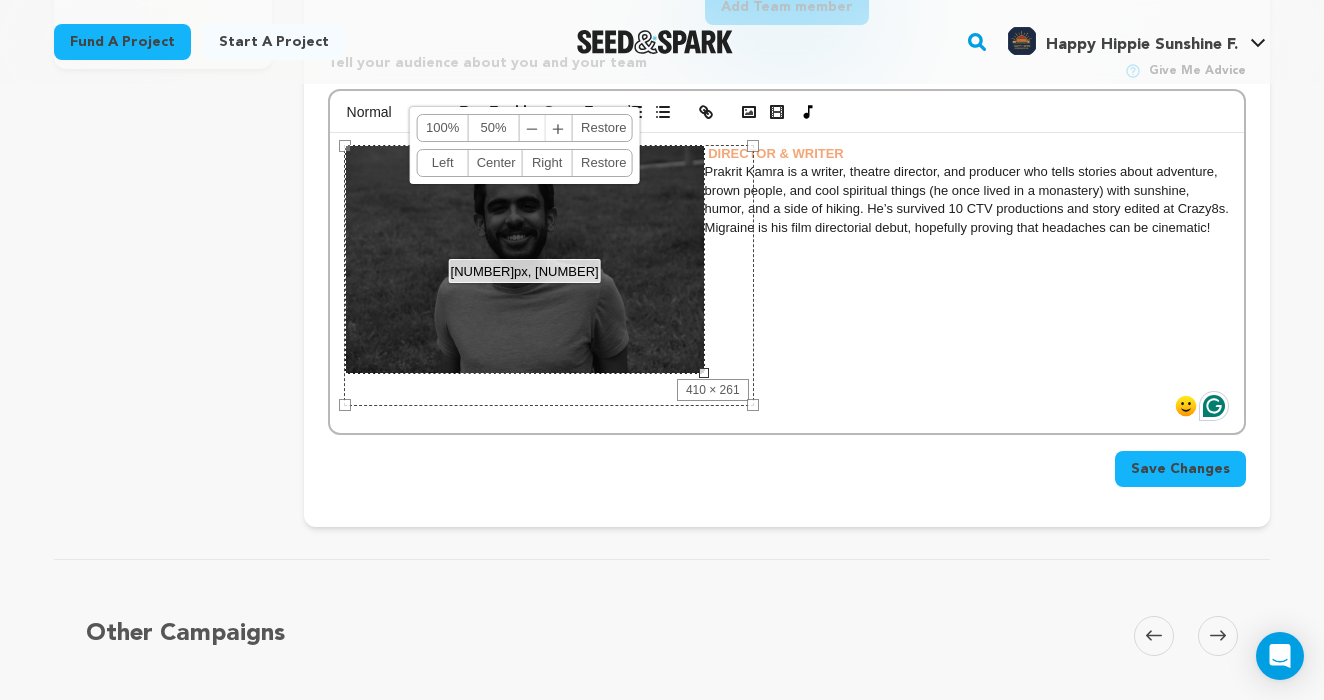 click on "﹣" at bounding box center [533, 128] 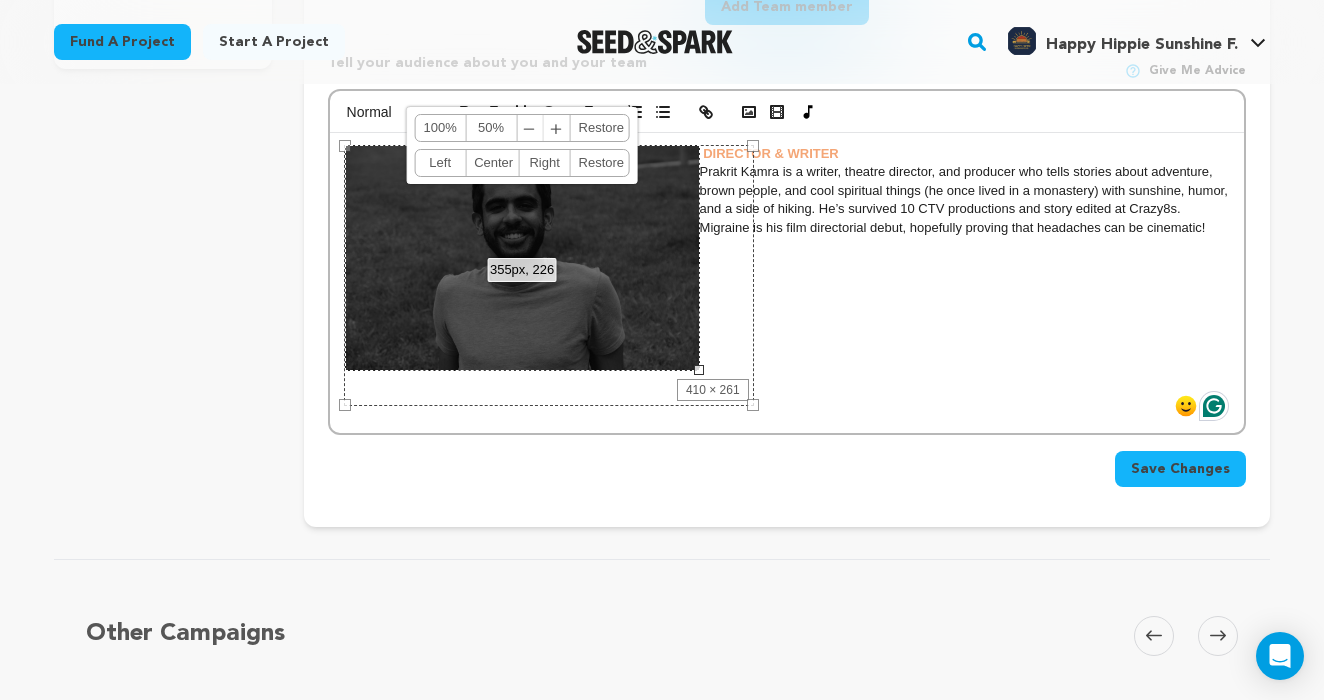 click on "﹣
﹢" at bounding box center (543, 128) 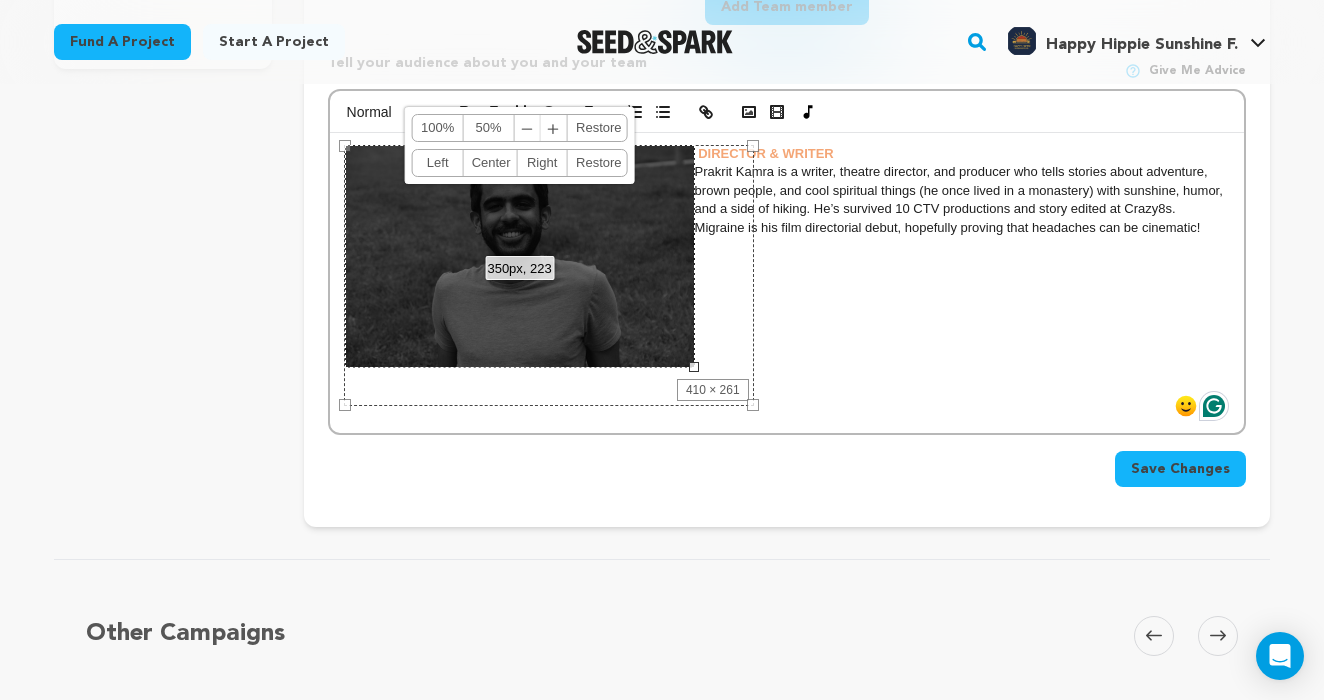 click on "﹣" at bounding box center [528, 128] 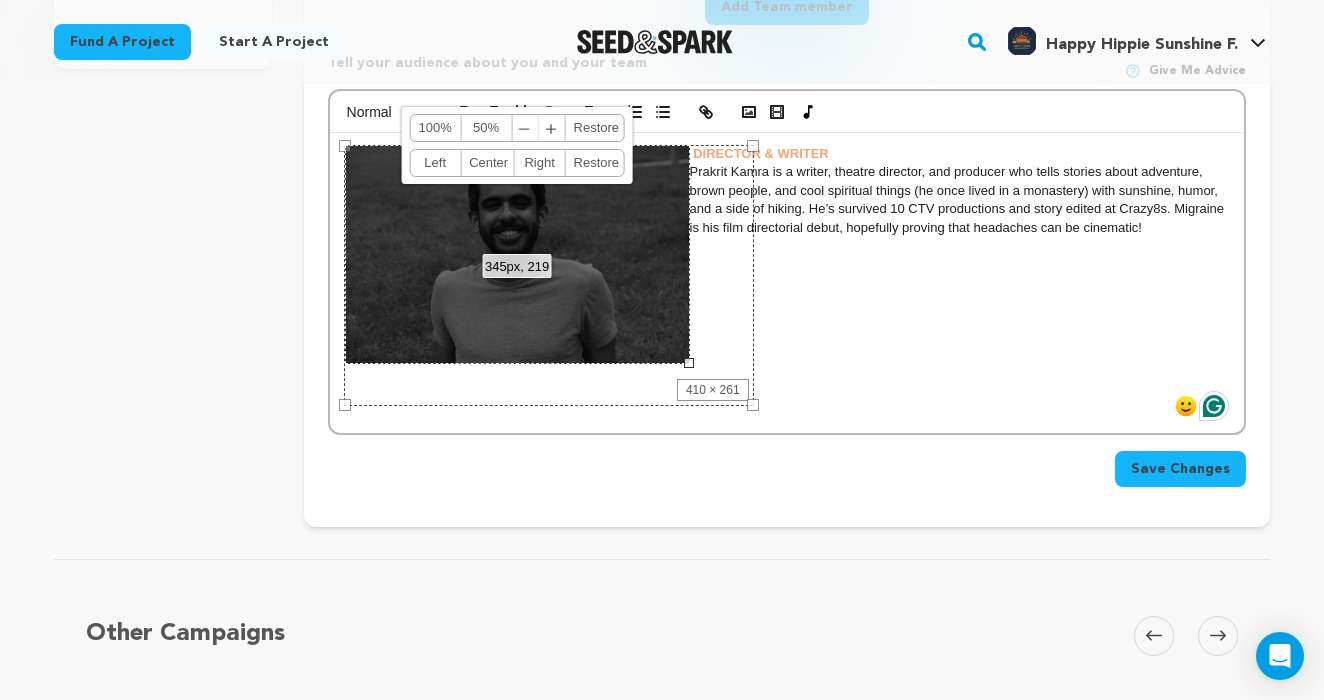 click on "﹣" at bounding box center [525, 128] 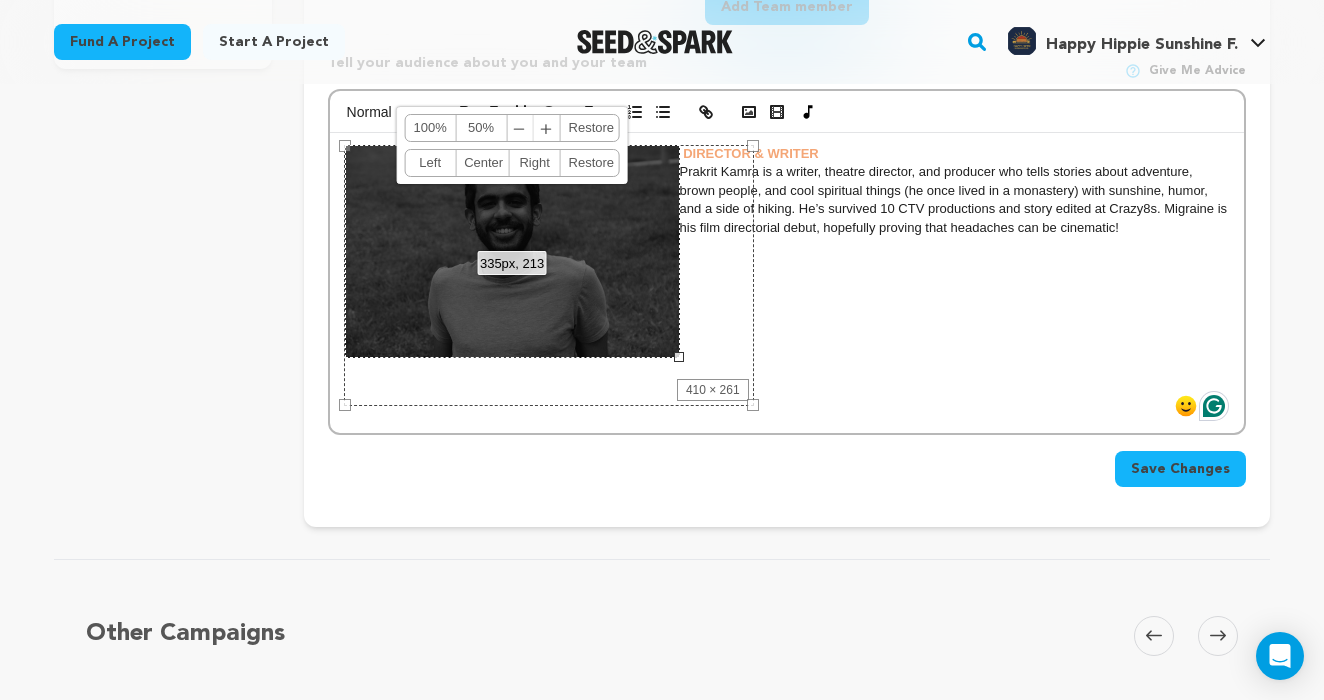 click on "﹣
﹢" at bounding box center (533, 128) 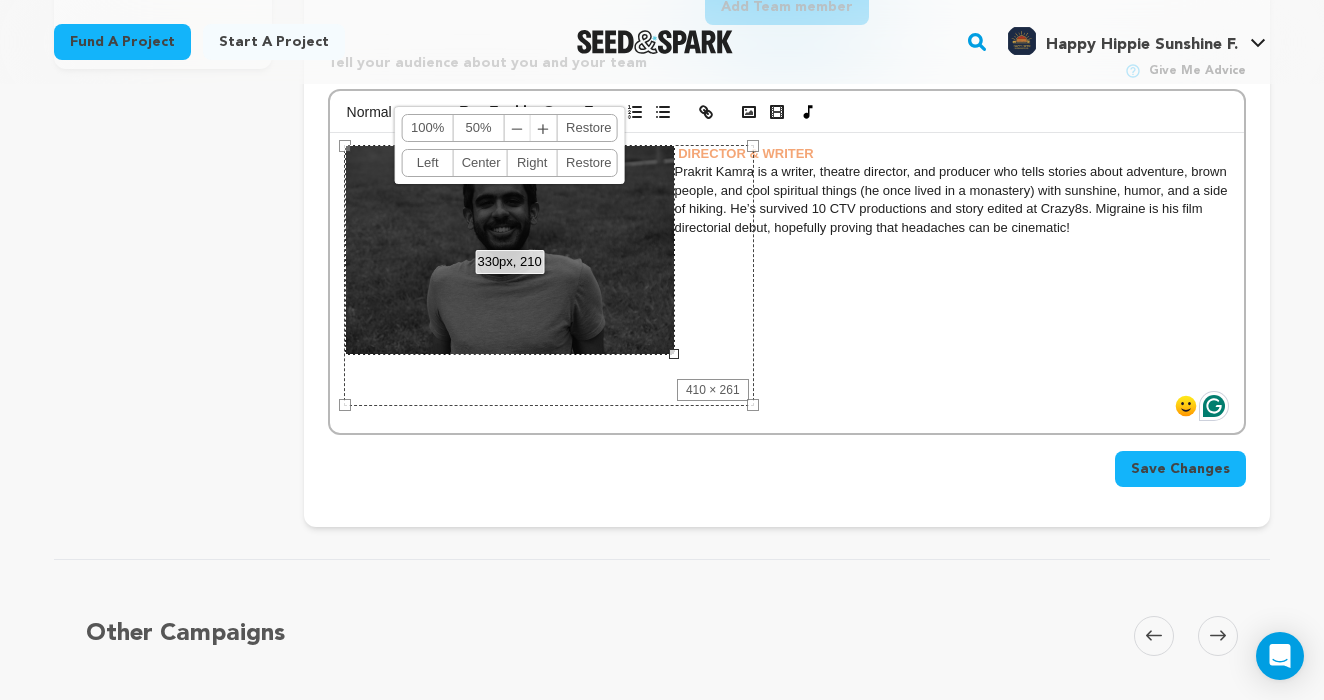 click on "﹣" at bounding box center [518, 128] 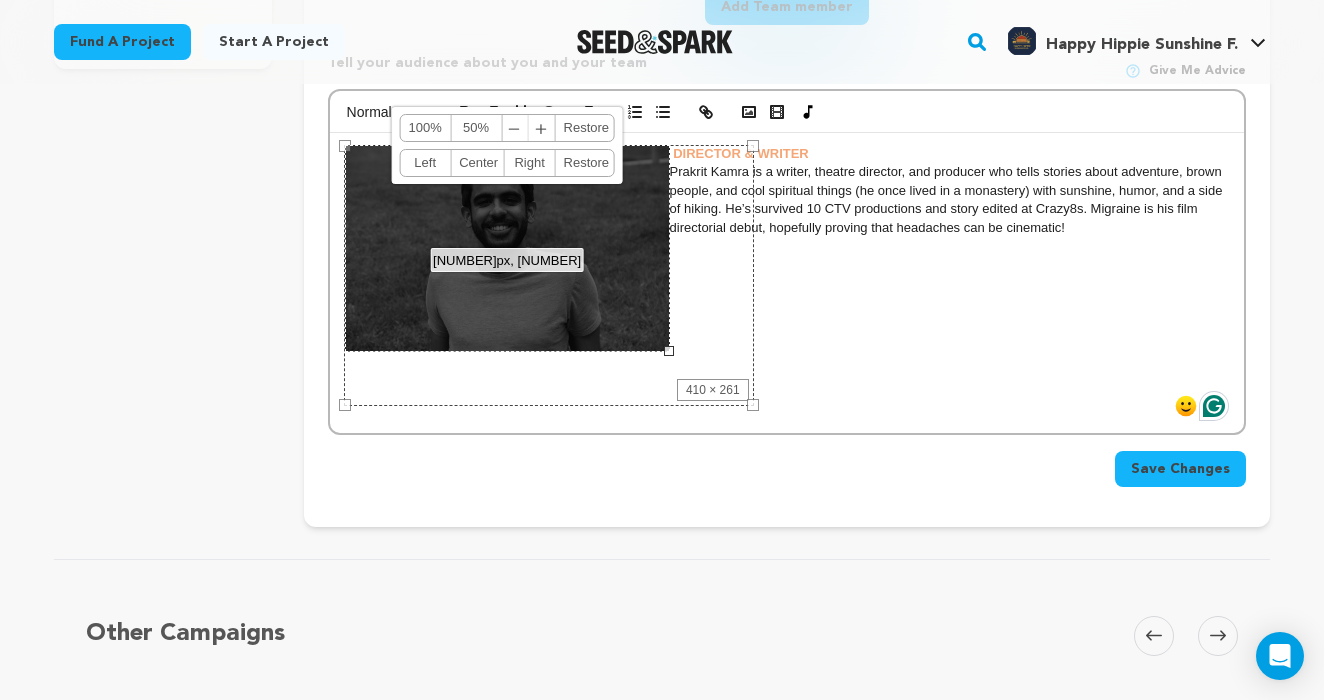 click on "﹣" at bounding box center (515, 128) 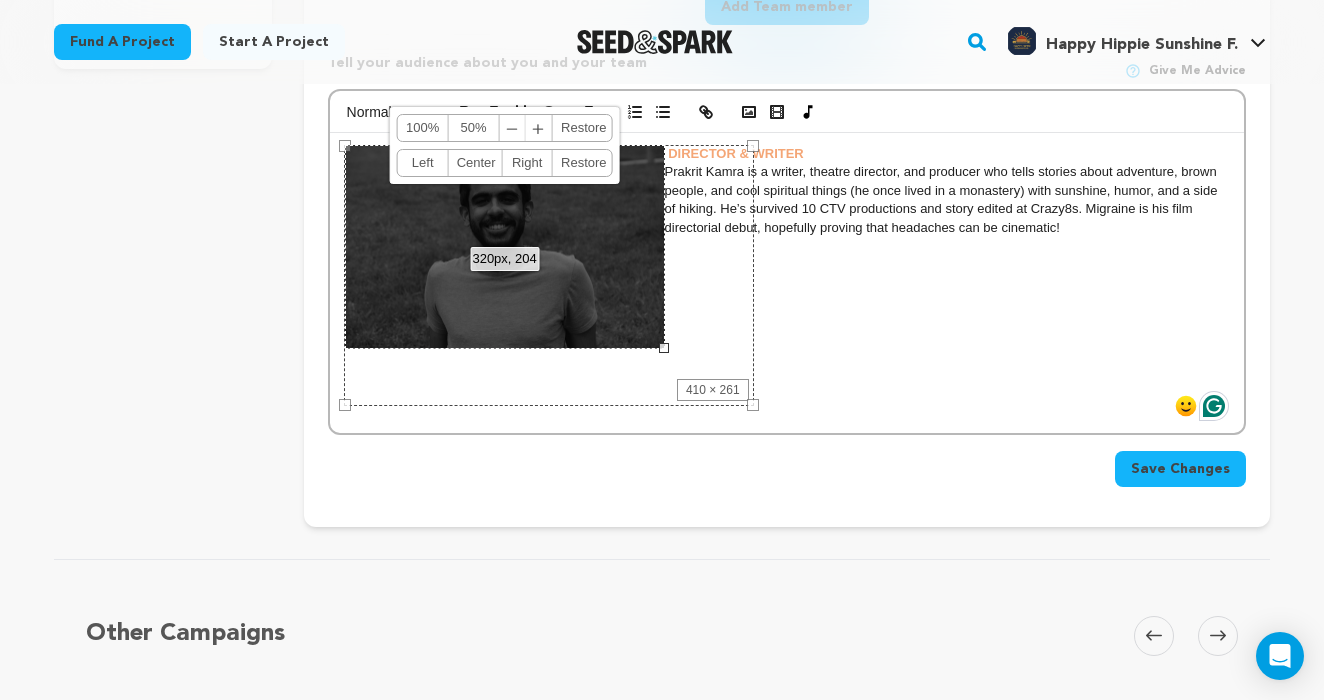 click on "﹣" at bounding box center [513, 128] 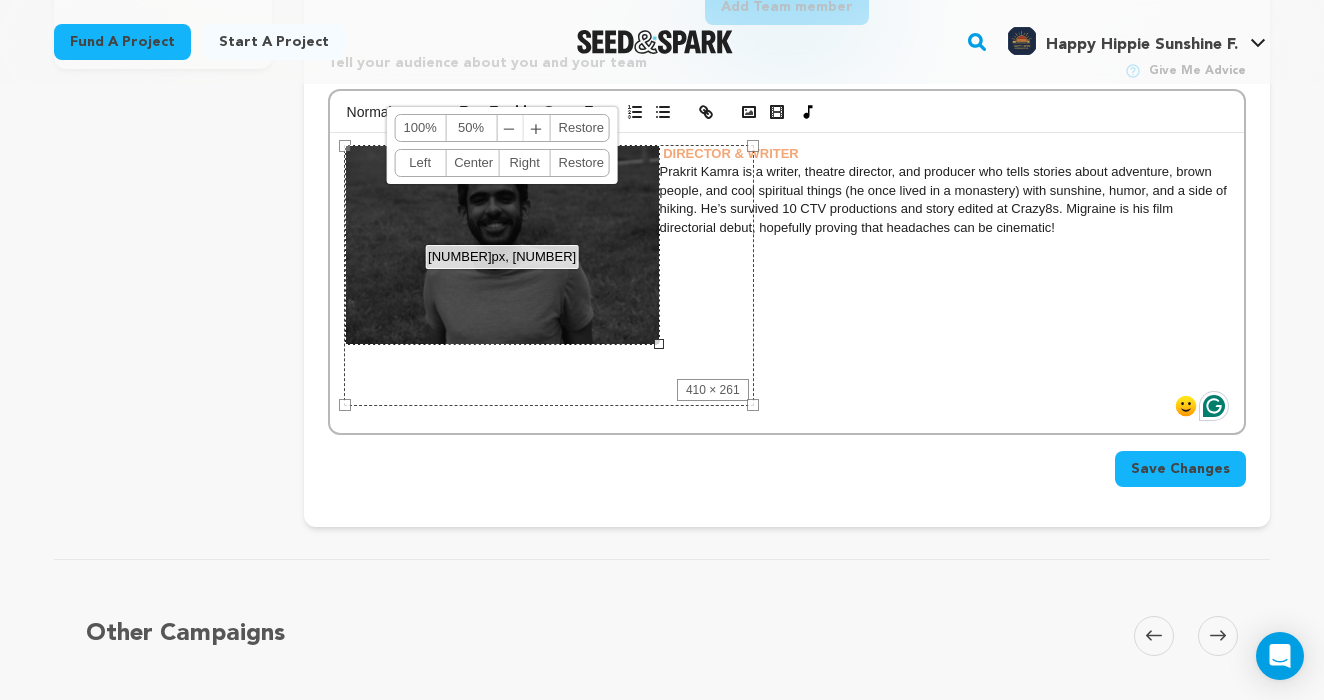 click on "﹣
﹢" at bounding box center [523, 128] 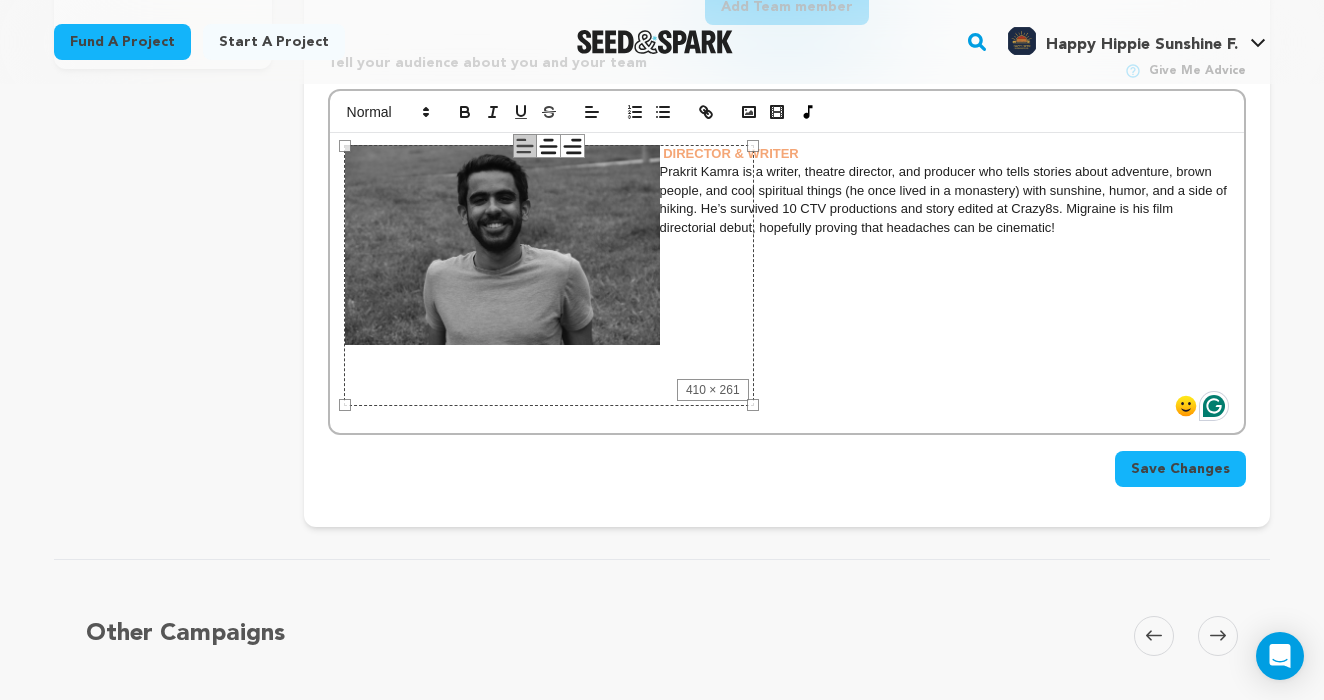 click on "DIRECTOR & WRITER  Prakrit Kamra is a writer, theatre director, and producer who tells stories about adventure, brown people, and cool spiritual things (he once lived in a monastery) with sunshine, humor, and a side of hiking. He’s survived 10 CTV productions and story edited at Crazy8s. Migraine is his film directorial debut, hopefully proving that headaches can be cinematic!" at bounding box center (787, 283) 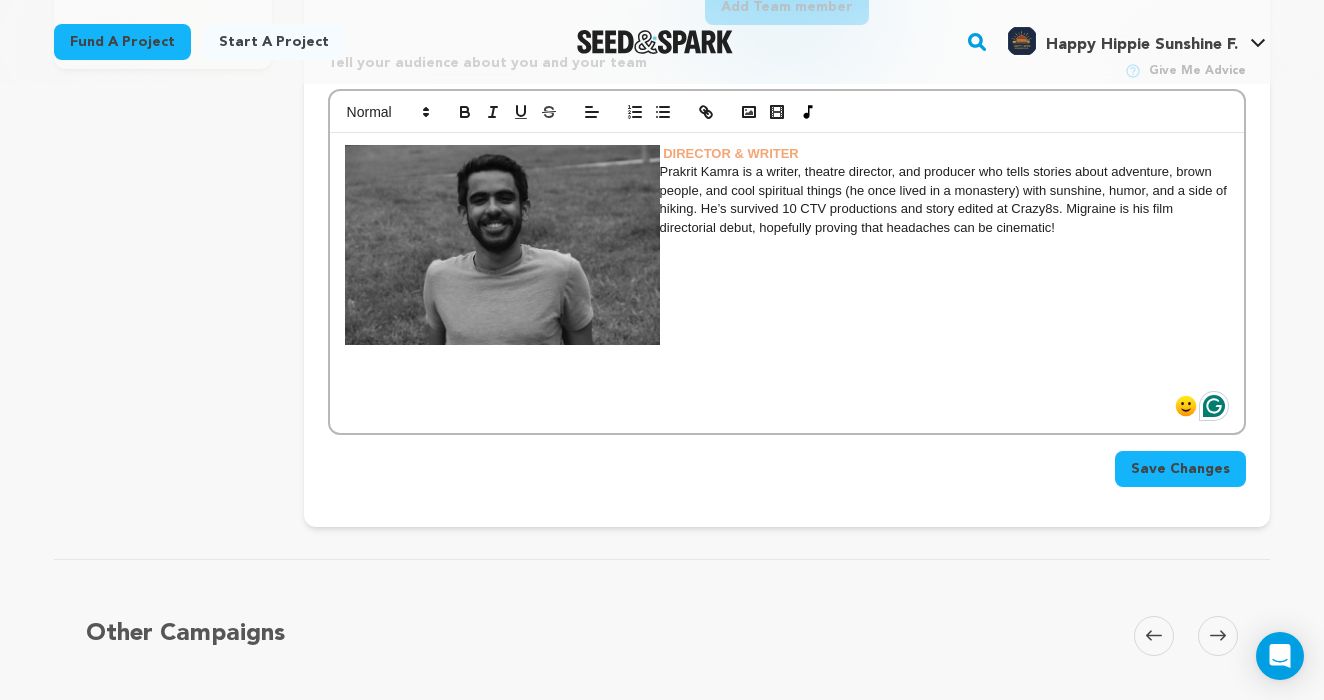 drag, startPoint x: 1067, startPoint y: 226, endPoint x: 658, endPoint y: 156, distance: 414.947 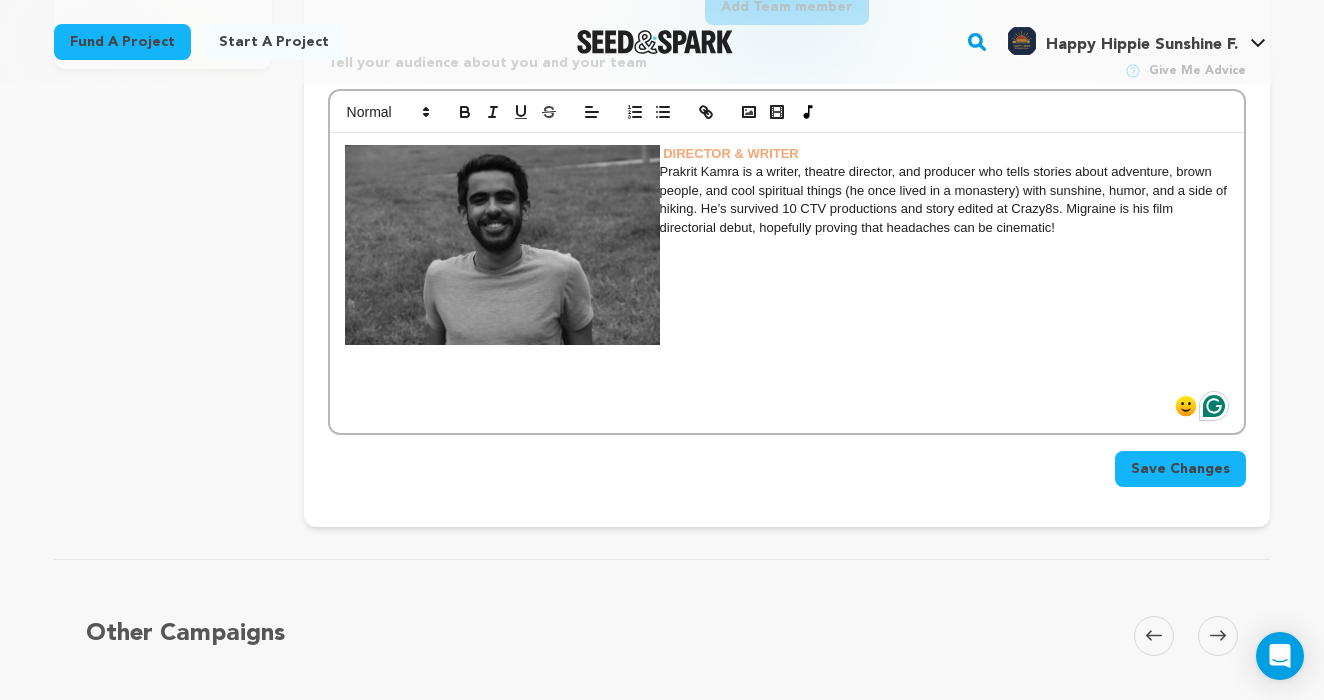 click on "DIRECTOR & WRITER  Prakrit Kamra is a writer, theatre director, and producer who tells stories about adventure, brown people, and cool spiritual things (he once lived in a monastery) with sunshine, humor, and a side of hiking. He’s survived 10 CTV productions and story edited at Crazy8s. Migraine is his film directorial debut, hopefully proving that headaches can be cinematic!" at bounding box center [787, 283] 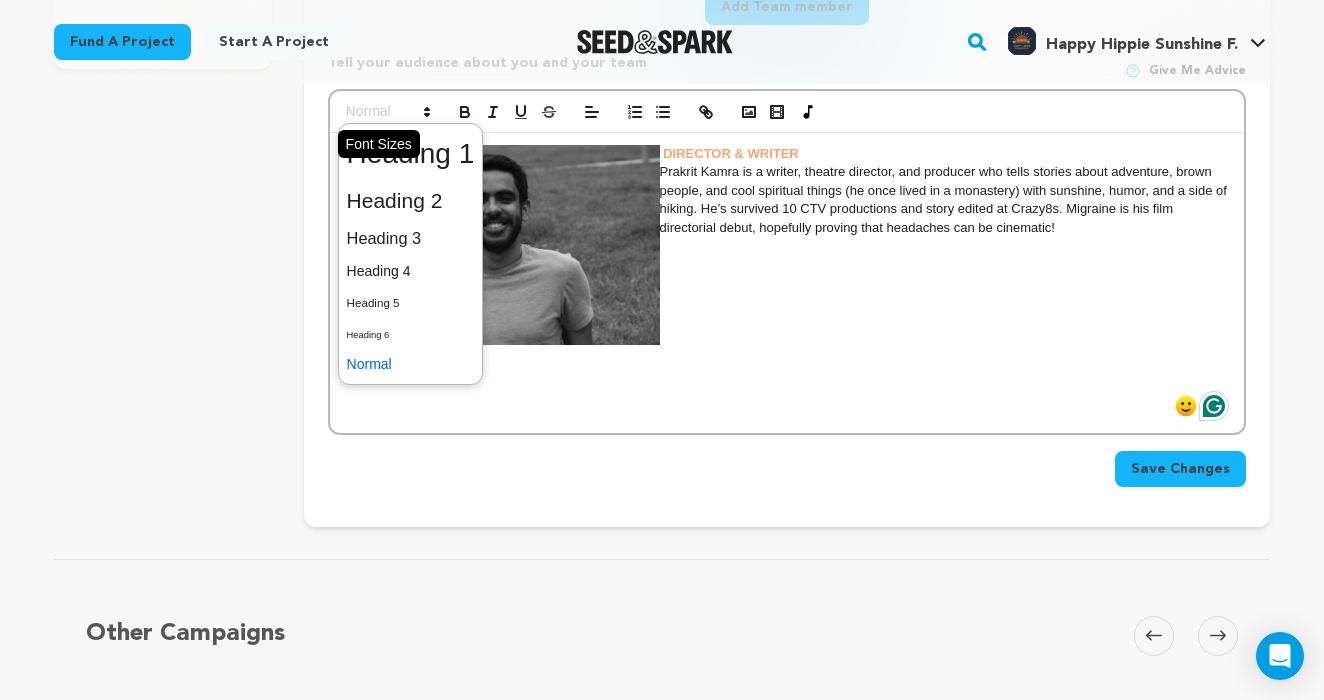 click 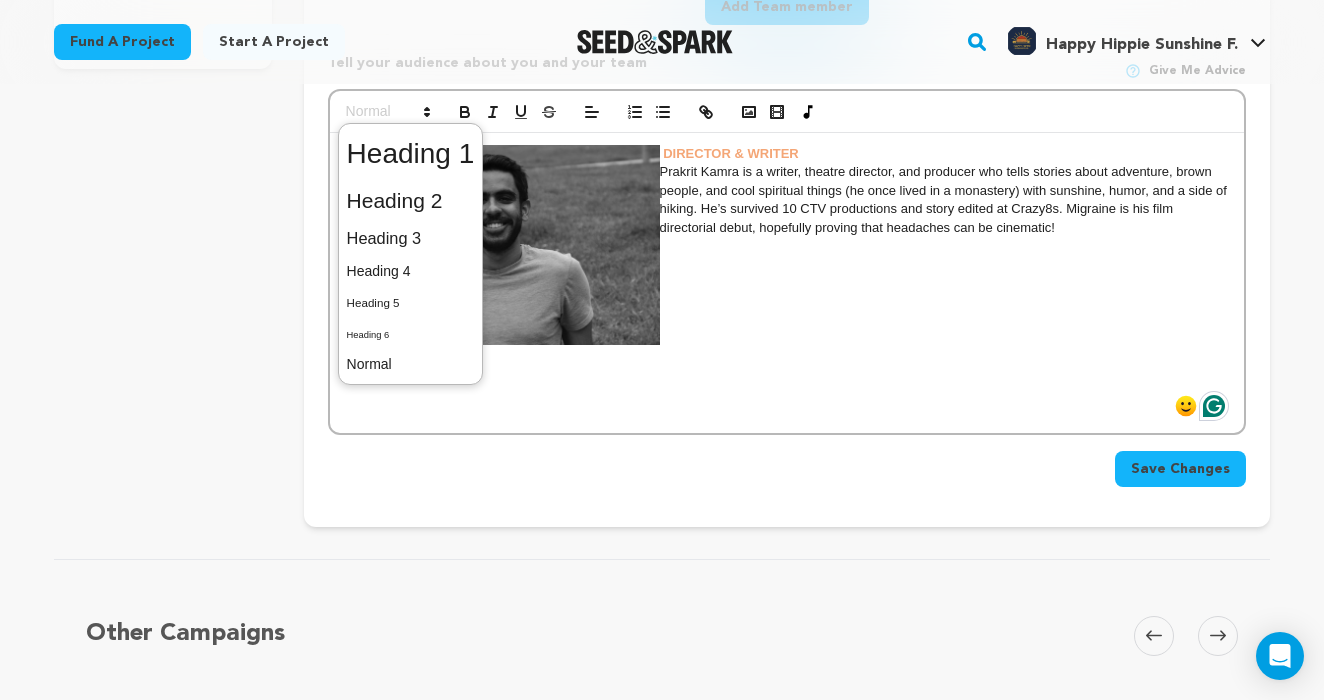 click on "Prakrit Kamra is a writer, theatre director, and producer who tells stories about adventure, brown people, and cool spiritual things (he once lived in a monastery) with sunshine, humor, and a side of hiking. He’s survived 10 CTV productions and story edited at Crazy8s. Migraine is his film directorial debut, hopefully proving that headaches can be cinematic!" at bounding box center [787, 200] 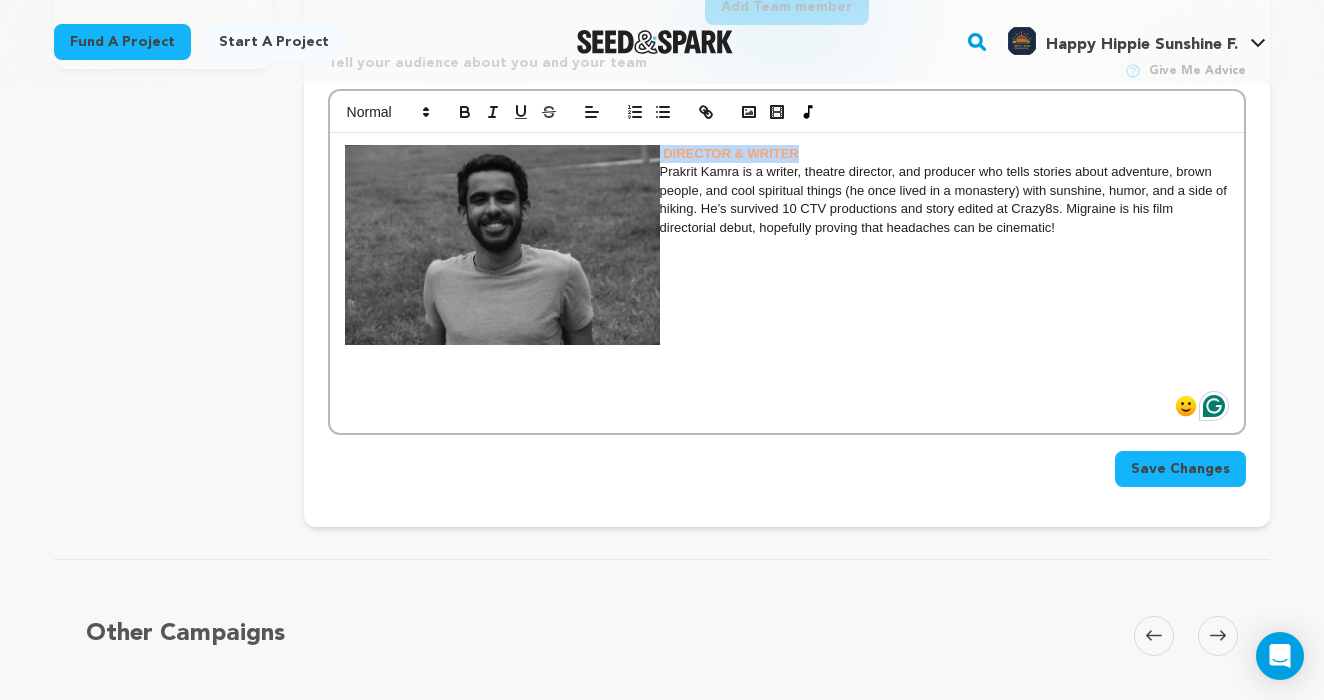 drag, startPoint x: 809, startPoint y: 155, endPoint x: 660, endPoint y: 155, distance: 149 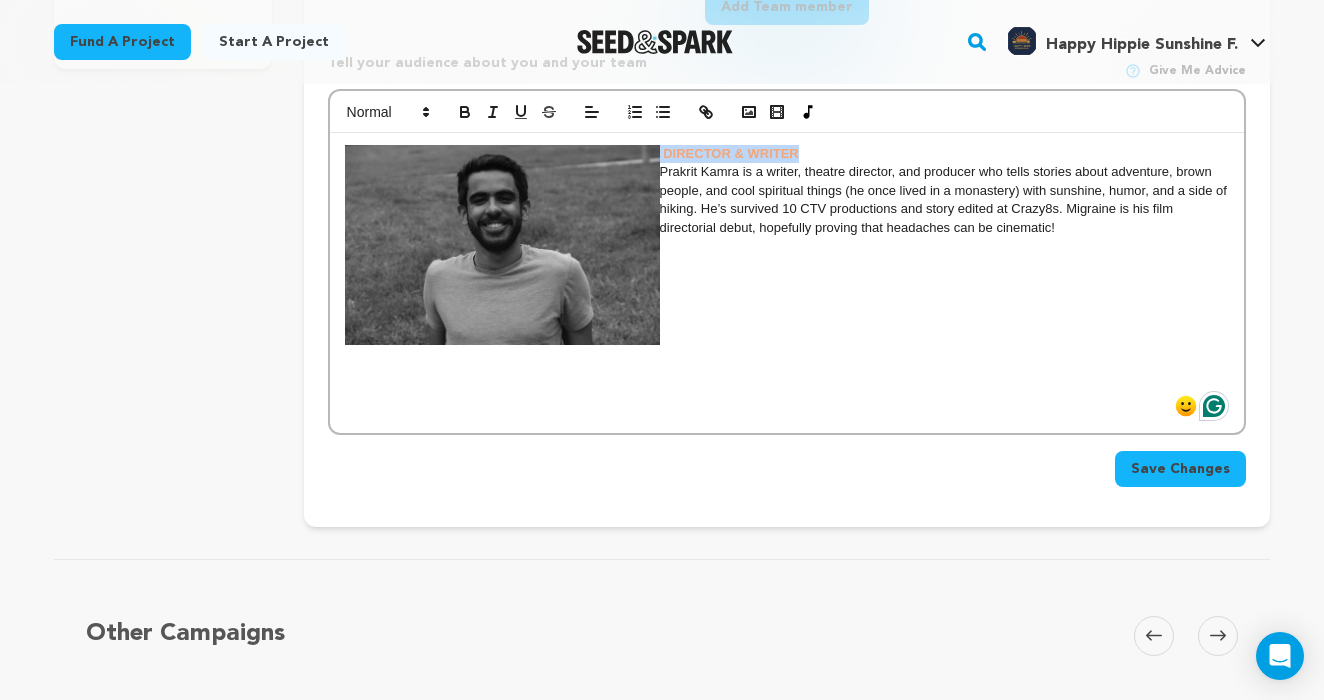 click on "DIRECTOR & WRITER" at bounding box center (787, 154) 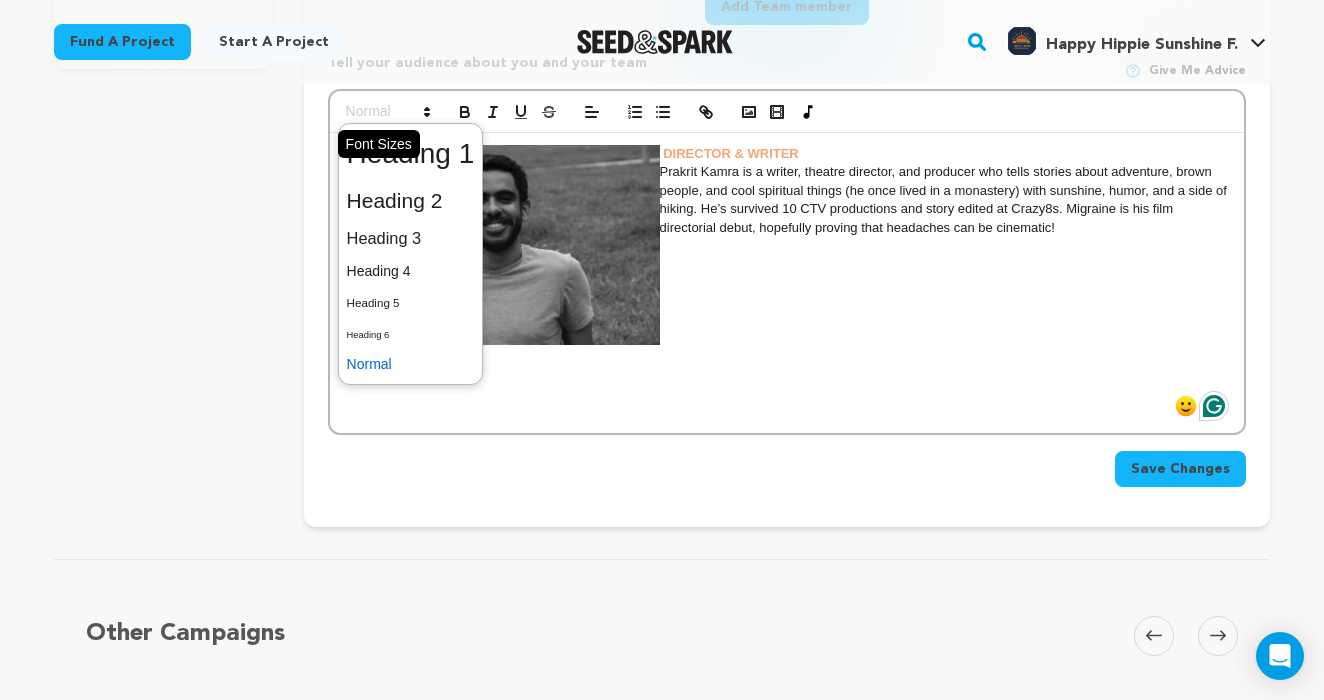 click 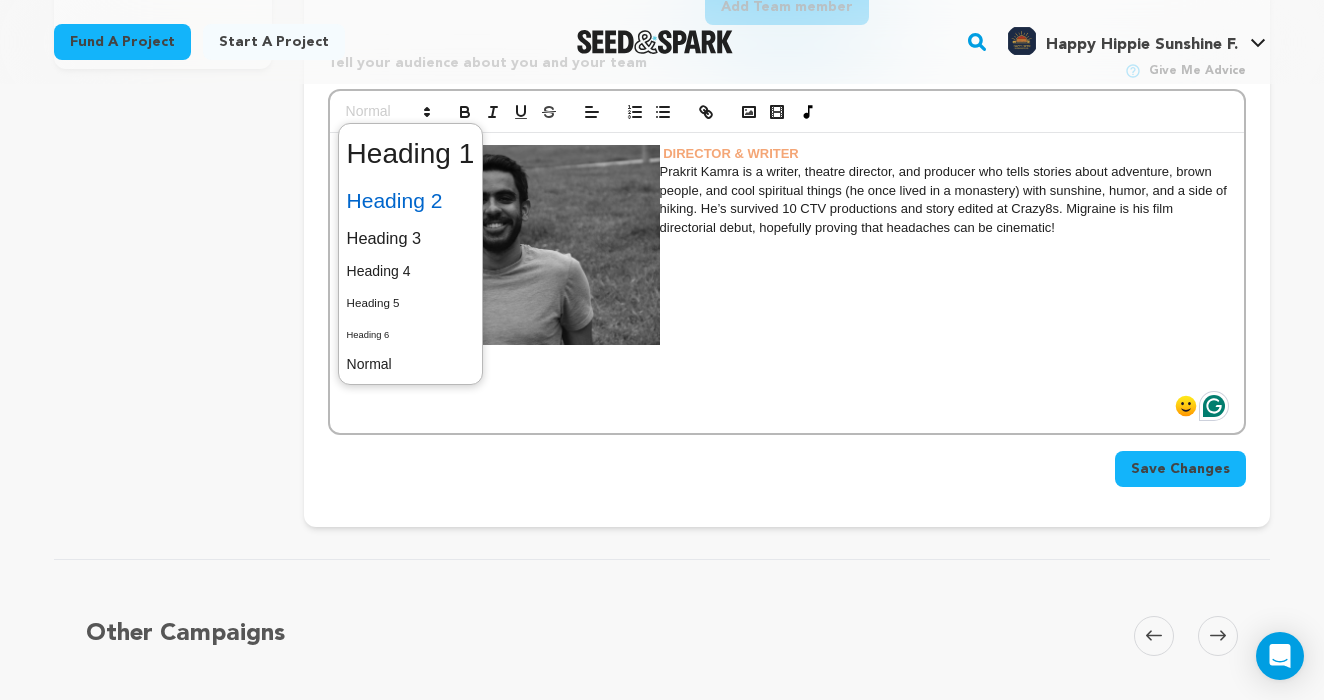 click at bounding box center (411, 201) 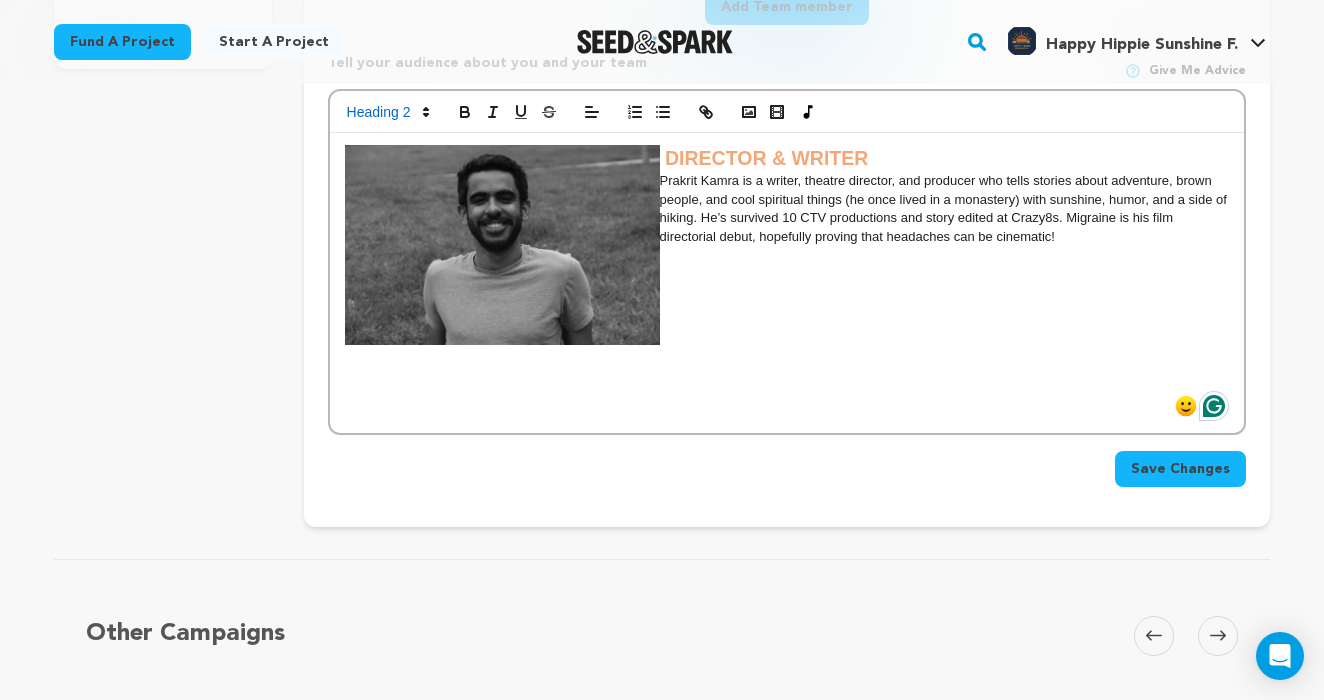 click on "Prakrit Kamra is a writer, theatre director, and producer who tells stories about adventure, brown people, and cool spiritual things (he once lived in a monastery) with sunshine, humor, and a side of hiking. He’s survived 10 CTV productions and story edited at Crazy8s. Migraine is his film directorial debut, hopefully proving that headaches can be cinematic!" at bounding box center (787, 209) 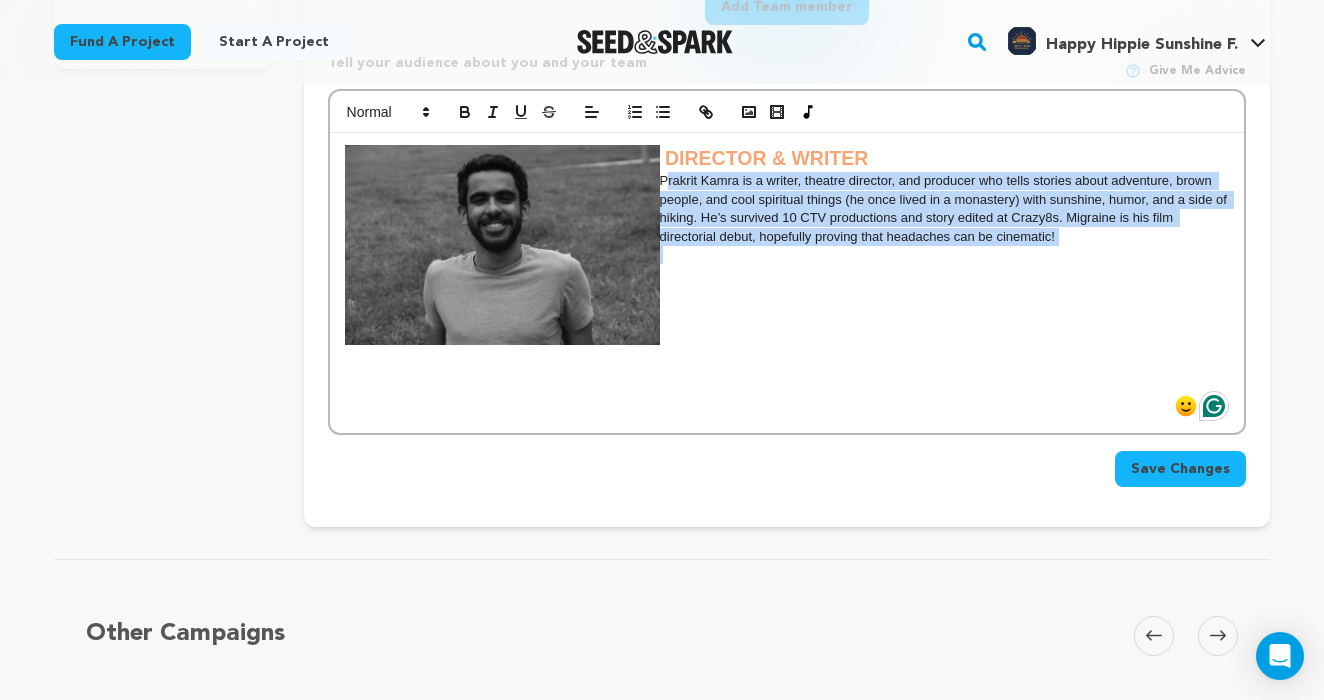 drag, startPoint x: 664, startPoint y: 181, endPoint x: 1057, endPoint y: 254, distance: 399.7224 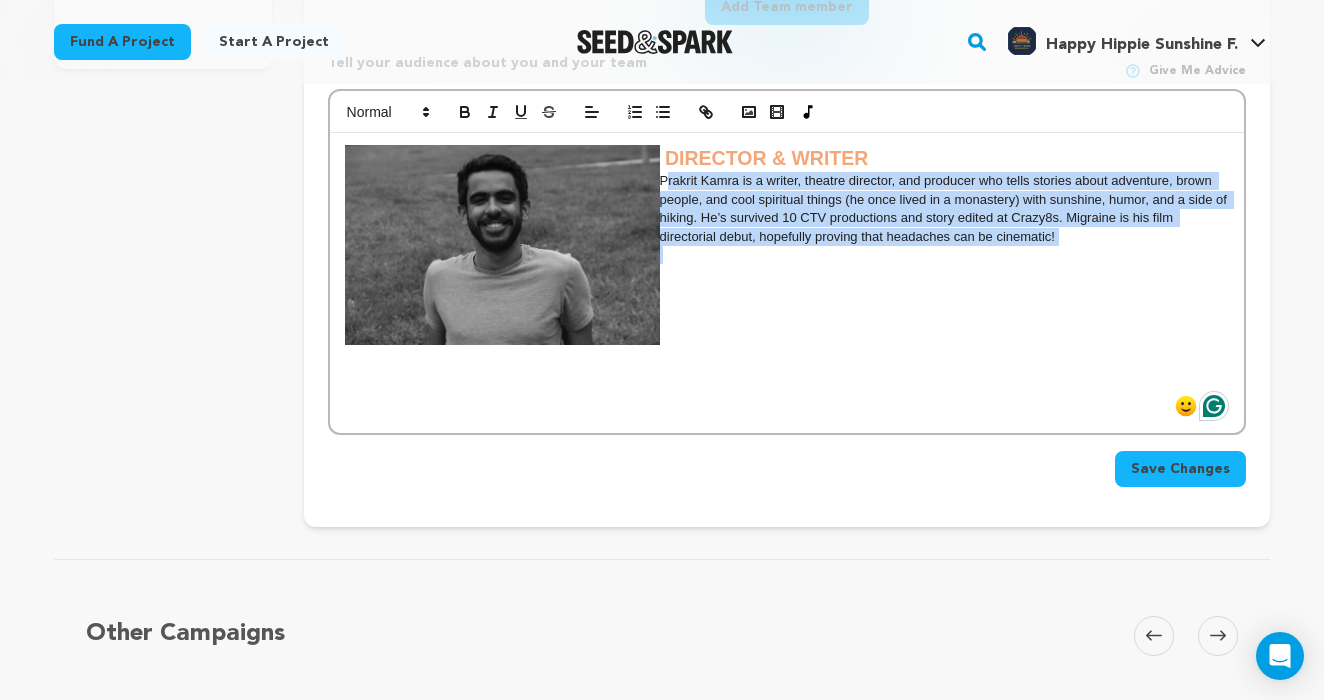 click on "DIRECTOR & WRITER  Prakrit Kamra is a writer, theatre director, and producer who tells stories about adventure, brown people, and cool spiritual things (he once lived in a monastery) with sunshine, humor, and a side of hiking. He’s survived 10 CTV productions and story edited at Crazy8s. Migraine is his film directorial debut, hopefully proving that headaches can be cinematic!" at bounding box center (787, 283) 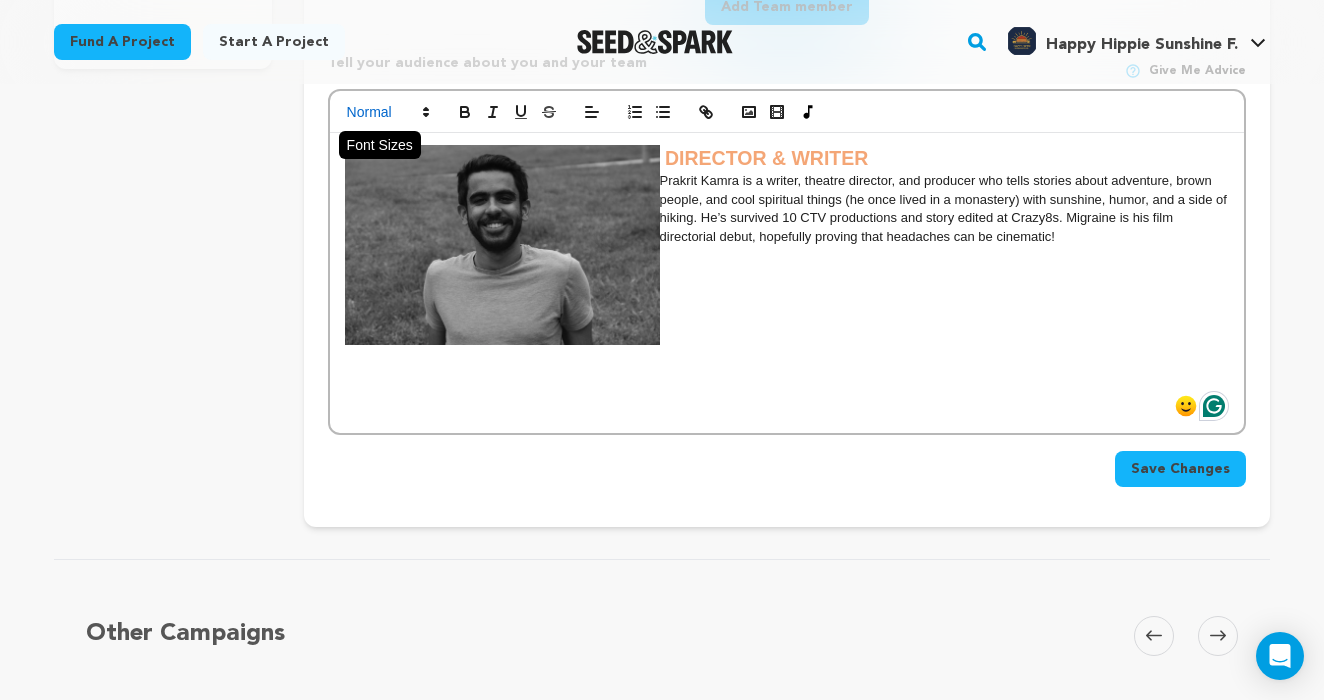 click at bounding box center (387, 112) 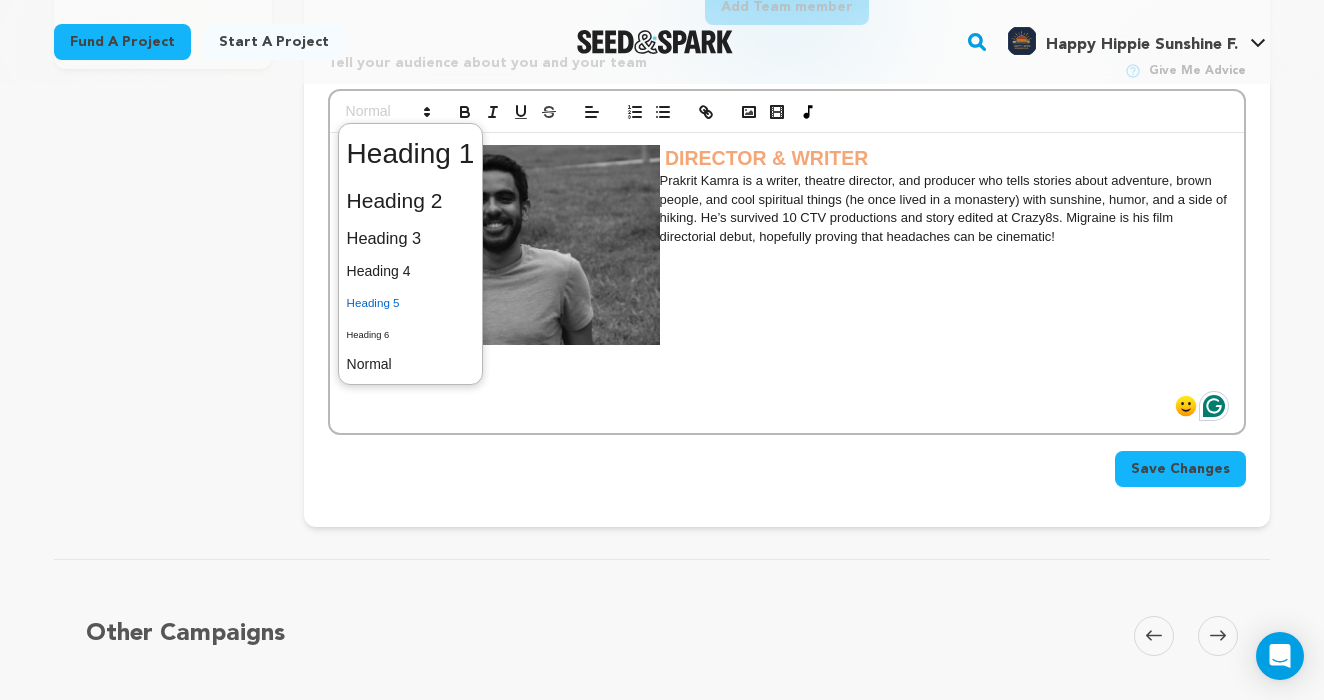 click at bounding box center (411, 302) 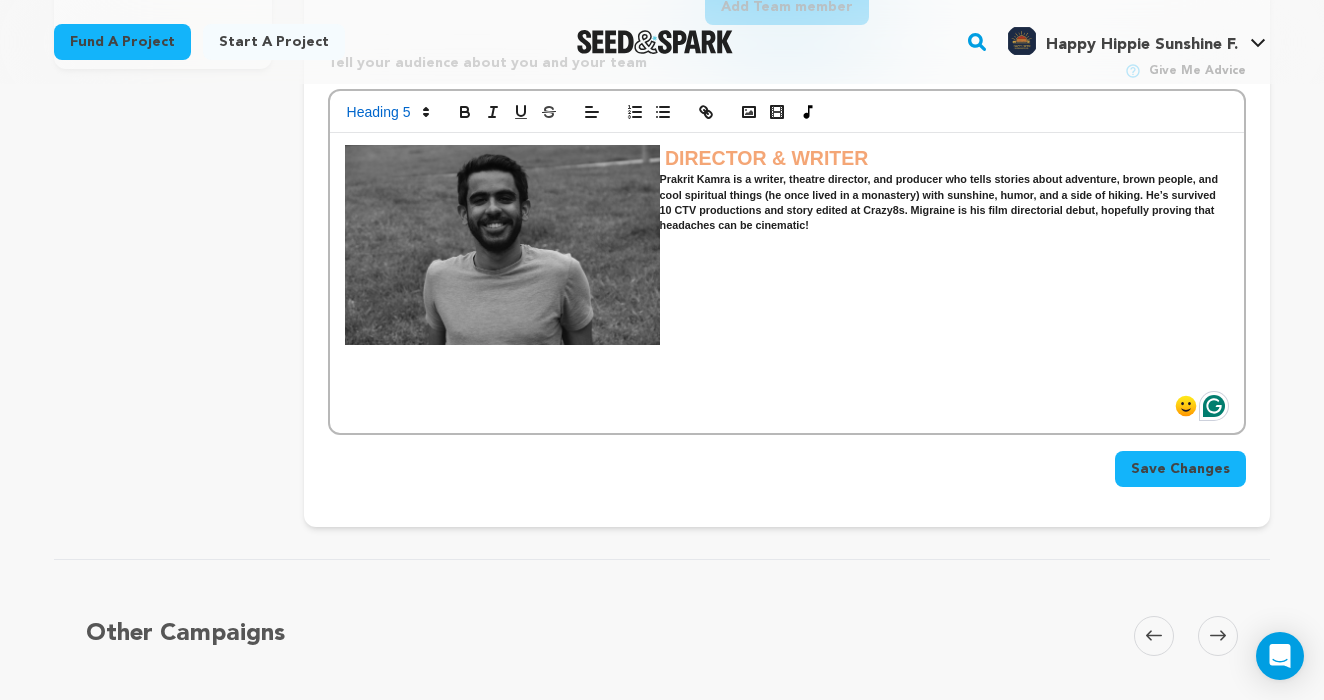 click on "Prakrit Kamra is a writer, theatre director, and producer who tells stories about adventure, brown people, and cool spiritual things (he once lived in a monastery) with sunshine, humor, and a side of hiking. He’s survived 10 CTV productions and story edited at Crazy8s. Migraine is his film directorial debut, hopefully proving that headaches can be cinematic!" at bounding box center [787, 202] 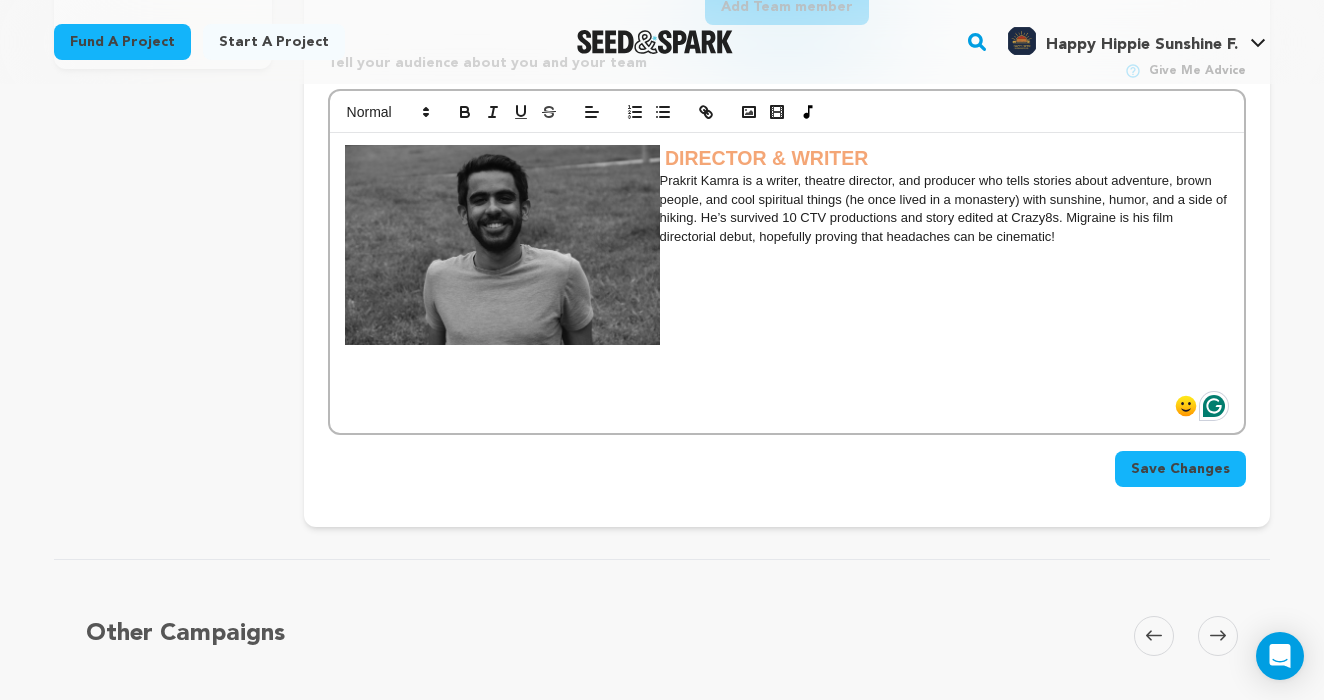 click at bounding box center (502, 245) 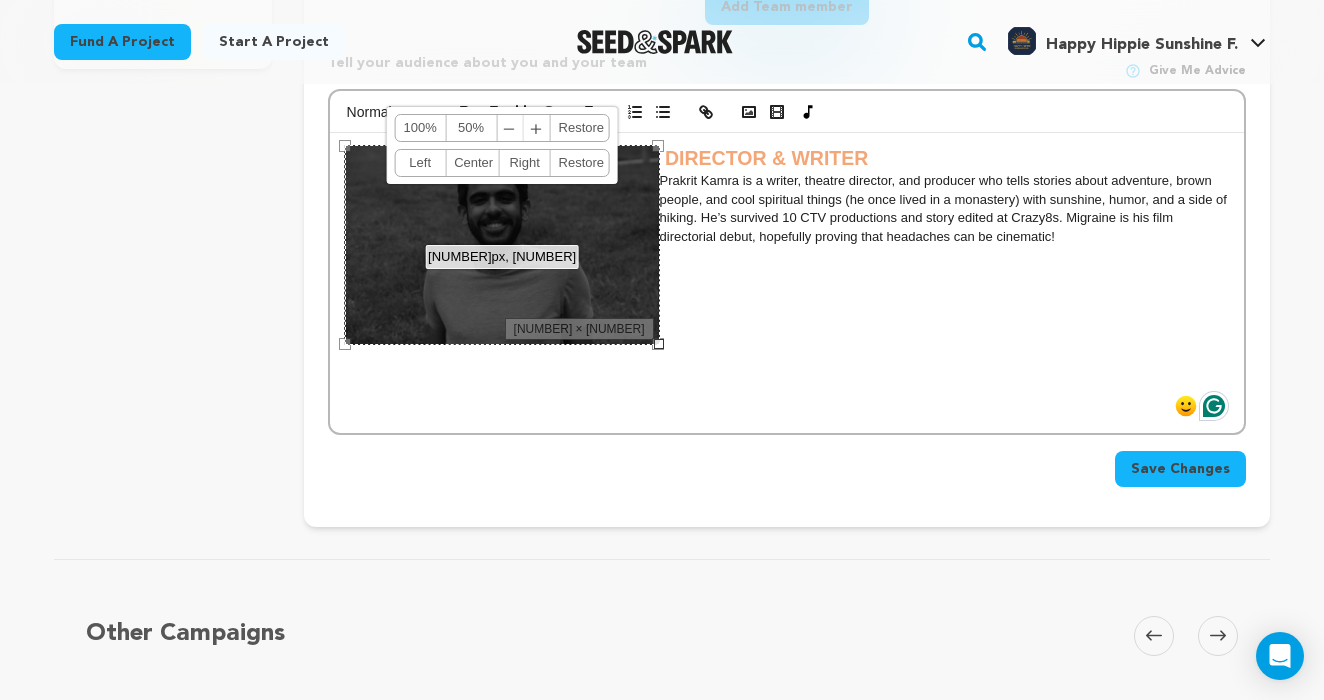click on "﹣" at bounding box center (510, 128) 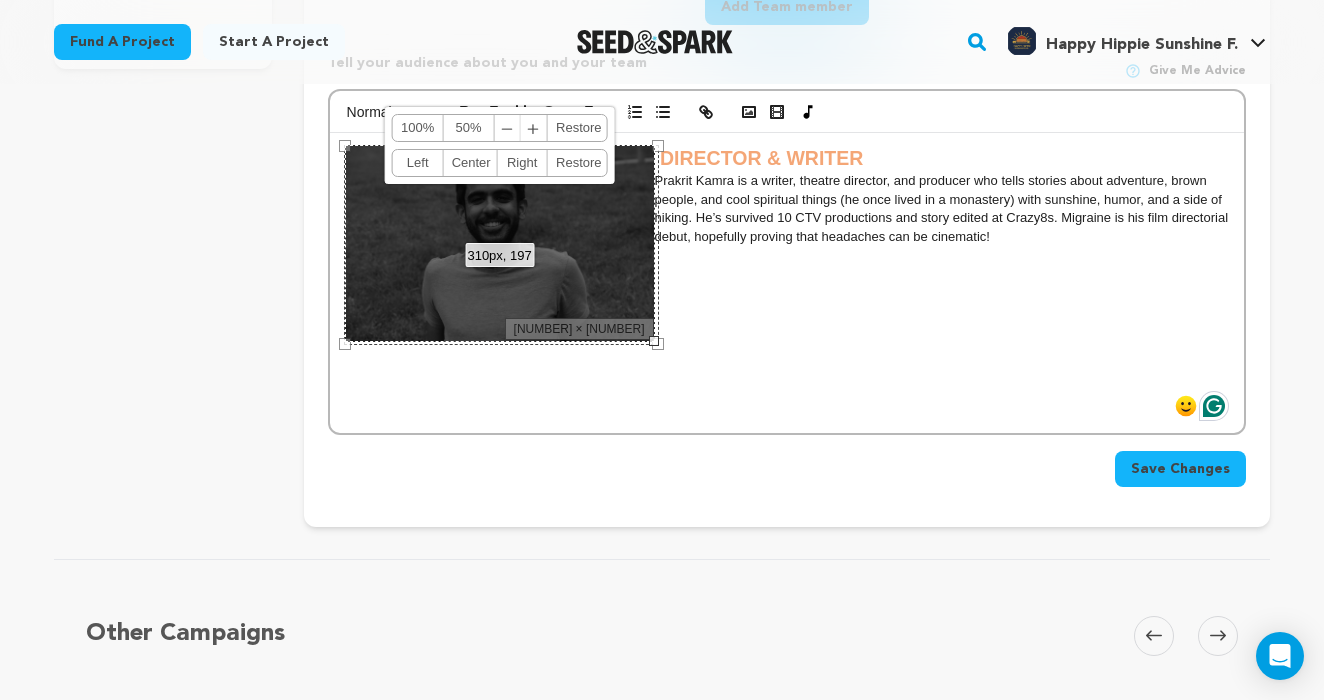 click on "﹣" at bounding box center [508, 128] 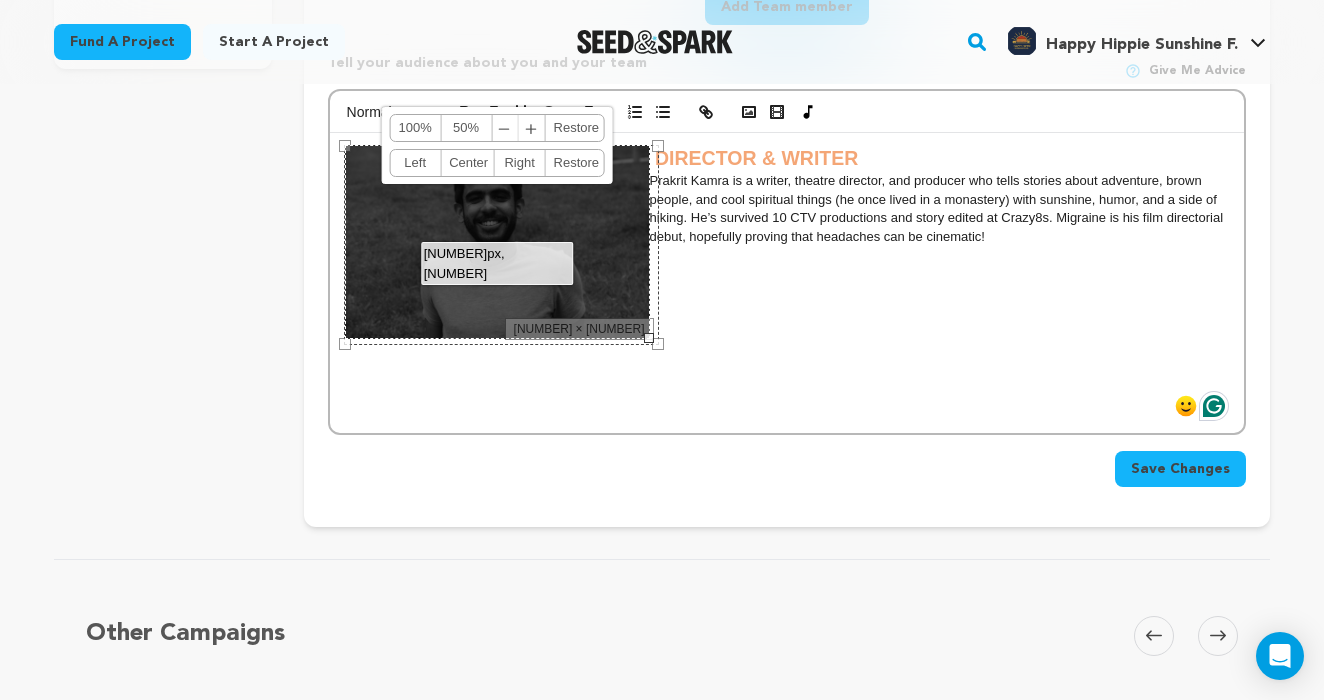 click on "﹣" at bounding box center [505, 128] 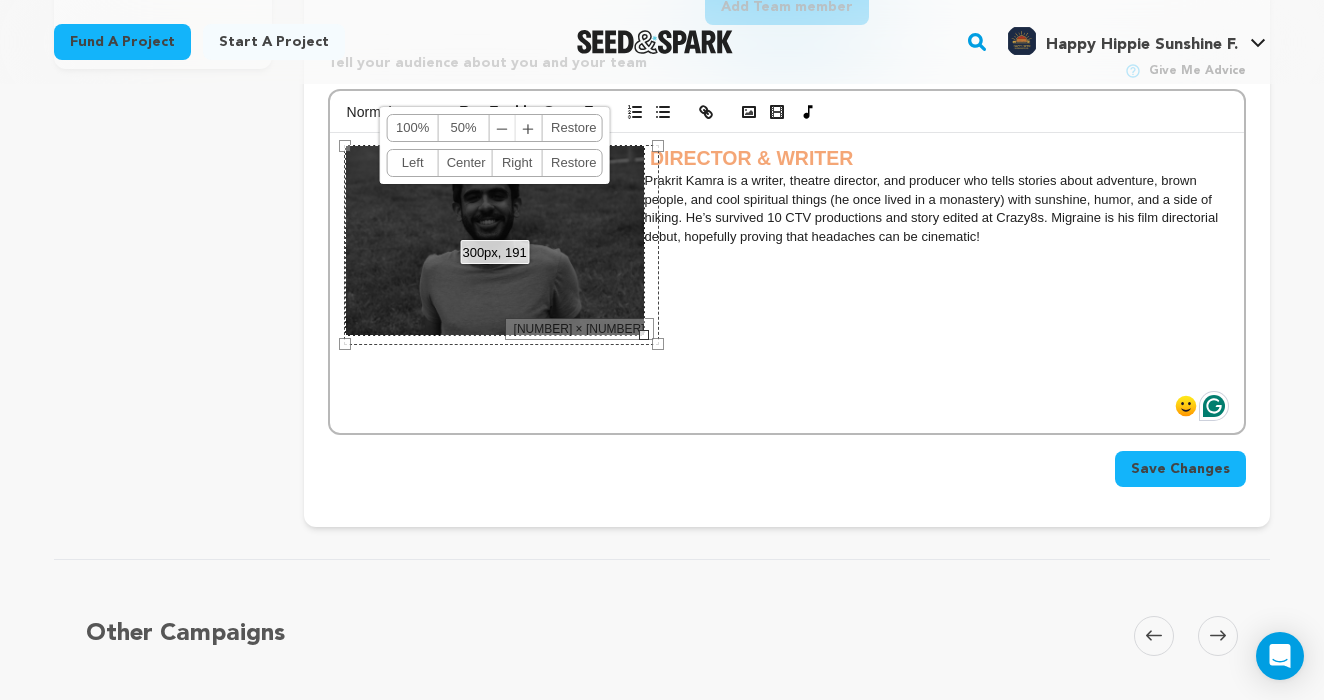 click on "﹣" at bounding box center (503, 128) 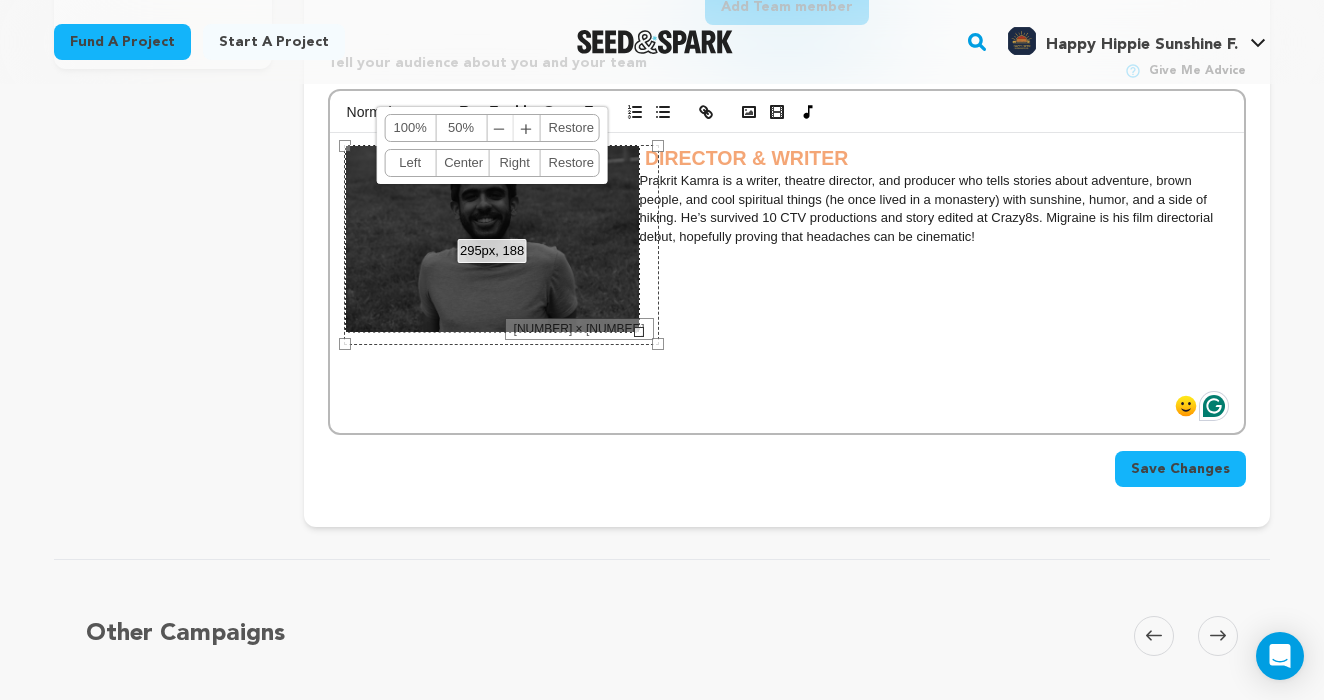 click on "﹣" at bounding box center (500, 128) 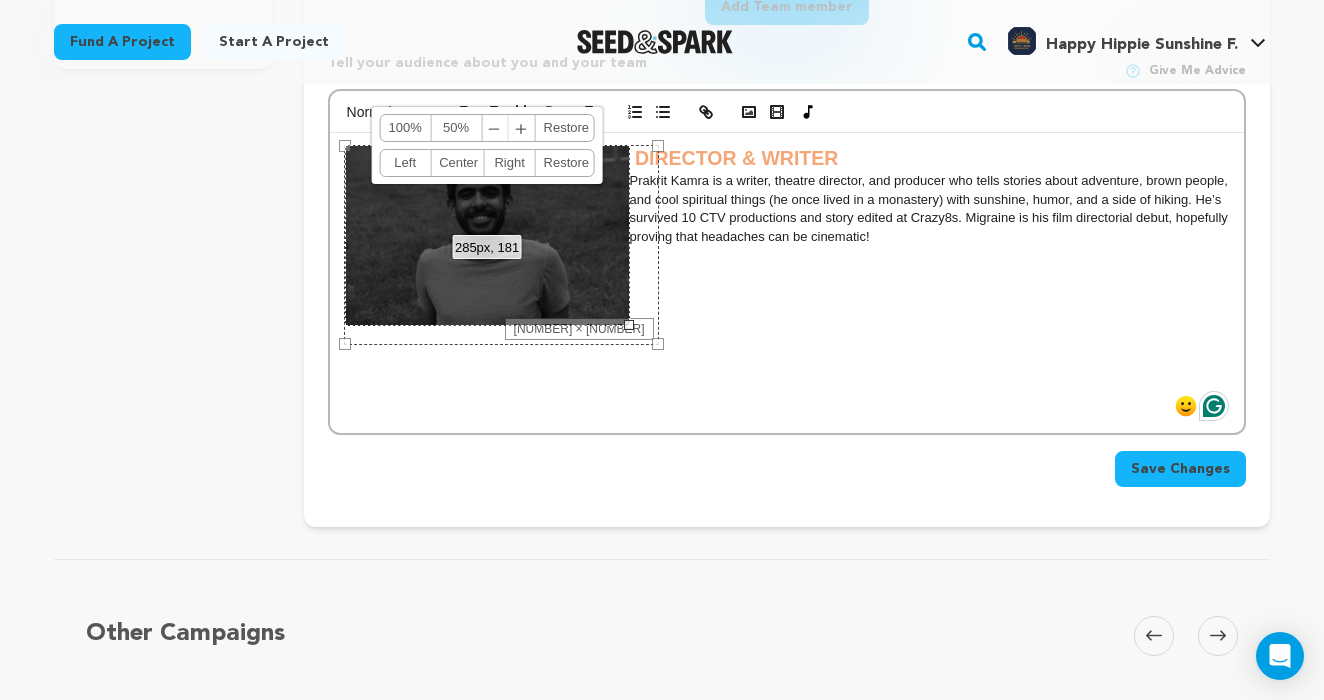 click on "﹣
﹢" at bounding box center [508, 128] 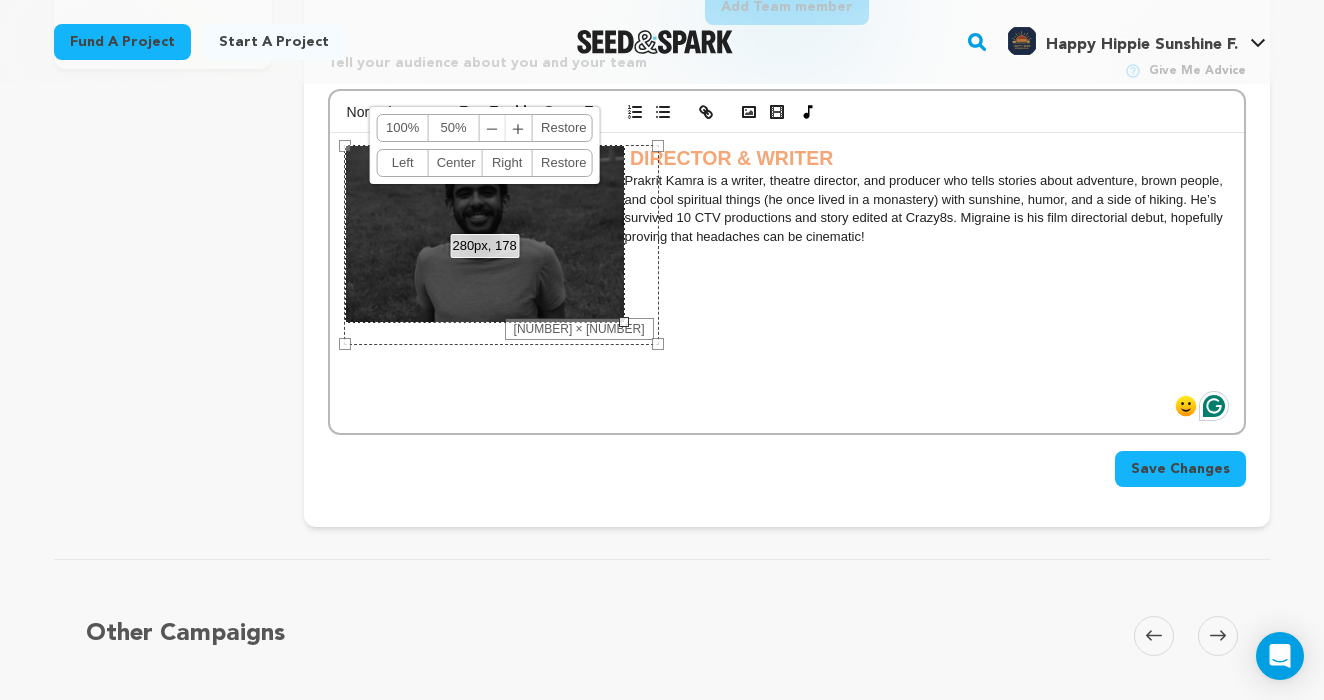 click on "﹣" at bounding box center (493, 128) 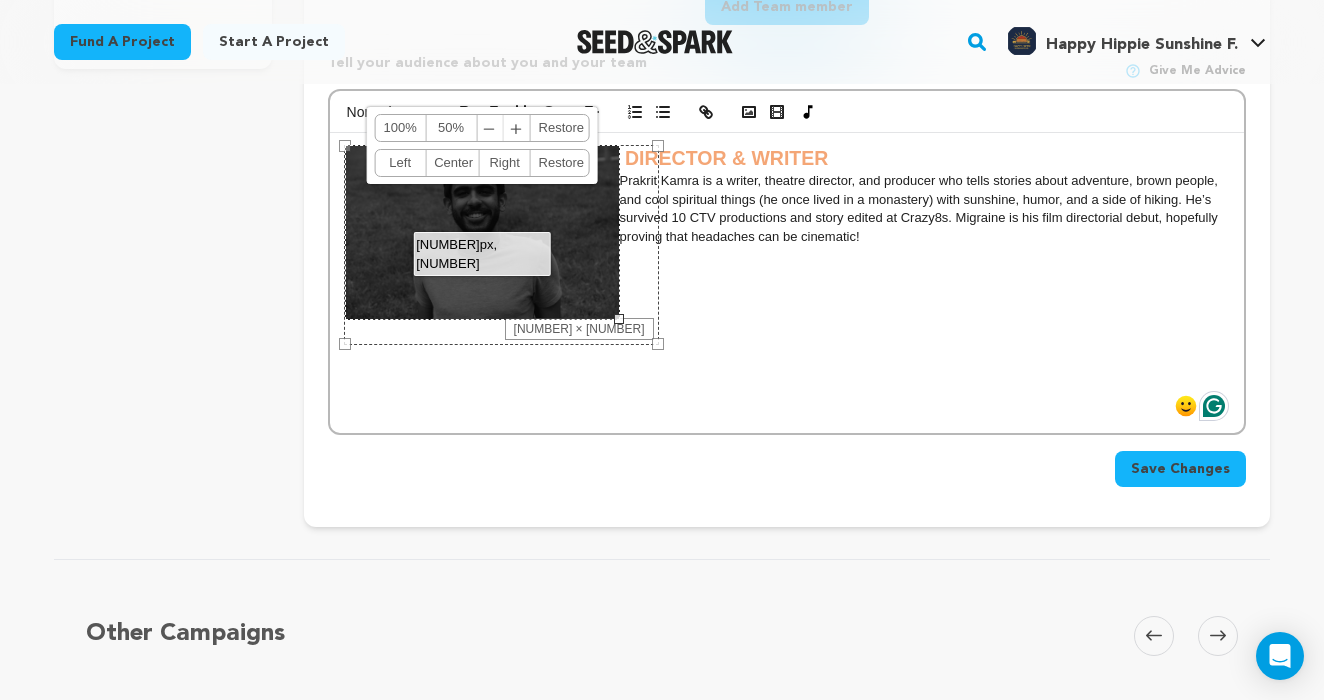 click on "﹣" at bounding box center [490, 128] 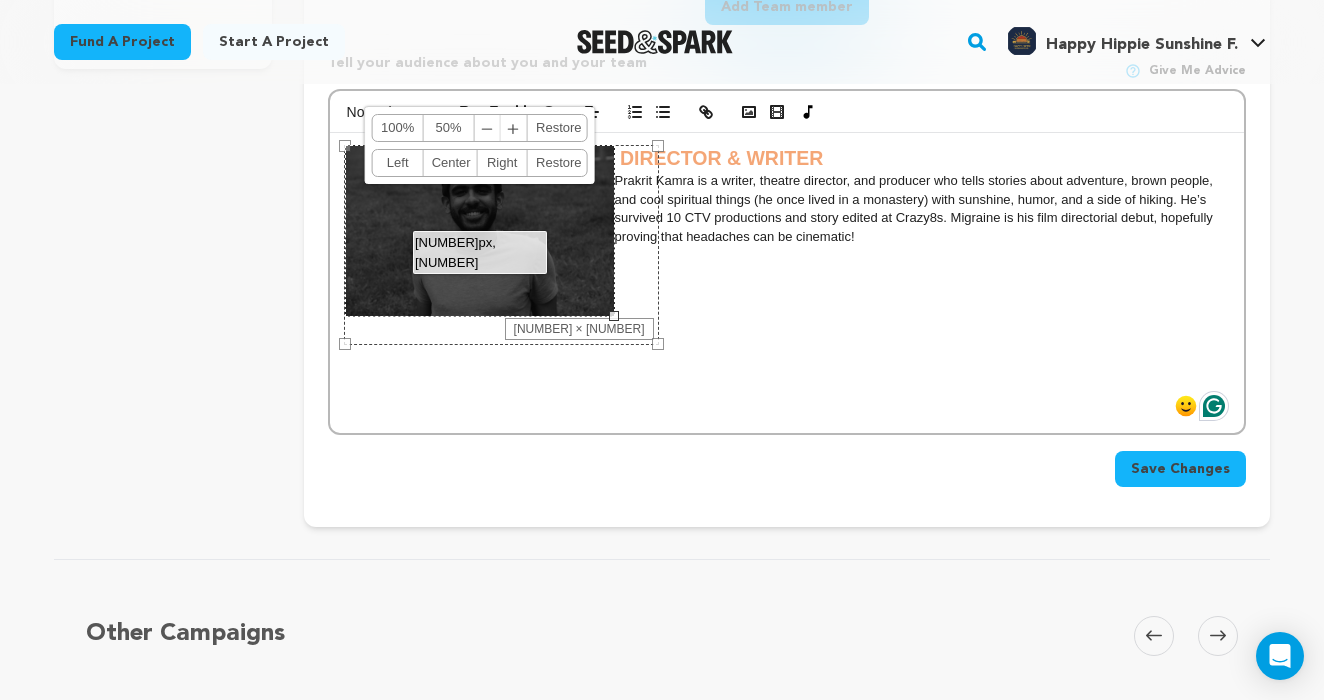 click on "﹣" at bounding box center [488, 128] 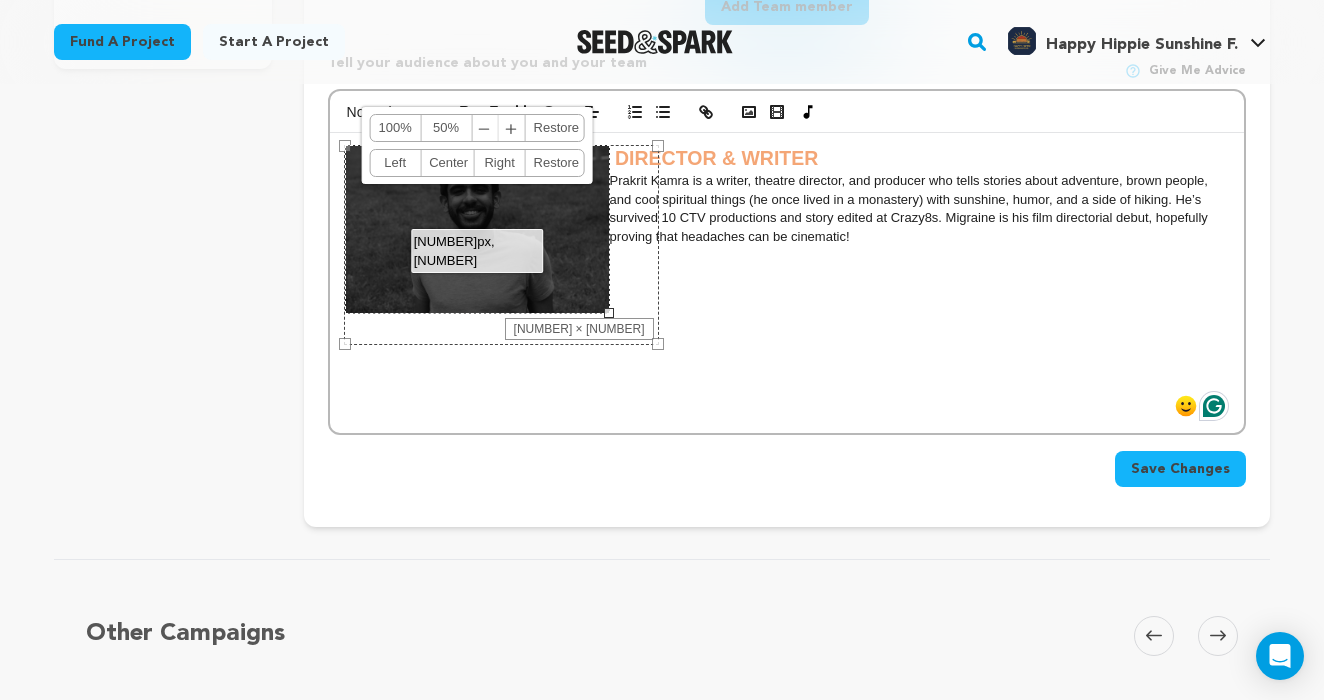 click on "﹣" at bounding box center [485, 128] 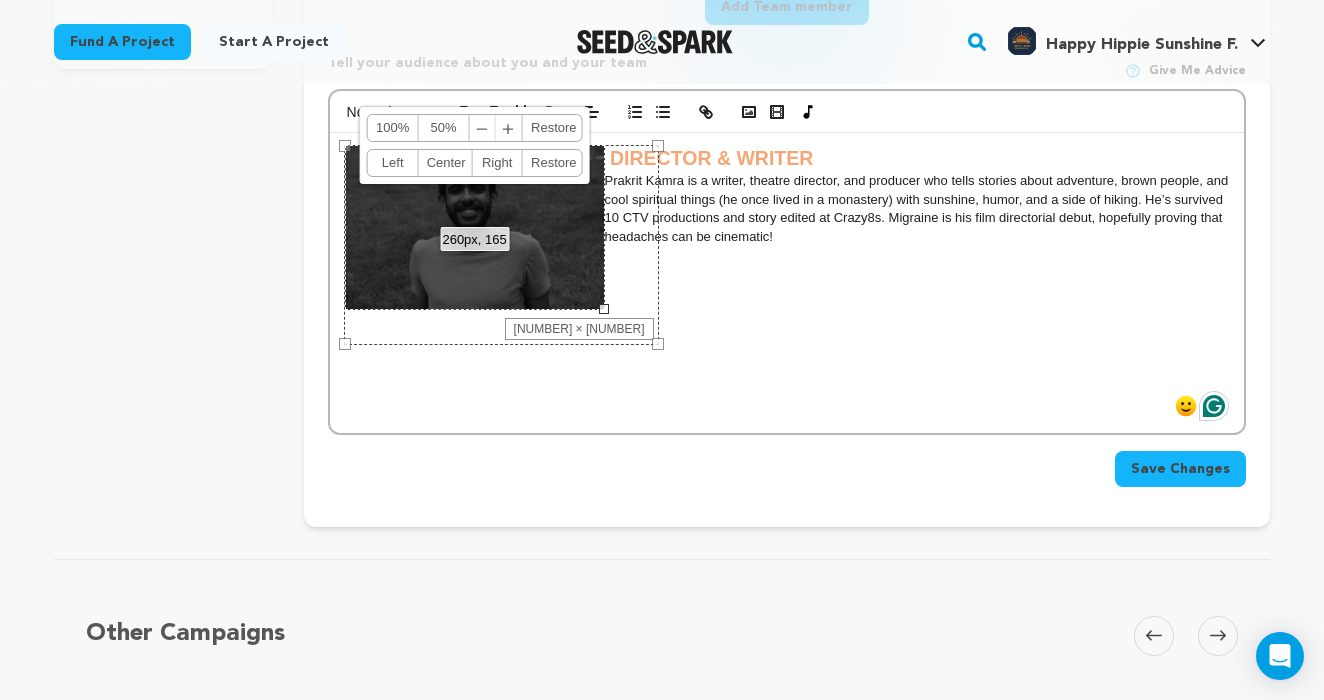 click on "﹣
﹢" at bounding box center [496, 128] 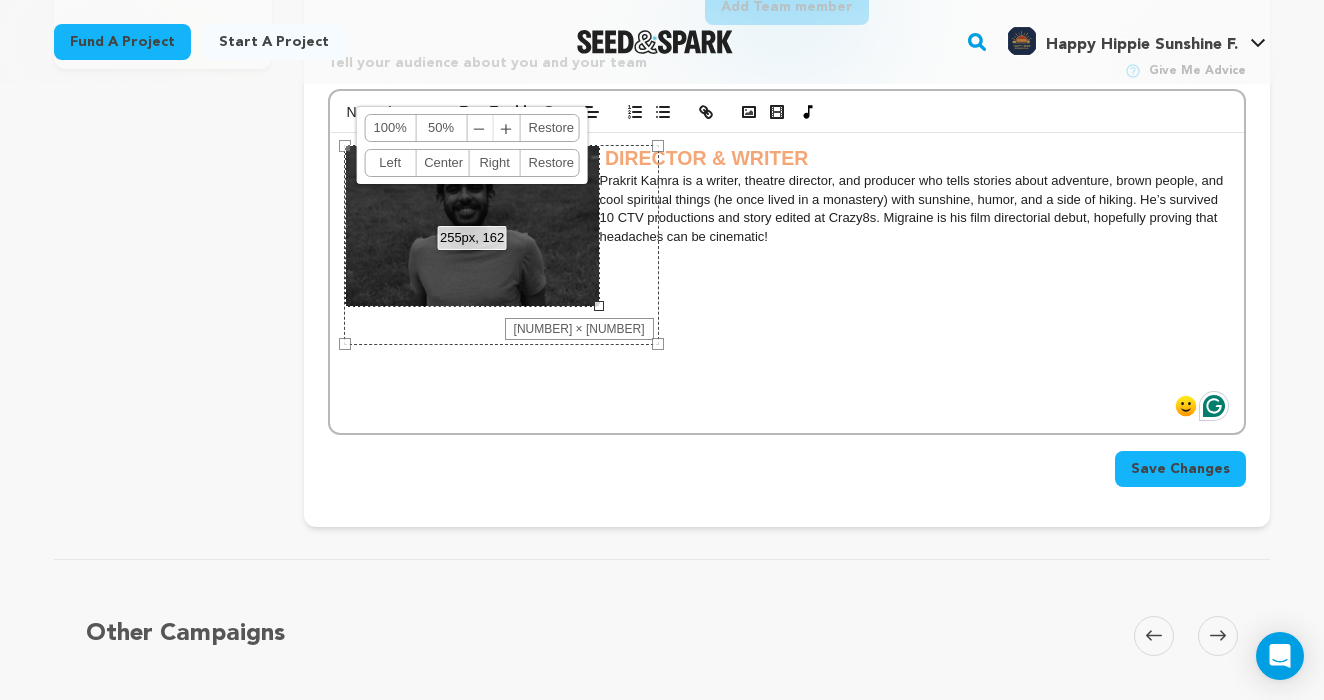 click on "﹣
﹢" at bounding box center [493, 128] 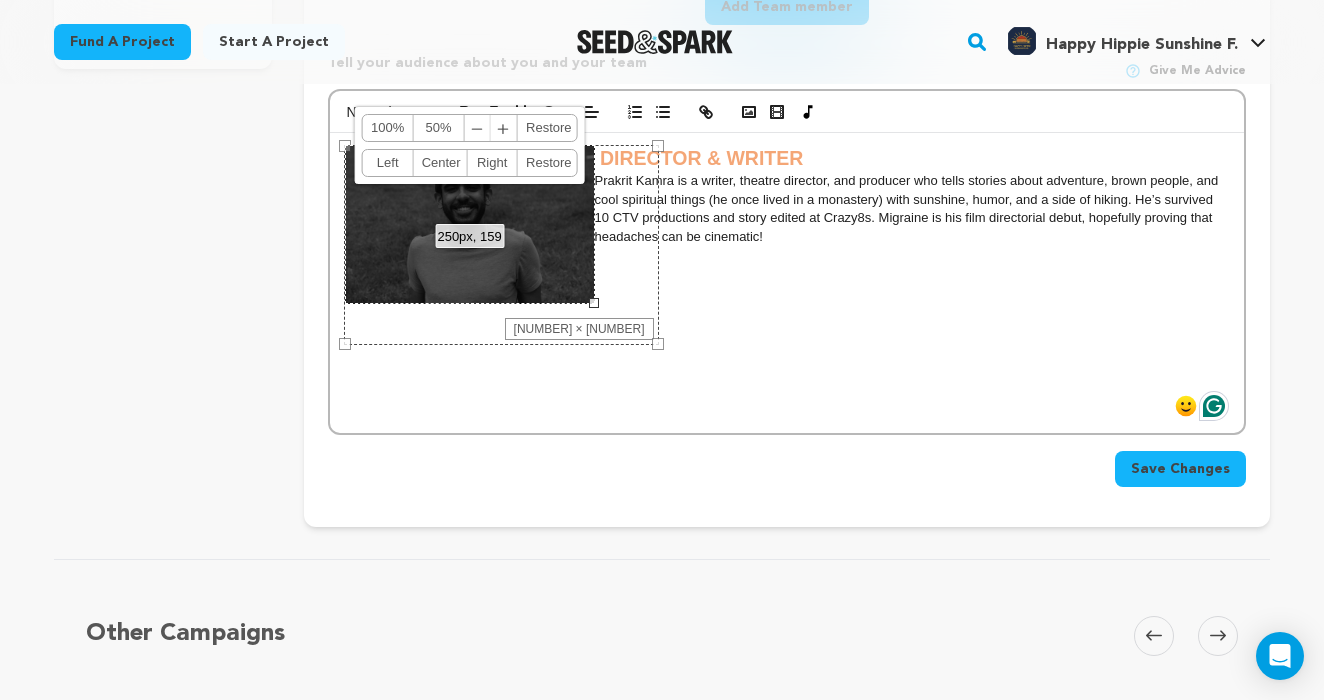 click on "﹣" at bounding box center (478, 128) 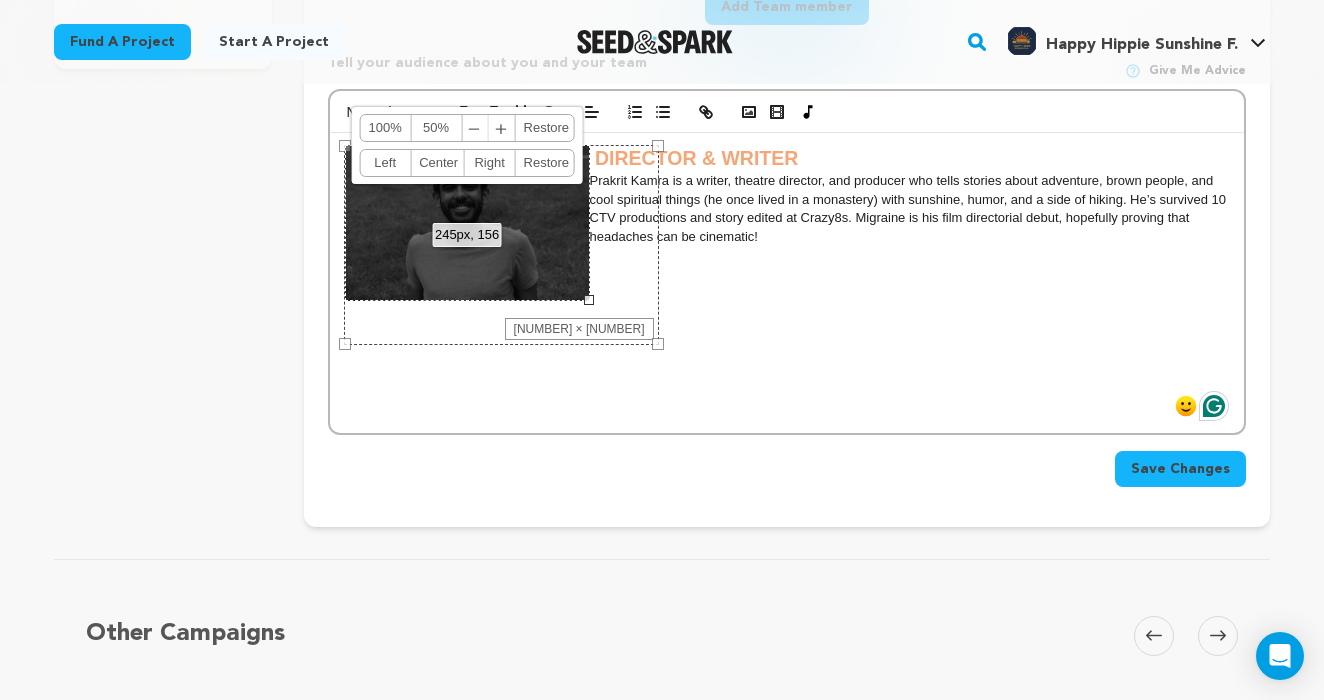 click on "﹣" at bounding box center (475, 128) 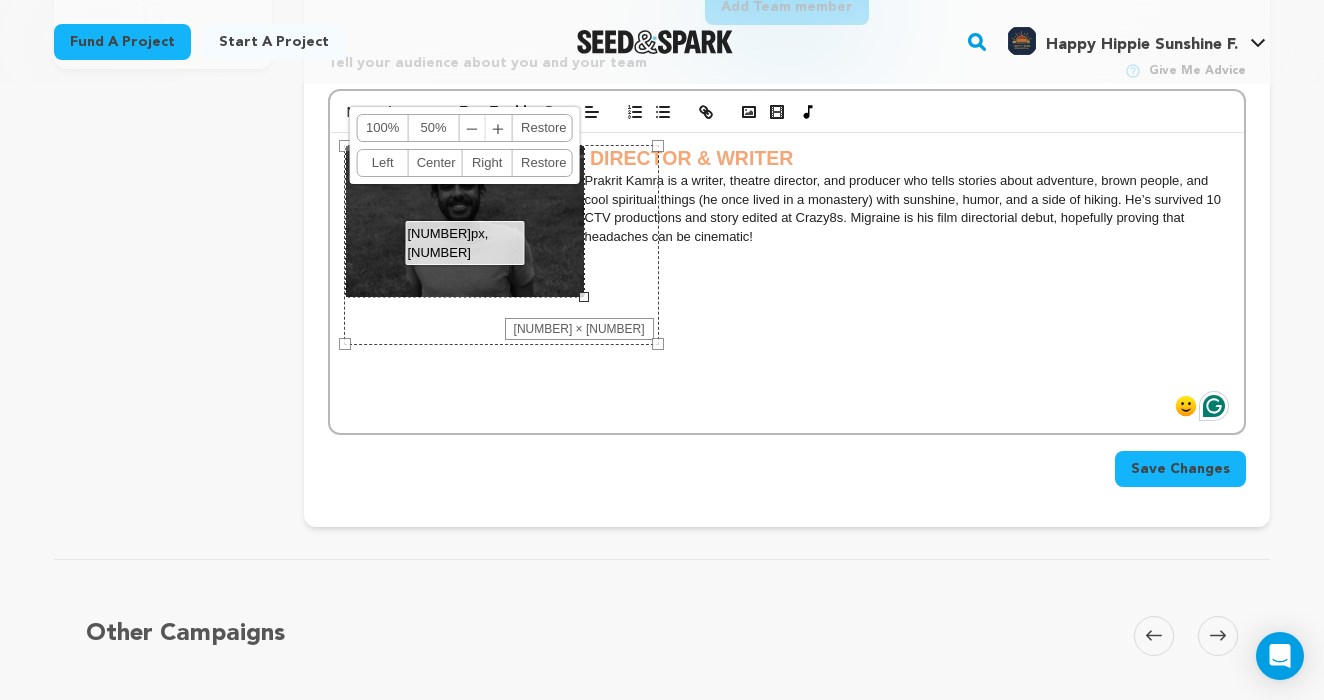 click on "﹣" at bounding box center (473, 128) 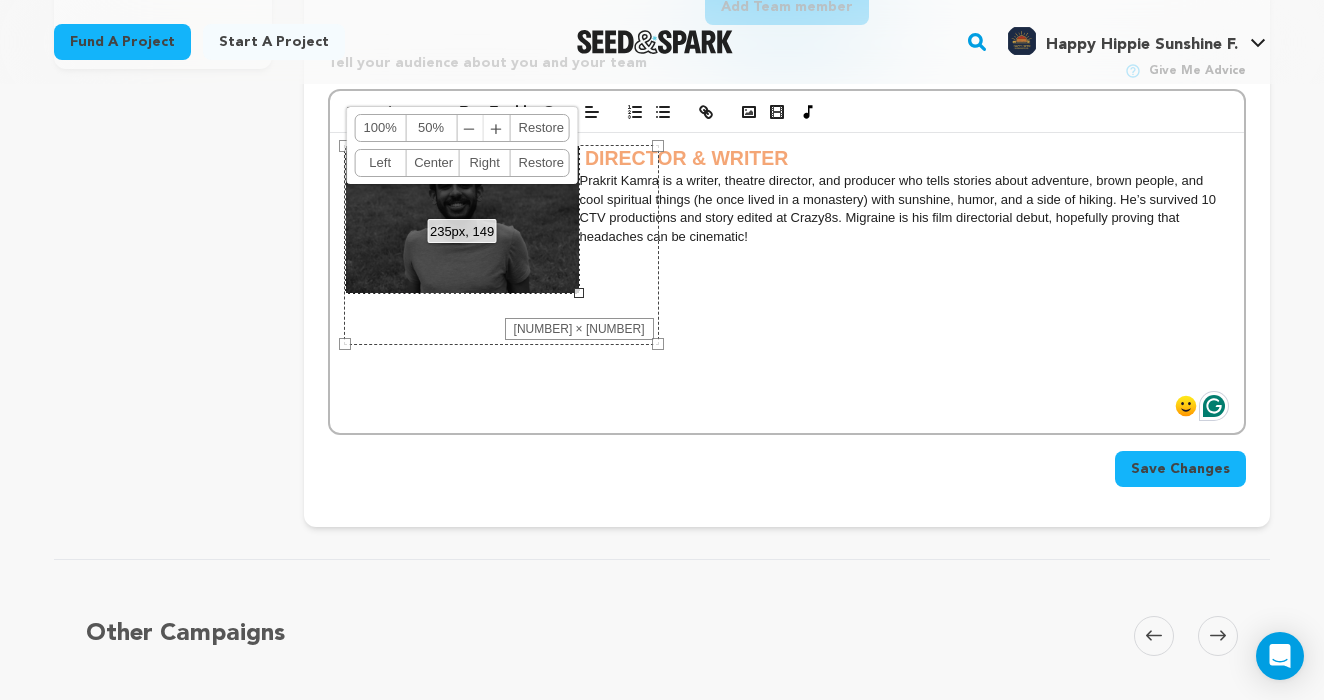 click on "﹣" at bounding box center (470, 128) 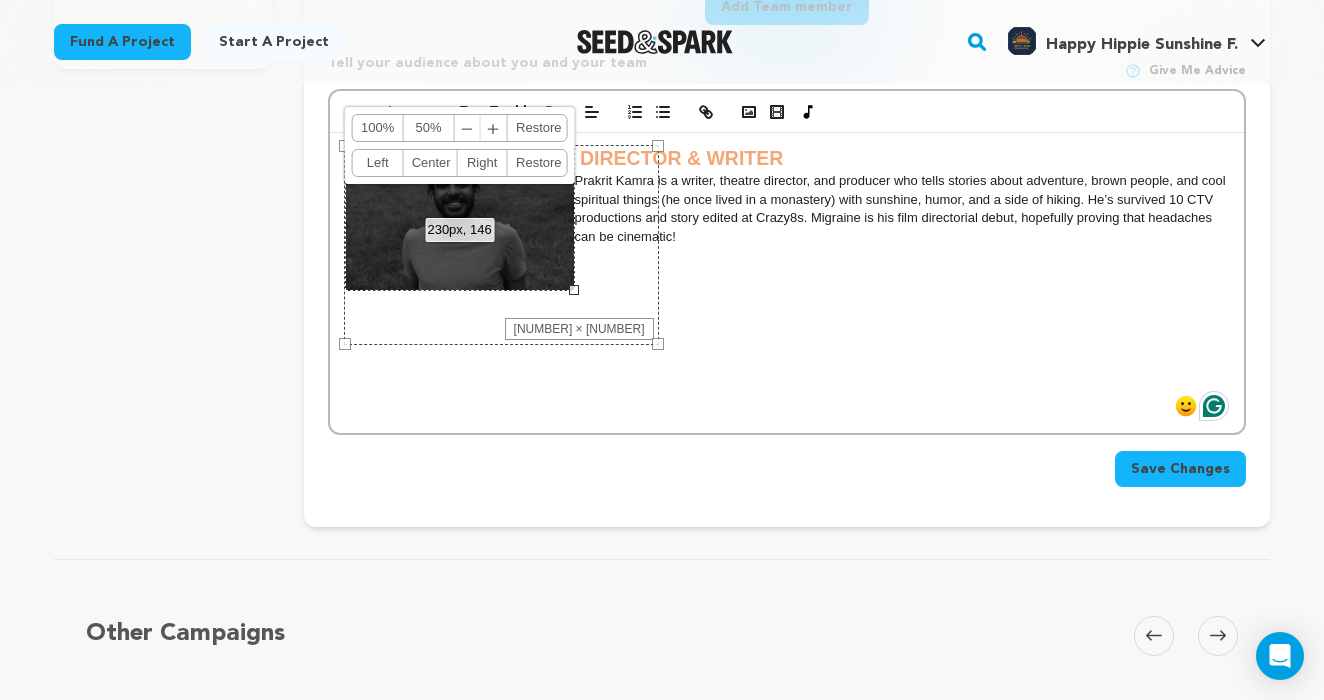 click on "﹣
﹢" at bounding box center [481, 128] 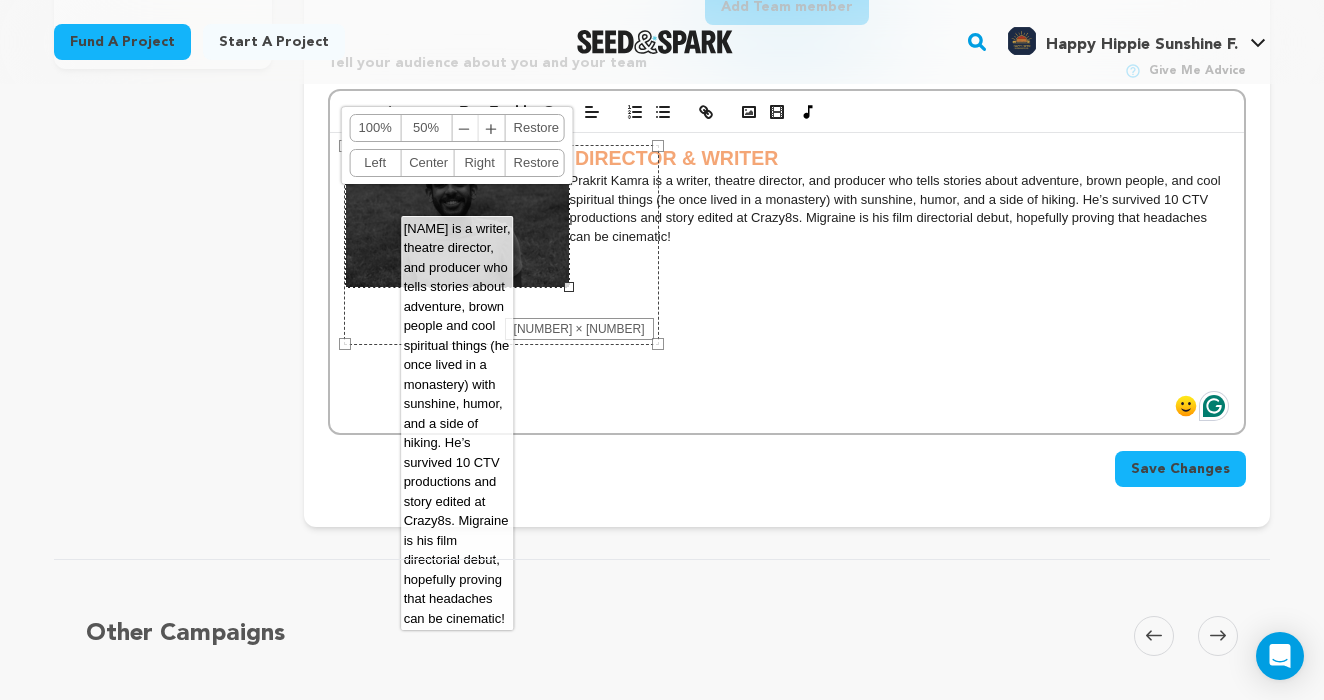 click on "﹣" at bounding box center [465, 128] 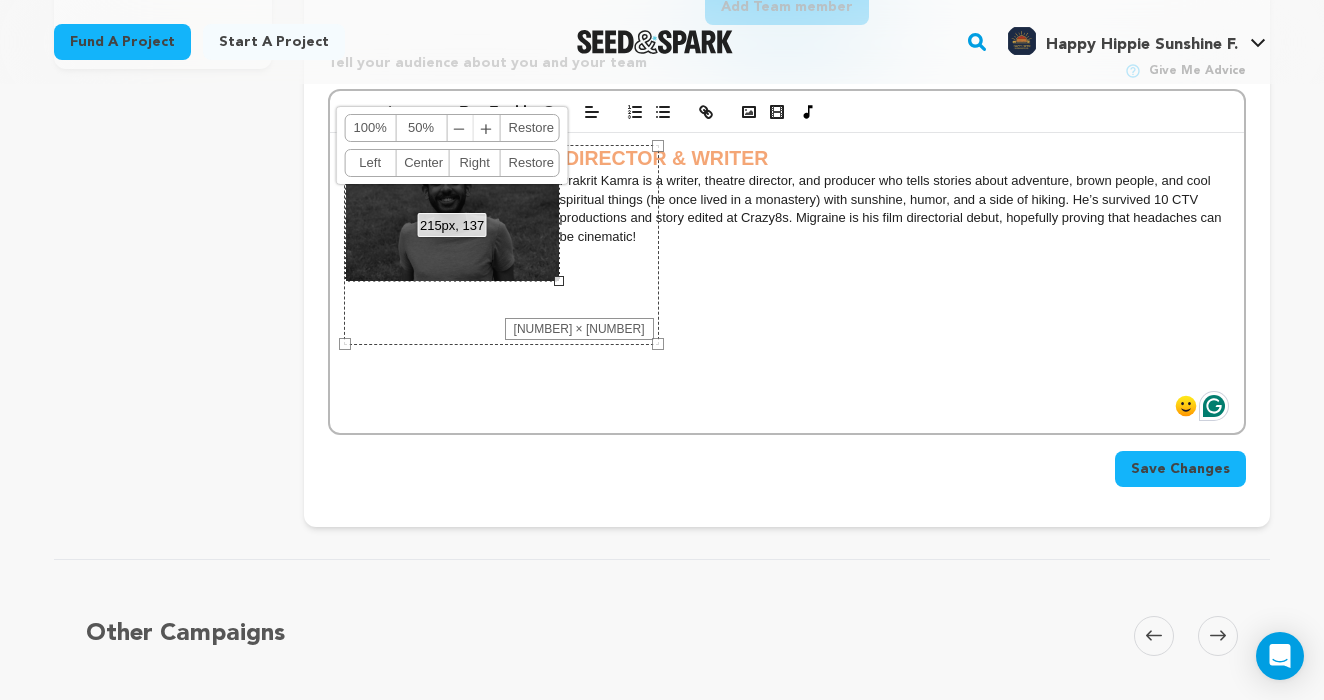 click on "﹣" at bounding box center (460, 128) 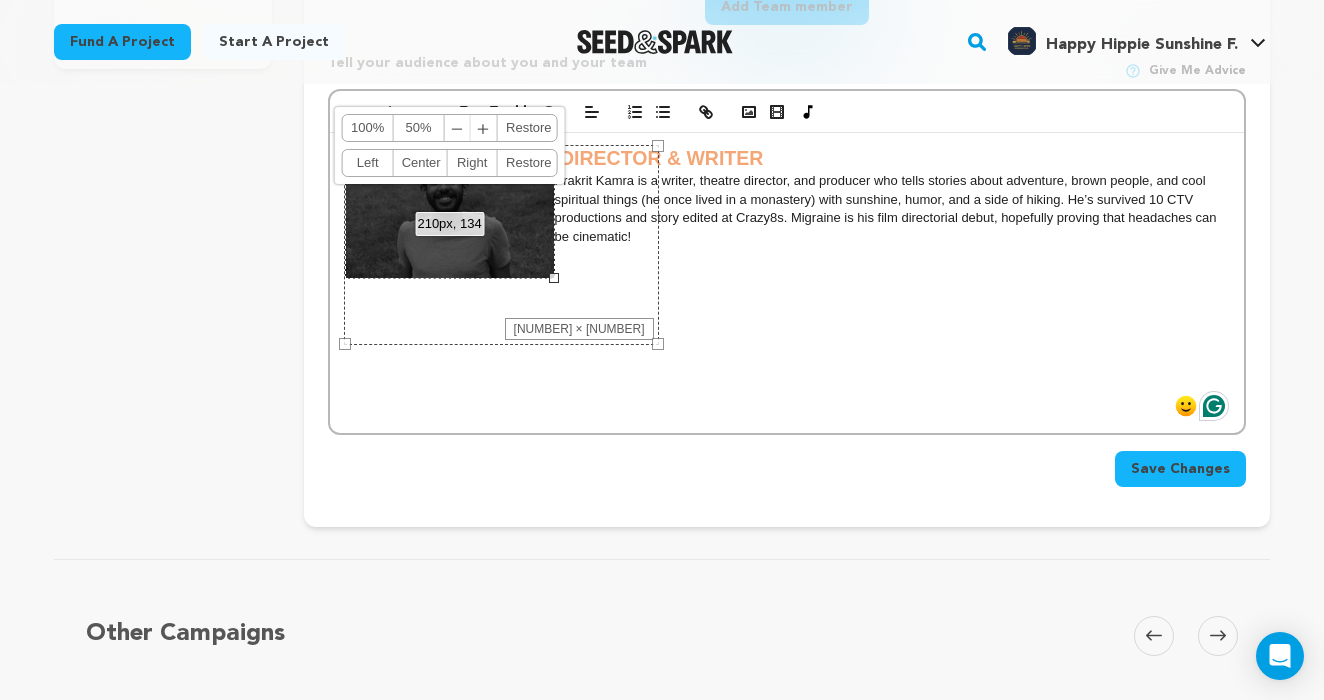 click on "﹣" at bounding box center [458, 128] 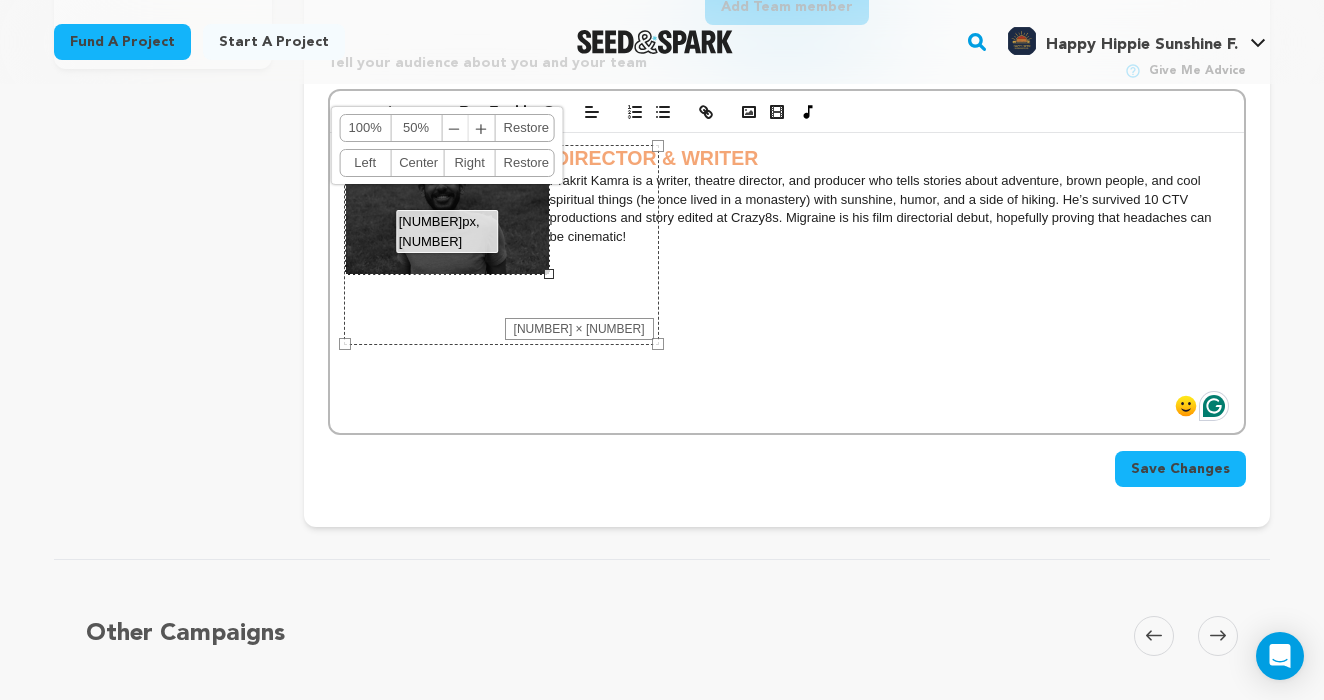 click on "﹣
﹢" at bounding box center [468, 128] 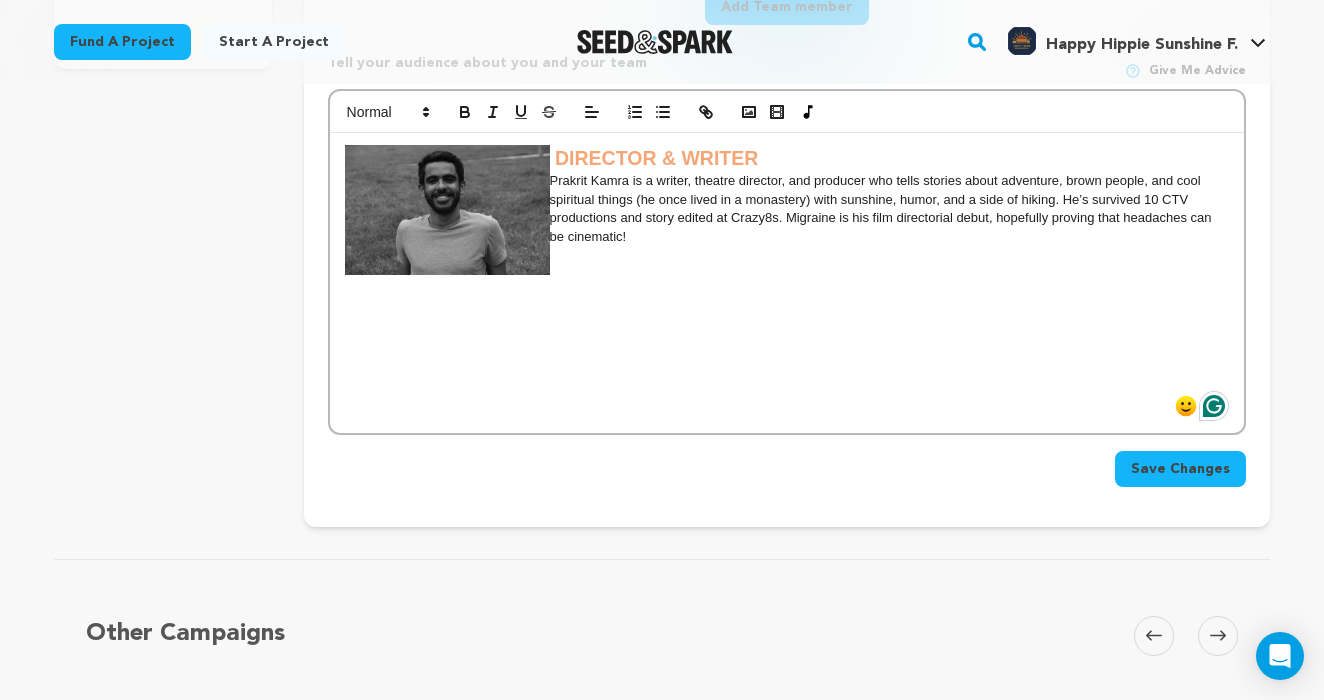 click at bounding box center (787, 255) 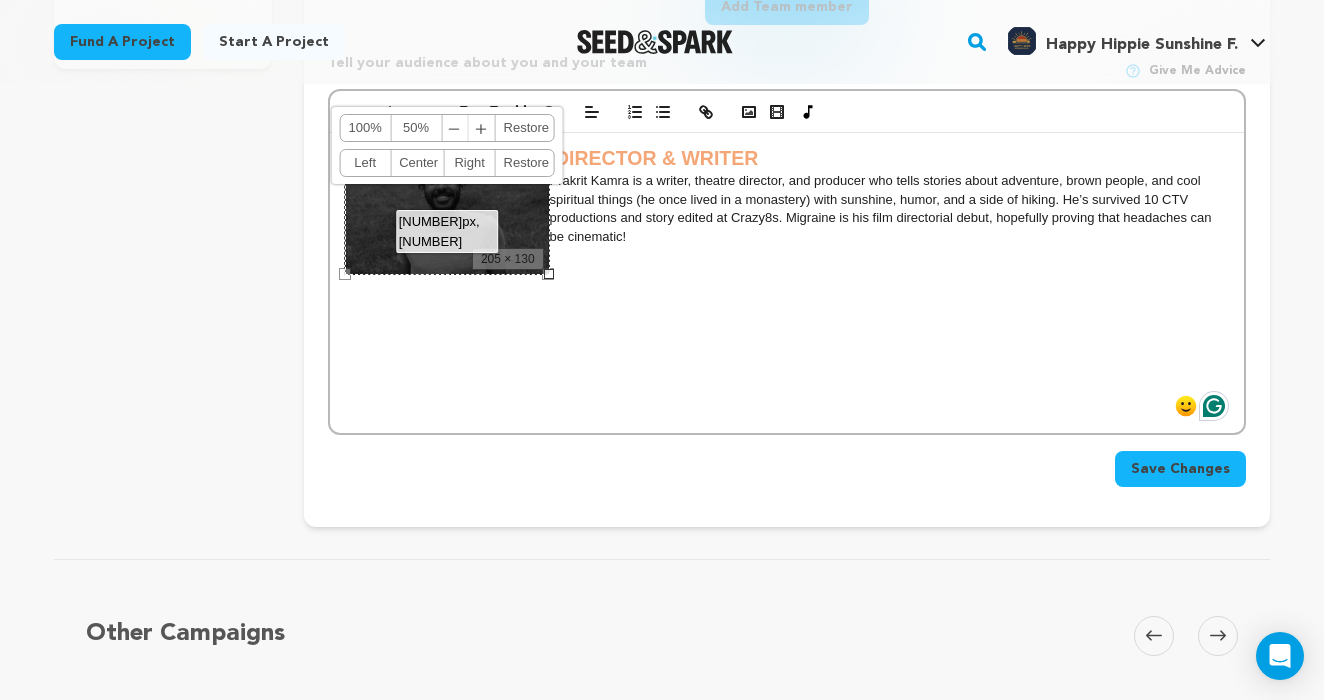click on "﹢" at bounding box center [482, 128] 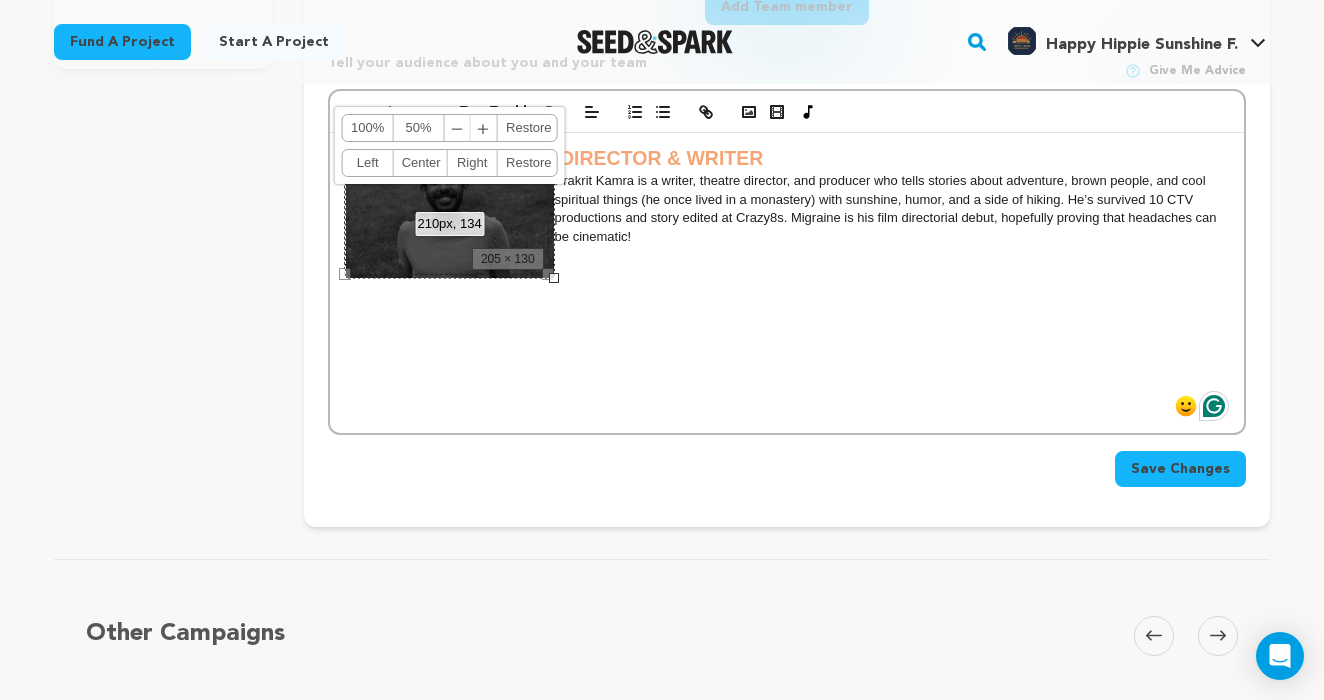 click on "﹢" at bounding box center [484, 128] 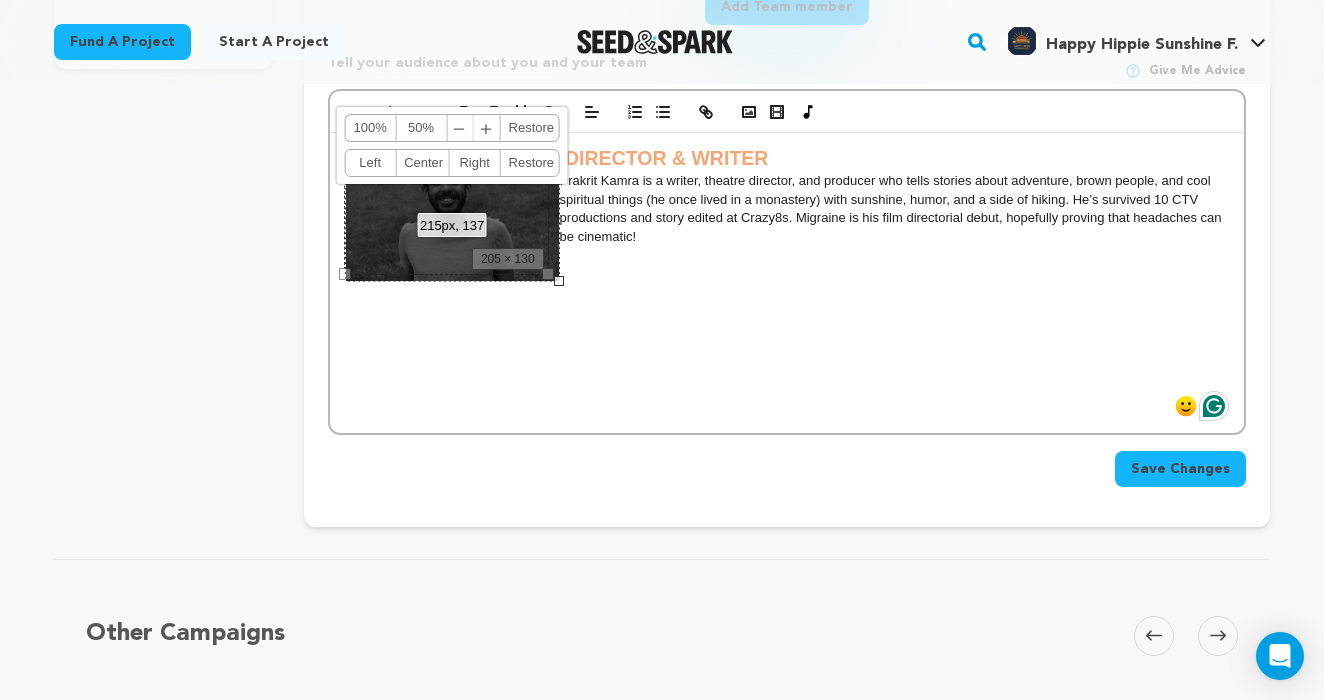 click on "﹢" at bounding box center (487, 128) 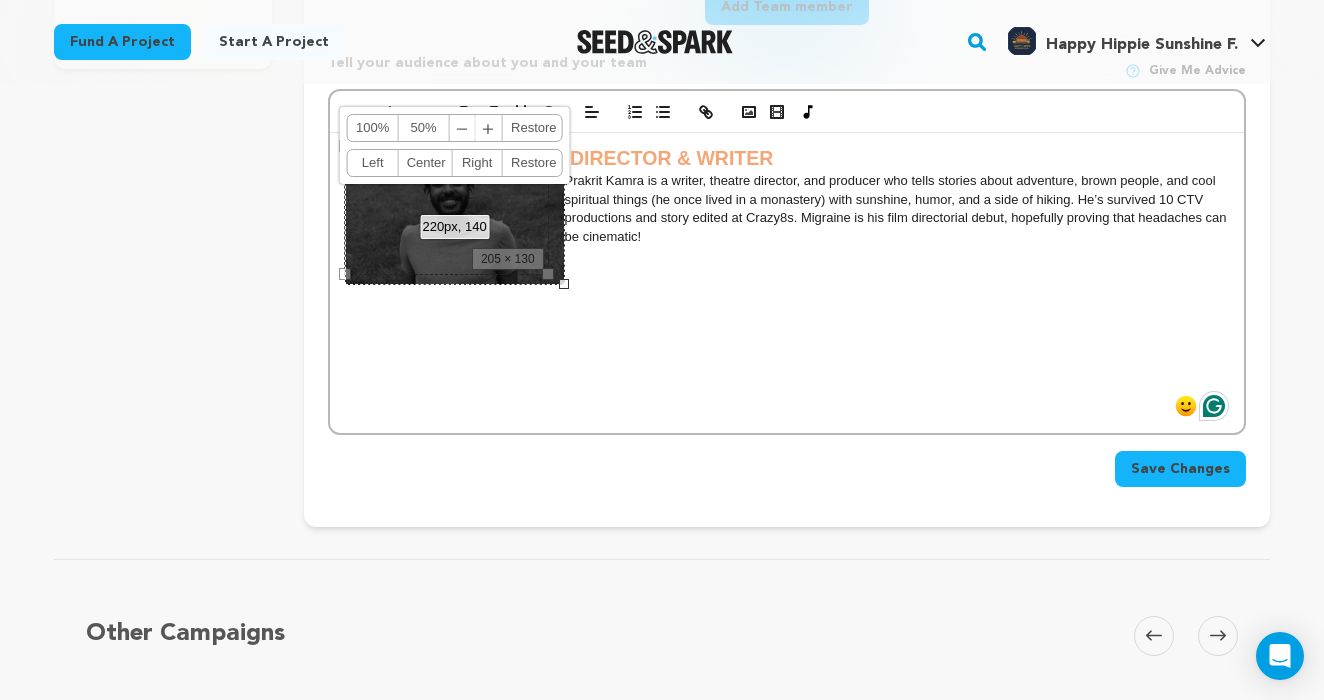 click on "﹢" at bounding box center (489, 128) 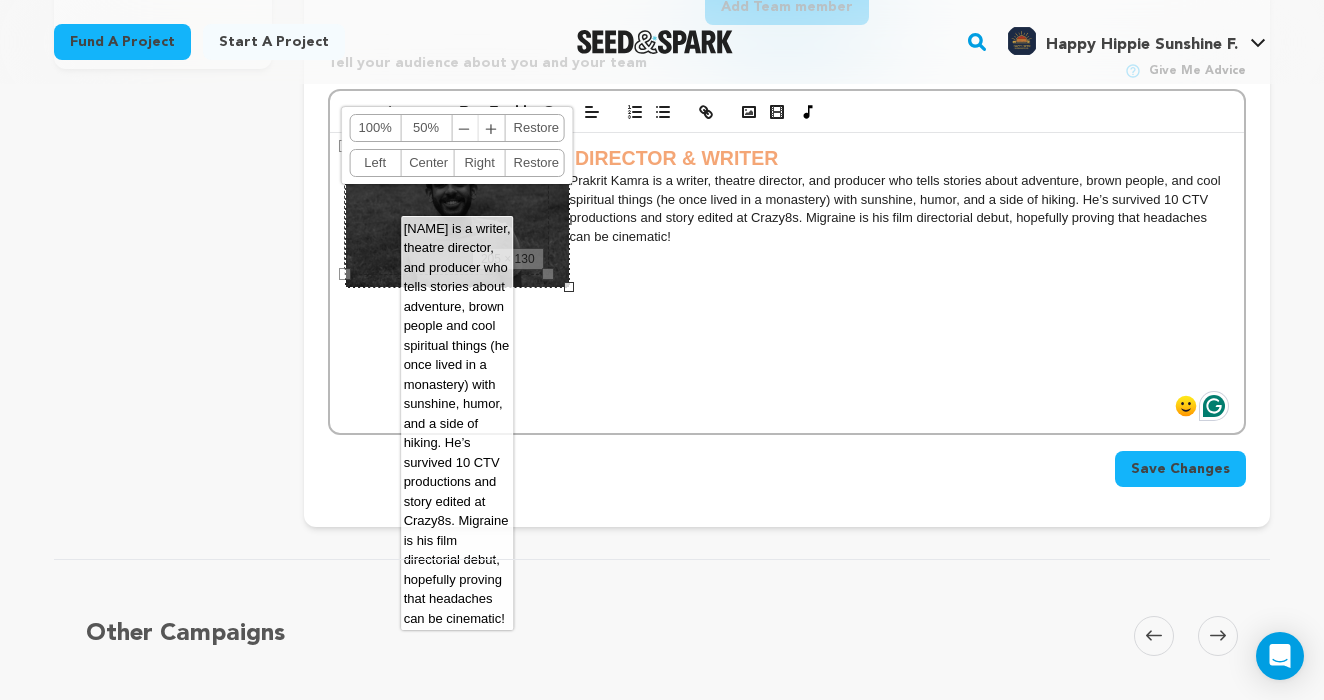 click on "DIRECTOR & WRITER  Prakrit Kamra is a writer, theatre director, and producer who tells stories about adventure, brown people, and cool spiritual things (he once lived in a monastery) with sunshine, humor, and a side of hiking. He’s survived 10 CTV productions and story edited at Crazy8s. Migraine is his film directorial debut, hopefully proving that headaches can be cinematic!" at bounding box center [787, 283] 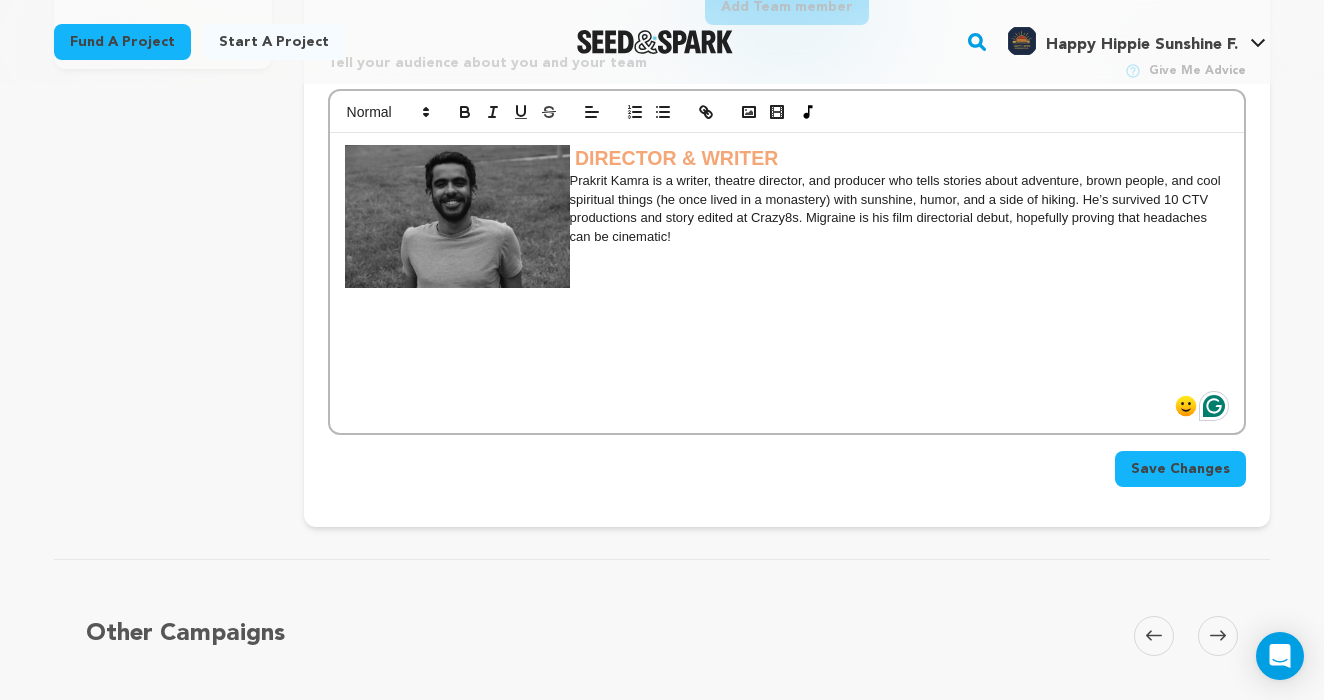 click on "Prakrit Kamra is a writer, theatre director, and producer who tells stories about adventure, brown people, and cool spiritual things (he once lived in a monastery) with sunshine, humor, and a side of hiking. He’s survived 10 CTV productions and story edited at Crazy8s. Migraine is his film directorial debut, hopefully proving that headaches can be cinematic!" at bounding box center [787, 209] 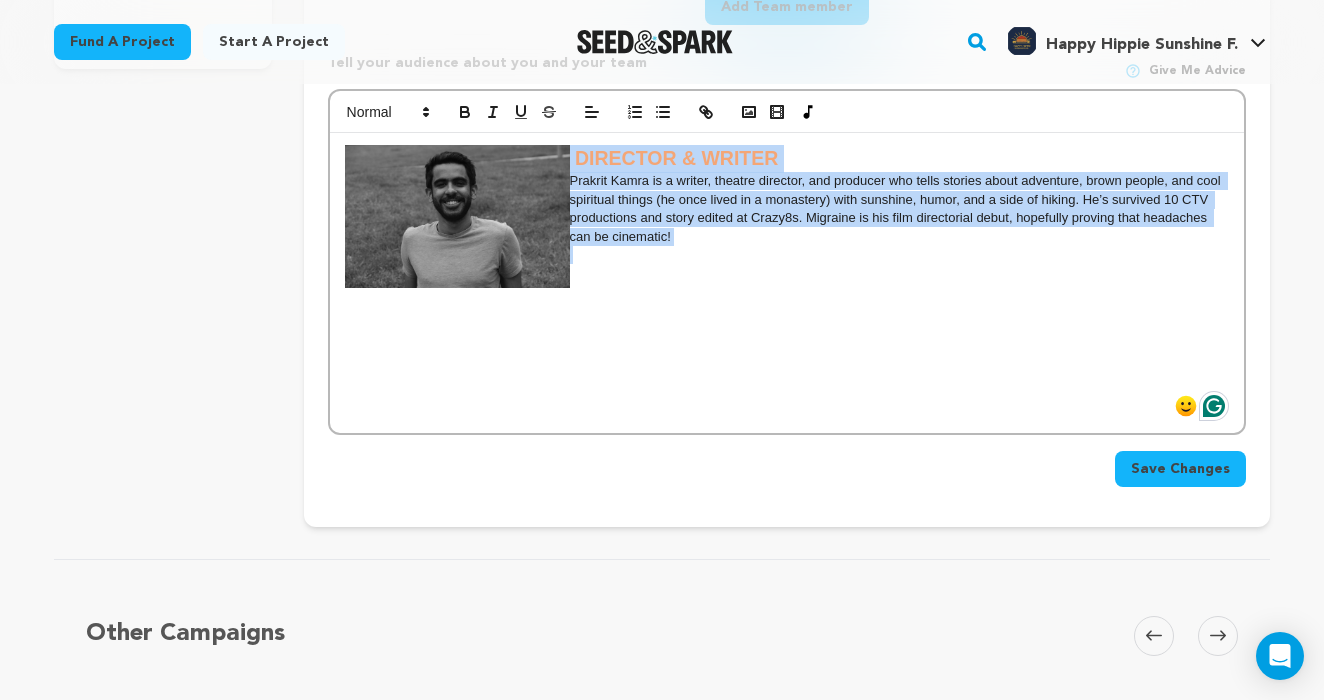 drag, startPoint x: 684, startPoint y: 245, endPoint x: 570, endPoint y: 160, distance: 142.20056 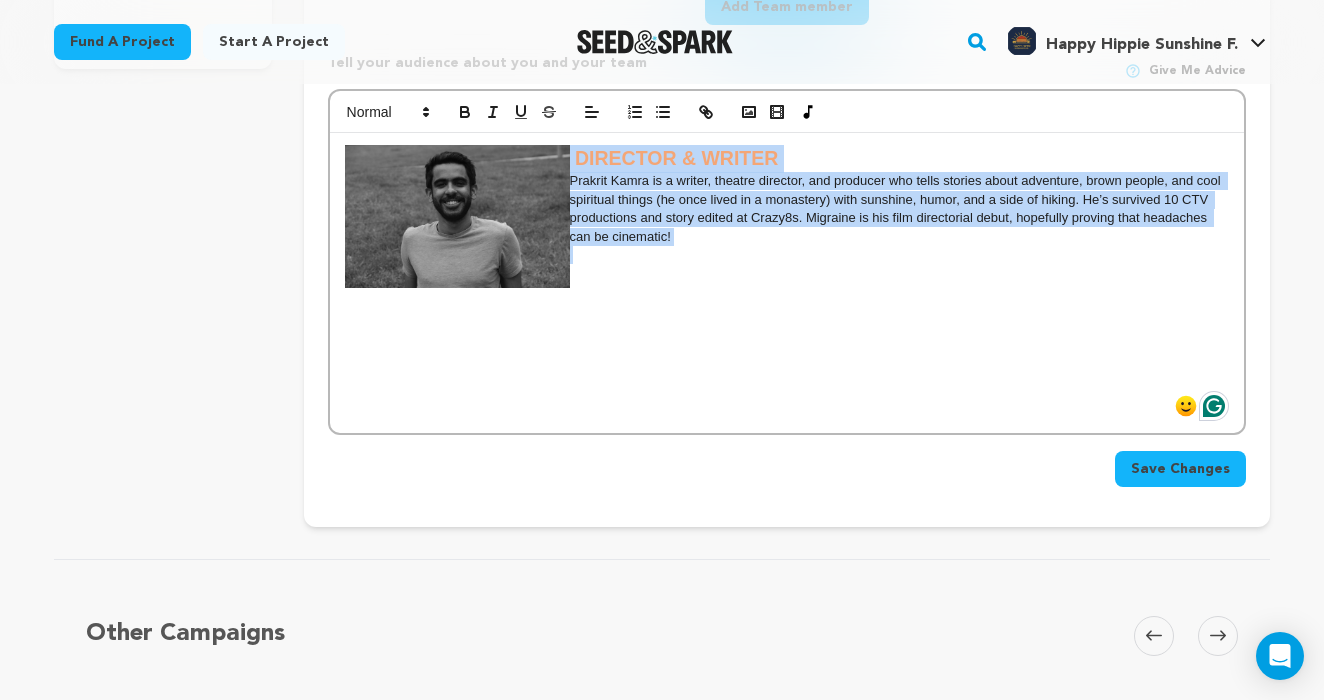 click on "DIRECTOR & WRITER  Prakrit Kamra is a writer, theatre director, and producer who tells stories about adventure, brown people, and cool spiritual things (he once lived in a monastery) with sunshine, humor, and a side of hiking. He’s survived 10 CTV productions and story edited at Crazy8s. Migraine is his film directorial debut, hopefully proving that headaches can be cinematic!" at bounding box center [787, 283] 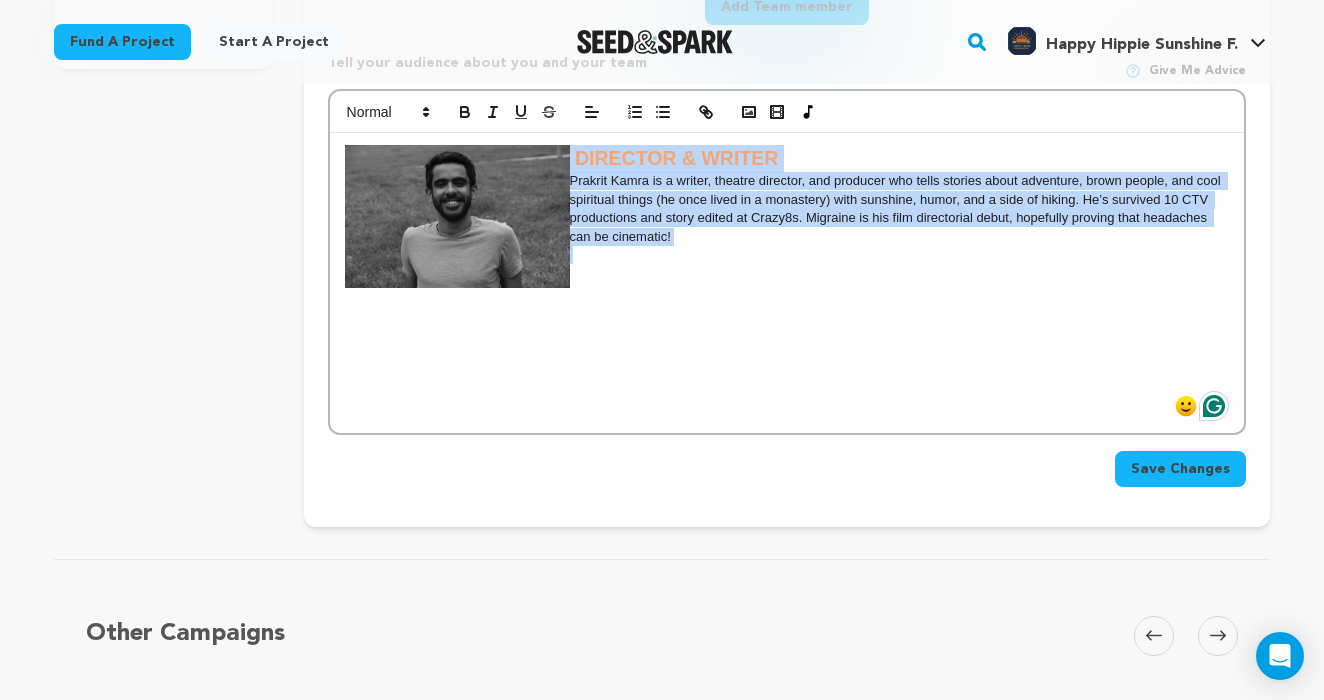 click at bounding box center (457, 216) 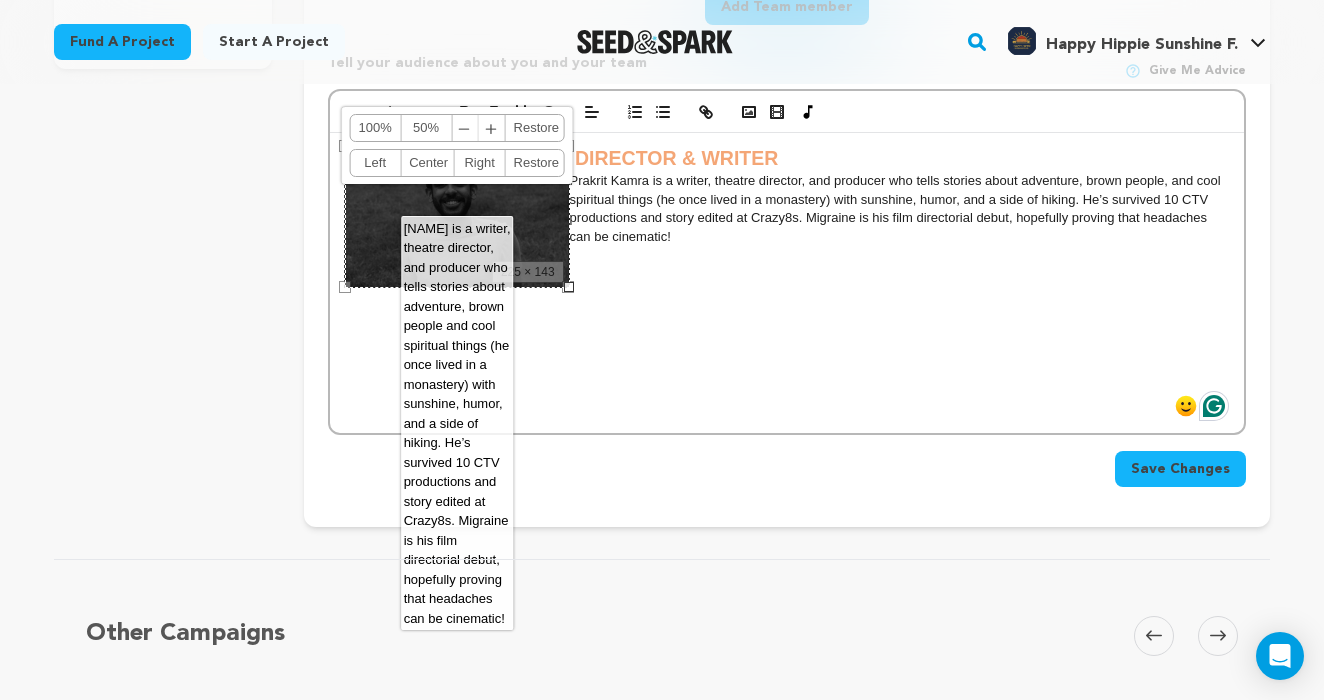 click on "﹢" at bounding box center (492, 128) 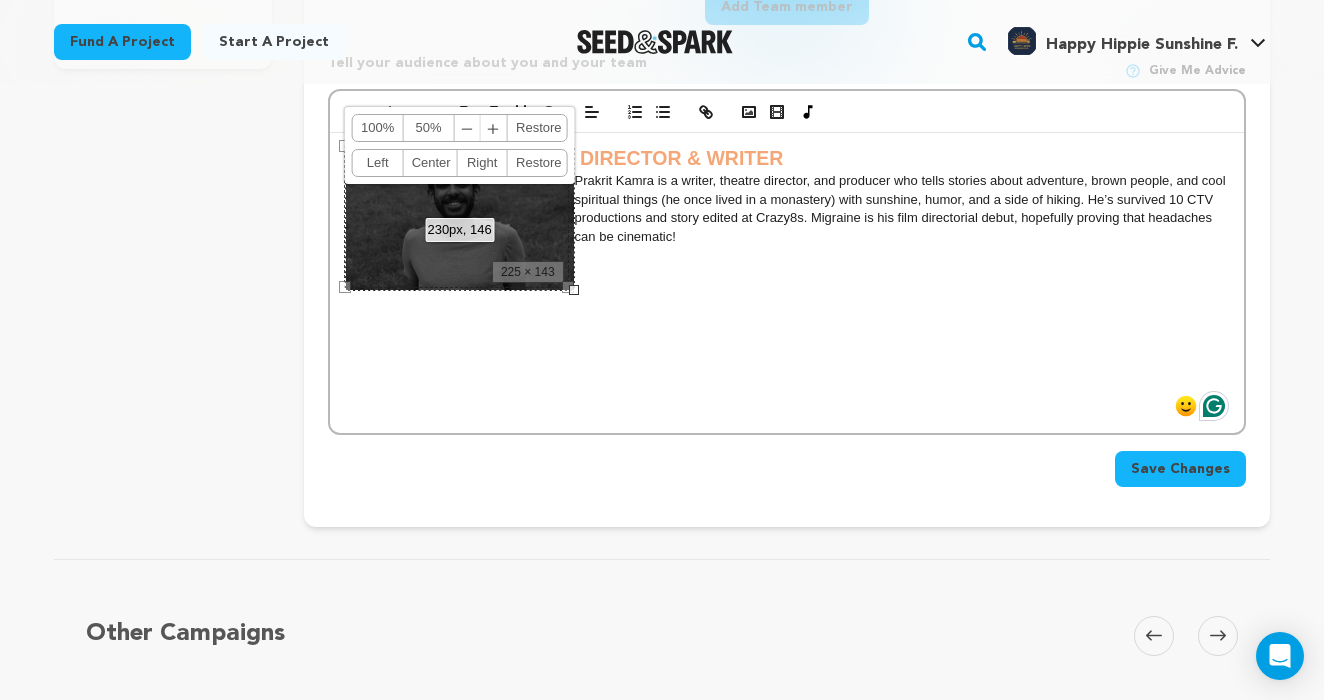click on "﹢" at bounding box center [494, 128] 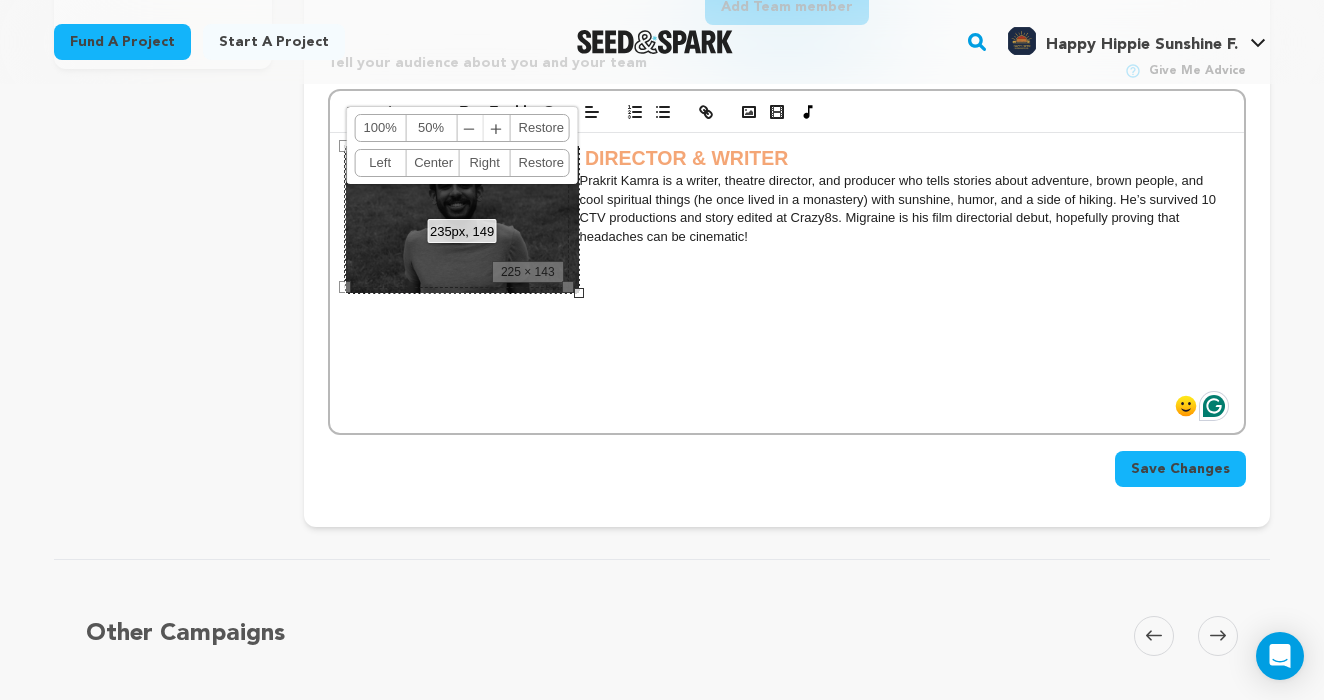 click on "﹢" at bounding box center [497, 128] 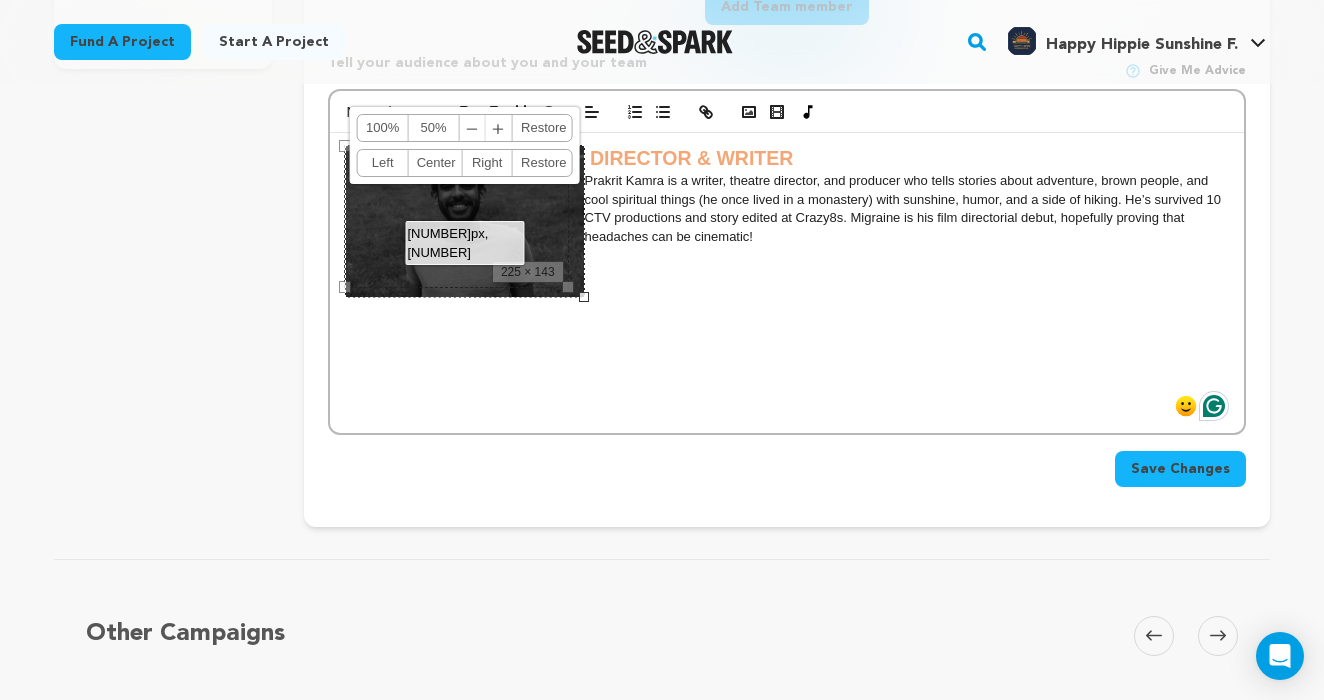 click on "﹢" at bounding box center (499, 128) 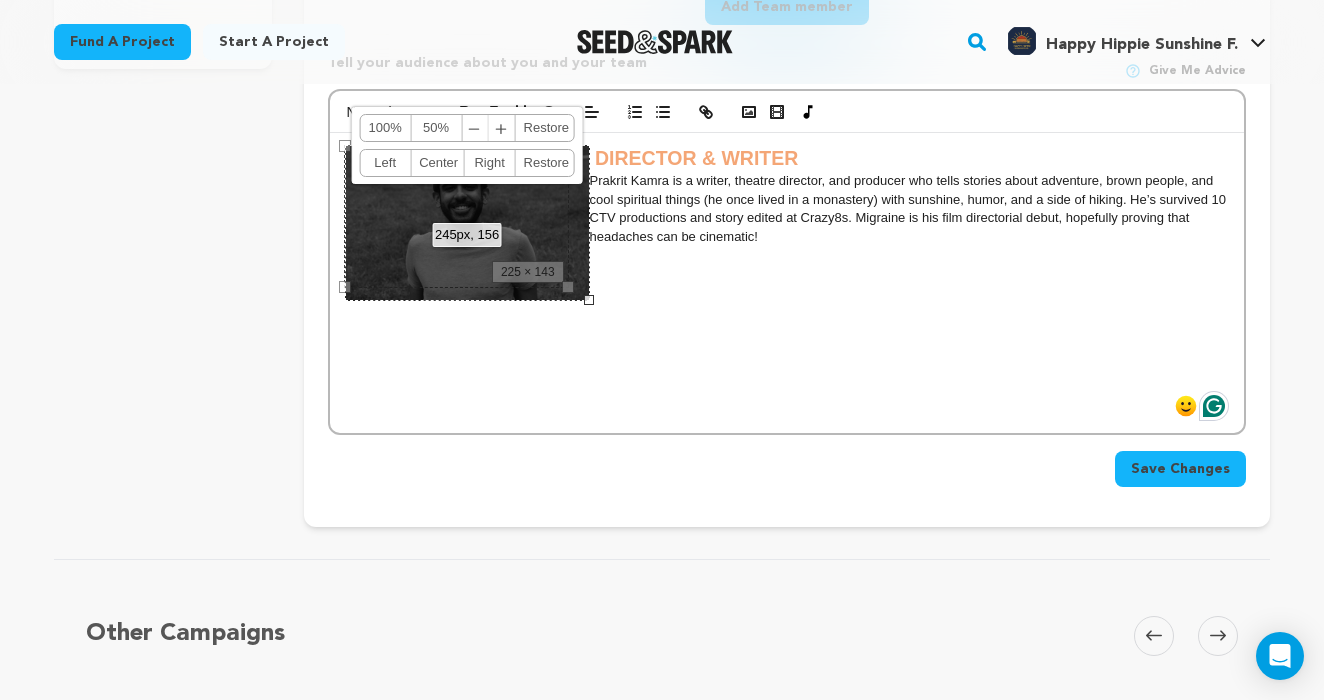 click on "DIRECTOR & WRITER  Prakrit Kamra is a writer, theatre director, and producer who tells stories about adventure, brown people, and cool spiritual things (he once lived in a monastery) with sunshine, humor, and a side of hiking. He’s survived 10 CTV productions and story edited at Crazy8s. Migraine is his film directorial debut, hopefully proving that headaches can be cinematic!" at bounding box center [787, 283] 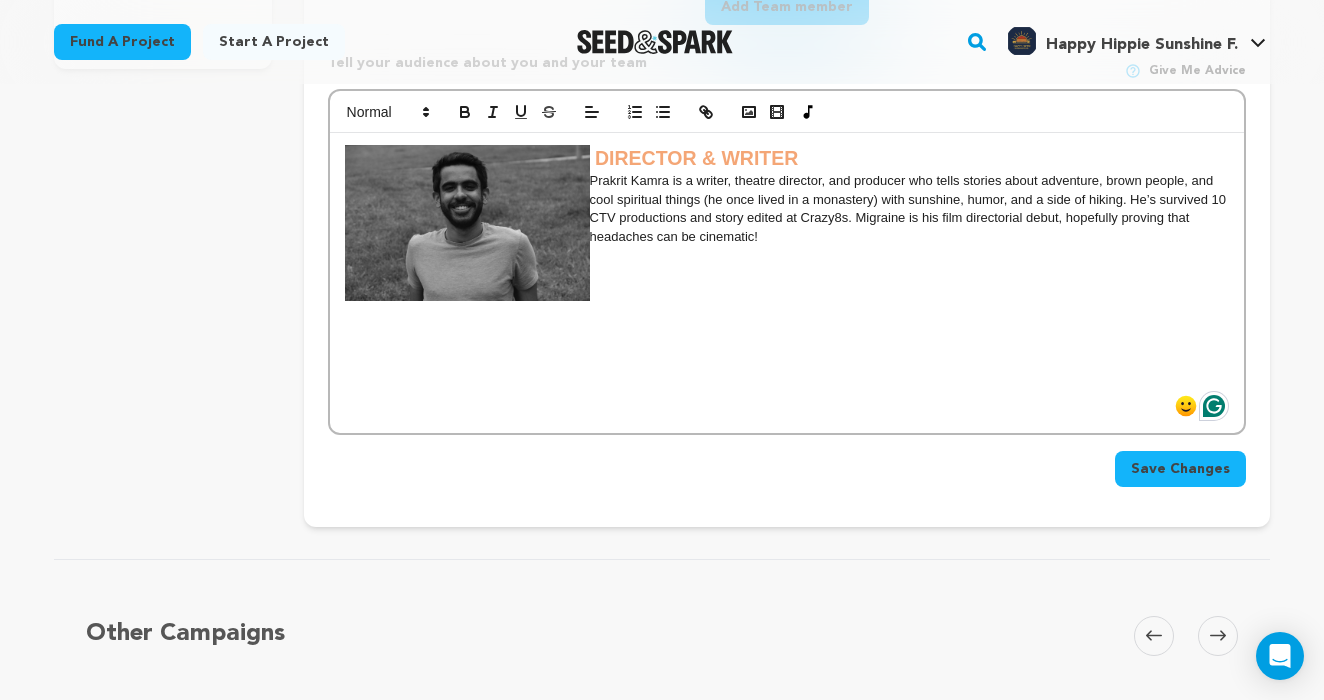 click on "Prakrit Kamra is a writer, theatre director, and producer who tells stories about adventure, brown people, and cool spiritual things (he once lived in a monastery) with sunshine, humor, and a side of hiking. He’s survived 10 CTV productions and story edited at Crazy8s. Migraine is his film directorial debut, hopefully proving that headaches can be cinematic!" at bounding box center (787, 209) 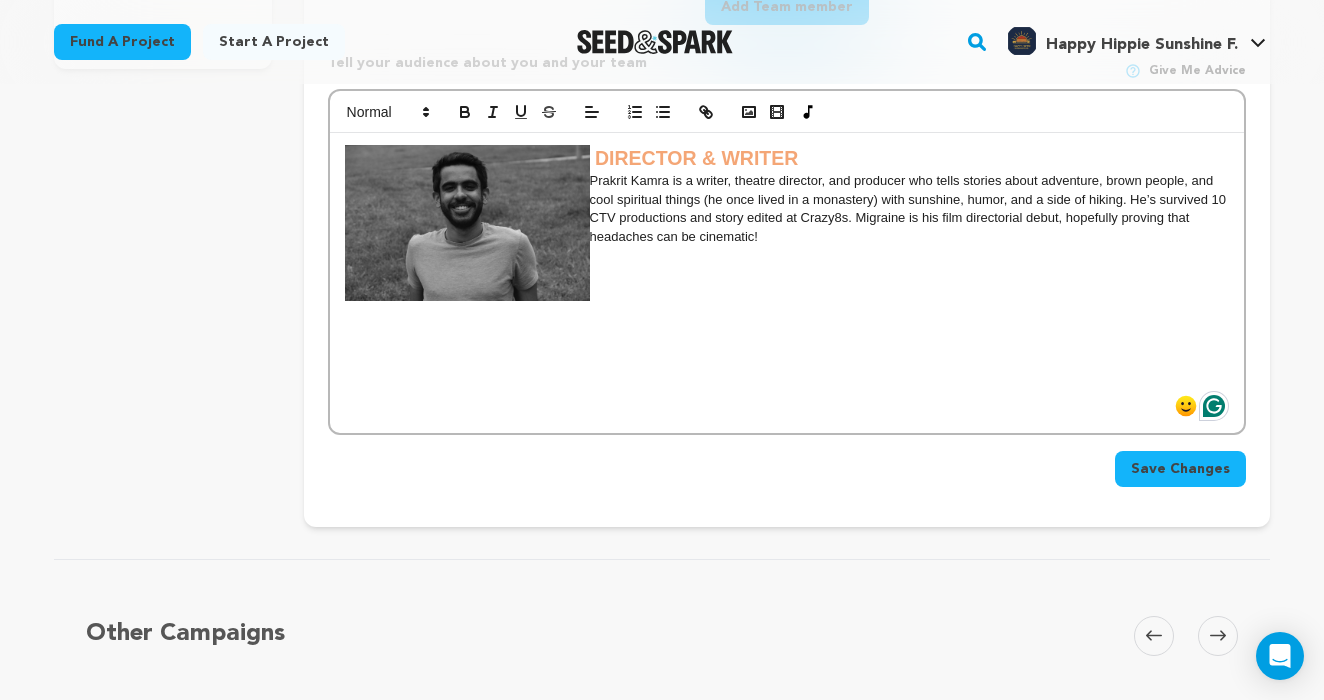 click on "Prakrit Kamra is a writer, theatre director, and producer who tells stories about adventure, brown people, and cool spiritual things (he once lived in a monastery) with sunshine, humor, and a side of hiking. He’s survived 10 CTV productions and story edited at Crazy8s. Migraine is his film directorial debut, hopefully proving that headaches can be cinematic!" at bounding box center [787, 209] 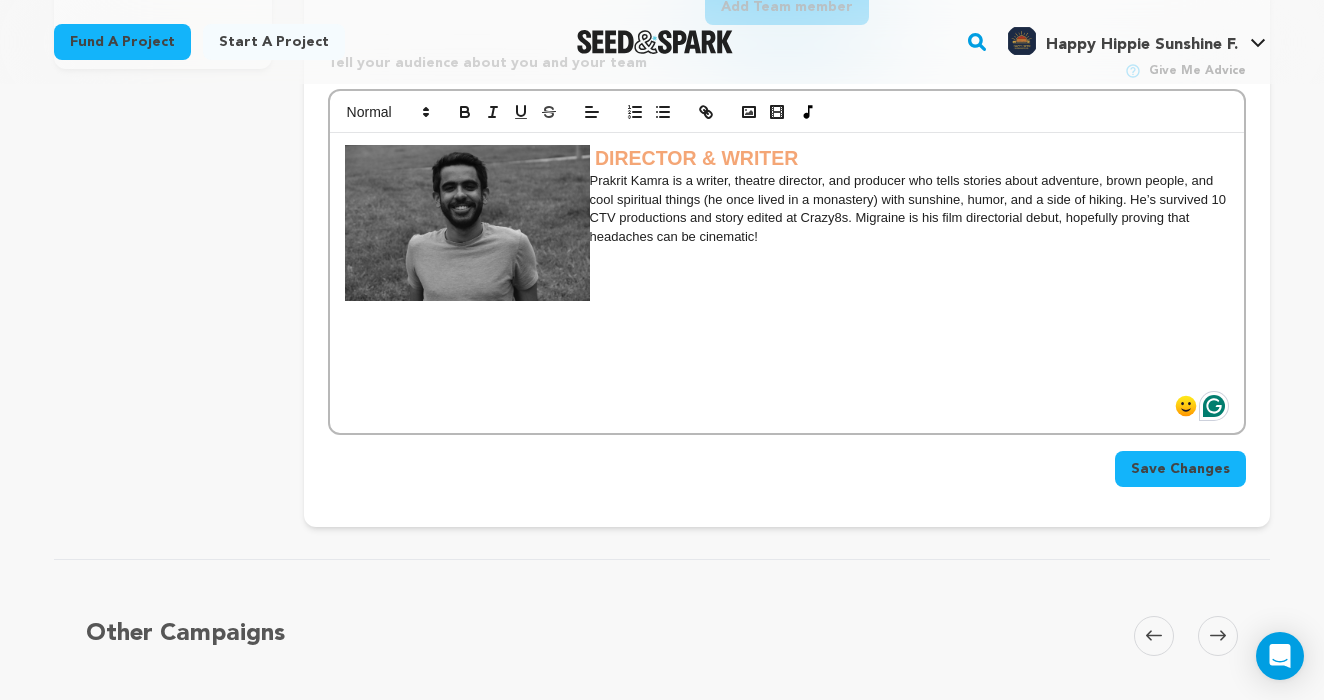 click at bounding box center [467, 223] 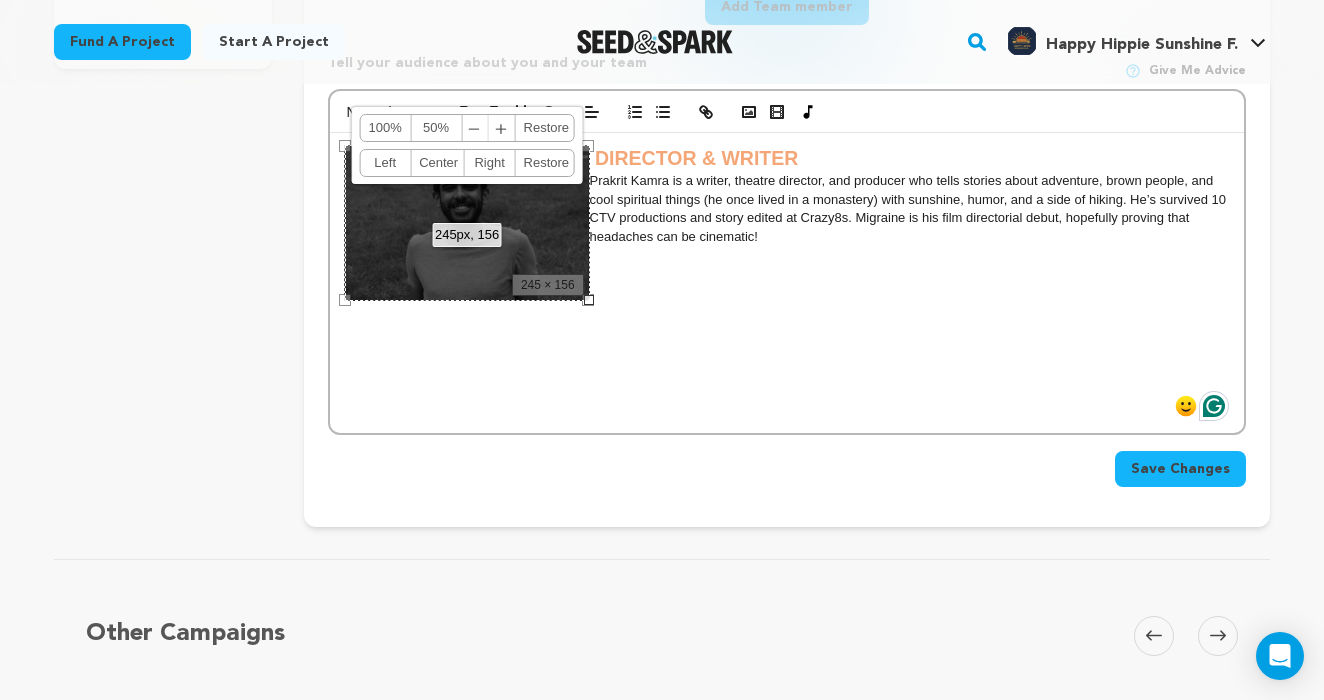 click on "﹢" at bounding box center [502, 128] 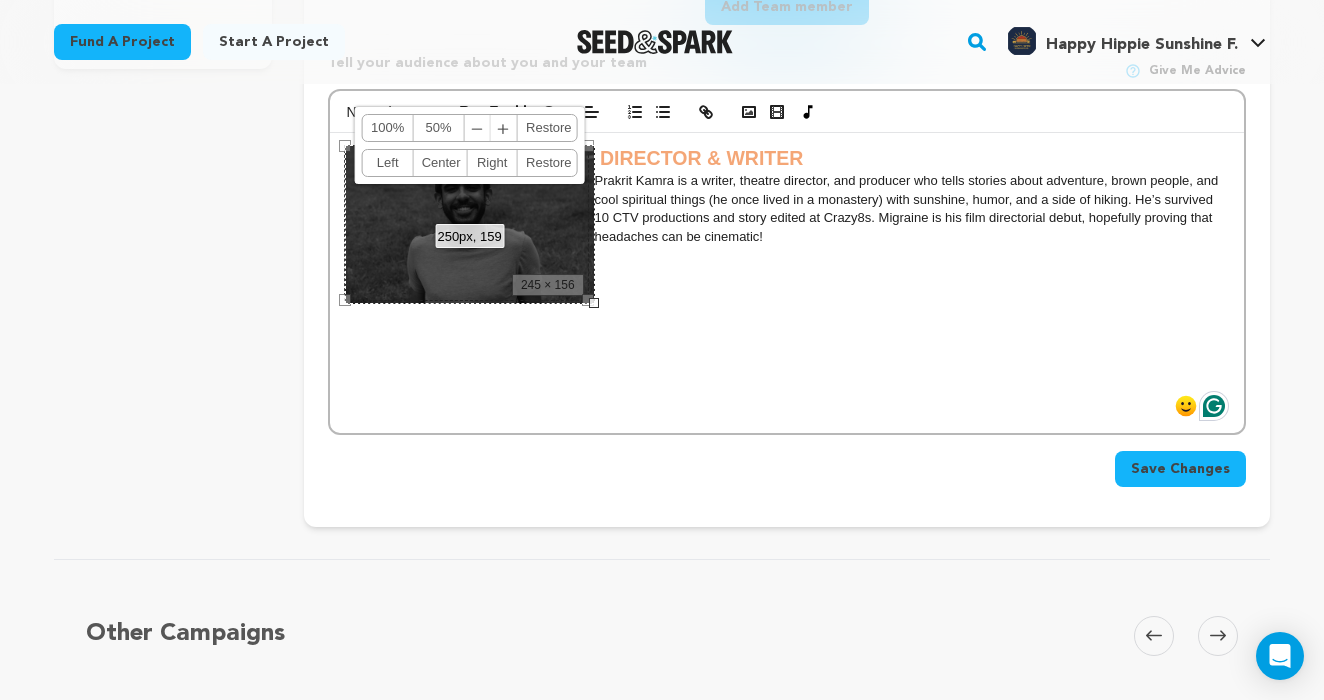 click on "DIRECTOR & WRITER  Prakrit Kamra is a writer, theatre director, and producer who tells stories about adventure, brown people, and cool spiritual things (he once lived in a monastery) with sunshine, humor, and a side of hiking. He’s survived 10 CTV productions and story edited at Crazy8s. Migraine is his film directorial debut, hopefully proving that headaches can be cinematic!" at bounding box center (787, 283) 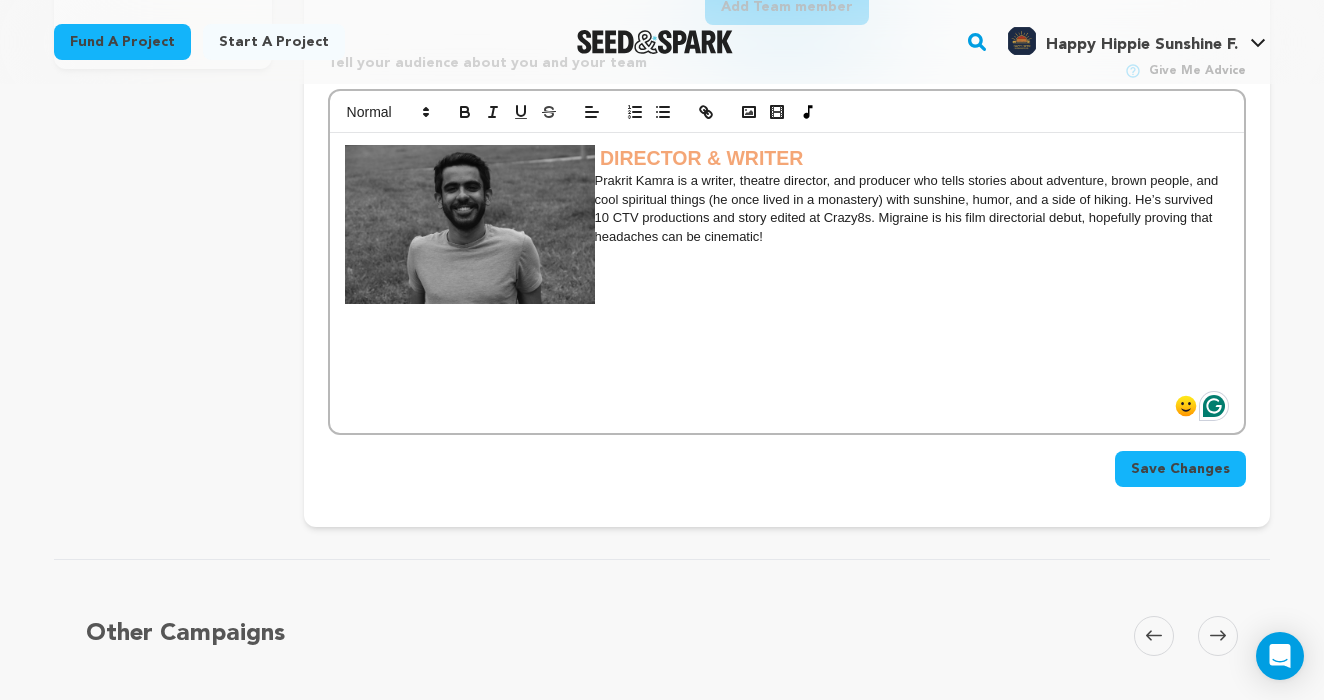 click at bounding box center (470, 224) 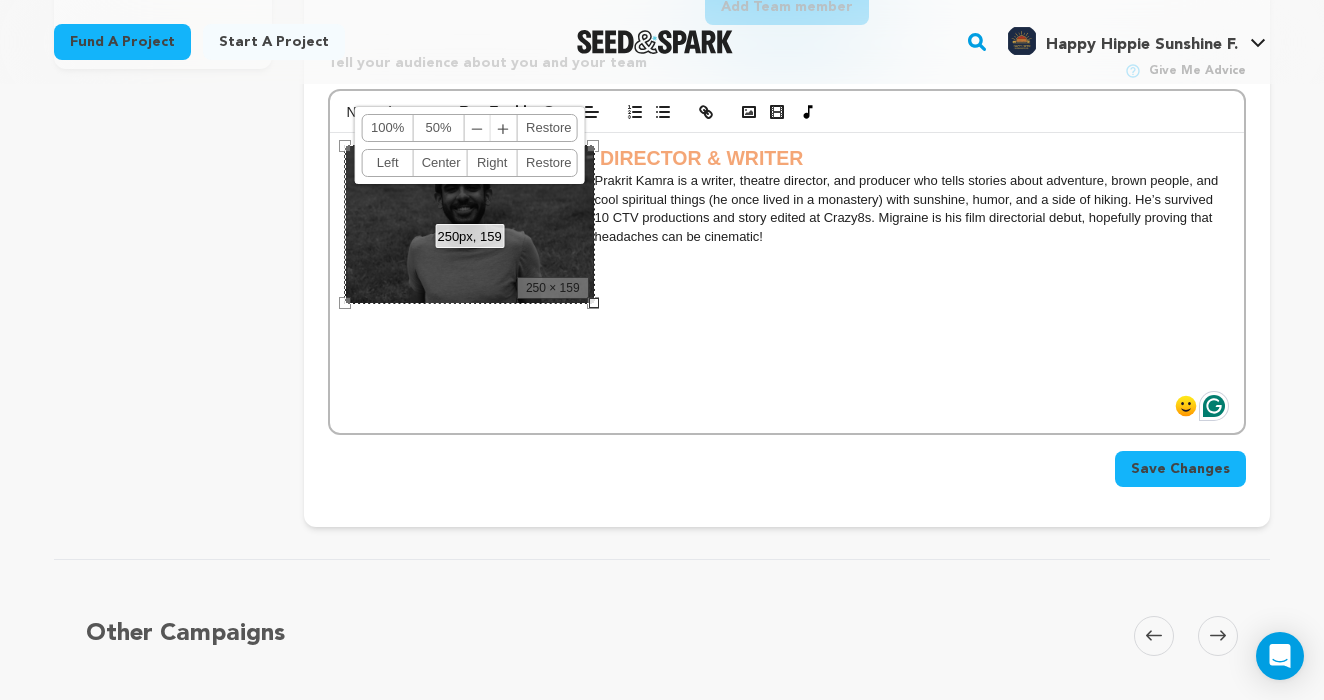 click on "DIRECTOR & WRITER  Prakrit Kamra is a writer, theatre director, and producer who tells stories about adventure, brown people, and cool spiritual things (he once lived in a monastery) with sunshine, humor, and a side of hiking. He’s survived 10 CTV productions and story edited at Crazy8s. Migraine is his film directorial debut, hopefully proving that headaches can be cinematic!" at bounding box center [787, 283] 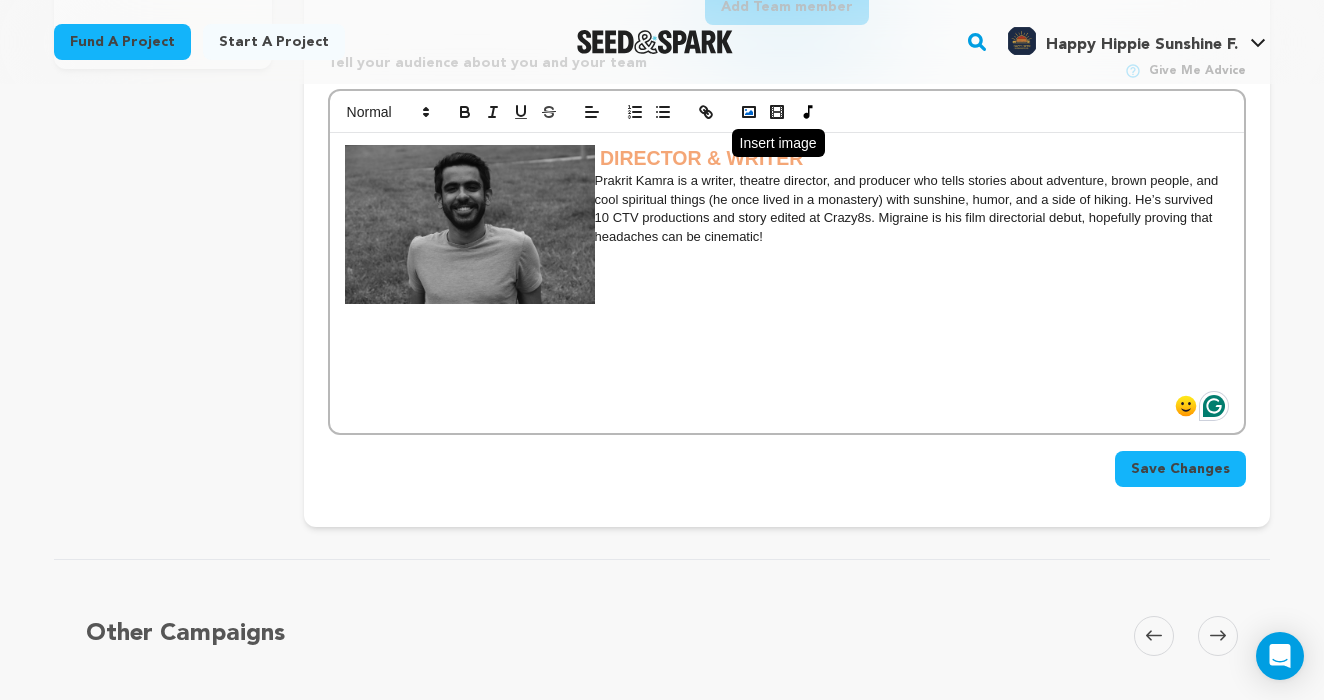 click 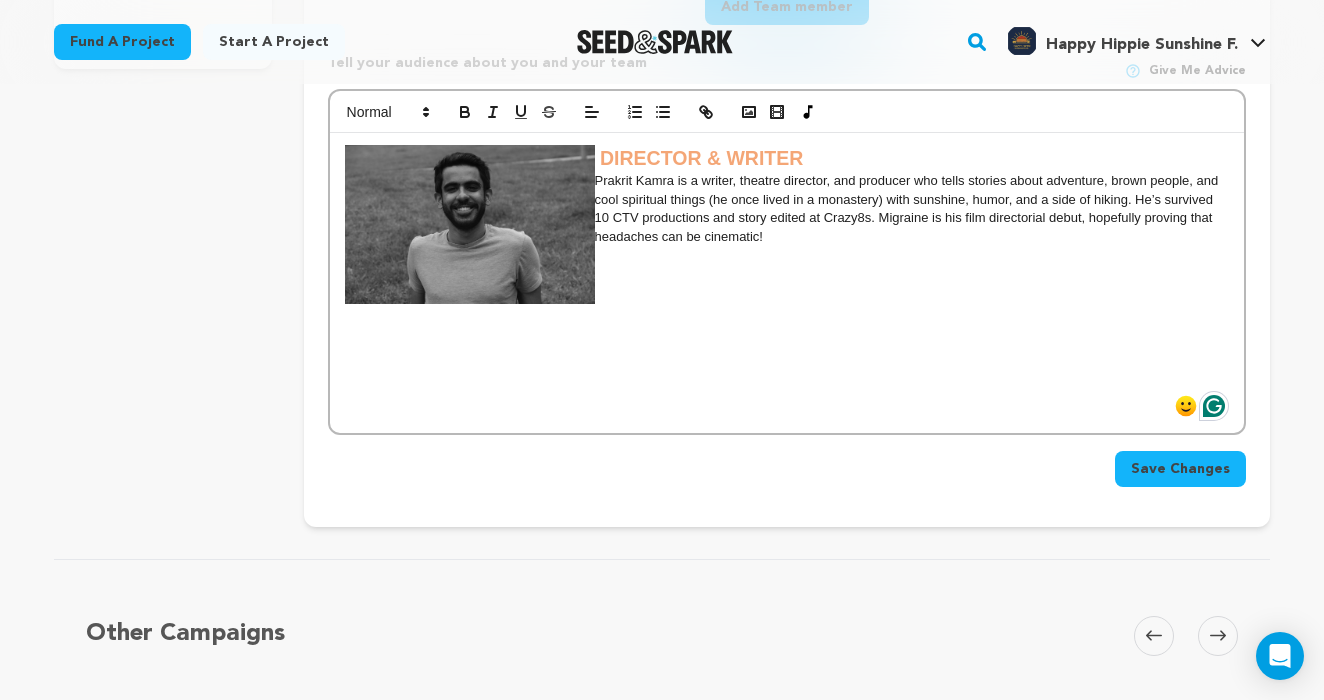 scroll, scrollTop: 0, scrollLeft: 0, axis: both 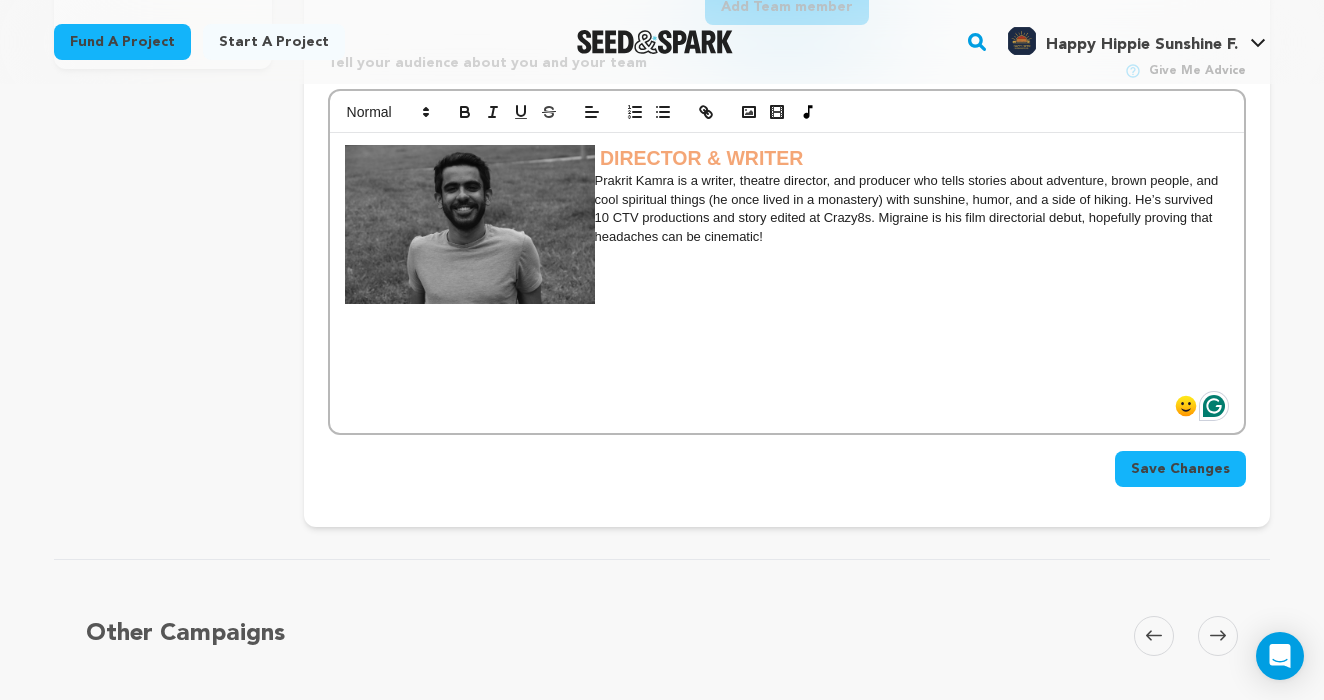 click on "DIRECTOR & WRITER  Prakrit Kamra is a writer, theatre director, and producer who tells stories about adventure, brown people, and cool spiritual things (he once lived in a monastery) with sunshine, humor, and a side of hiking. He’s survived 10 CTV productions and story edited at Crazy8s. Migraine is his film directorial debut, hopefully proving that headaches can be cinematic!" at bounding box center [787, 283] 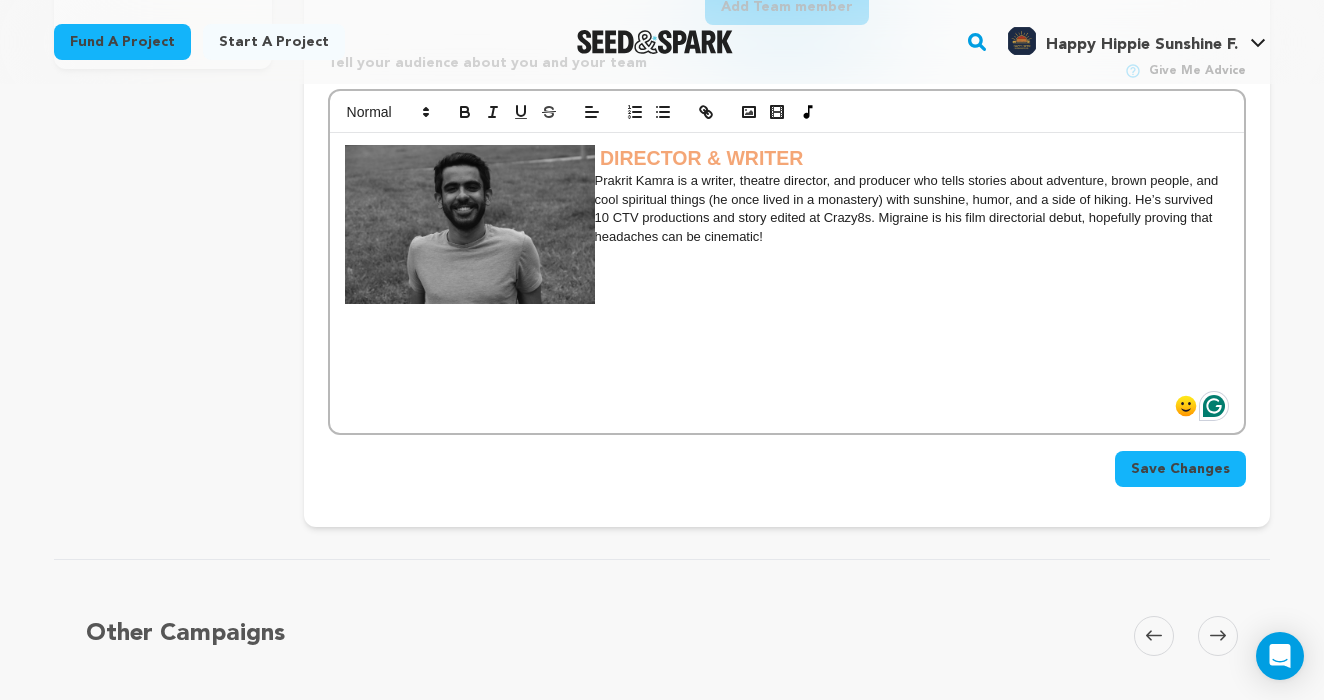 click at bounding box center (470, 224) 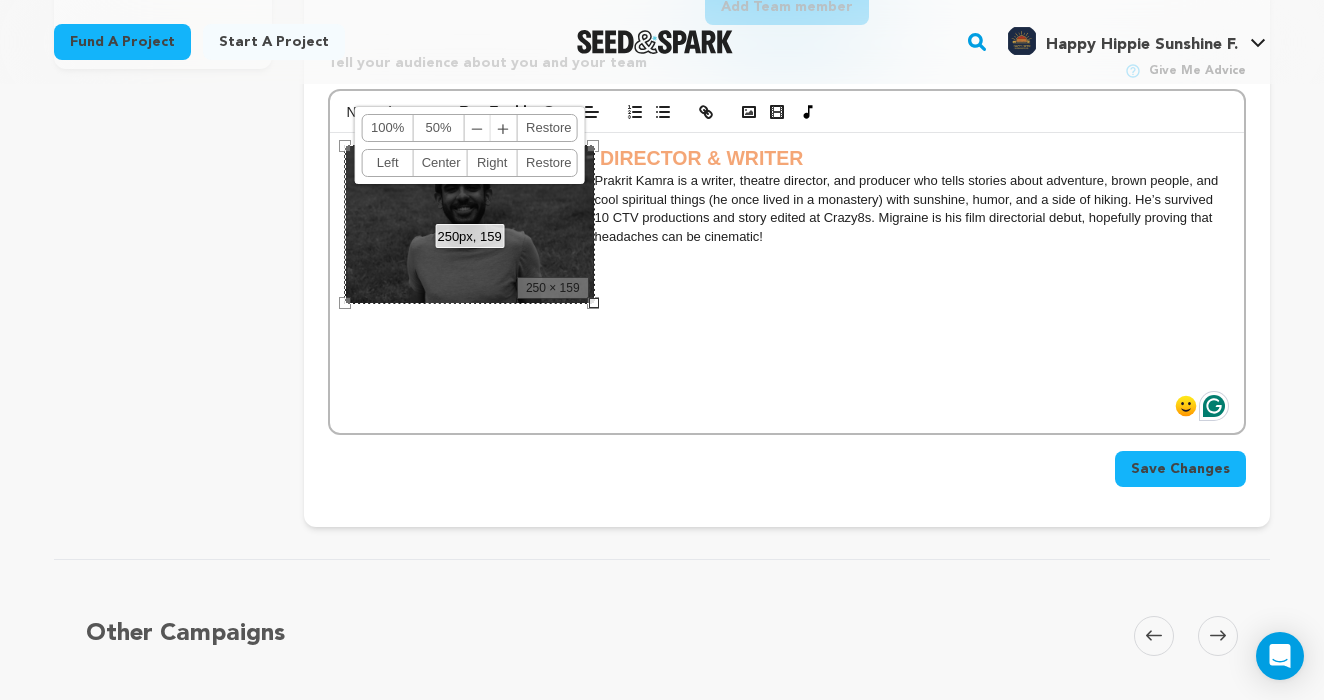 click on "DIRECTOR & WRITER  Prakrit Kamra is a writer, theatre director, and producer who tells stories about adventure, brown people, and cool spiritual things (he once lived in a monastery) with sunshine, humor, and a side of hiking. He’s survived 10 CTV productions and story edited at Crazy8s. Migraine is his film directorial debut, hopefully proving that headaches can be cinematic!" at bounding box center (787, 283) 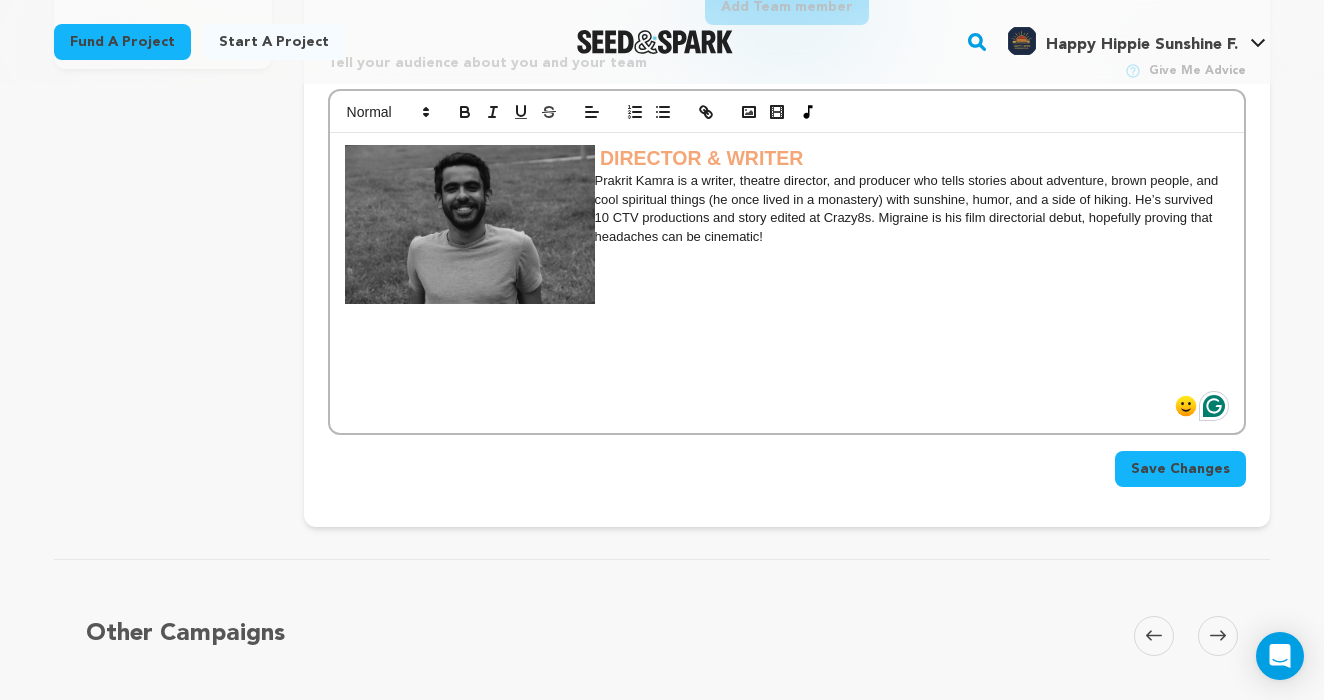 click at bounding box center [470, 224] 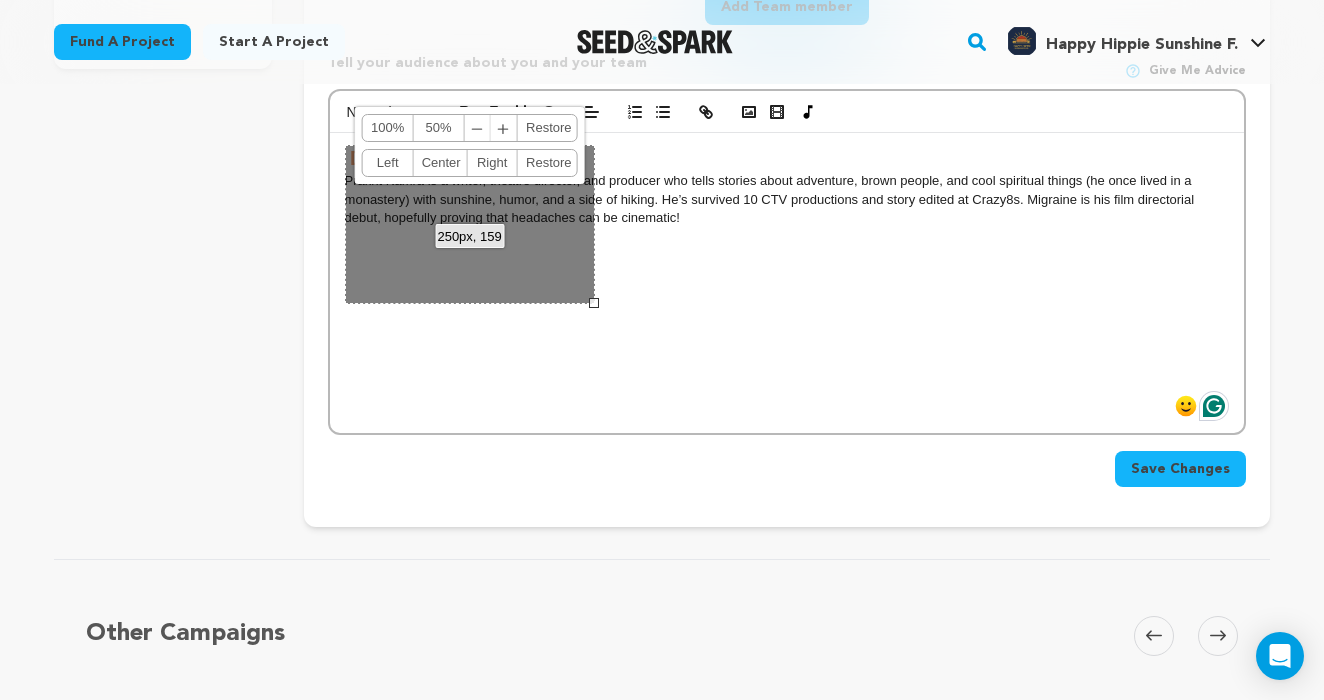 click on "DIRECTOR & WRITER  Prakrit Kamra is a writer, theatre director, and producer who tells stories about adventure, brown people, and cool spiritual things (he once lived in a monastery) with sunshine, humor, and a side of hiking. He’s survived 10 CTV productions and story edited at Crazy8s. Migraine is his film directorial debut, hopefully proving that headaches can be cinematic!" at bounding box center [787, 283] 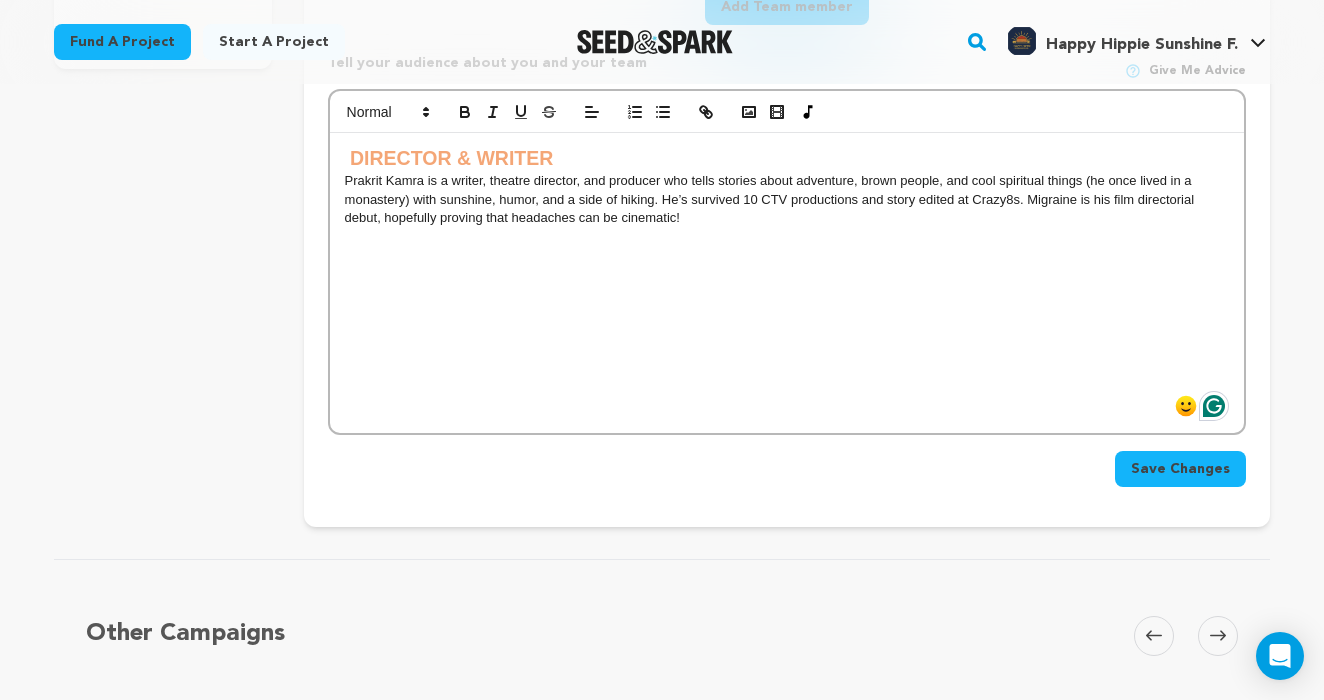 click at bounding box center (347, 158) 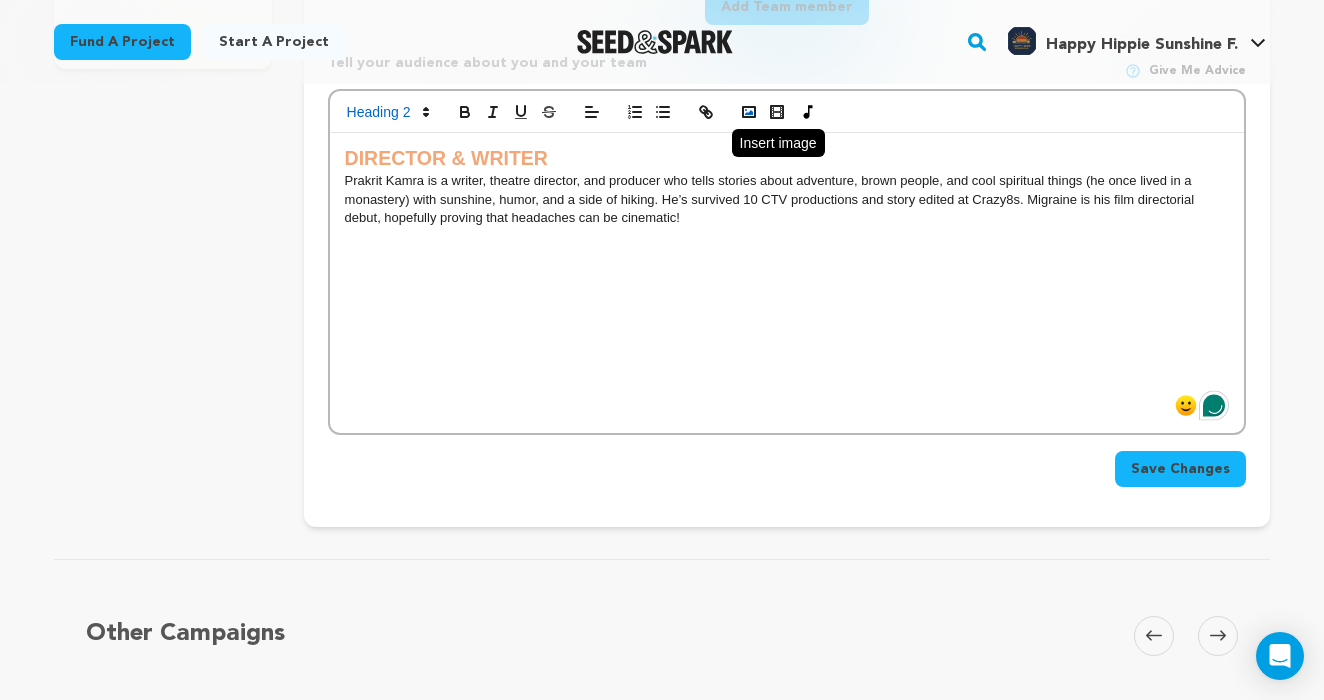 click 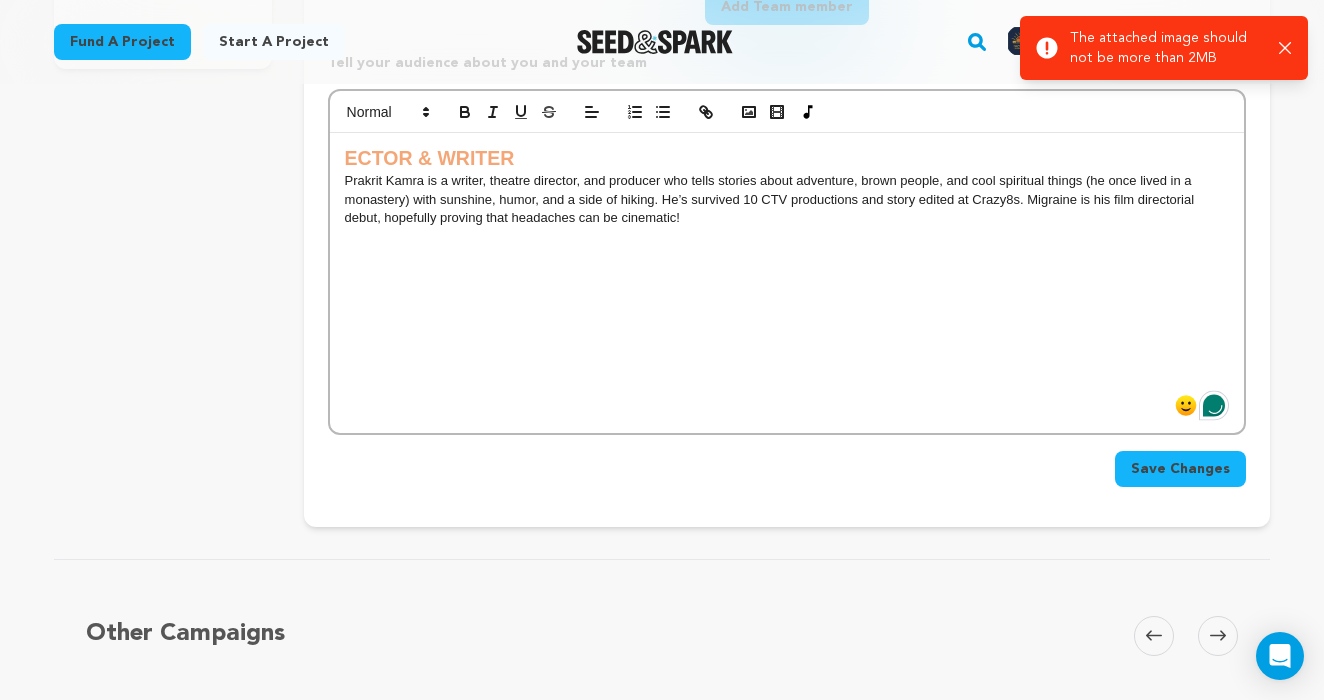 click on "Prakrit Kamra is a writer, theatre director, and producer who tells stories about adventure, brown people, and cool spiritual things (he once lived in a monastery) with sunshine, humor, and a side of hiking. He’s survived 10 CTV productions and story edited at Crazy8s. Migraine is his film directorial debut, hopefully proving that headaches can be cinematic!" at bounding box center (787, 199) 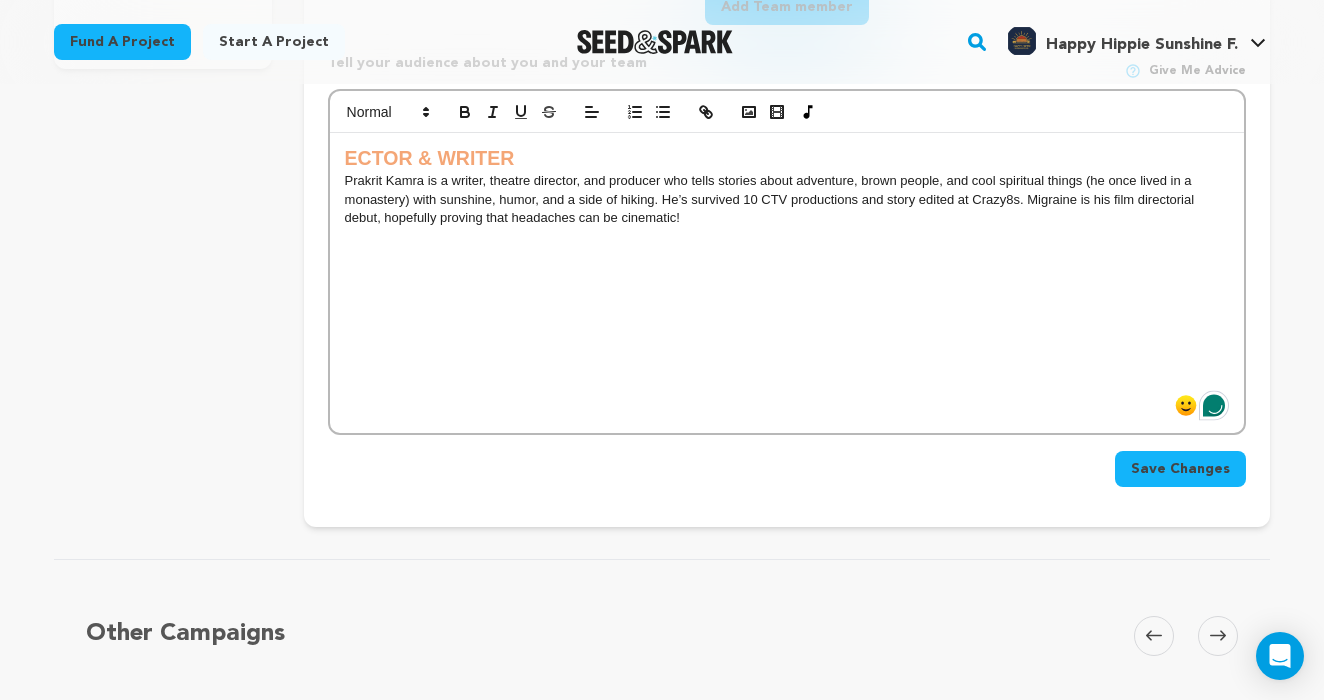 click on "ECTOR & WRITER" at bounding box center (430, 158) 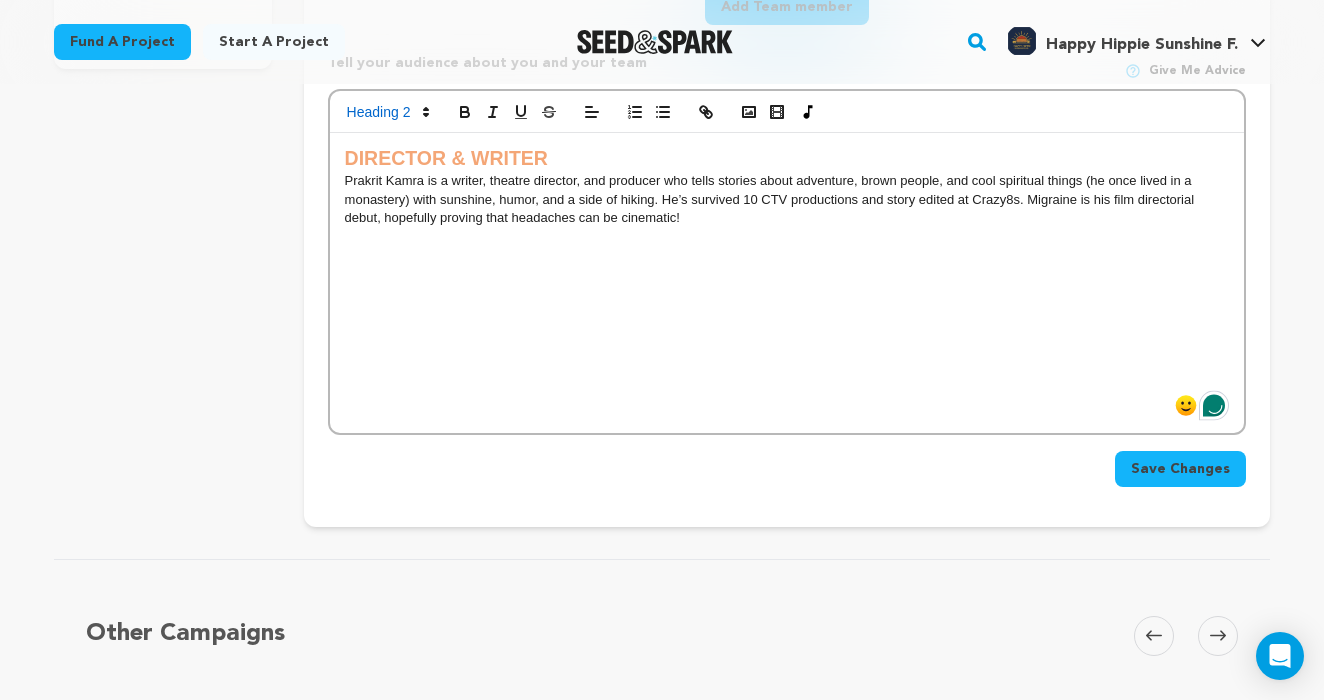 click on "DIRECTOR & WRITER Prakrit Kamra is a writer, theatre director, and producer who tells stories about adventure, brown people, and cool spiritual things (he once lived in a monastery) with sunshine, humor, and a side of hiking. He’s survived 10 CTV productions and story edited at Crazy8s. Migraine is his film directorial debut, hopefully proving that headaches can be cinematic!" at bounding box center [787, 283] 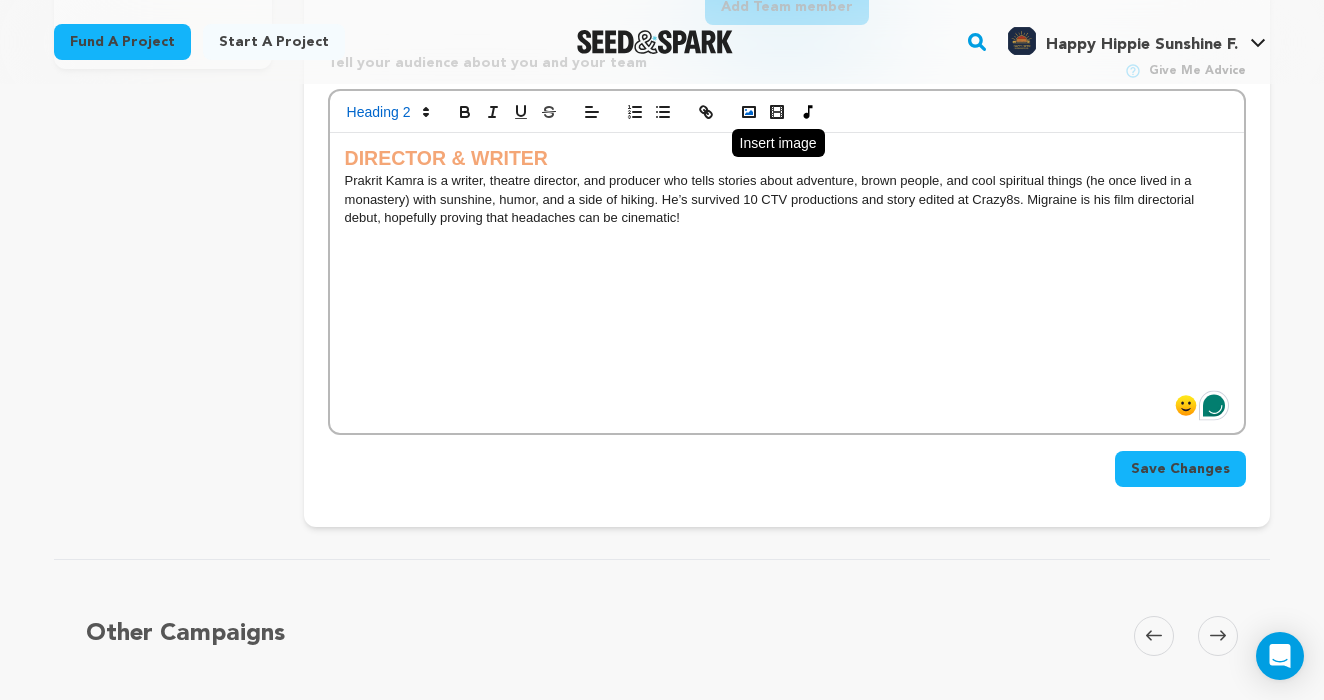click 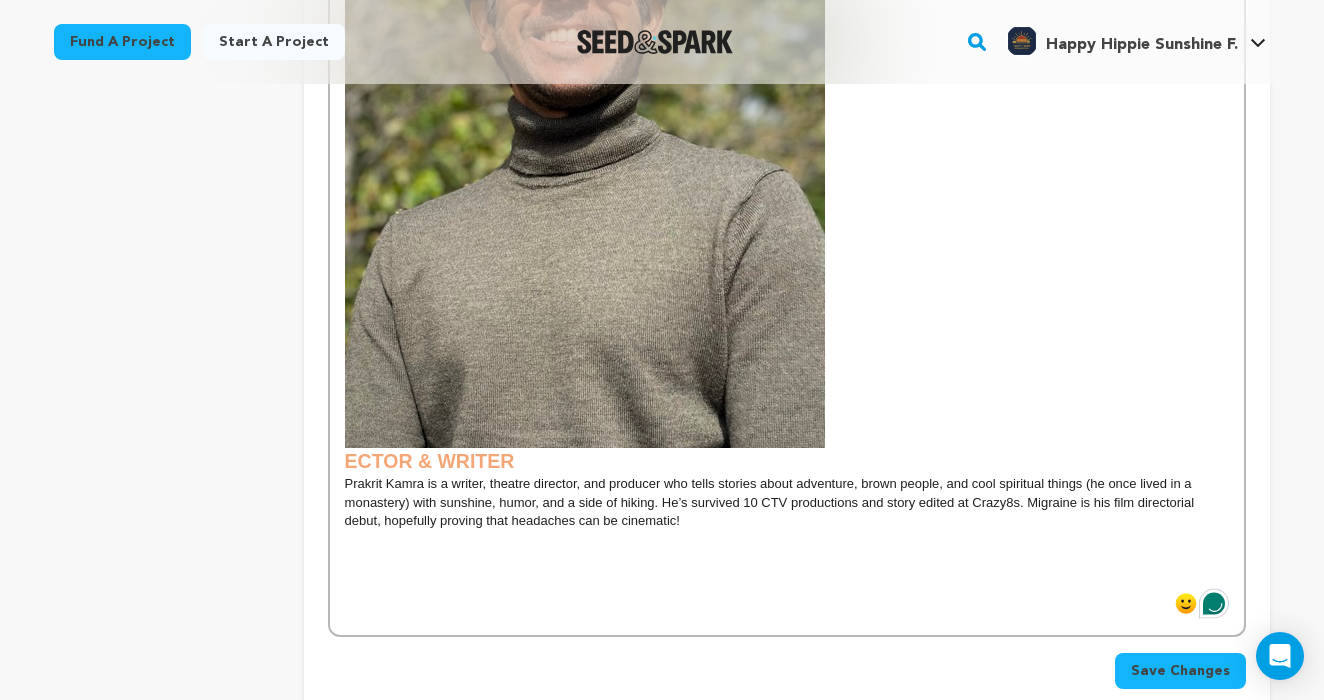 click at bounding box center (585, 128) 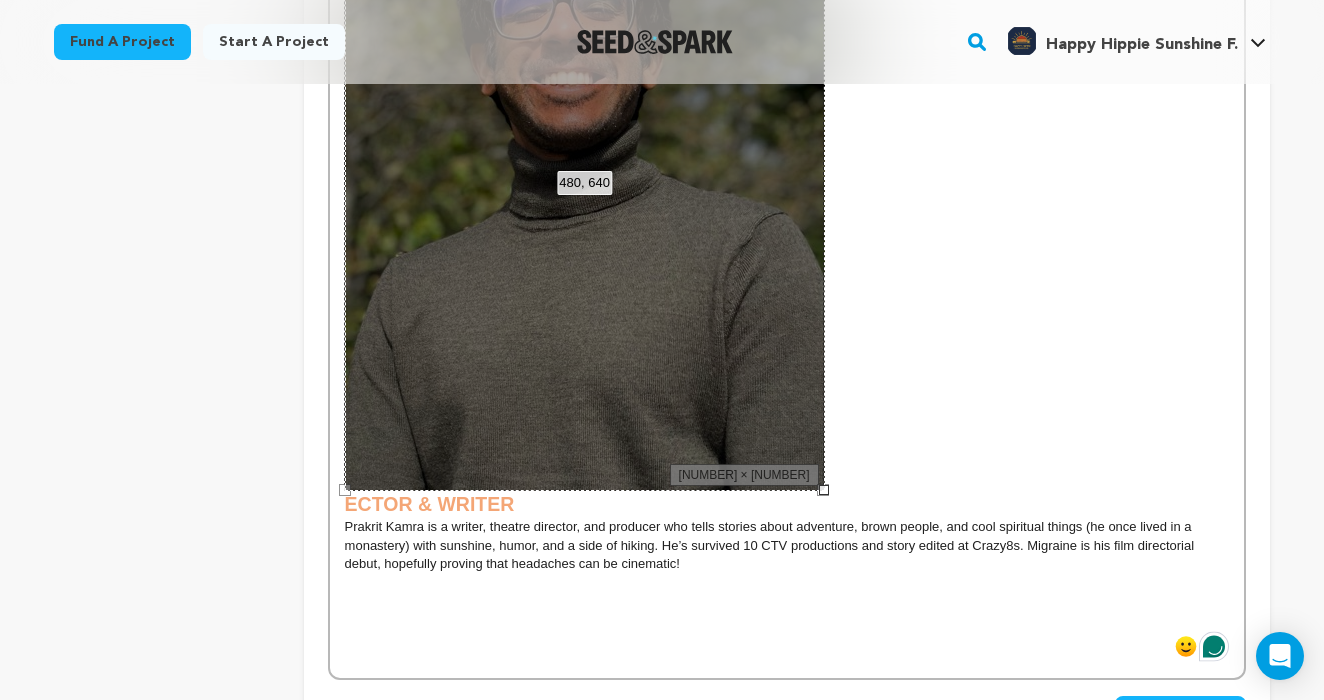 scroll, scrollTop: 1136, scrollLeft: 0, axis: vertical 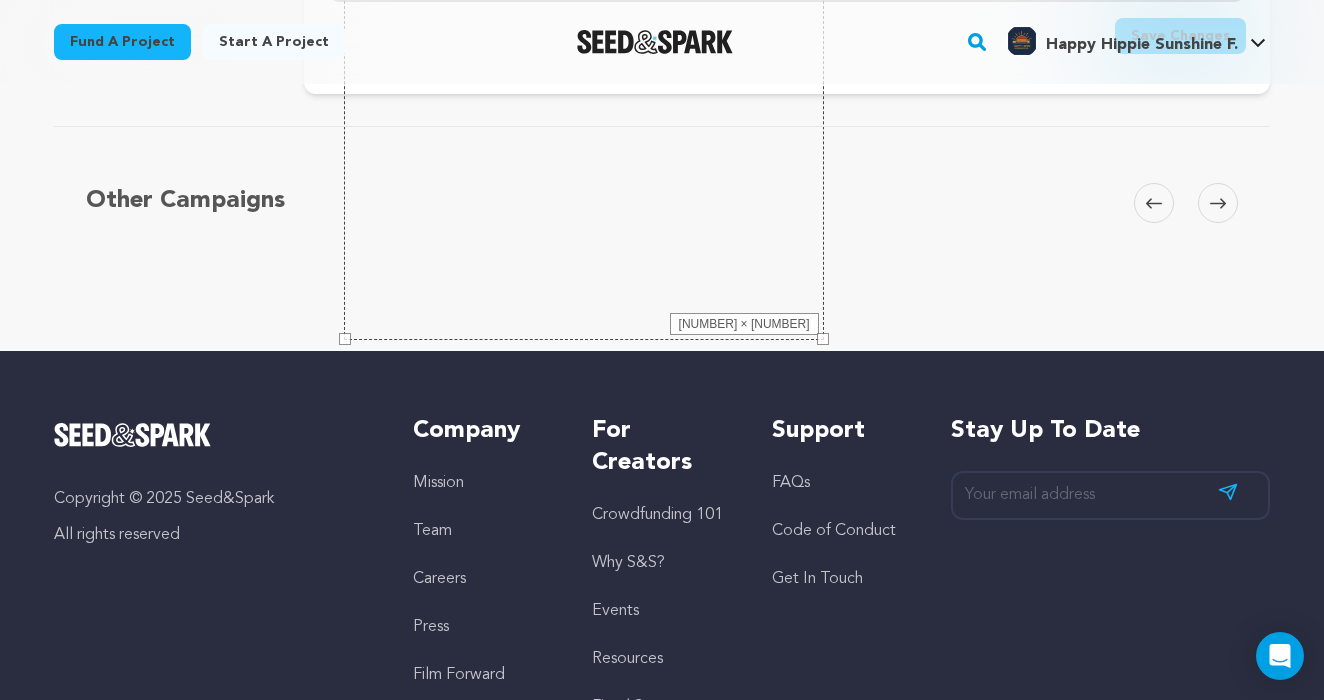 drag, startPoint x: 821, startPoint y: 343, endPoint x: 425, endPoint y: 70, distance: 480.98337 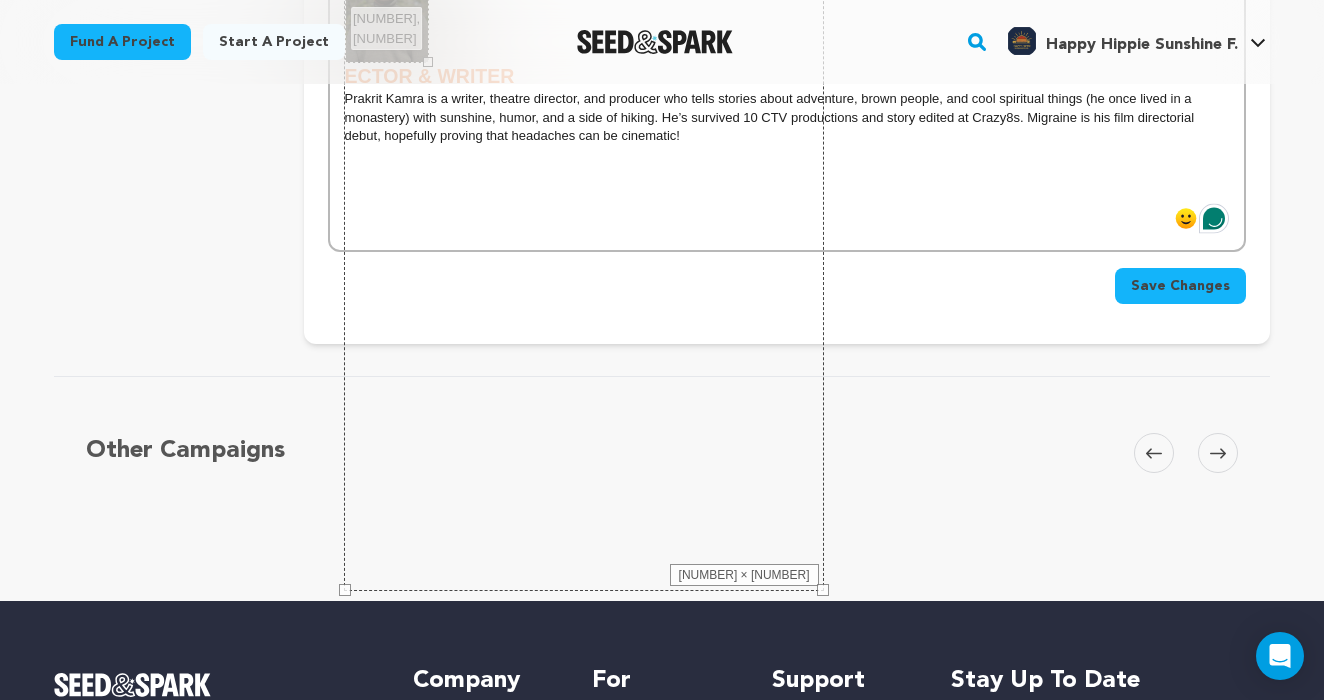 scroll, scrollTop: 1063, scrollLeft: 0, axis: vertical 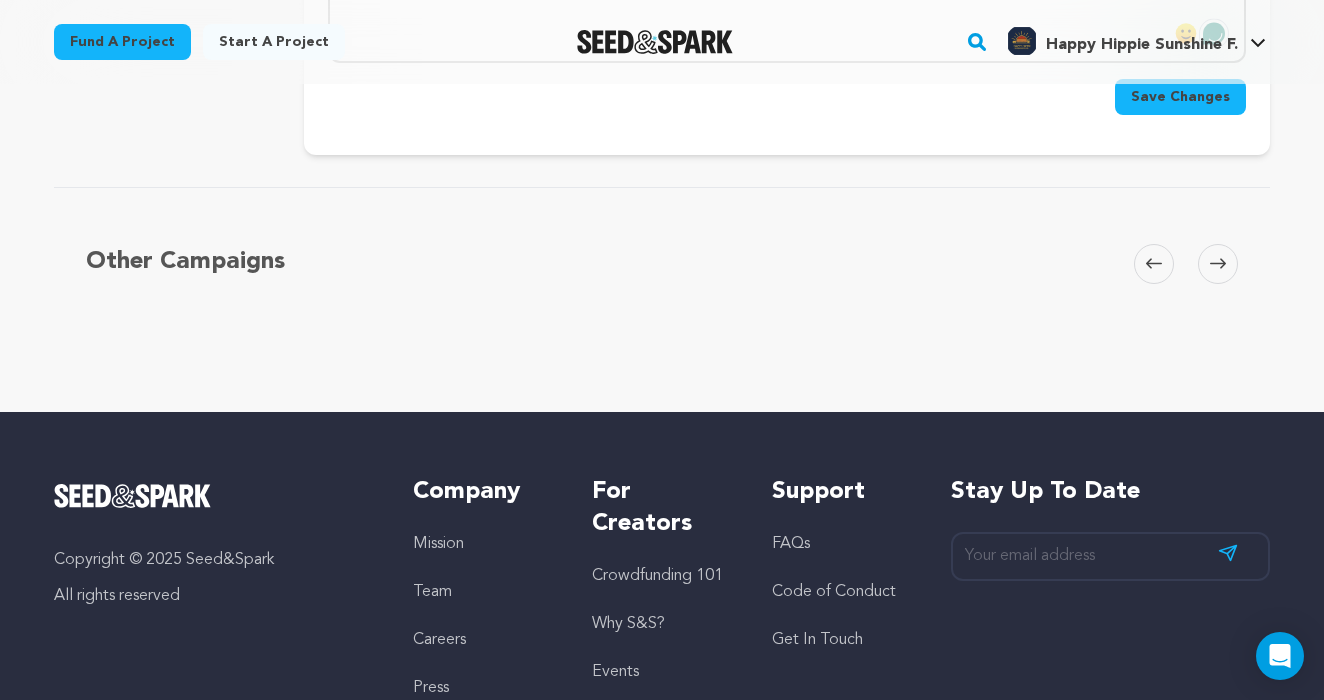 drag, startPoint x: 824, startPoint y: 418, endPoint x: 572, endPoint y: 221, distance: 319.86404 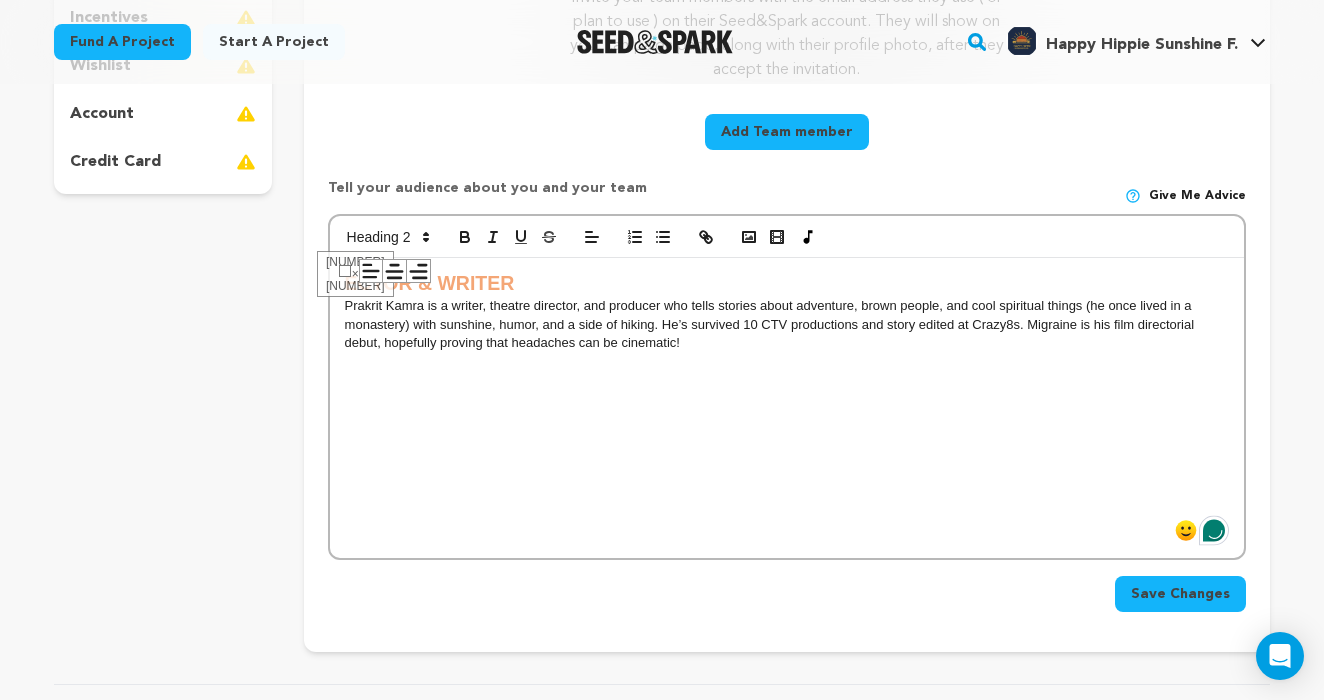 scroll, scrollTop: 519, scrollLeft: 0, axis: vertical 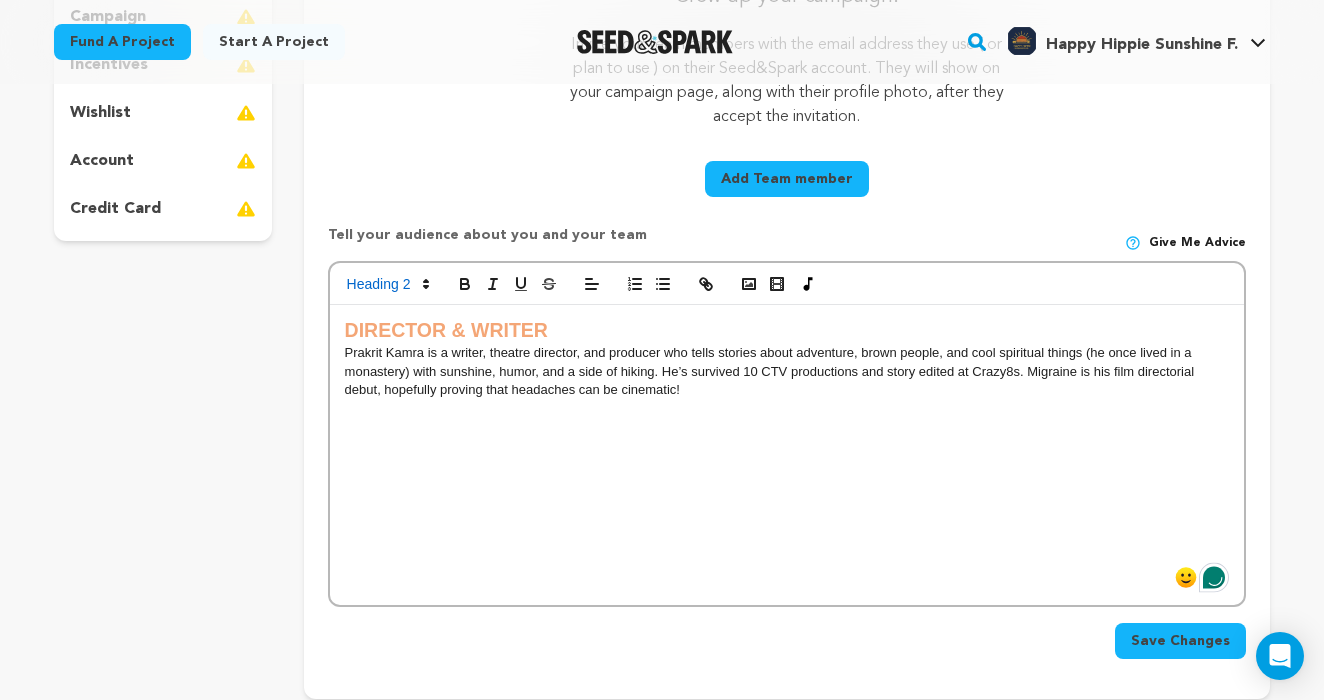 click on "DIRECTOR & WRITER" at bounding box center (446, 330) 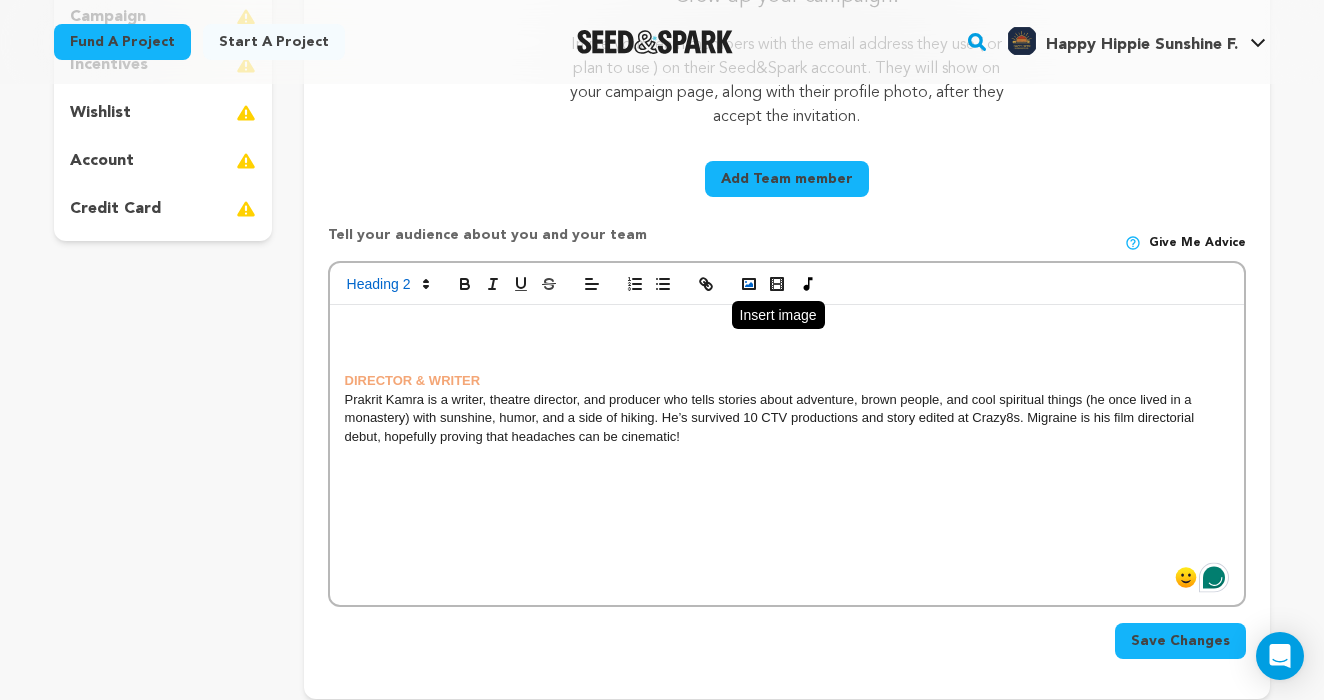 click 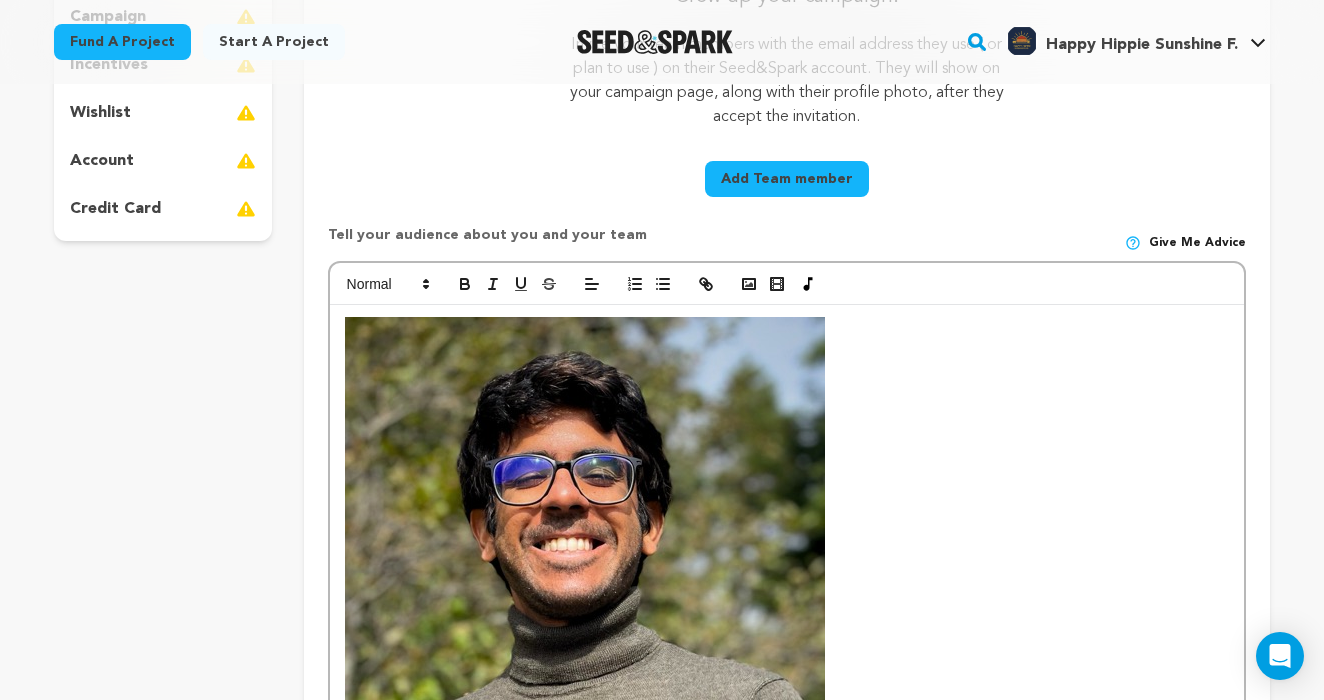 click at bounding box center [585, 637] 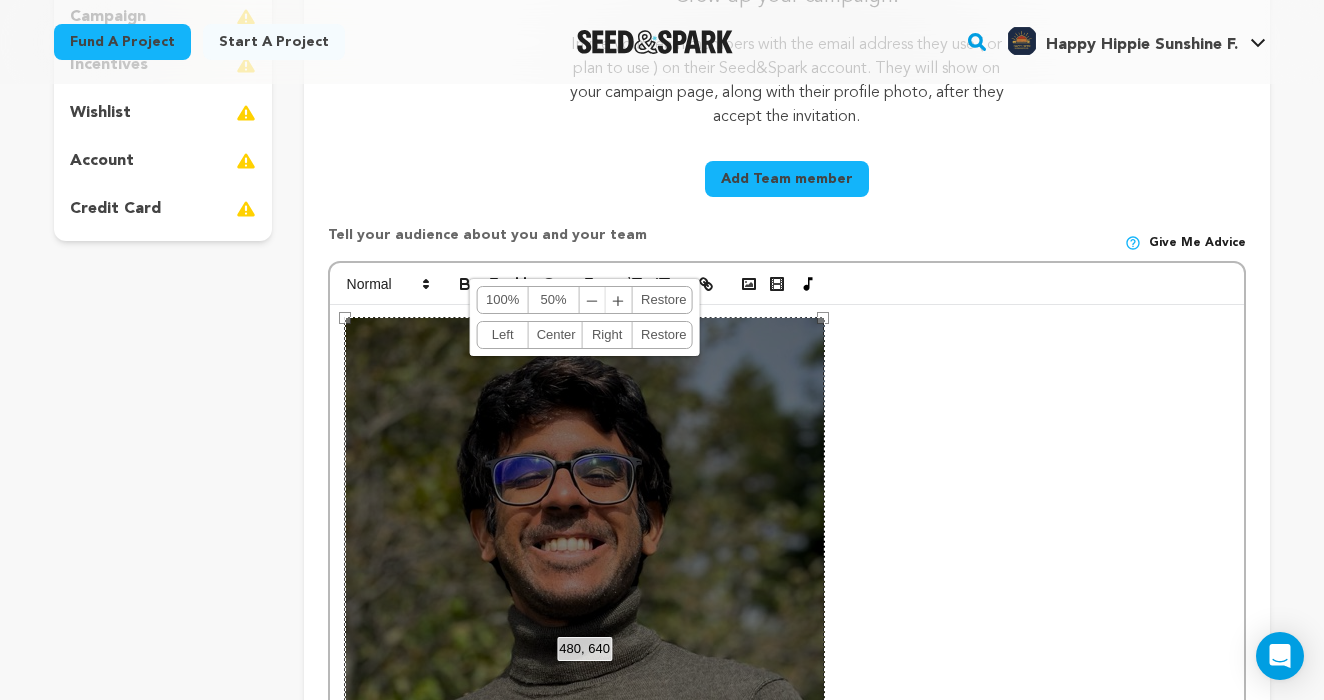 scroll, scrollTop: 567, scrollLeft: 0, axis: vertical 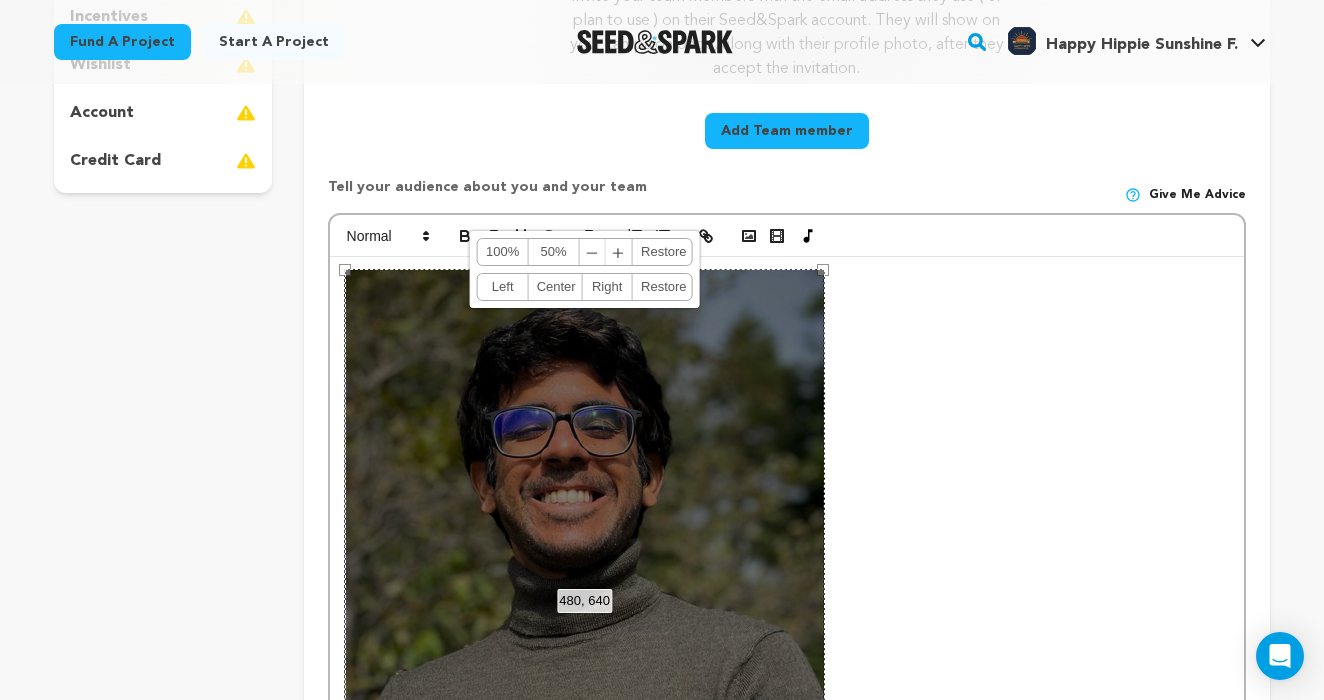 click on "﹣" at bounding box center [593, 252] 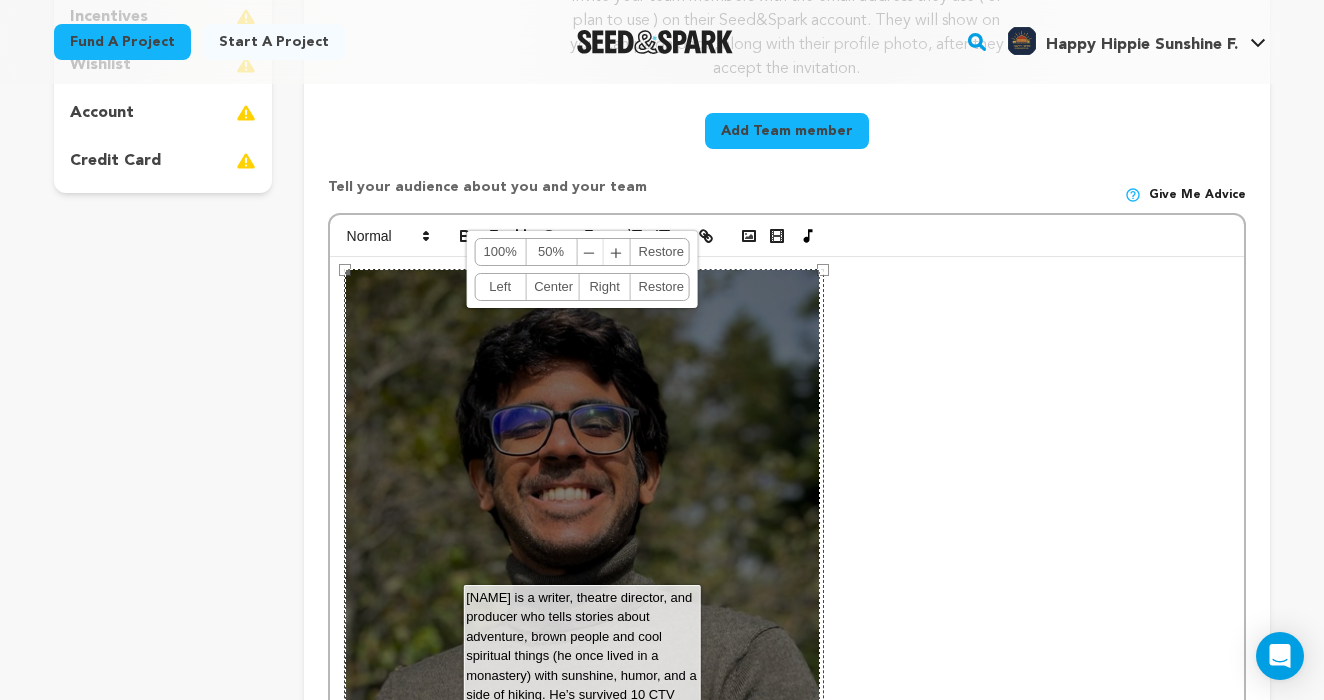click on "﹣" at bounding box center (590, 252) 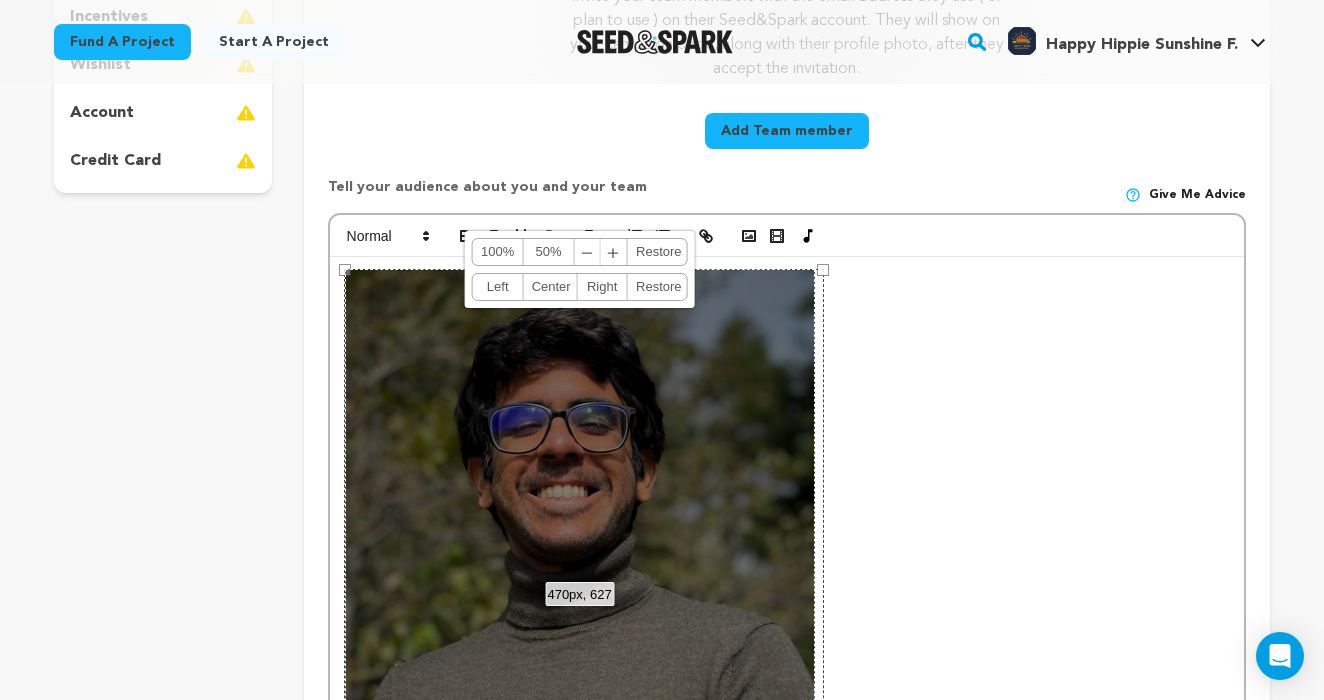click on "﹣" at bounding box center [588, 252] 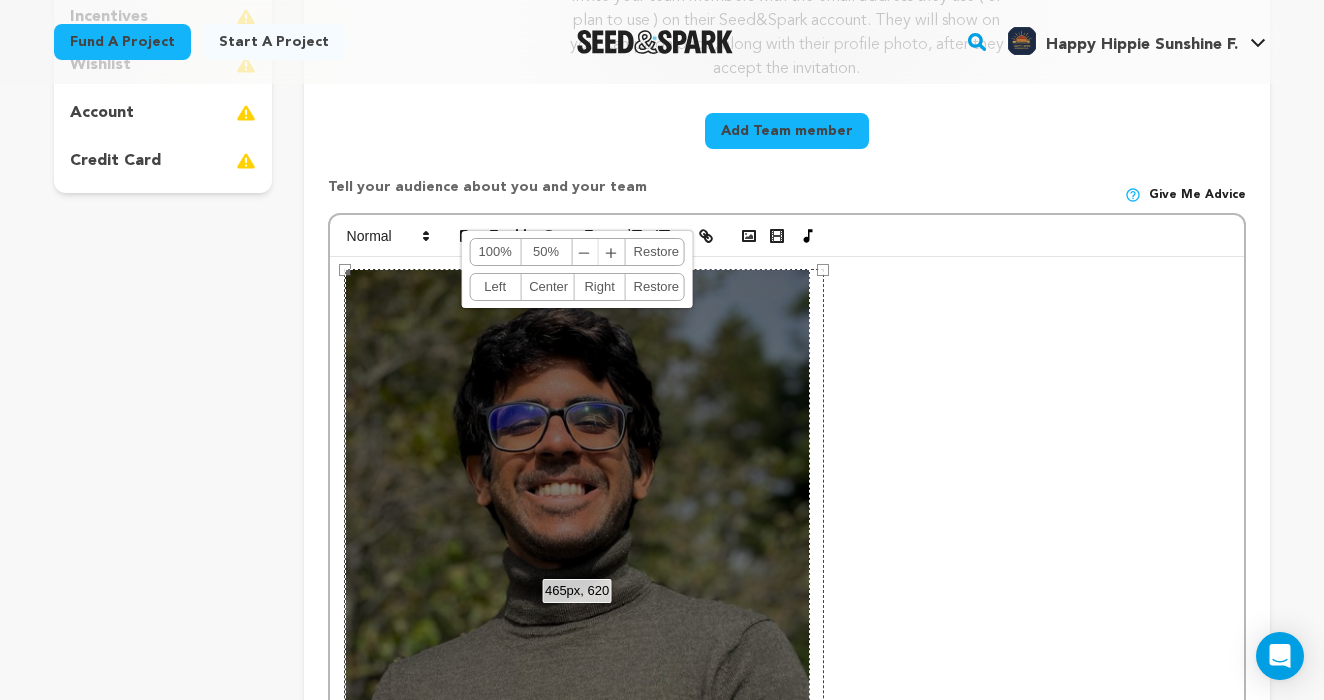 click on "﹣" at bounding box center (585, 252) 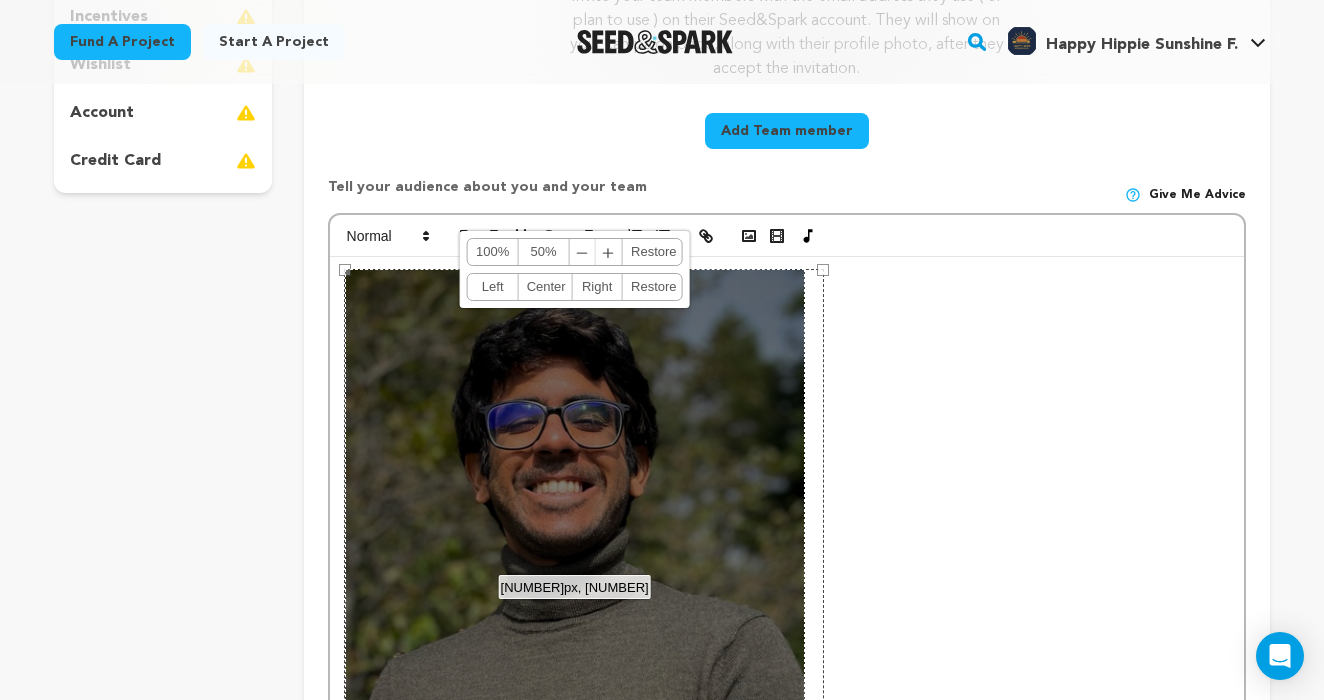 click on "﹣" at bounding box center (583, 252) 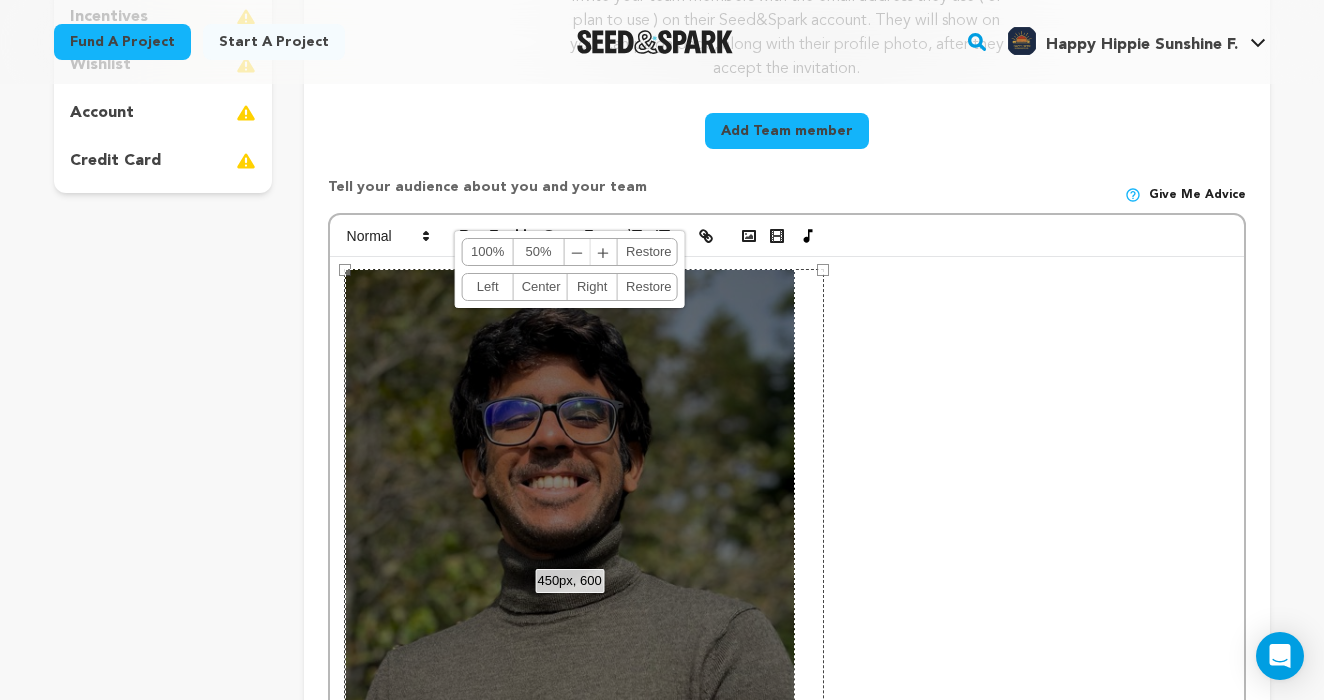 click on "﹣" at bounding box center (578, 252) 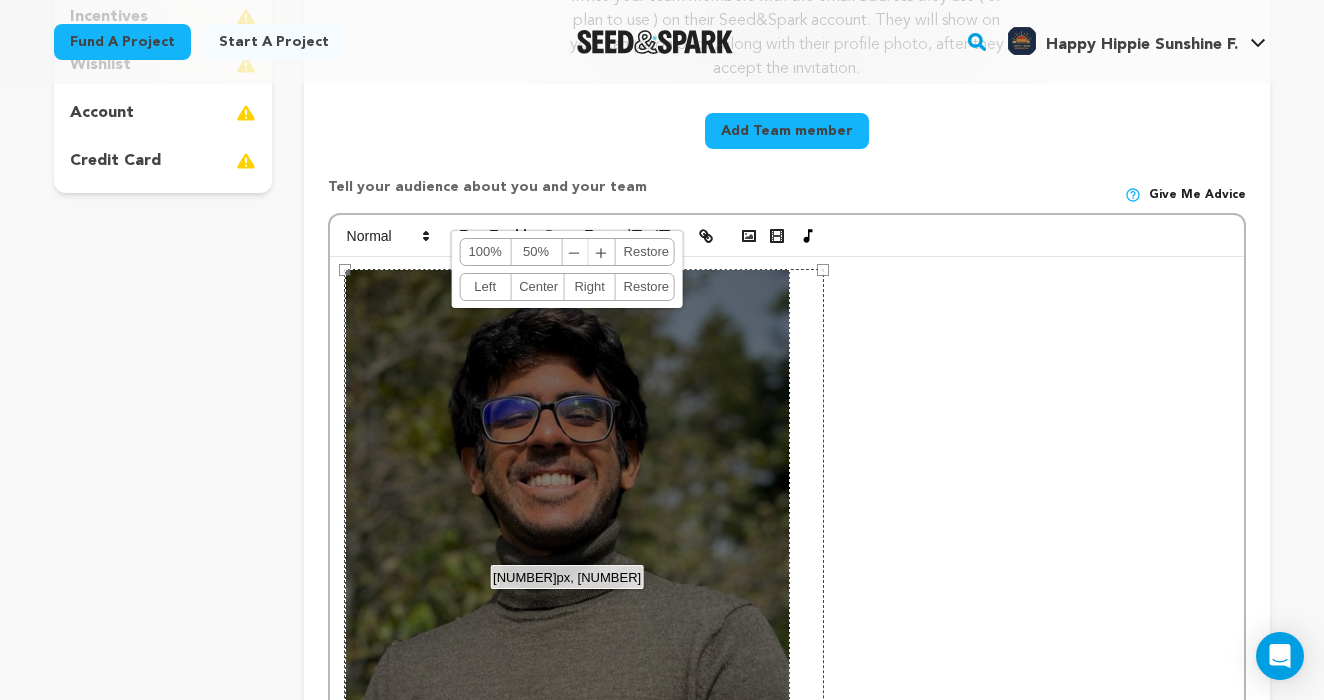 click on "﹣" at bounding box center [575, 252] 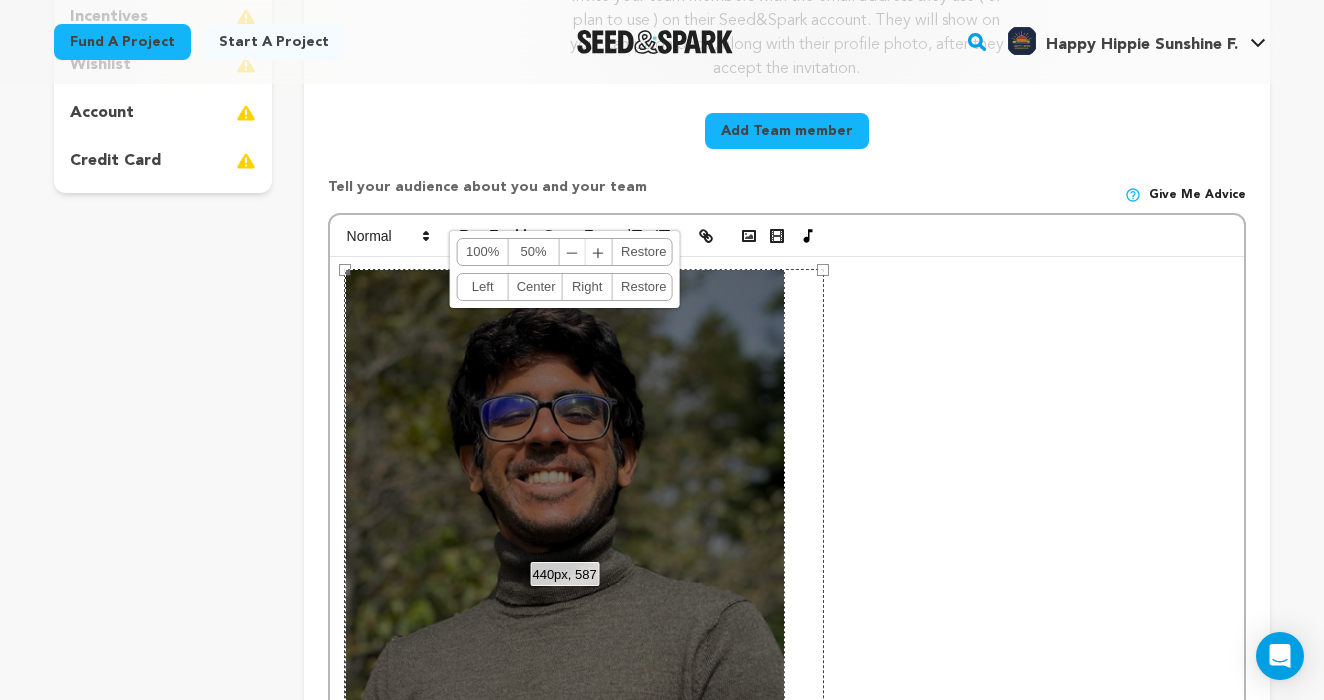 click on "﹣" at bounding box center [573, 252] 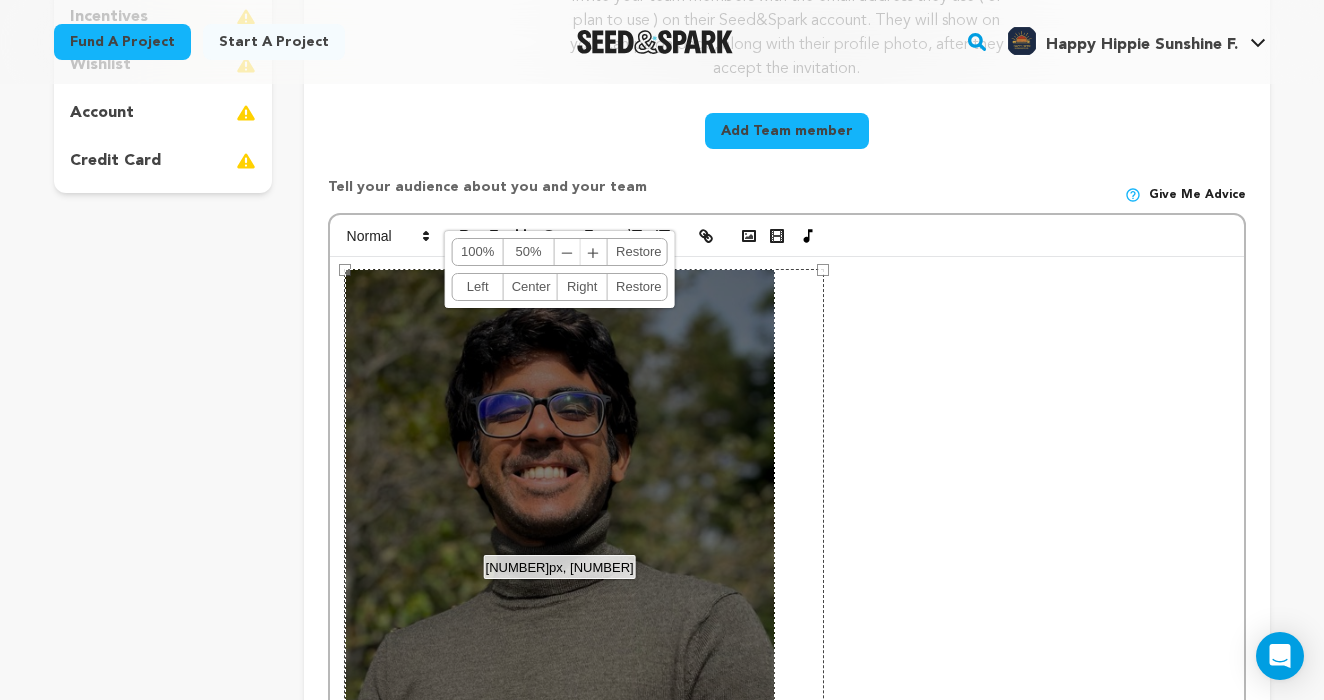 click on "﹣" at bounding box center (568, 252) 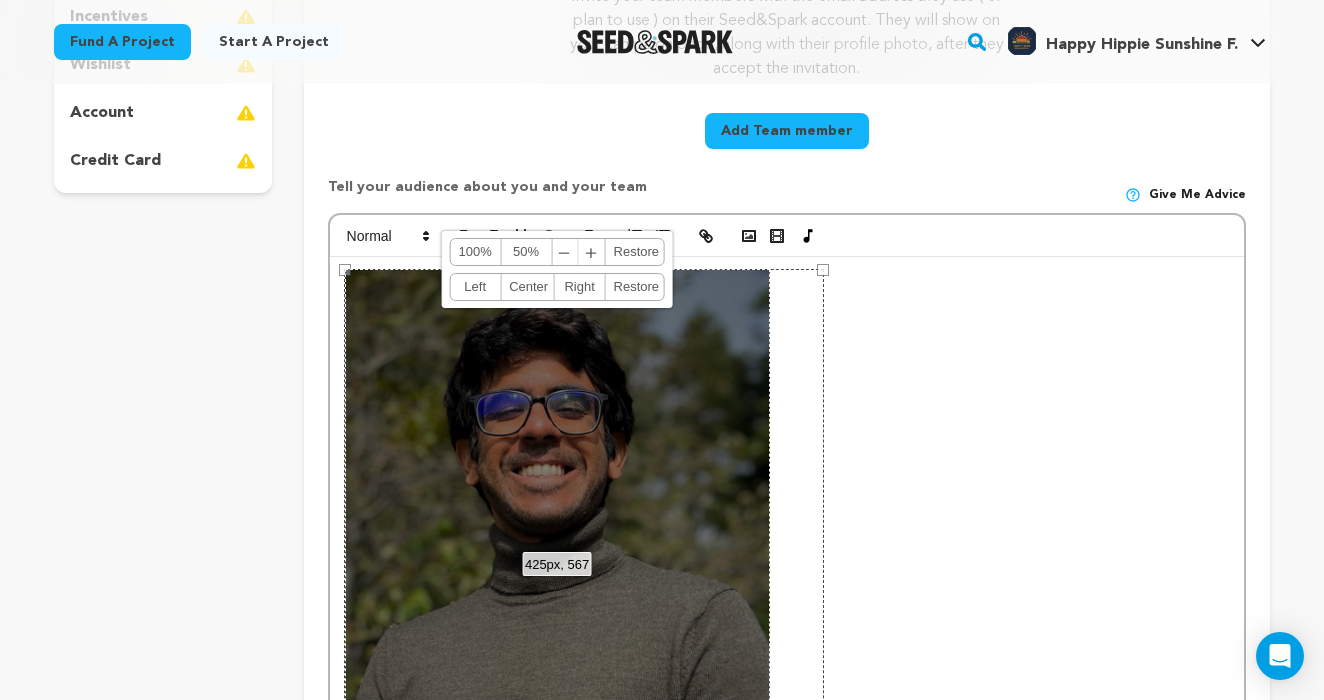 click on "﹣" at bounding box center [565, 252] 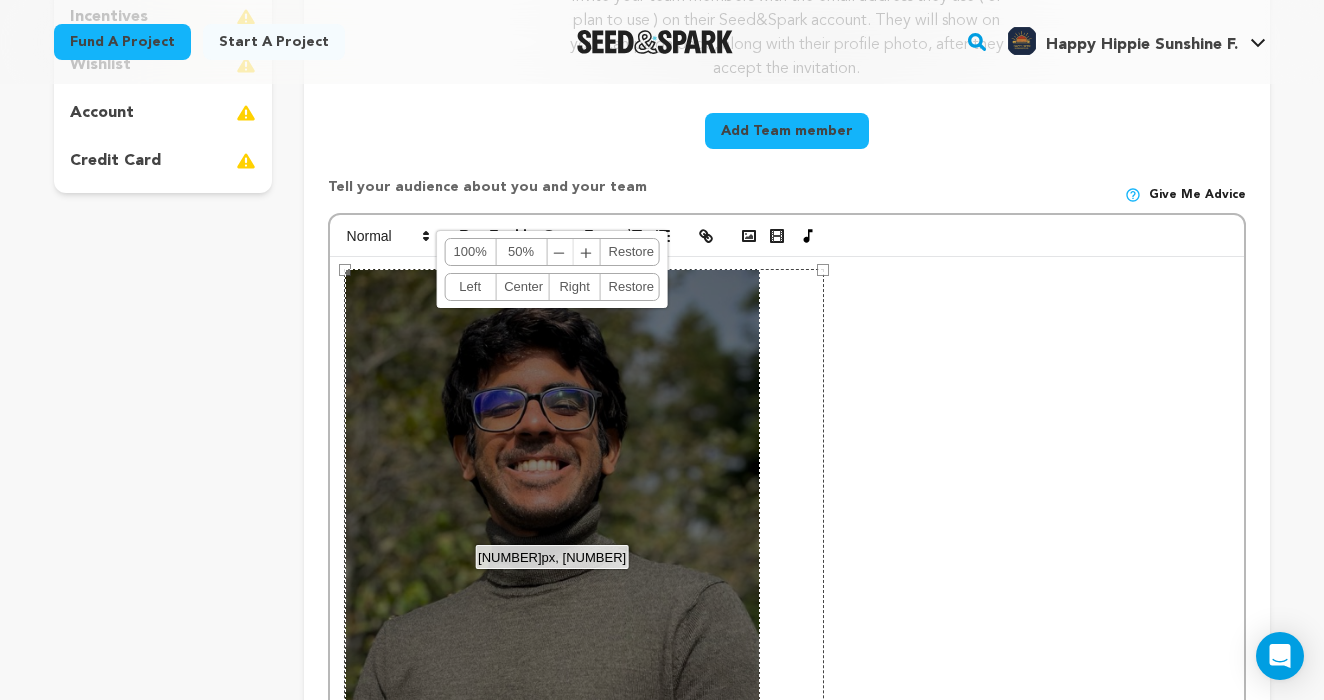 click on "﹣" at bounding box center (560, 252) 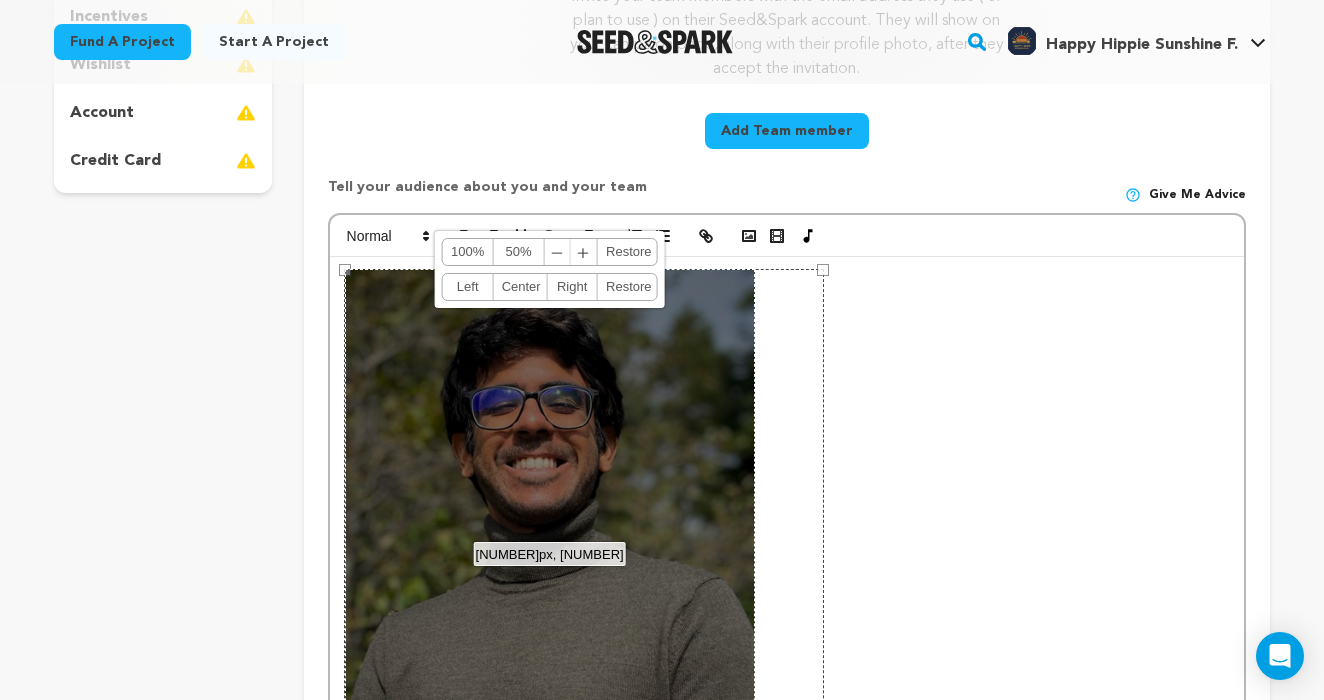 click on "﹣" at bounding box center [558, 252] 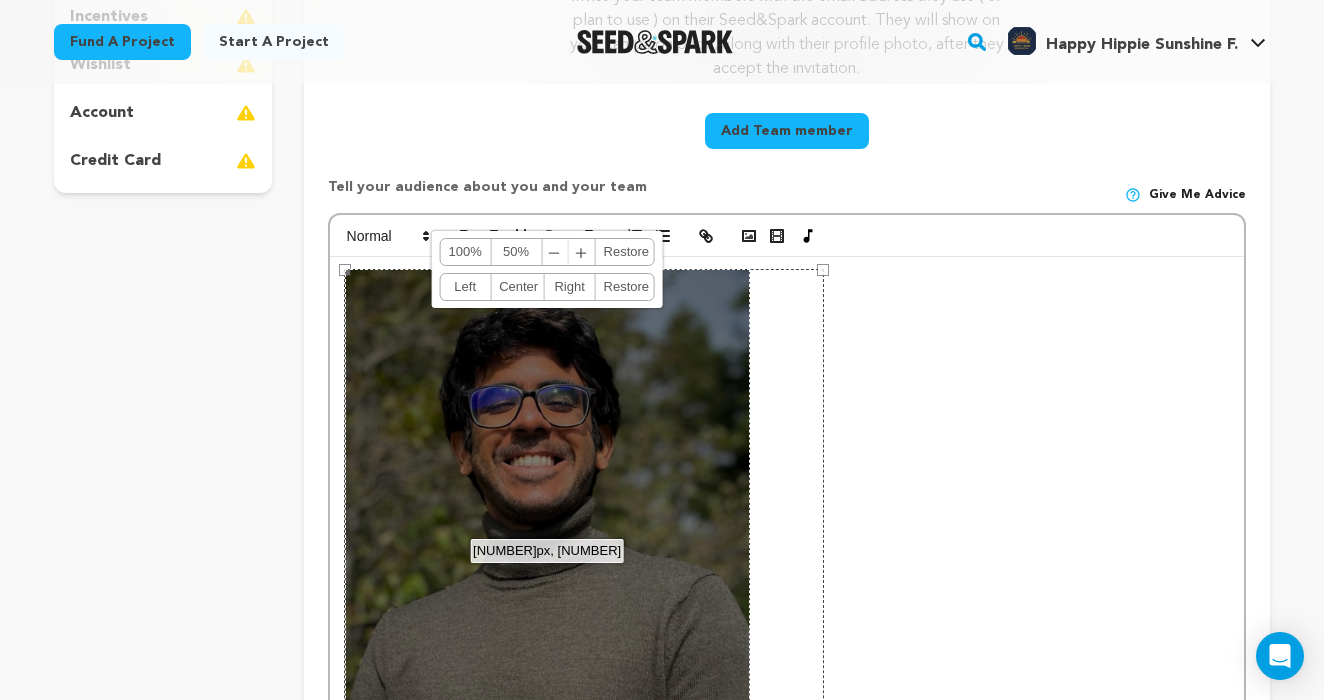 click on "﹣" at bounding box center [555, 252] 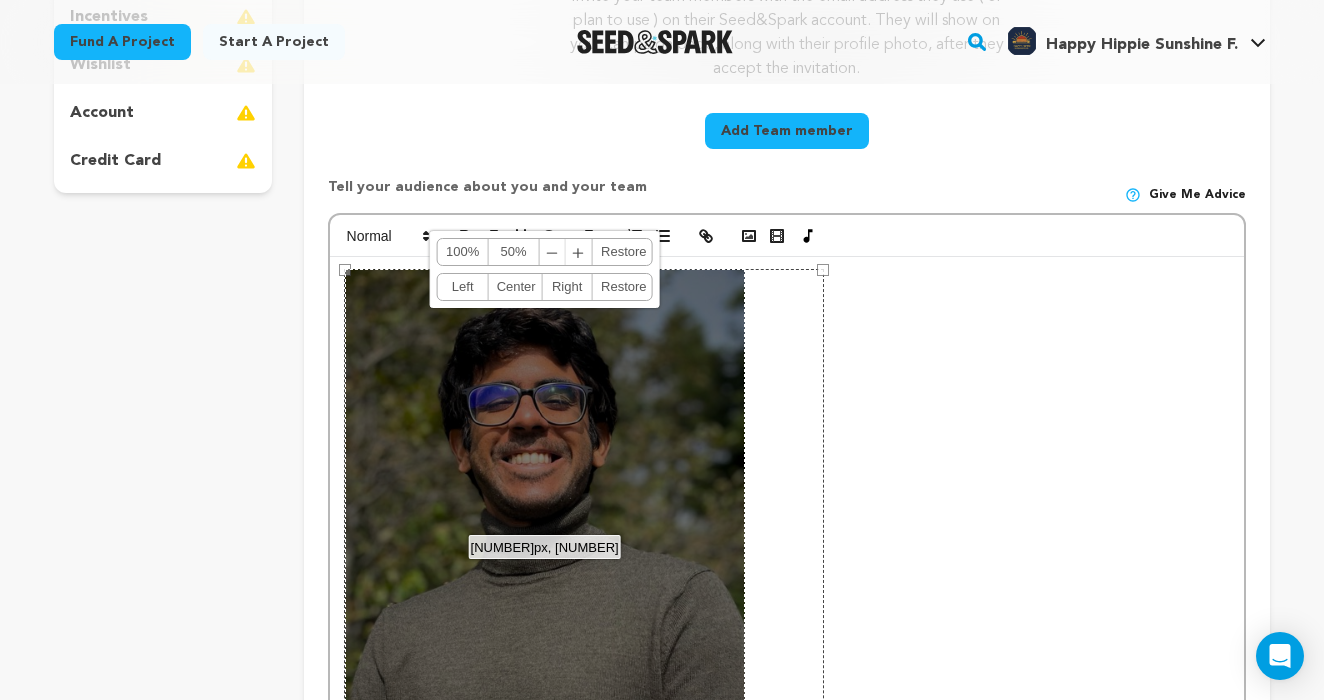 click on "﹣" at bounding box center [553, 252] 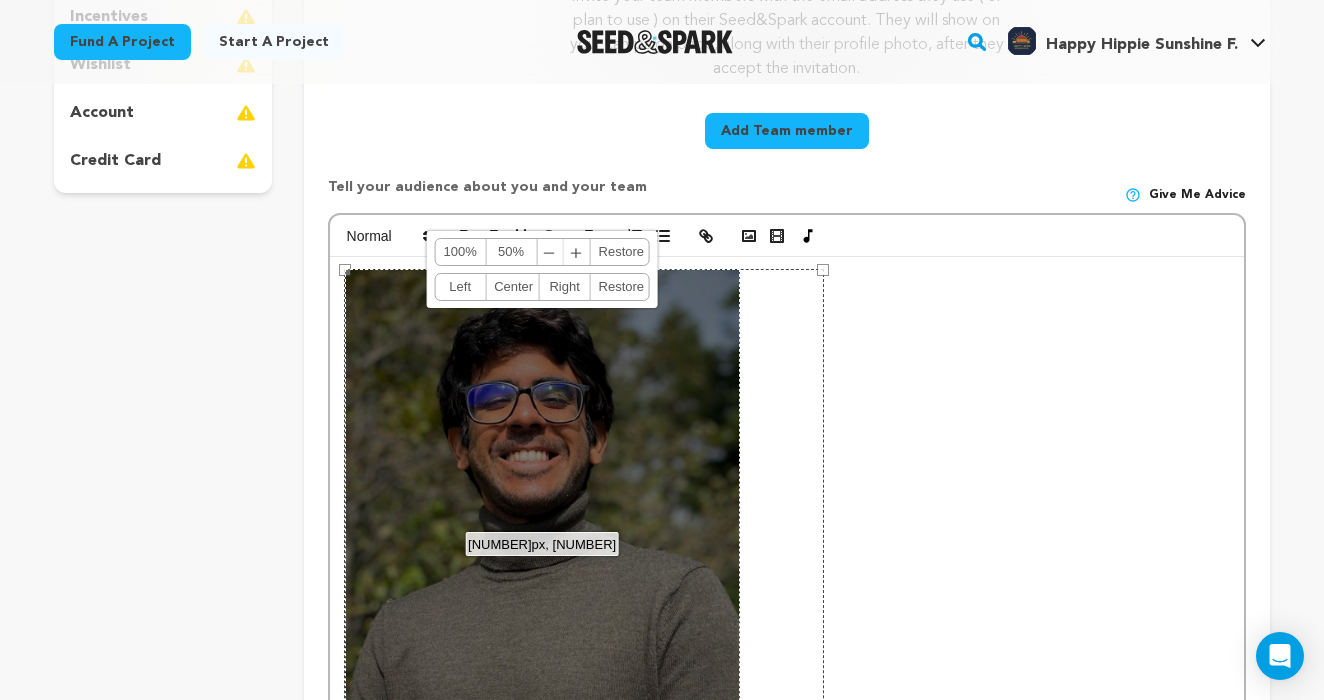 click on "﹣" at bounding box center (550, 252) 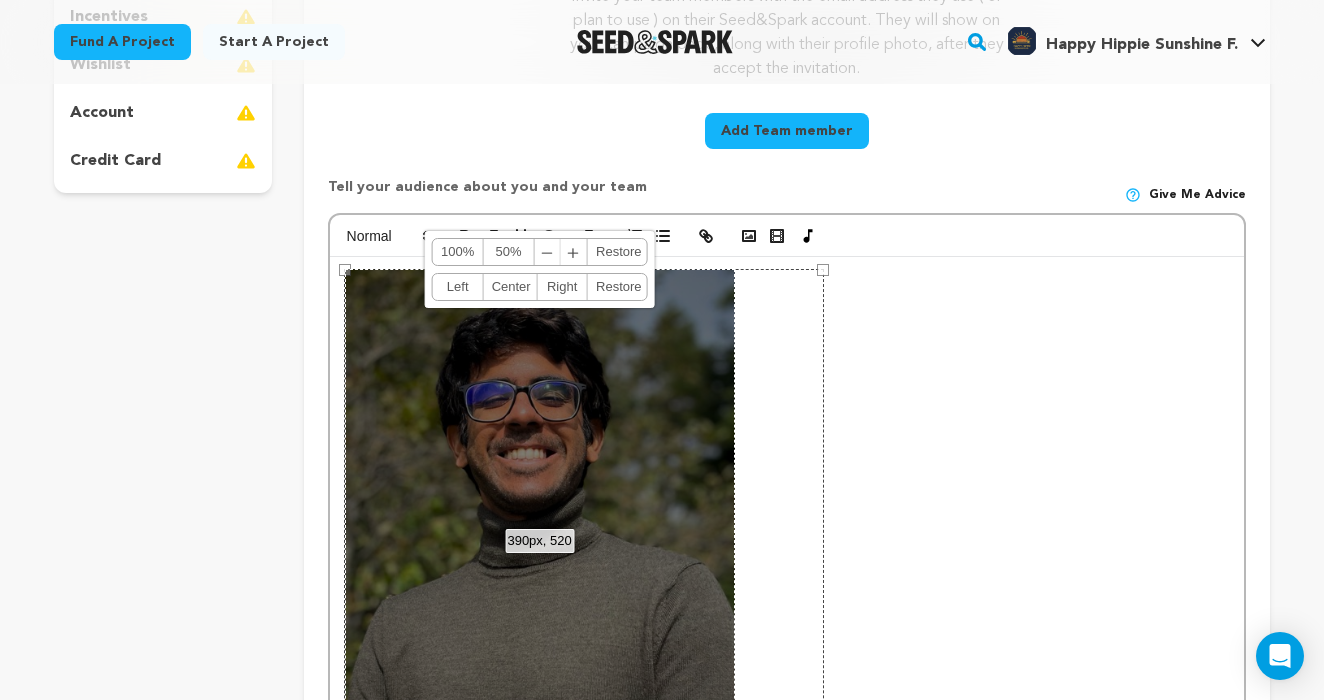 click on "﹣" at bounding box center (548, 252) 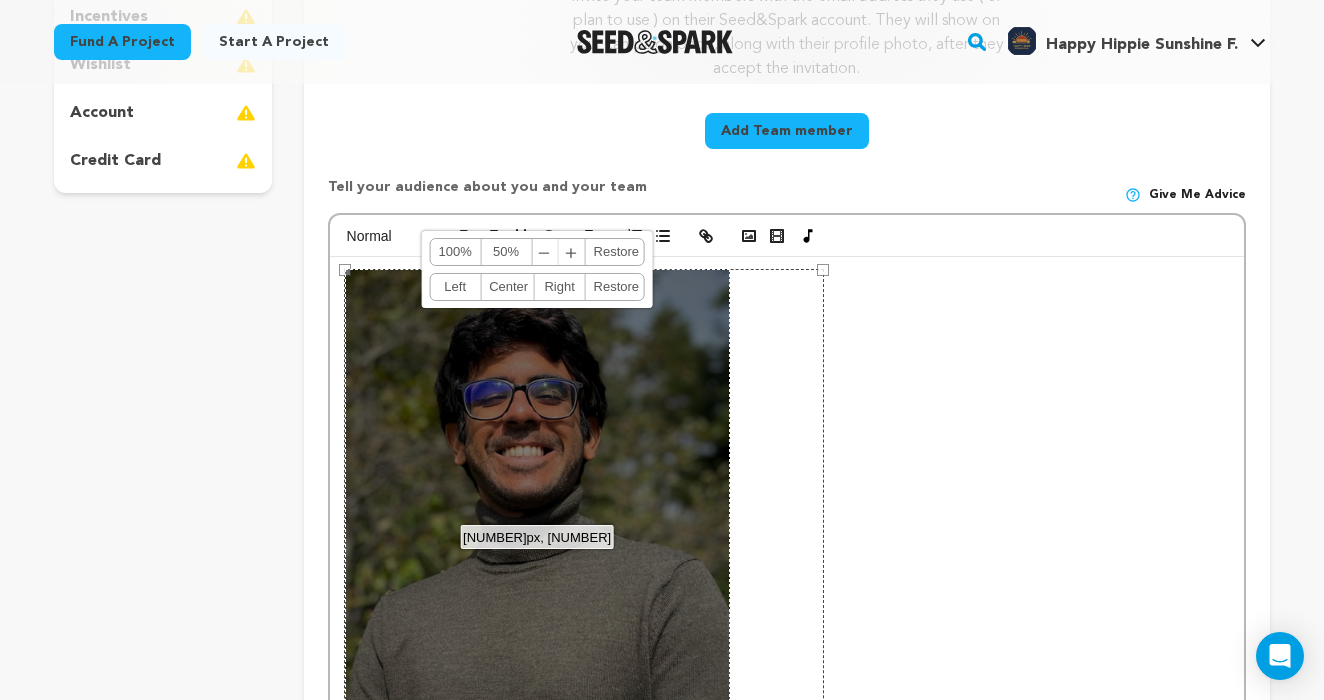 click on "﹣" at bounding box center [545, 252] 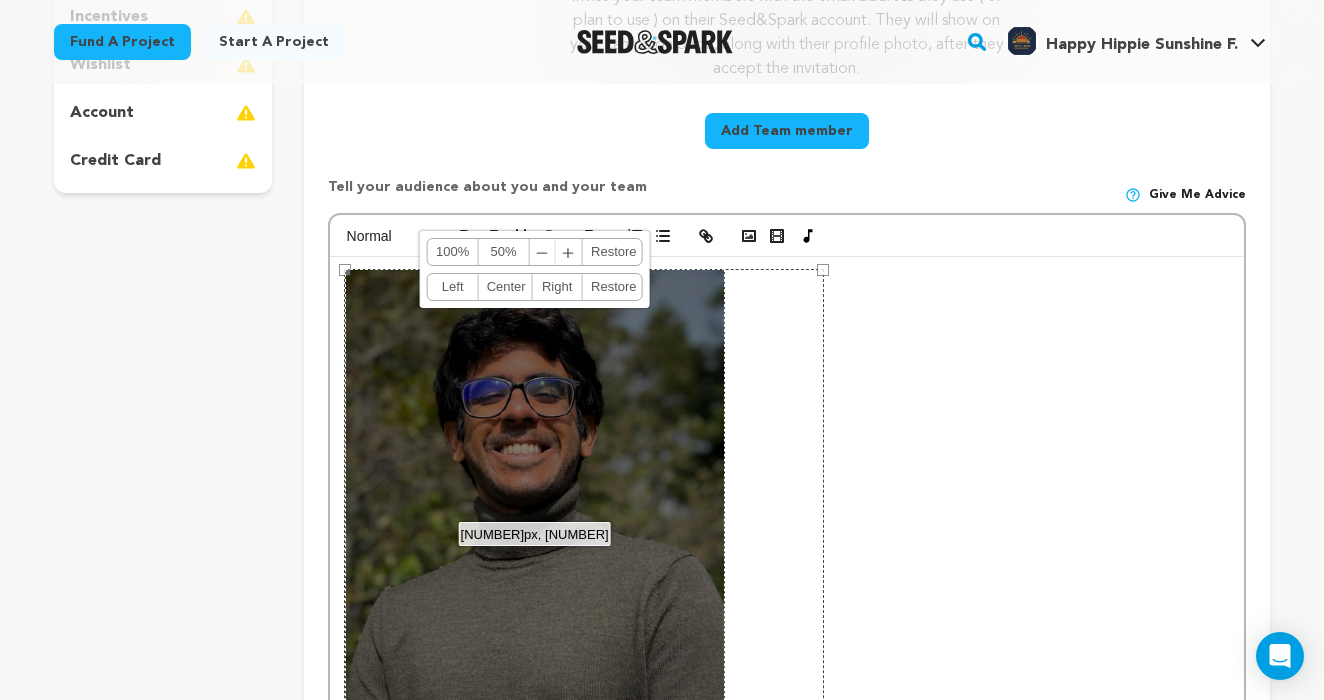 click on "﹣" at bounding box center (543, 252) 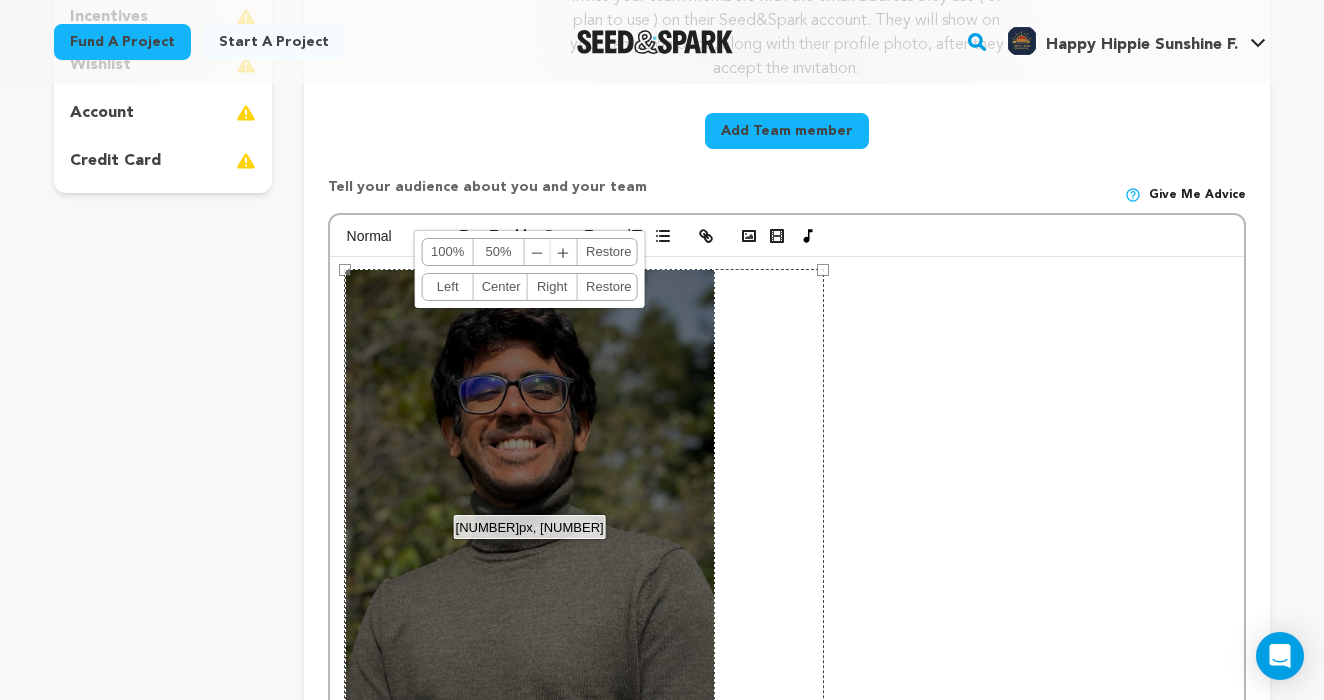 click on "﹣" at bounding box center [538, 252] 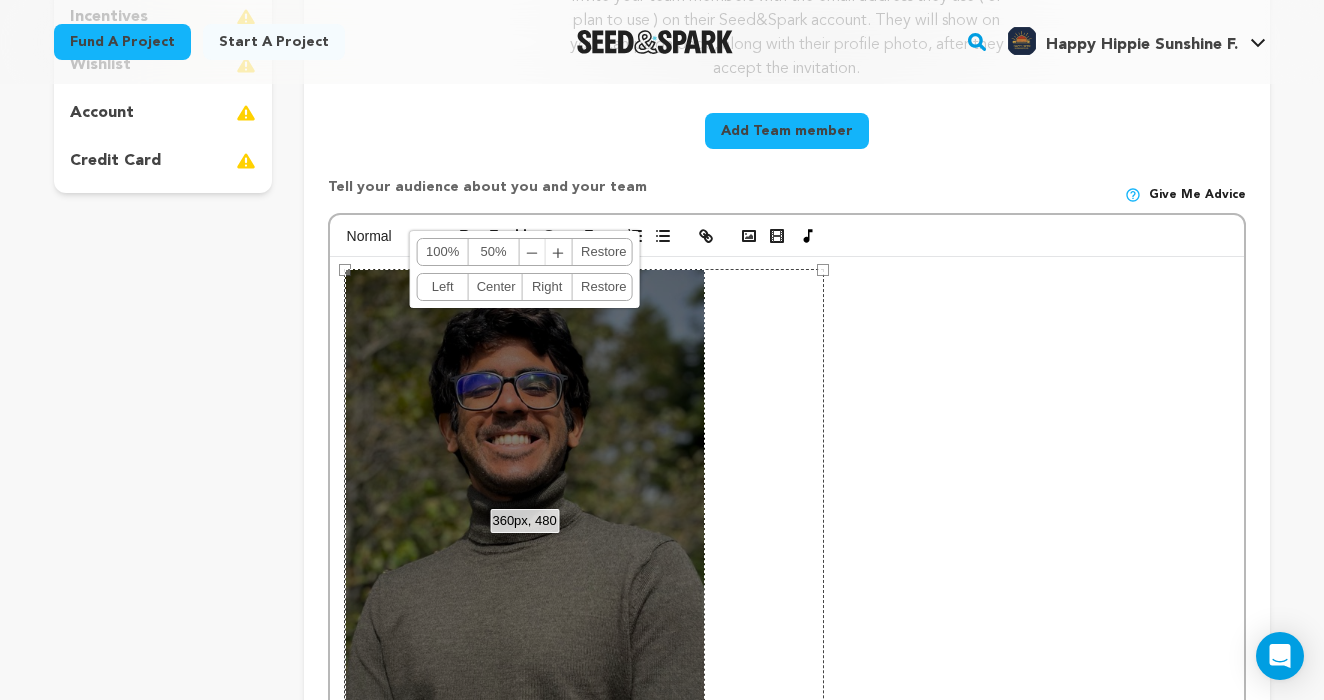 click on "﹣" at bounding box center [533, 252] 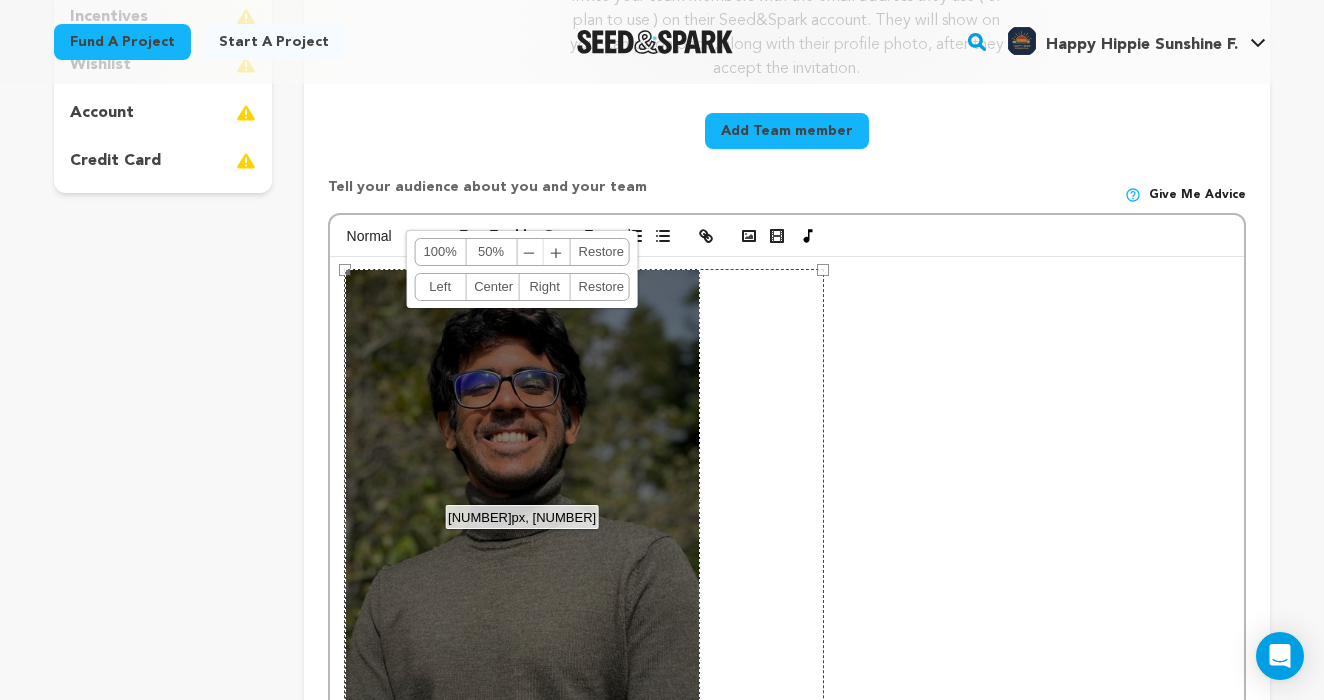 click on "﹣" at bounding box center (530, 252) 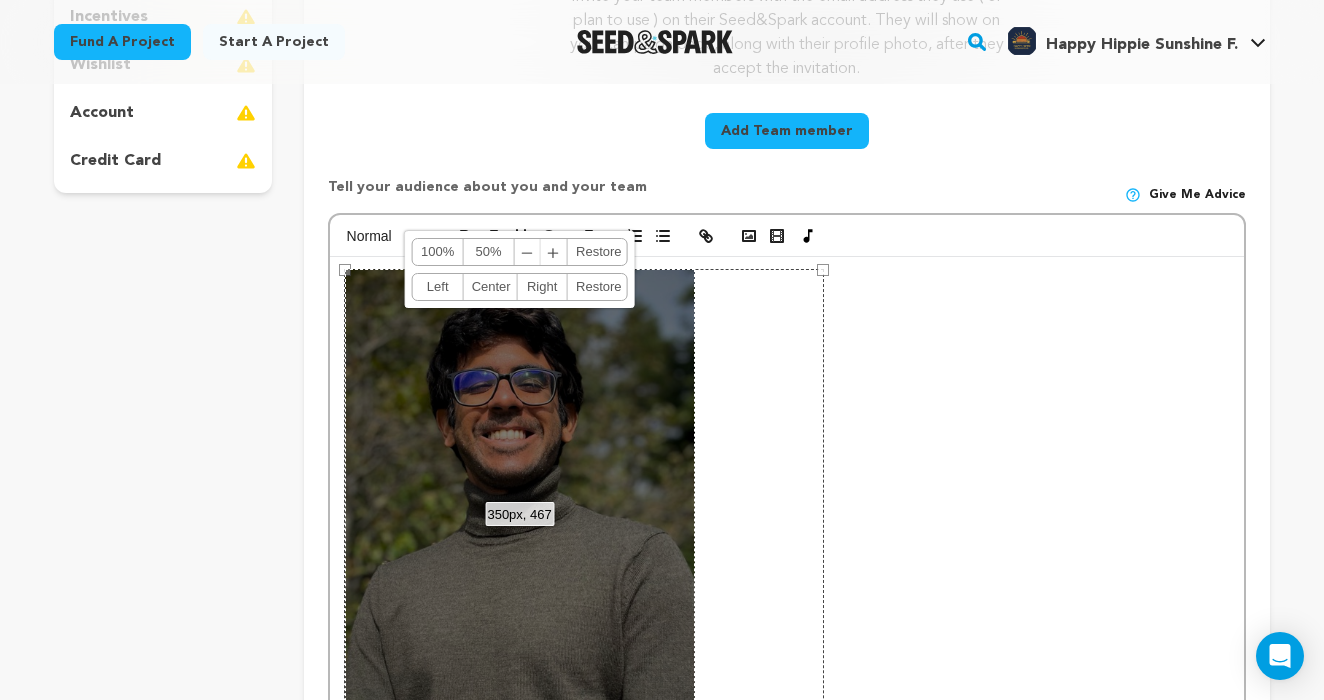 click on "﹣
﹢" at bounding box center (541, 252) 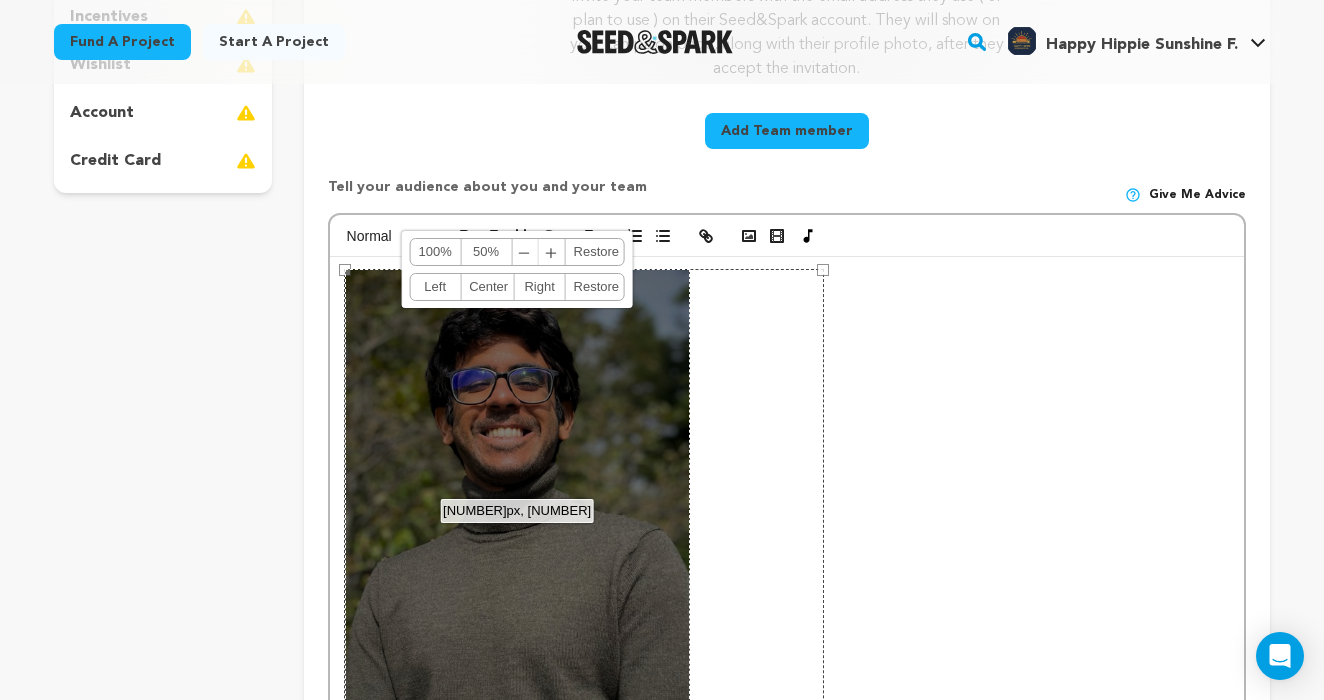 click on "﹣" at bounding box center [525, 252] 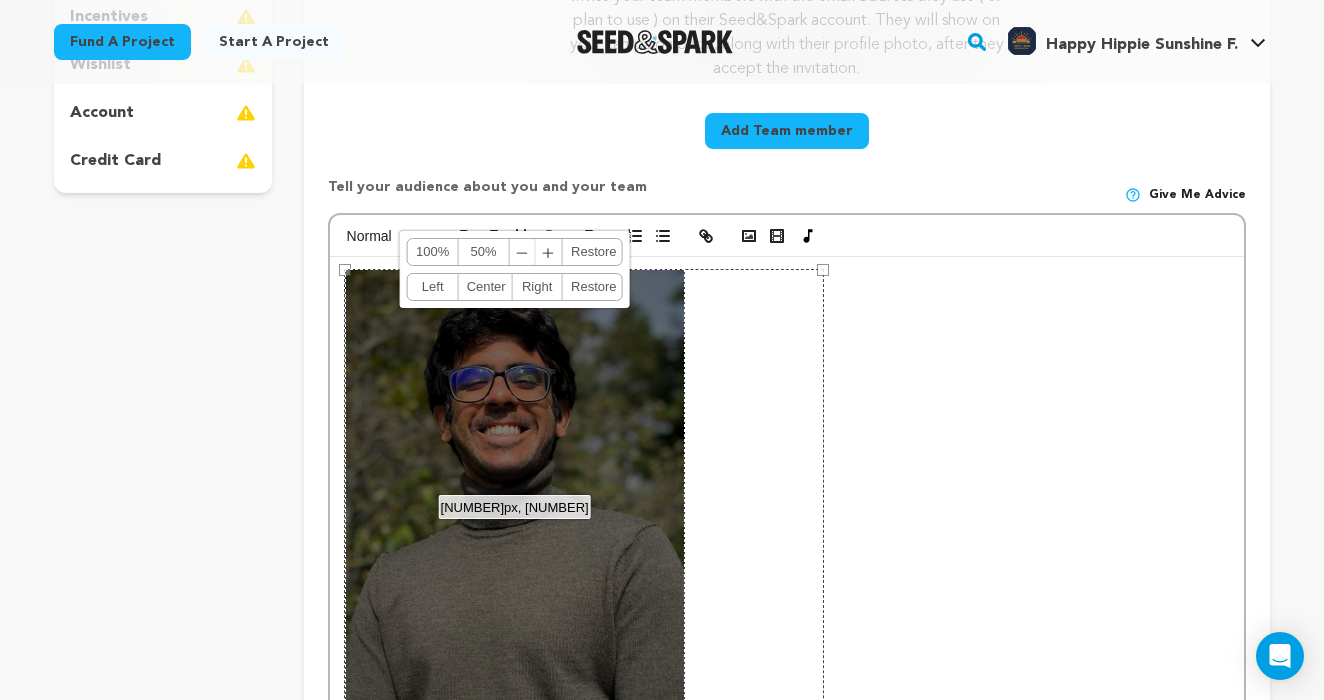 click on "﹣" at bounding box center [523, 252] 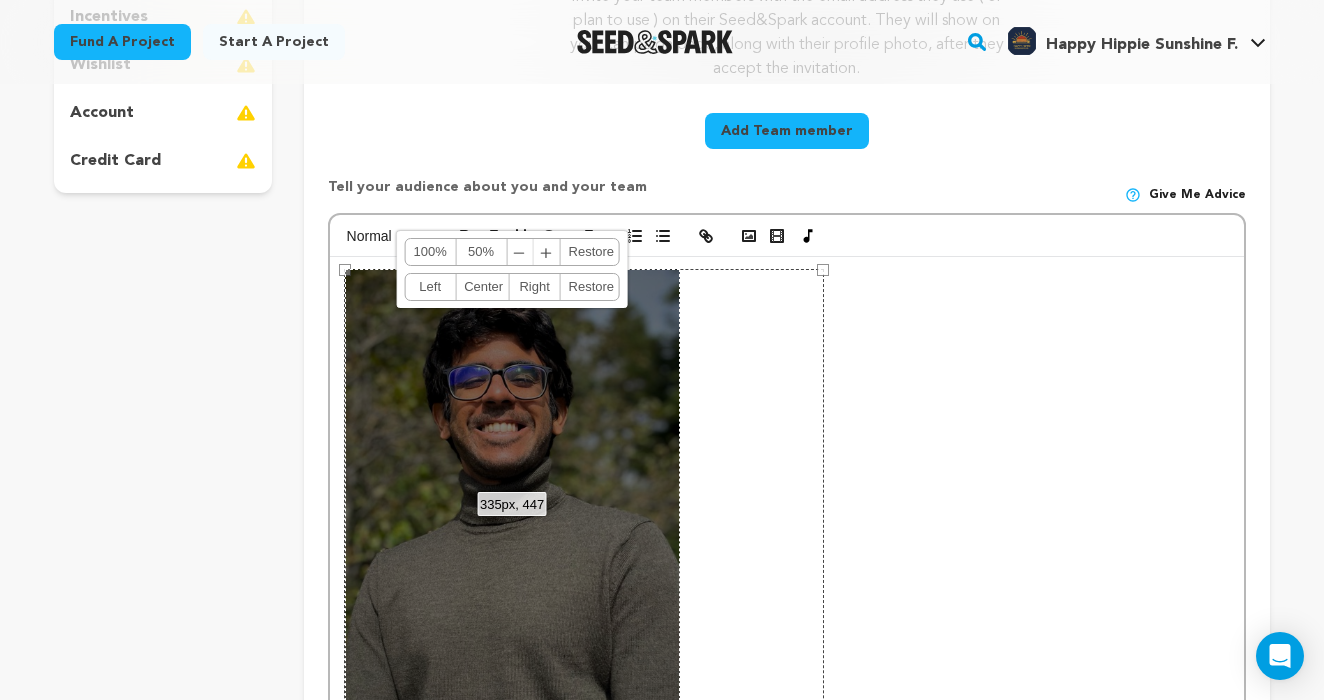 click on "﹣" at bounding box center [520, 252] 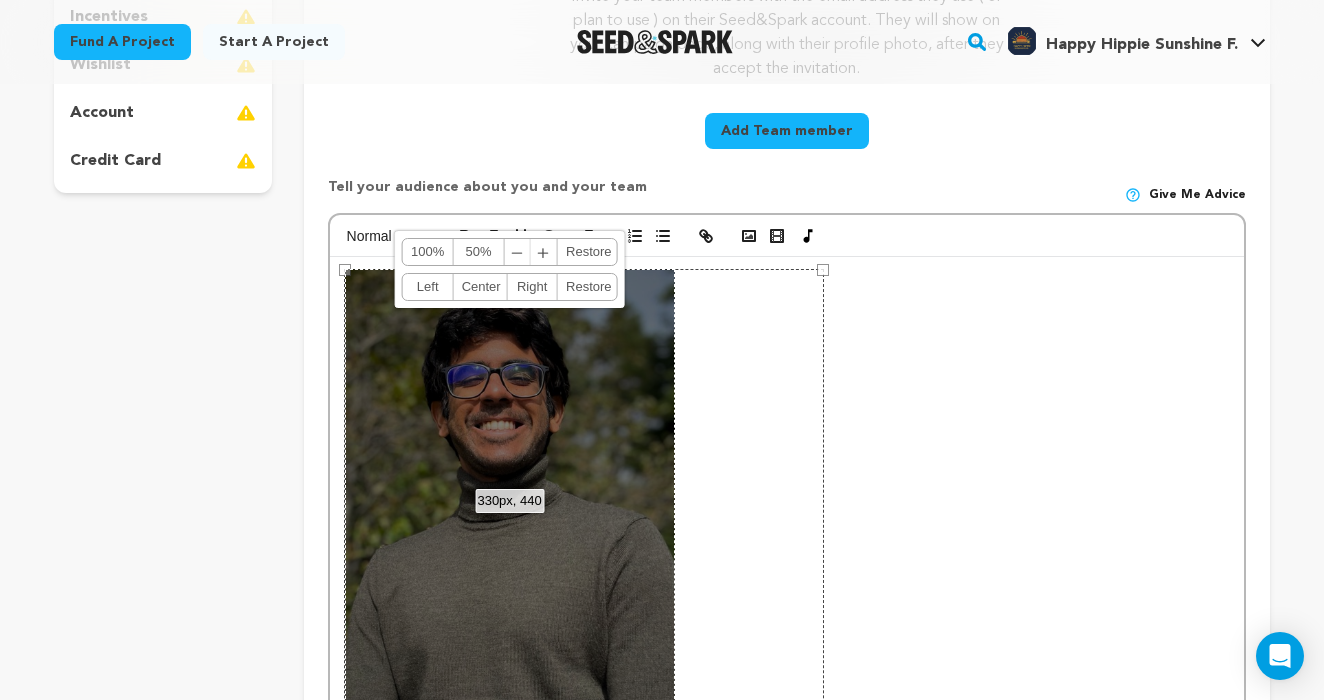 click on "﹣" at bounding box center (518, 252) 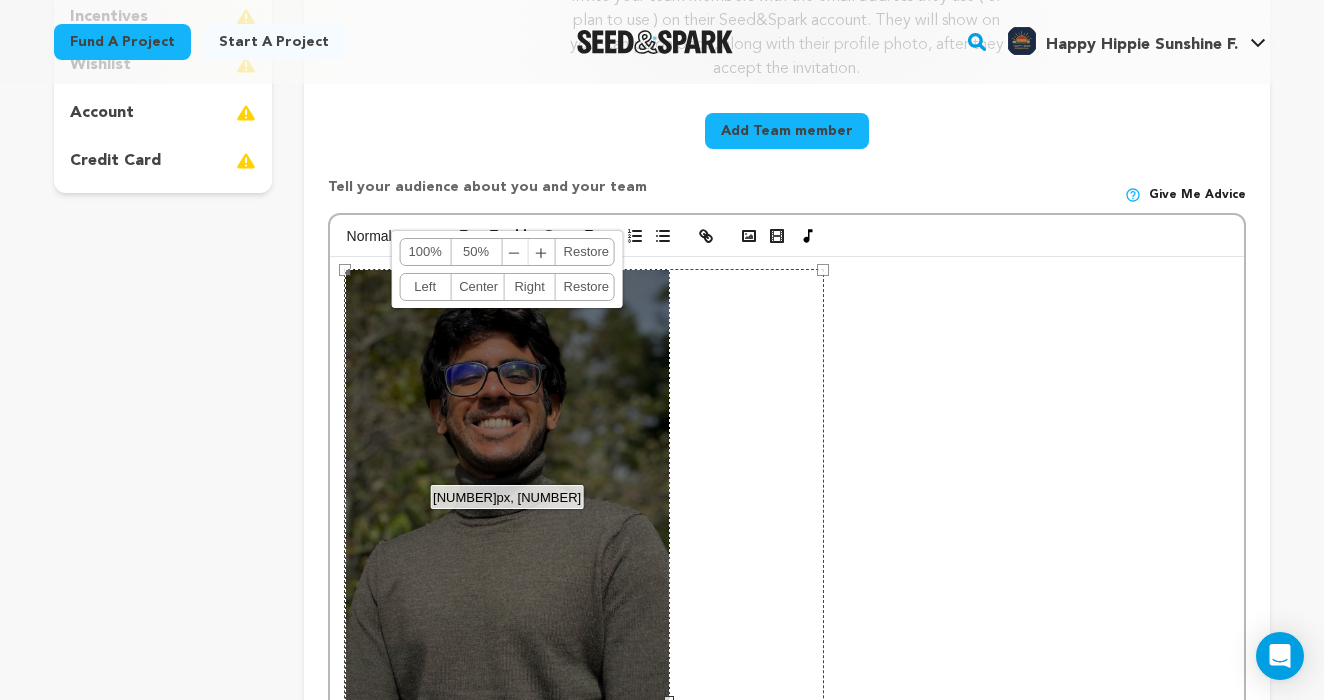 click on "﹣" at bounding box center [515, 252] 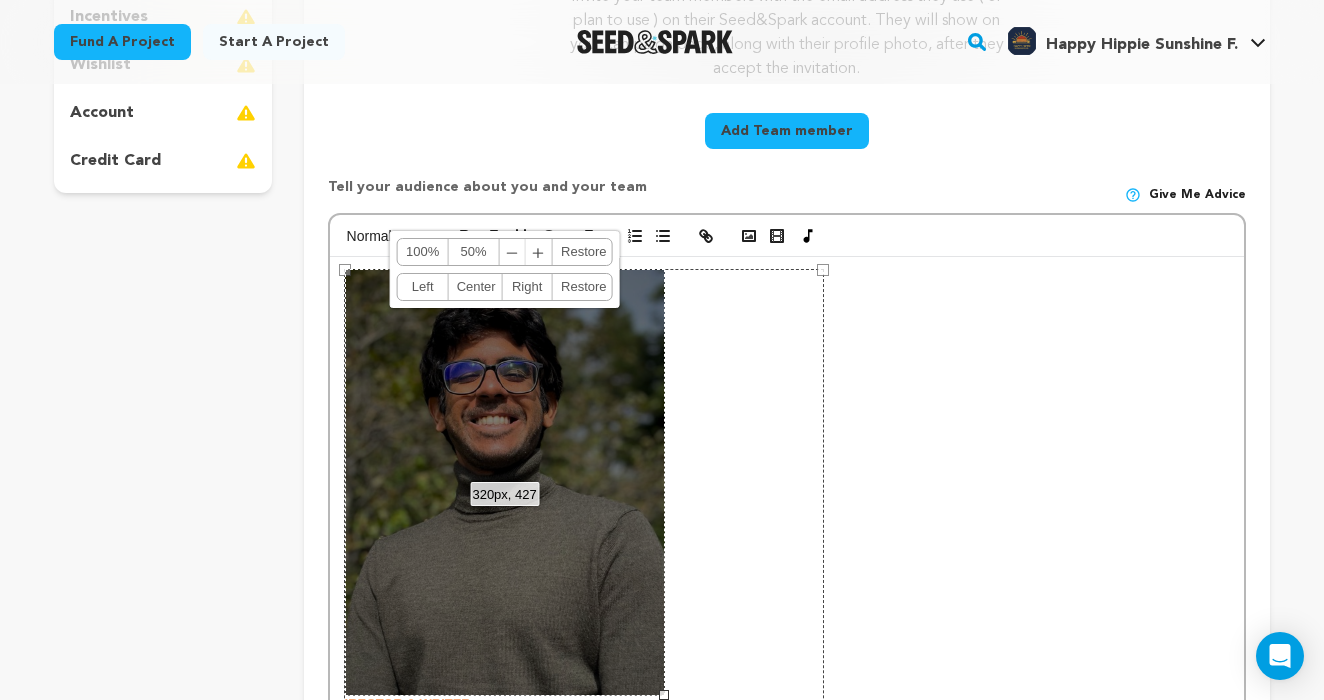 click on "﹣" at bounding box center [513, 252] 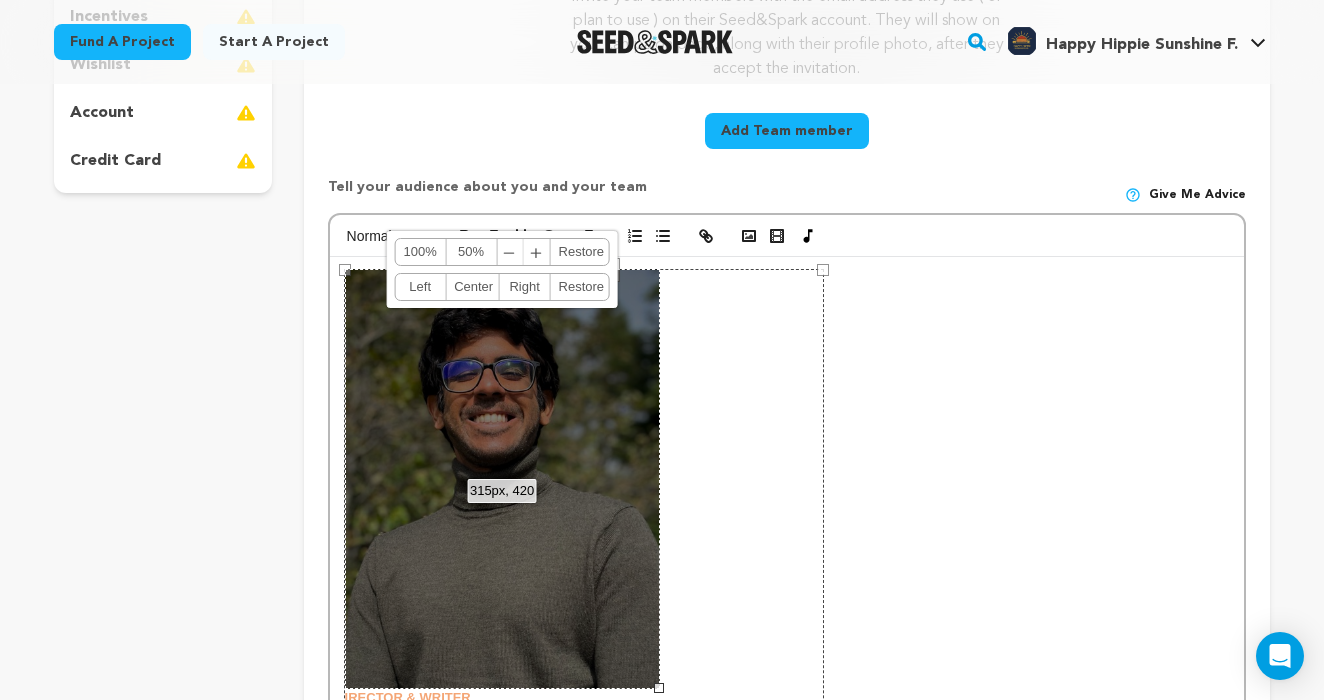 click on "﹣" at bounding box center [510, 252] 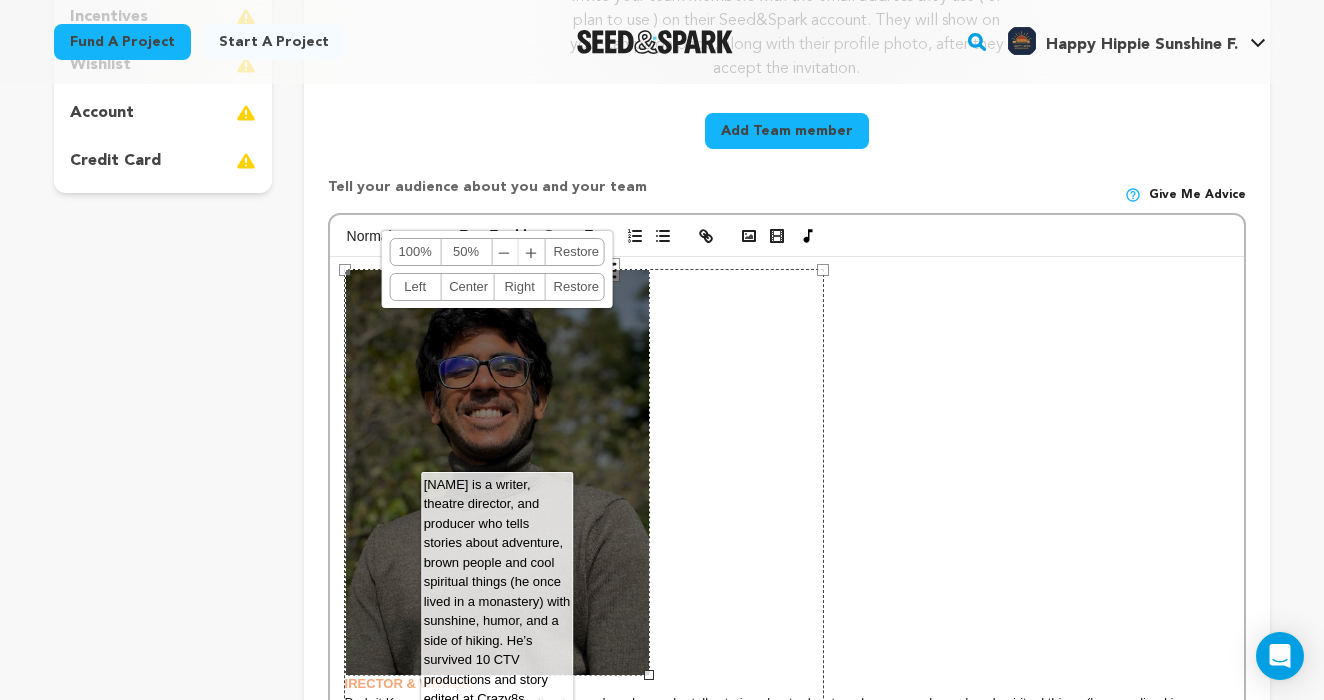 click on "﹣" at bounding box center (505, 252) 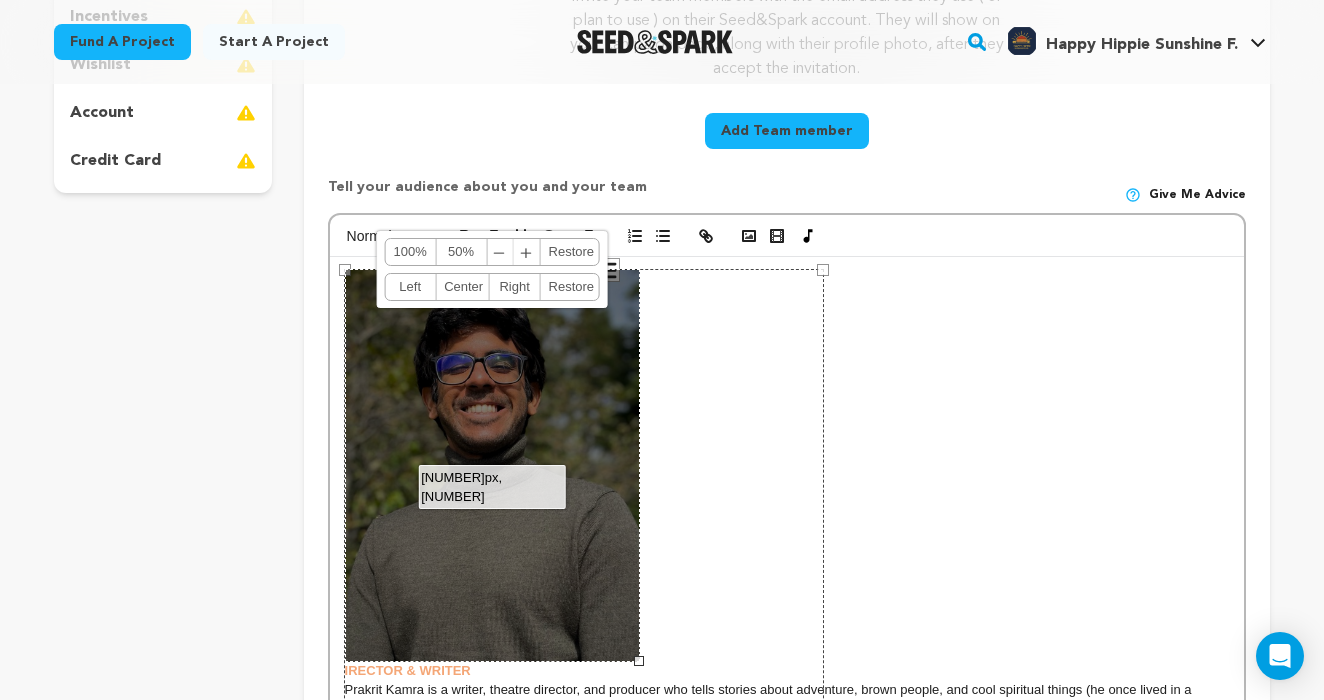 click on "﹣" at bounding box center [500, 252] 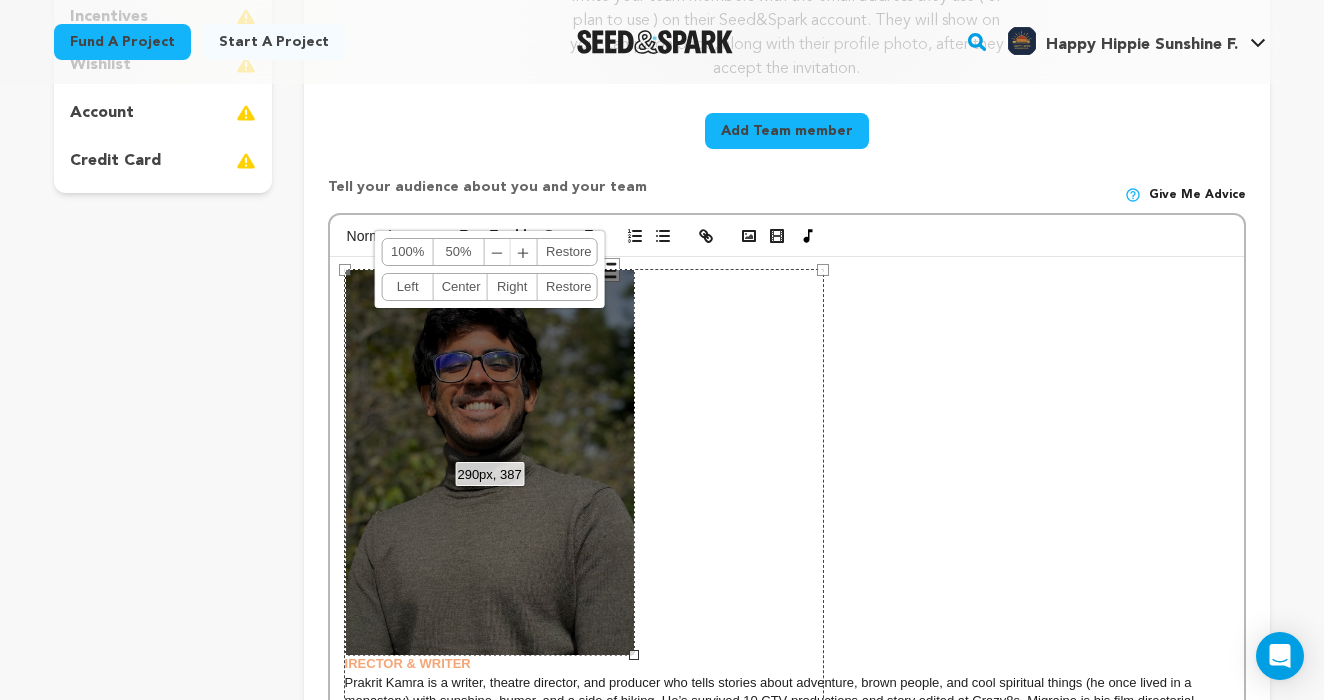 click on "﹣" at bounding box center [498, 252] 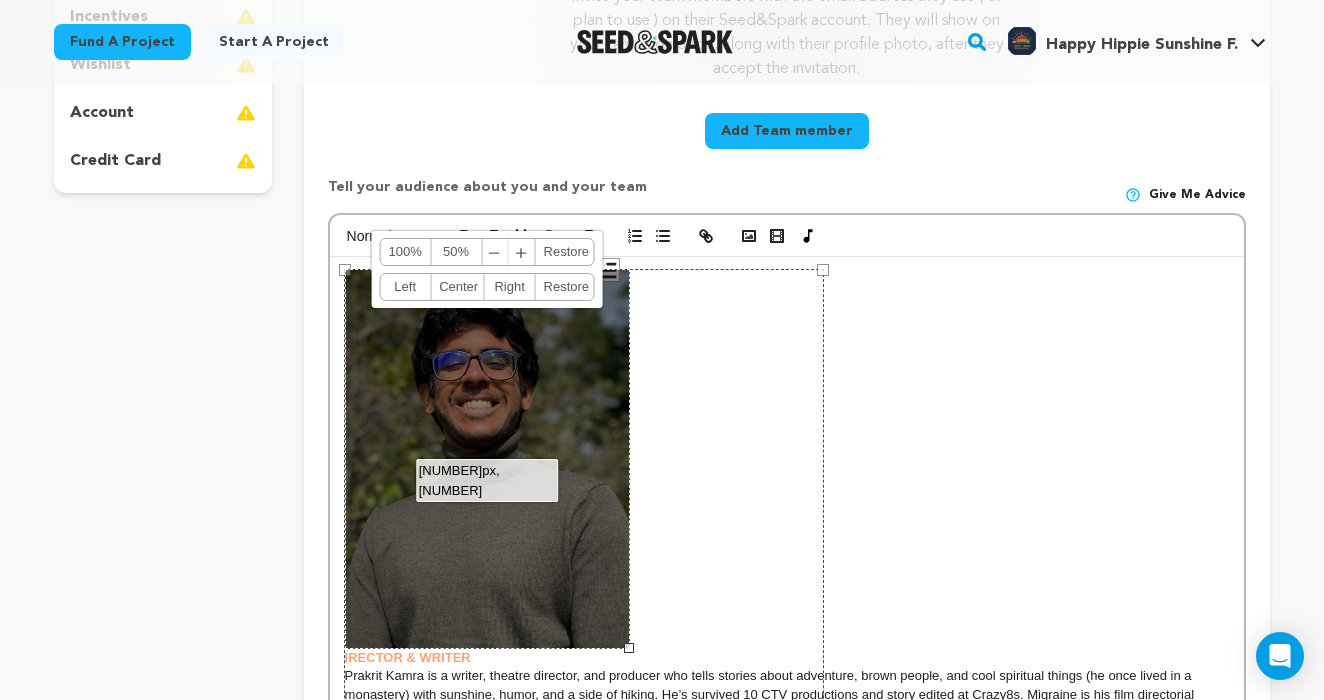 click on "﹣" at bounding box center (495, 252) 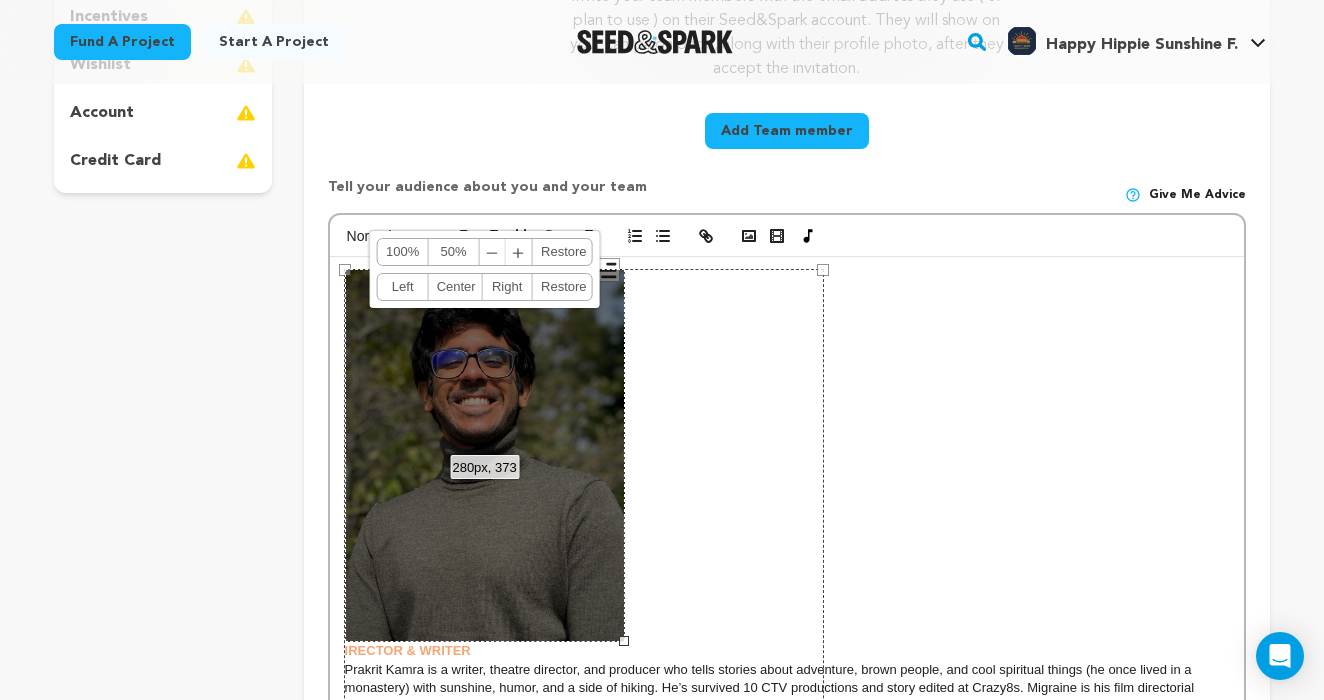 click on "﹣" at bounding box center [493, 252] 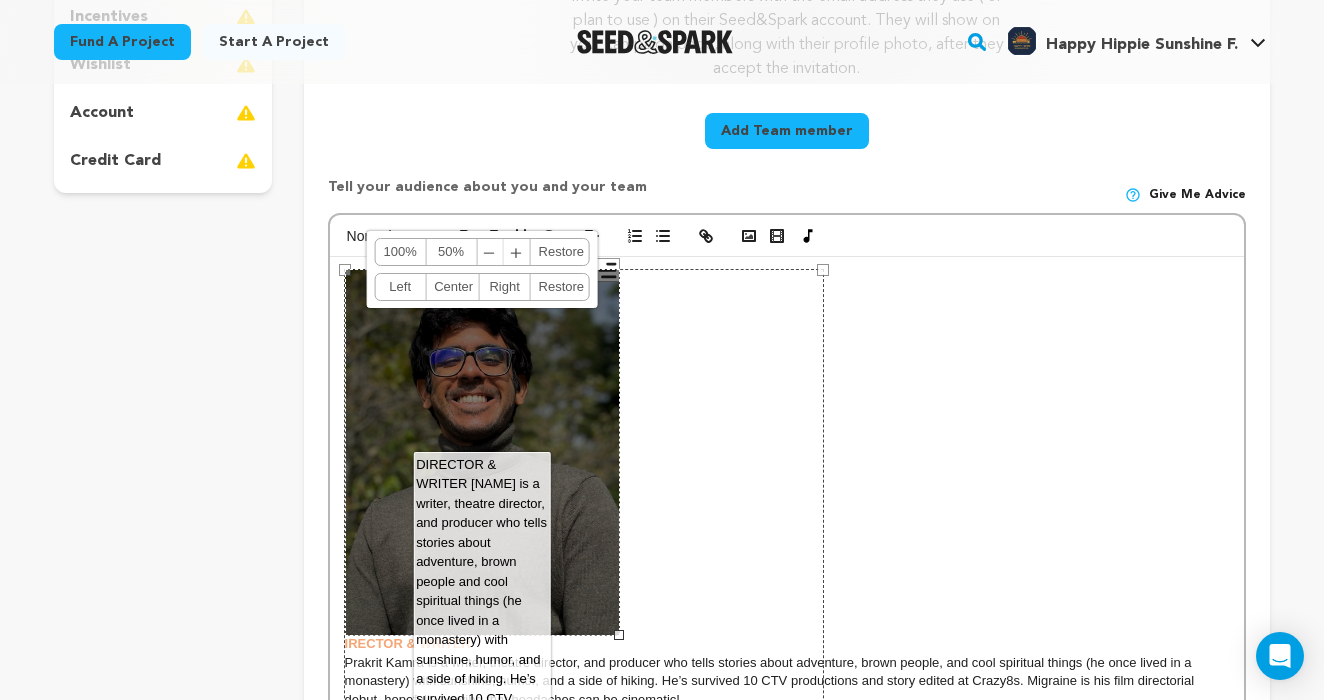 click on "﹣" at bounding box center [490, 252] 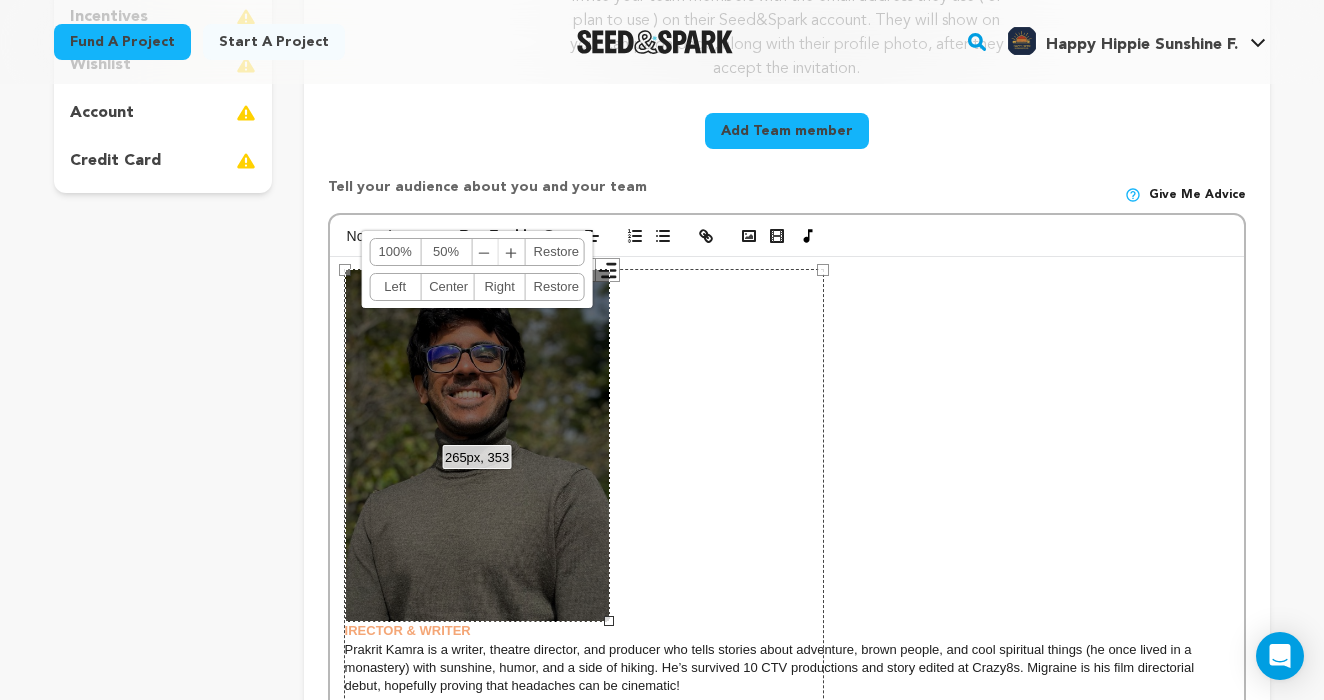 click on "﹣
﹢" at bounding box center (498, 252) 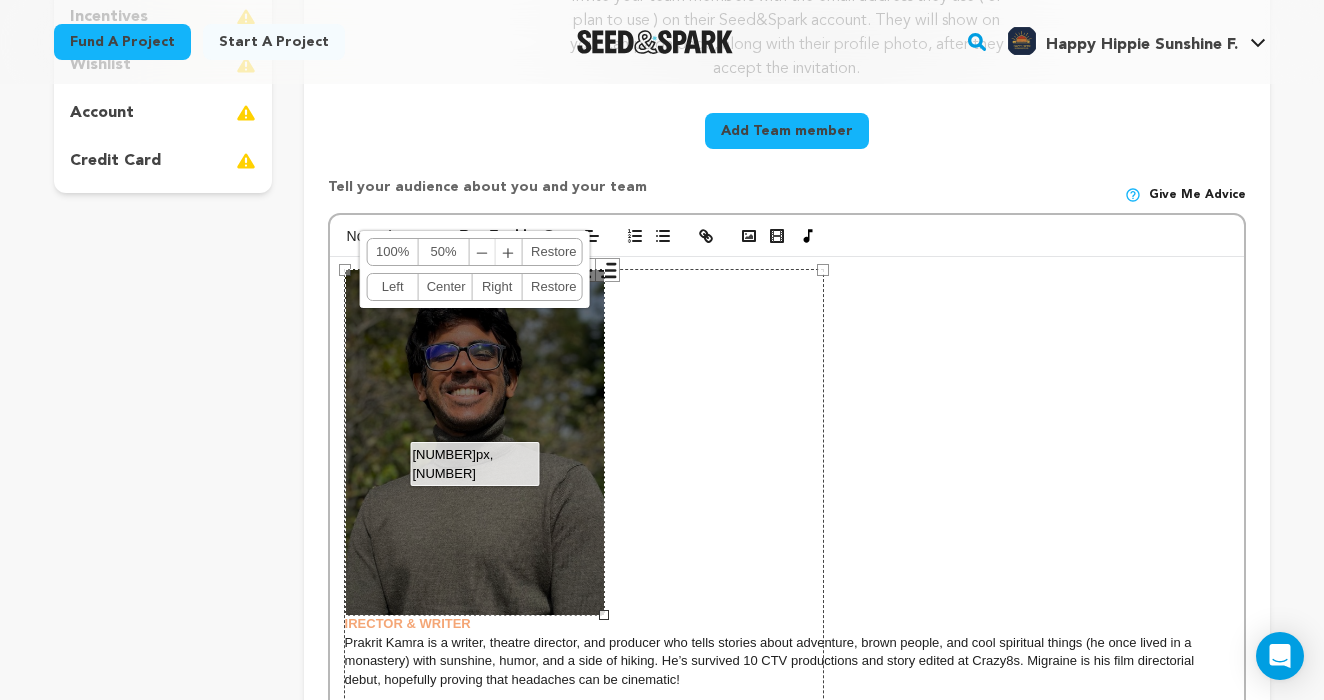 click on "﹣" at bounding box center [483, 252] 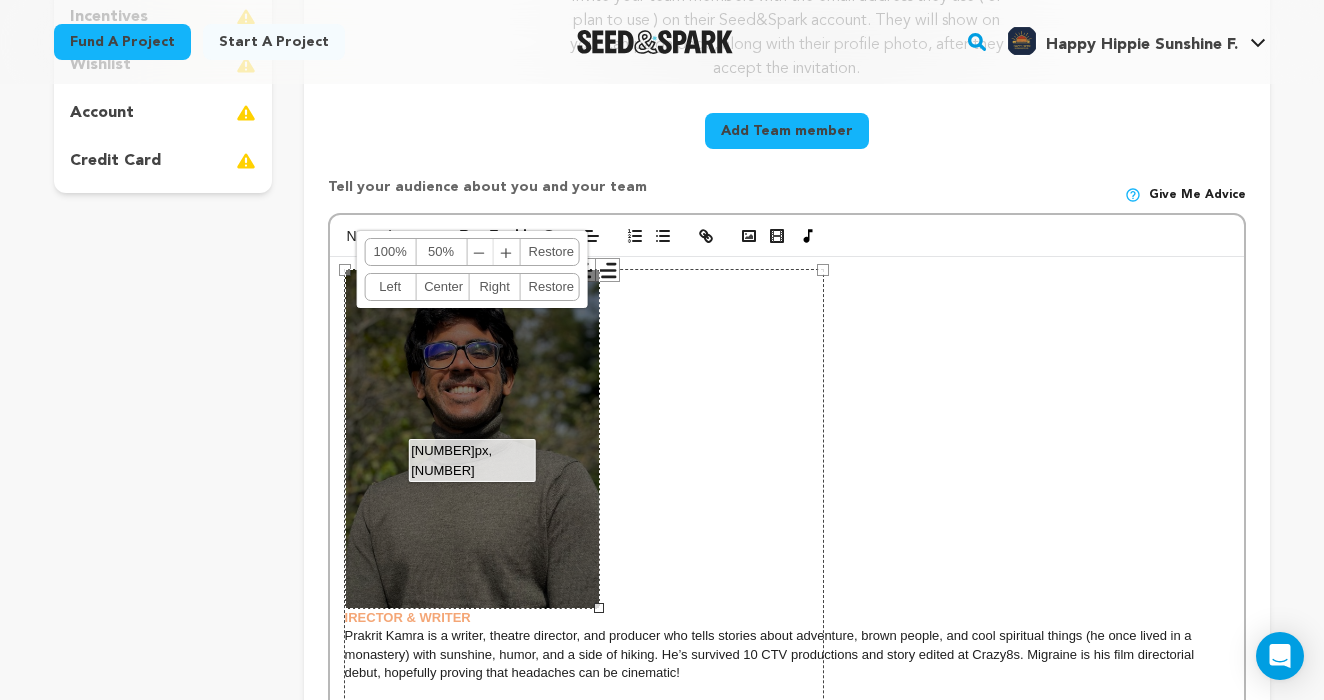 click on "﹣" at bounding box center (480, 252) 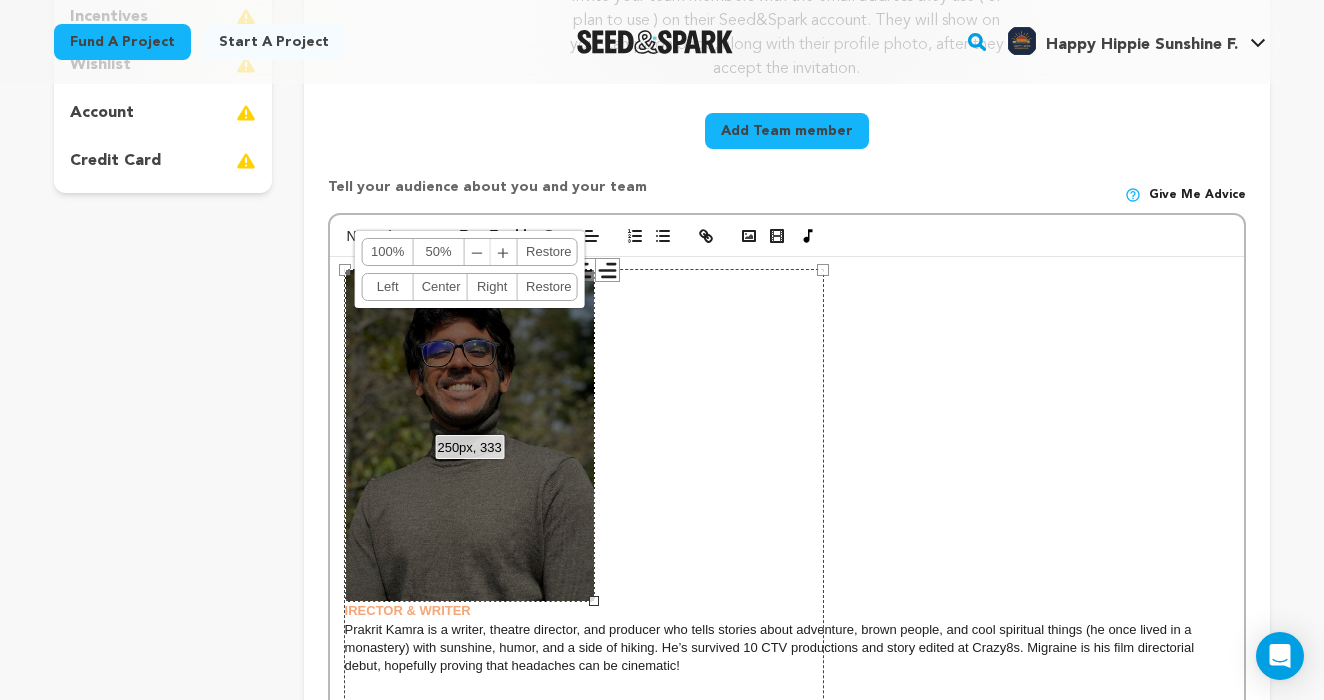 click on "﹣" at bounding box center [478, 252] 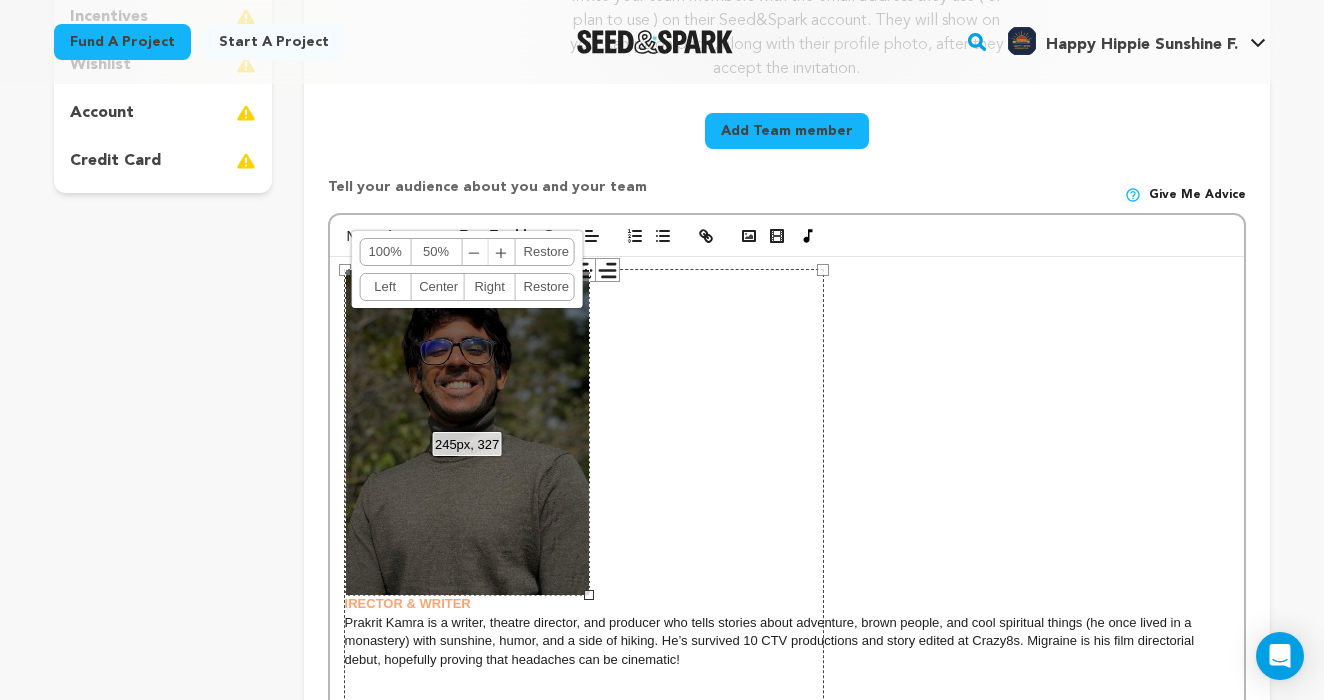 click on "﹣" at bounding box center (475, 252) 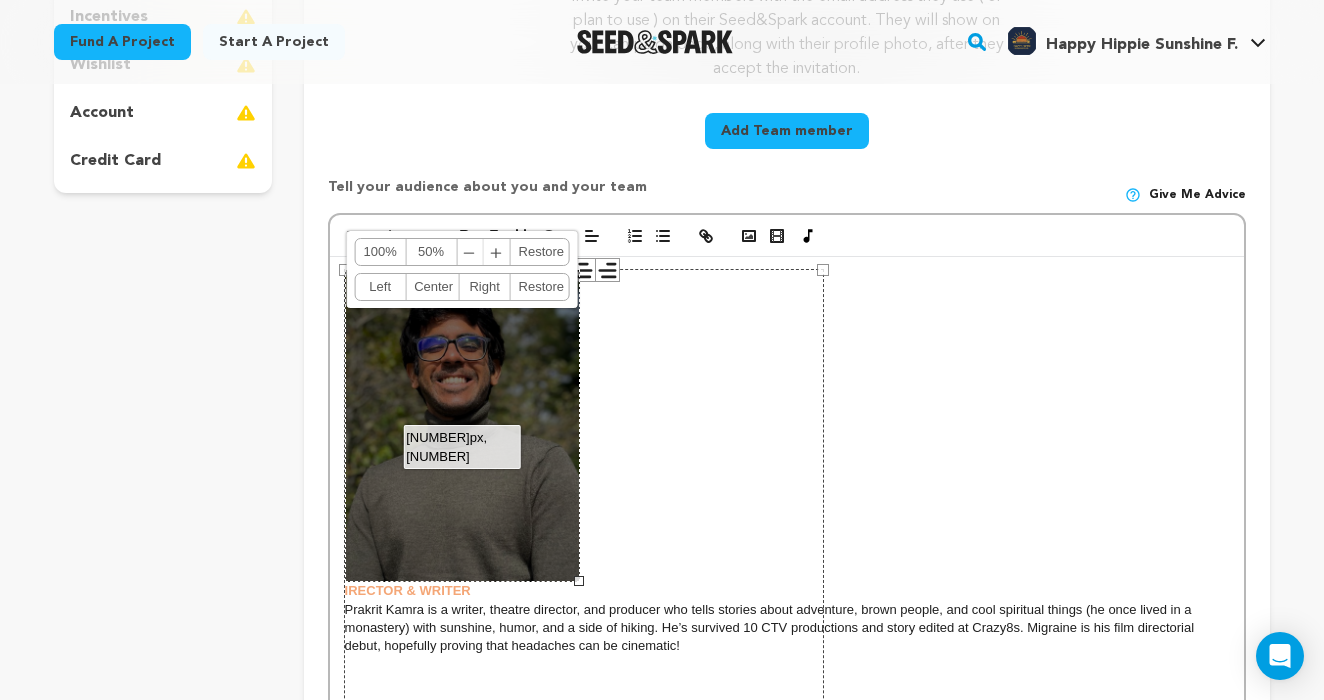 click on "﹣" at bounding box center [470, 252] 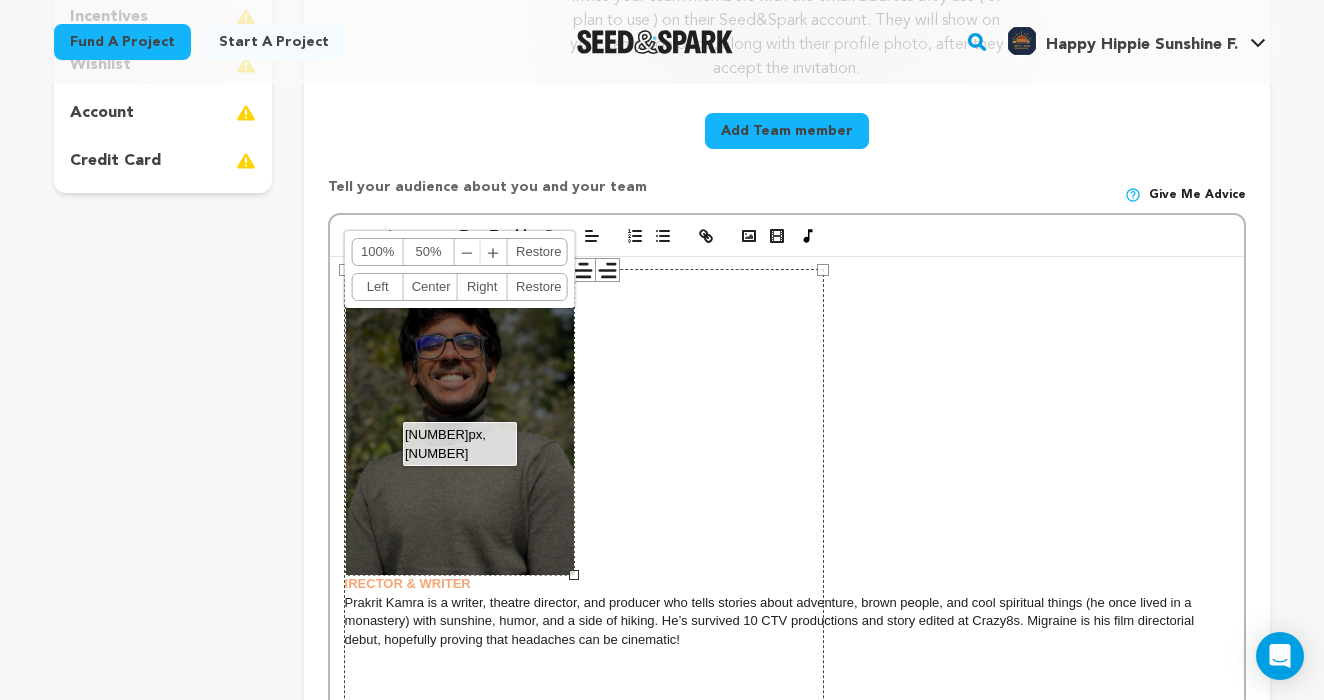 click on "﹣
﹢" at bounding box center (481, 252) 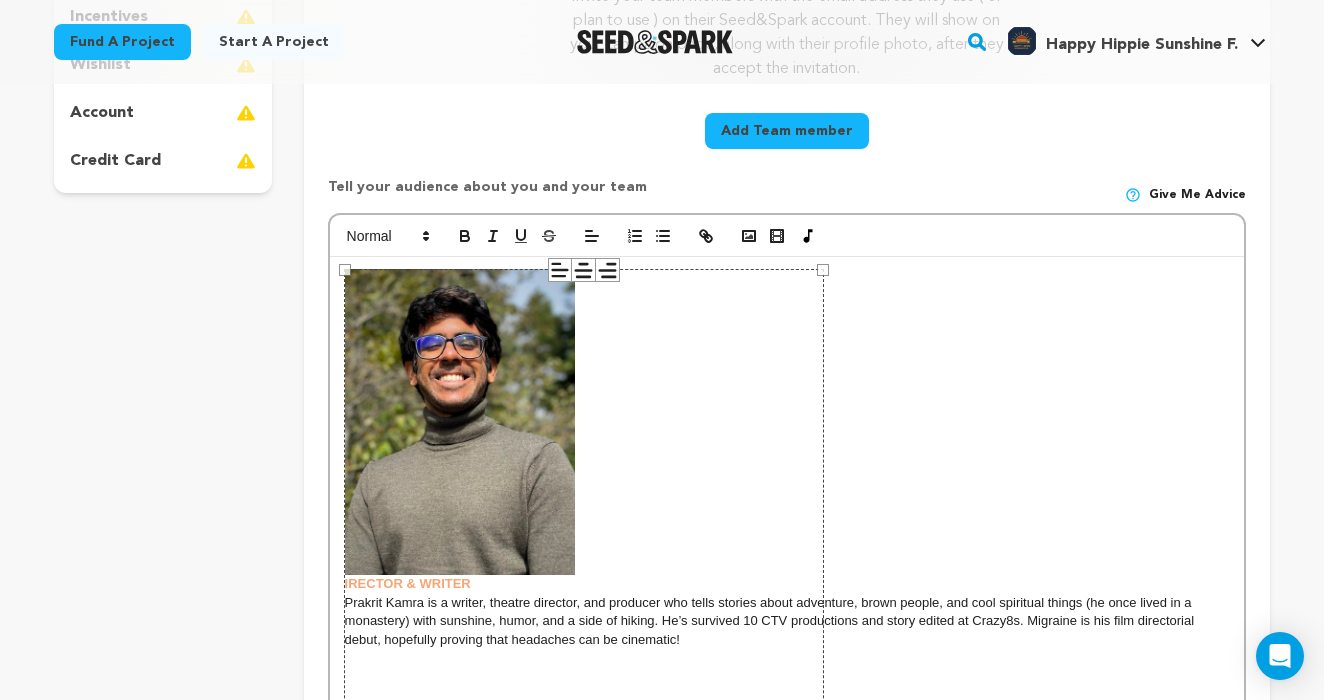 click on "480 × 640" at bounding box center (584, 589) 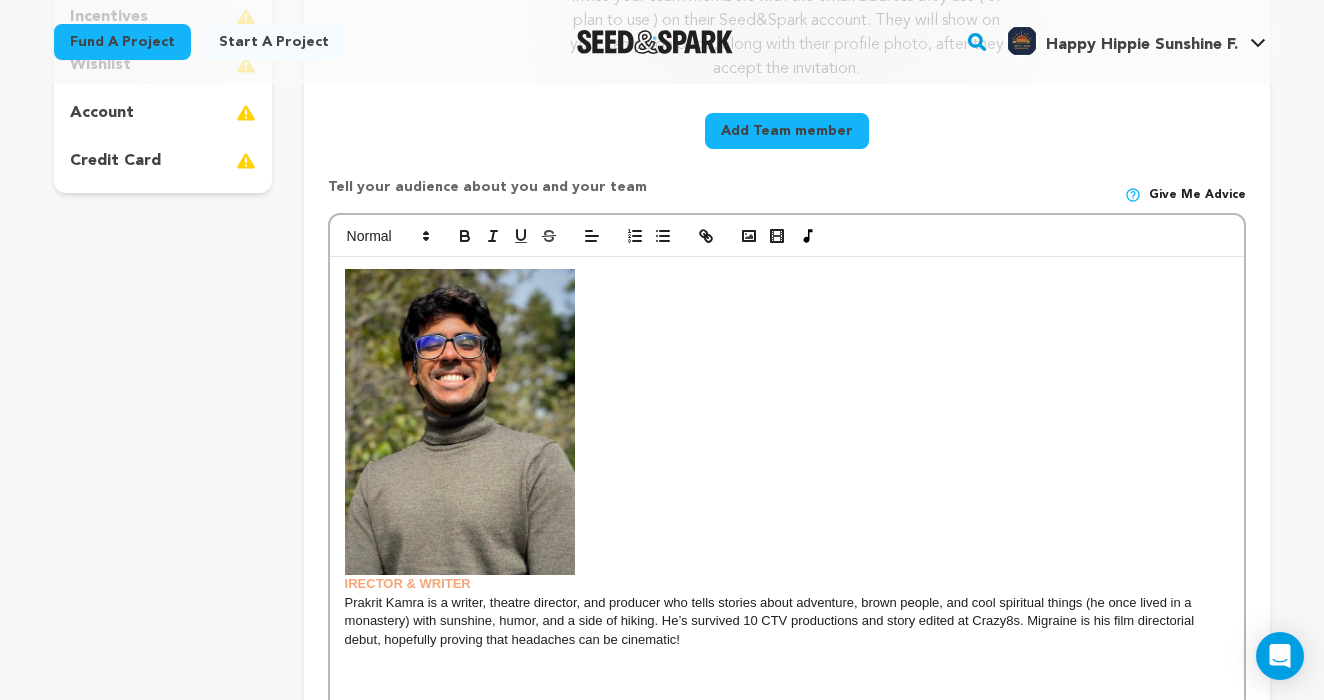 click on "Prakrit Kamra is a writer, theatre director, and producer who tells stories about adventure, brown people, and cool spiritual things (he once lived in a monastery) with sunshine, humor, and a side of hiking. He’s survived 10 CTV productions and story edited at Crazy8s. Migraine is his film directorial debut, hopefully proving that headaches can be cinematic!" at bounding box center [787, 621] 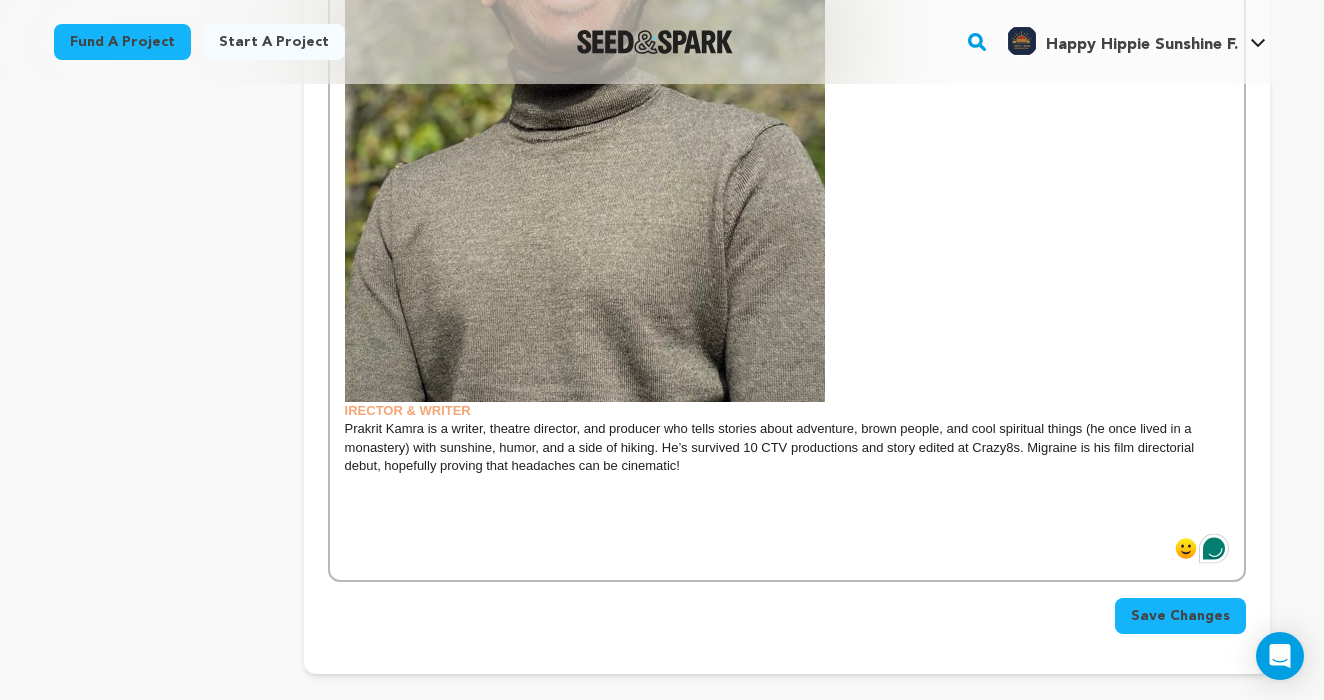 scroll, scrollTop: 991, scrollLeft: 0, axis: vertical 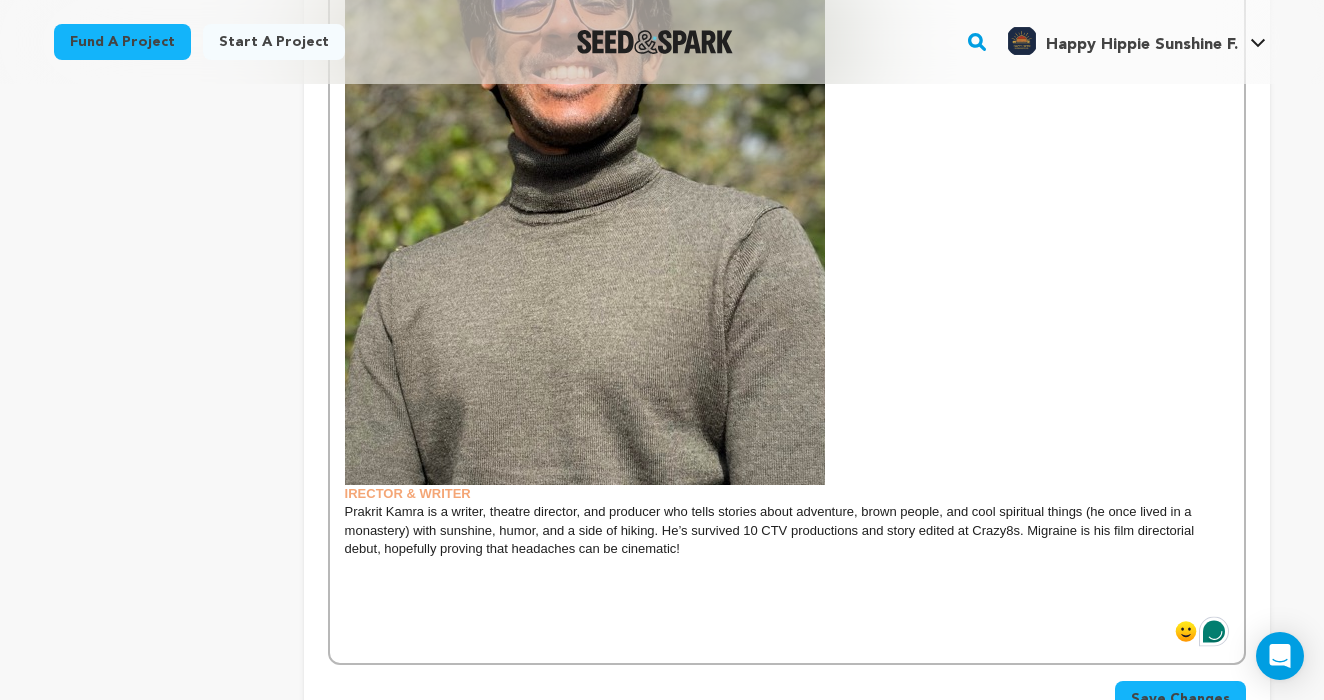 click at bounding box center [585, 165] 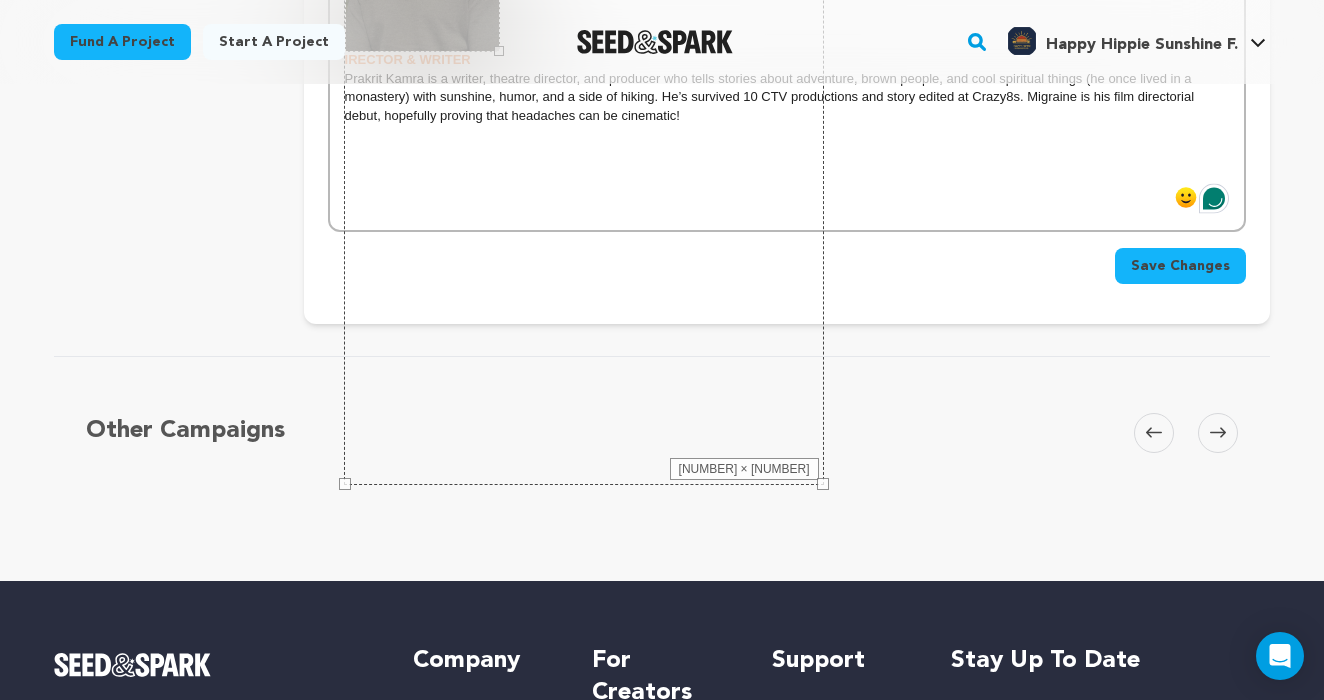 drag, startPoint x: 825, startPoint y: 485, endPoint x: 523, endPoint y: 188, distance: 423.57172 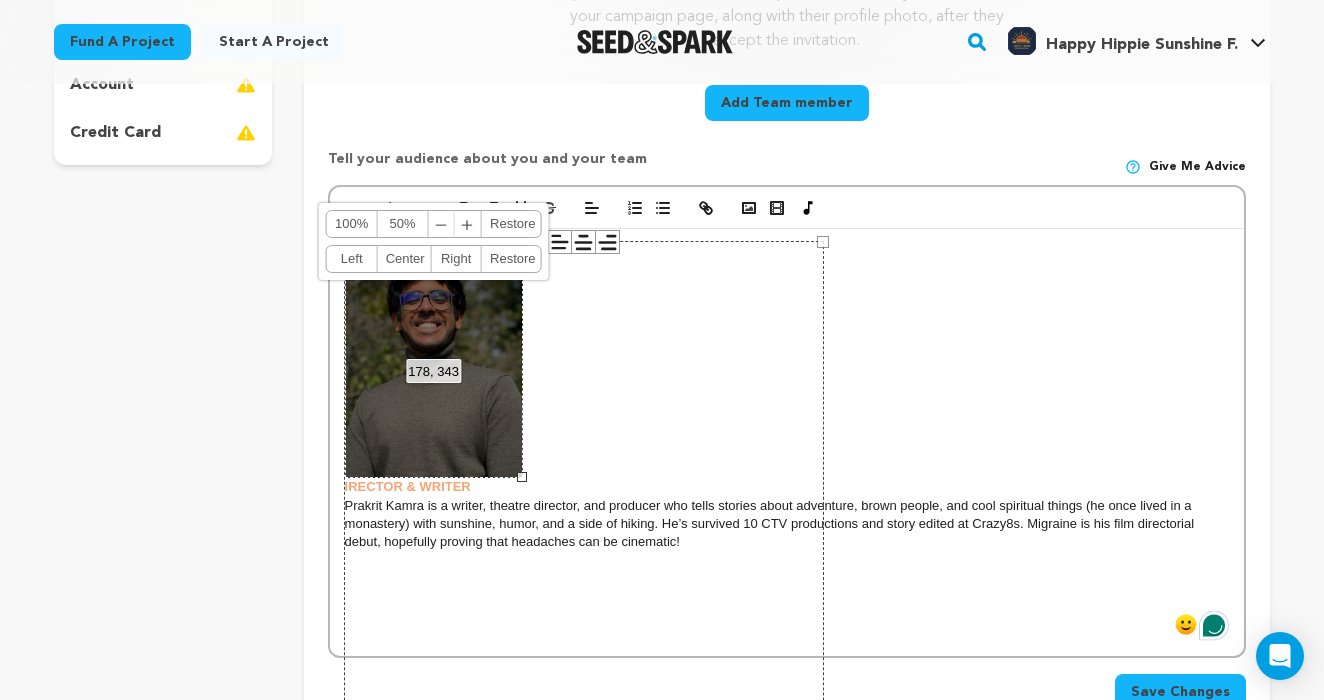 scroll, scrollTop: 549, scrollLeft: 0, axis: vertical 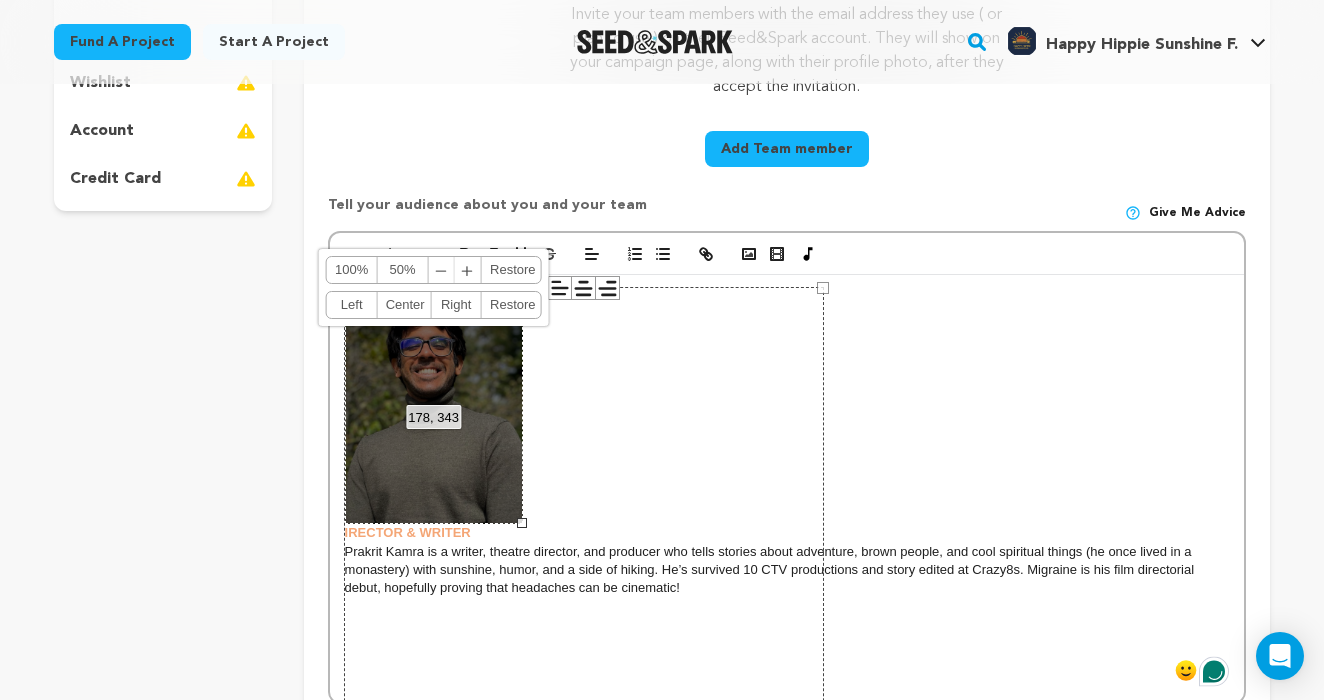click on "480 × 640" at bounding box center [584, 607] 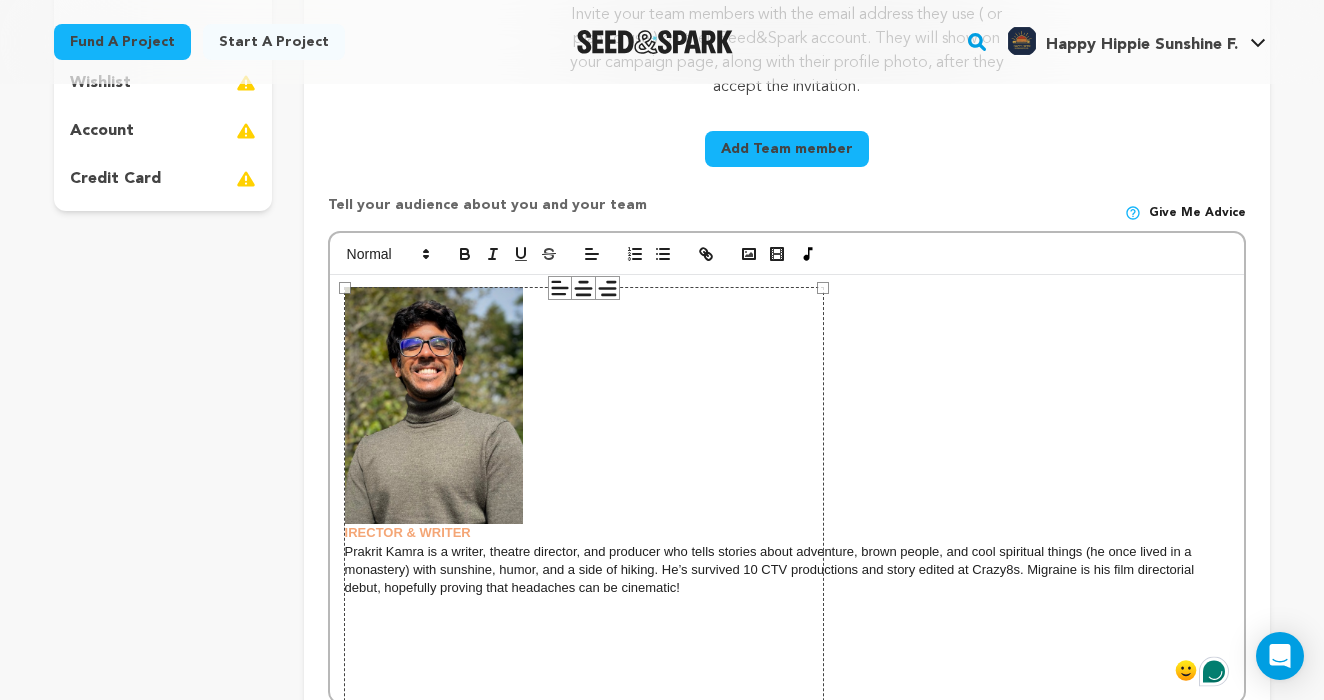 click on "IRECTOR & WRITER" at bounding box center (787, 413) 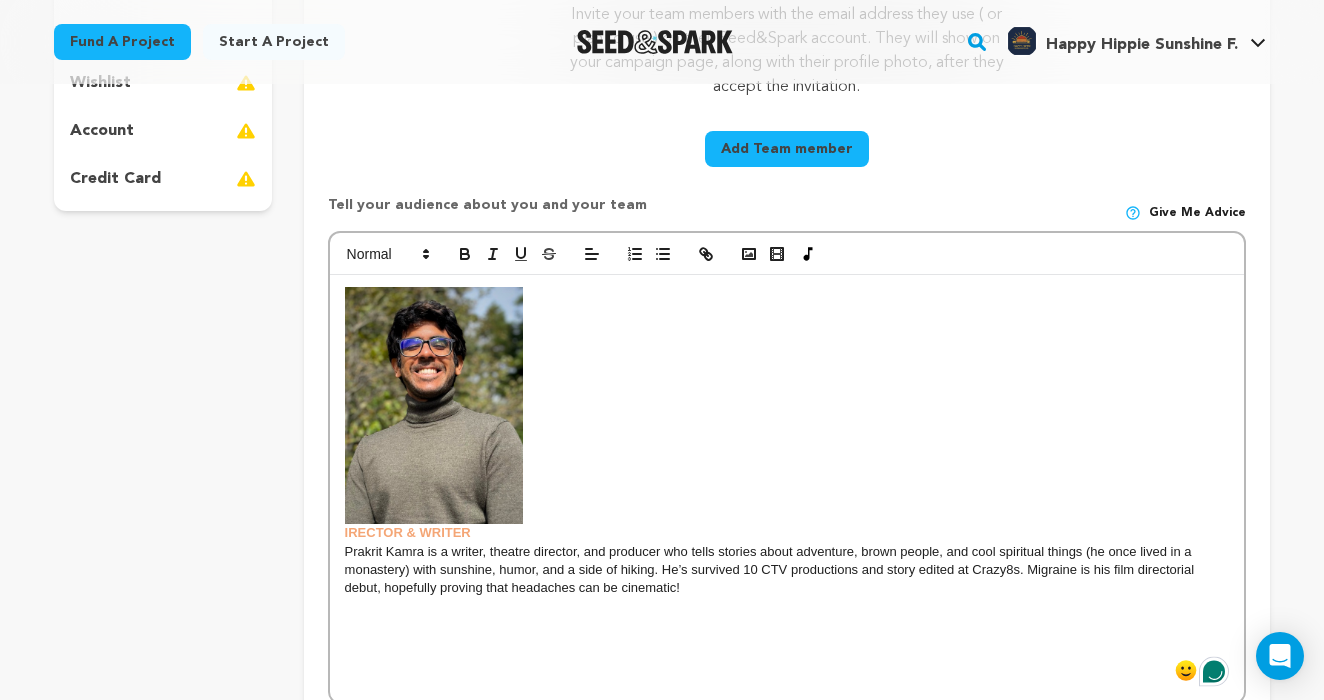 click on "IRECTOR & WRITER" at bounding box center [787, 413] 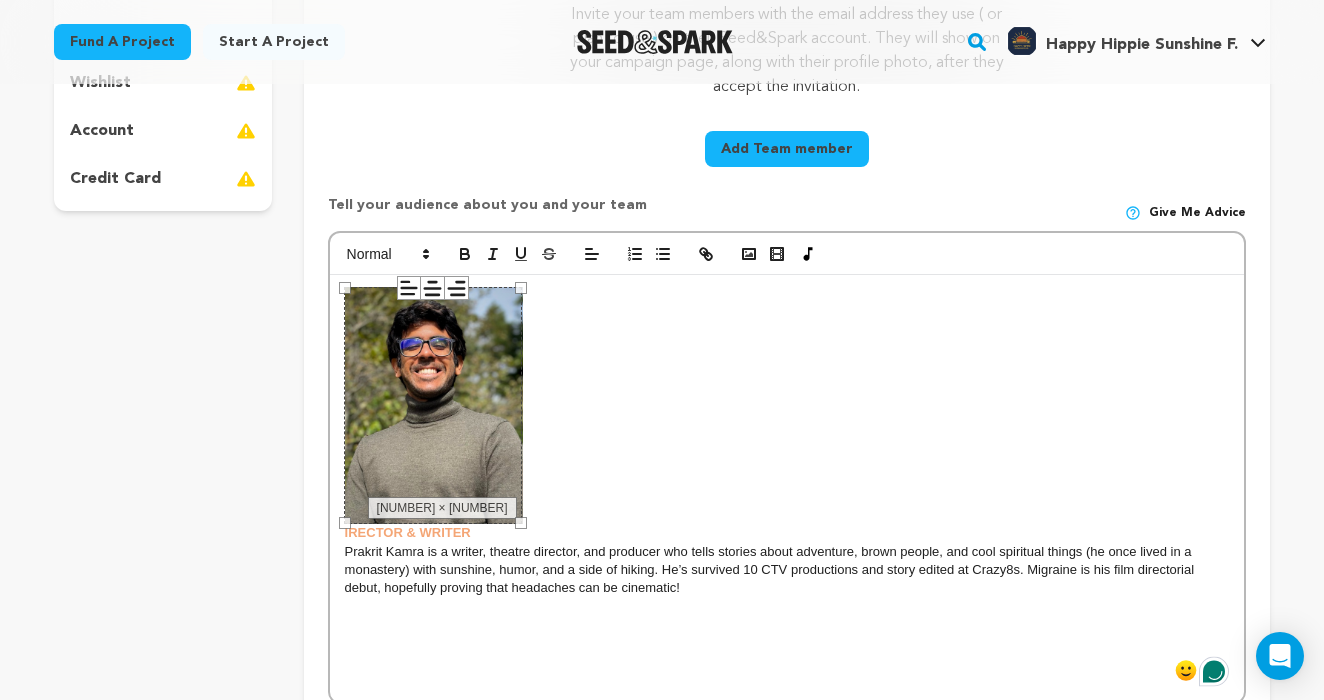 click on "IRECTOR & WRITER" at bounding box center (787, 413) 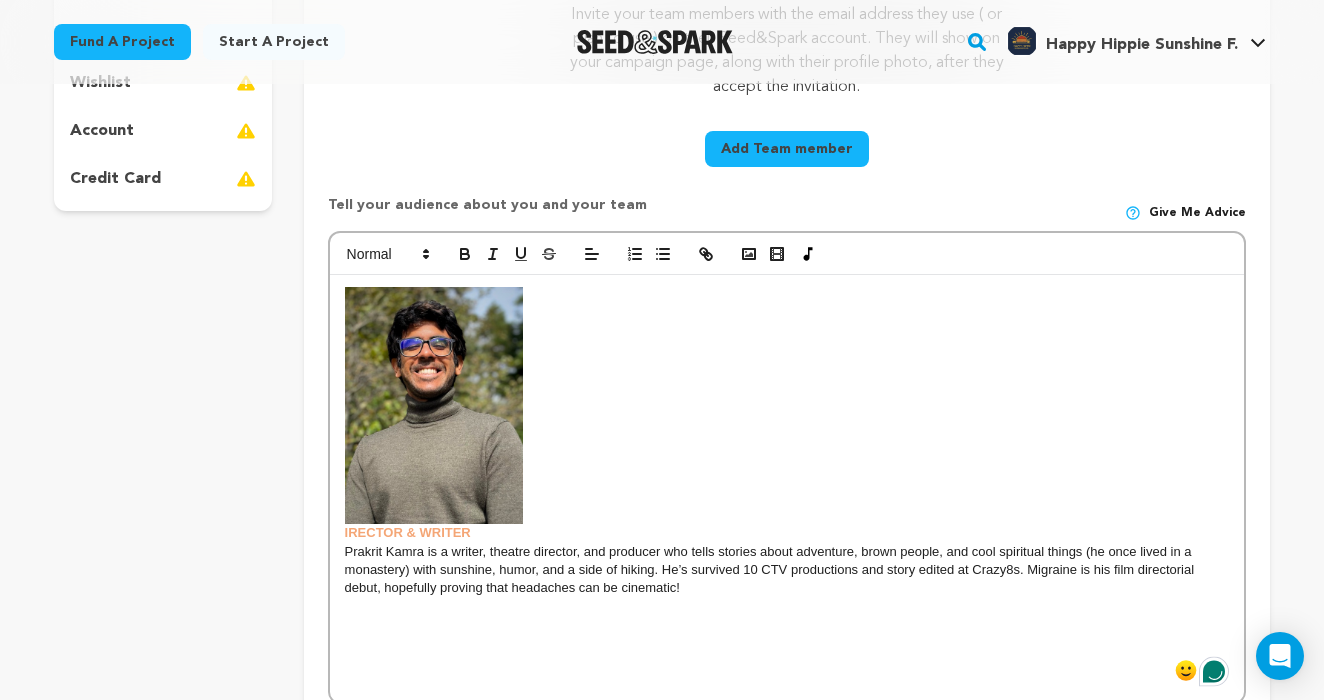 click on "IRECTOR & WRITER" at bounding box center (787, 415) 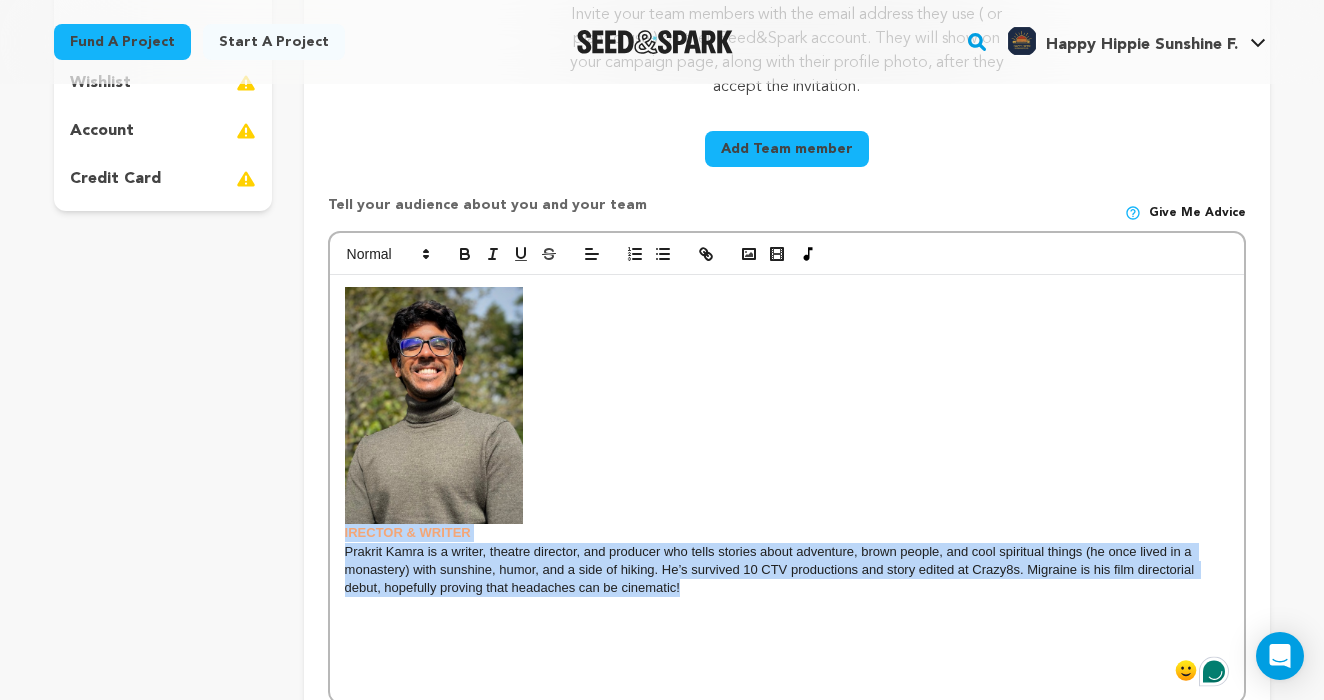 drag, startPoint x: 342, startPoint y: 536, endPoint x: 705, endPoint y: 587, distance: 366.56512 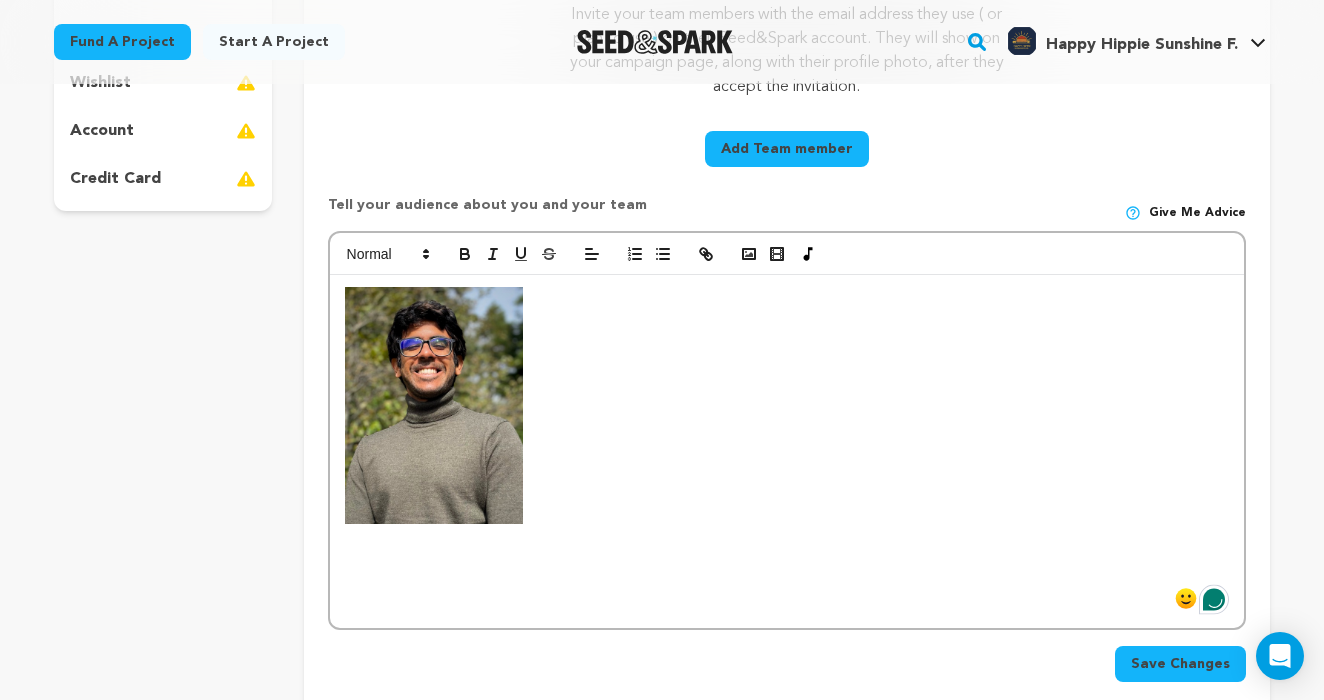 click at bounding box center [787, 405] 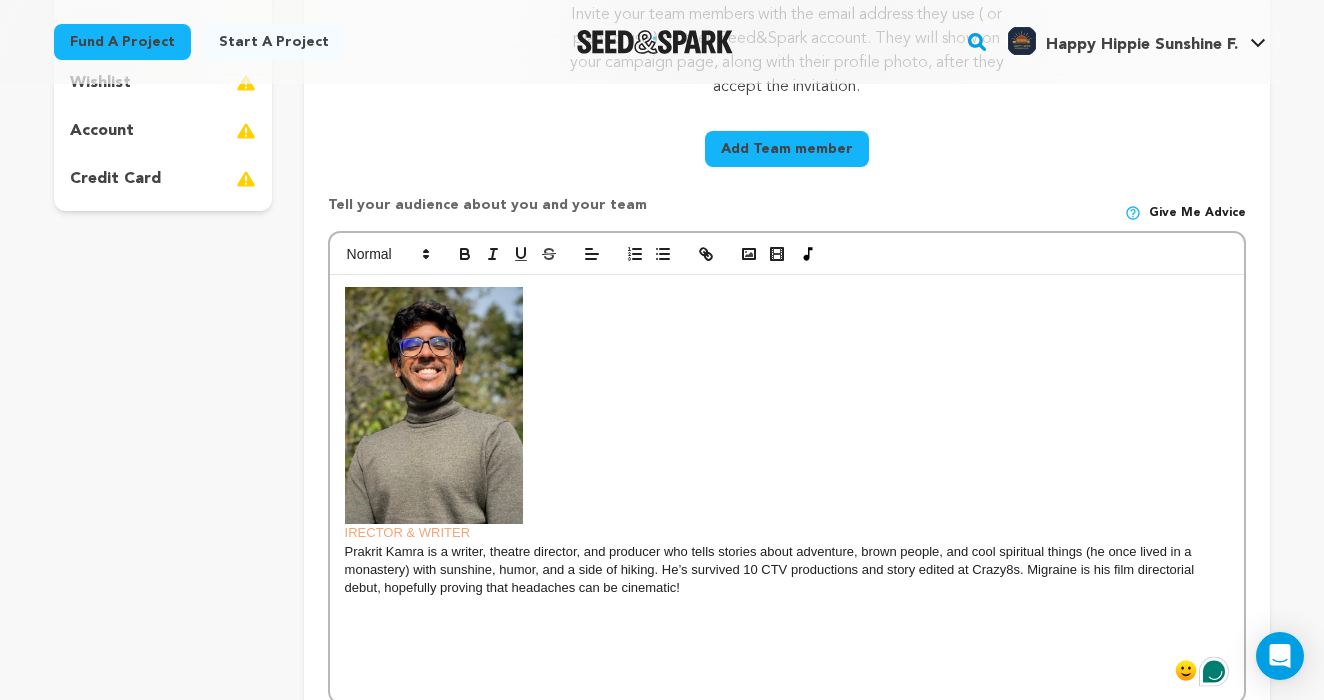 scroll, scrollTop: 19, scrollLeft: 0, axis: vertical 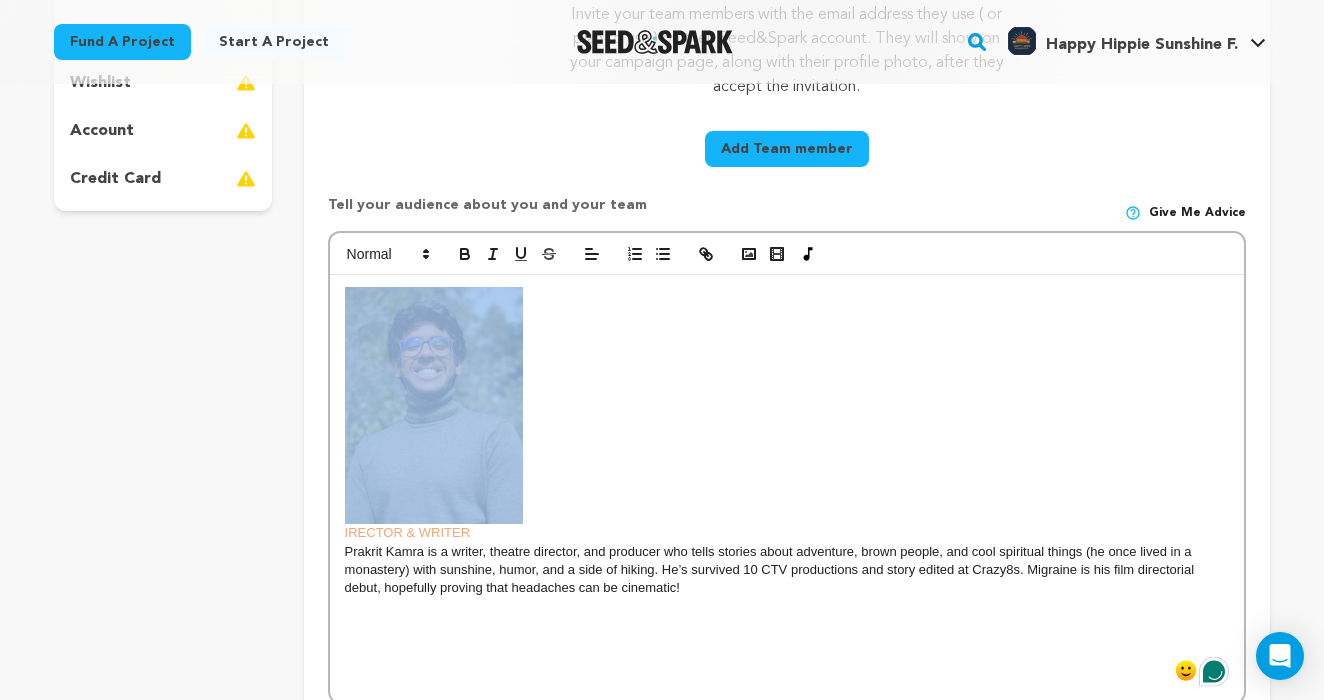 click at bounding box center [787, 405] 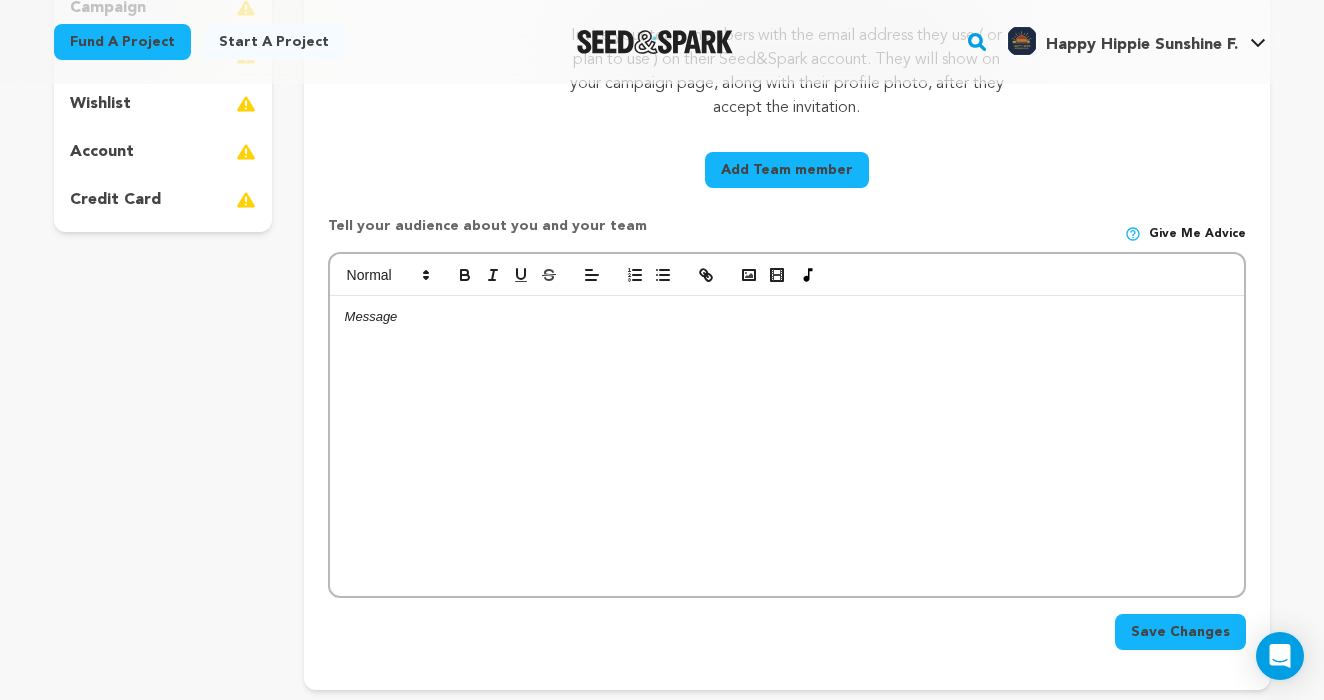 scroll, scrollTop: 514, scrollLeft: 0, axis: vertical 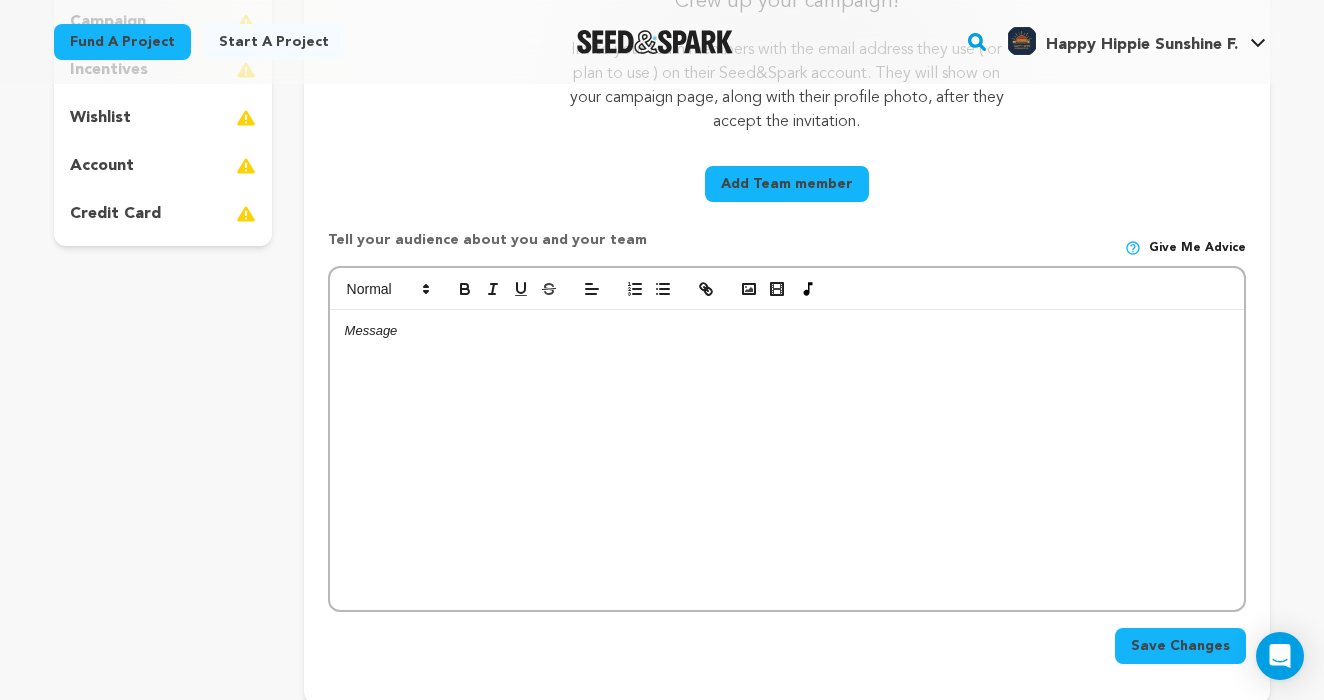 click at bounding box center (787, 460) 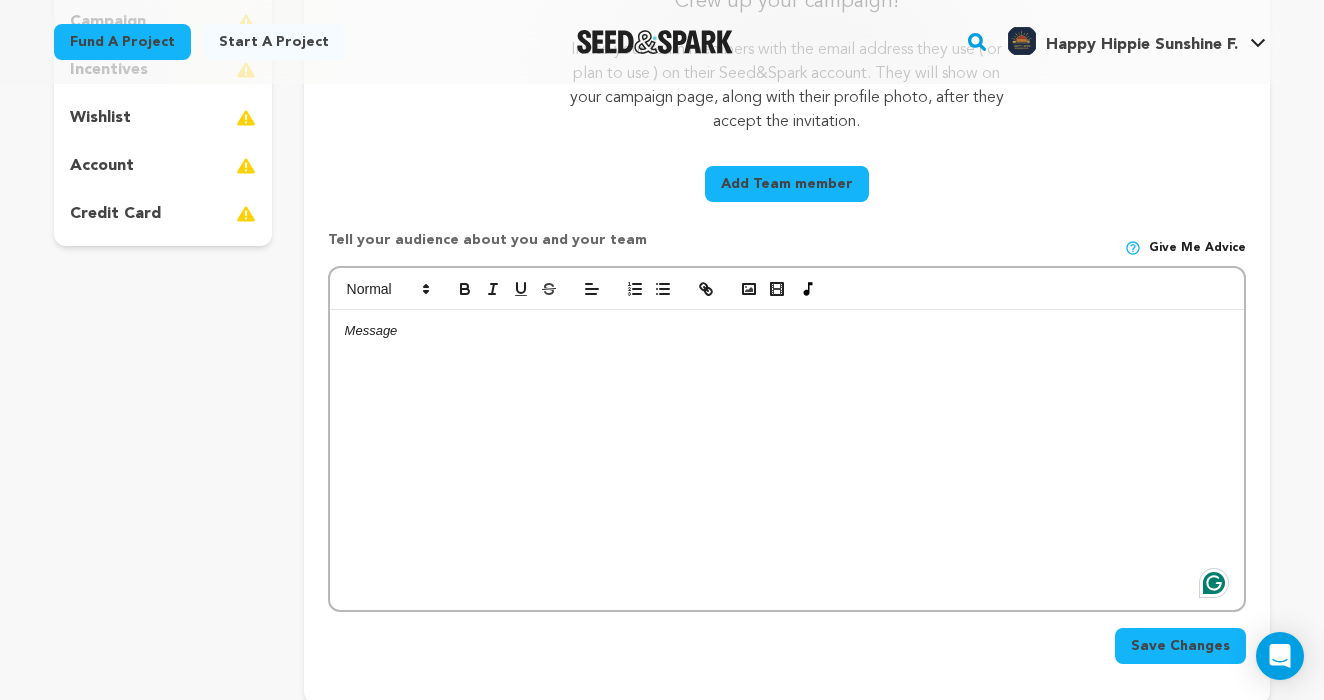 click at bounding box center (787, 460) 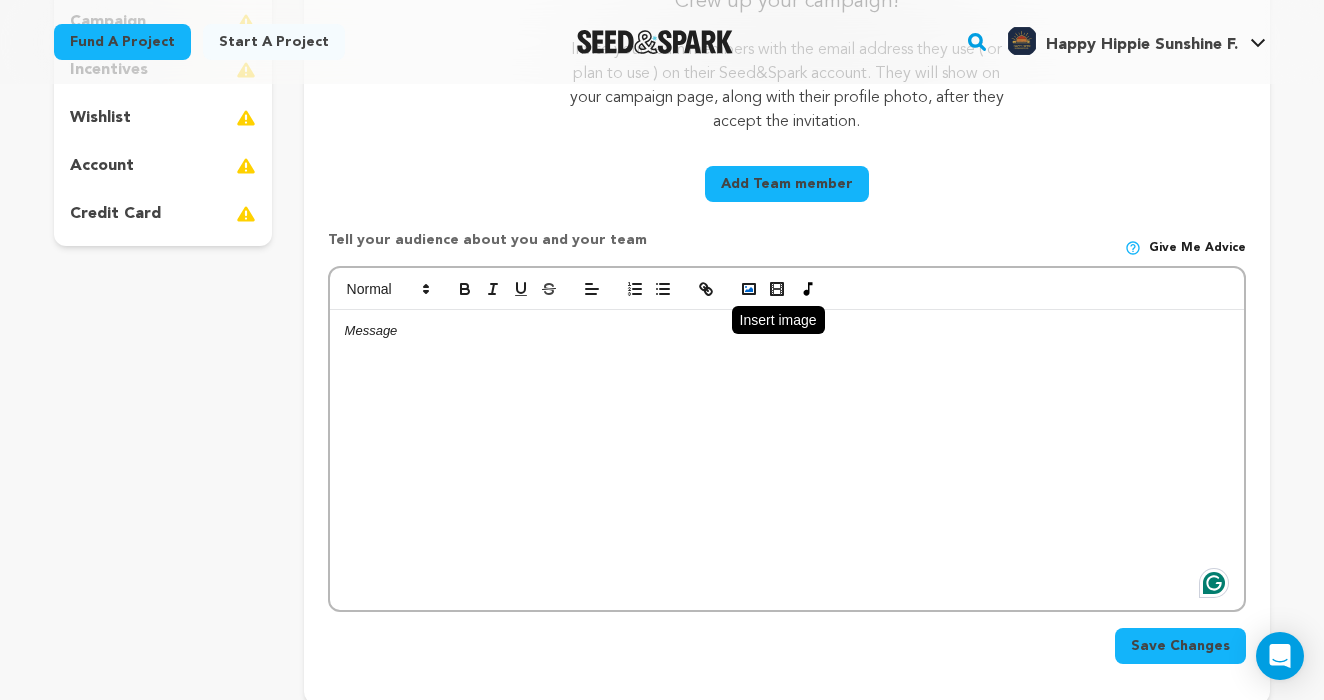 click 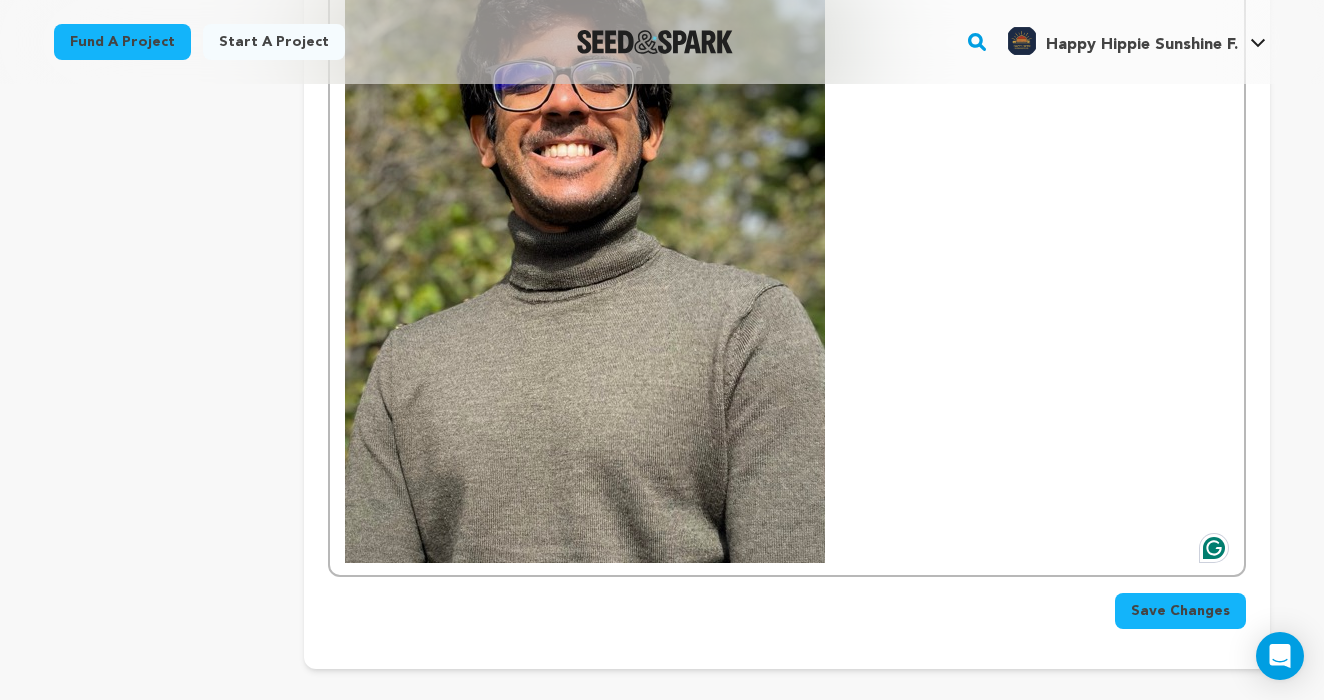 scroll, scrollTop: 928, scrollLeft: 0, axis: vertical 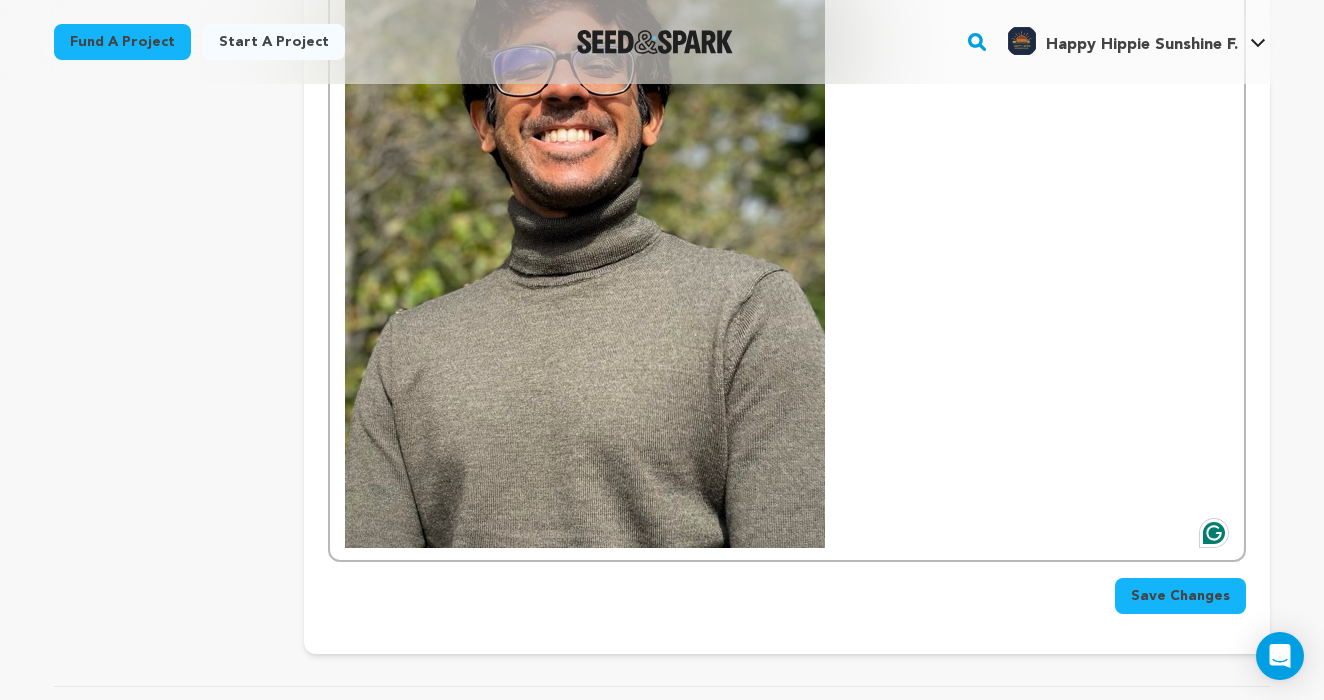 click at bounding box center [585, 228] 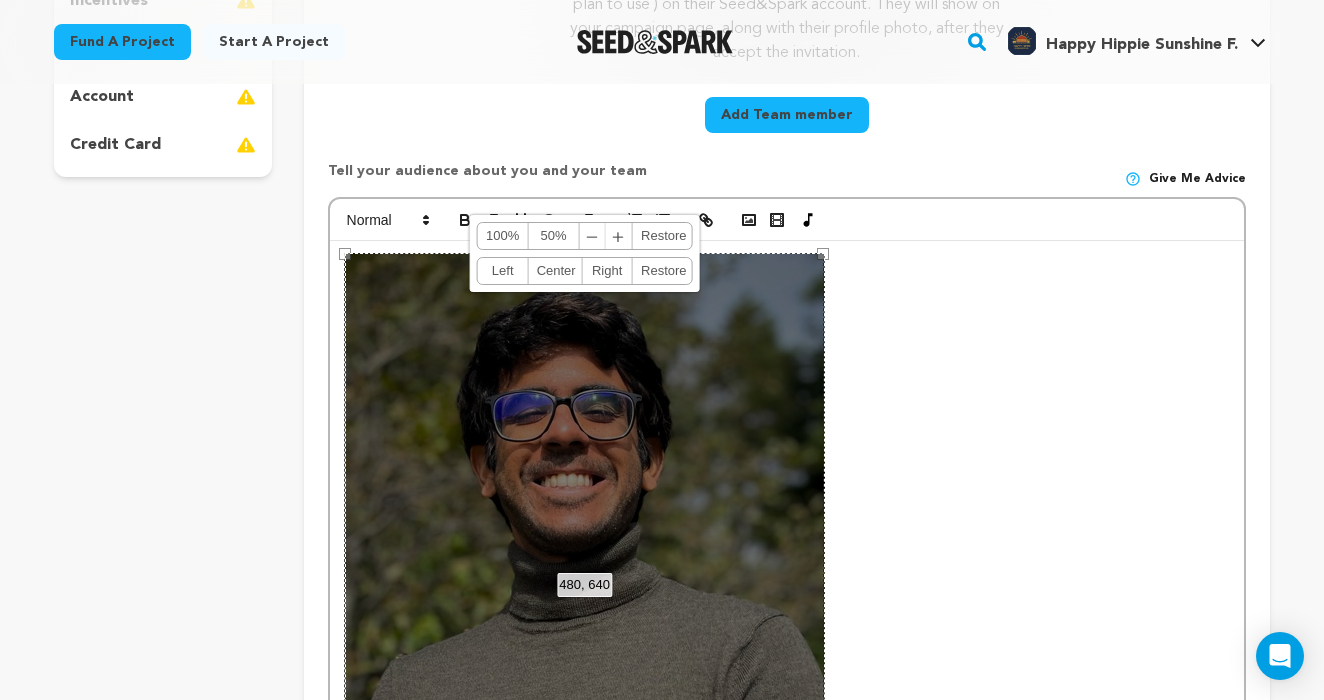 scroll, scrollTop: 479, scrollLeft: 0, axis: vertical 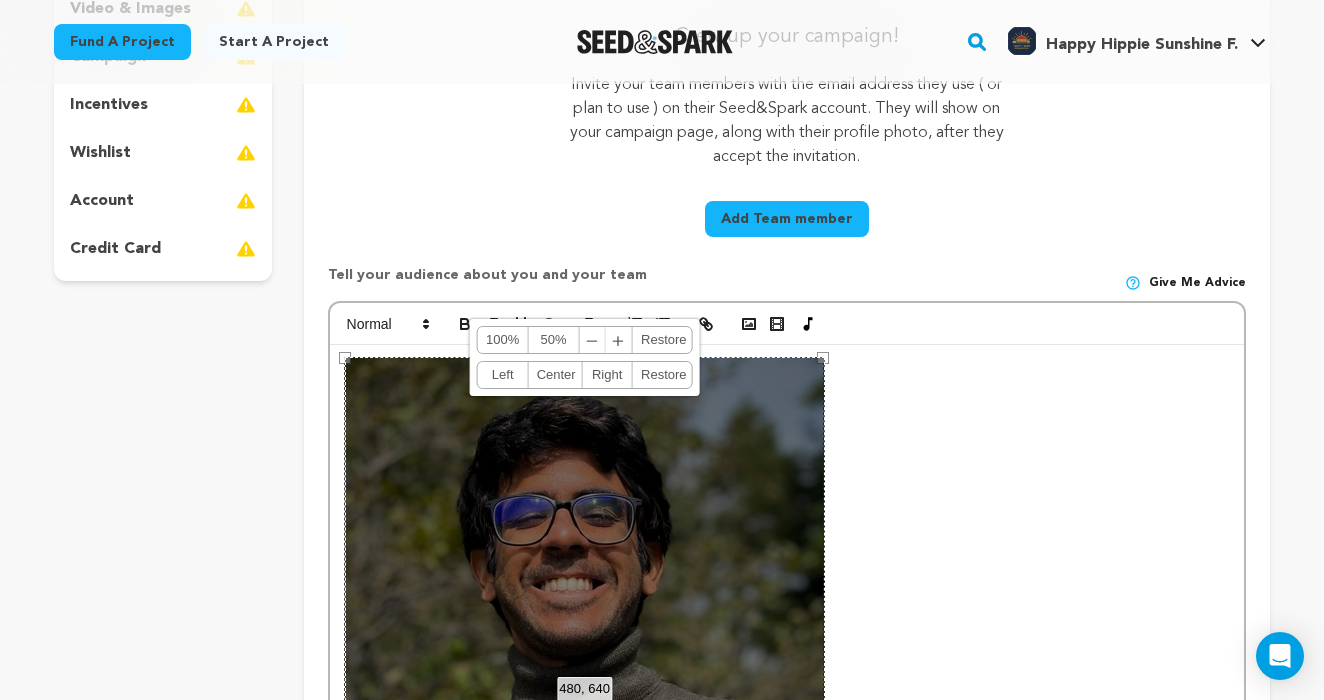 click on "﹣" at bounding box center [593, 340] 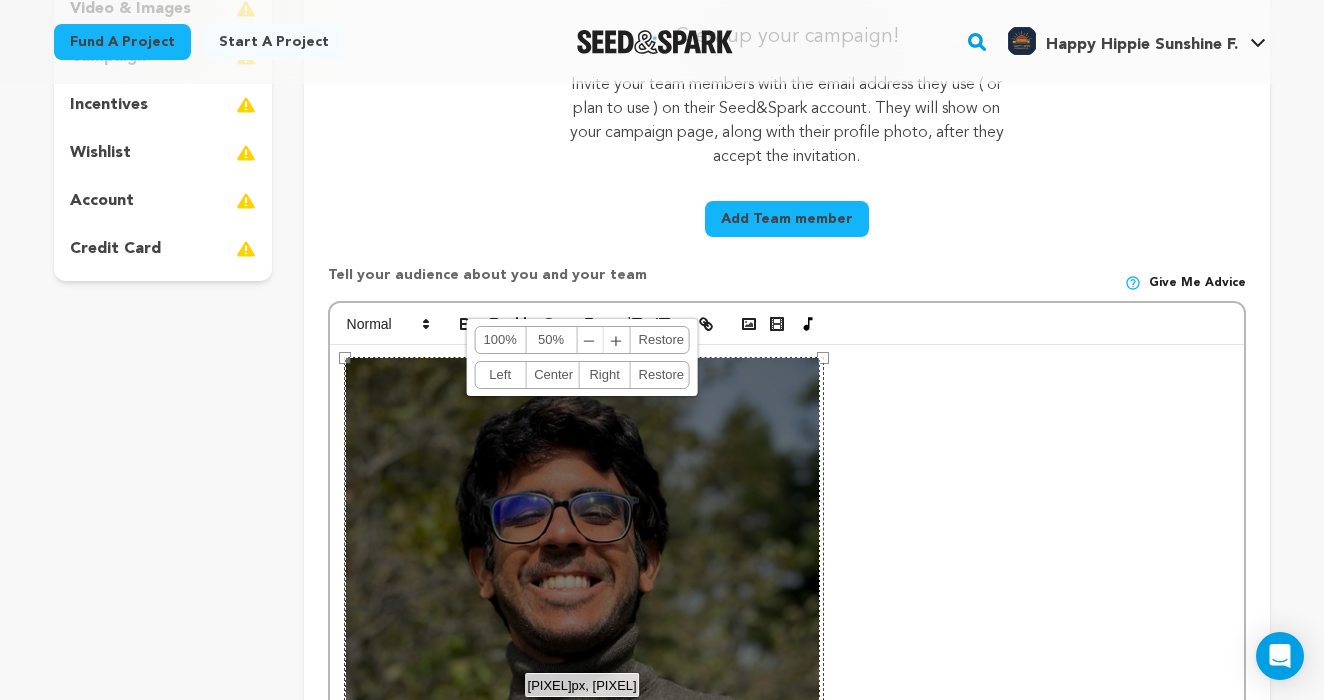 click on "﹣" at bounding box center (590, 340) 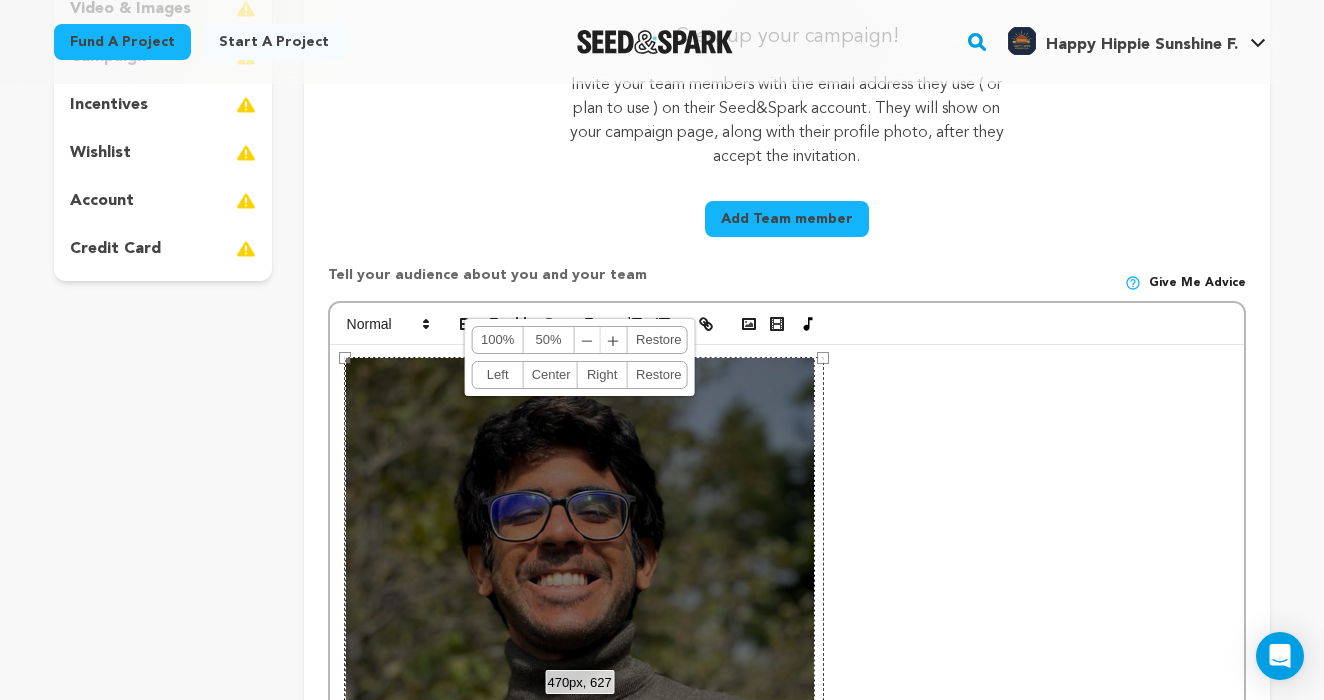 click on "﹣" at bounding box center (588, 340) 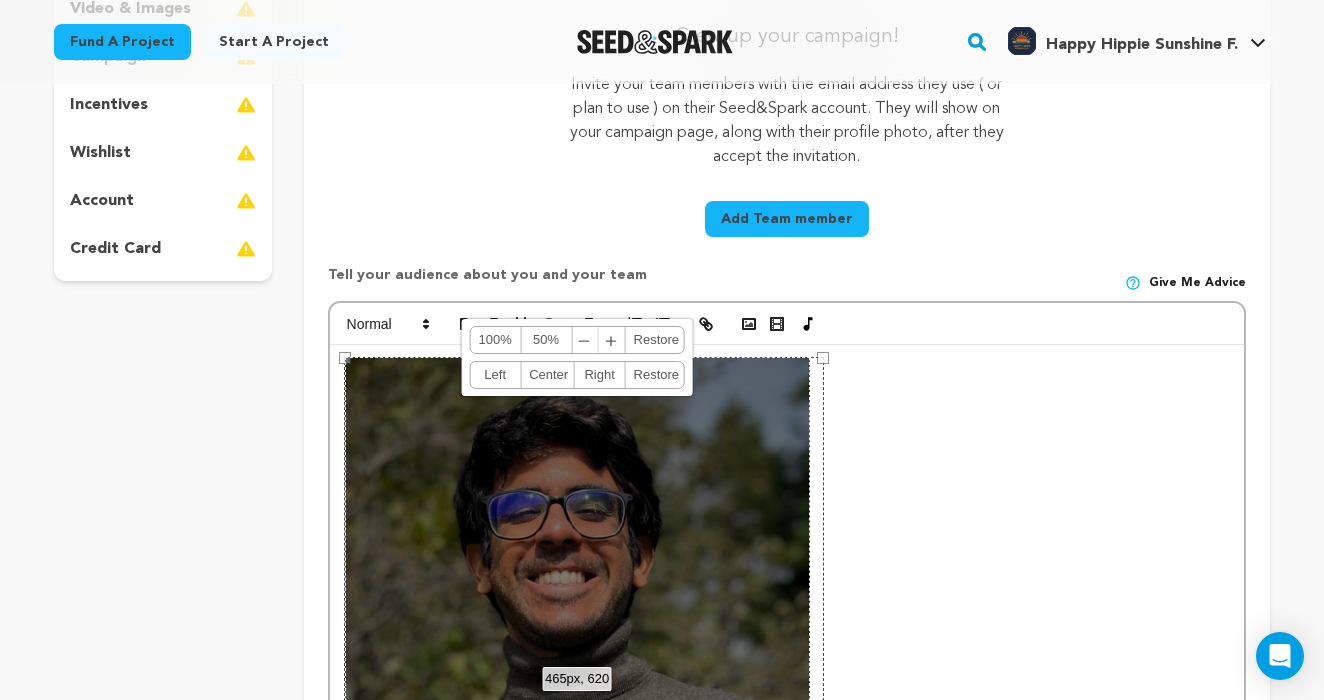 click on "﹣" at bounding box center (585, 340) 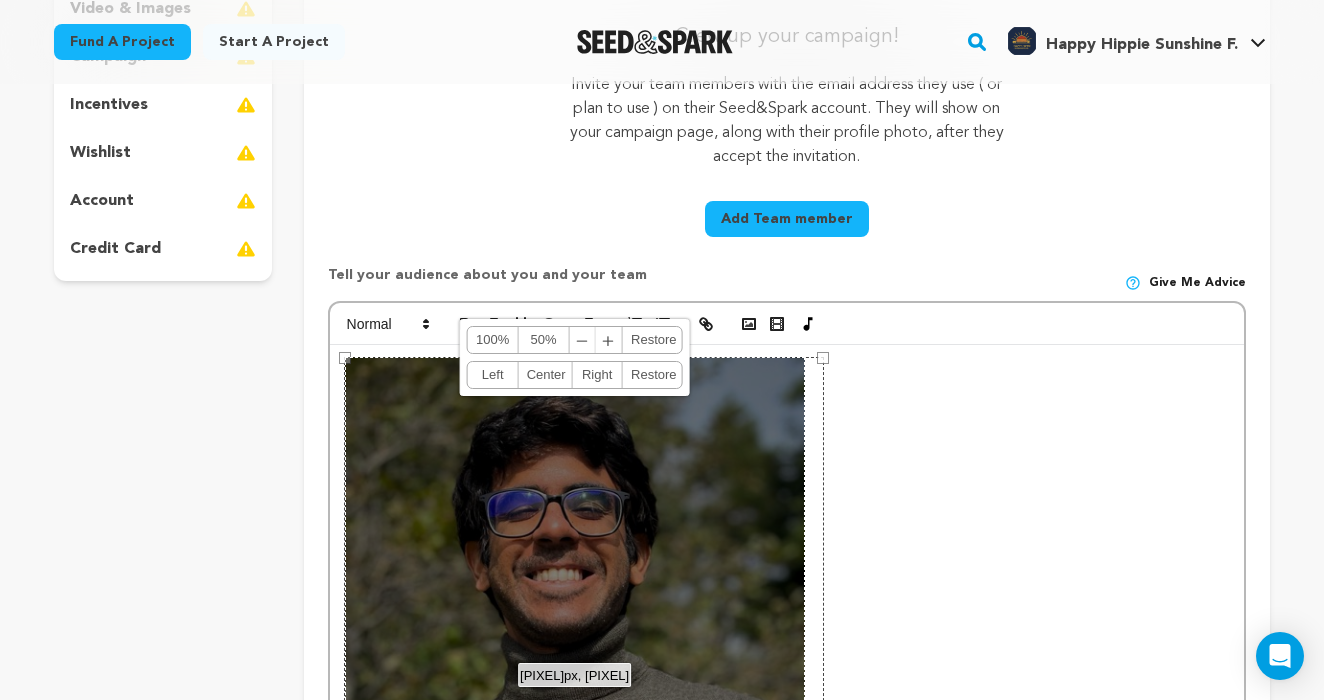 click on "﹣" at bounding box center (583, 340) 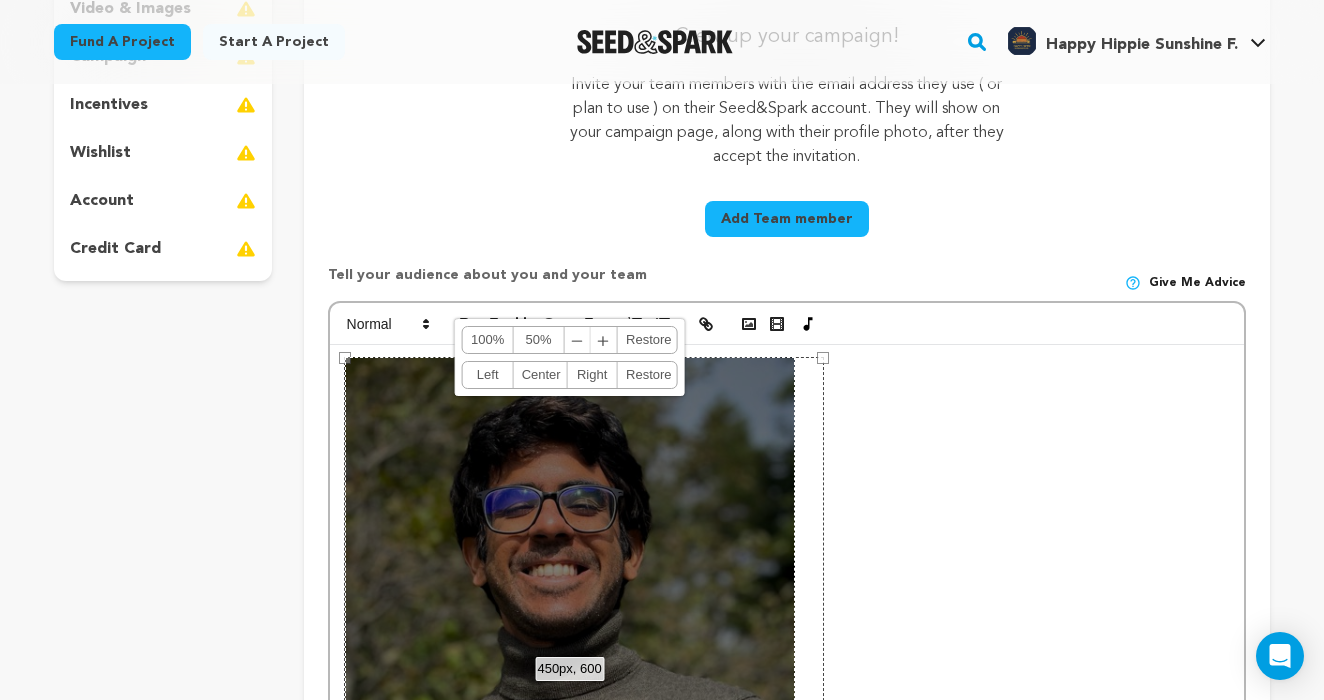 click on "﹣" at bounding box center [578, 340] 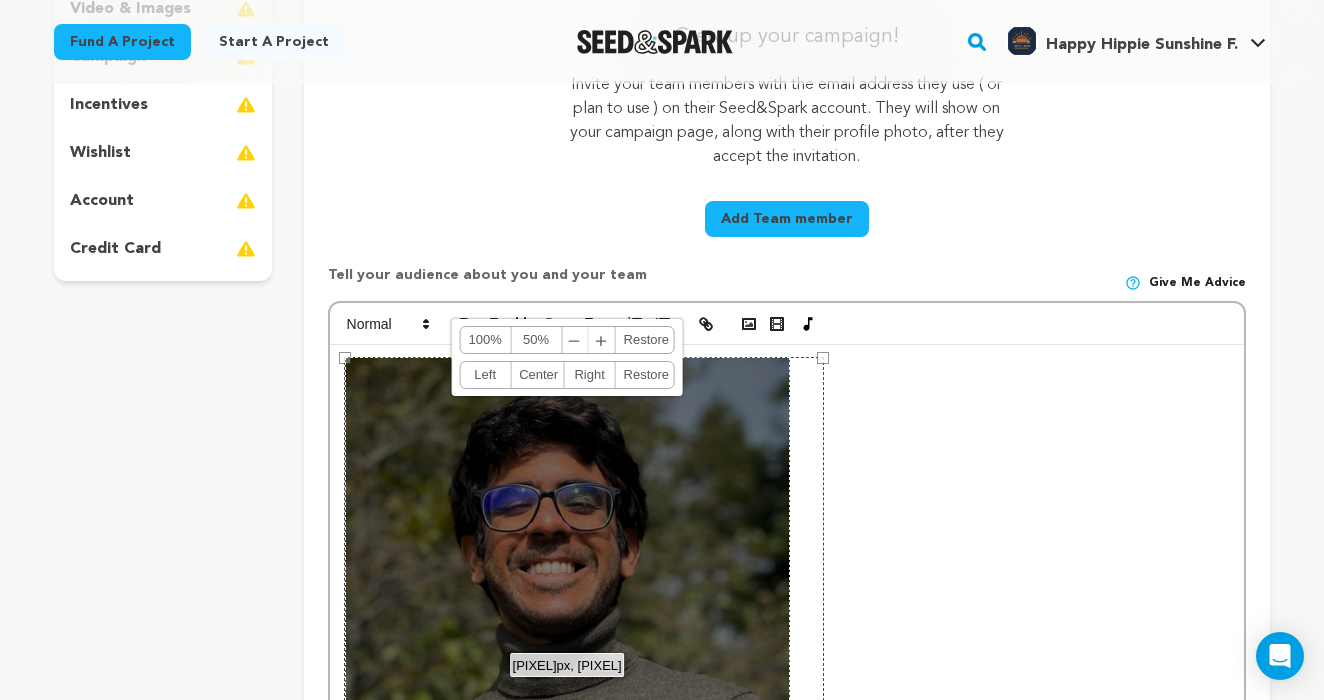 click on "﹣" at bounding box center (575, 340) 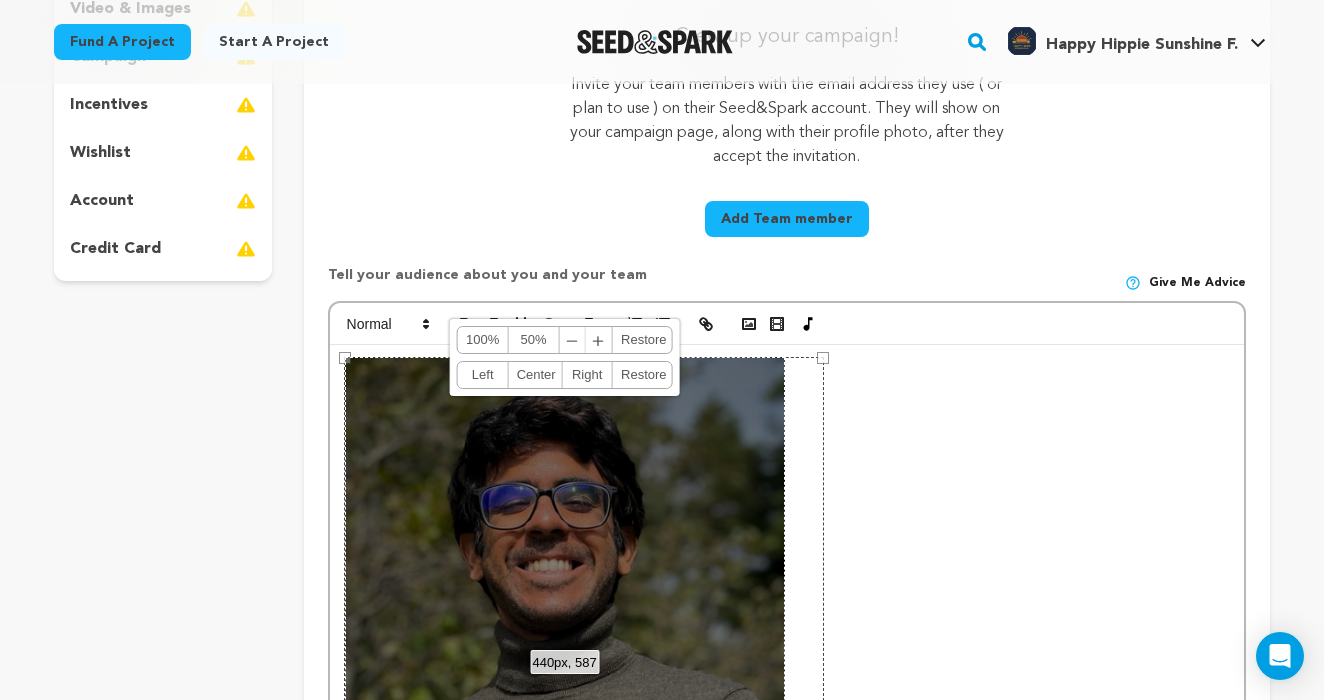 click on "﹣" at bounding box center [573, 340] 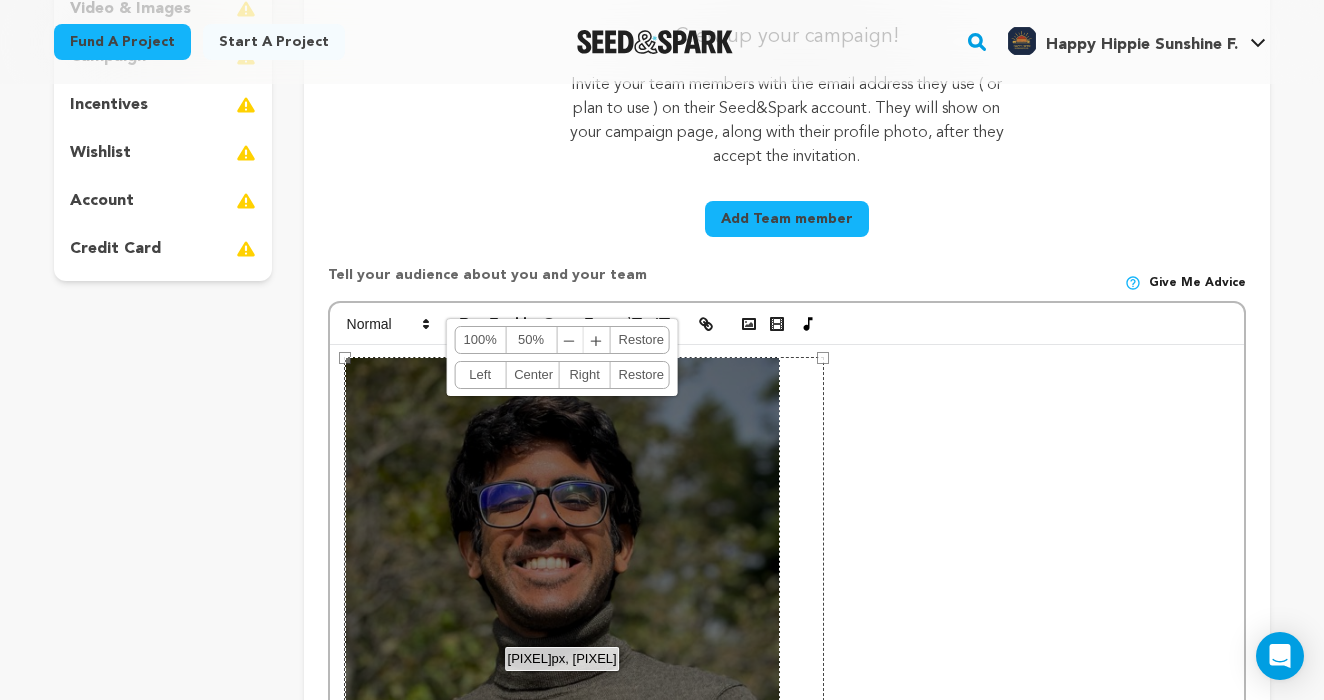 click on "﹣
﹢" at bounding box center [583, 340] 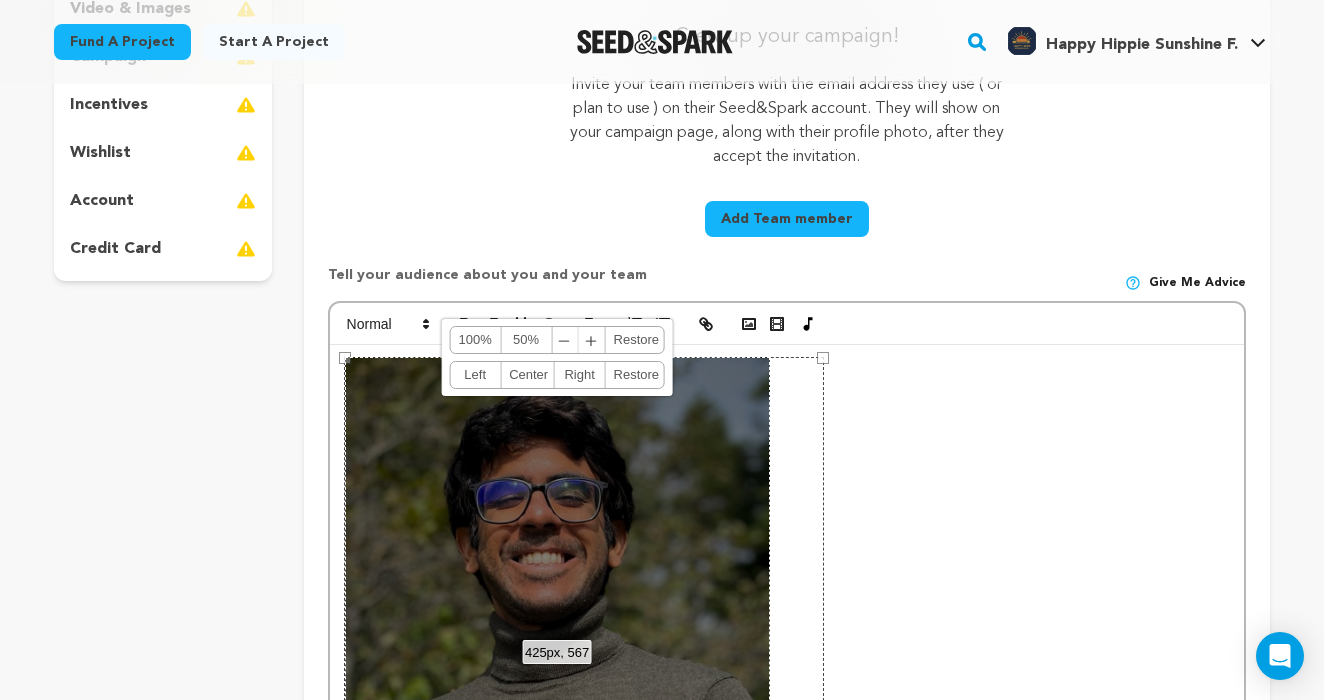 click on "﹣" at bounding box center [565, 340] 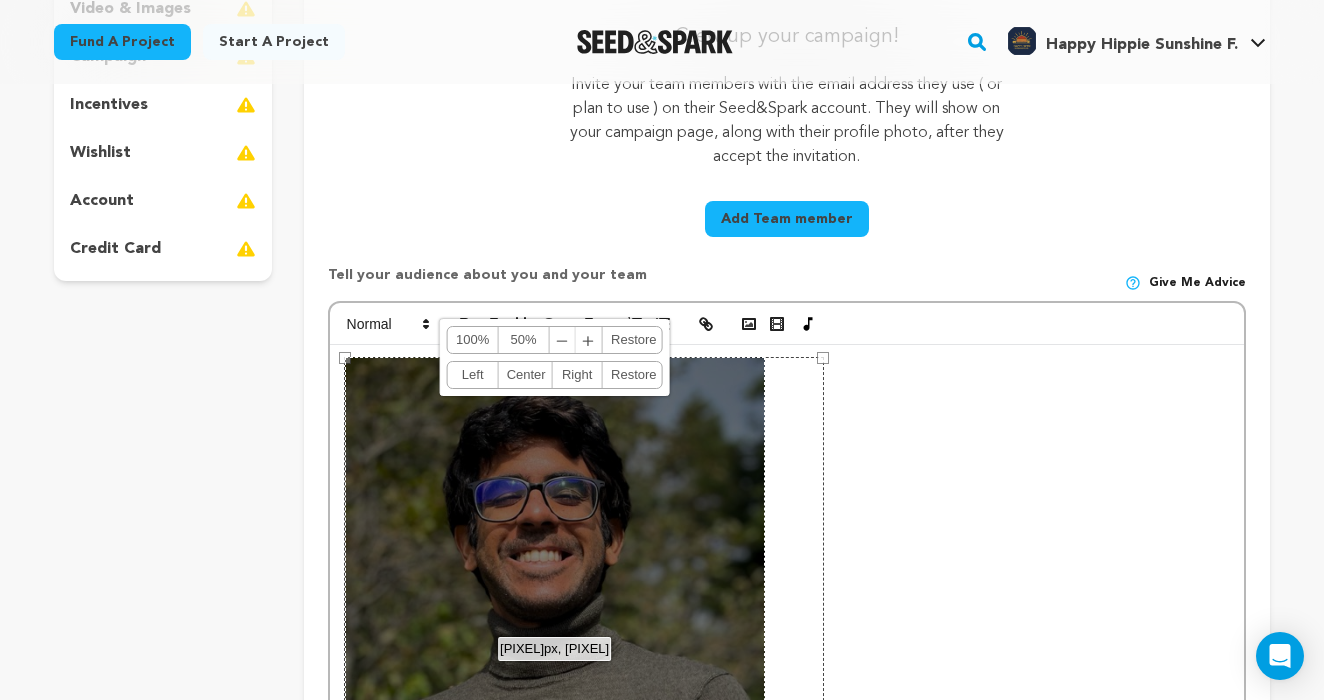 click on "﹣" at bounding box center (563, 340) 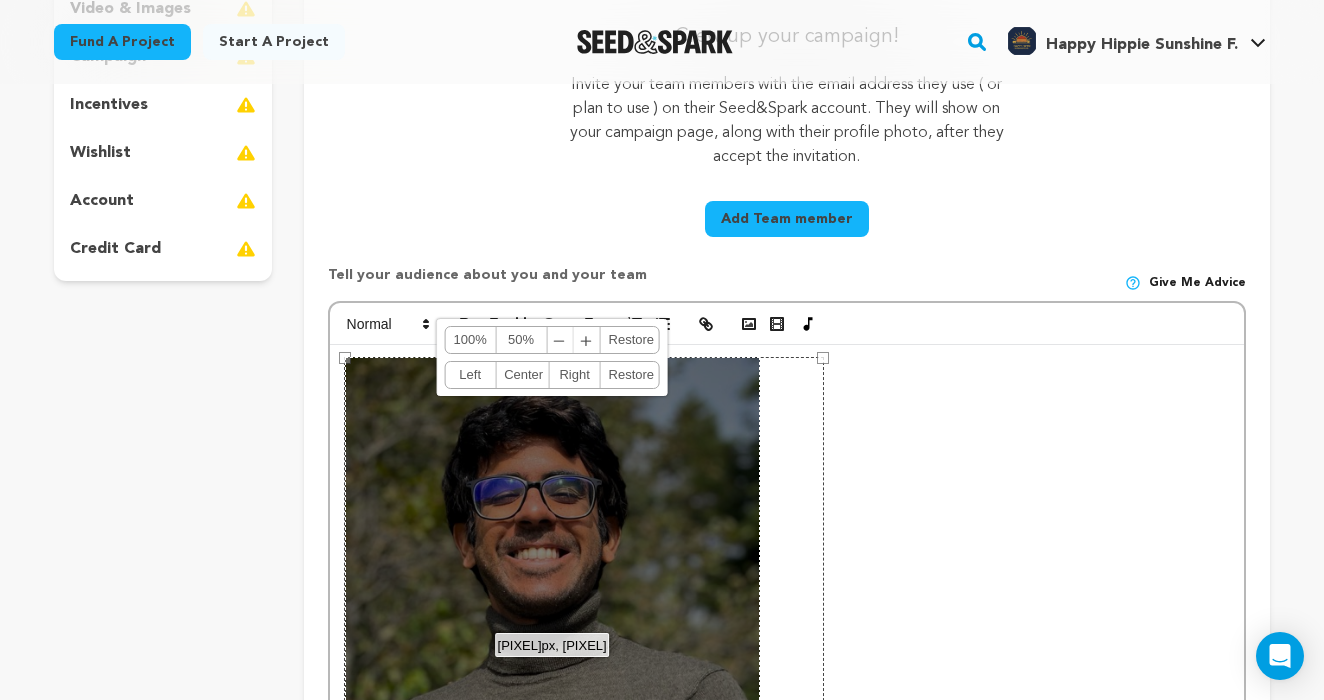 click on "﹣" at bounding box center [560, 340] 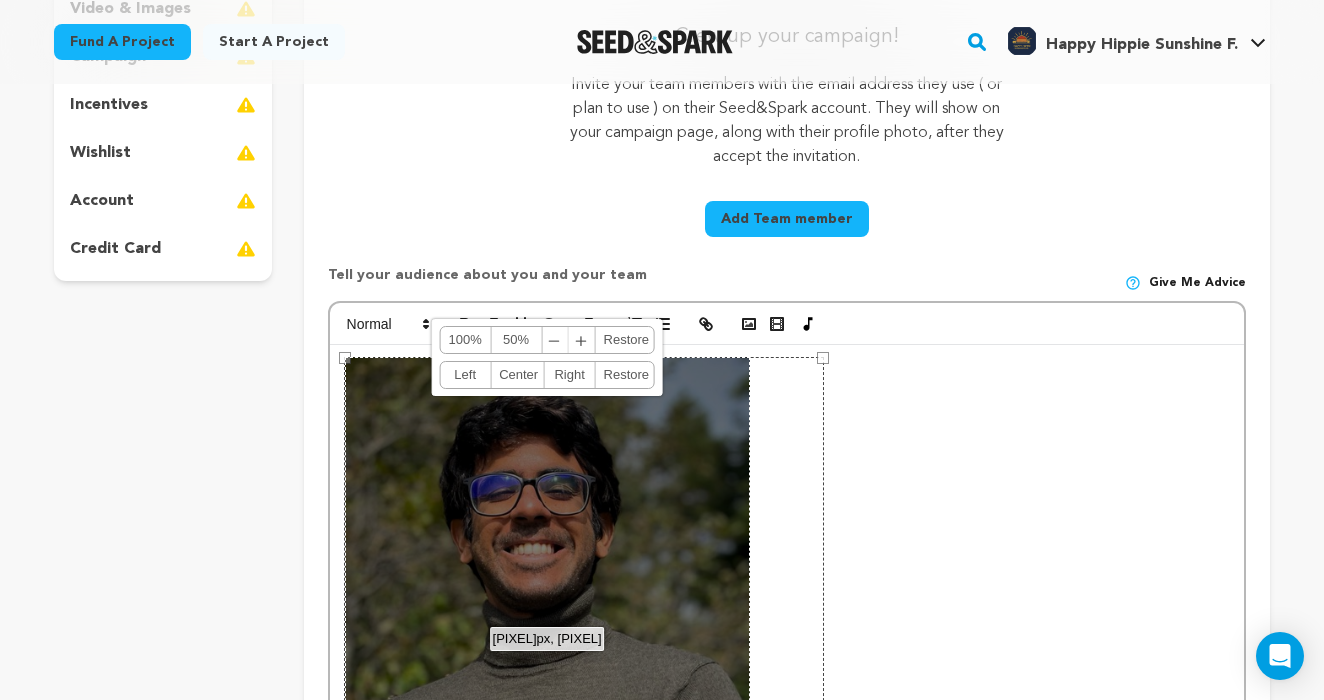 click on "﹣" at bounding box center (555, 340) 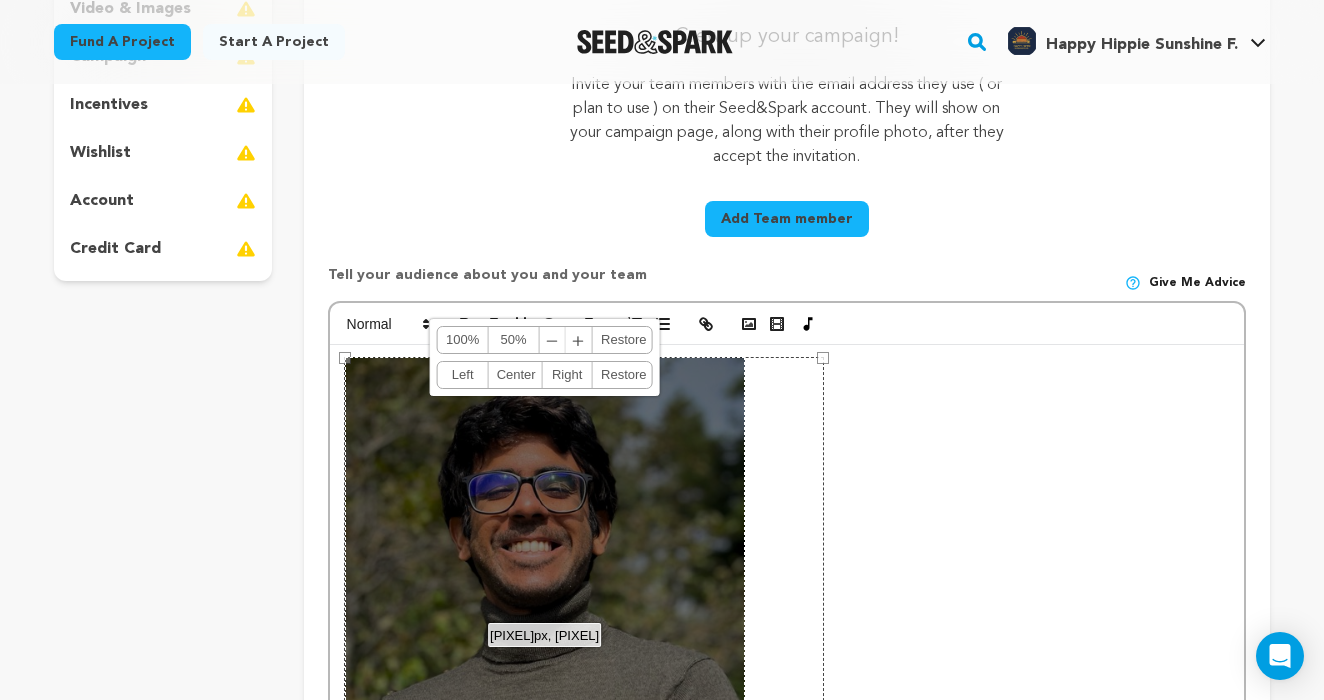 click on "﹣" at bounding box center (553, 340) 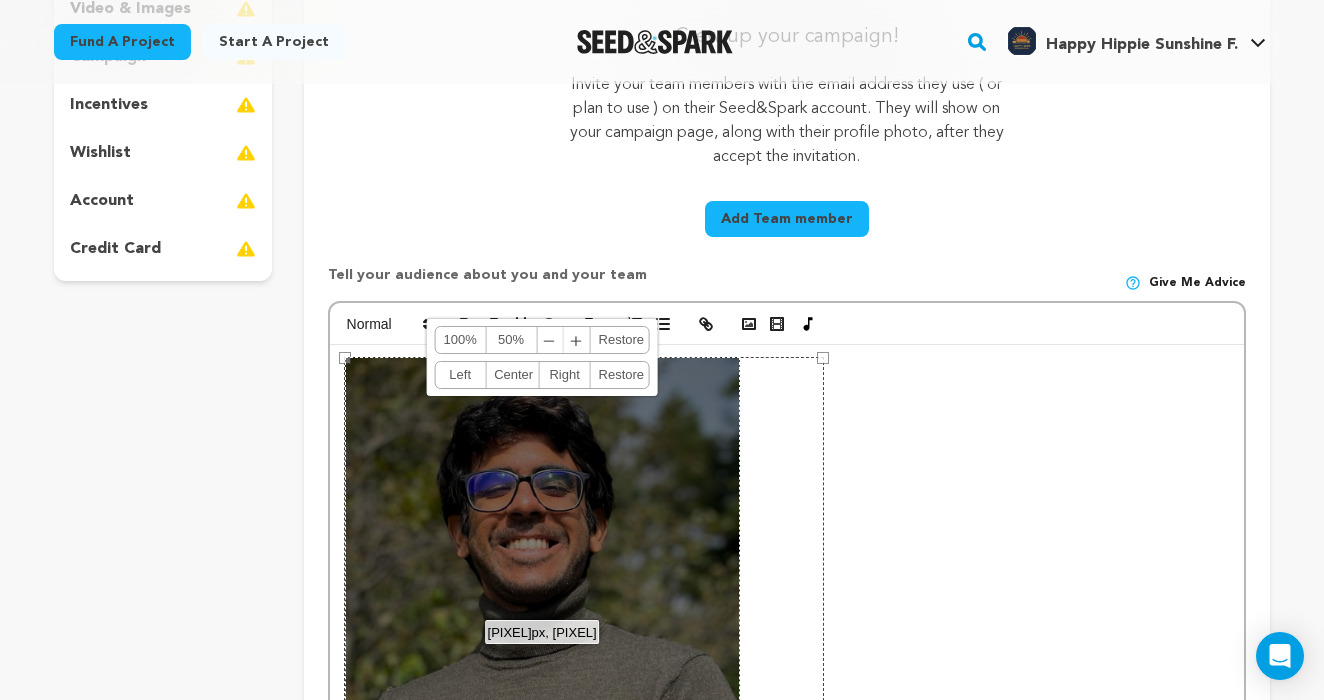 click on "﹣" at bounding box center (550, 340) 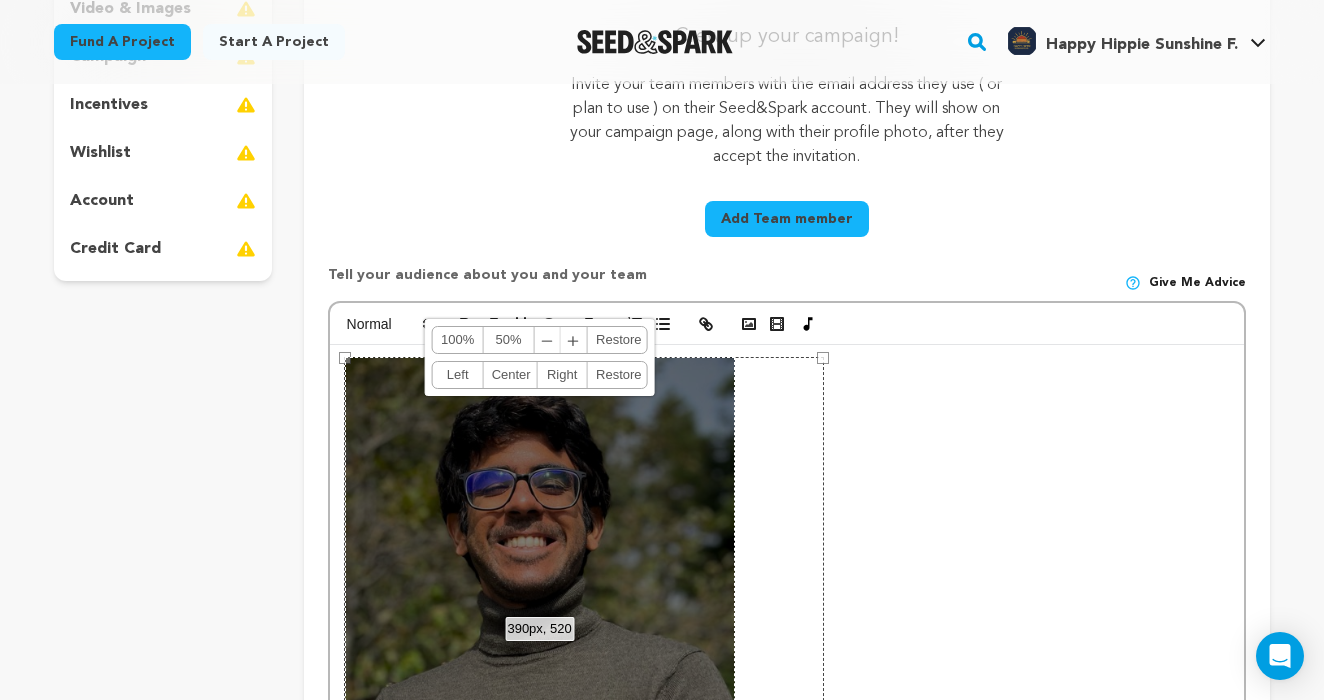 click on "﹣
﹢" at bounding box center [561, 340] 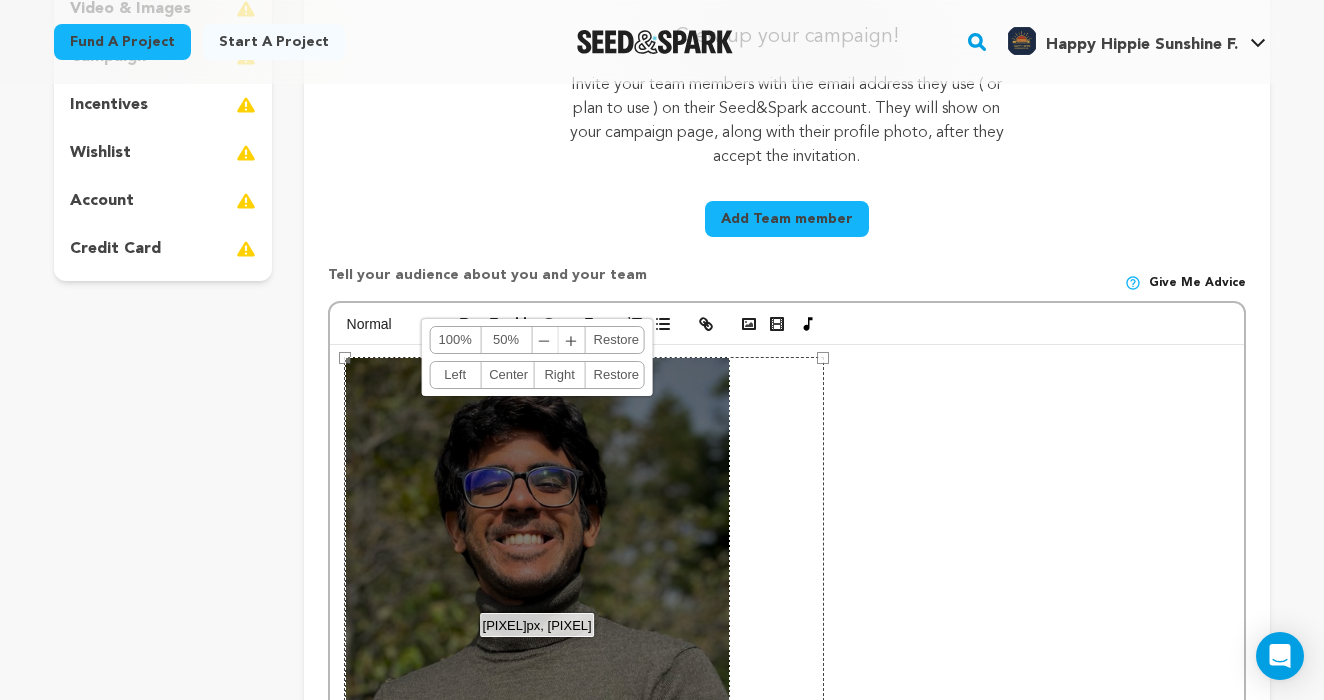 click on "﹣" at bounding box center (545, 340) 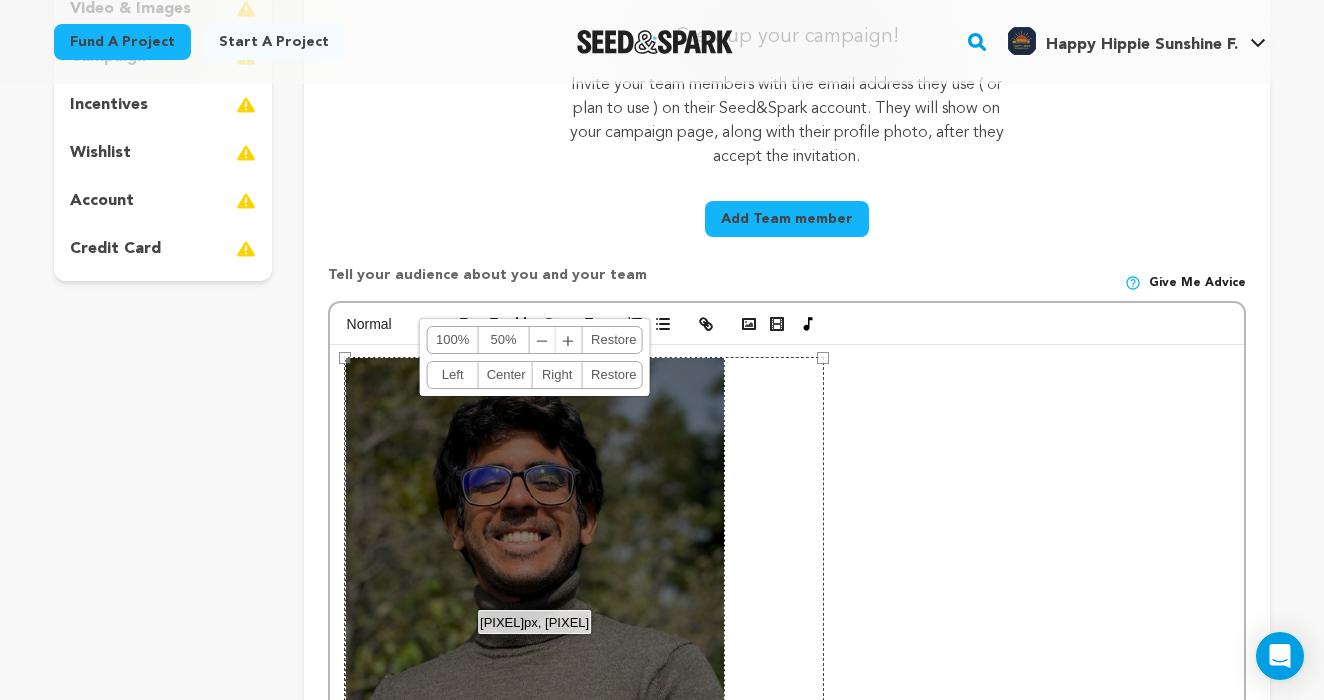 click on "﹣
﹢" at bounding box center [556, 340] 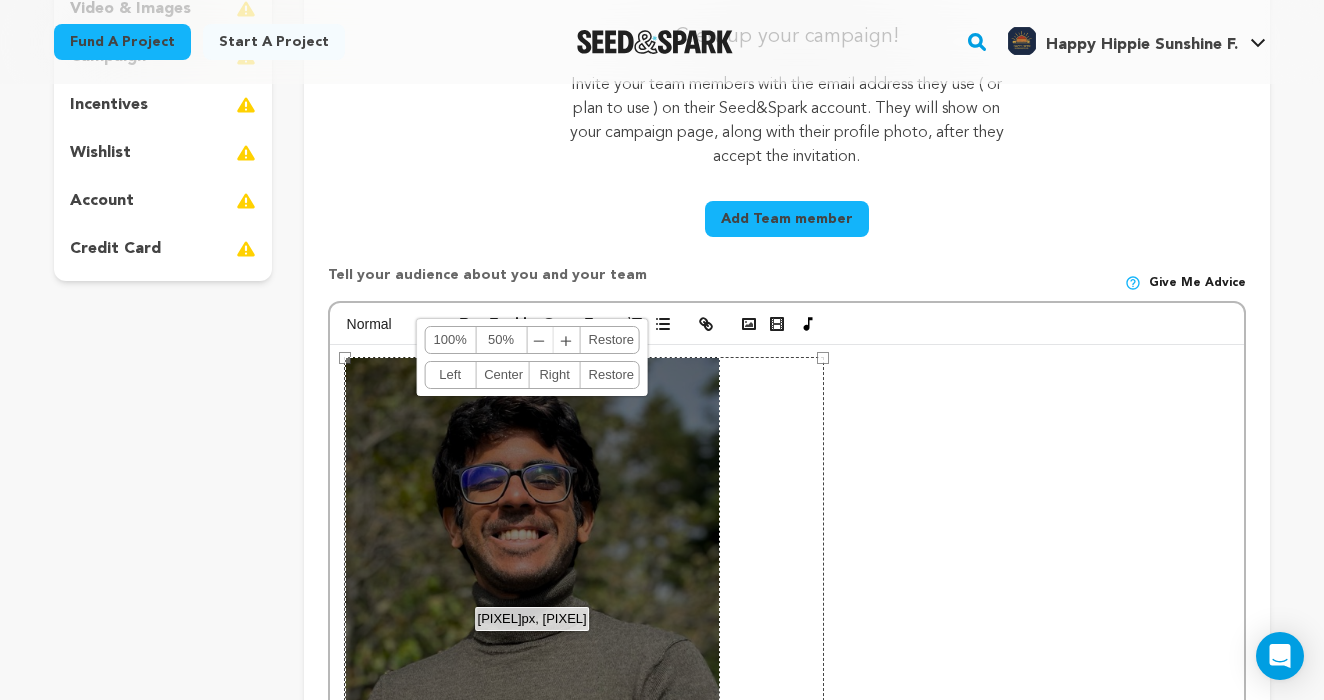 click on "﹣" at bounding box center (540, 340) 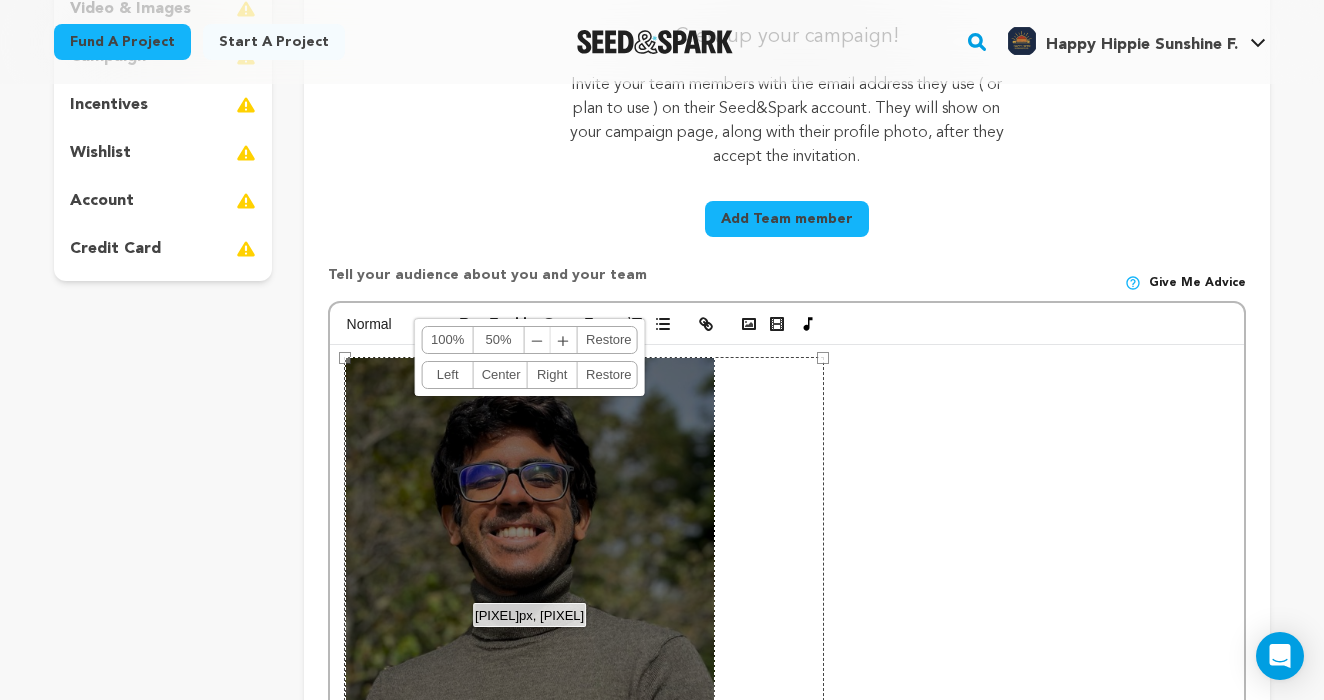 click on "﹣" at bounding box center (538, 340) 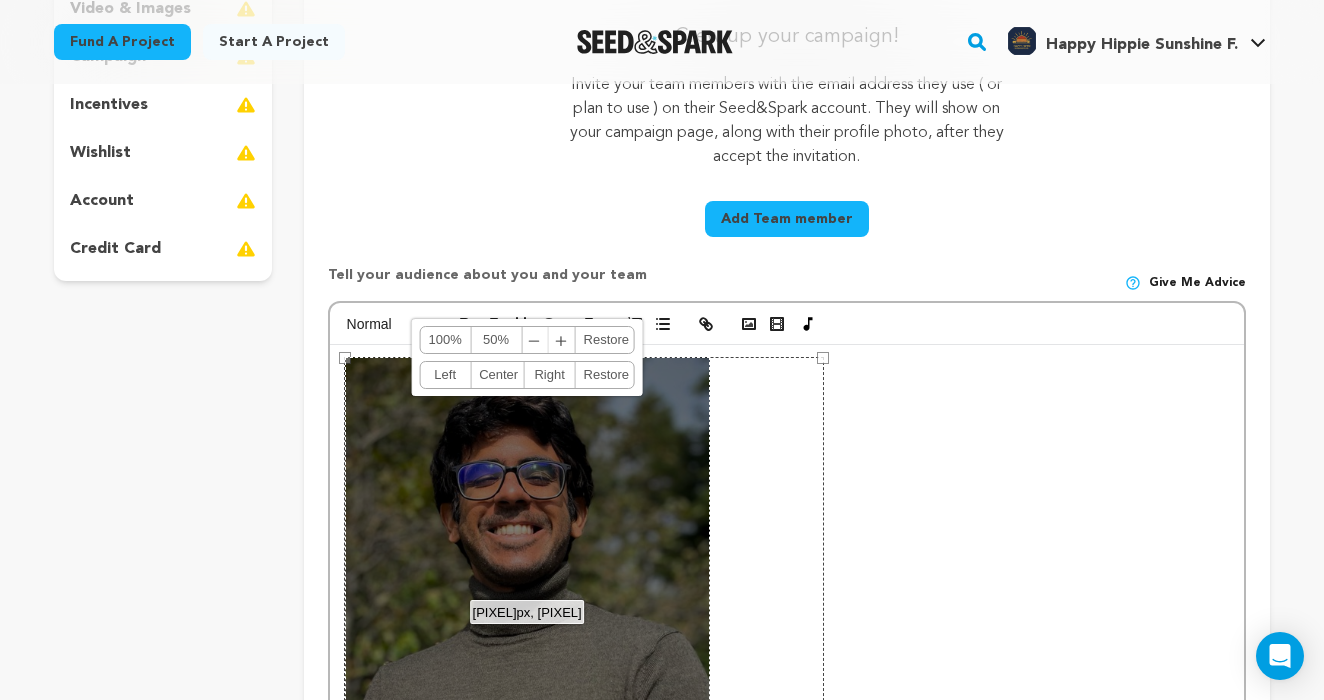 click on "﹣" at bounding box center (535, 340) 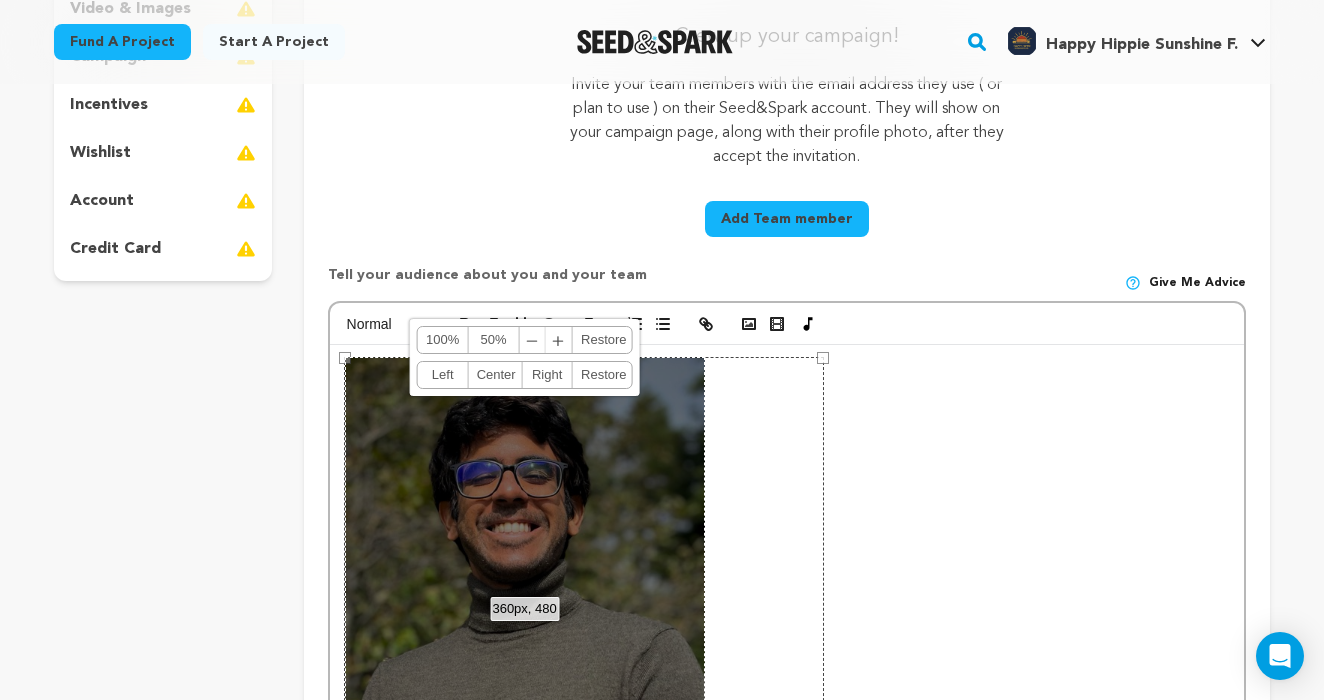 click on "﹣" at bounding box center [533, 340] 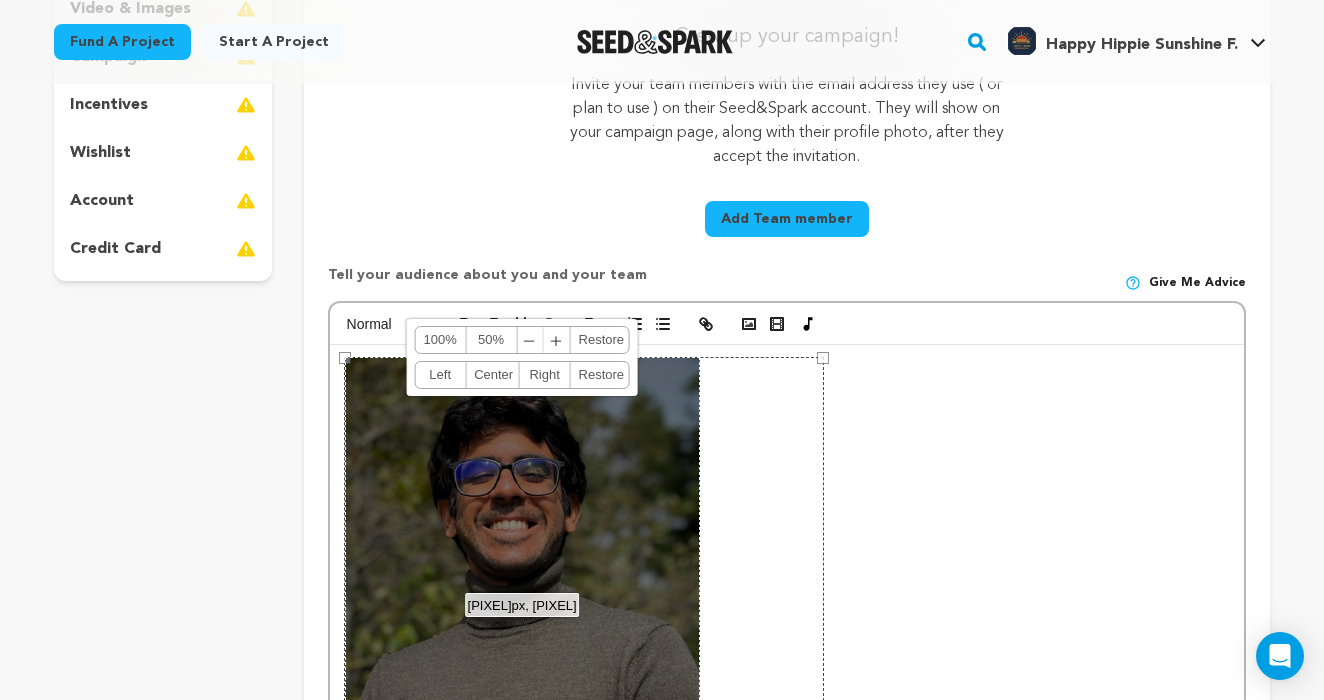 click on "﹣" at bounding box center (530, 340) 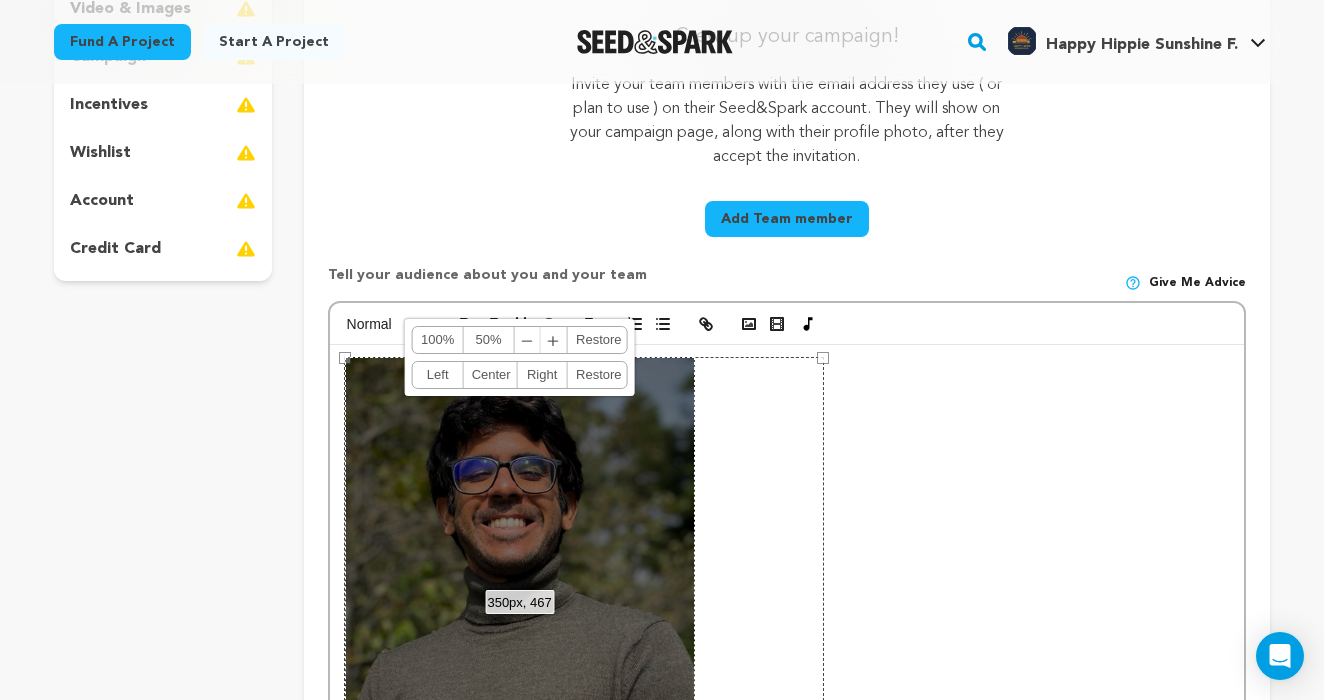 click on "﹣" at bounding box center (528, 340) 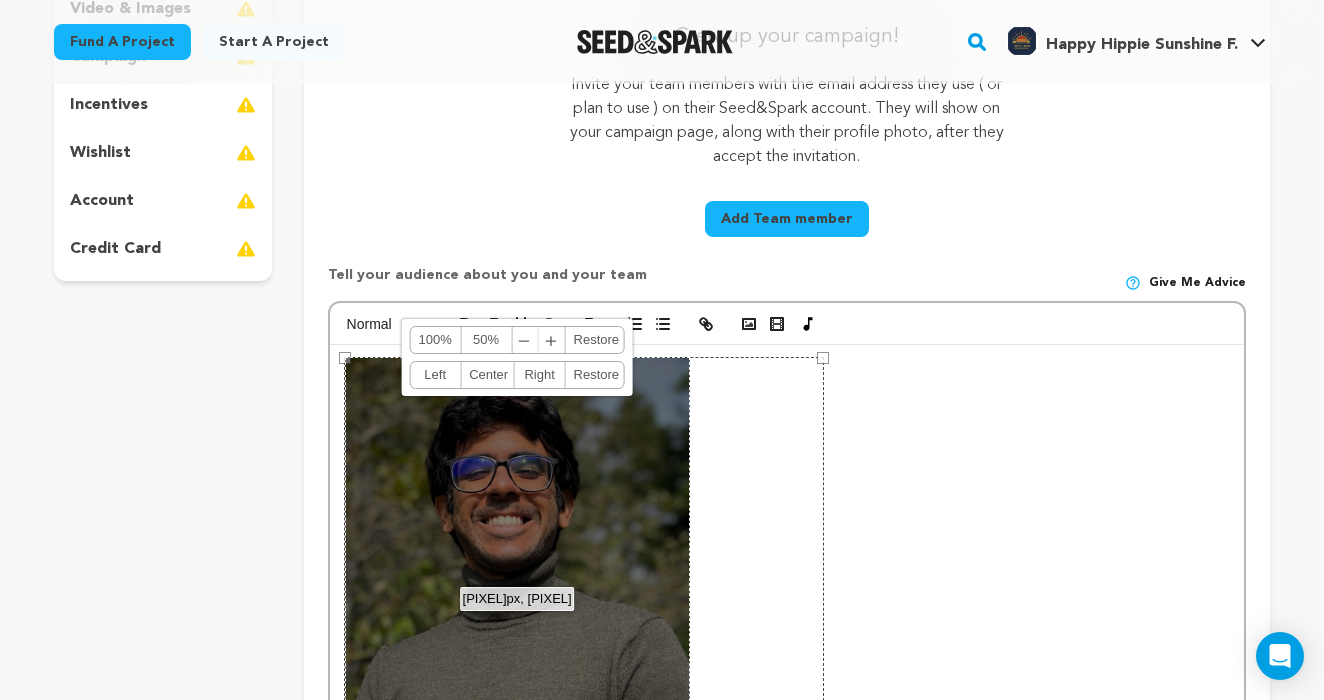 click on "﹣" at bounding box center [525, 340] 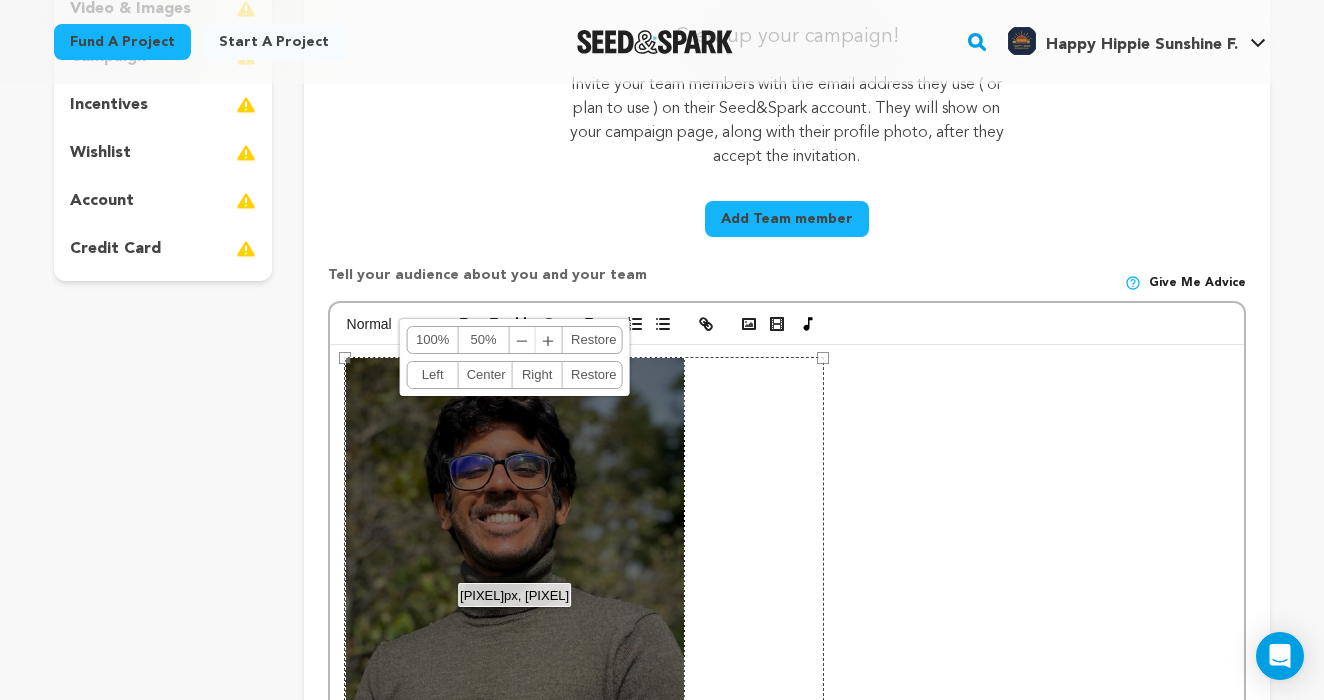 click on "﹣" at bounding box center [523, 340] 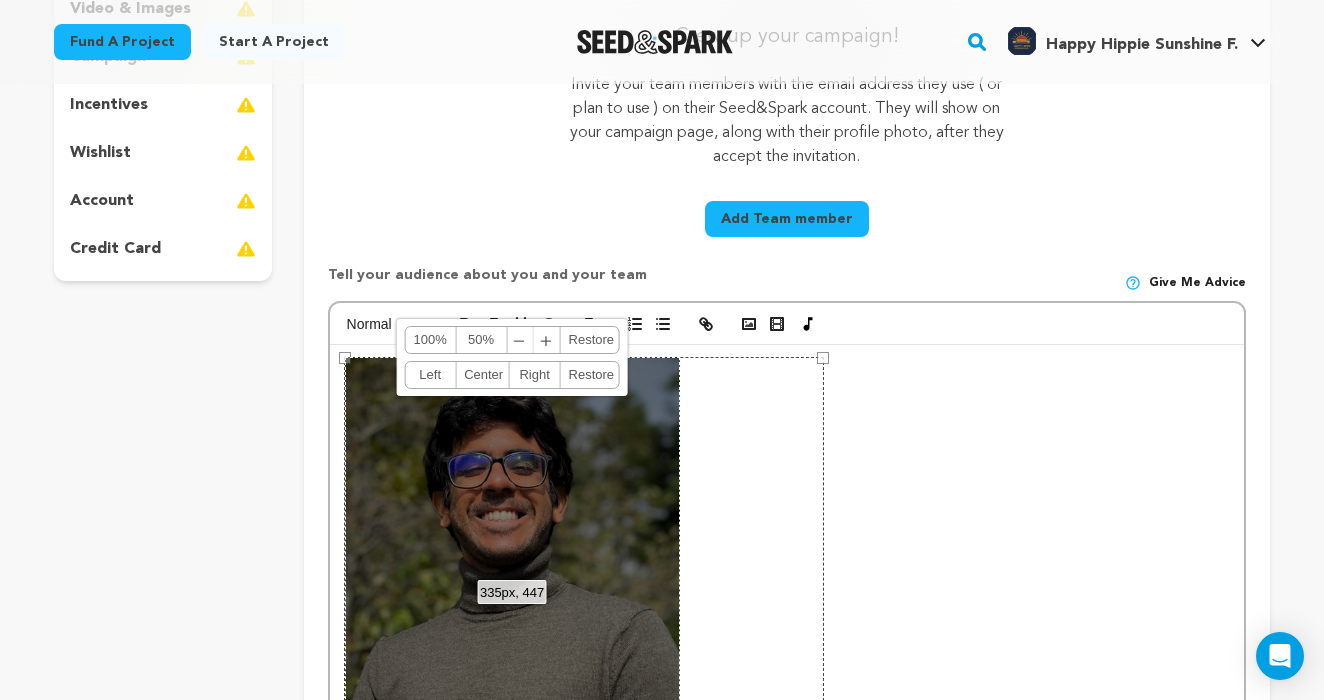 click on "﹣" at bounding box center [520, 340] 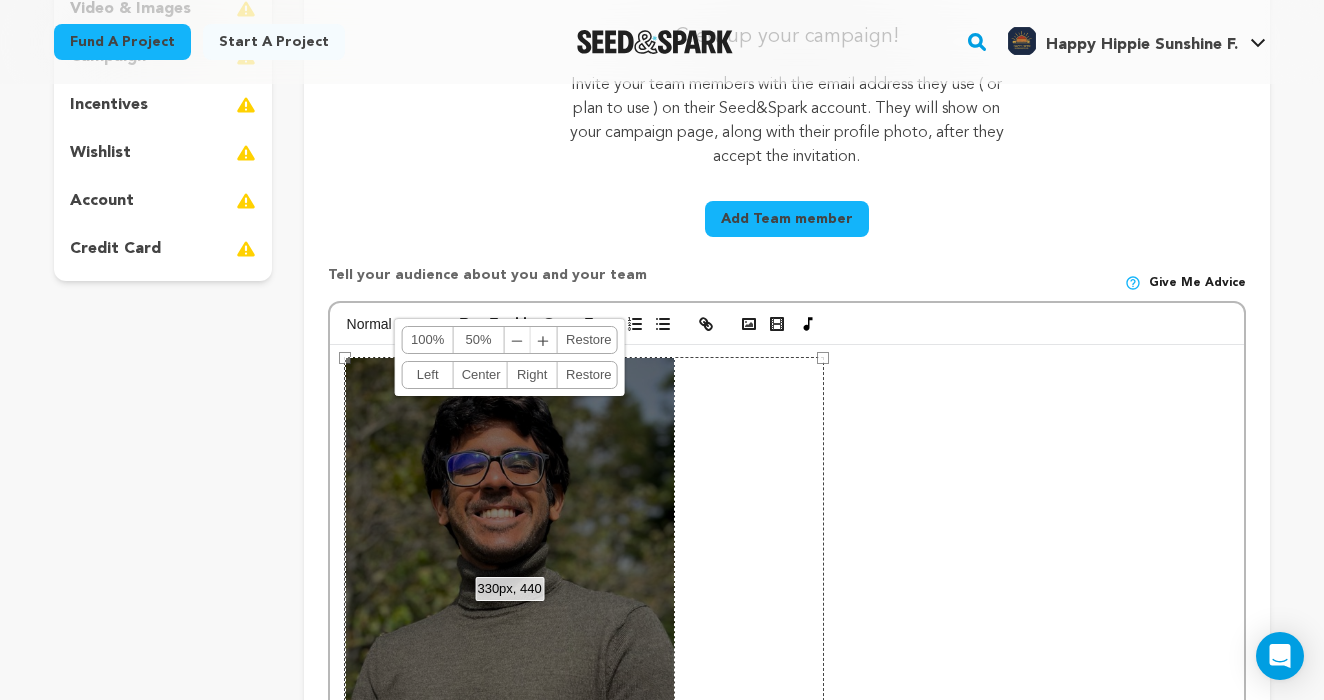 click on "﹣" at bounding box center [518, 340] 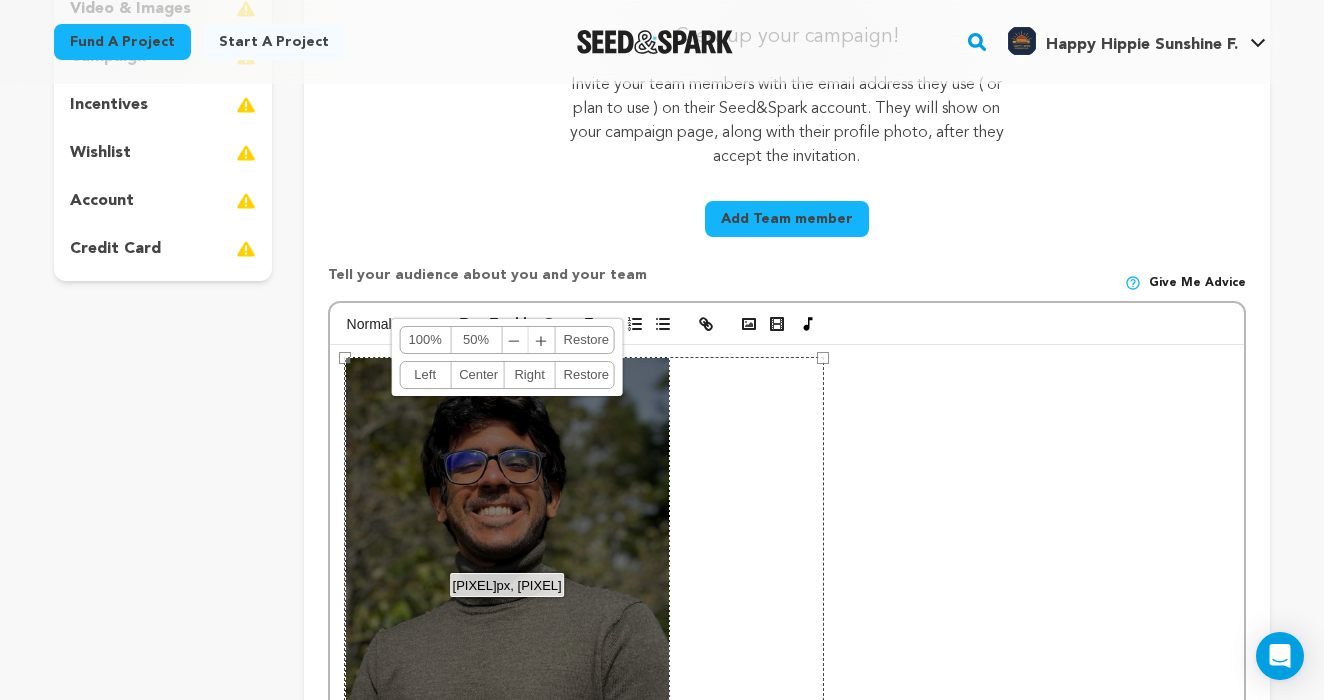click on "﹣" at bounding box center (515, 340) 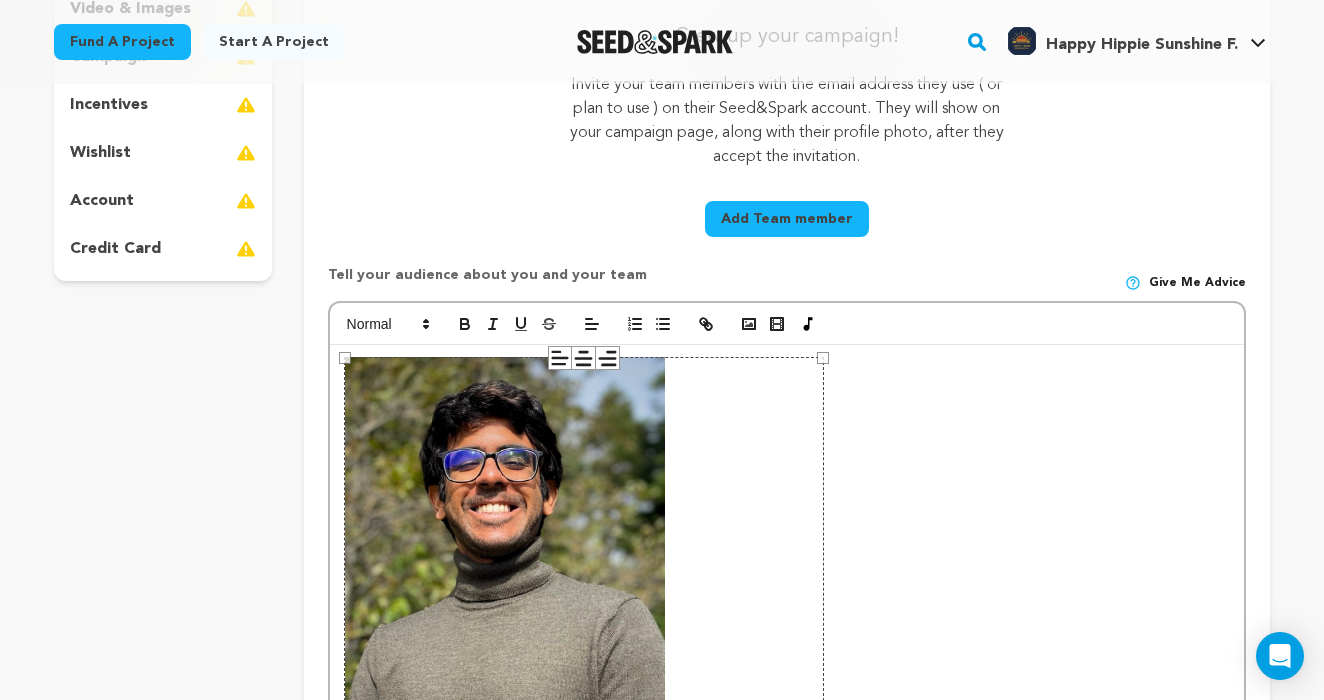 click at bounding box center [787, 570] 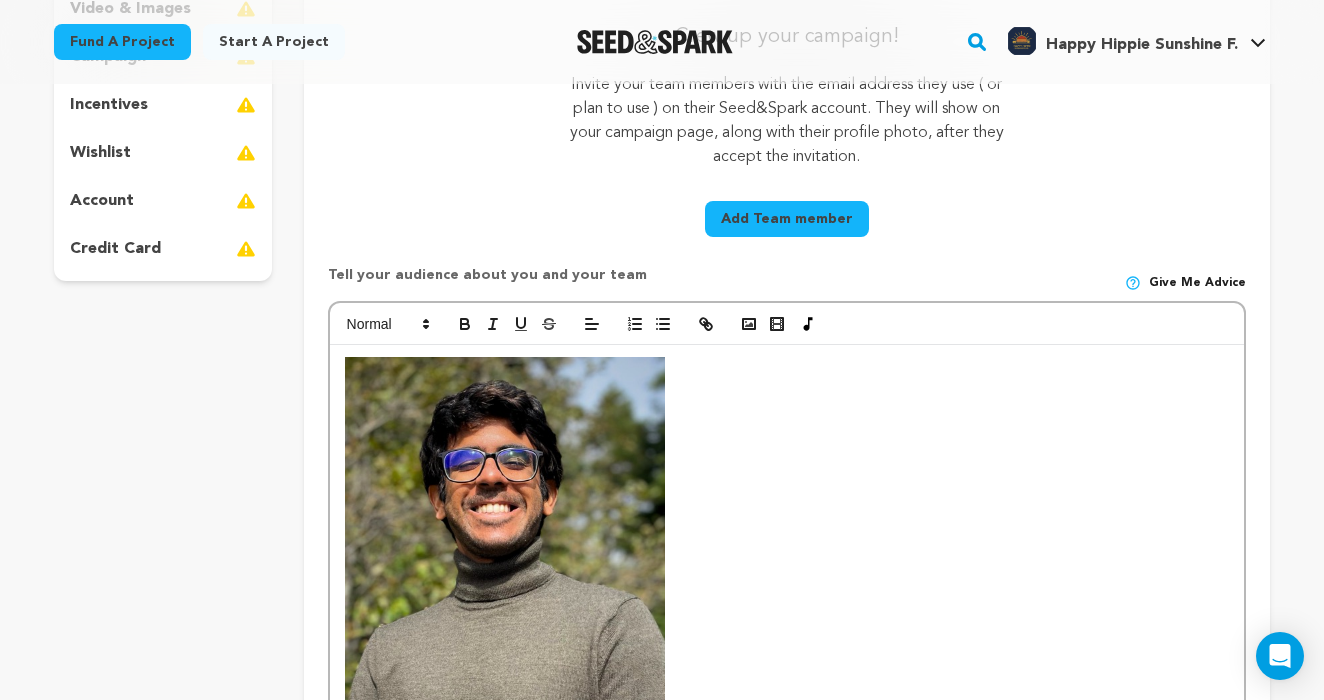 click at bounding box center (787, 570) 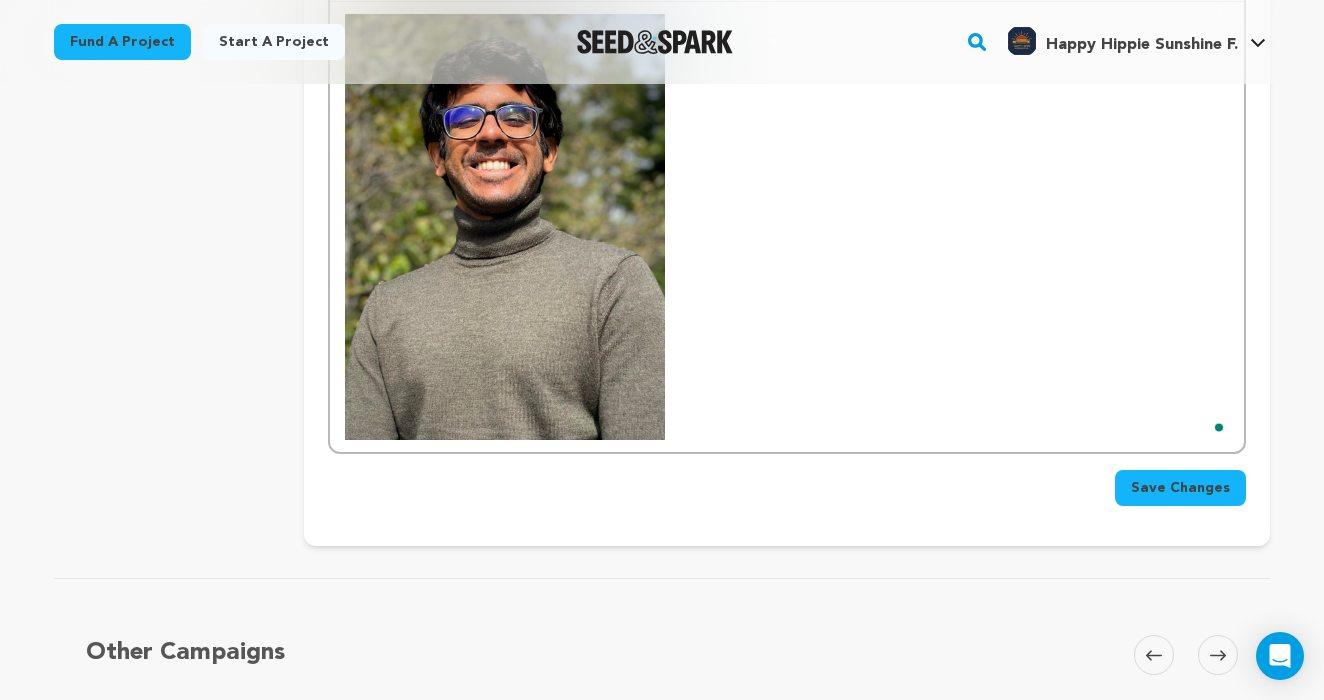 scroll, scrollTop: 673, scrollLeft: 0, axis: vertical 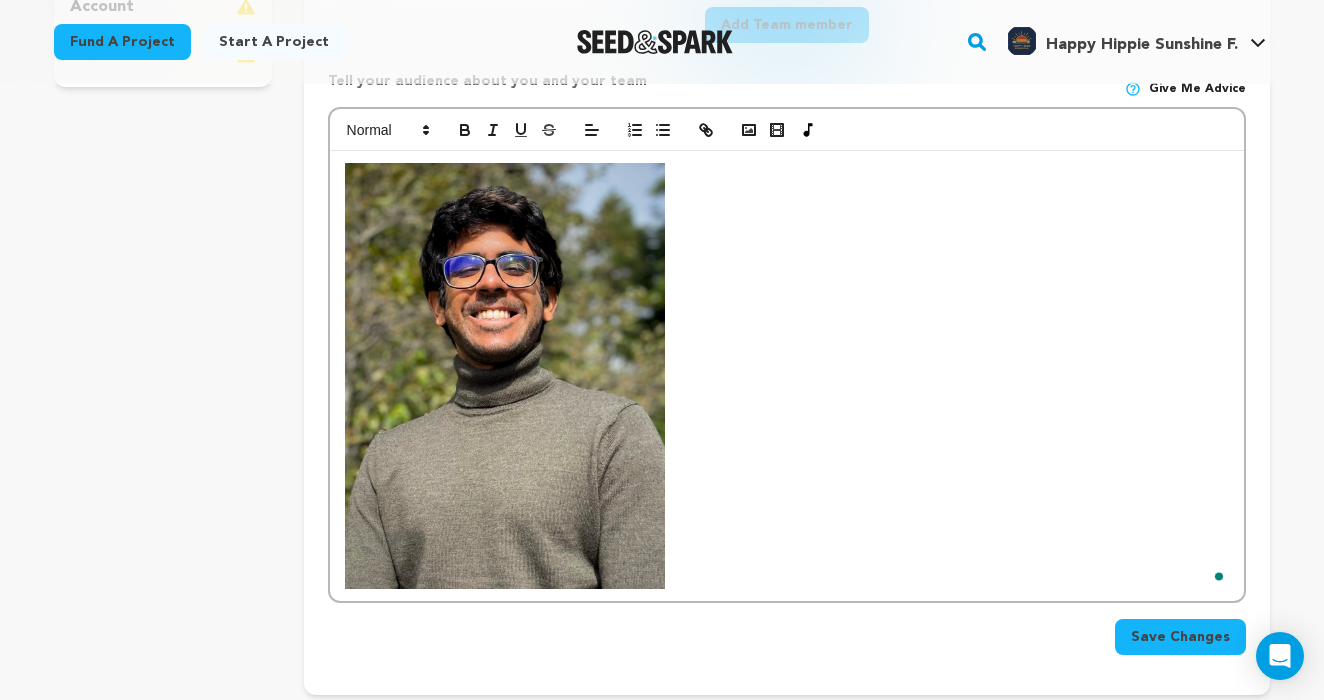 click at bounding box center [787, 355] 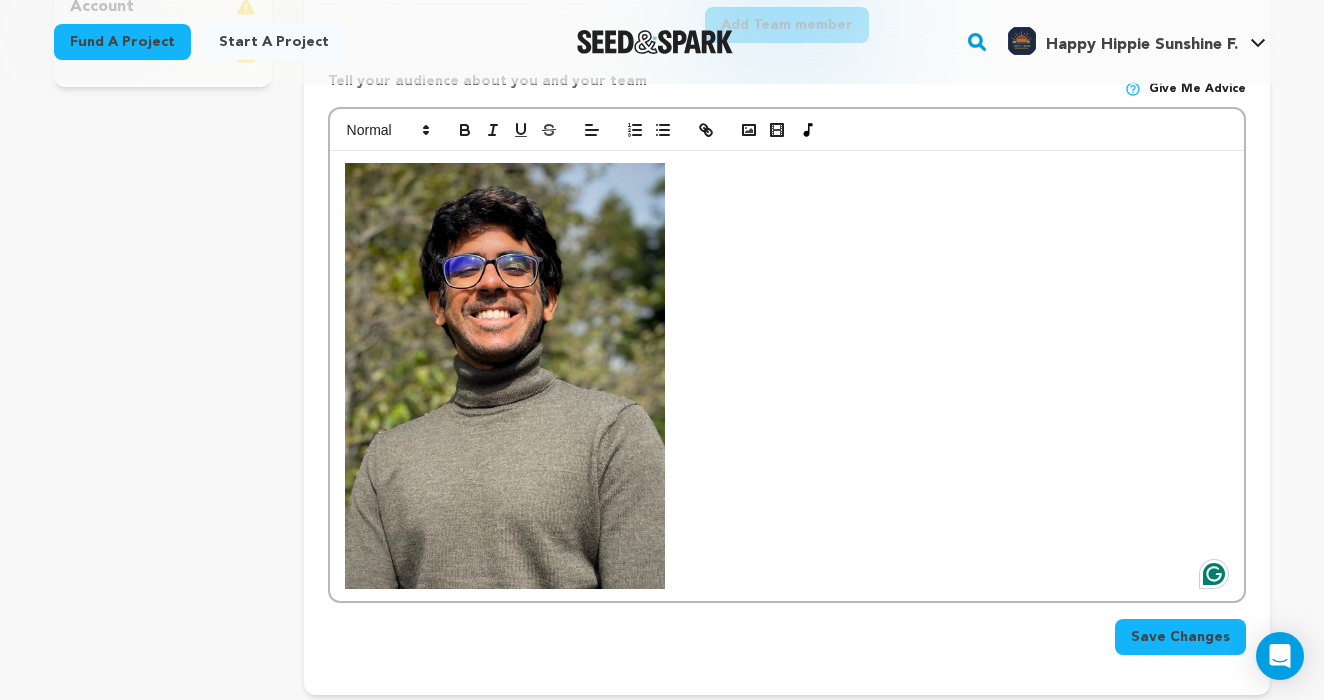 click at bounding box center [505, 376] 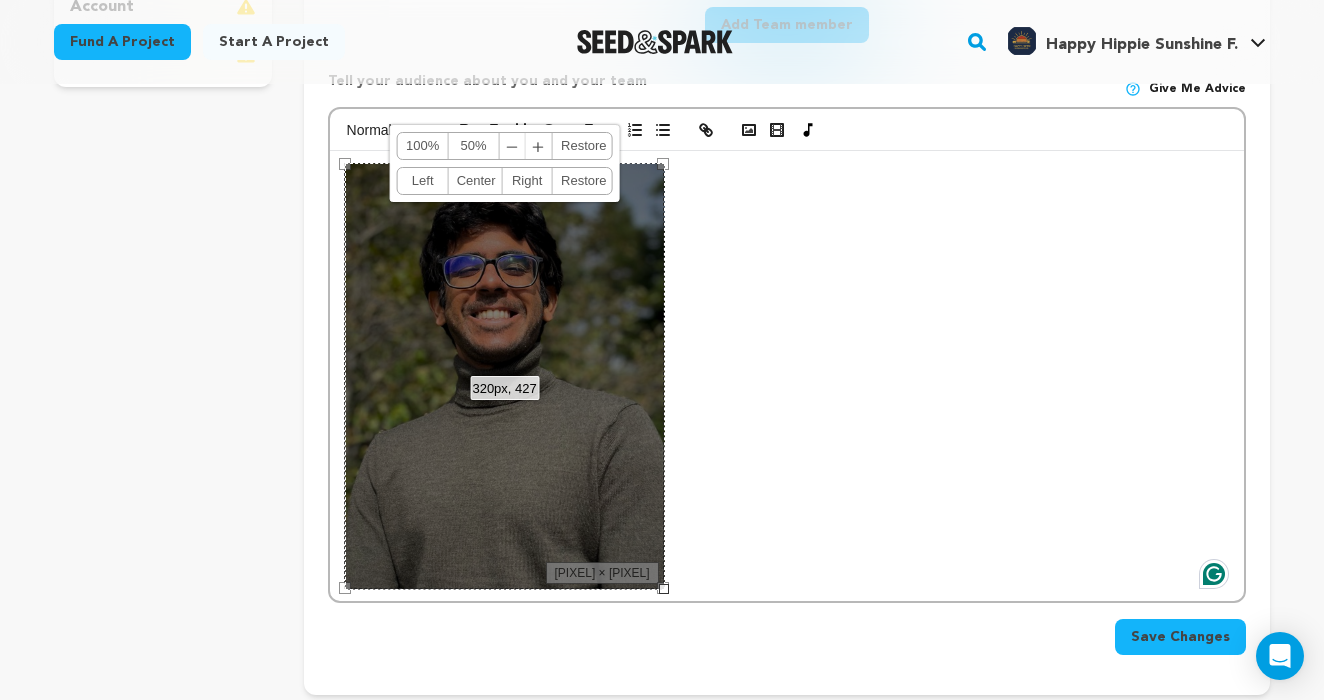 click on "﹣" at bounding box center (513, 146) 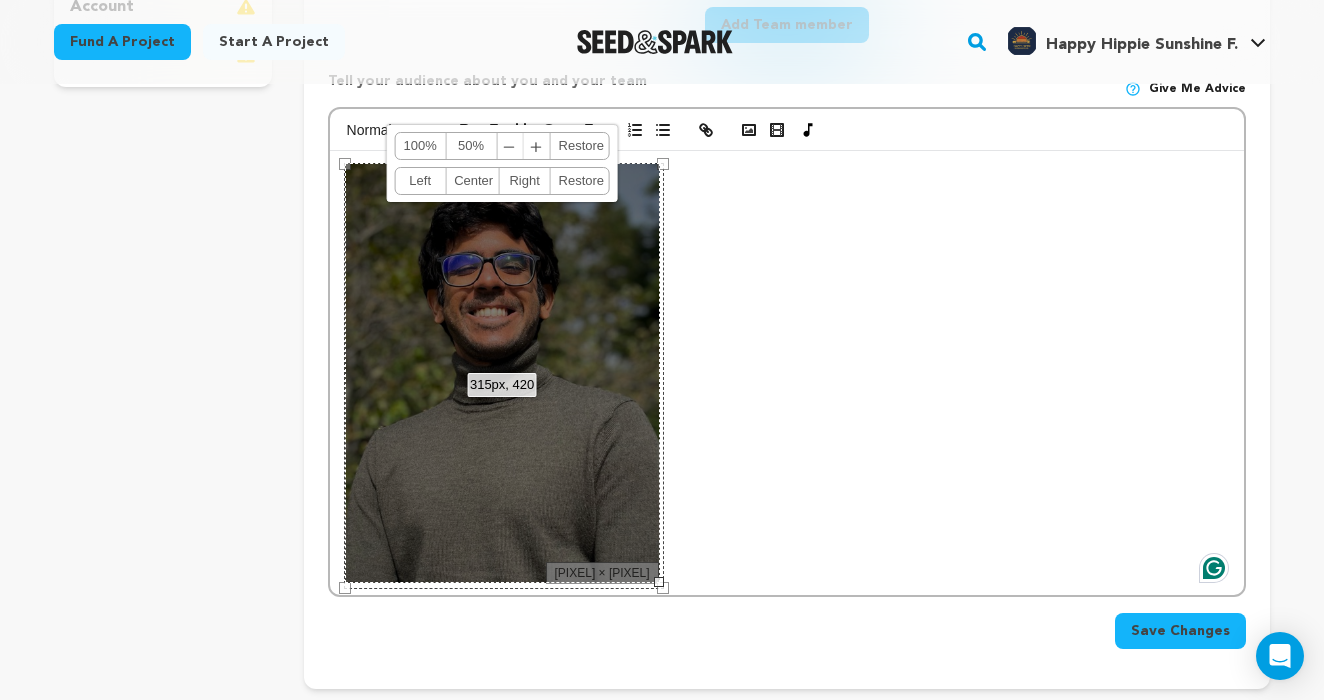 click on "﹣" at bounding box center (510, 146) 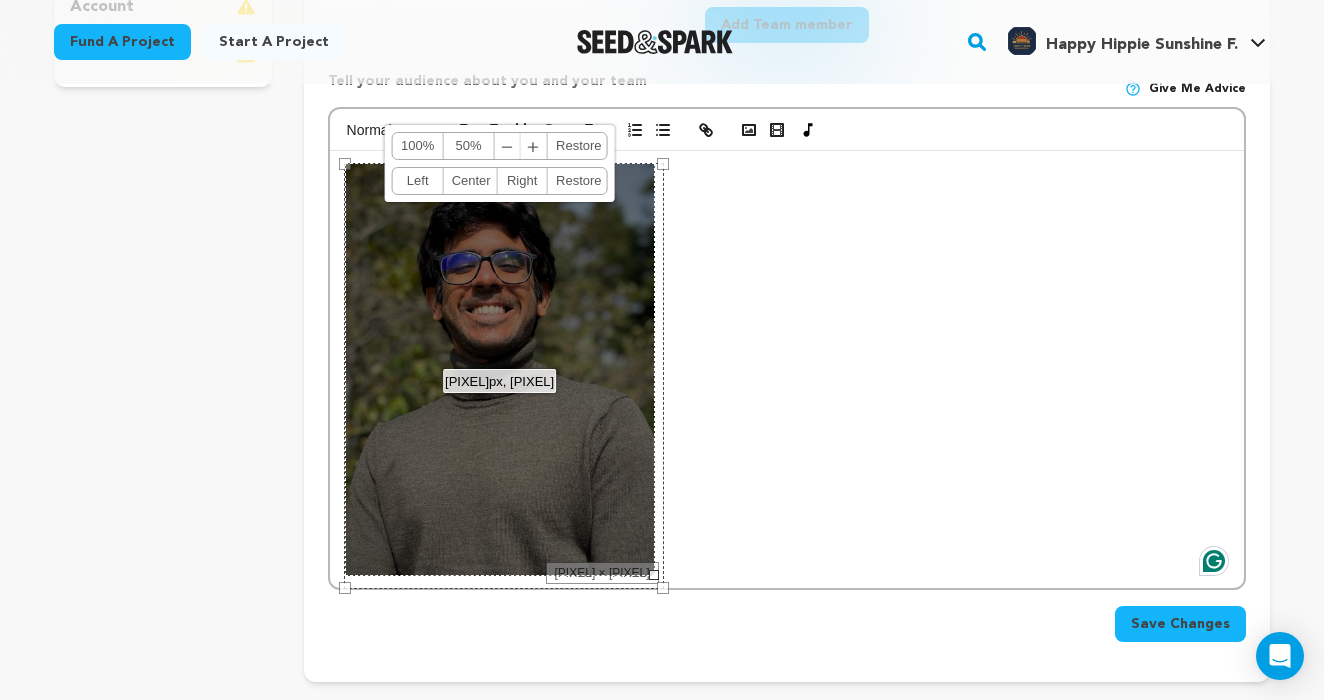 click on "﹣" at bounding box center [508, 146] 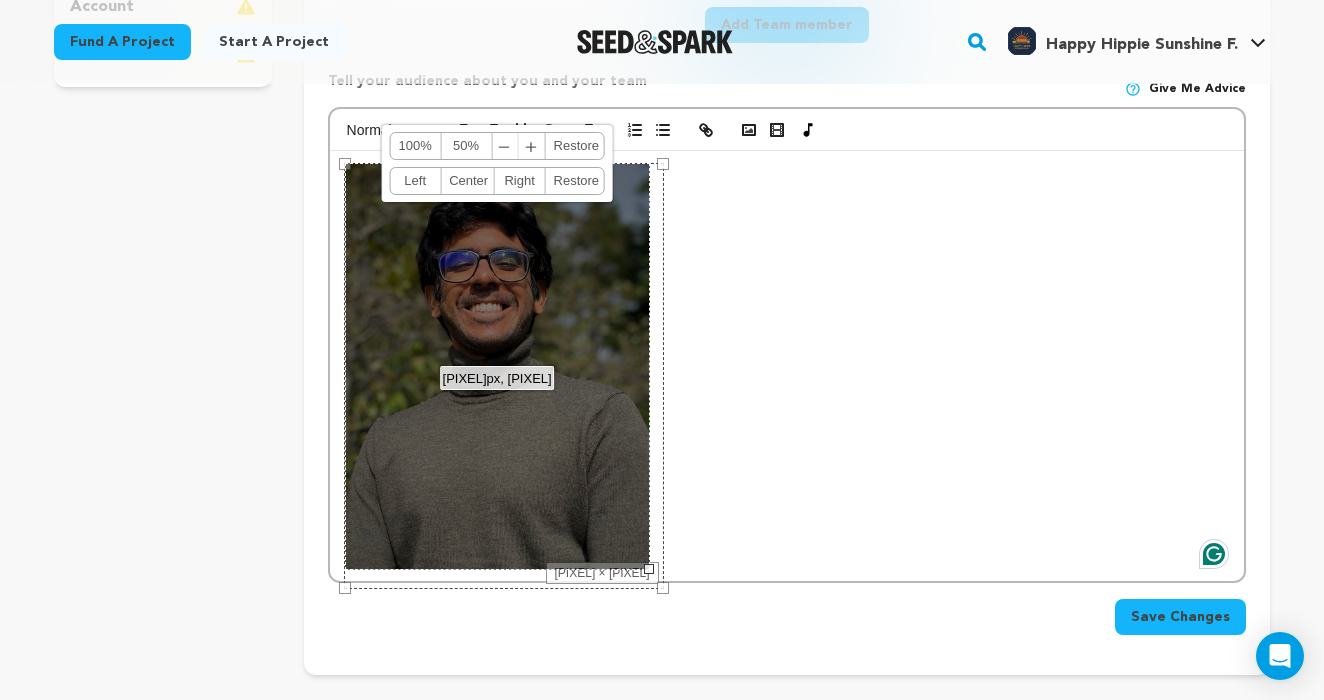 click on "﹣" at bounding box center [505, 146] 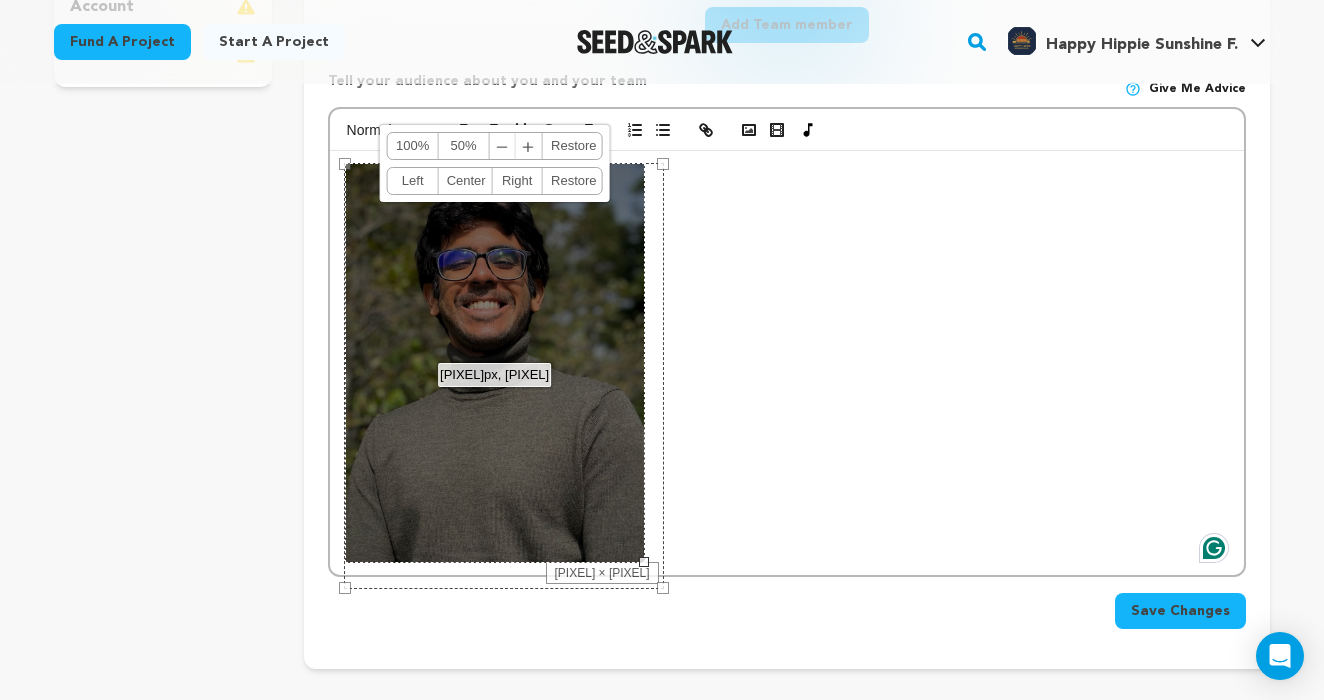 click on "﹣" at bounding box center [503, 146] 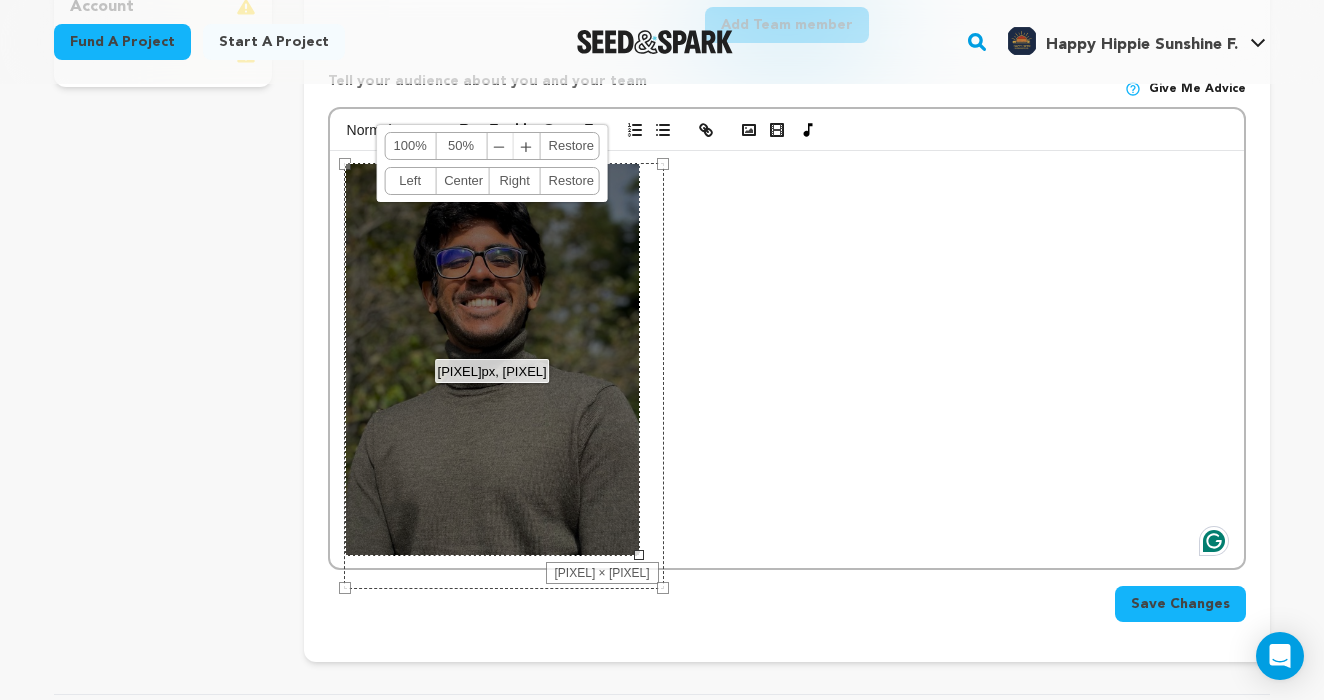 click on "﹣" at bounding box center [500, 146] 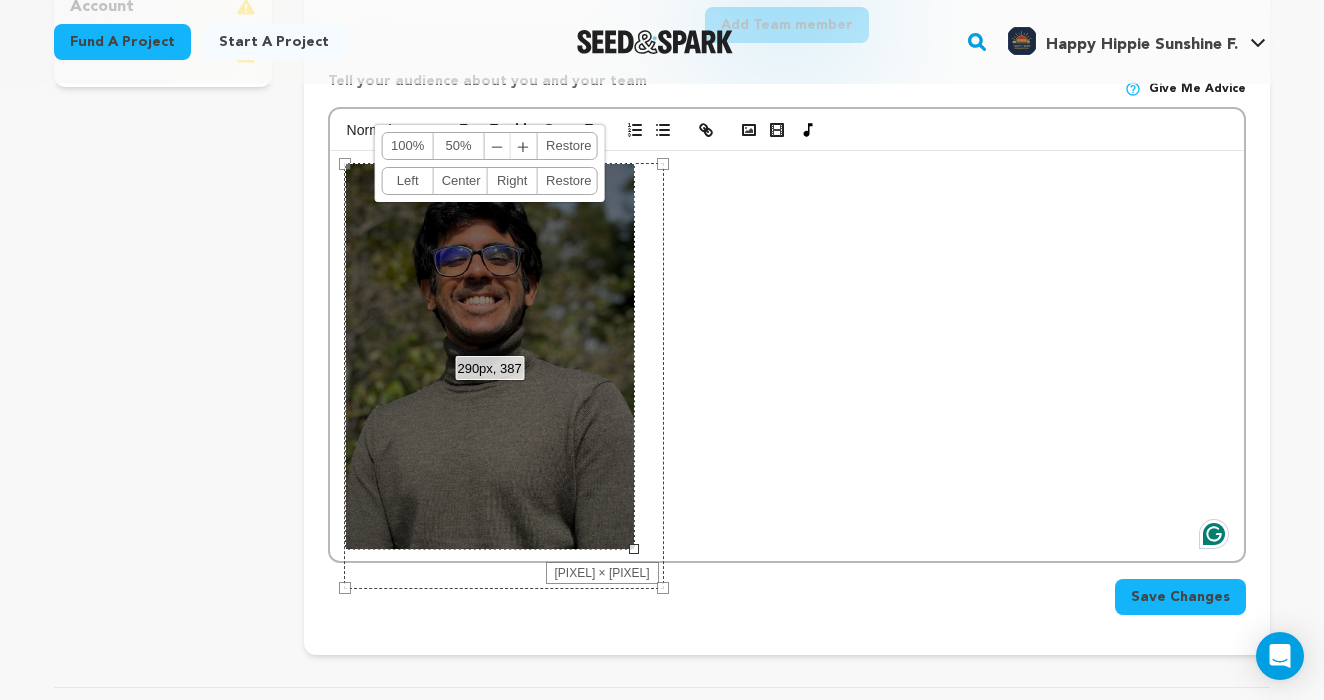 click on "﹣" at bounding box center [498, 146] 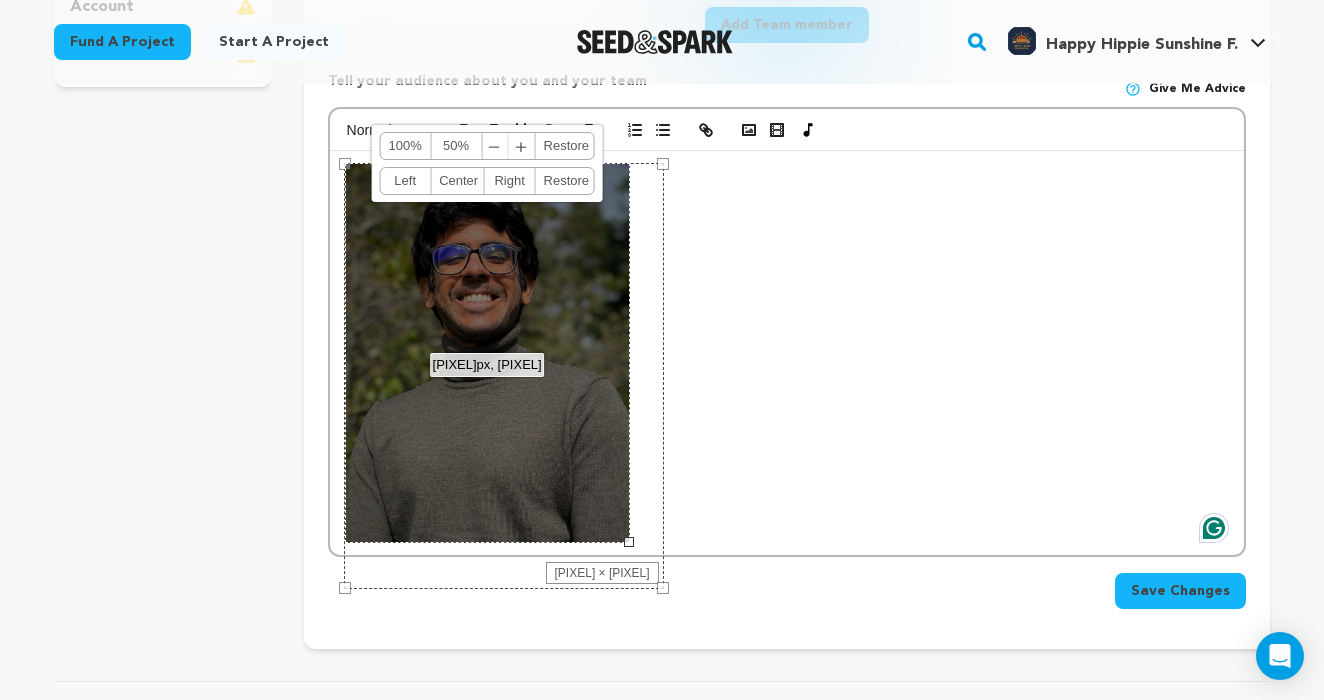 click on "﹣" at bounding box center (495, 146) 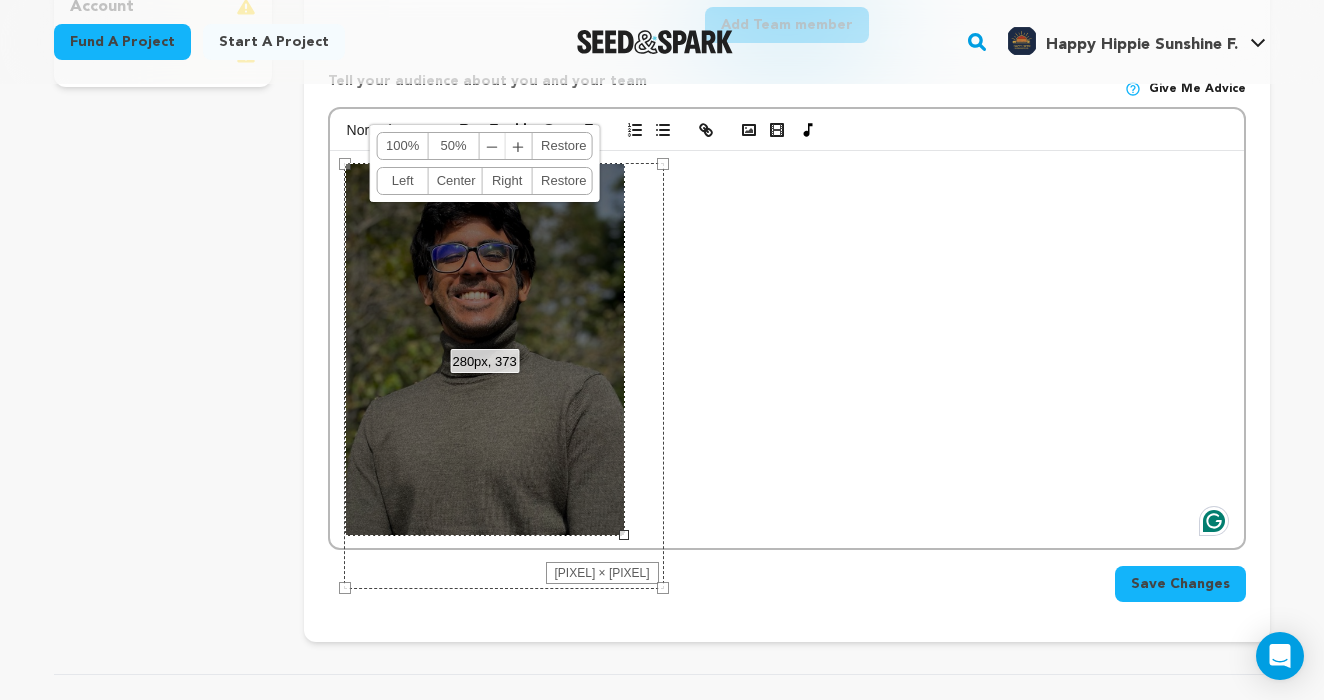 click on "﹣" at bounding box center (493, 146) 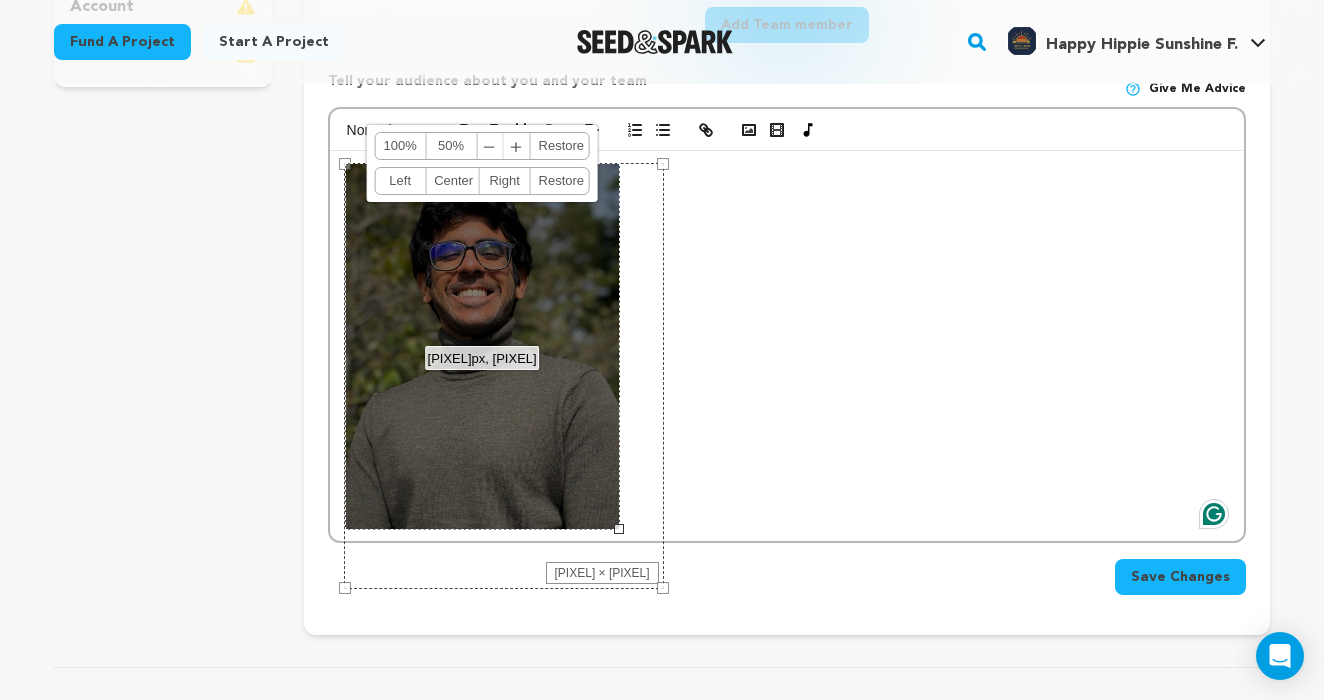 click at bounding box center (787, 346) 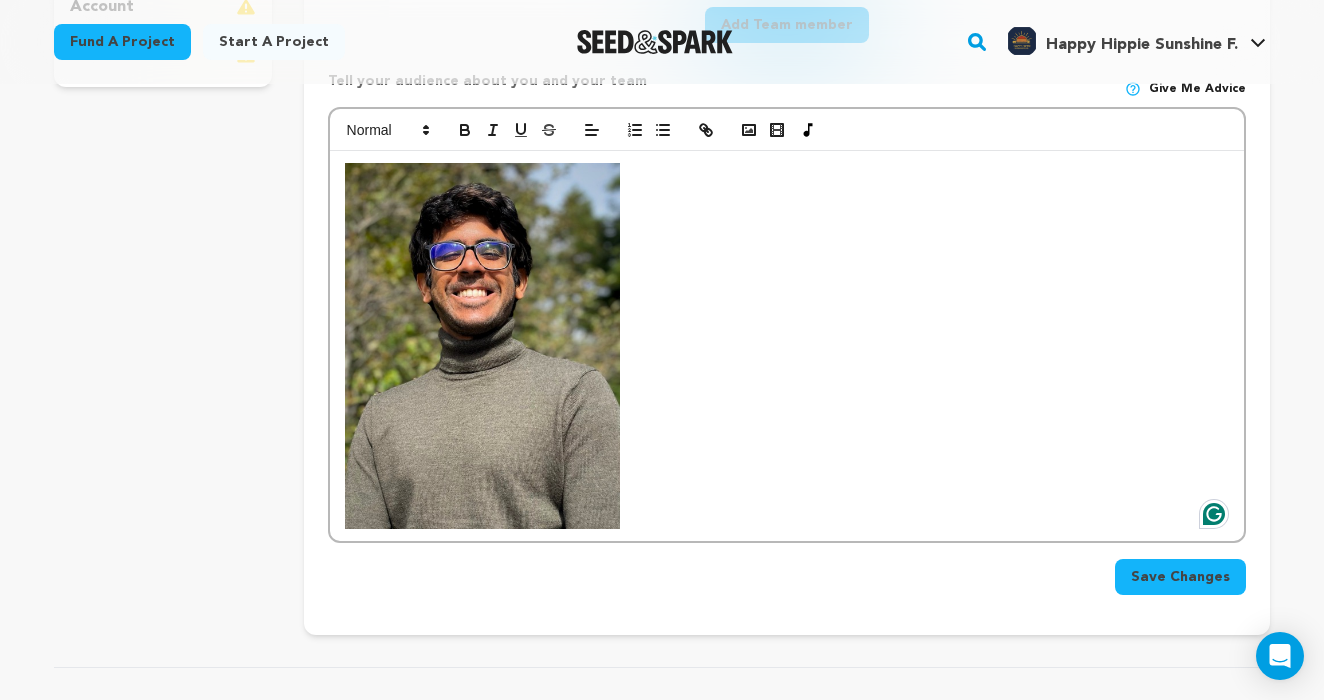 click at bounding box center [787, 346] 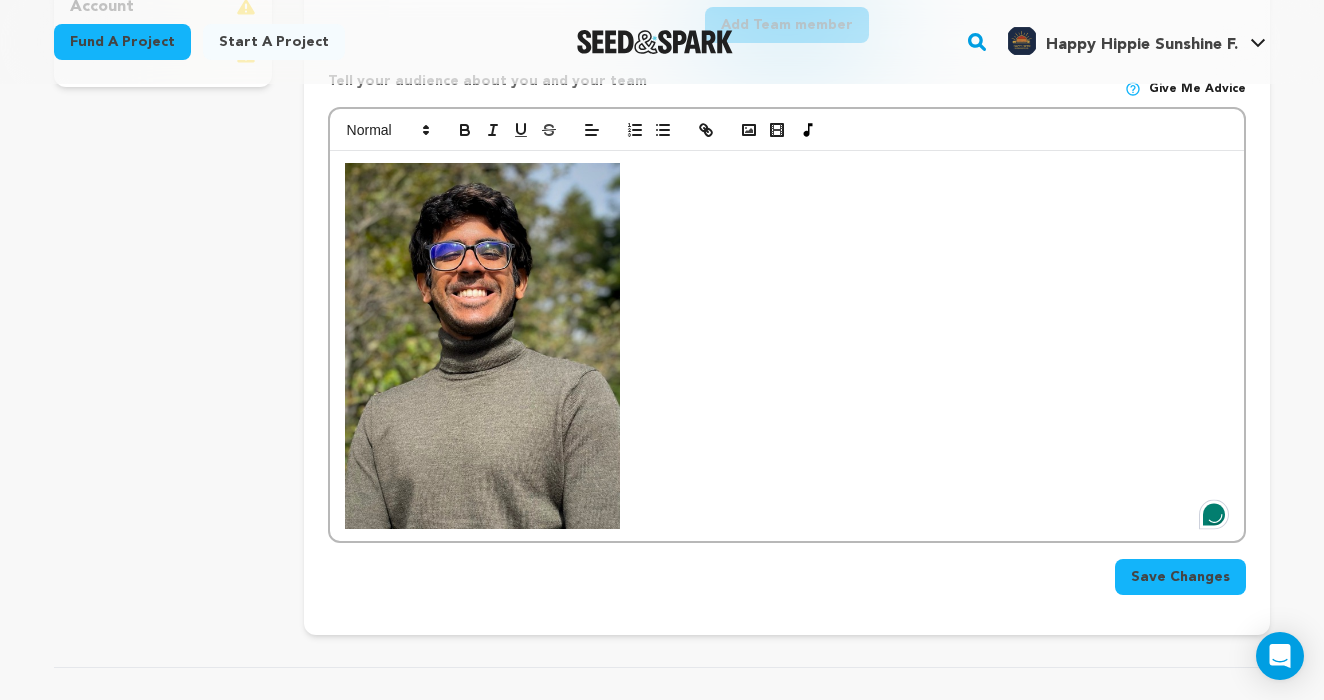 click at bounding box center [787, 346] 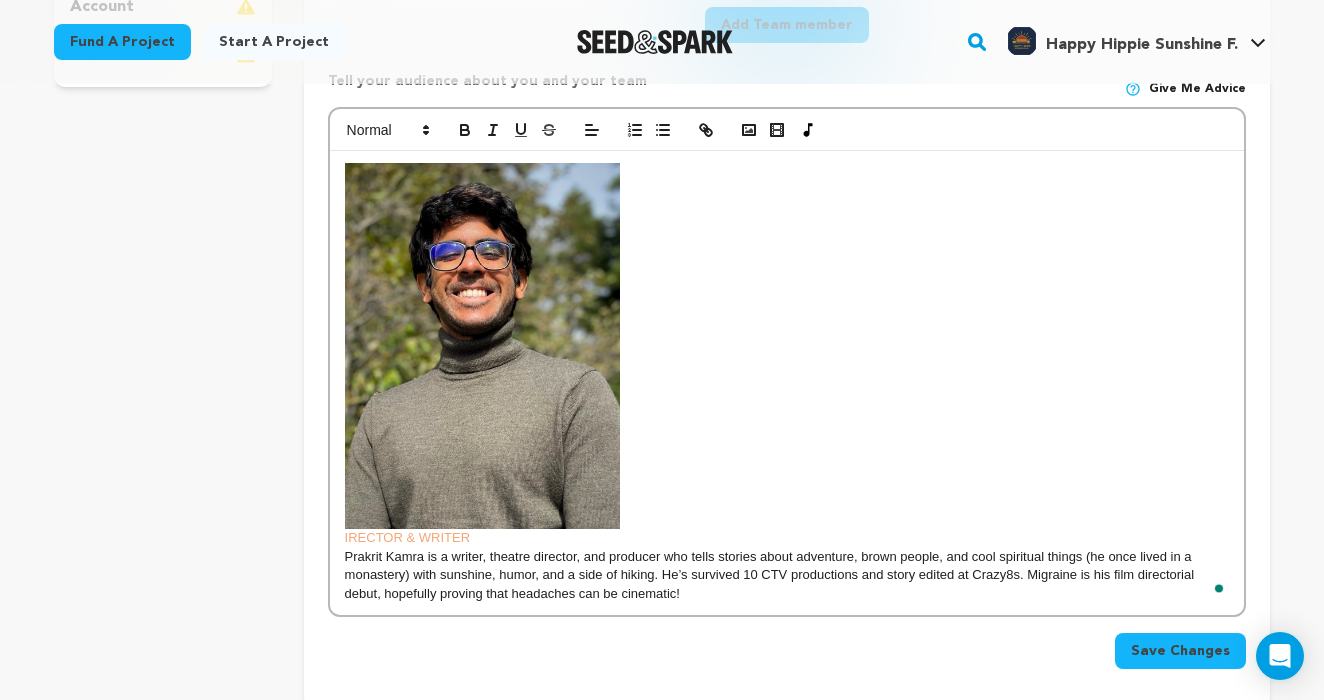 scroll, scrollTop: 19, scrollLeft: 0, axis: vertical 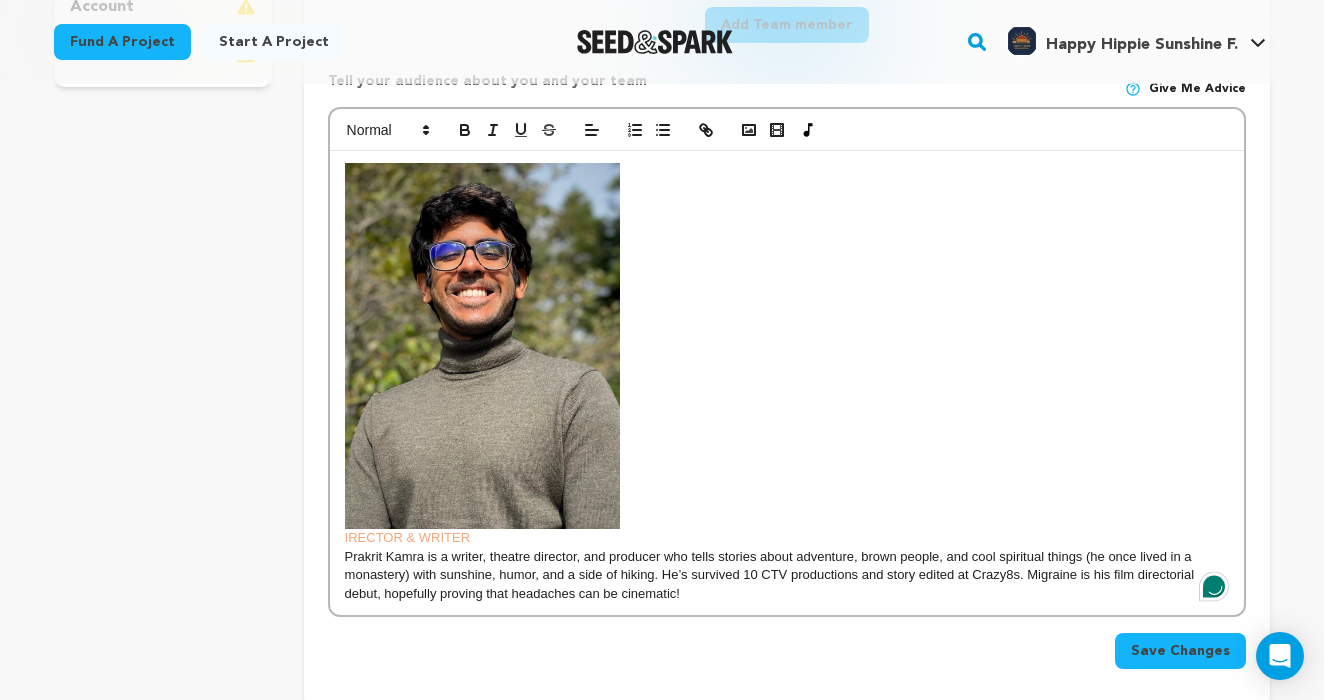 click on "IRECTOR & WRITER" at bounding box center [407, 537] 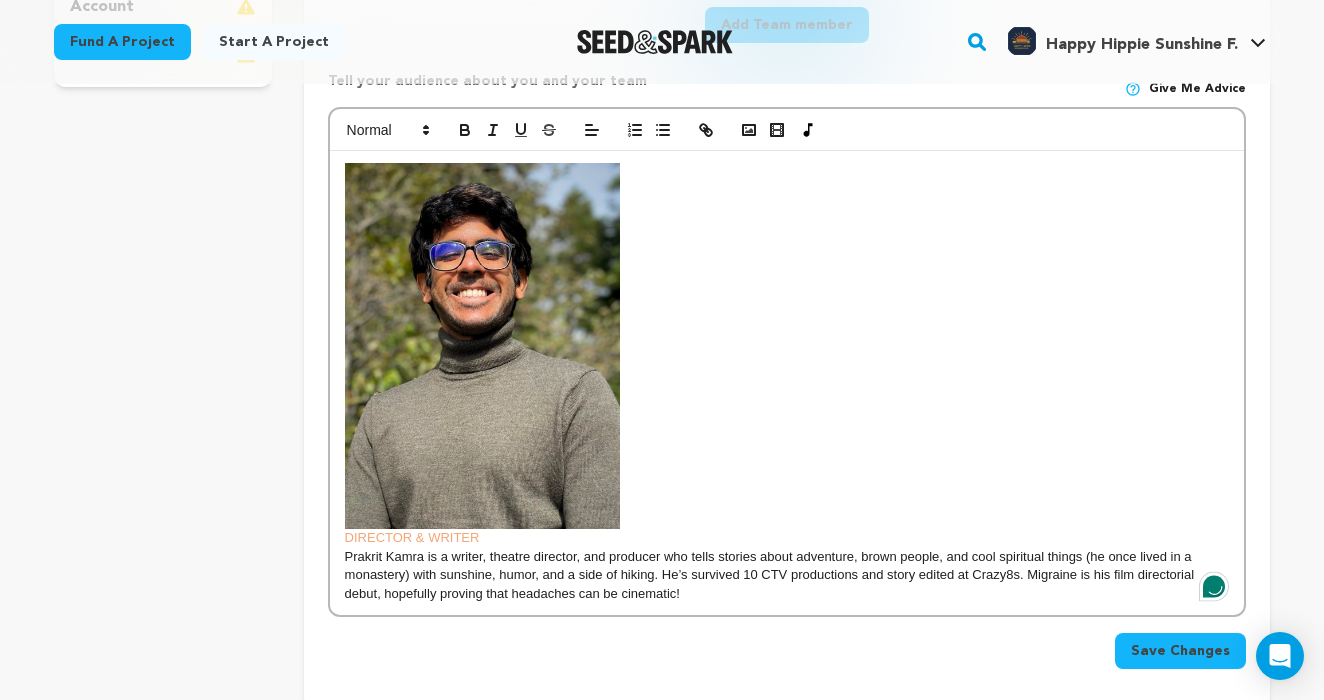 click on "DIRECTOR & WRITER" at bounding box center (412, 537) 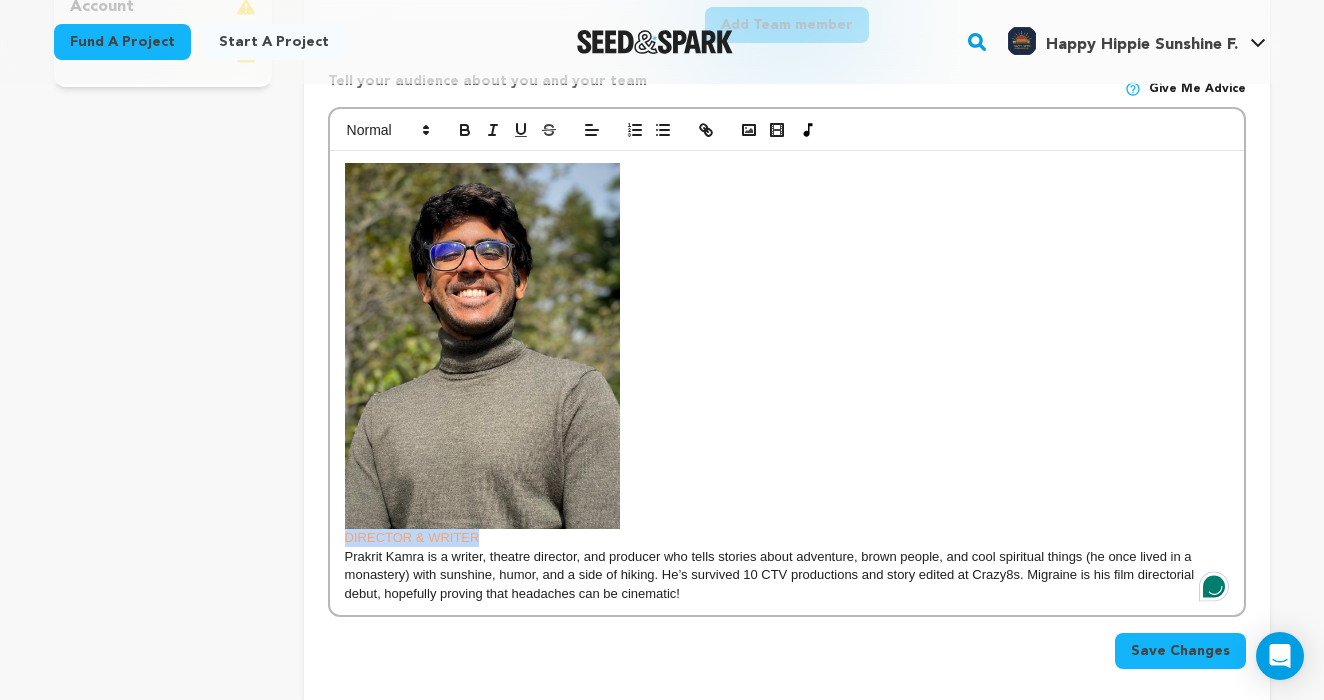 drag, startPoint x: 485, startPoint y: 542, endPoint x: 347, endPoint y: 538, distance: 138.05795 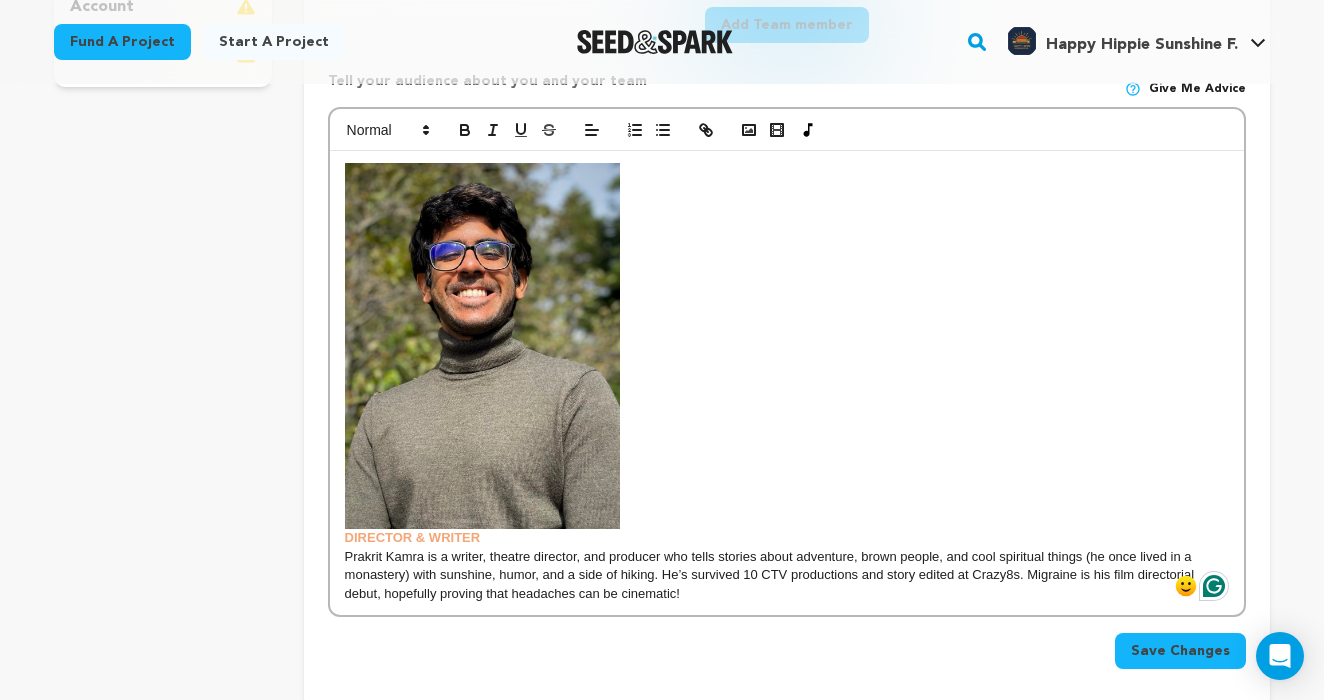 click on "Save Changes" at bounding box center [787, 651] 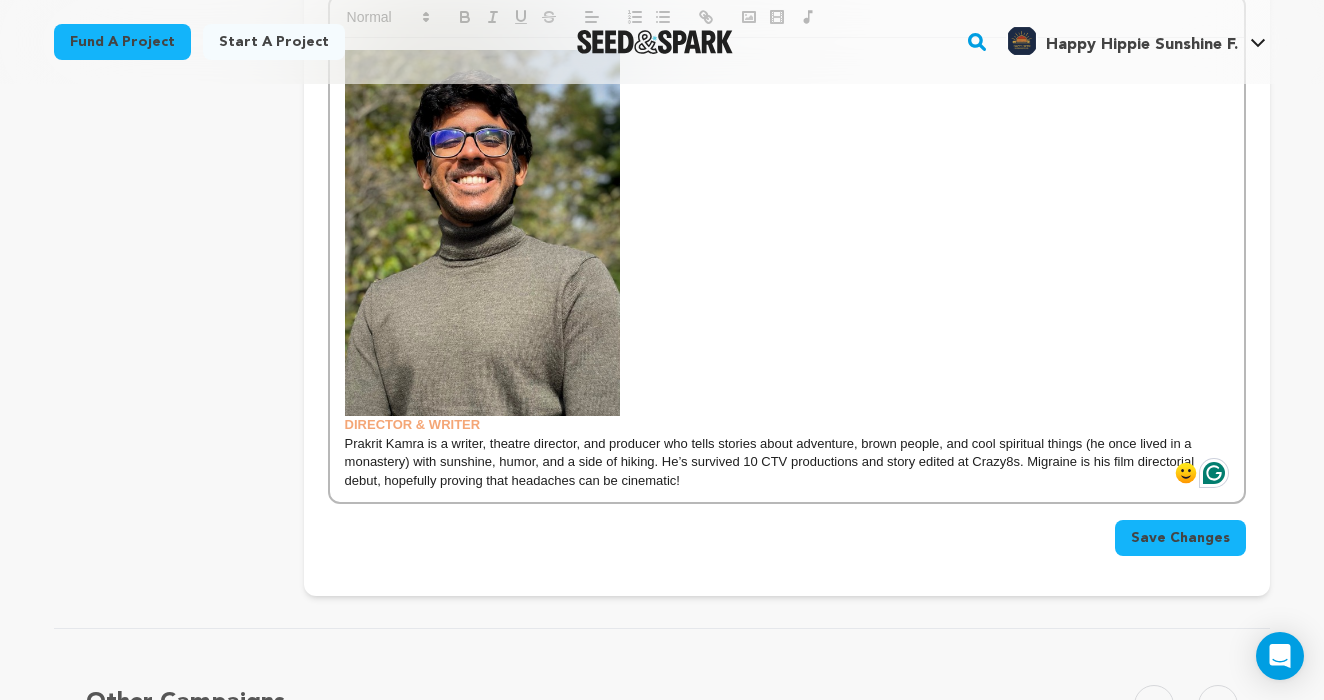scroll, scrollTop: 790, scrollLeft: 0, axis: vertical 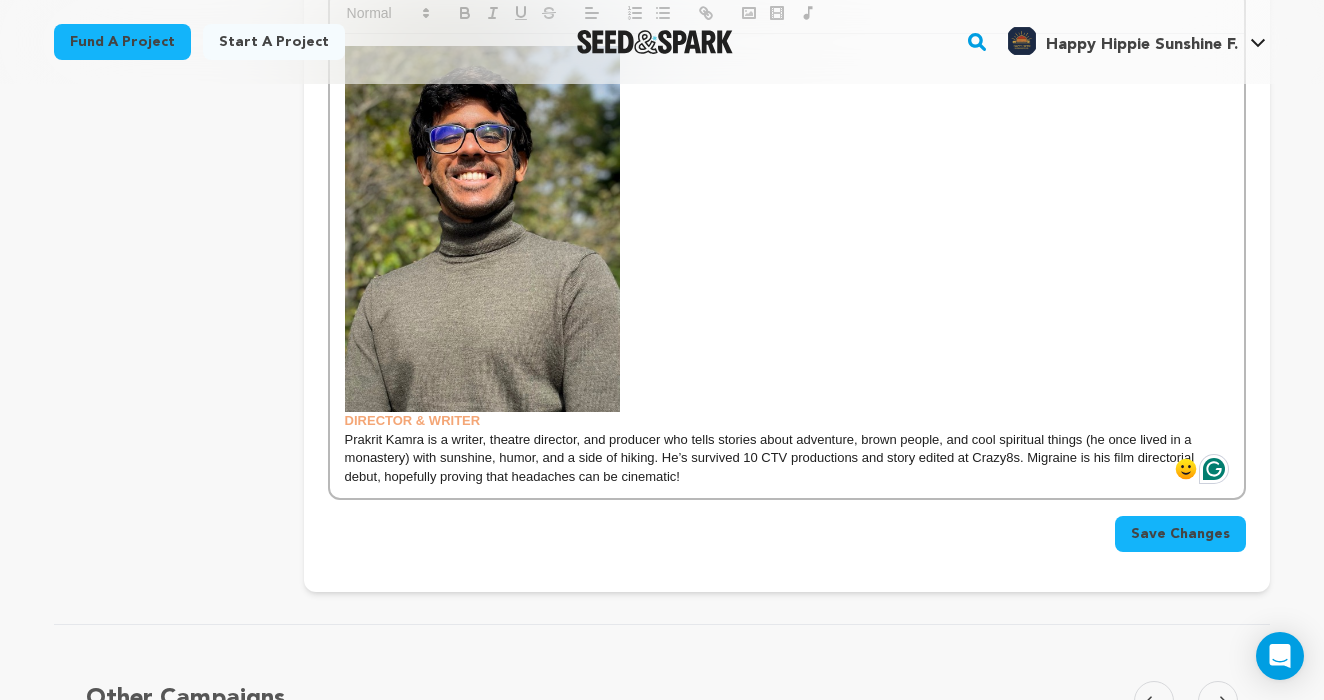 click on "Save Changes" at bounding box center (1180, 534) 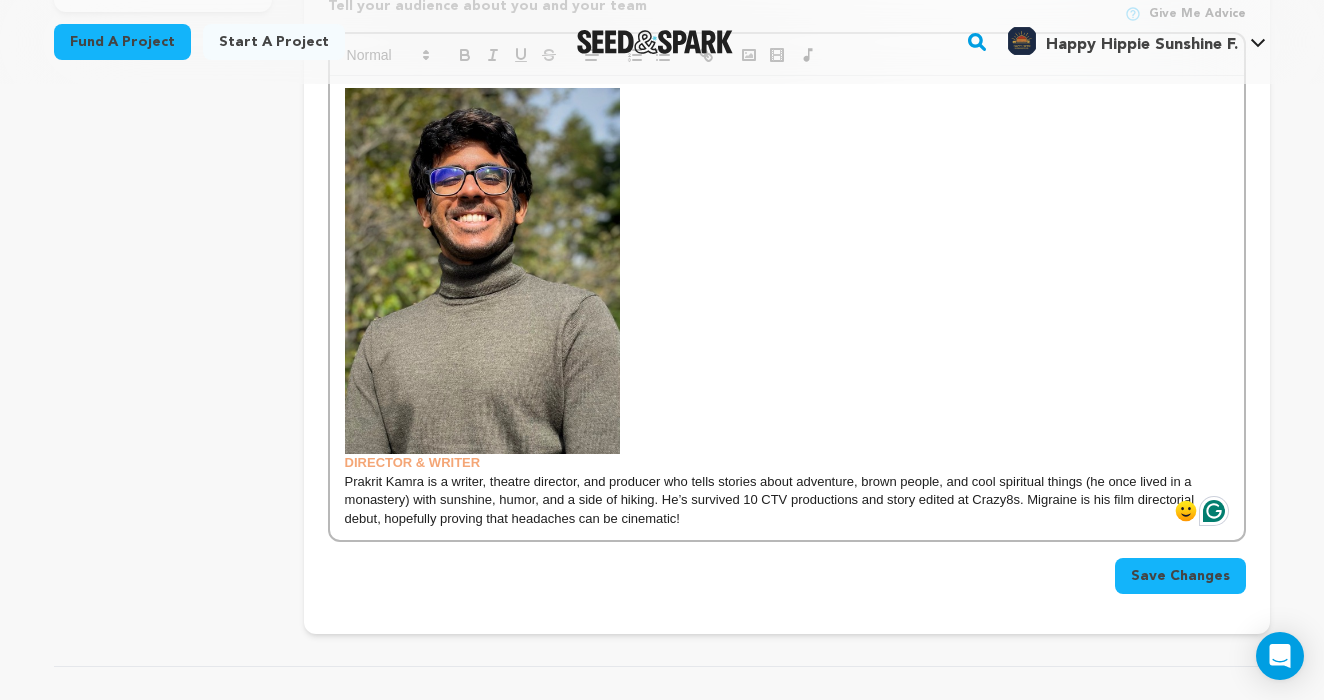 scroll, scrollTop: 592, scrollLeft: 0, axis: vertical 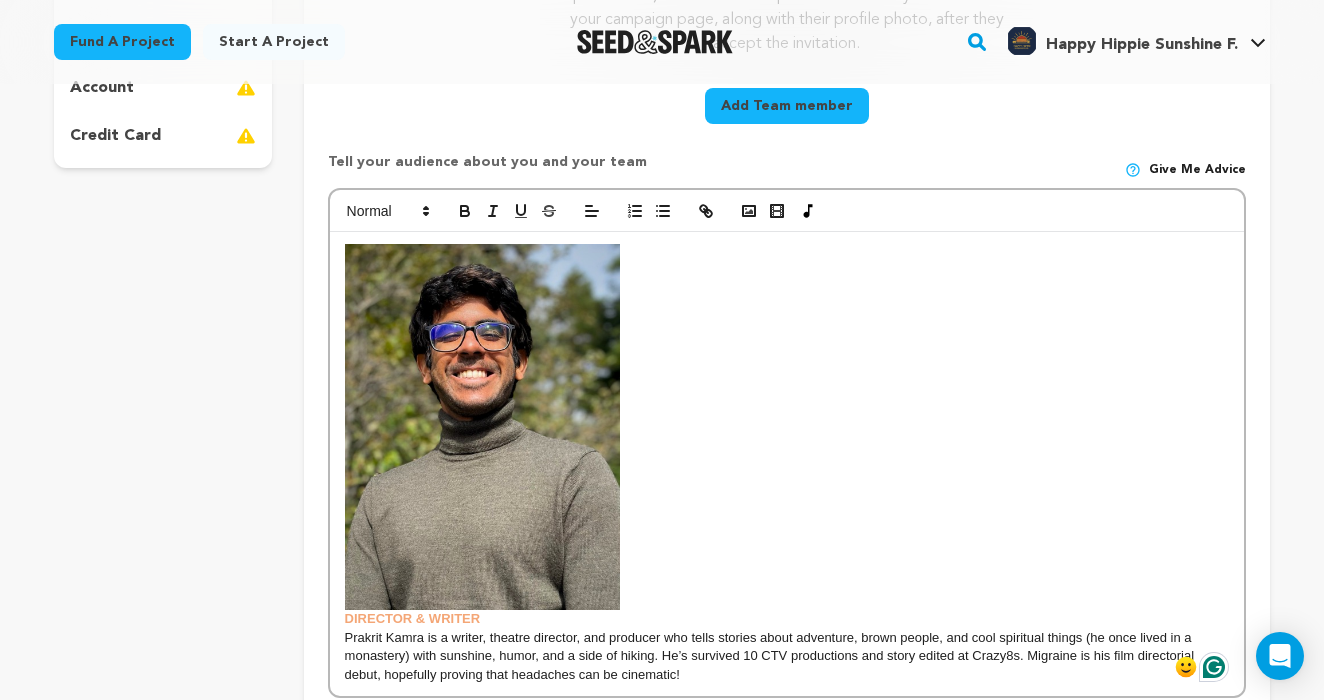 click at bounding box center (482, 427) 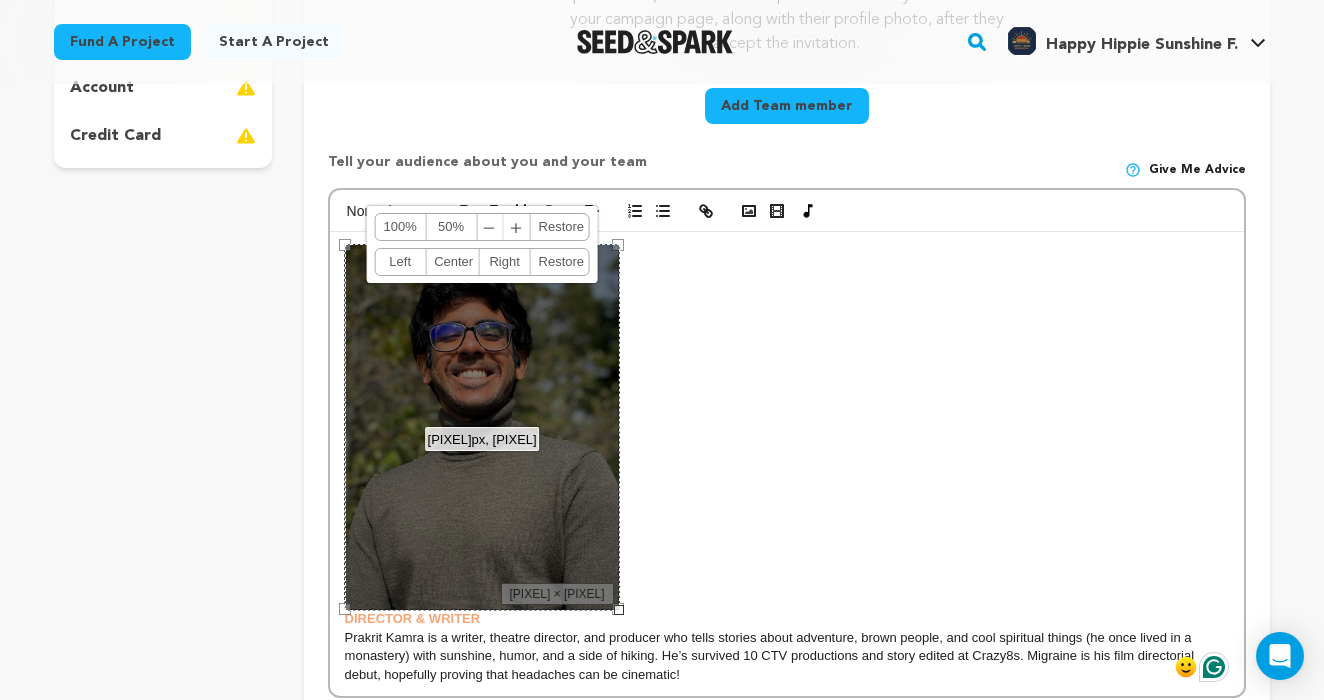 click on "﹣" at bounding box center (490, 227) 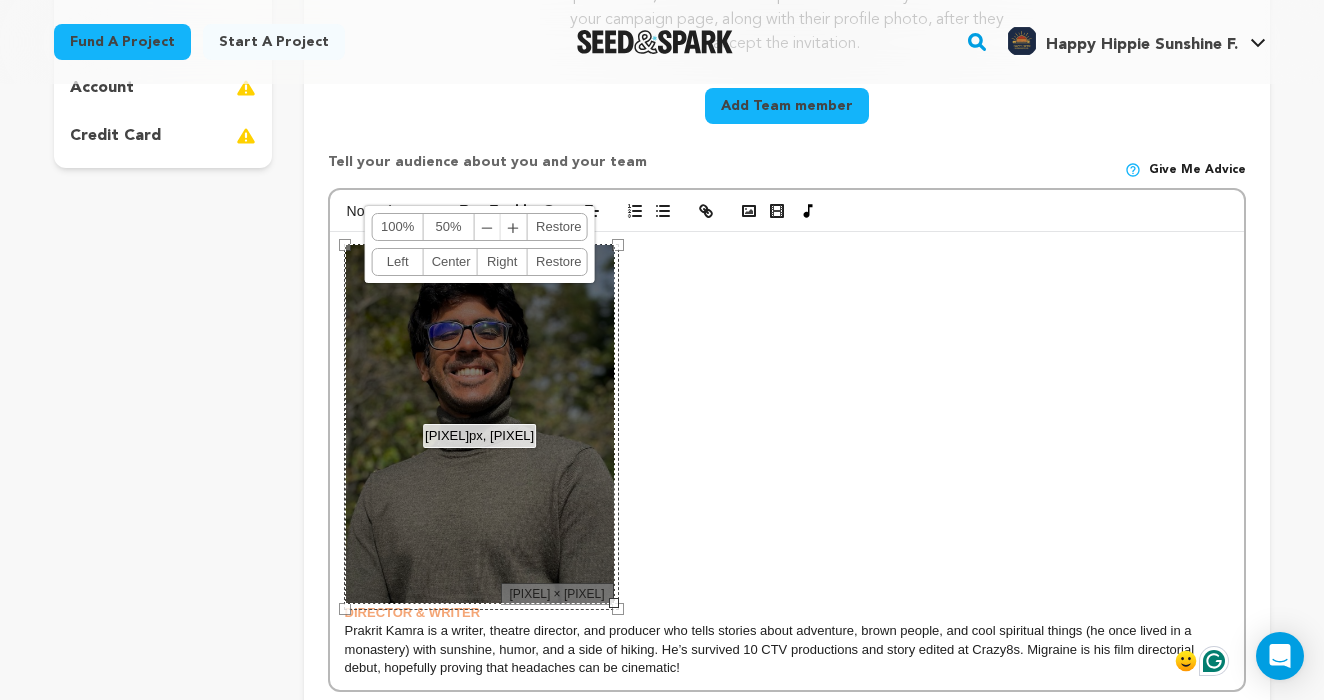 click on "﹣" at bounding box center (488, 227) 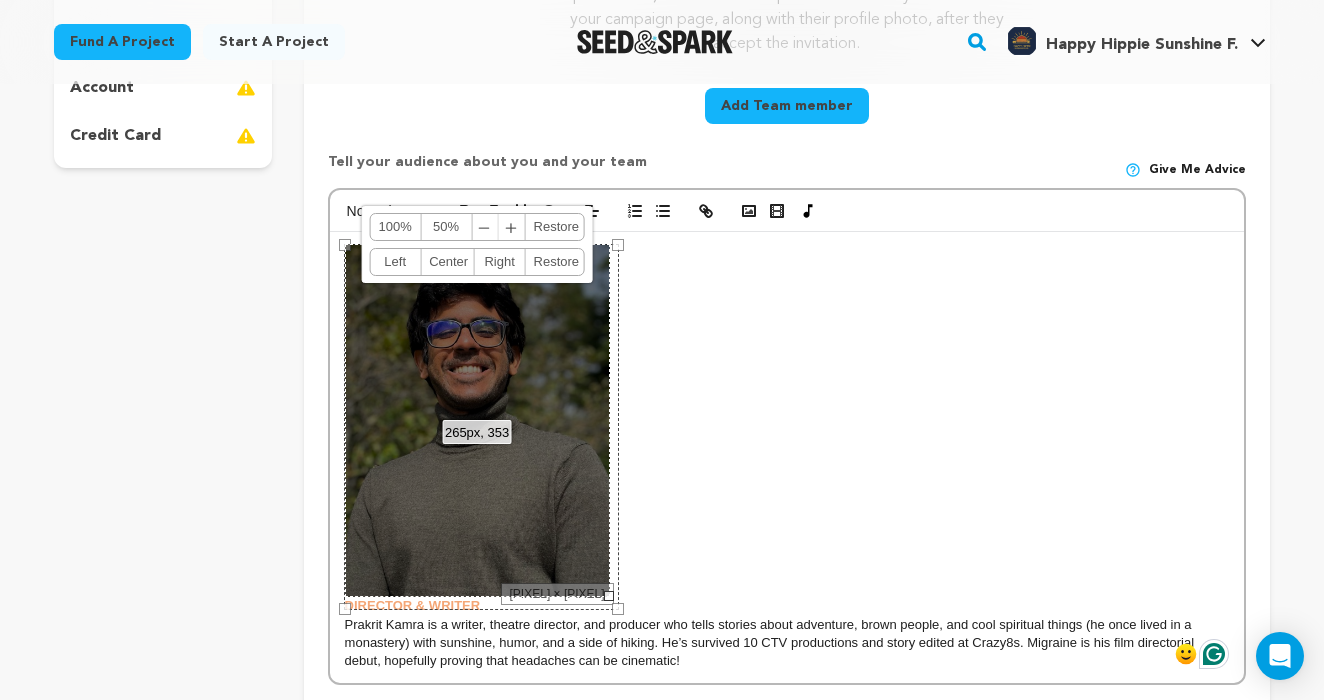 click on "﹣" at bounding box center [485, 227] 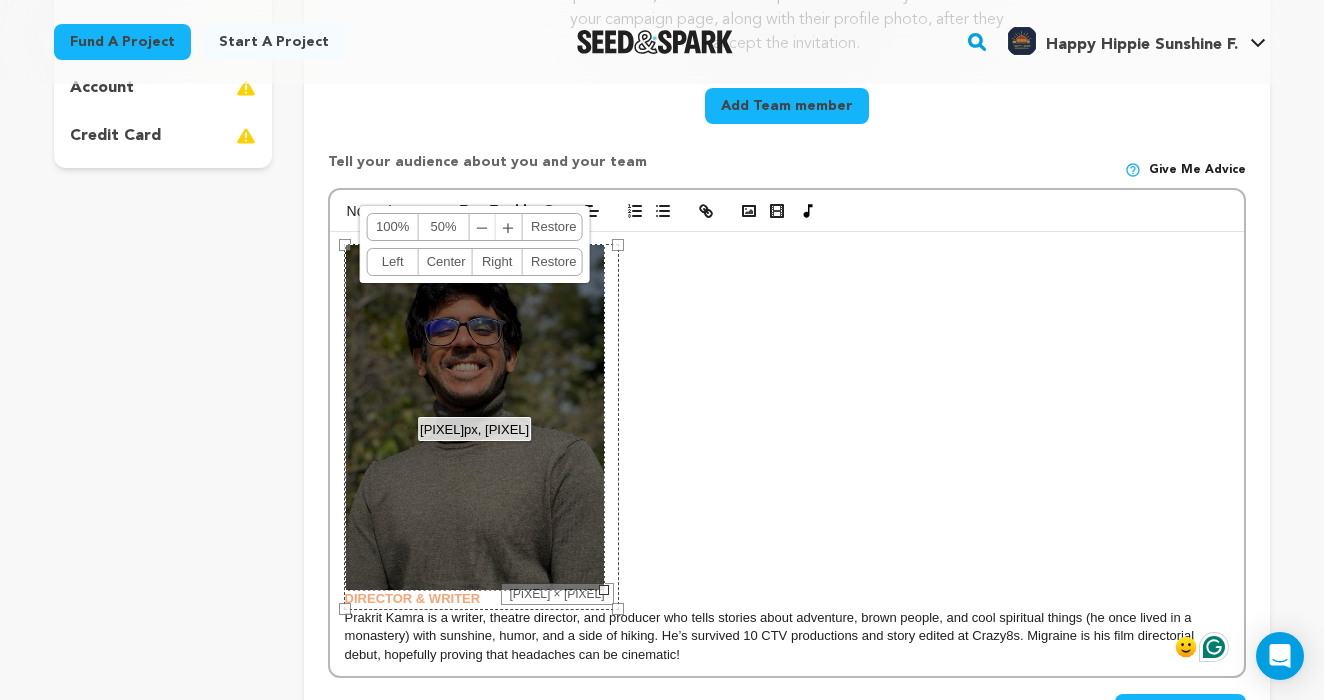 click on "﹣" at bounding box center (483, 227) 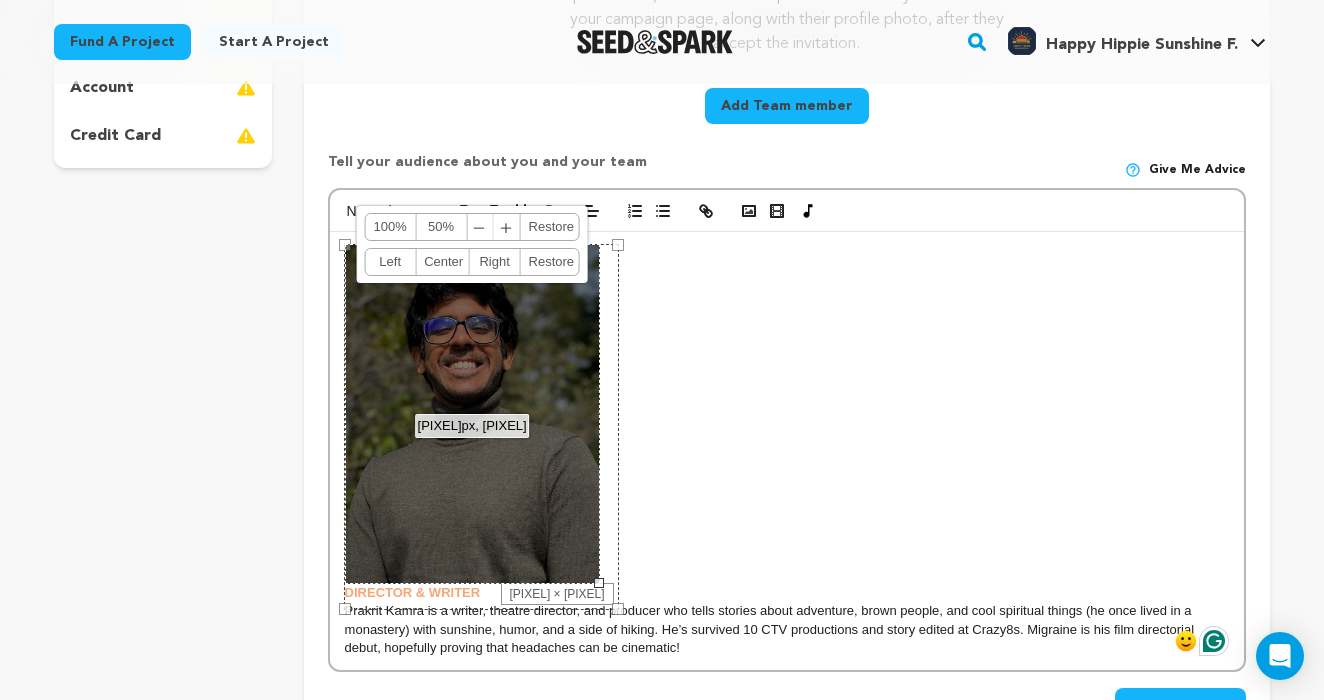click on "﹣" at bounding box center (480, 227) 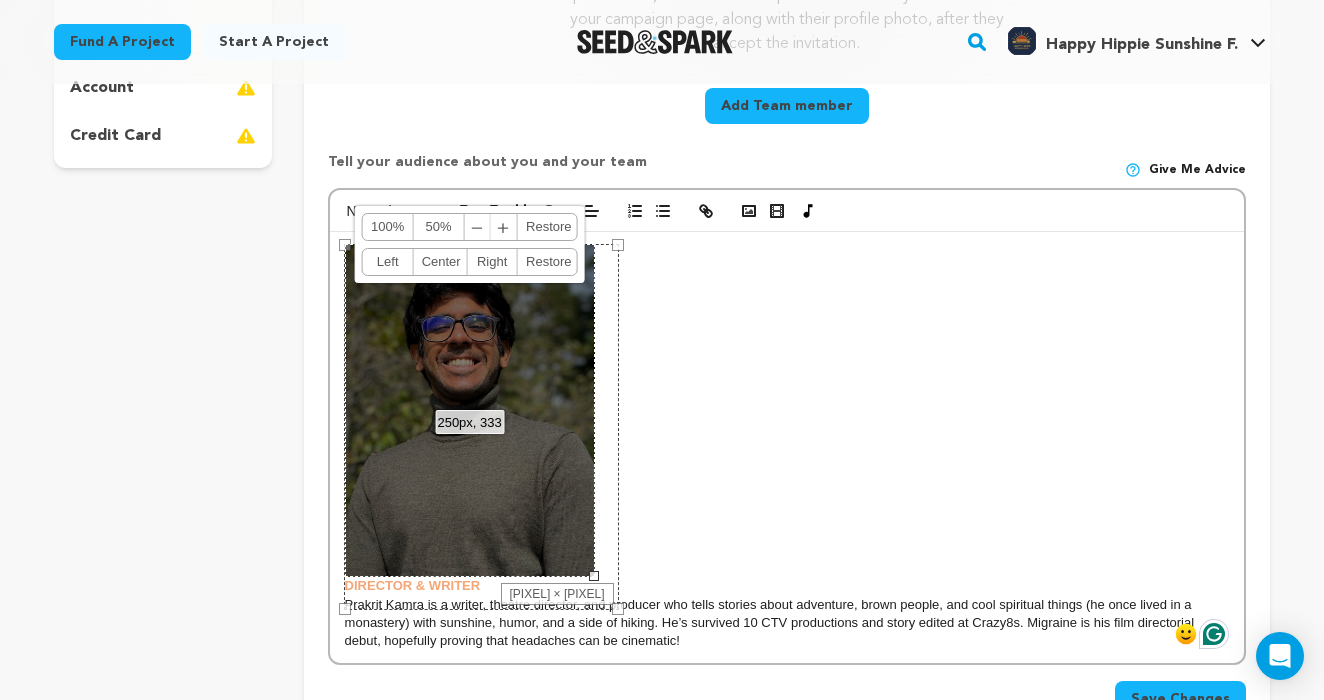 click on "﹣" at bounding box center [478, 227] 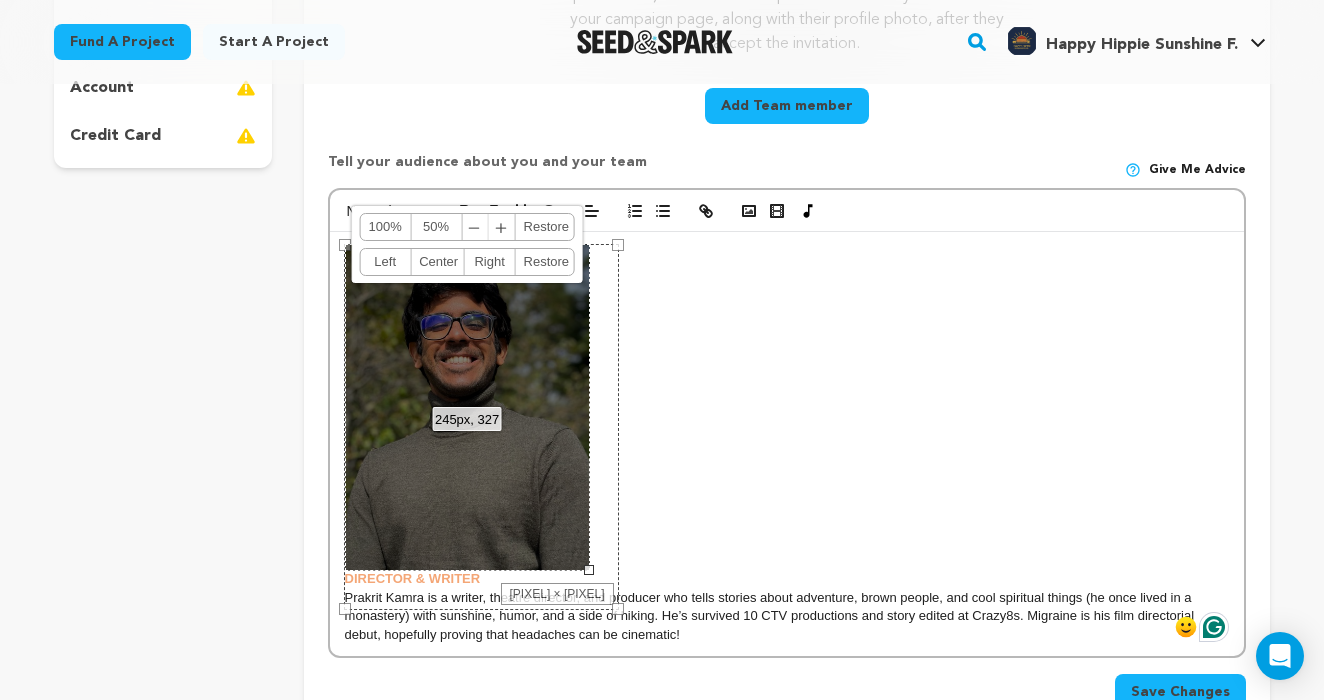 click on "DIRECTOR & WRITER" at bounding box center [787, 416] 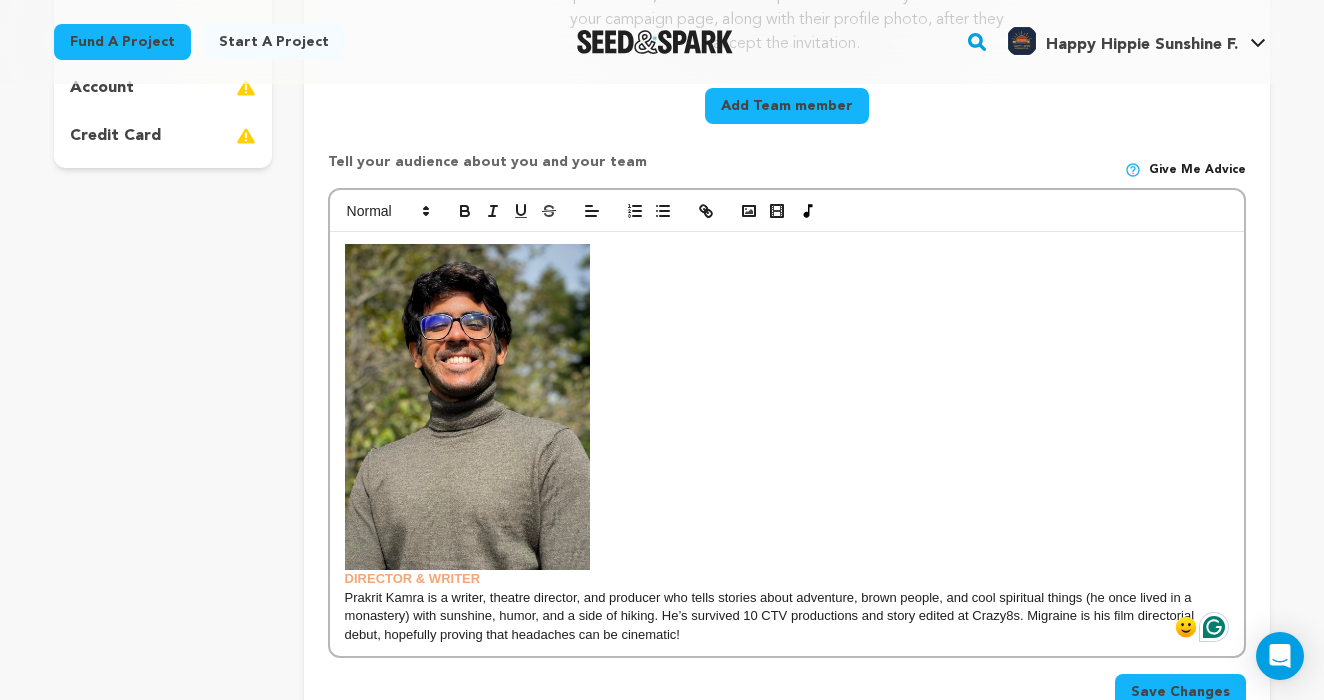 click on "DIRECTOR & WRITER" at bounding box center [787, 416] 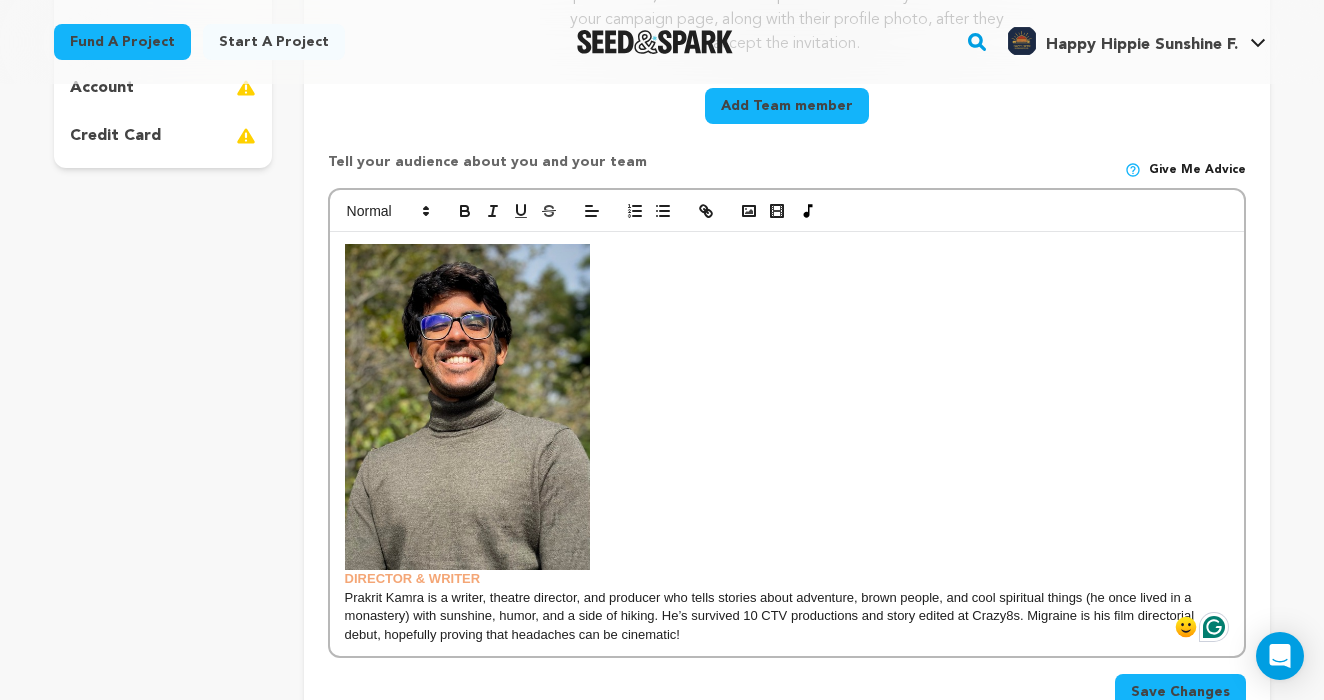 click on "DIRECTOR & WRITER" at bounding box center [787, 416] 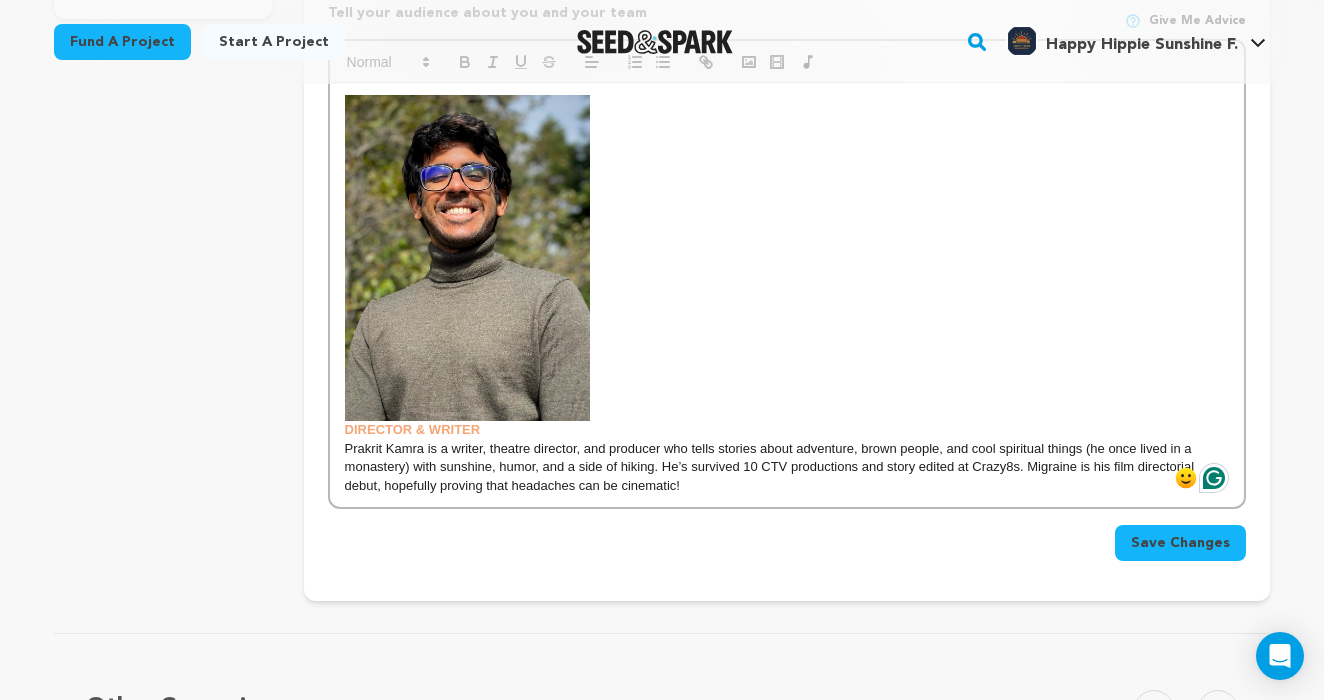 scroll, scrollTop: 764, scrollLeft: 0, axis: vertical 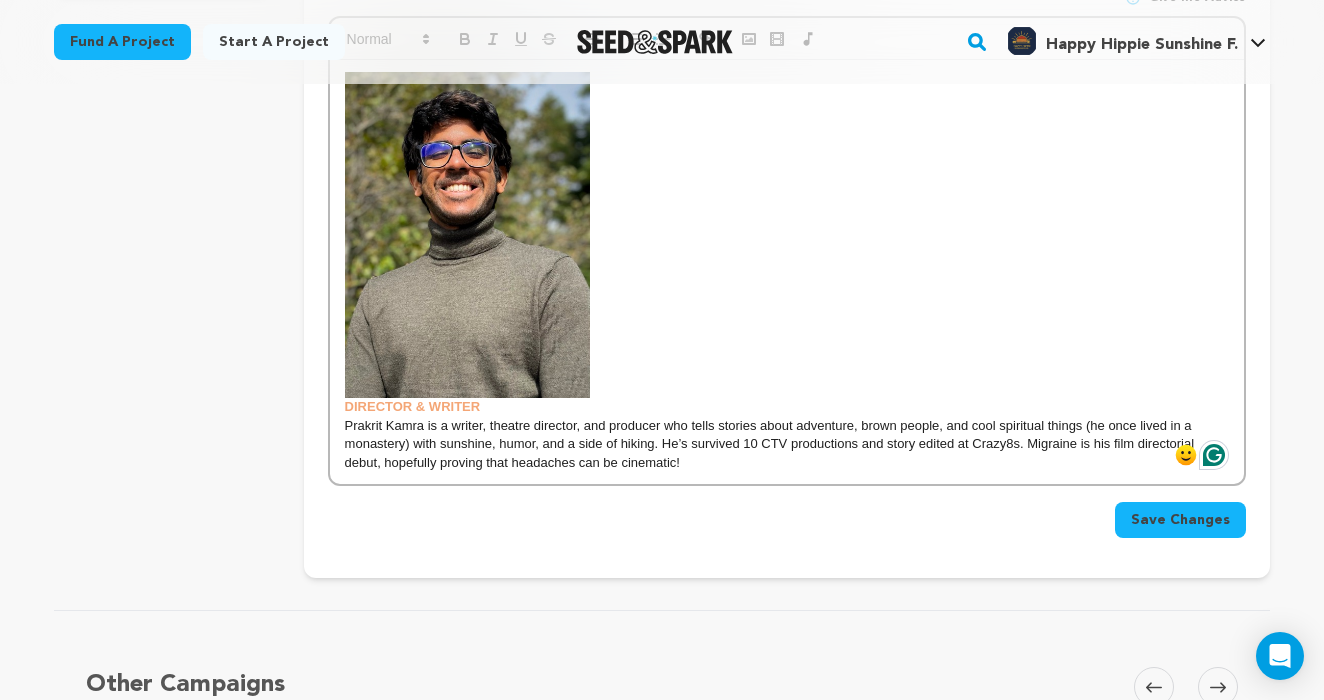 click on "Save Changes" at bounding box center [1180, 520] 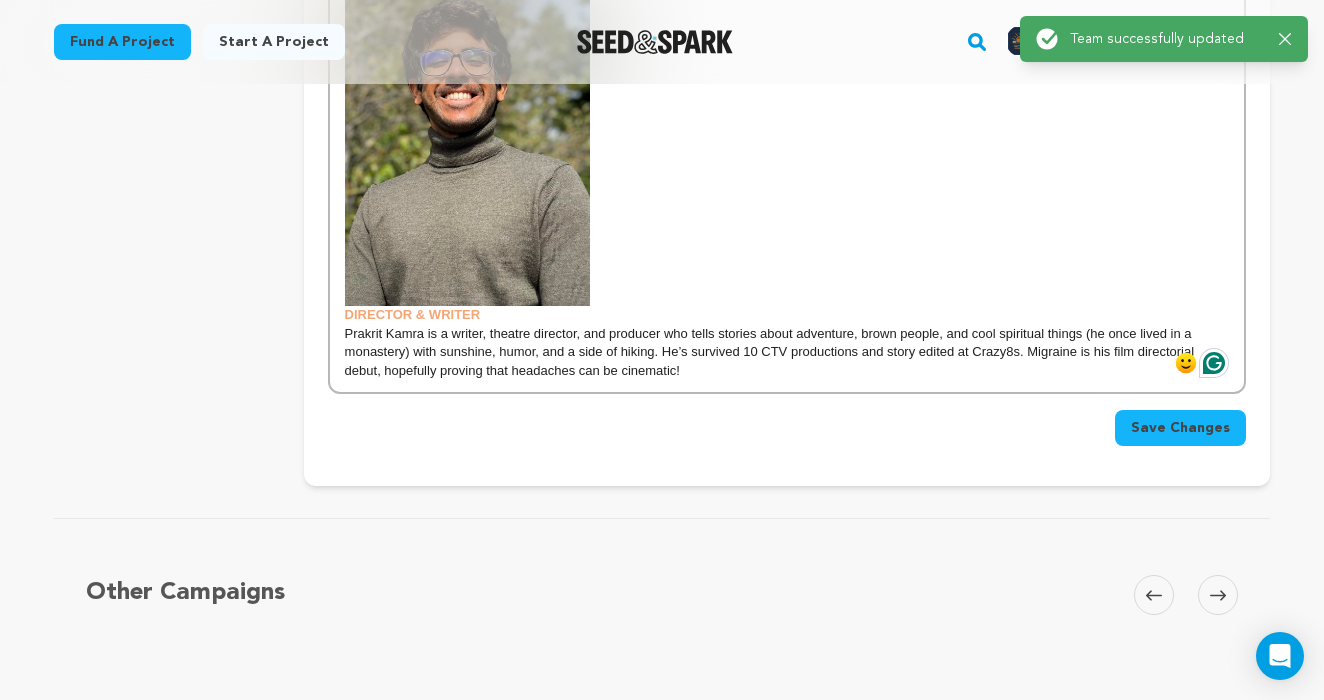 scroll, scrollTop: 643, scrollLeft: 0, axis: vertical 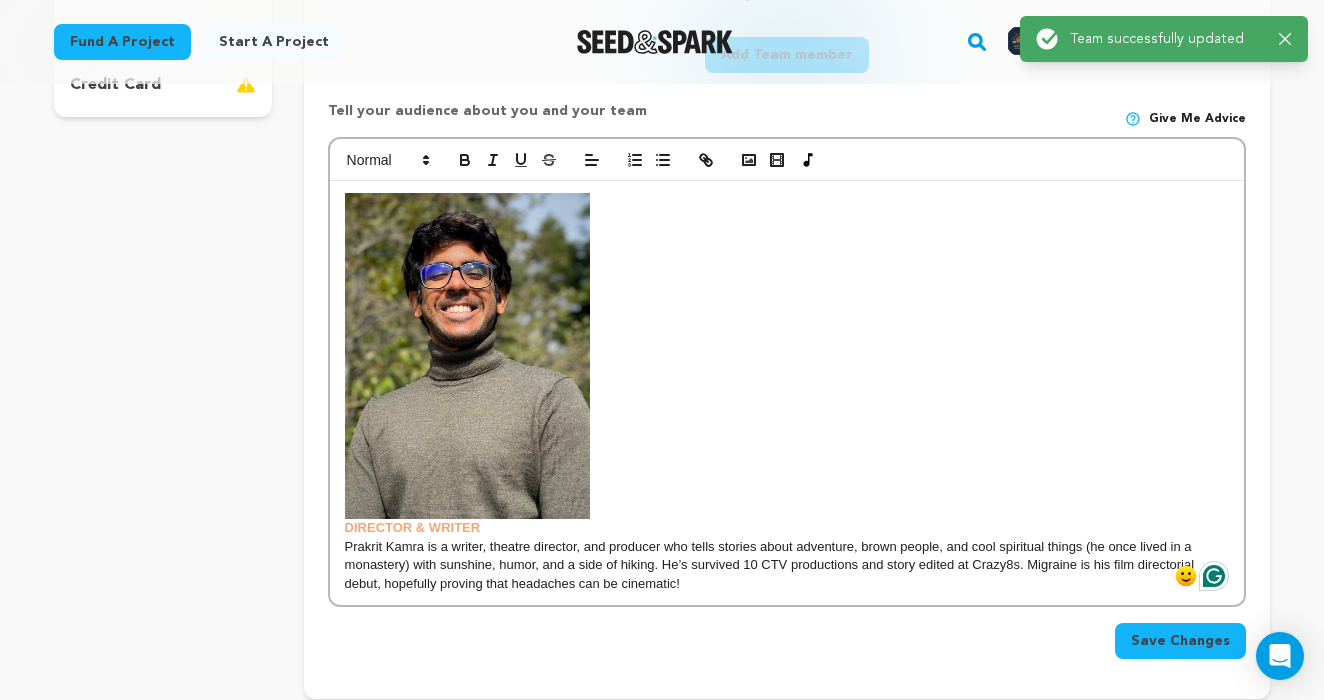 click on "DIRECTOR & WRITER" at bounding box center (787, 365) 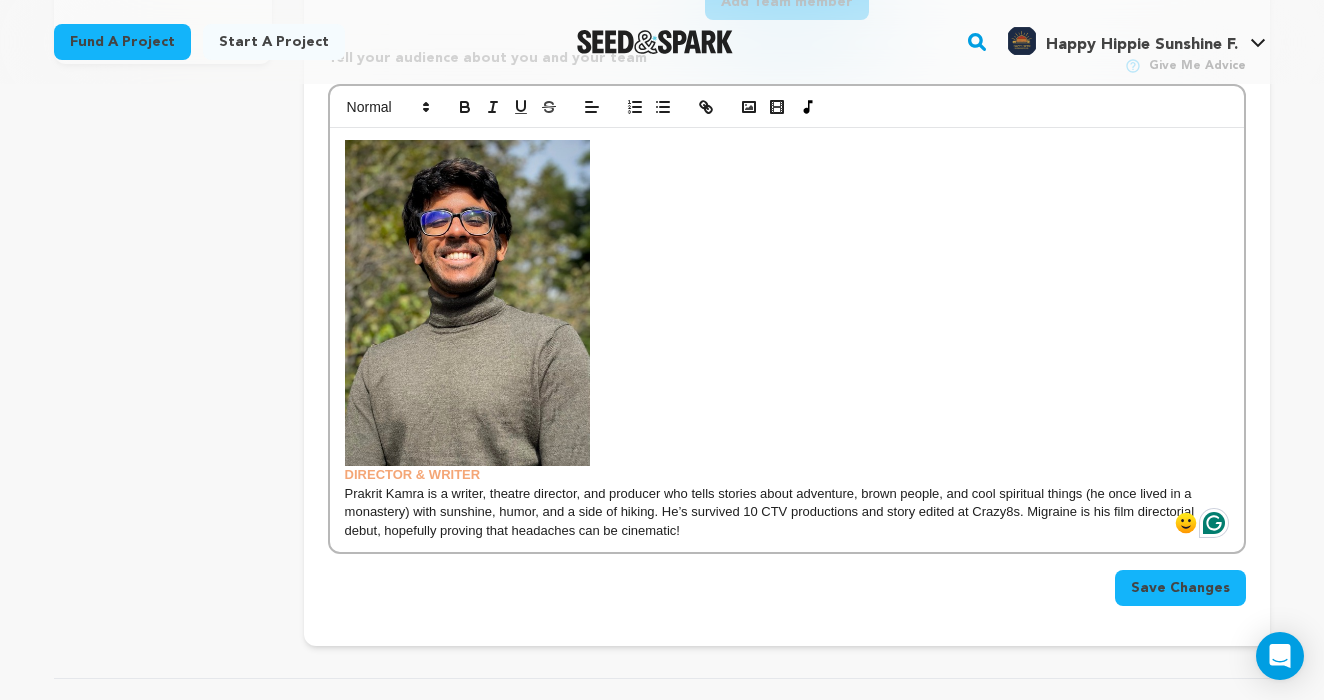 scroll, scrollTop: 700, scrollLeft: 0, axis: vertical 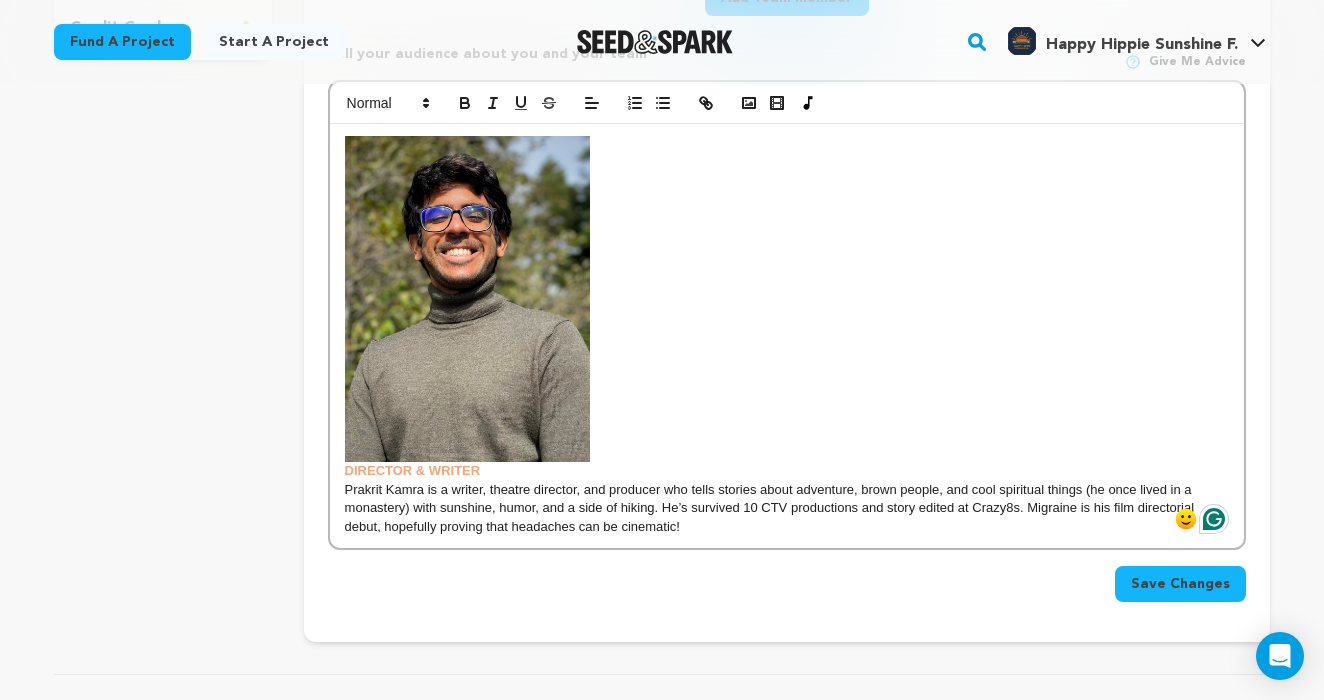 click on "DIRECTOR & WRITER Prakrit Kamra is a writer, theatre director, and producer who tells stories about adventure, brown people, and cool spiritual things (he once lived in a monastery) with sunshine, humor, and a side of hiking. He’s survived 10 CTV productions and story edited at Crazy8s. Migraine is his film directorial debut, hopefully proving that headaches can be cinematic!
Save Changes" at bounding box center [787, 341] 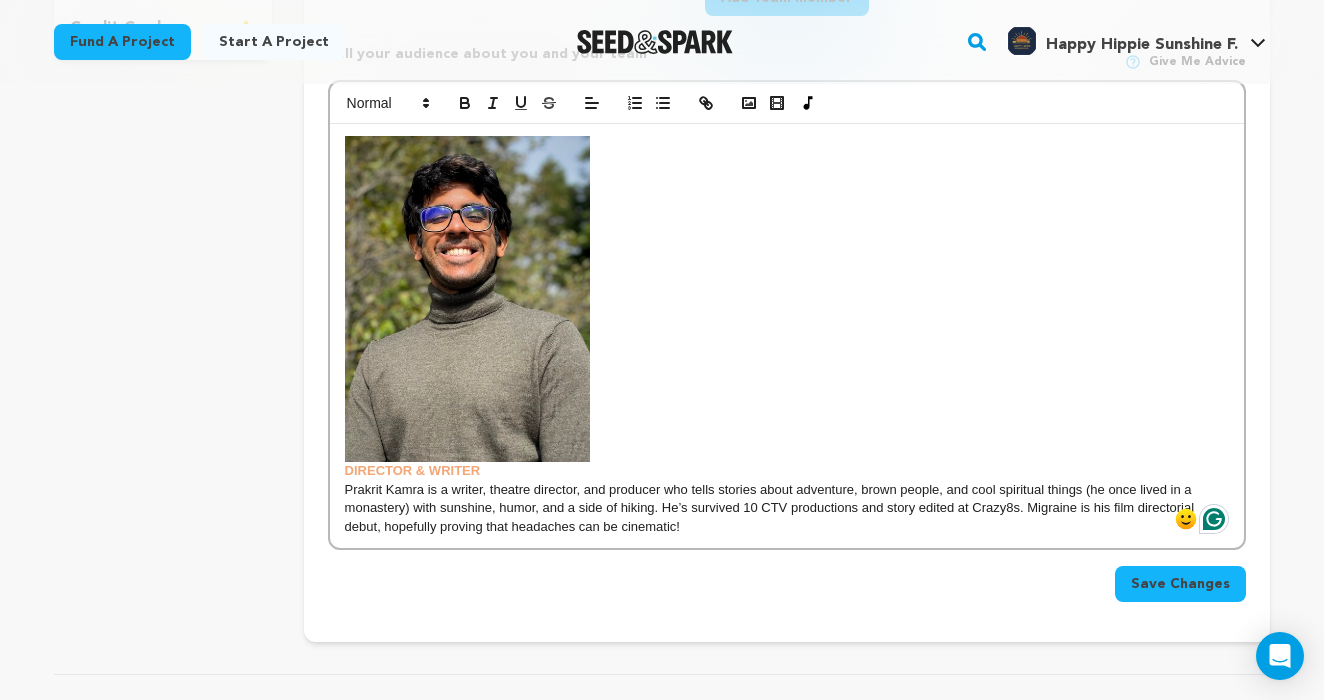 click on "Prakrit Kamra is a writer, theatre director, and producer who tells stories about adventure, brown people, and cool spiritual things (he once lived in a monastery) with sunshine, humor, and a side of hiking. He’s survived 10 CTV productions and story edited at Crazy8s. Migraine is his film directorial debut, hopefully proving that headaches can be cinematic!" at bounding box center [787, 508] 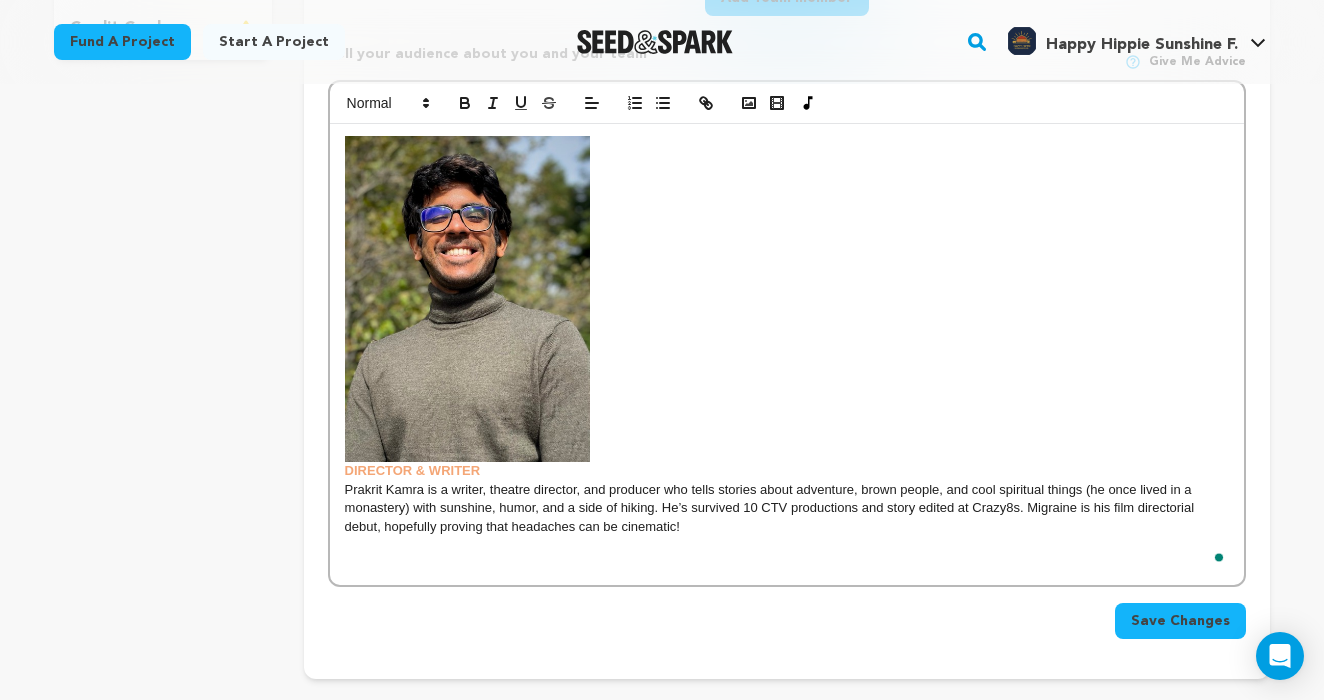 click at bounding box center [467, 299] 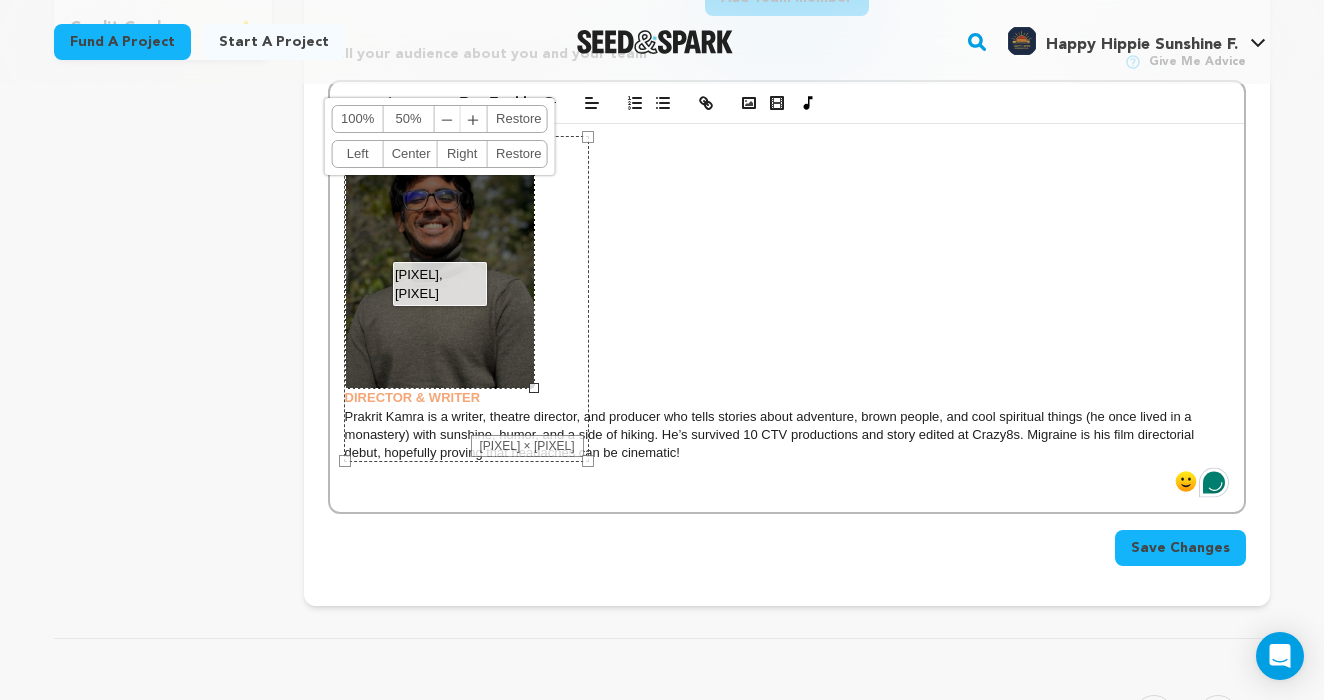 drag, startPoint x: 588, startPoint y: 462, endPoint x: 534, endPoint y: 409, distance: 75.66373 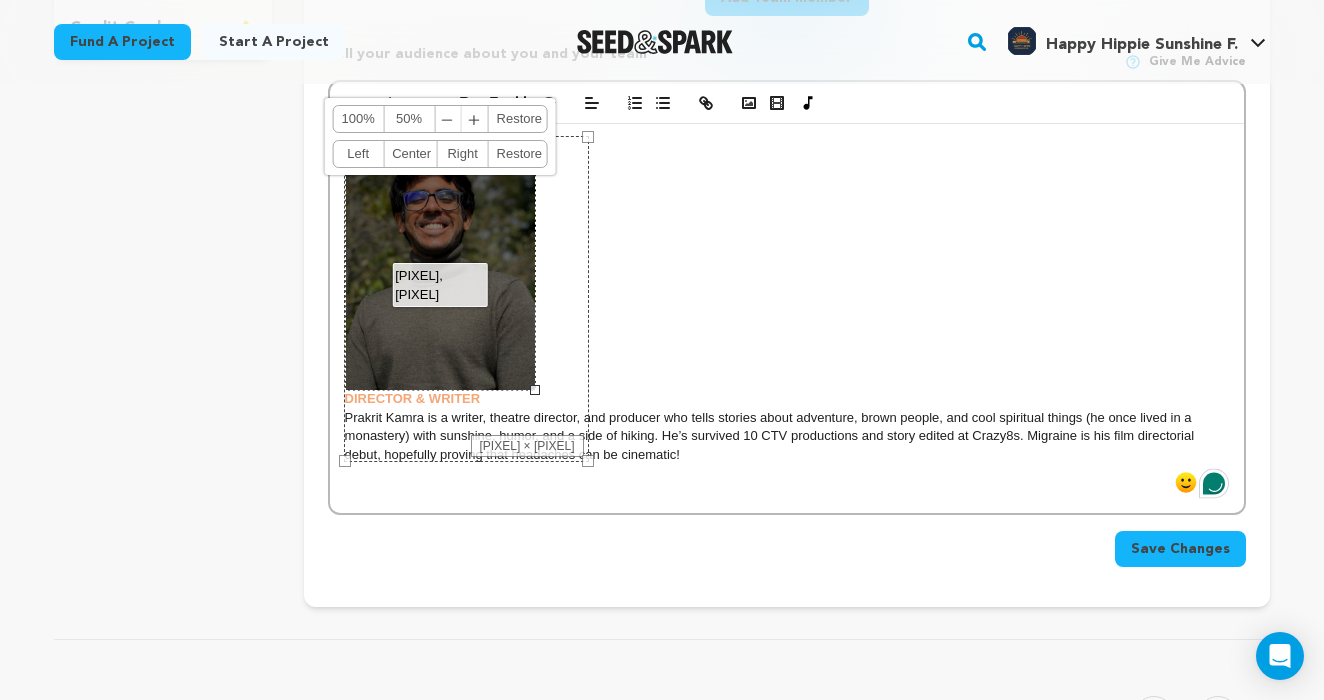 click on "Prakrit Kamra is a writer, theatre director, and producer who tells stories about adventure, brown people, and cool spiritual things (he once lived in a monastery) with sunshine, humor, and a side of hiking. He’s survived 10 CTV productions and story edited at Crazy8s. Migraine is his film directorial debut, hopefully proving that headaches can be cinematic!" at bounding box center [787, 436] 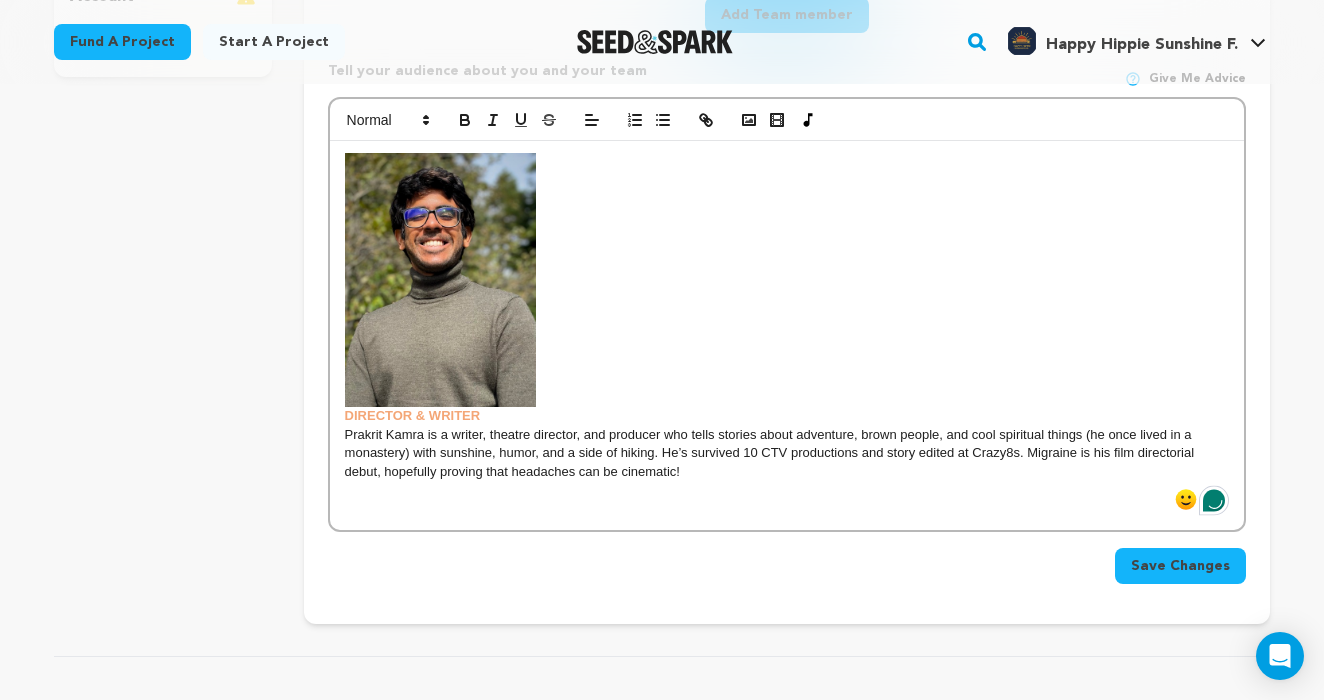 scroll, scrollTop: 682, scrollLeft: 0, axis: vertical 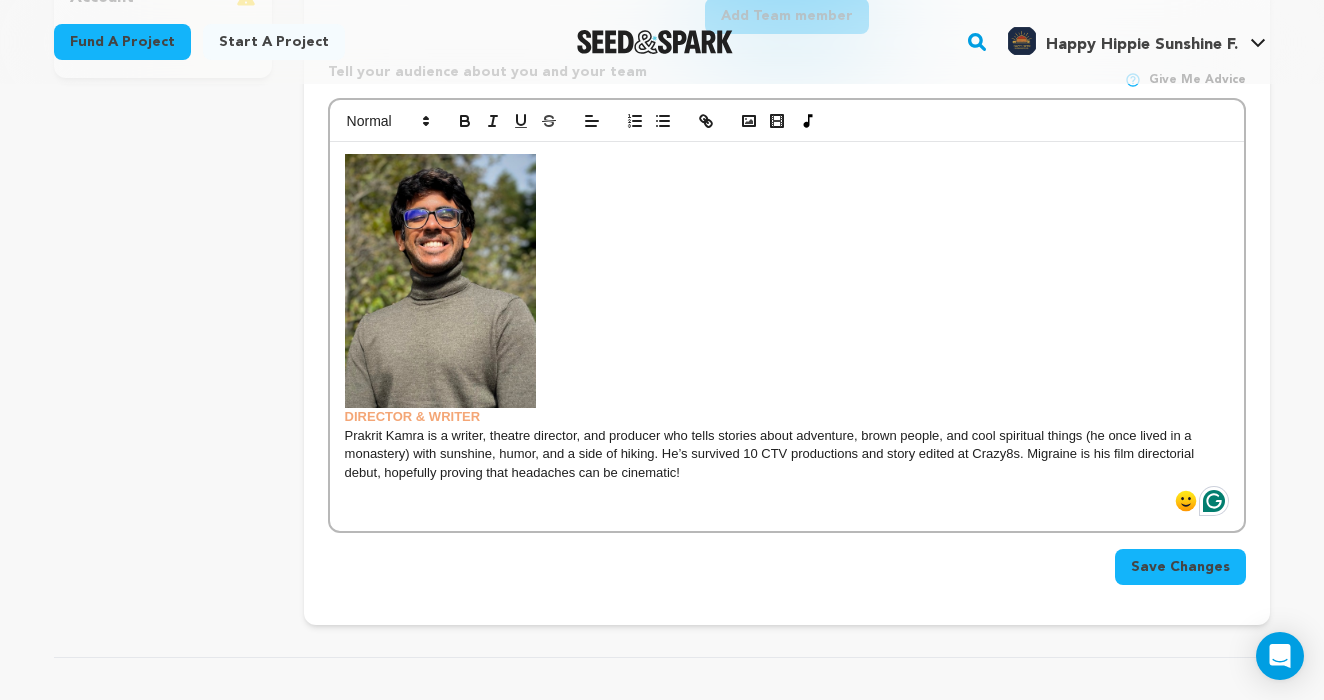 click at bounding box center [787, 491] 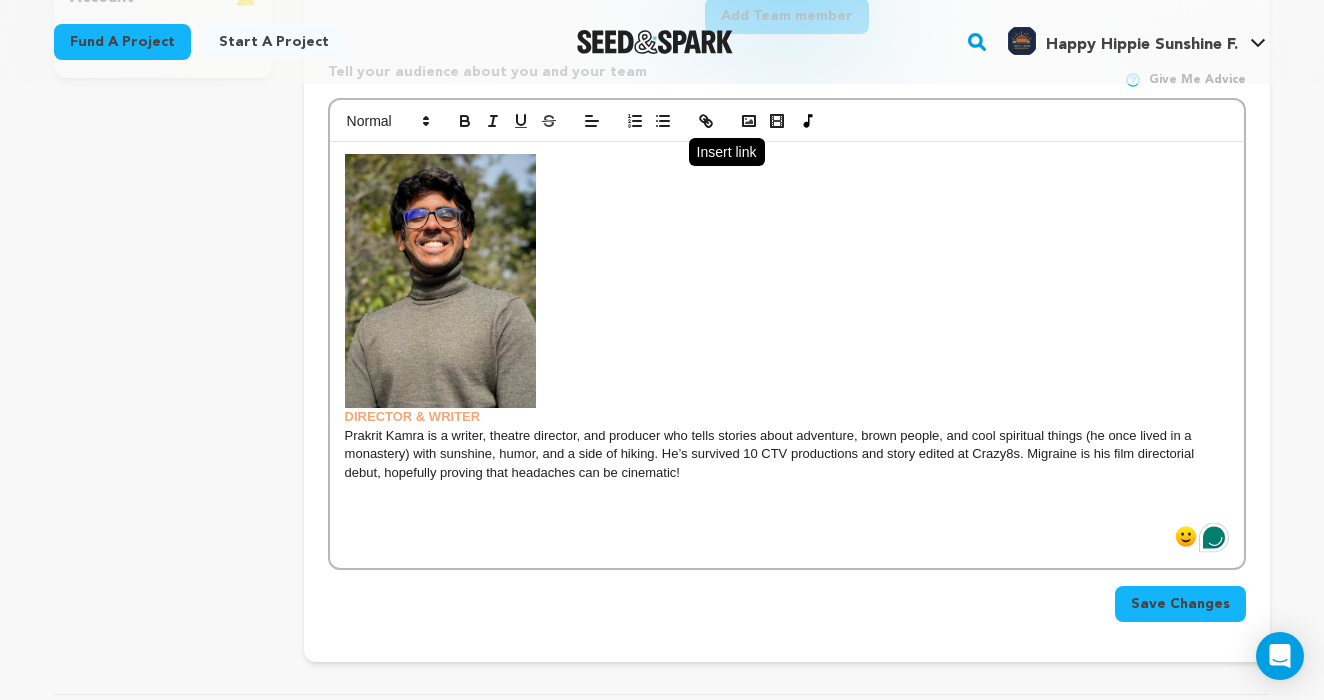 click at bounding box center (706, 121) 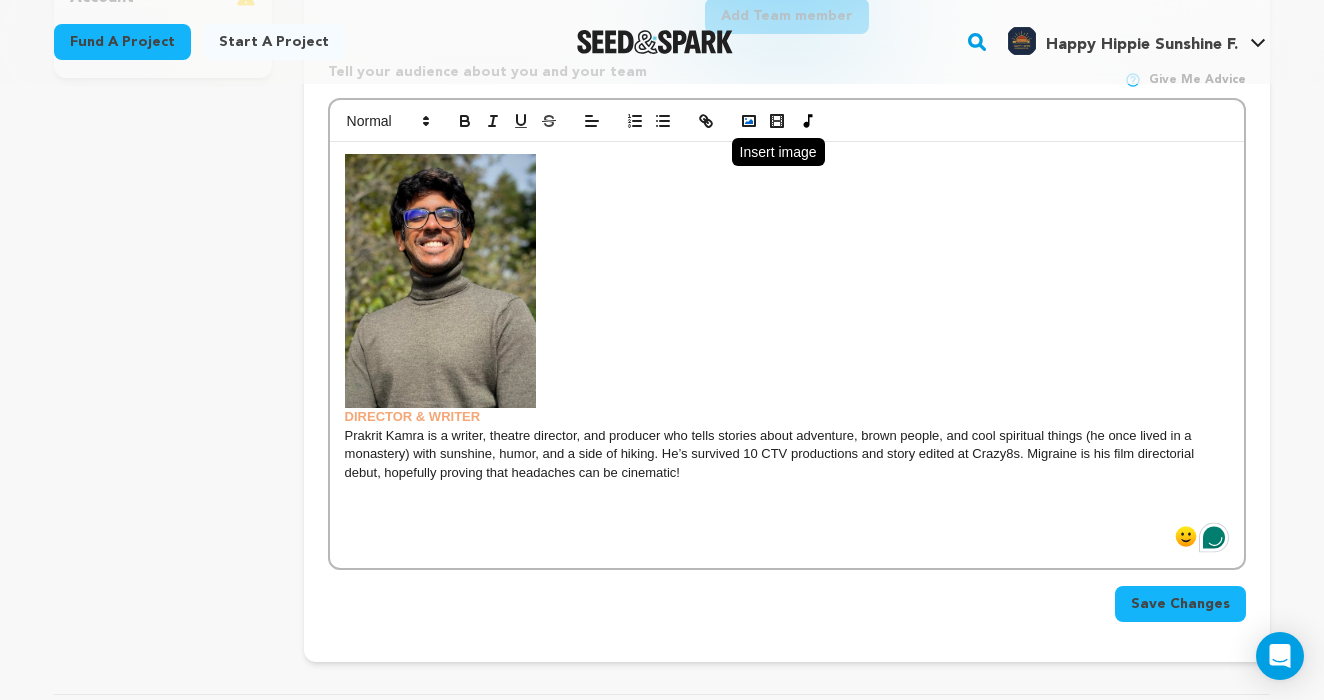 click 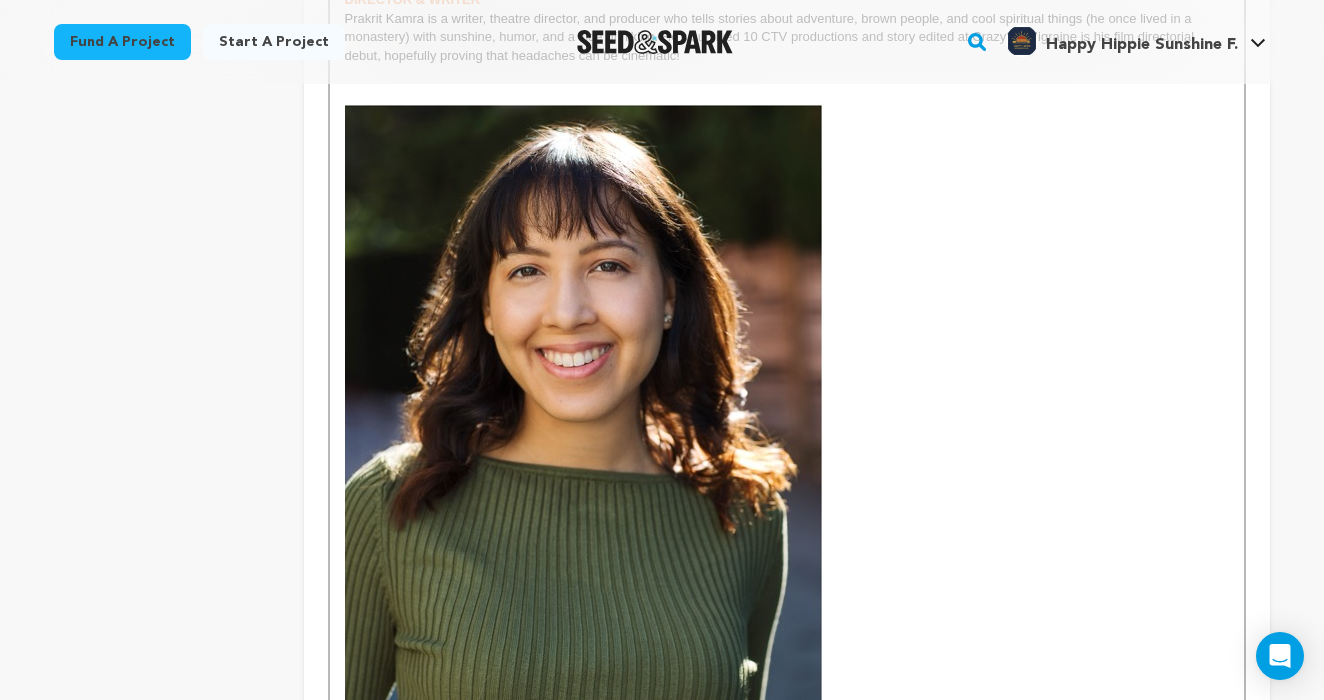 scroll, scrollTop: 1200, scrollLeft: 0, axis: vertical 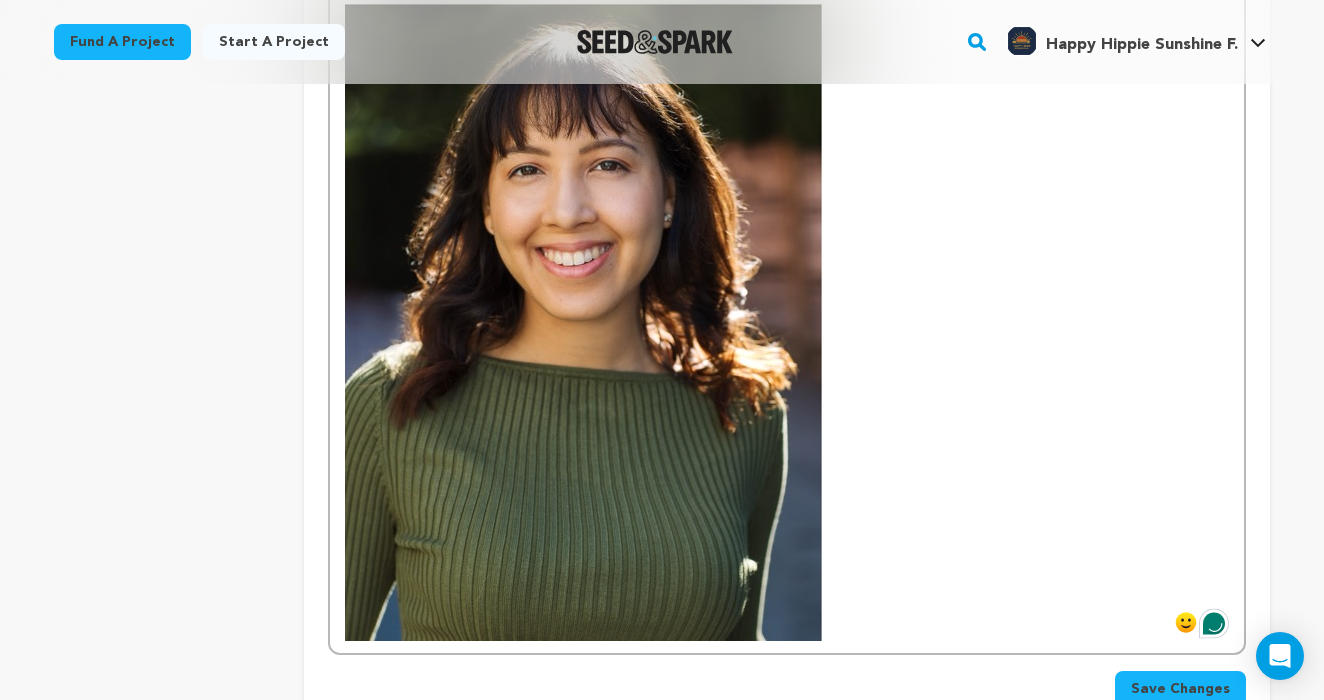 click at bounding box center [585, 321] 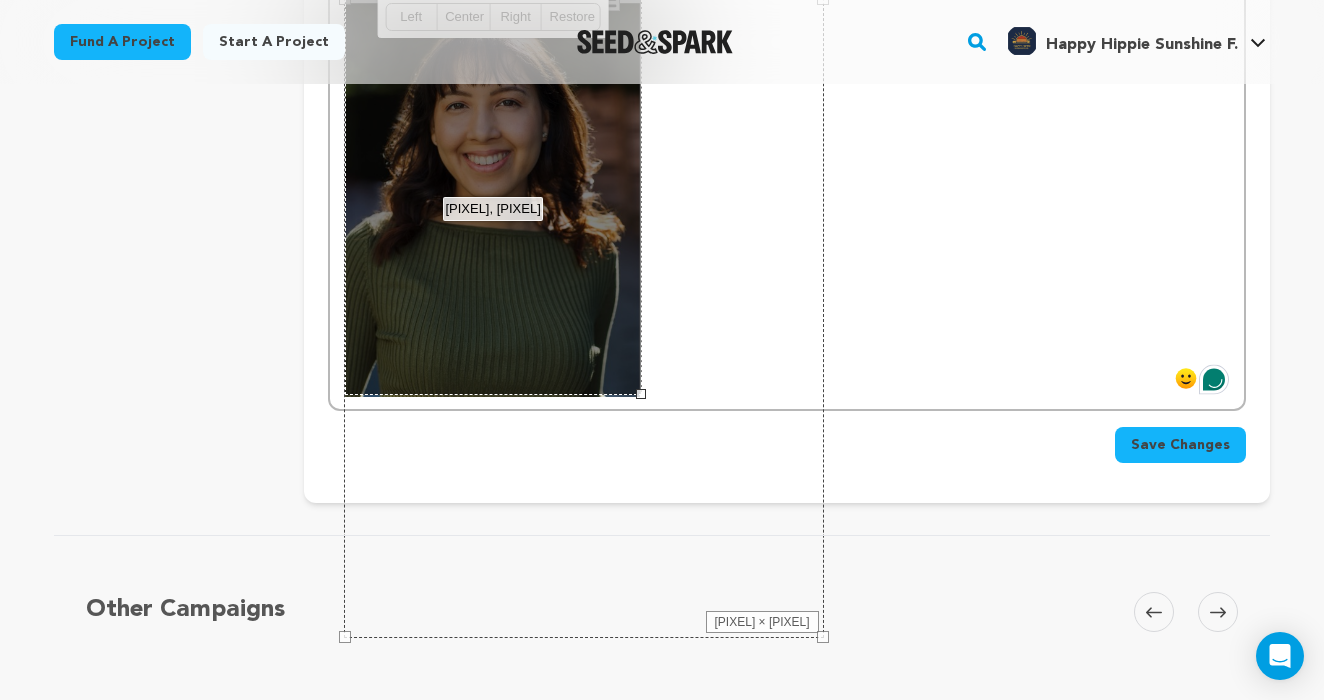 drag, startPoint x: 819, startPoint y: 635, endPoint x: 632, endPoint y: 415, distance: 288.7369 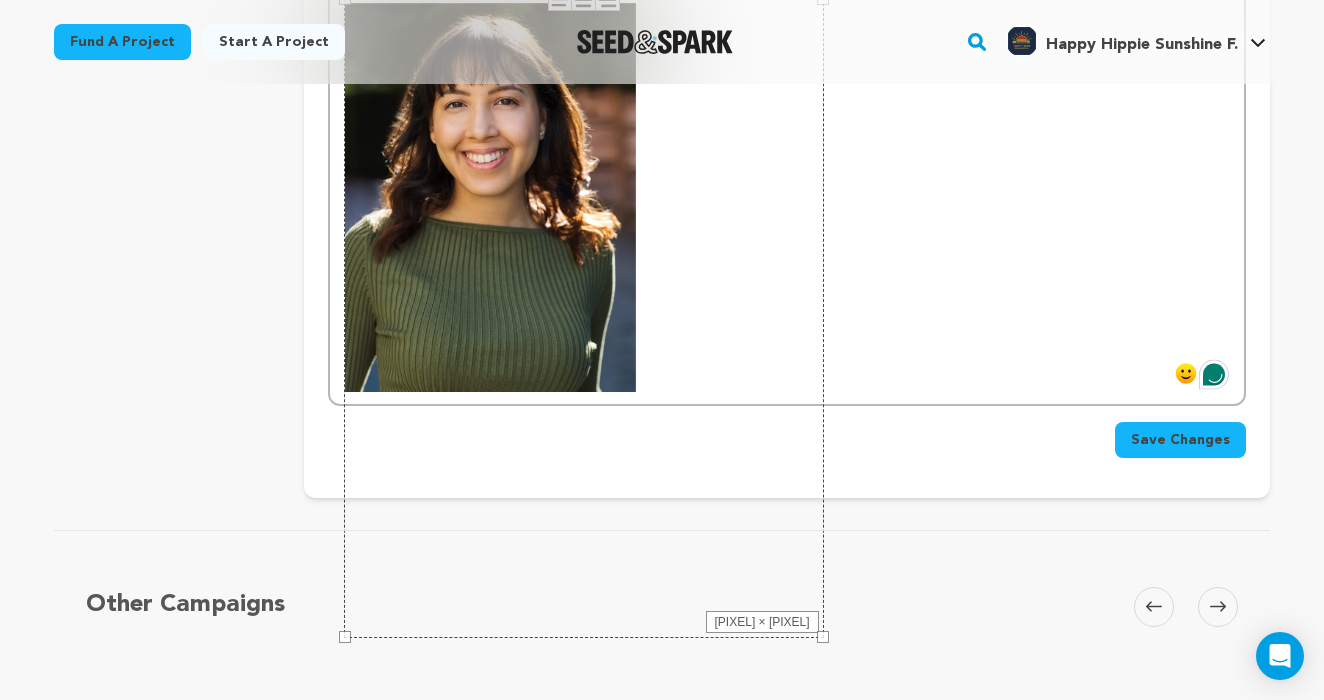 click on "480 × 640" at bounding box center [584, 318] 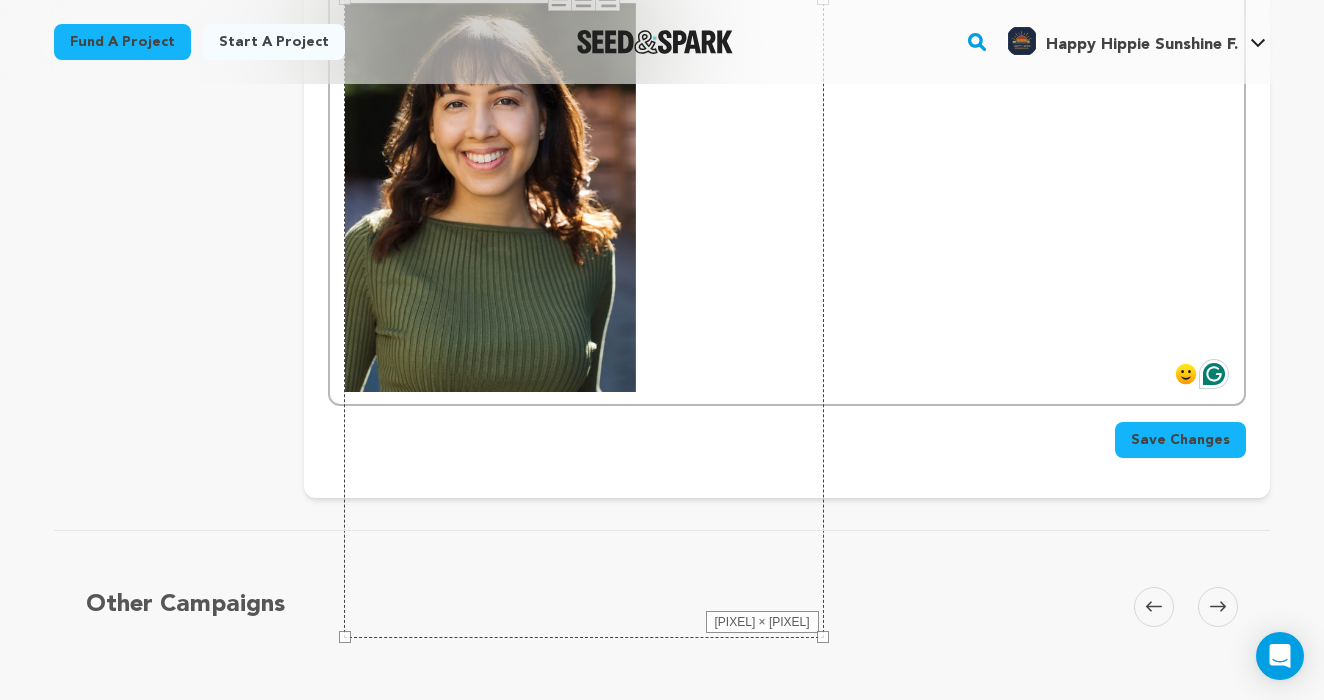 drag, startPoint x: 822, startPoint y: 636, endPoint x: 750, endPoint y: 534, distance: 124.85191 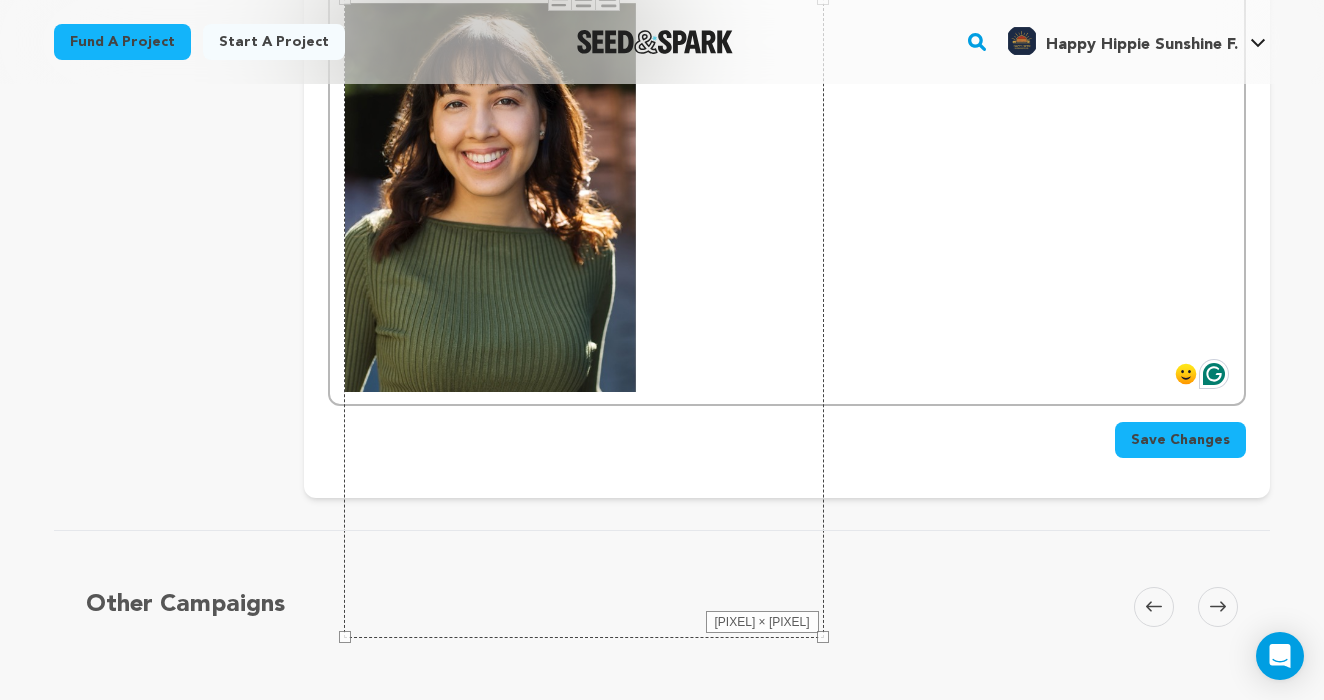 click on "Other Campaigns
Carousel
Skip to previous slide page
Carousel
Skip to next slide page" at bounding box center [662, 634] 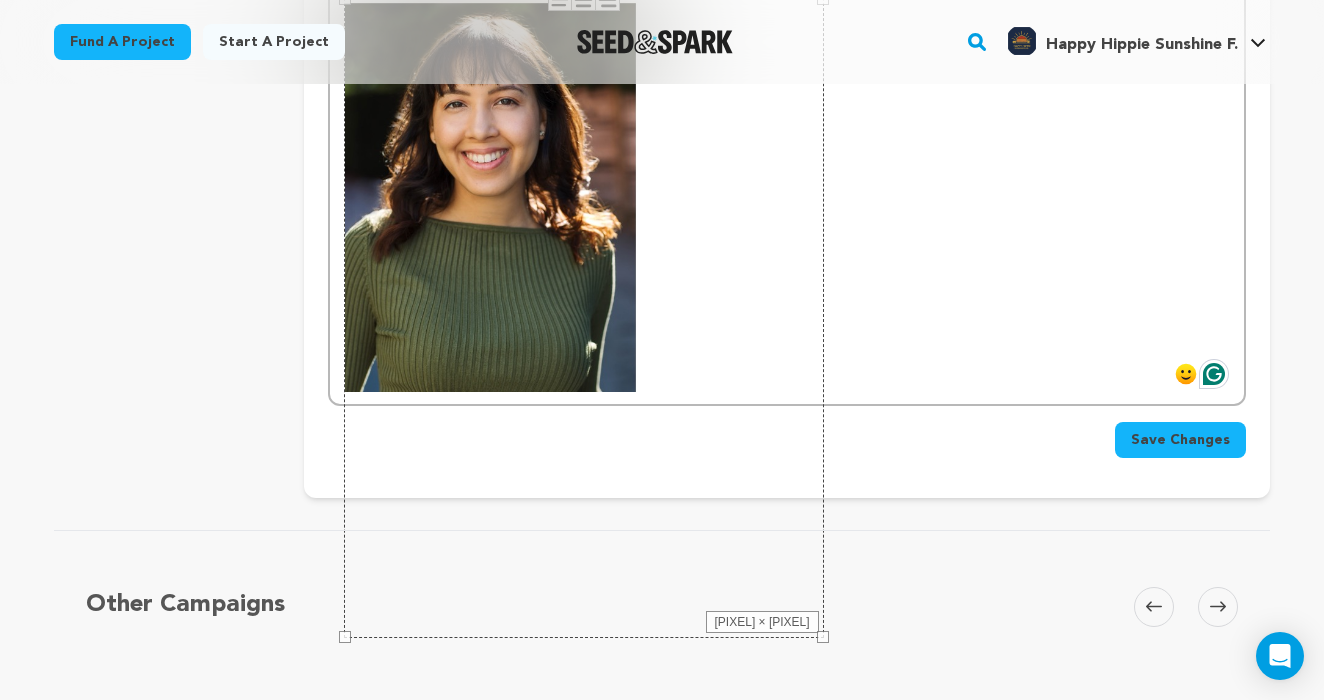 click on "DIRECTOR & WRITER Prakrit Kamra is a writer, theatre director, and producer who tells stories about adventure, brown people, and cool spiritual things (he once lived in a monastery) with sunshine, humor, and a side of hiking. He’s survived 10 CTV productions and story edited at Crazy8s. Migraine is his film directorial debut, hopefully proving that headaches can be cinematic!" at bounding box center [787, 14] 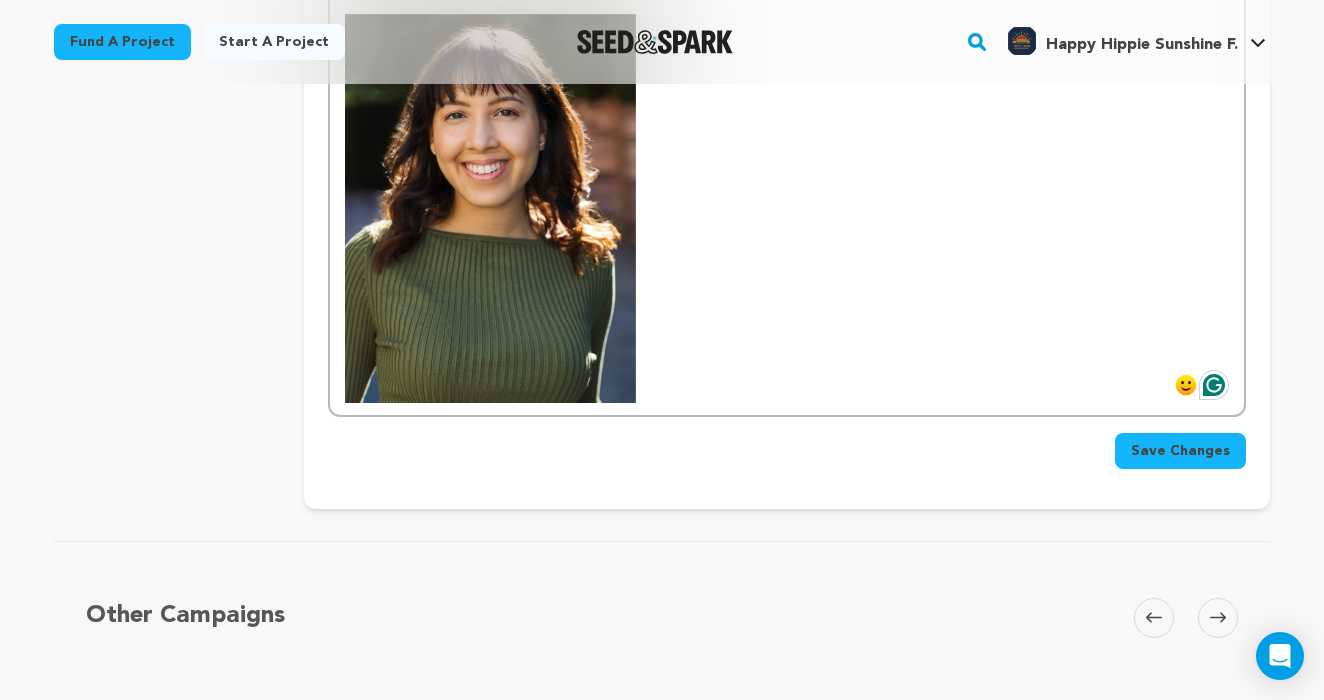 scroll, scrollTop: 1090, scrollLeft: 2, axis: both 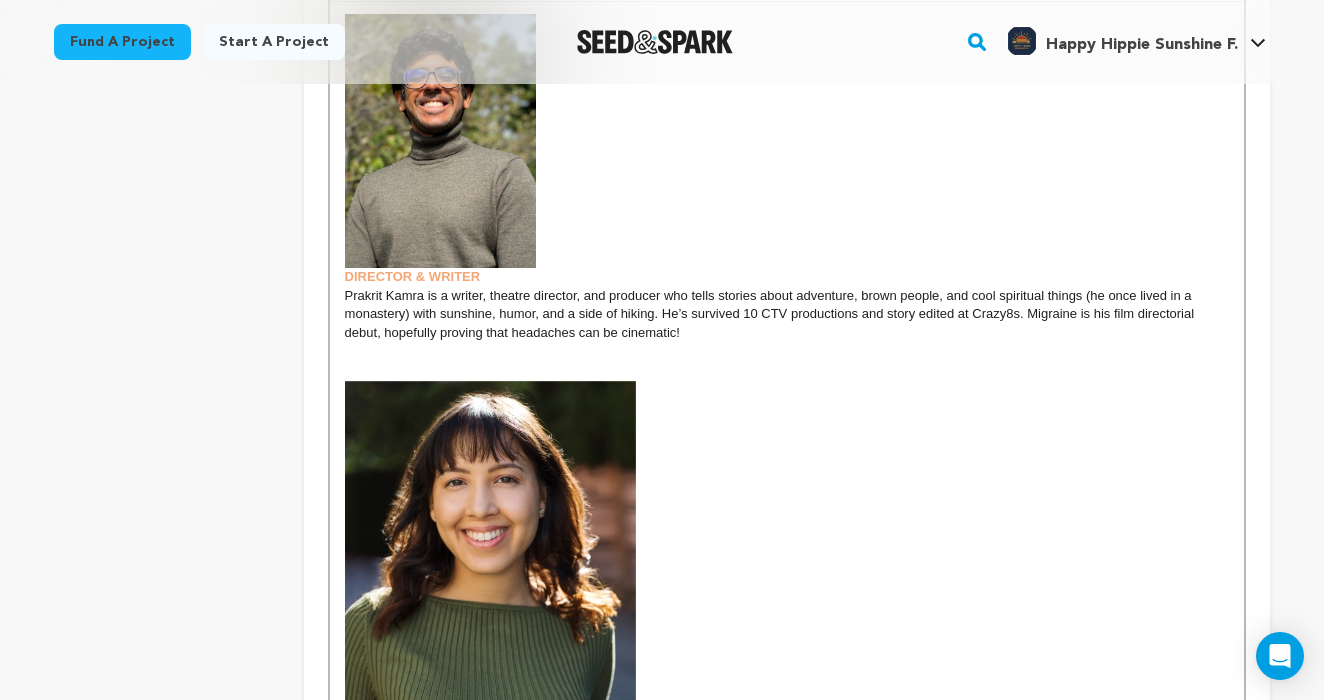 click at bounding box center (491, 574) 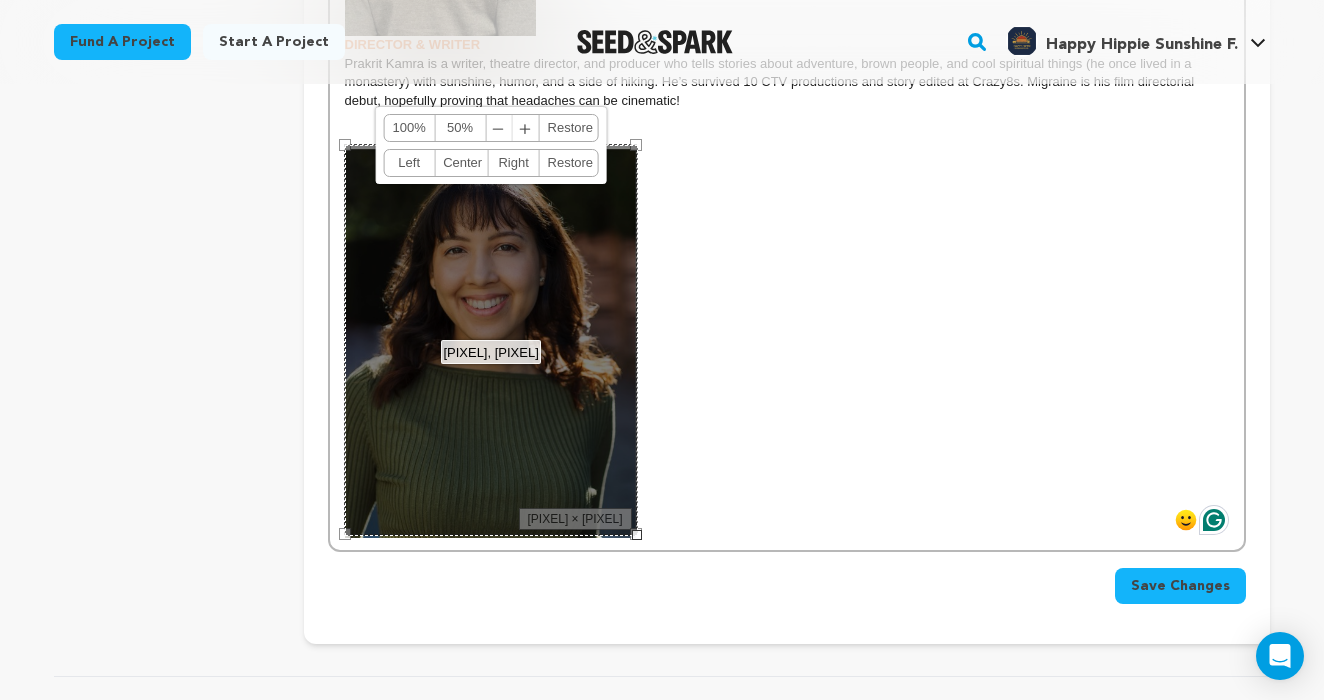 scroll, scrollTop: 1060, scrollLeft: 0, axis: vertical 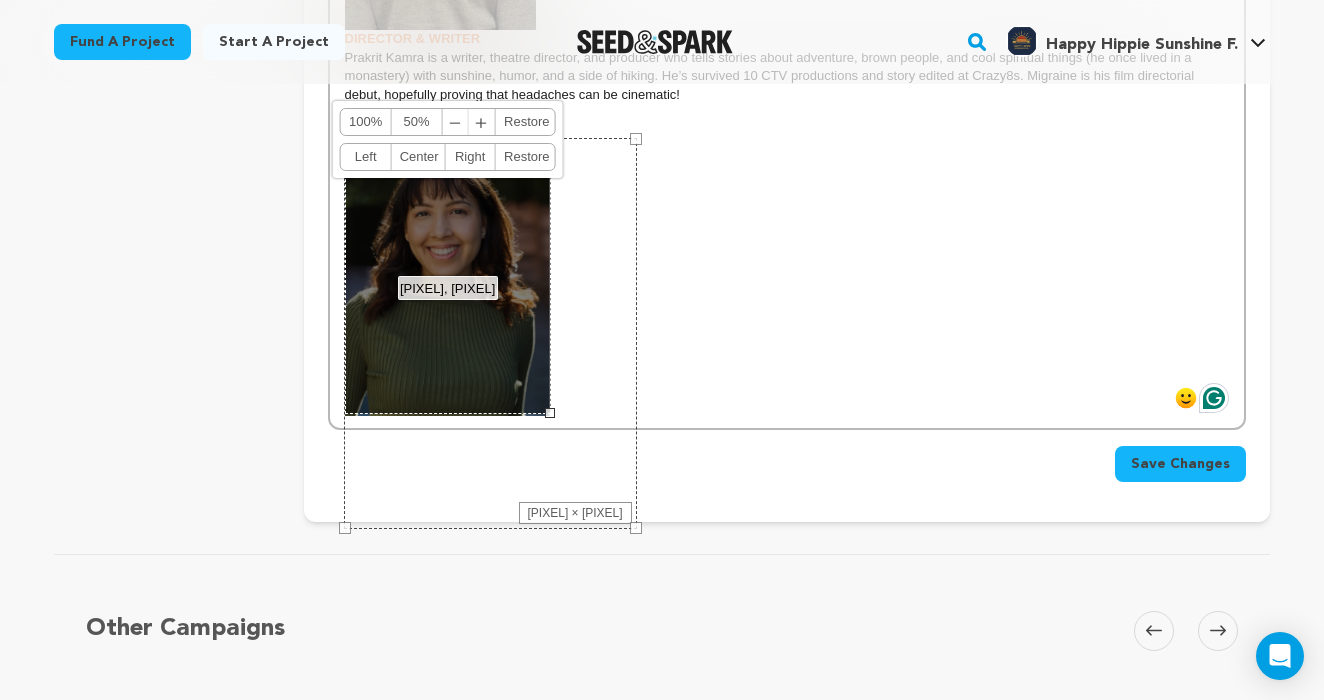 drag, startPoint x: 638, startPoint y: 526, endPoint x: 551, endPoint y: 410, distance: 145 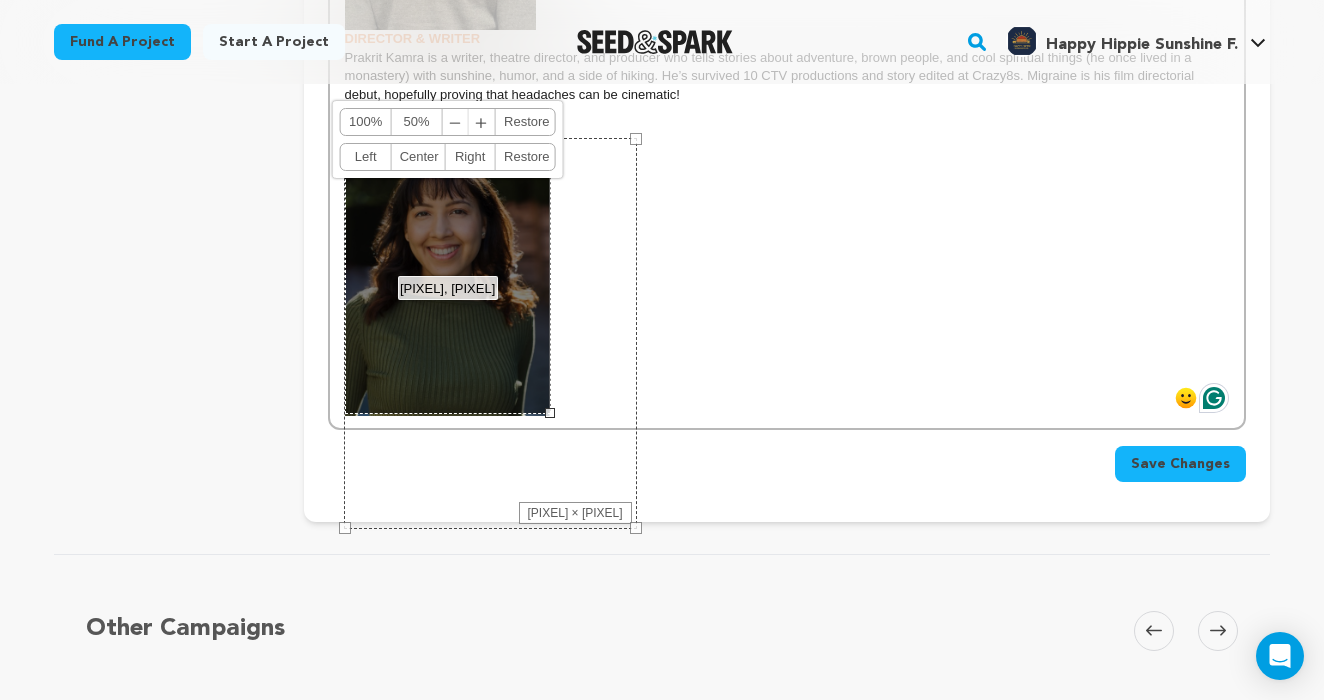 click at bounding box center (550, 413) 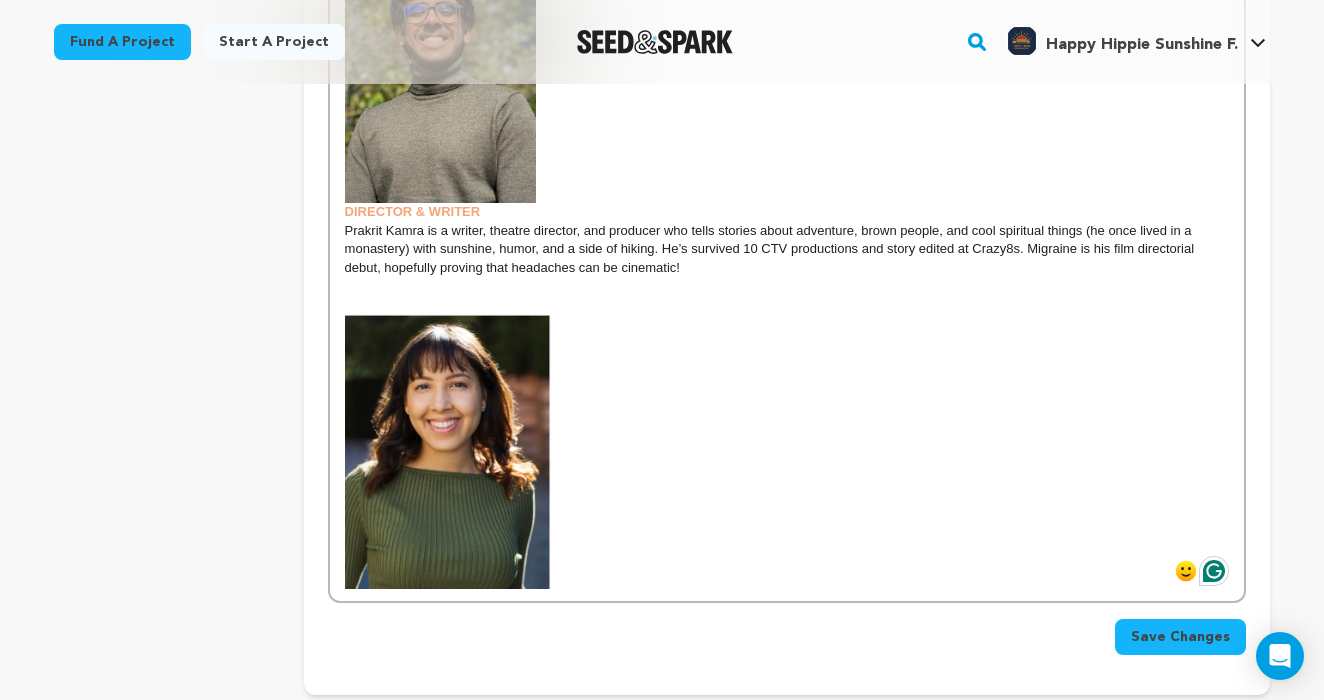 scroll, scrollTop: 873, scrollLeft: 0, axis: vertical 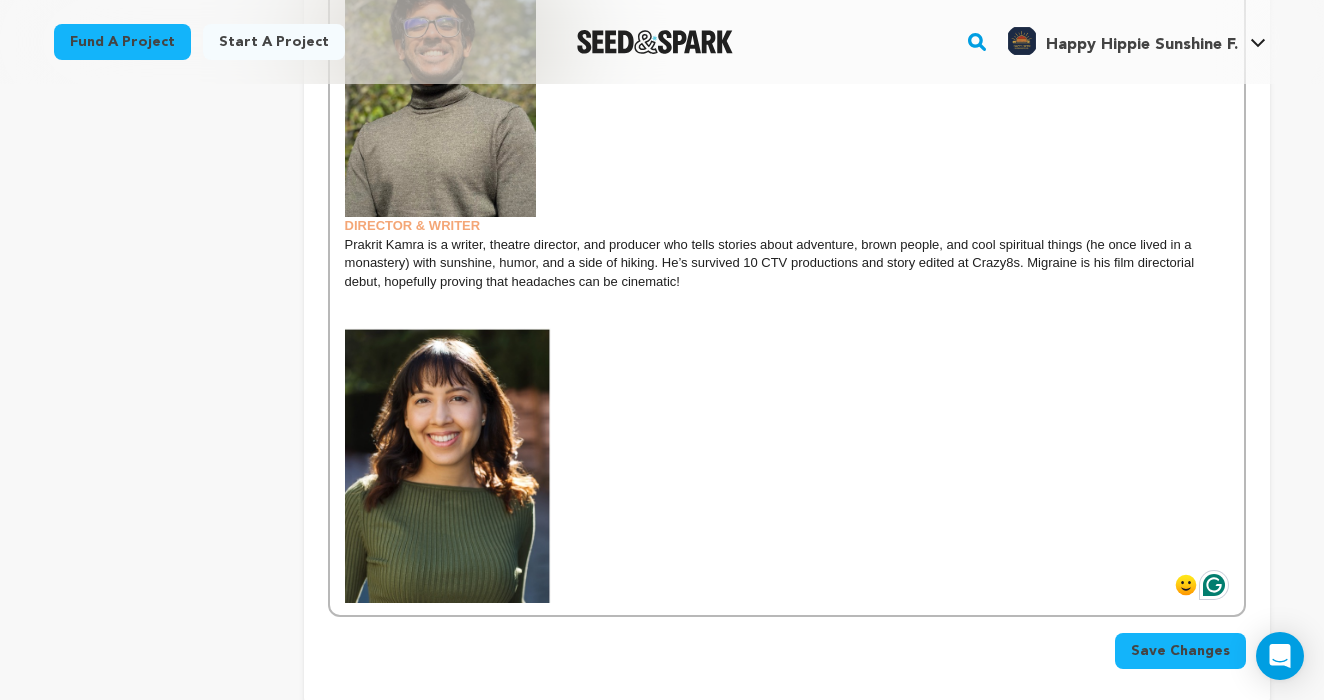 click at bounding box center (787, 300) 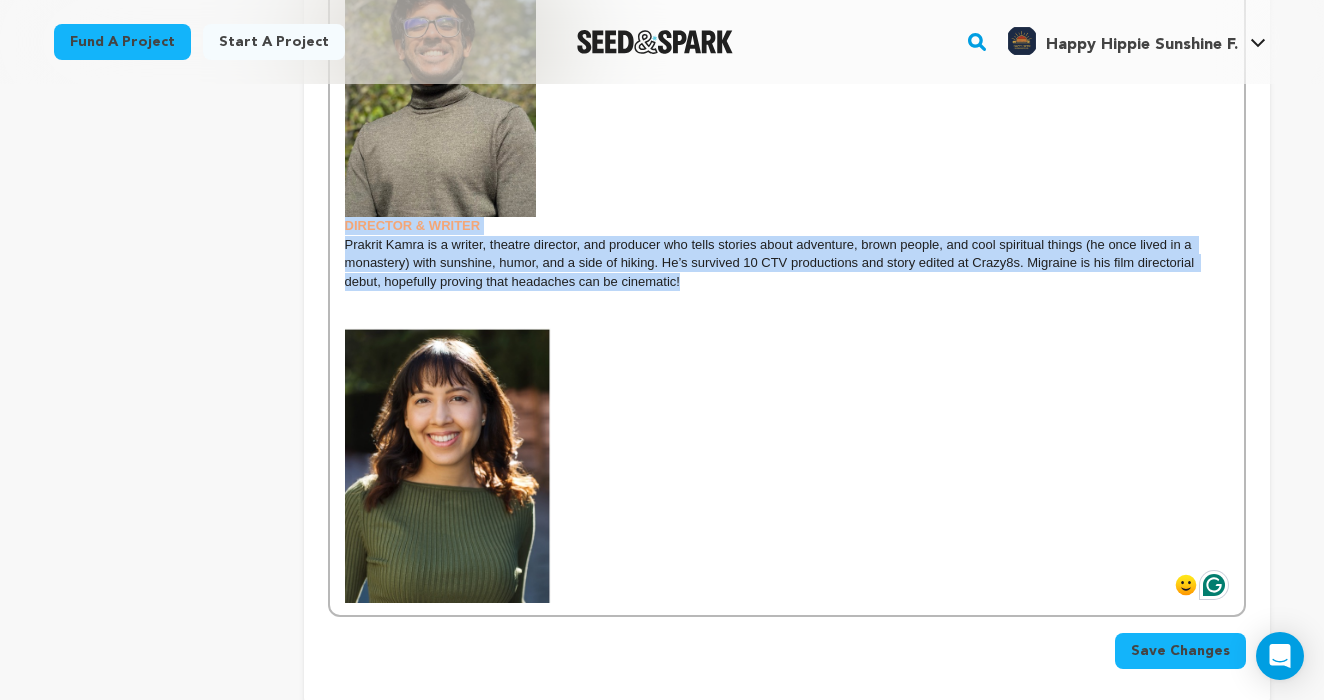 drag, startPoint x: 693, startPoint y: 282, endPoint x: 336, endPoint y: 223, distance: 361.8425 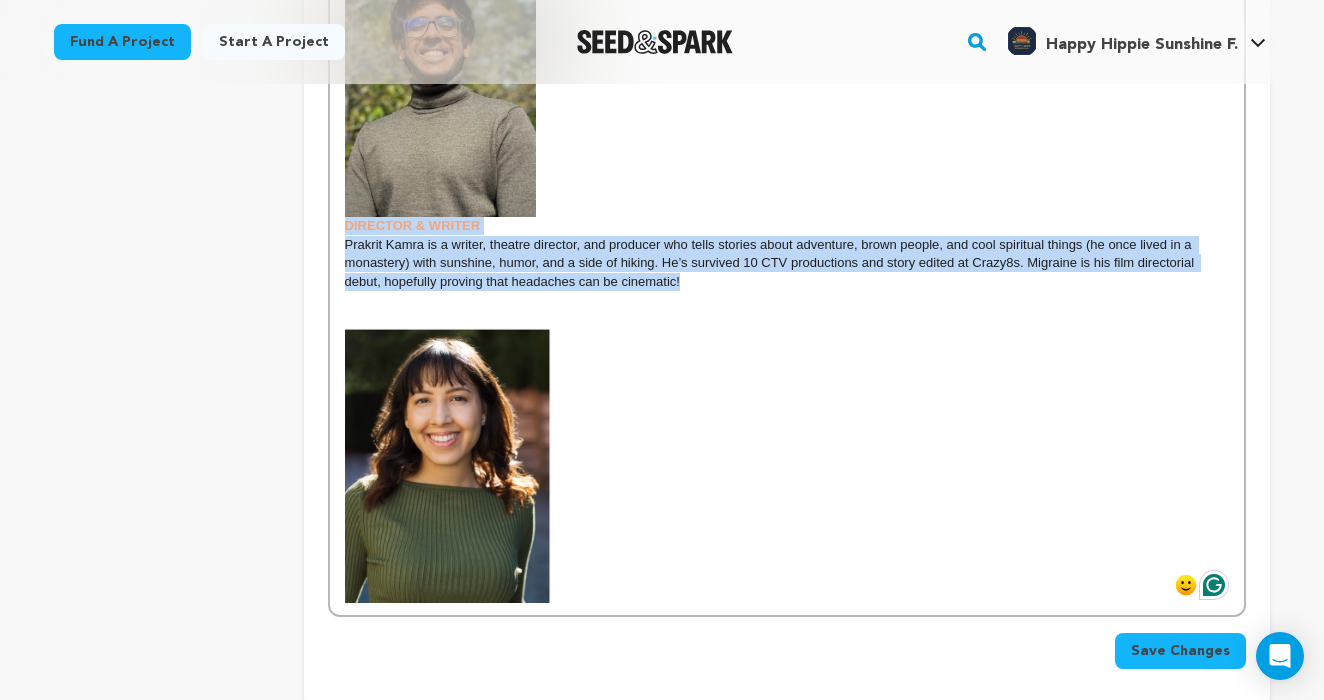click on "DIRECTOR & WRITER Prakrit Kamra is a writer, theatre director, and producer who tells stories about adventure, brown people, and cool spiritual things (he once lived in a monastery) with sunshine, humor, and a side of hiking. He’s survived 10 CTV productions and story edited at Crazy8s. Migraine is his film directorial debut, hopefully proving that headaches can be cinematic!" at bounding box center (787, 283) 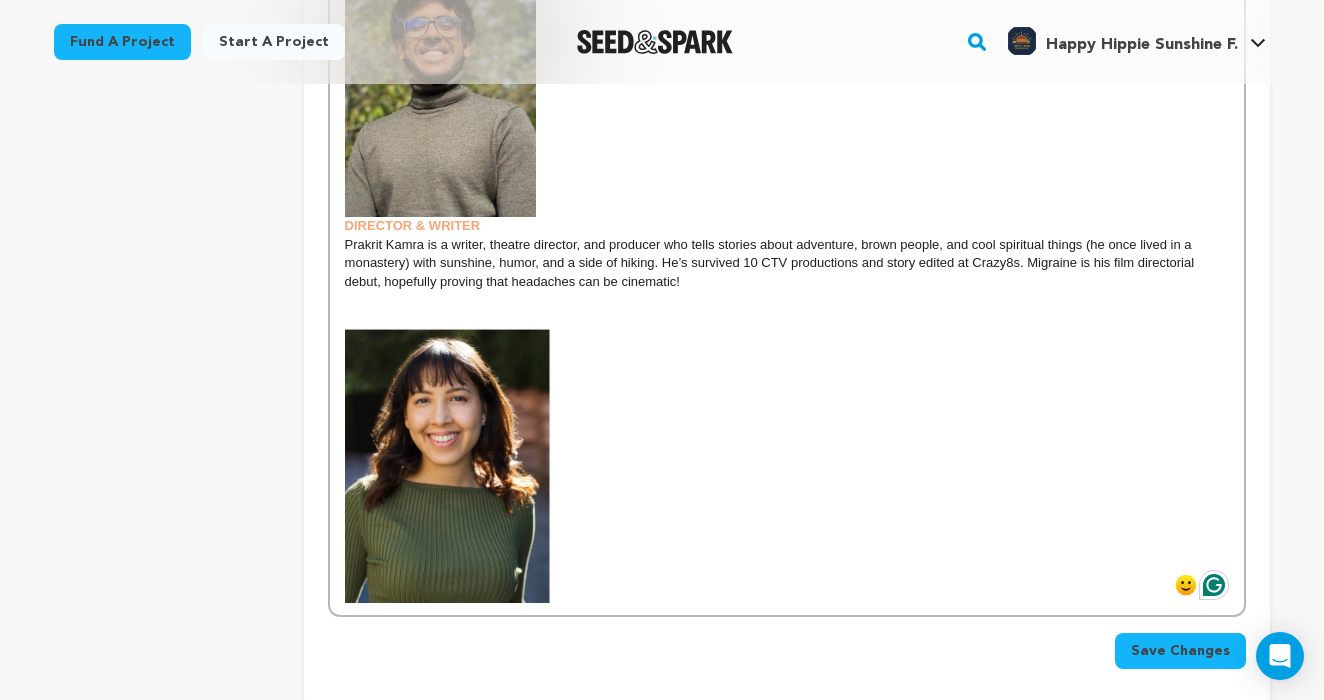 click at bounding box center [787, 465] 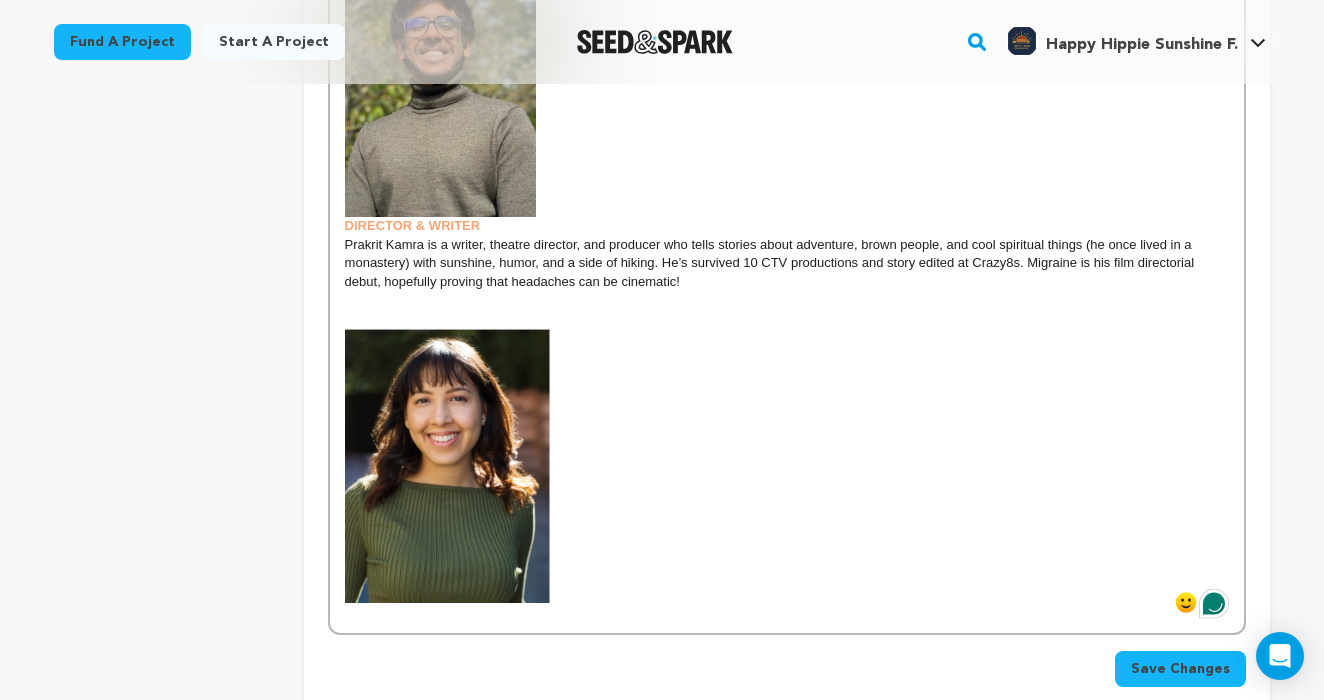 scroll, scrollTop: 19, scrollLeft: 0, axis: vertical 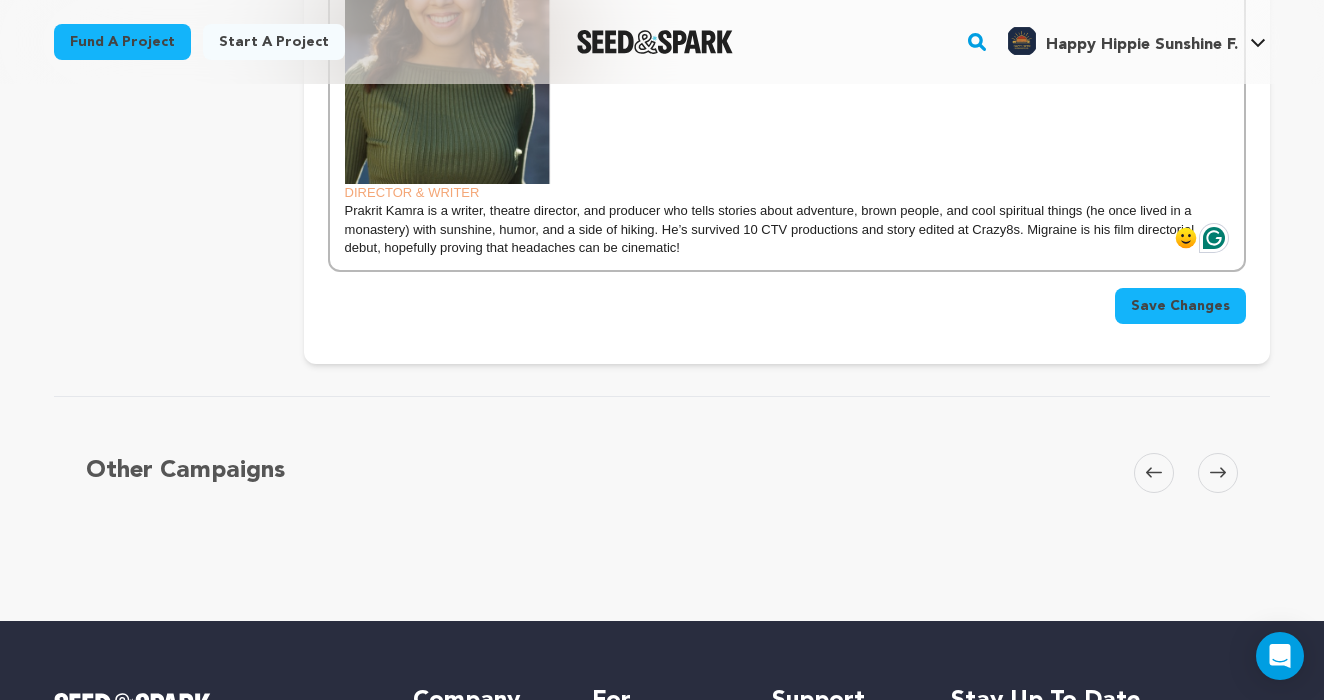 click on "Prakrit Kamra is a writer, theatre director, and producer who tells stories about adventure, brown people, and cool spiritual things (he once lived in a monastery) with sunshine, humor, and a side of hiking. He’s survived 10 CTV productions and story edited at Crazy8s. Migraine is his film directorial debut, hopefully proving that headaches can be cinematic!" at bounding box center [787, 229] 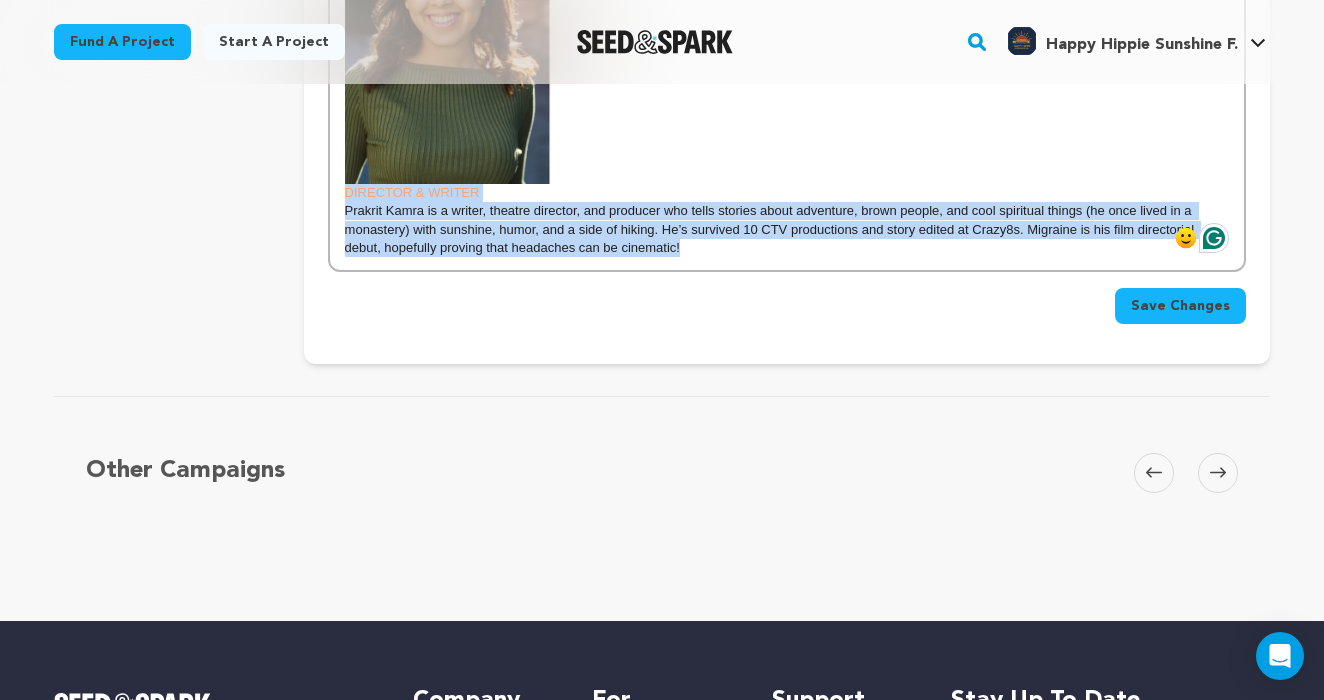 drag, startPoint x: 702, startPoint y: 241, endPoint x: 335, endPoint y: 190, distance: 370.52664 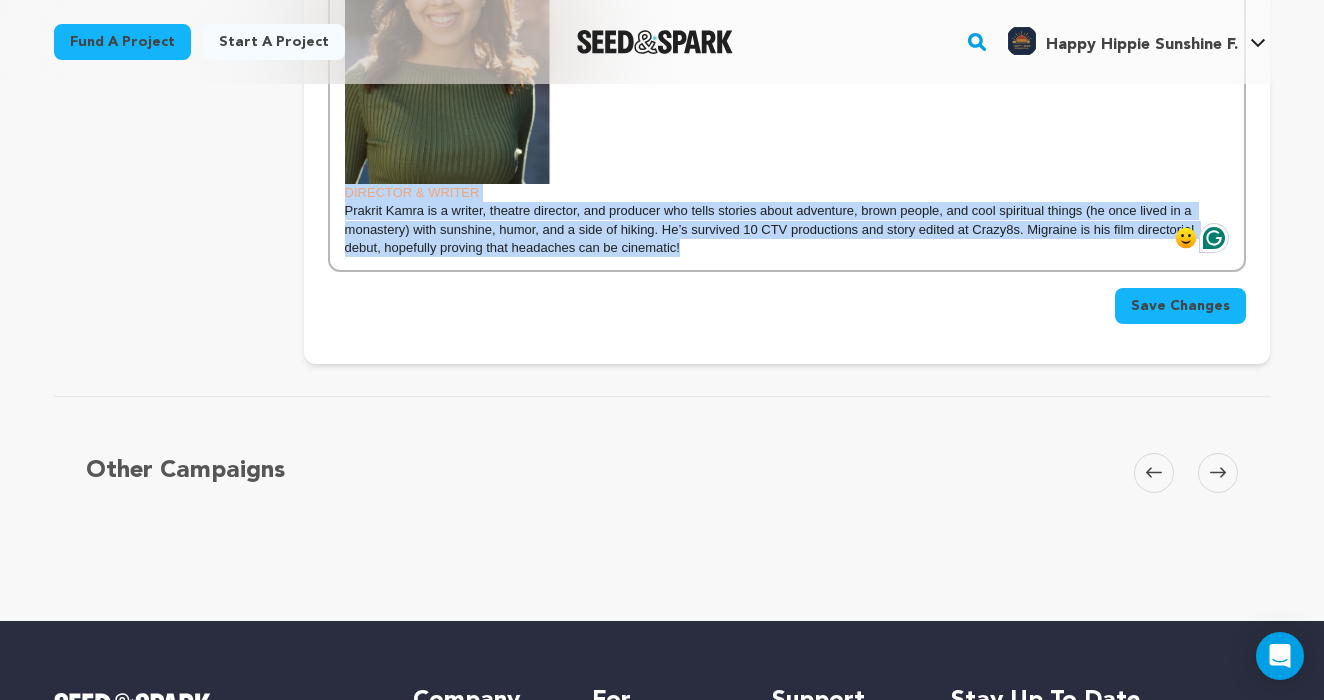 click on "DIRECTOR & WRITER Prakrit Kamra is a writer, theatre director, and producer who tells stories about adventure, brown people, and cool spiritual things (he once lived in a monastery) with sunshine, humor, and a side of hiking. He’s survived 10 CTV productions and story edited at Crazy8s. Migraine is his film directorial debut, hopefully proving that headaches can be cinematic! DIRECTOR & WRITER Prakrit Kamra is a writer, theatre director, and producer who tells stories about adventure, brown people, and cool spiritual things (he once lived in a monastery) with sunshine, humor, and a side of hiking. He’s survived 10 CTV productions and story edited at Crazy8s. Migraine is his film directorial debut, hopefully proving that headaches can be cinematic!" at bounding box center (787, -99) 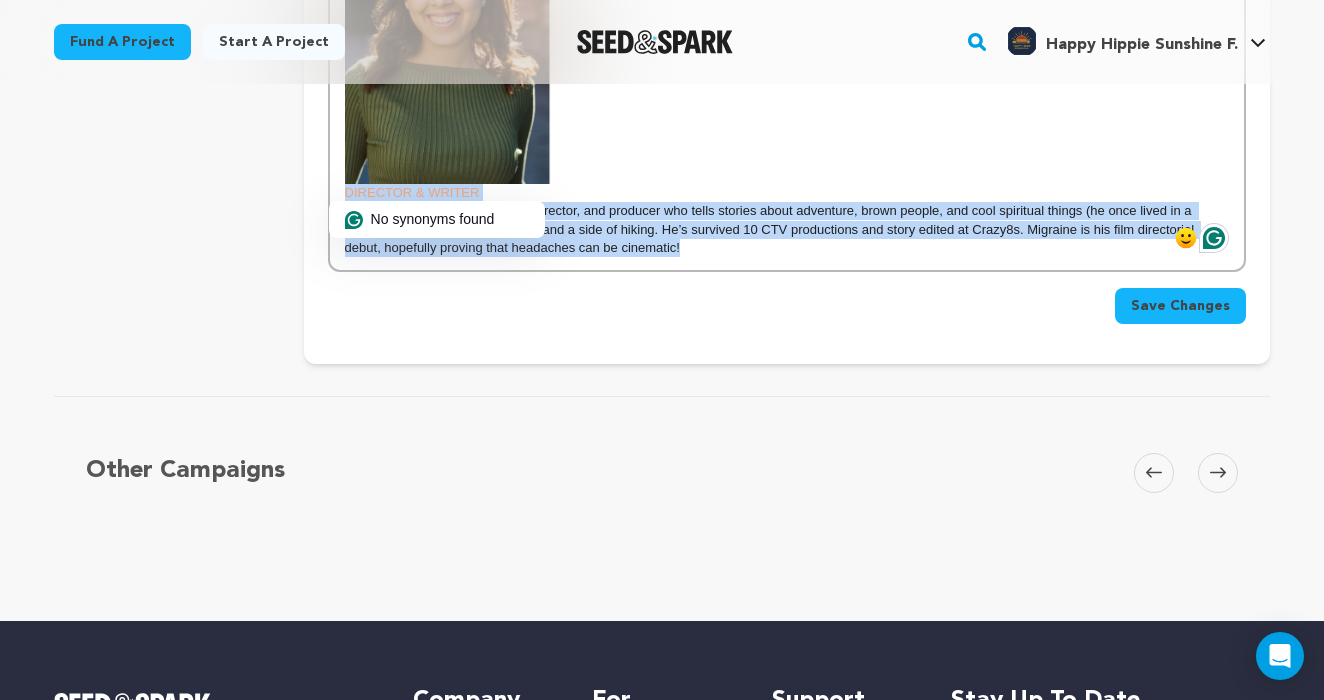 scroll, scrollTop: 836, scrollLeft: 0, axis: vertical 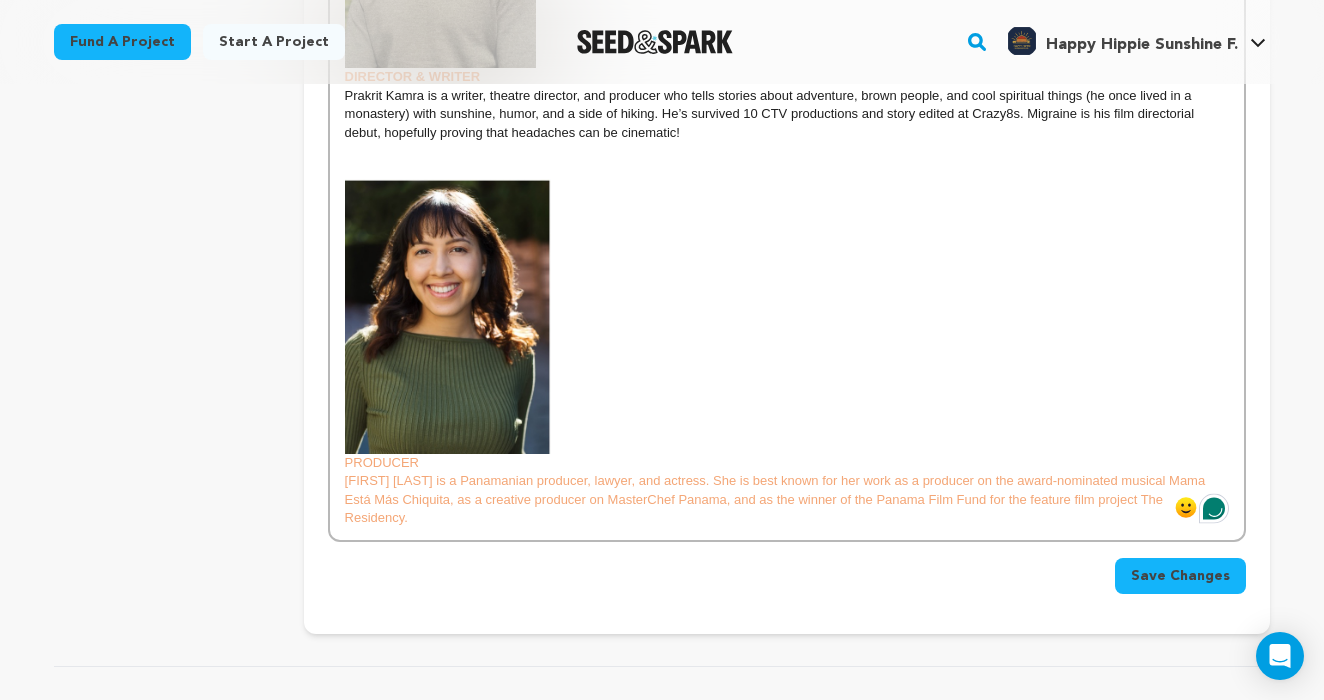 drag, startPoint x: 435, startPoint y: 520, endPoint x: 329, endPoint y: 483, distance: 112.27199 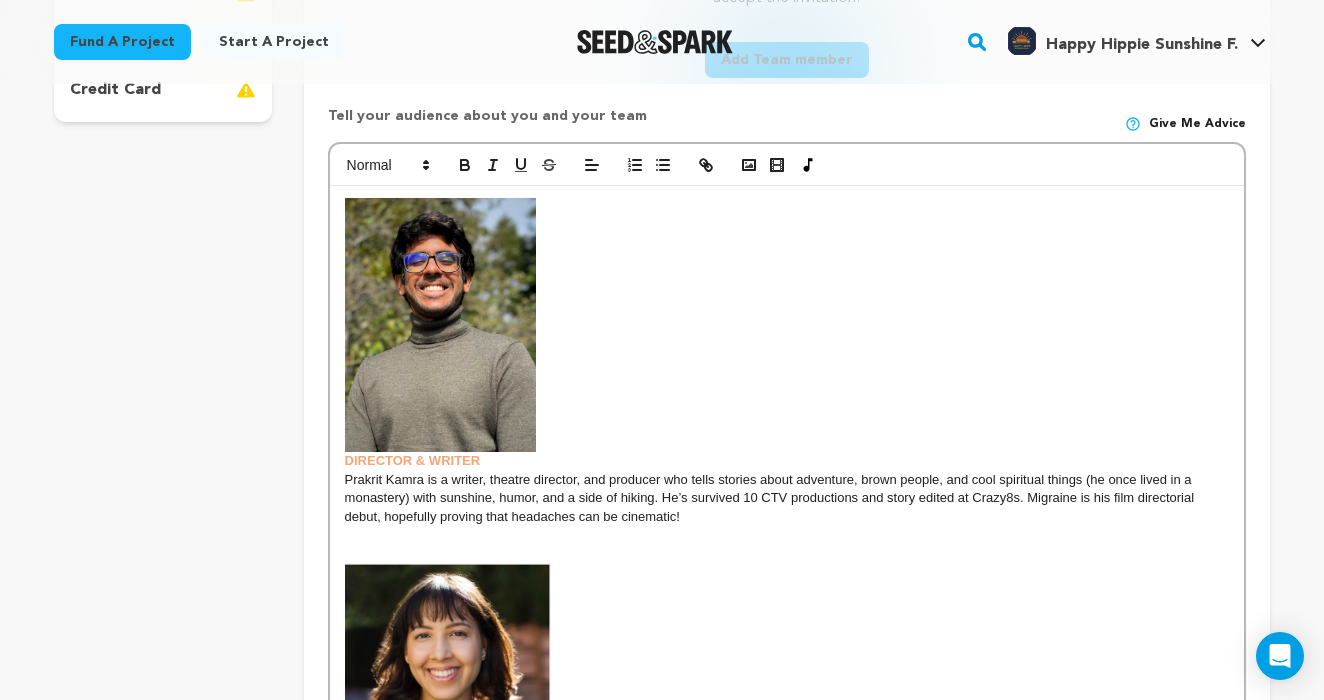 scroll, scrollTop: 563, scrollLeft: 0, axis: vertical 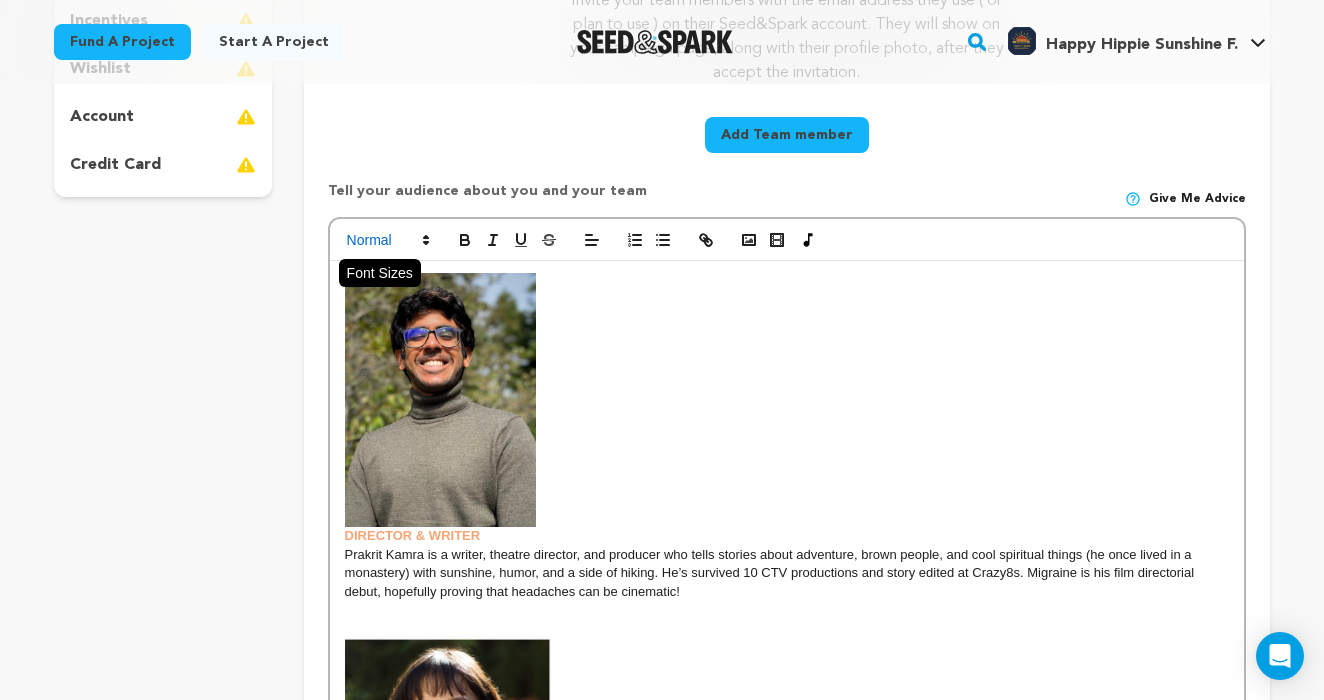 click 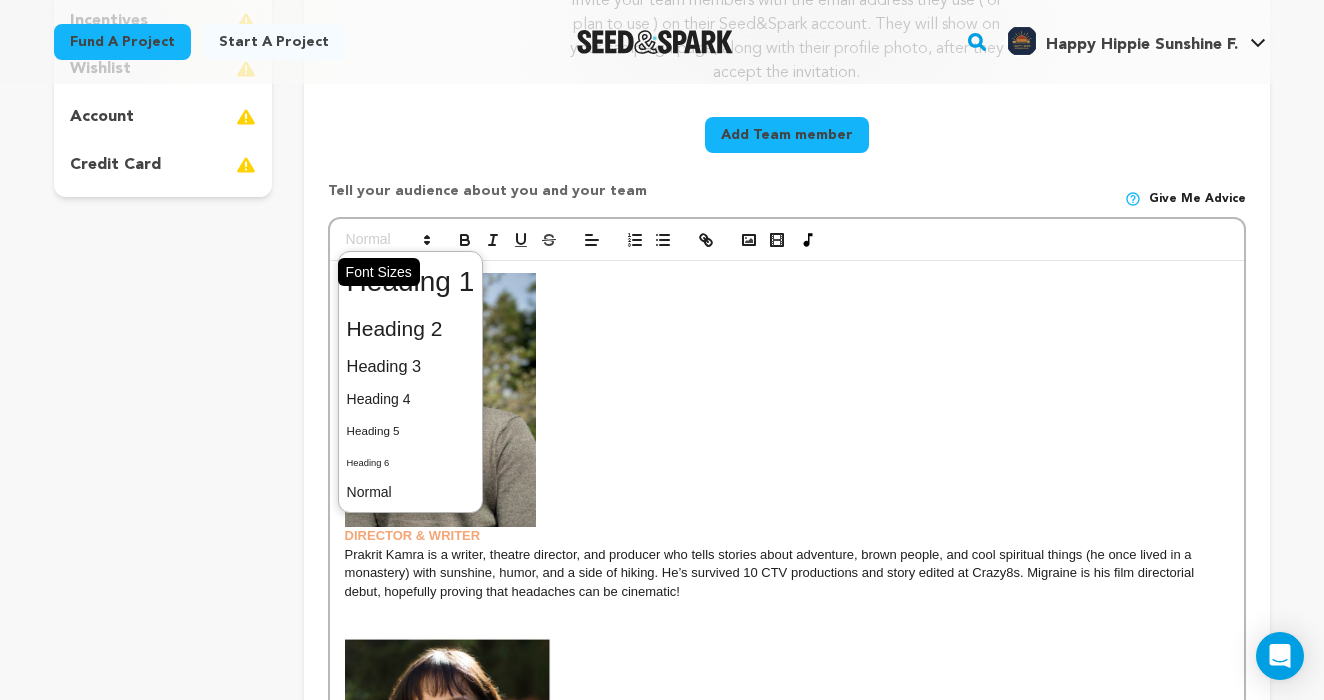 click 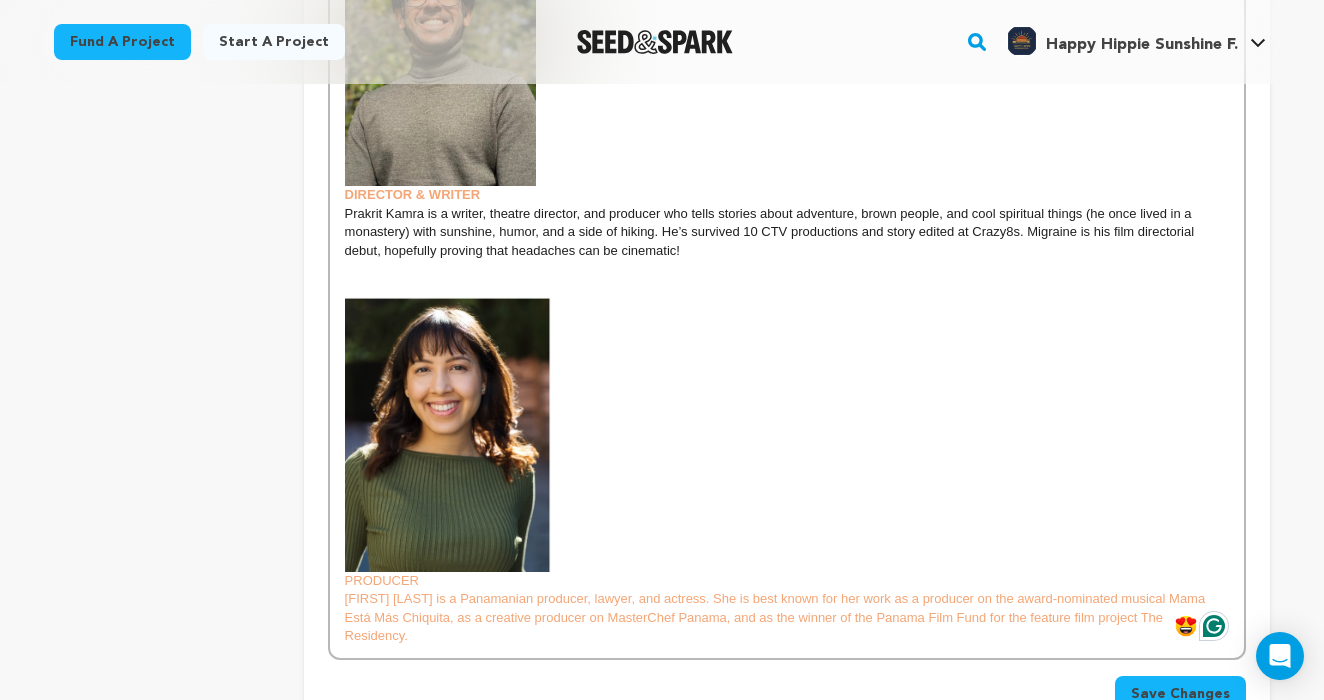 scroll, scrollTop: 1043, scrollLeft: 0, axis: vertical 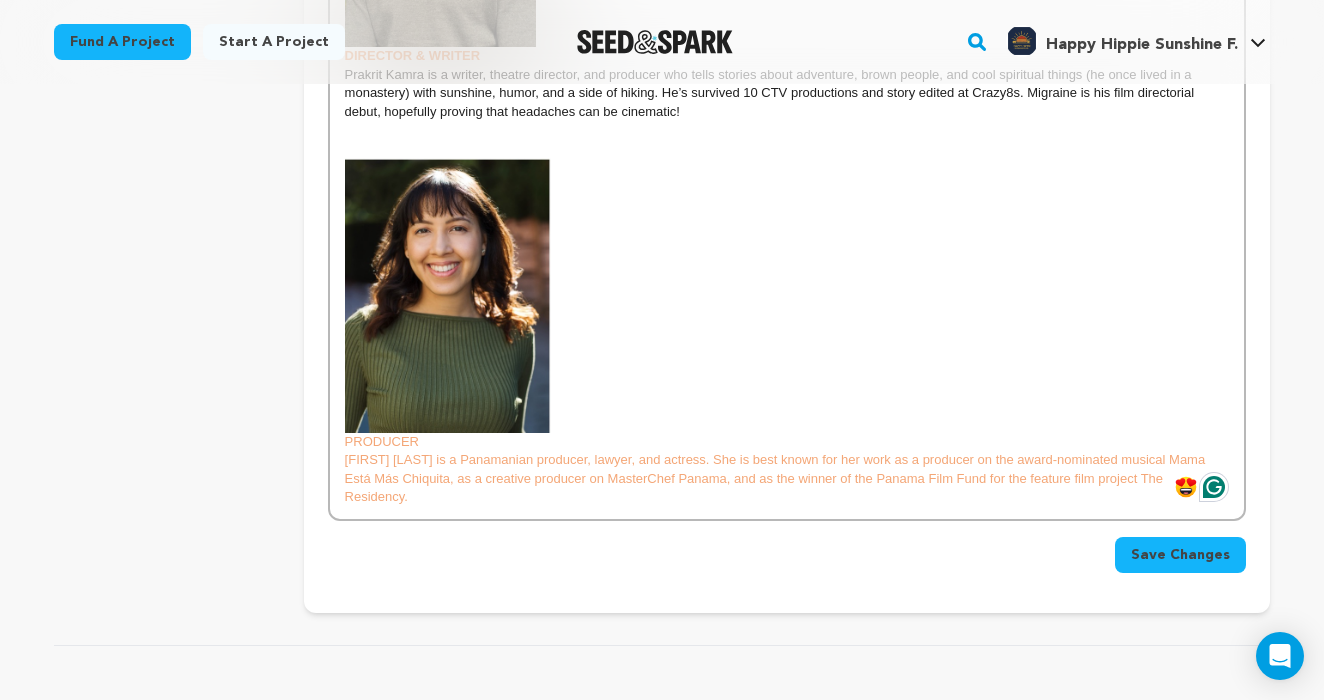 click on "Melanie Vizuete is a Panamanian producer, lawyer, and actress. She is best known for her work as a producer on the award-nominated musical Mama Está Más Chiquita, as a creative producer on MasterChef Panama, and as the winner of the Panama Film Fund for the feature film project The Residency." at bounding box center [777, 478] 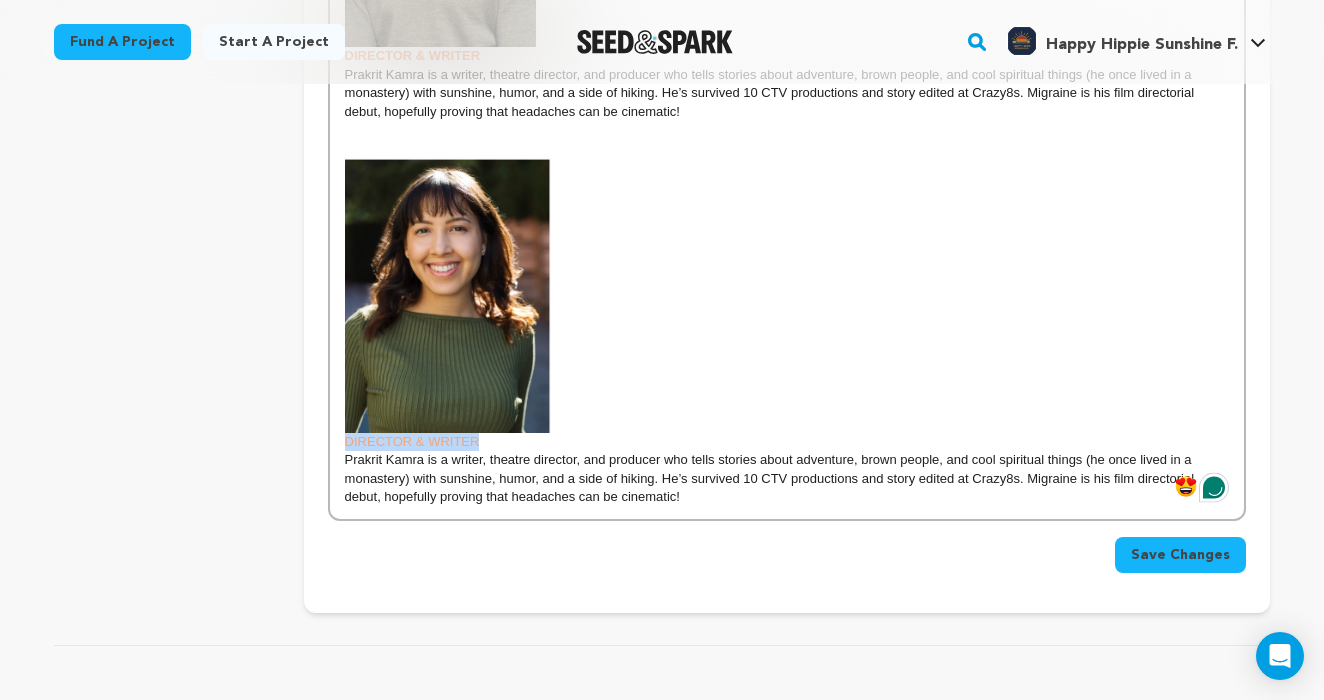 drag, startPoint x: 489, startPoint y: 448, endPoint x: 342, endPoint y: 437, distance: 147.411 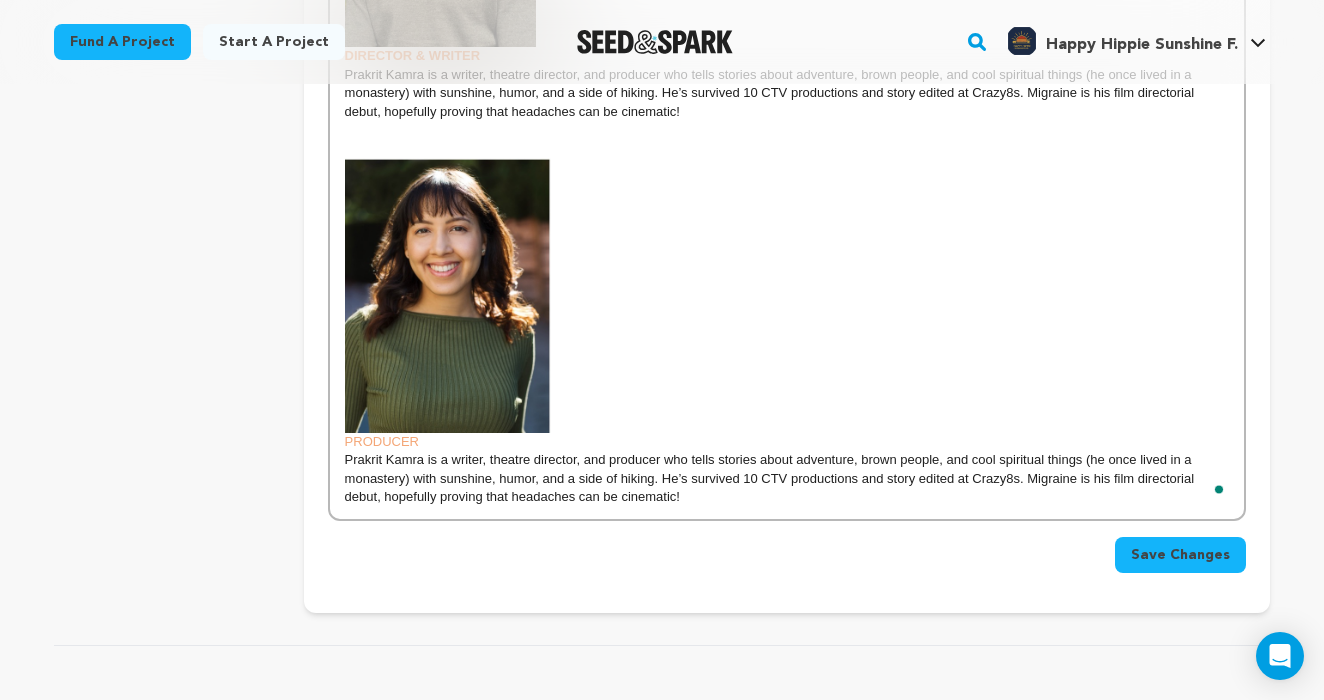 click on "Prakrit Kamra is a writer, theatre director, and producer who tells stories about adventure, brown people, and cool spiritual things (he once lived in a monastery) with sunshine, humor, and a side of hiking. He’s survived 10 CTV productions and story edited at Crazy8s. Migraine is his film directorial debut, hopefully proving that headaches can be cinematic!" at bounding box center (787, 478) 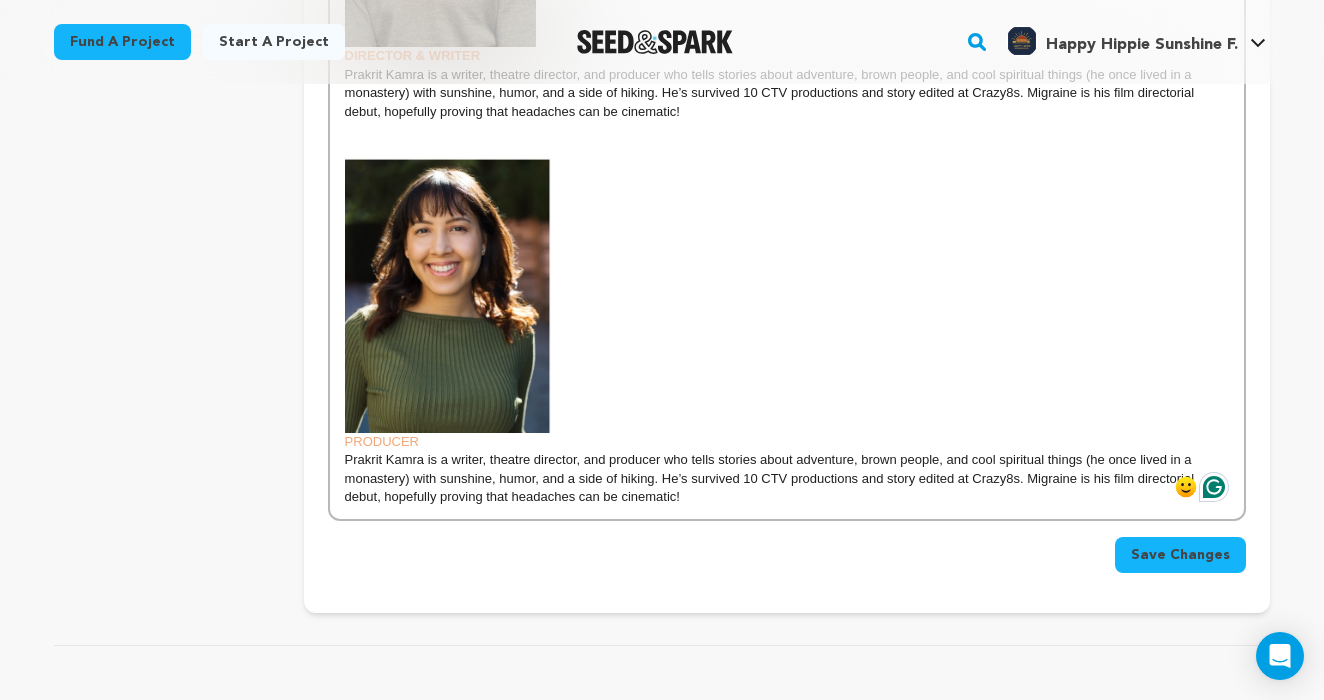 click on "Prakrit Kamra is a writer, theatre director, and producer who tells stories about adventure, brown people, and cool spiritual things (he once lived in a monastery) with sunshine, humor, and a side of hiking. He’s survived 10 CTV productions and story edited at Crazy8s. Migraine is his film directorial debut, hopefully proving that headaches can be cinematic!" at bounding box center (787, 478) 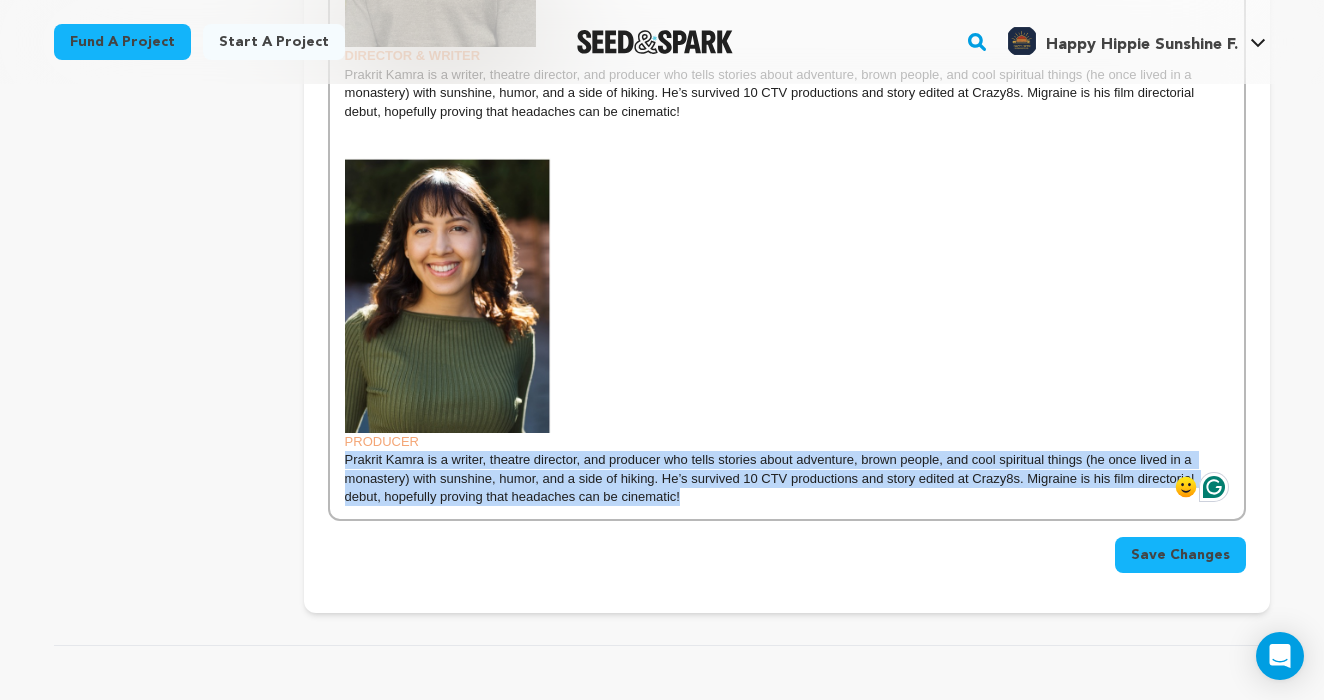 drag, startPoint x: 678, startPoint y: 491, endPoint x: 343, endPoint y: 461, distance: 336.3406 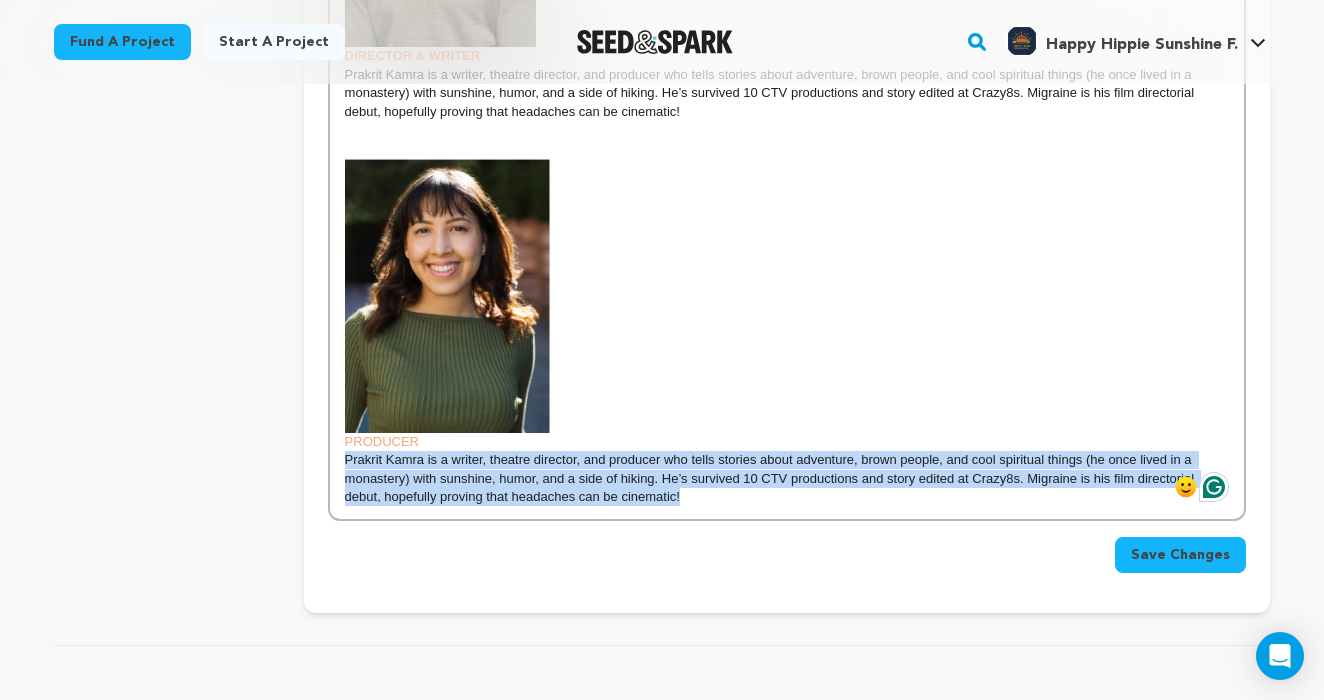 click on "DIRECTOR & WRITER Prakrit Kamra is a writer, theatre director, and producer who tells stories about adventure, brown people, and cool spiritual things (he once lived in a monastery) with sunshine, humor, and a side of hiking. He’s survived 10 CTV productions and story edited at Crazy8s. Migraine is his film directorial debut, hopefully proving that headaches can be cinematic! PRODUCER Prakrit Kamra is a writer, theatre director, and producer who tells stories about adventure, brown people, and cool spiritual things (he once lived in a monastery) with sunshine, humor, and a side of hiking. He’s survived 10 CTV productions and story edited at Crazy8s. Migraine is his film directorial debut, hopefully proving that headaches can be cinematic!" at bounding box center (787, 150) 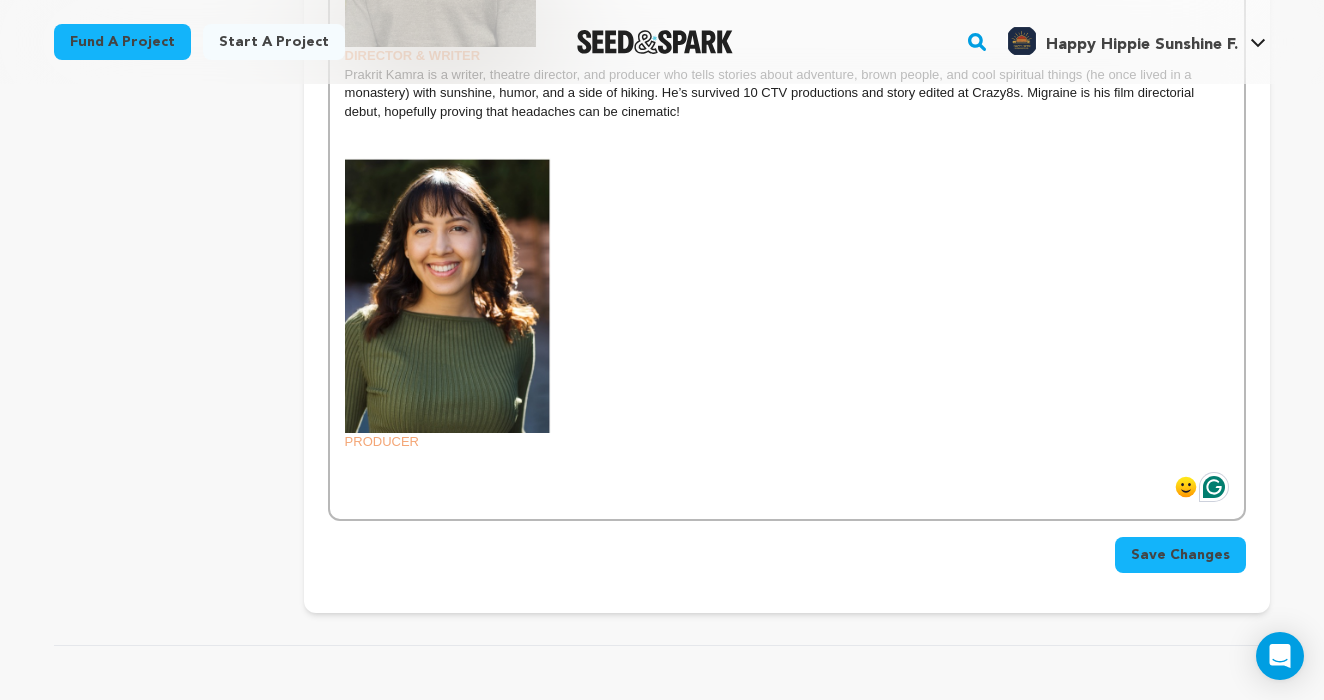 scroll, scrollTop: 836, scrollLeft: 0, axis: vertical 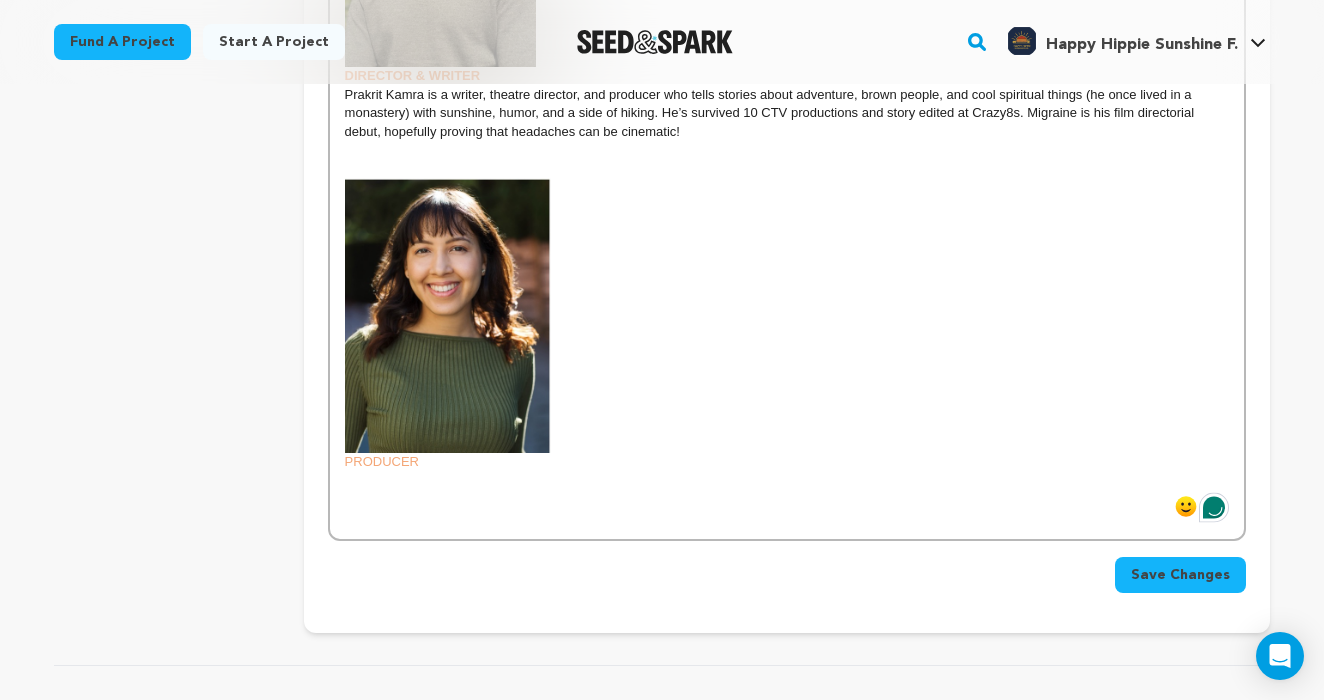 click on "Melanie Vizuete is a Panamanian producer, lawyer, and actress. She is best known for her work as a producer on the award-nominated musical Mama Está Más Chiquita, as a creative producer on MasterChef Panama, and as the winner of the Panama Film Fund for the feature film project The Residency." at bounding box center (777, 498) 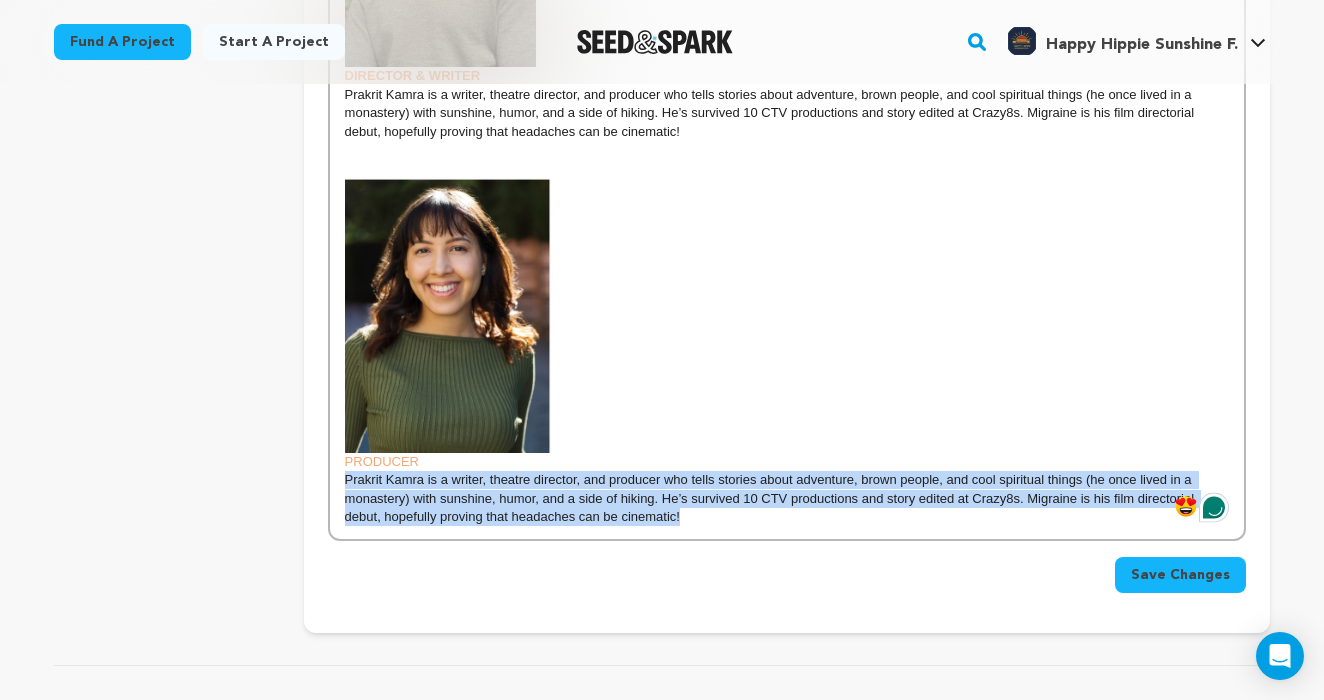 drag, startPoint x: 692, startPoint y: 515, endPoint x: 344, endPoint y: 478, distance: 349.96143 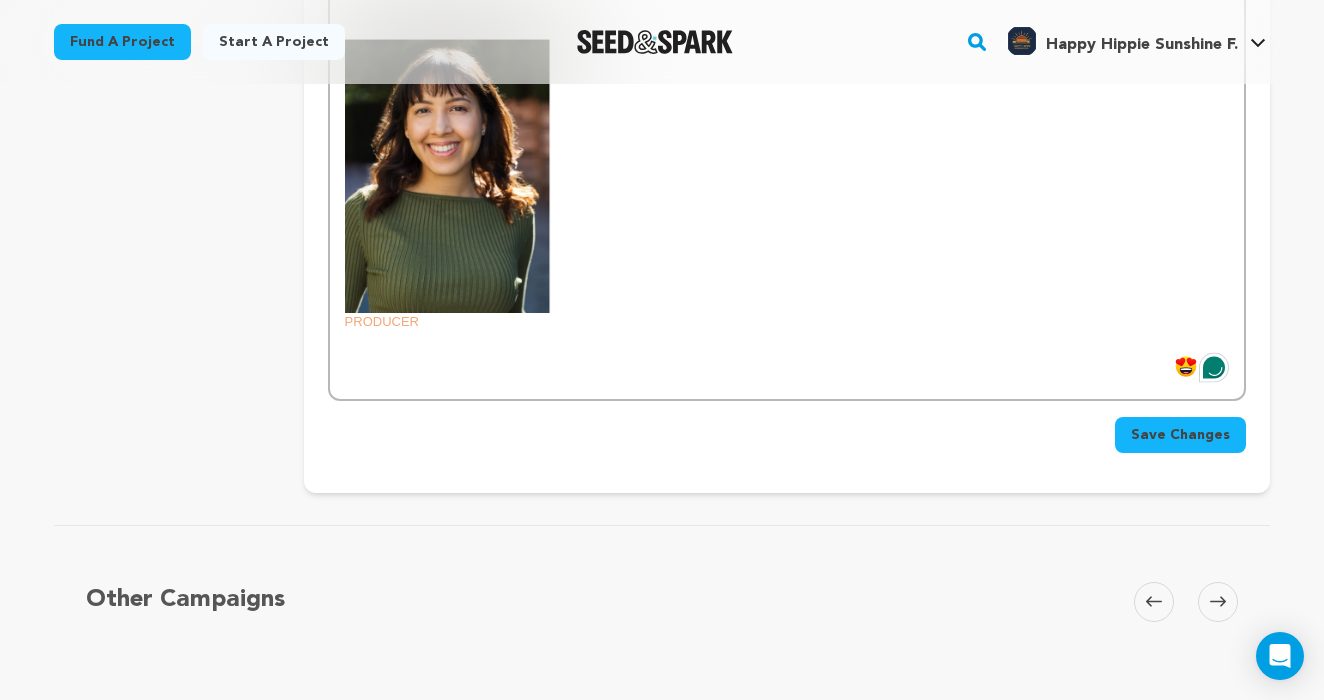 scroll, scrollTop: 1225, scrollLeft: 0, axis: vertical 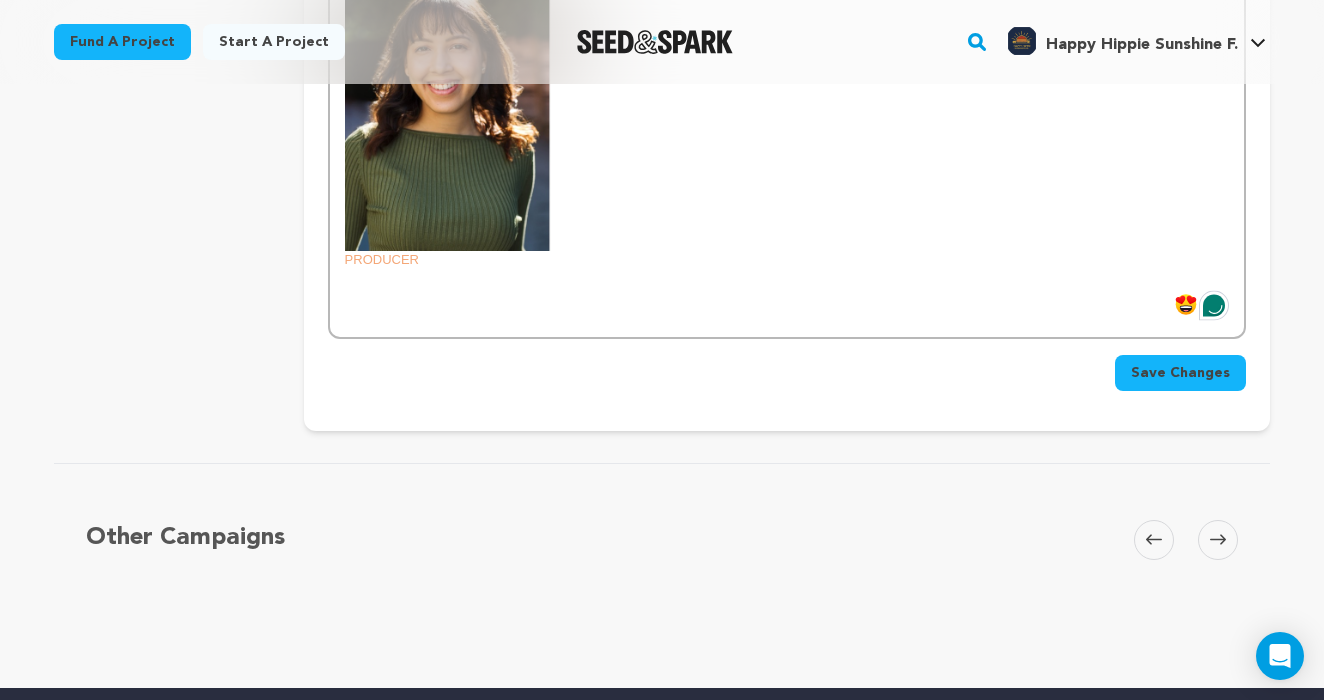 click on "Save Changes" at bounding box center (1180, 373) 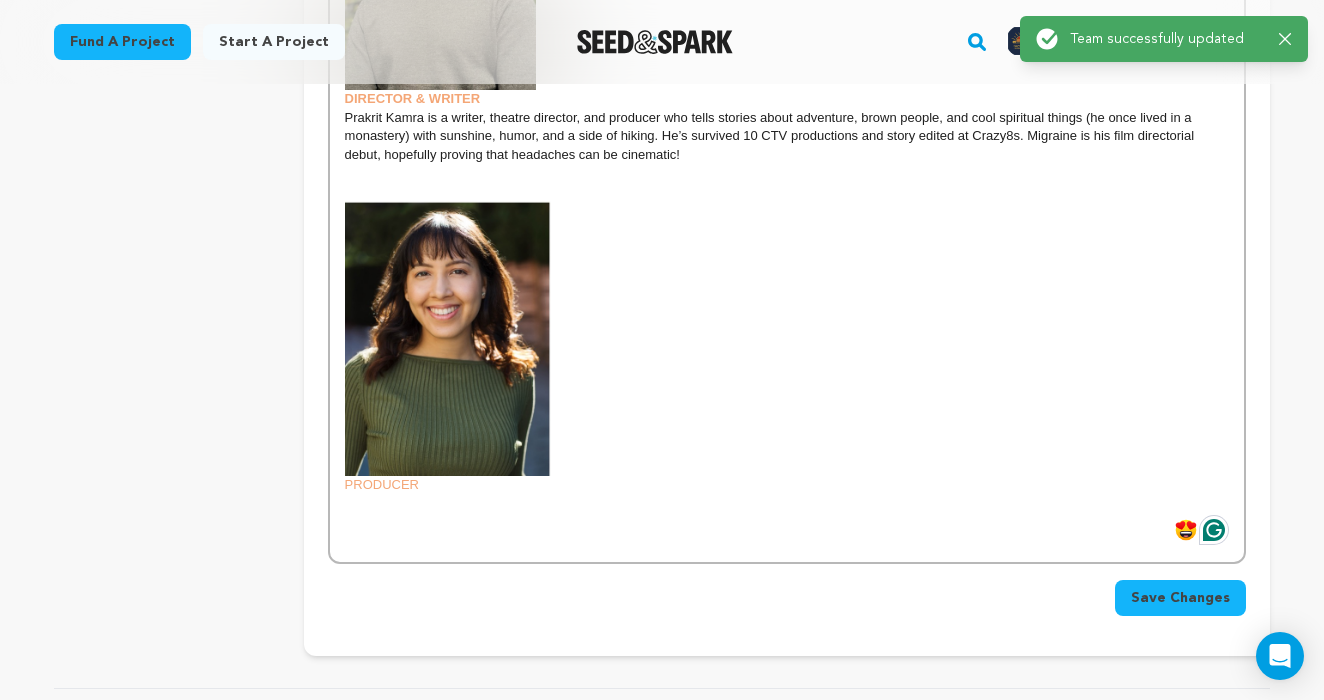 scroll, scrollTop: 1084, scrollLeft: 0, axis: vertical 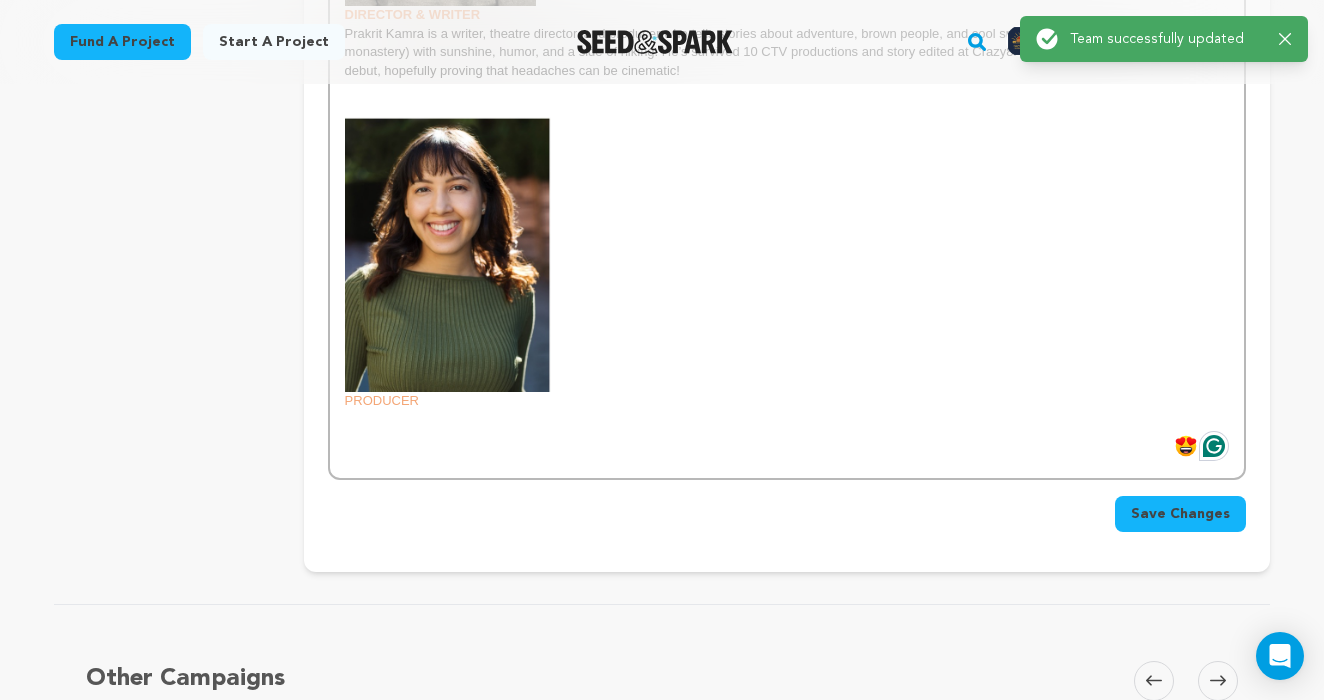 click on "Melanie Vizuete is a Panamanian producer, lawyer, and actress. She is best known for her work as a producer on the award-nominated musical Mama Está Más Chiquita, as a creative producer on MasterChef Panama, and as the winner of the Panama Film Fund for the feature film project The Residency." at bounding box center (777, 437) 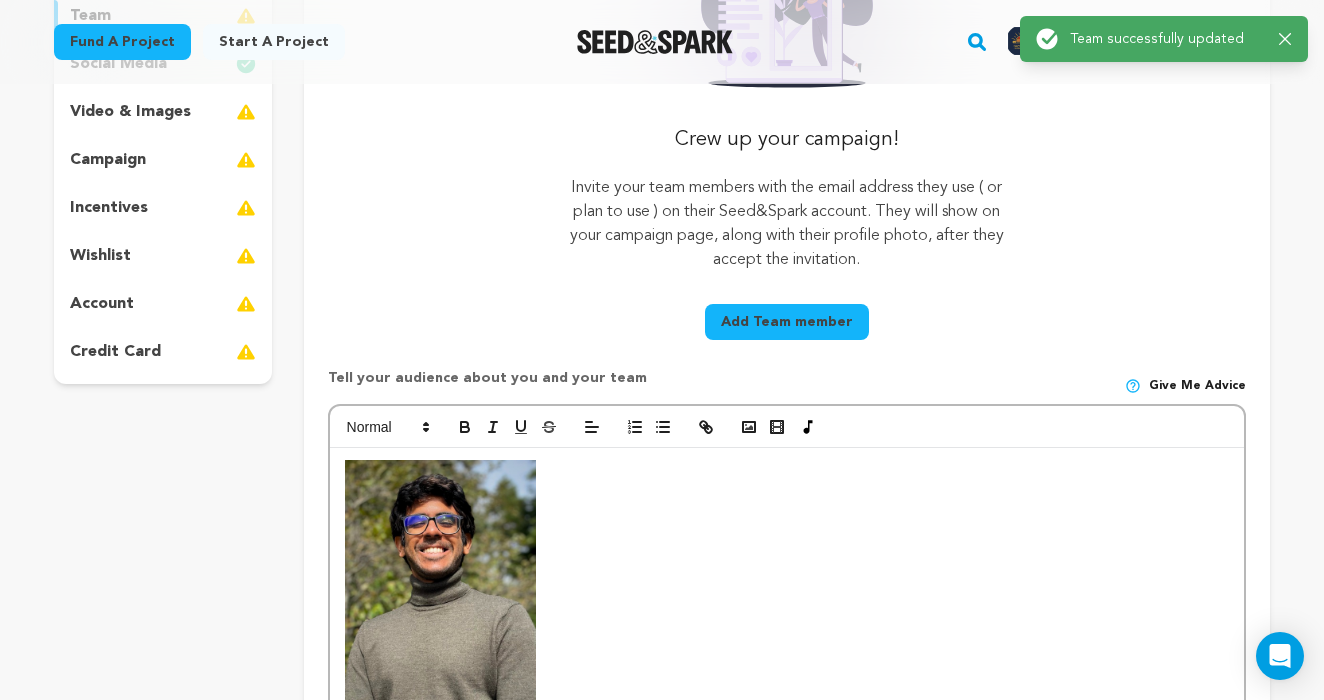 scroll, scrollTop: 208, scrollLeft: 0, axis: vertical 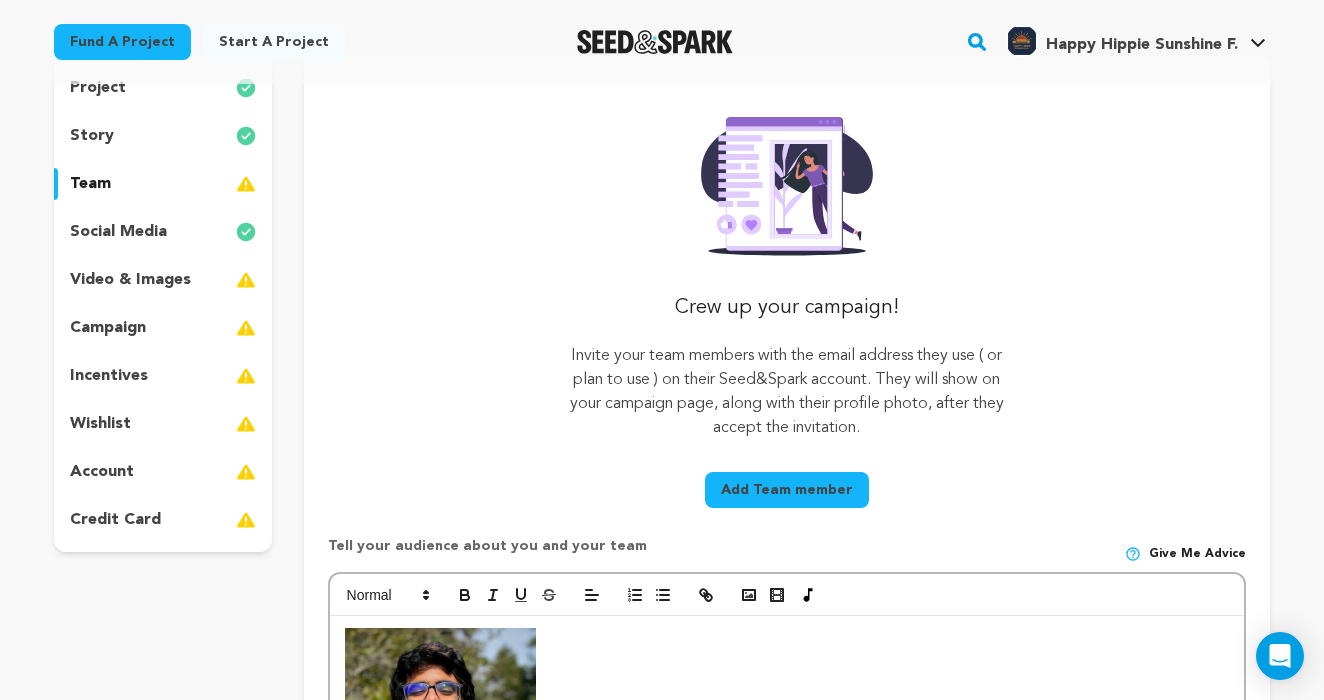 click on "story" at bounding box center [163, 136] 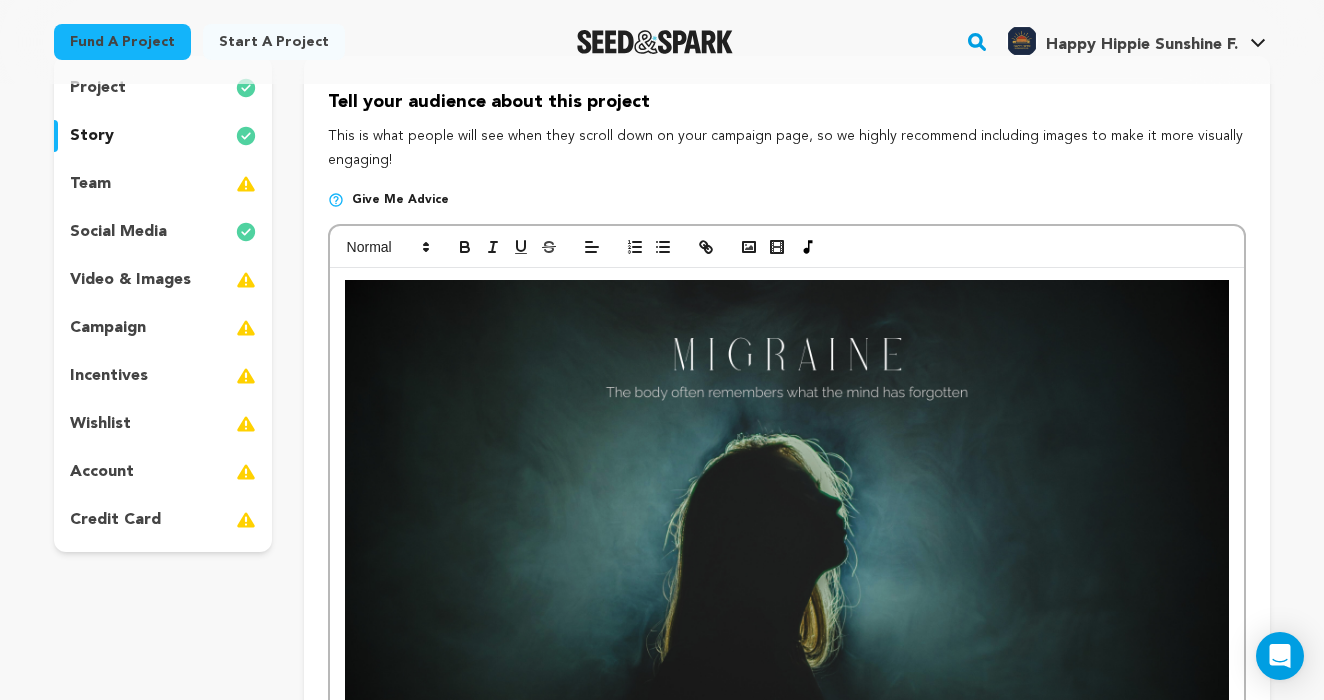 click on "team" at bounding box center [163, 184] 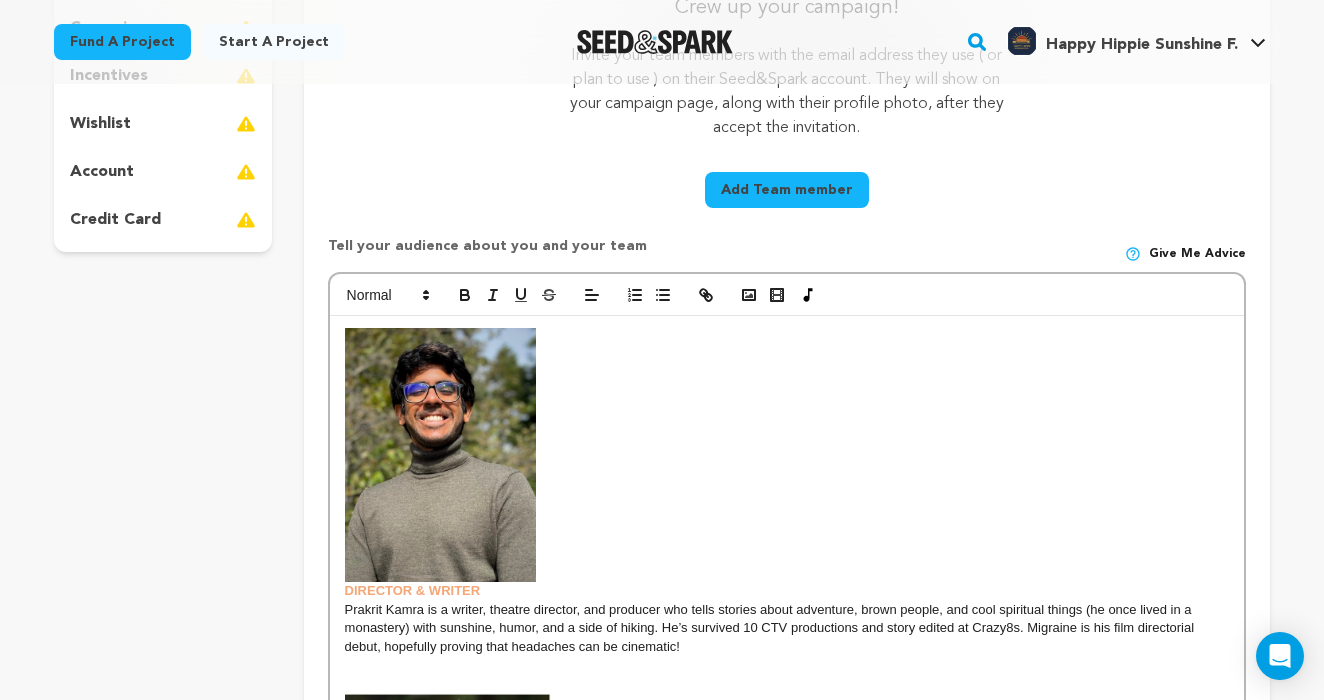 scroll, scrollTop: 504, scrollLeft: 0, axis: vertical 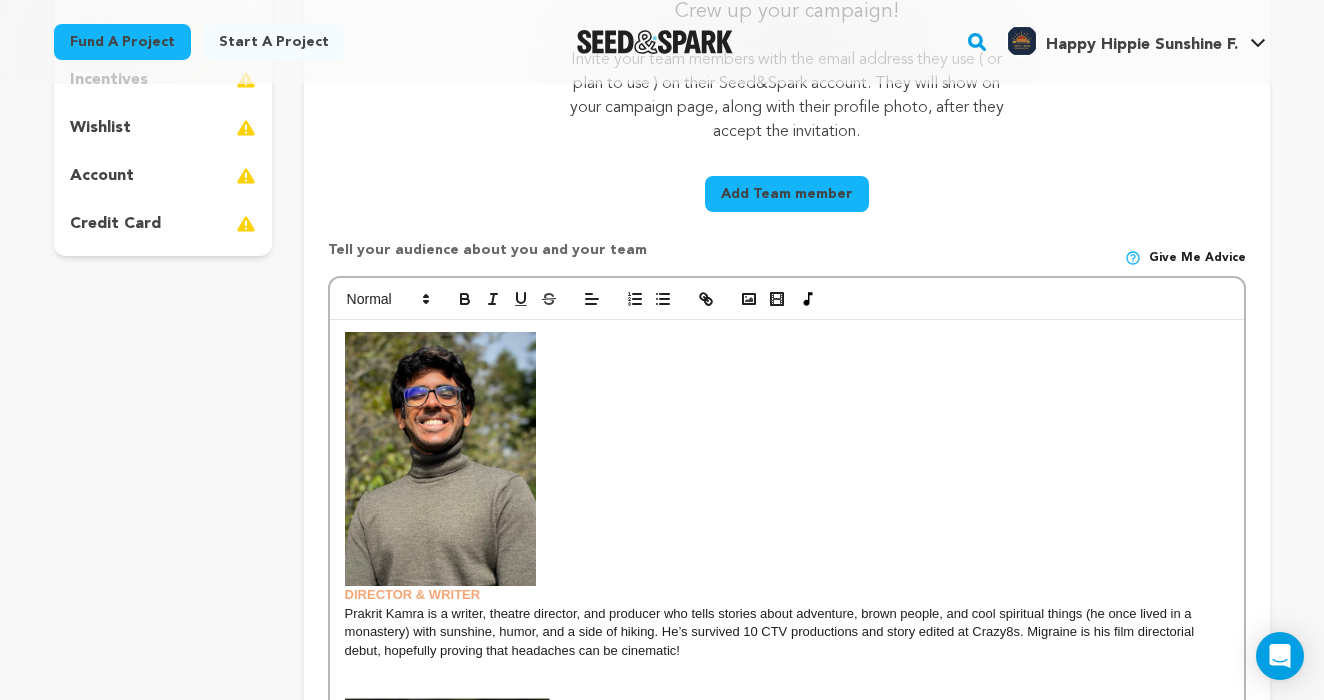 click on "Add Team member" at bounding box center (787, 194) 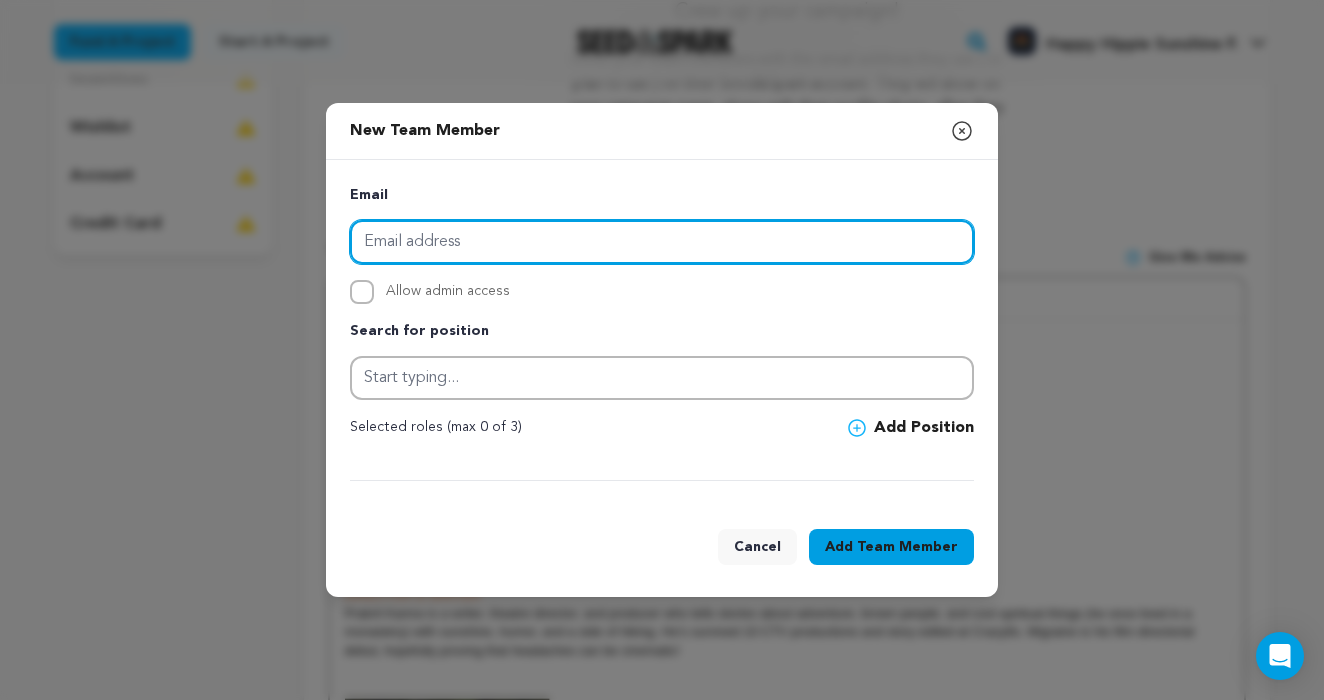 click at bounding box center [662, 242] 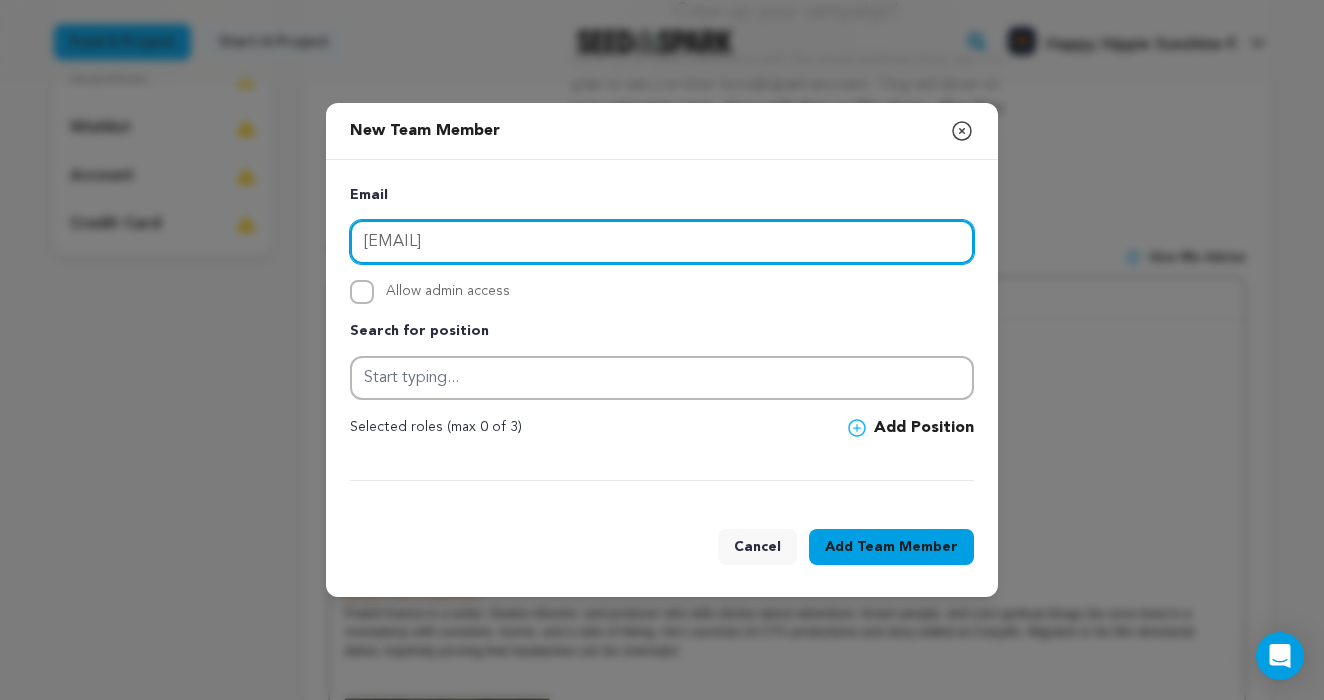 type on "prakrit.kamra@gmail.com" 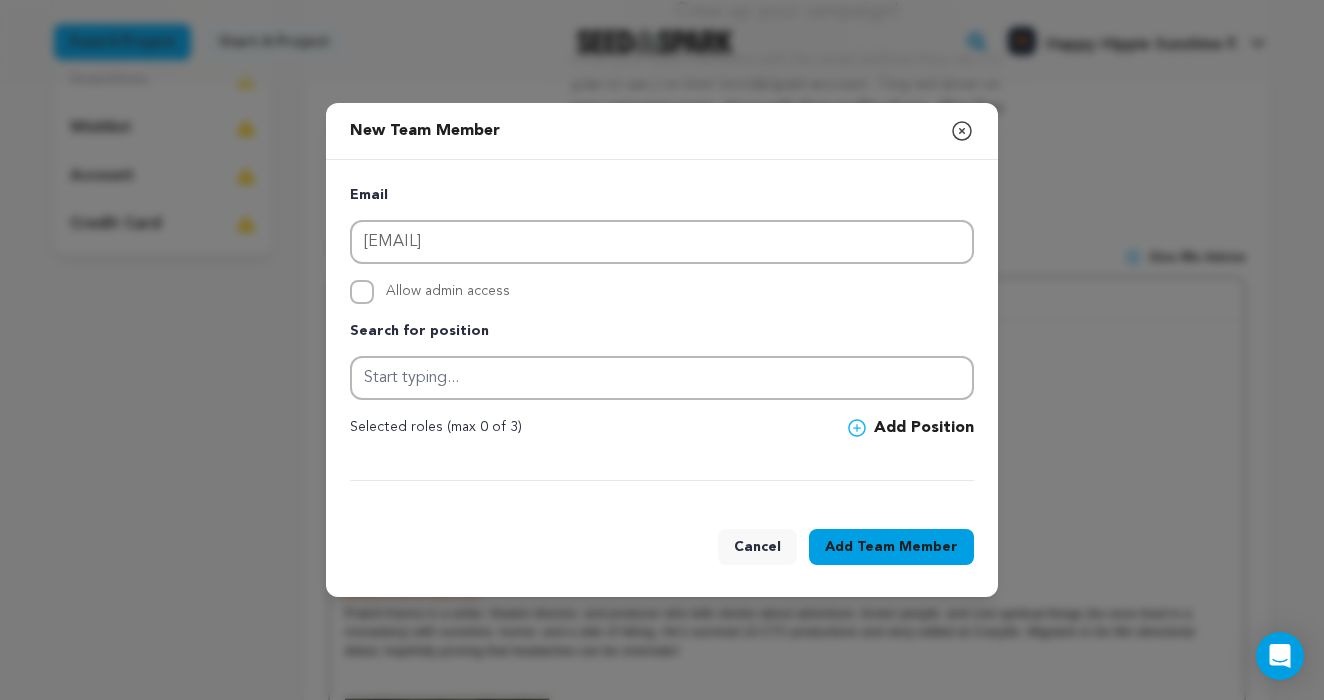 click on "Allow admin access" at bounding box center (662, 292) 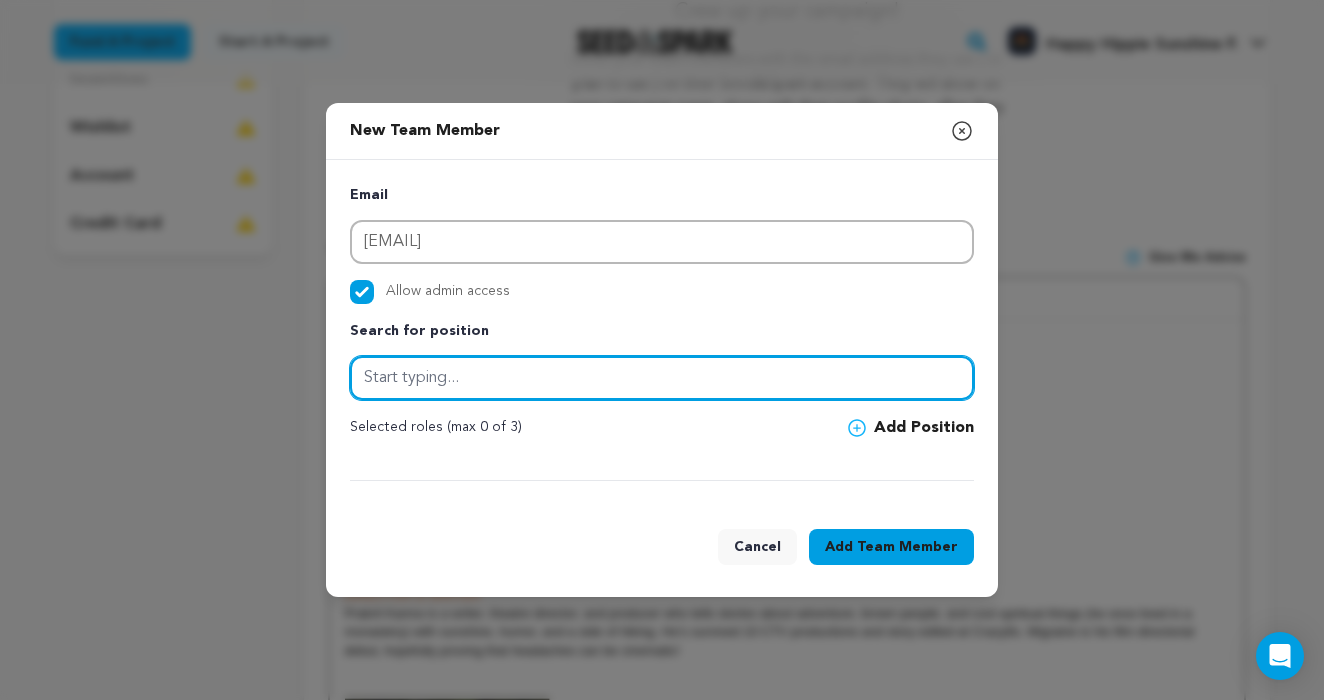 click at bounding box center [662, 378] 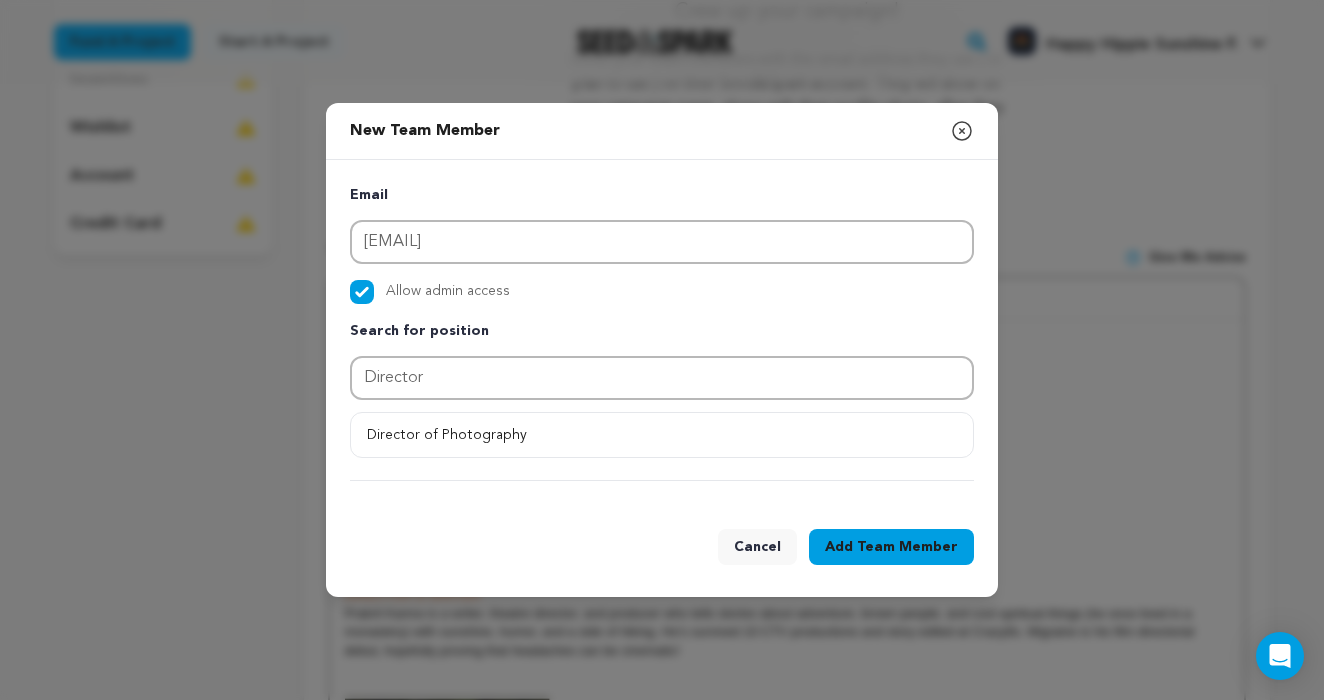 click on "Cancel
Add  Team Member" at bounding box center [662, 551] 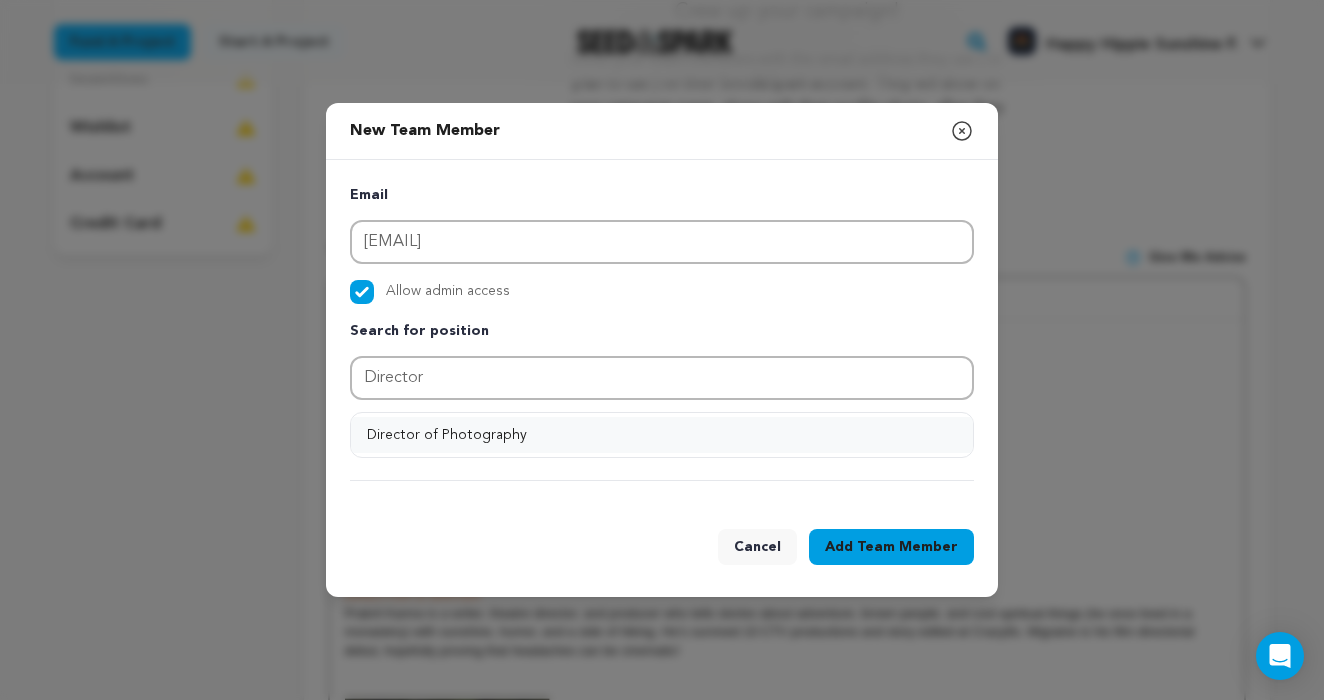 click on "Director of Photography" at bounding box center [662, 435] 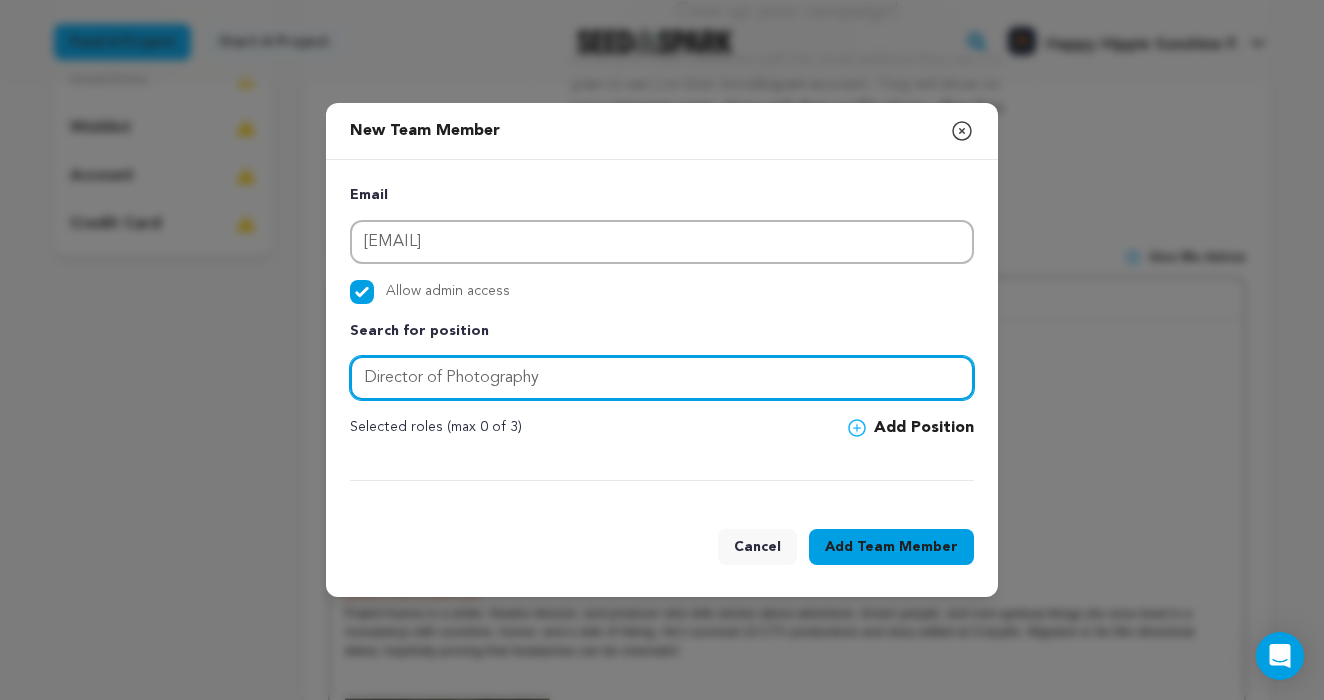 click on "Director of Photography" at bounding box center [662, 378] 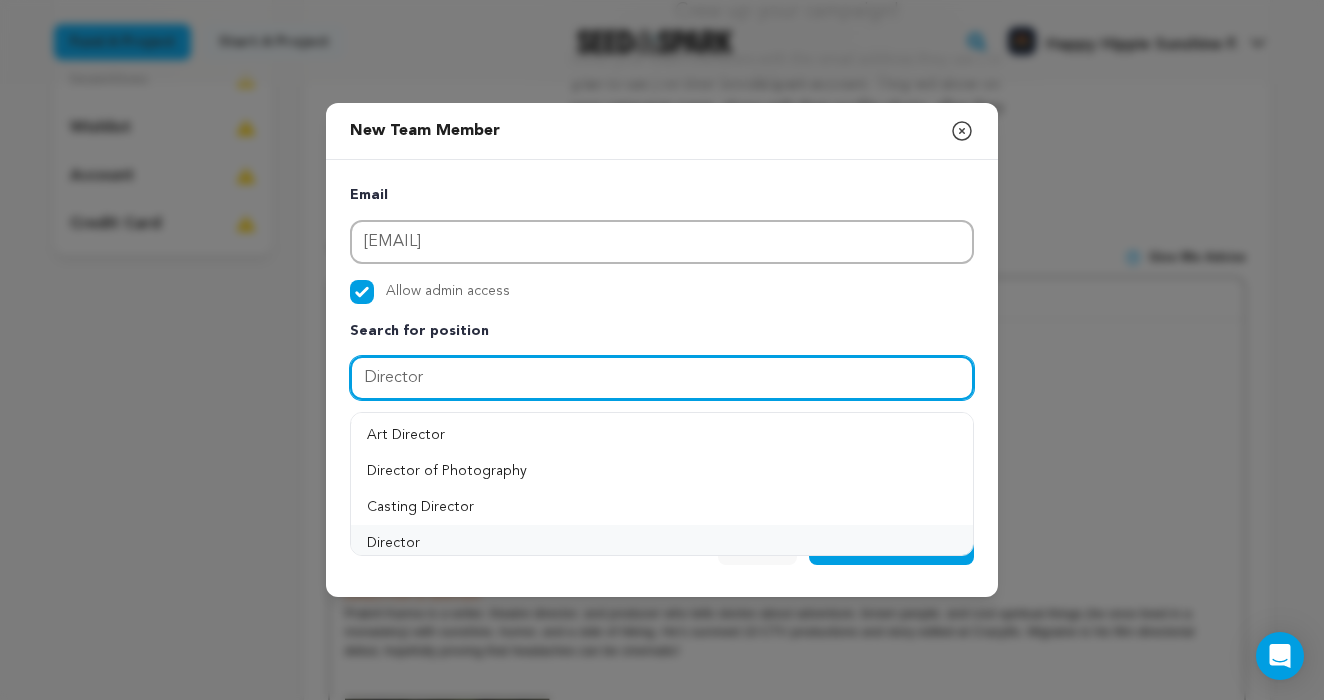 type on "Director" 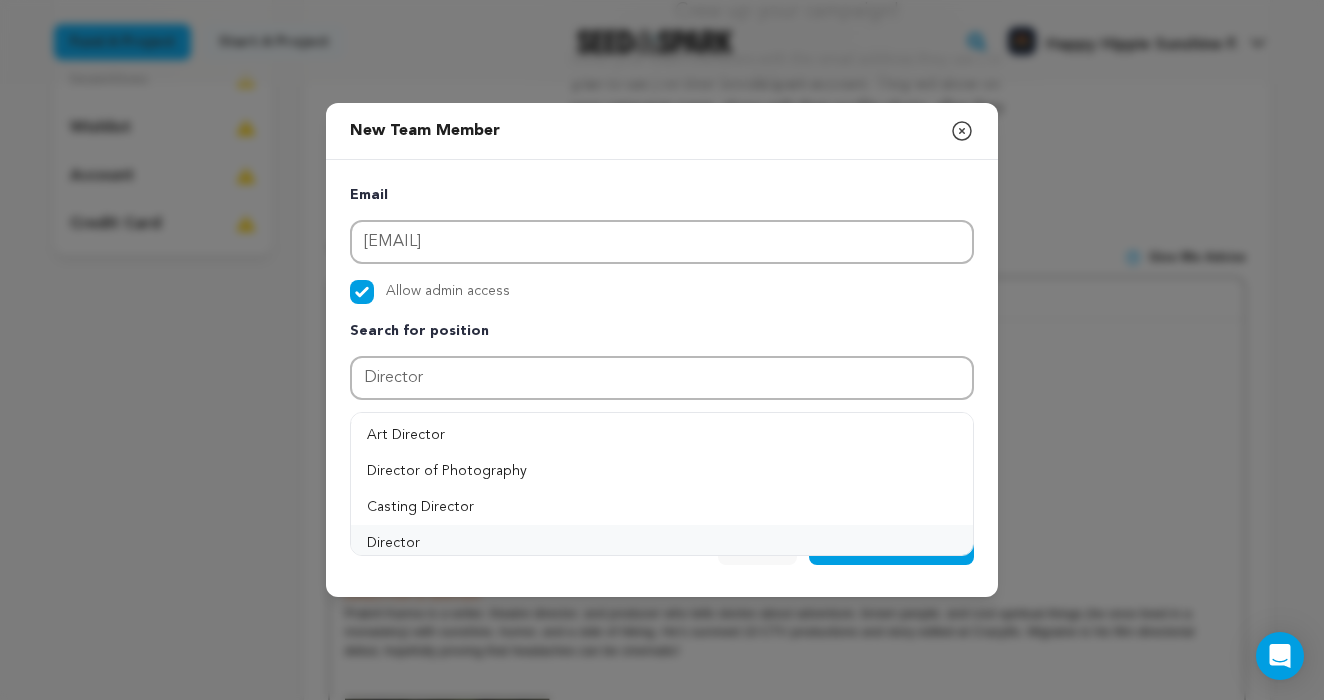 click on "Director" at bounding box center (662, 543) 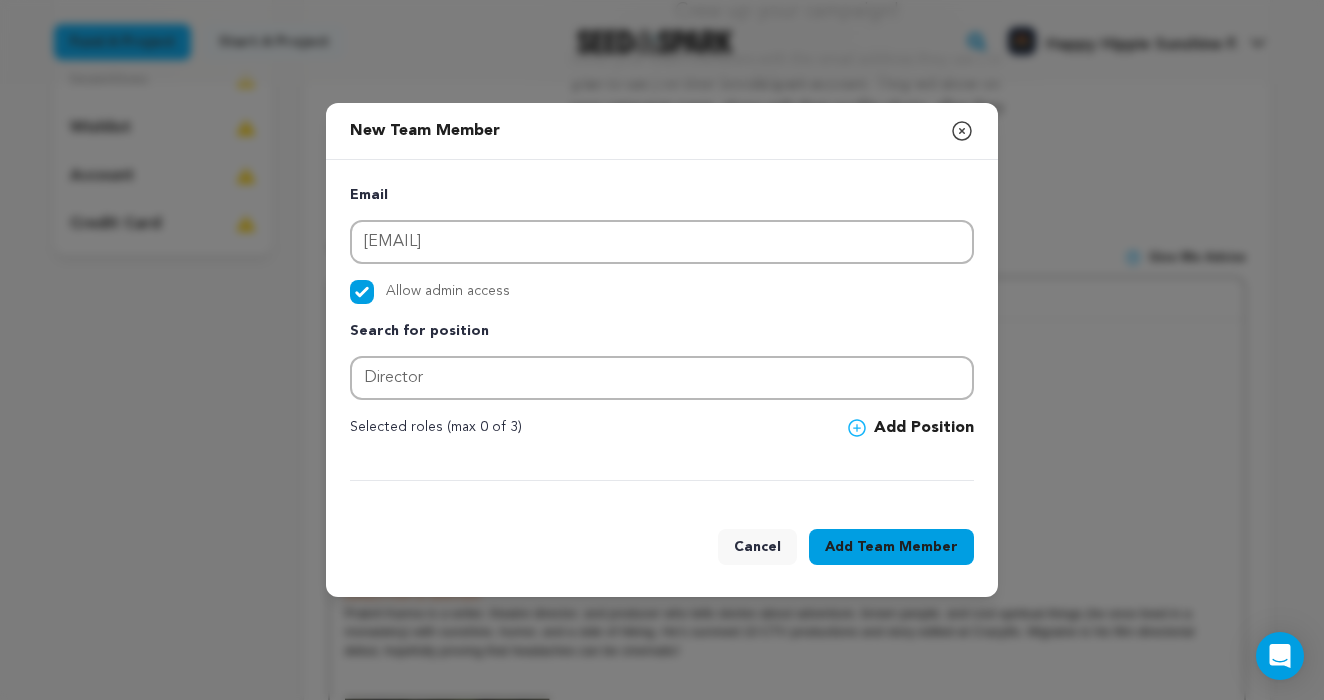 click 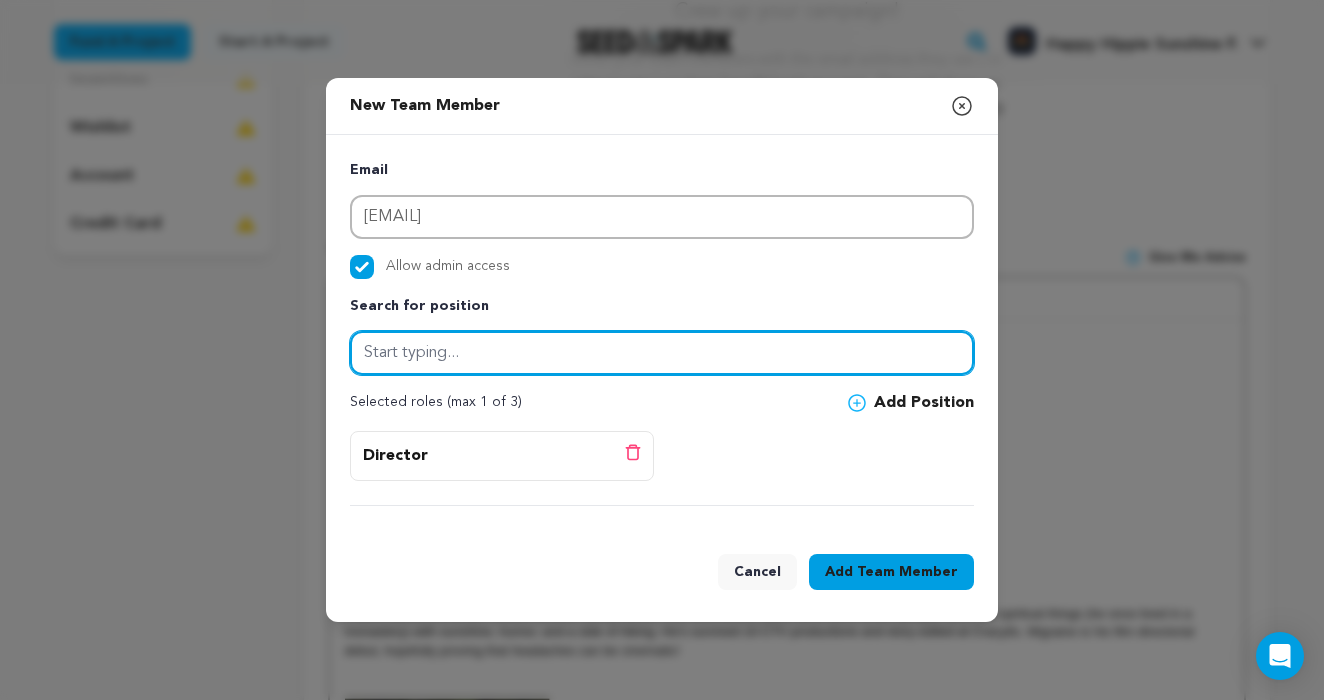 click at bounding box center (662, 353) 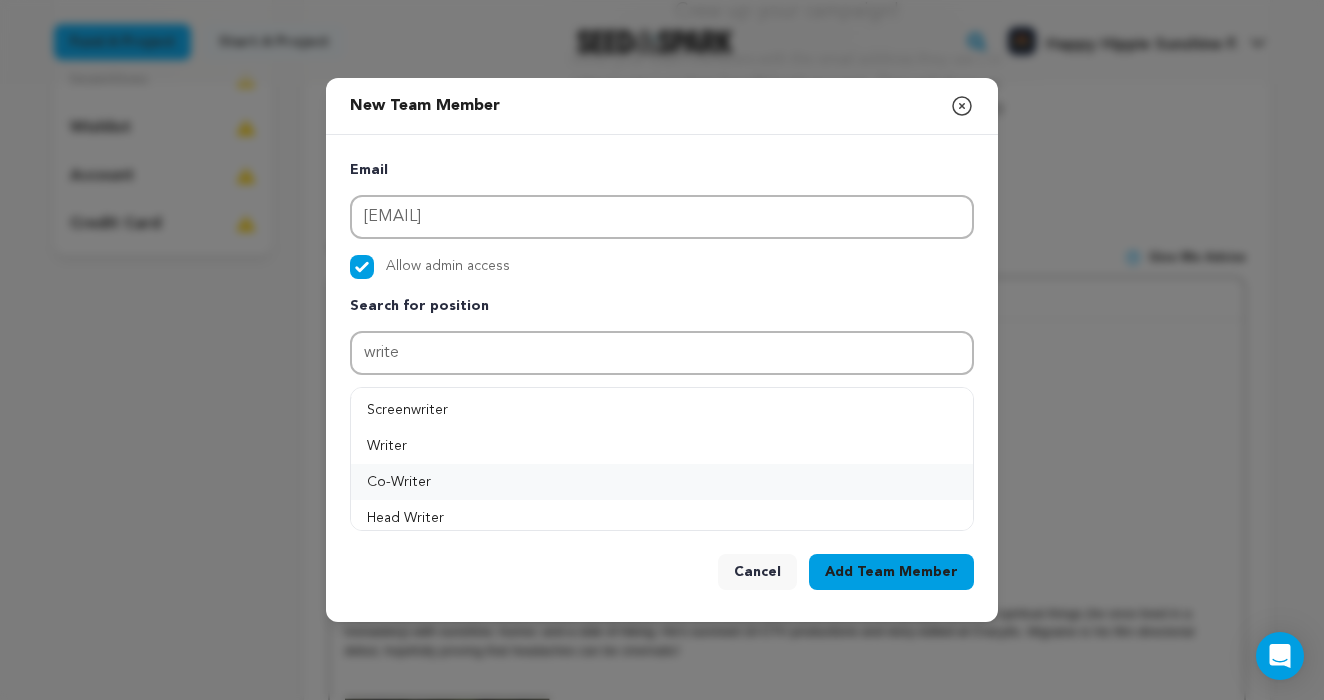 drag, startPoint x: 421, startPoint y: 453, endPoint x: 426, endPoint y: 463, distance: 11.18034 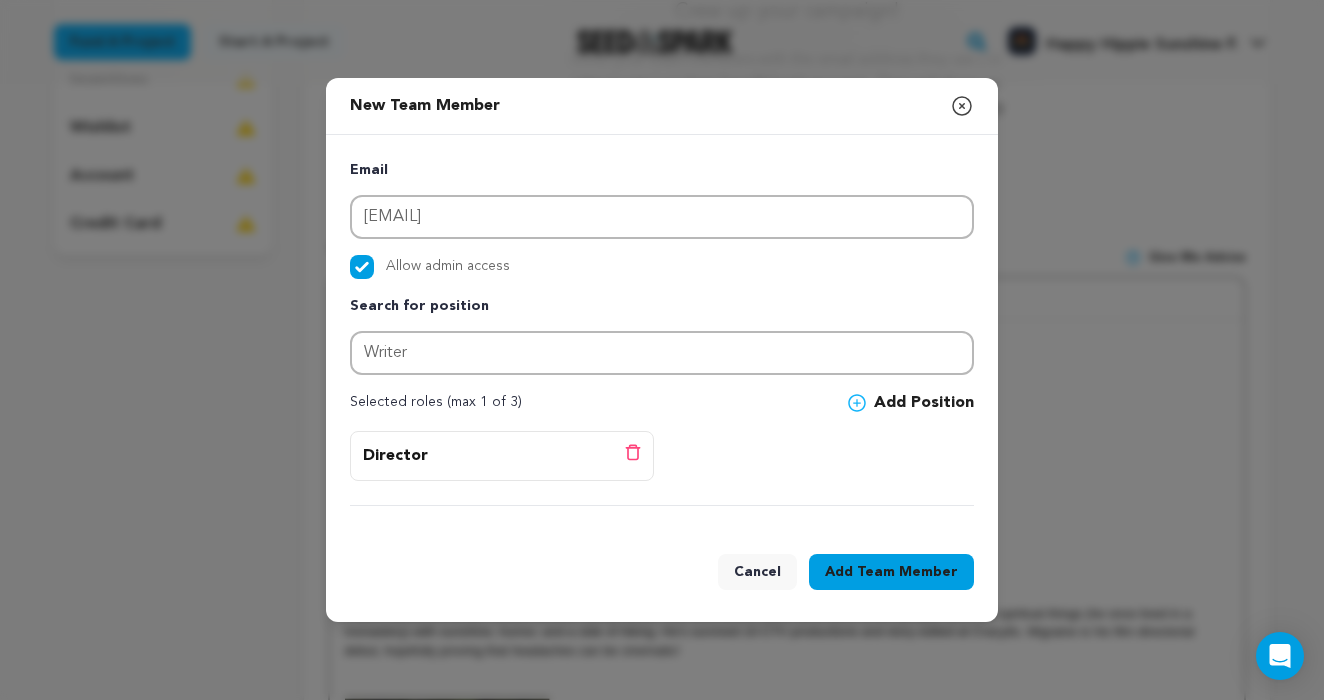 click on "Director
Delete position" at bounding box center [662, 468] 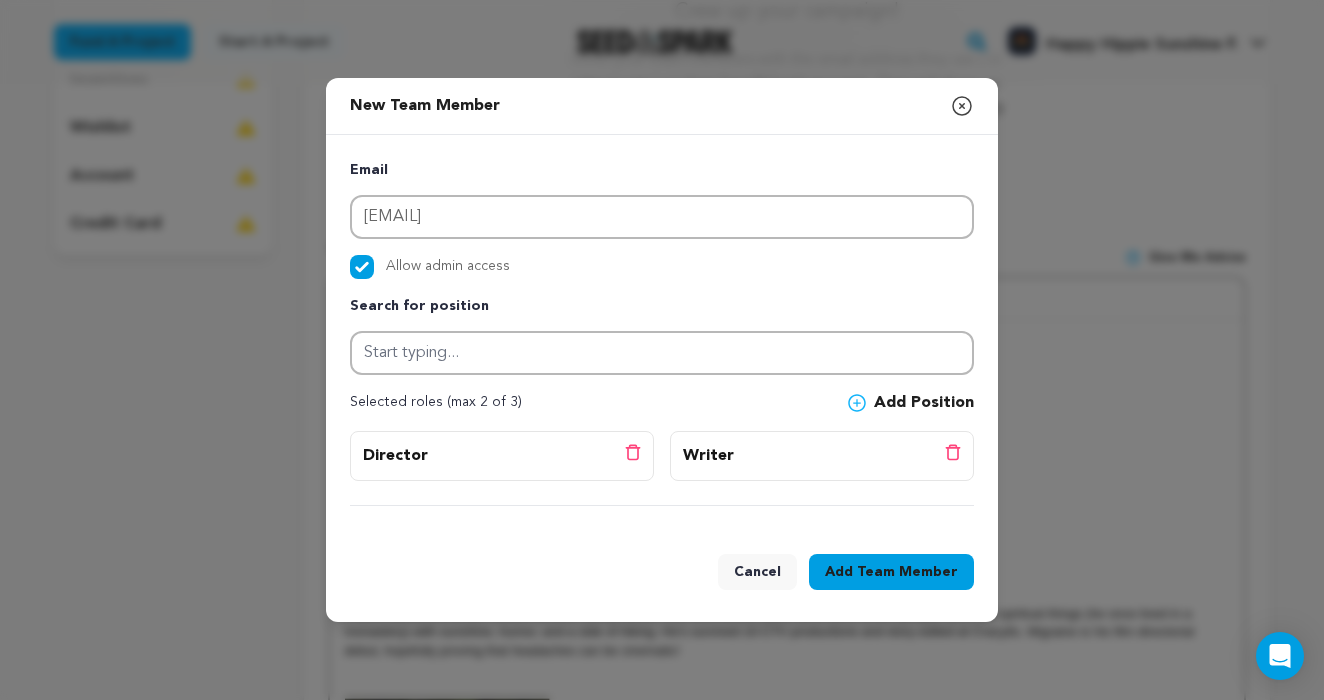 click on "Add  Team Member" at bounding box center [891, 572] 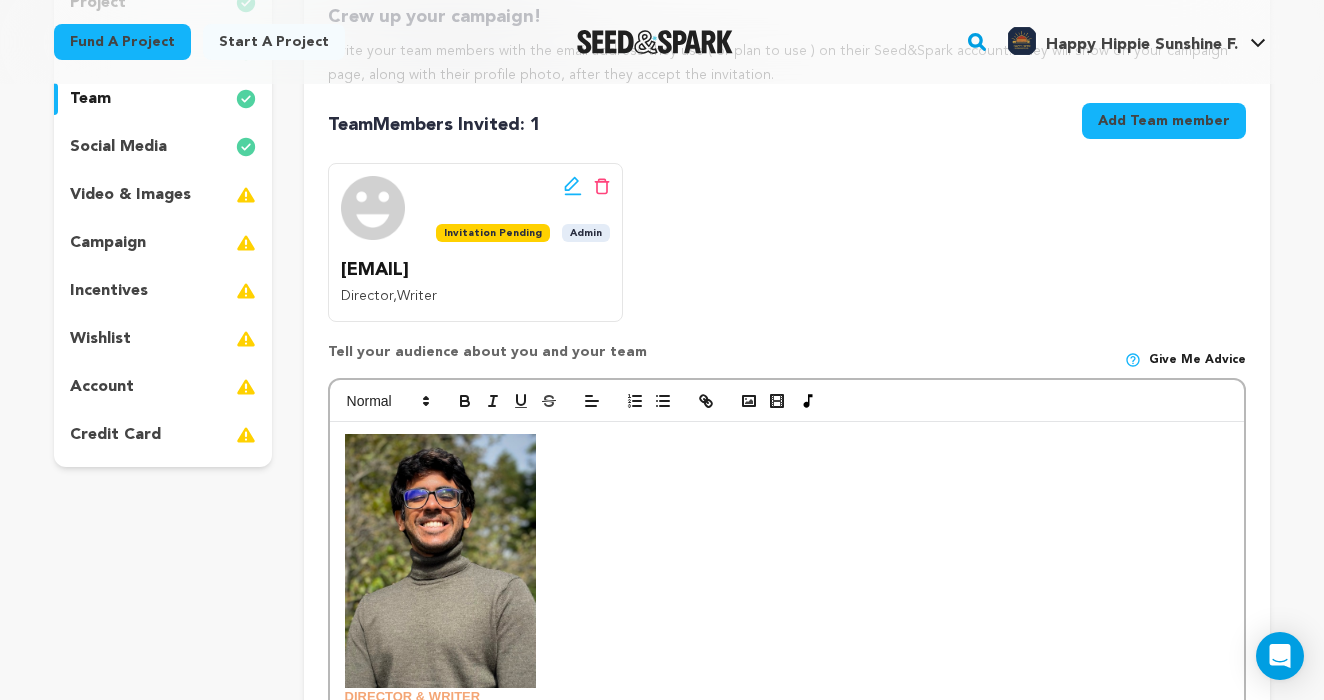 scroll, scrollTop: 221, scrollLeft: 0, axis: vertical 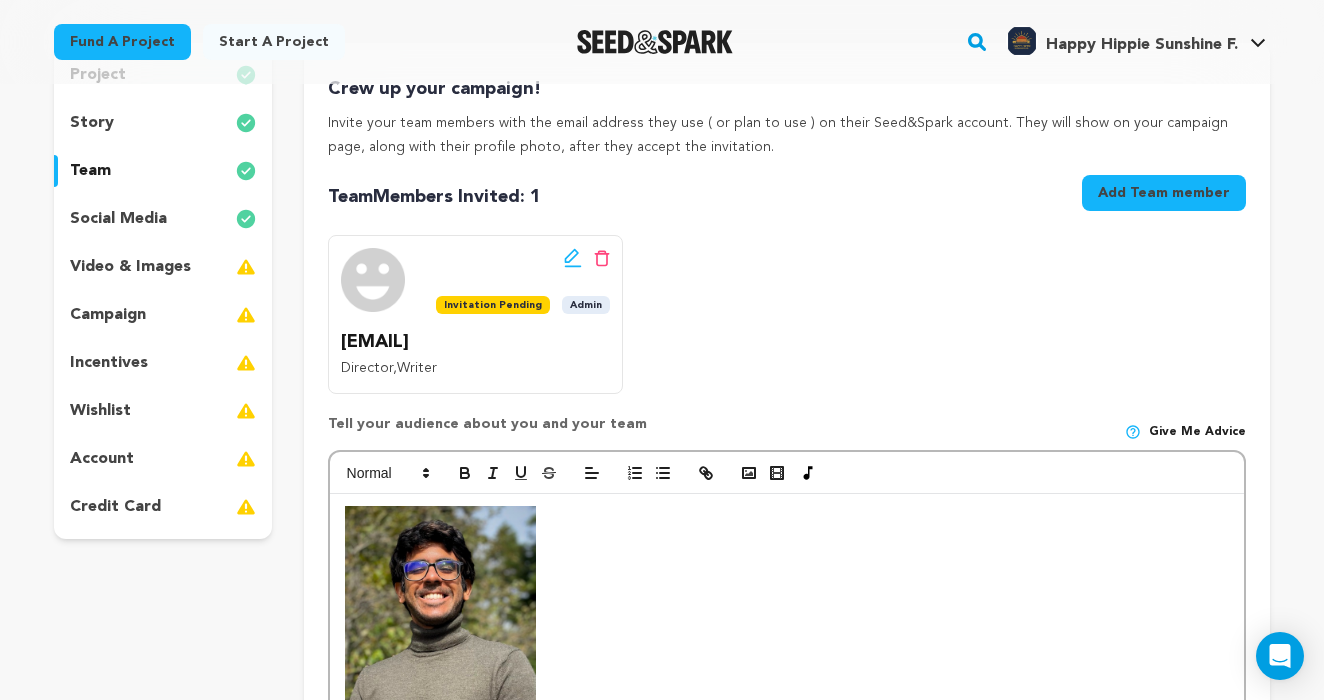 click 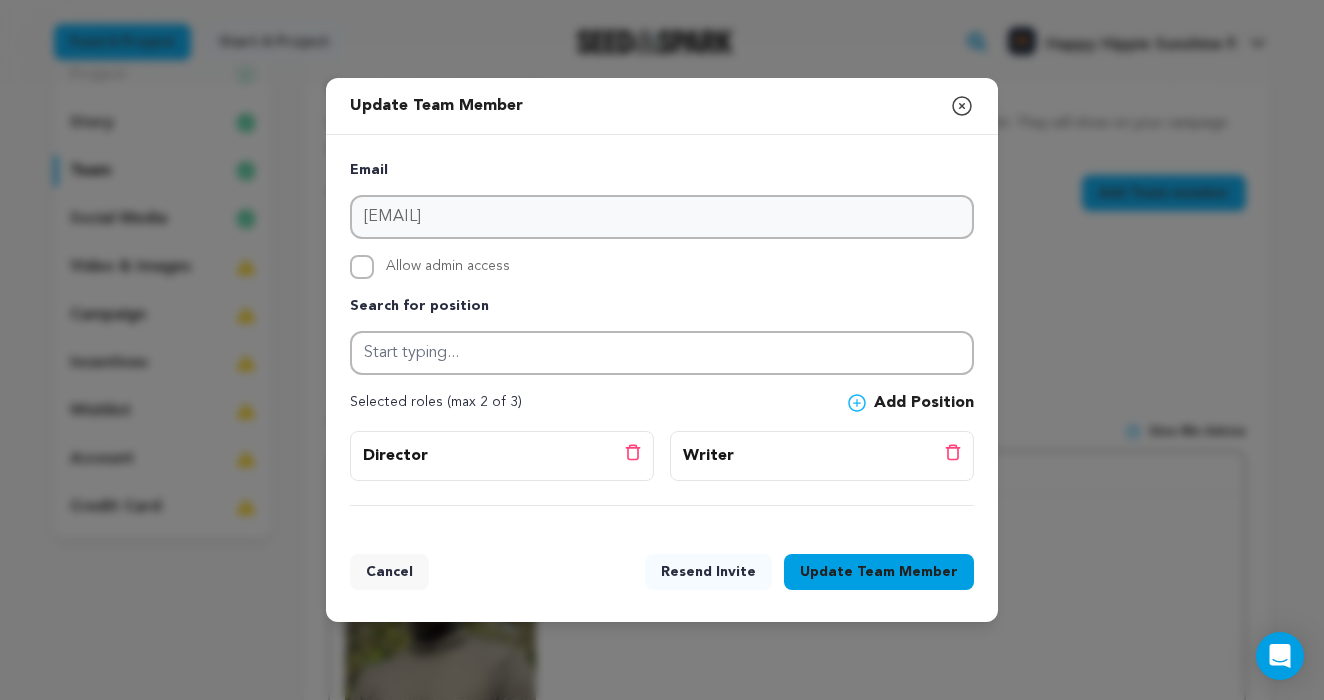 click on "Update Team
Member
Close modal" at bounding box center [662, 106] 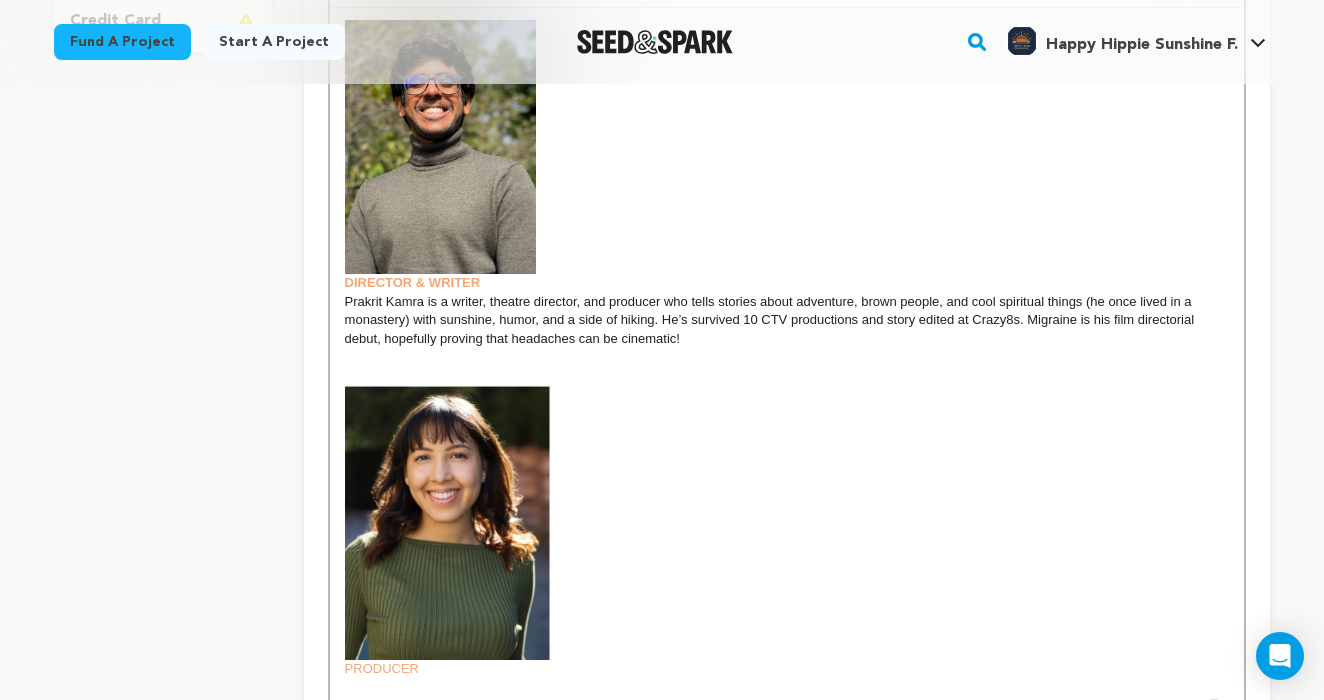 scroll, scrollTop: 671, scrollLeft: 0, axis: vertical 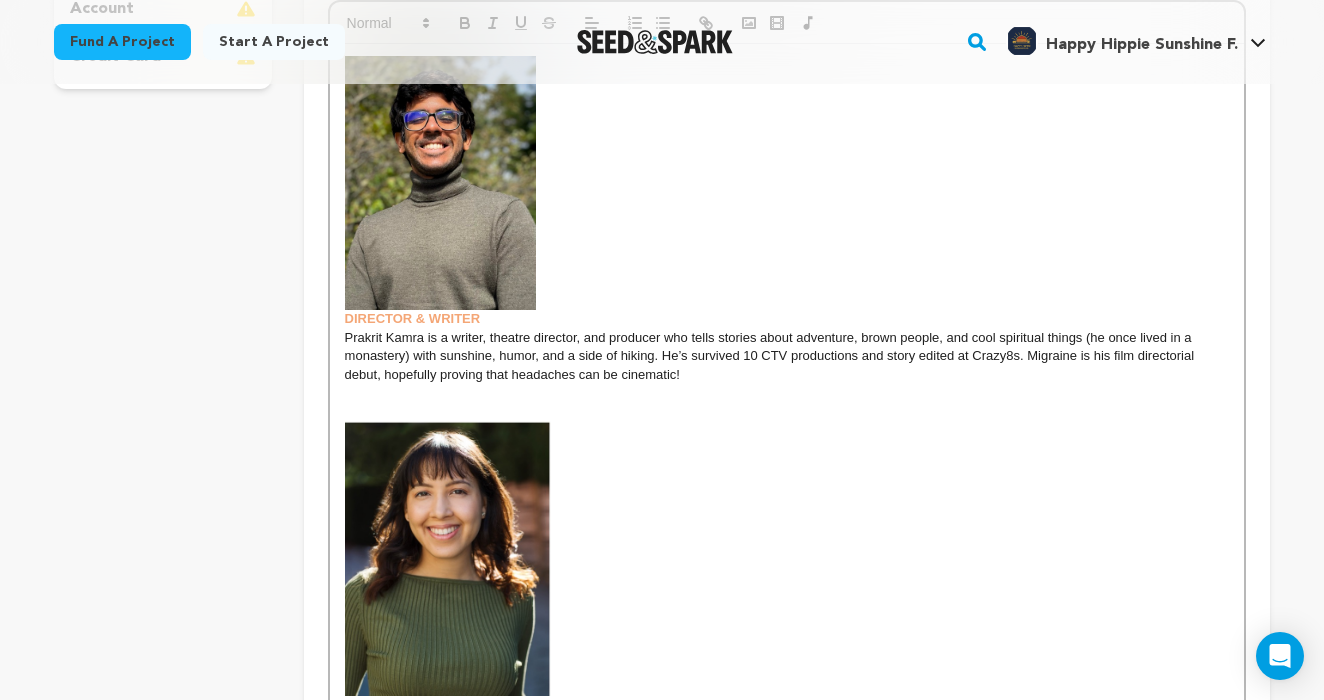 click at bounding box center [440, 183] 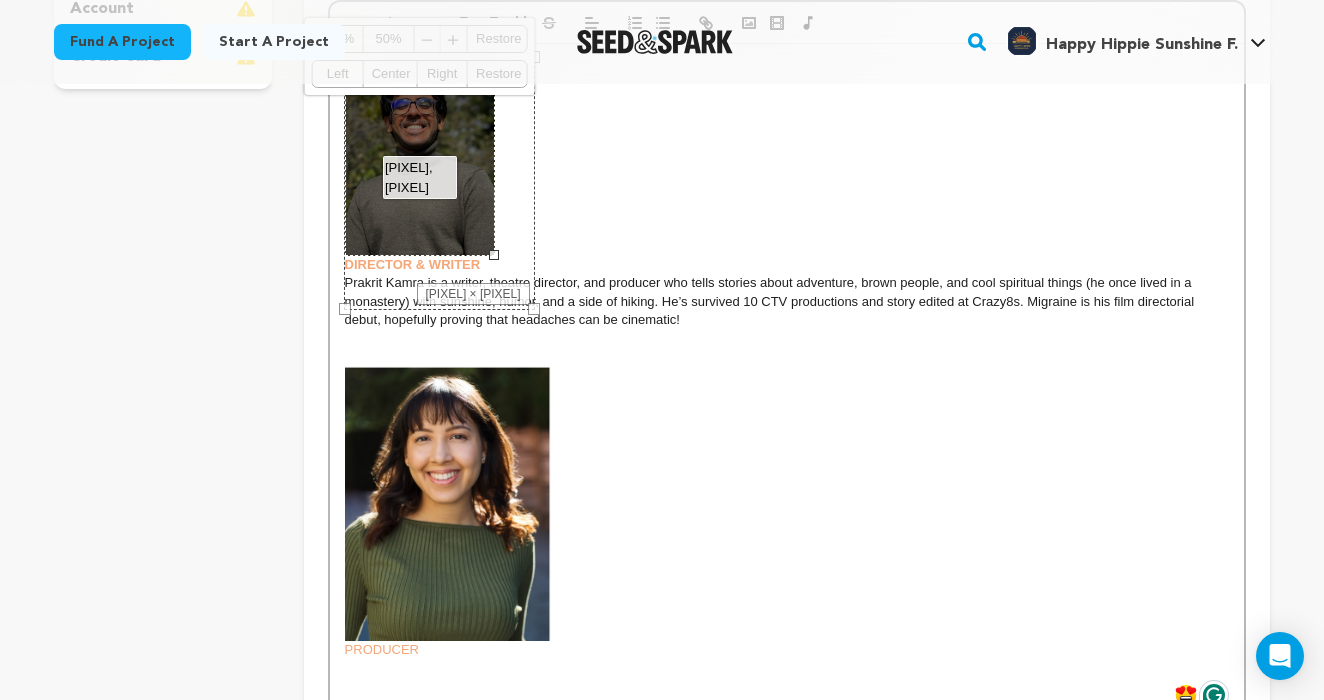 drag, startPoint x: 535, startPoint y: 306, endPoint x: 494, endPoint y: 237, distance: 80.26207 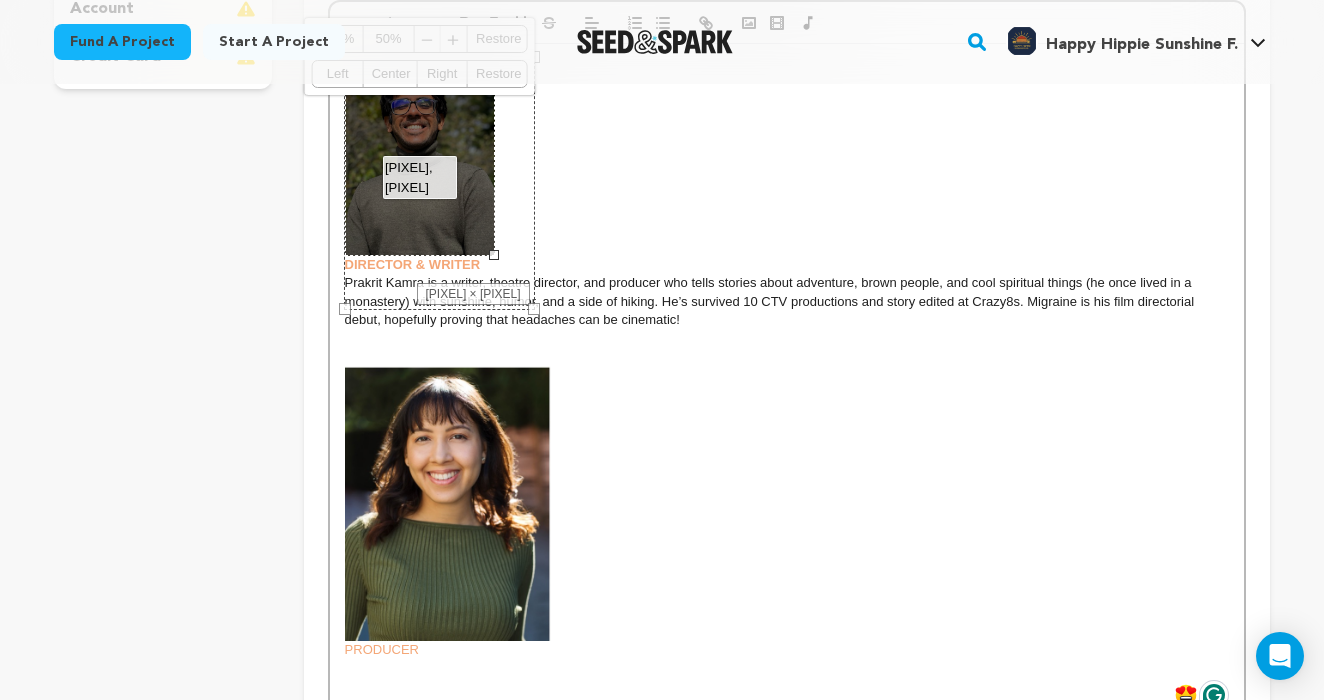 click on "150, 186
100%
50%
﹣
﹢
Restore
Left
Center
Right
Restore" at bounding box center (420, 156) 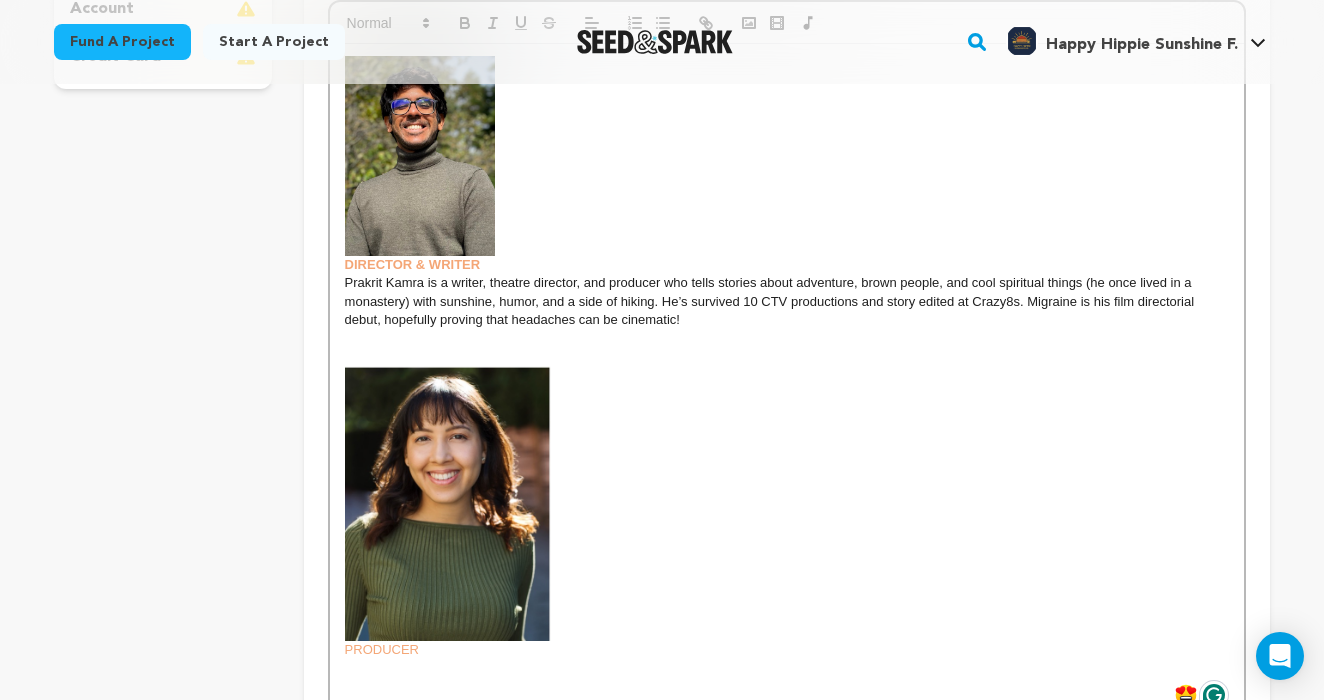 scroll, scrollTop: 720, scrollLeft: 0, axis: vertical 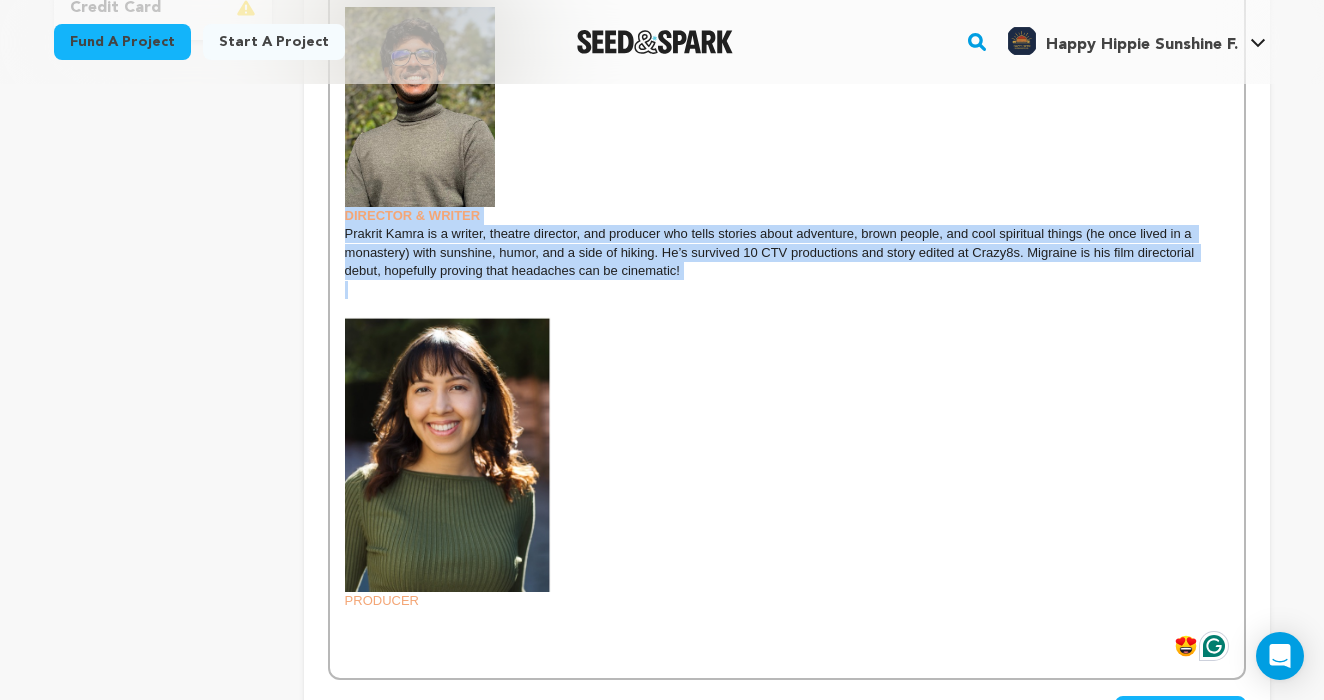 drag, startPoint x: 626, startPoint y: 255, endPoint x: 346, endPoint y: 216, distance: 282.70303 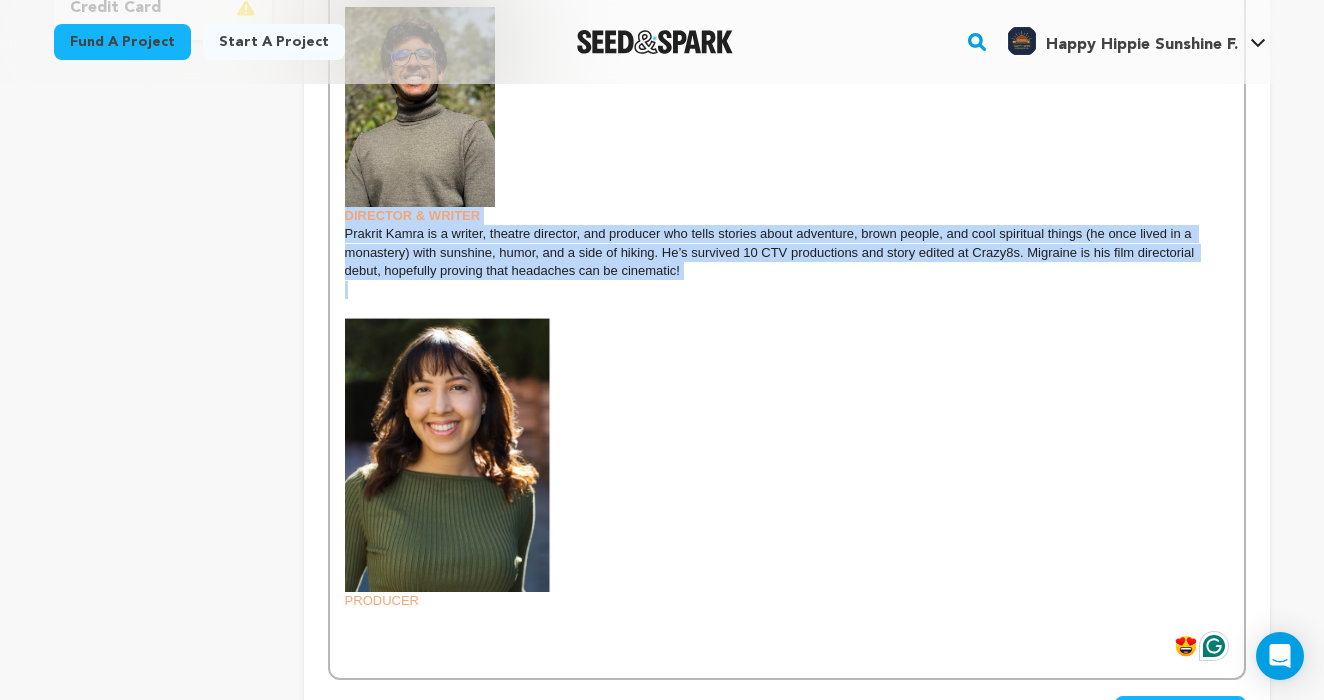 click on "DIRECTOR & WRITER Prakrit Kamra is a writer, theatre director, and producer who tells stories about adventure, brown people, and cool spiritual things (he once lived in a monastery) with sunshine, humor, and a side of hiking. He’s survived 10 CTV productions and story edited at Crazy8s. Migraine is his film directorial debut, hopefully proving that headaches can be cinematic! PRODUCER Melanie Vizuete is a Panamanian producer, lawyer, and actress. She is best known for her work as a producer on the award-nominated musical Mama Está Más Chiquita, as a creative producer on MasterChef Panama, and as the winner of the Panama Film Fund for the feature film project The Residency." at bounding box center (787, 336) 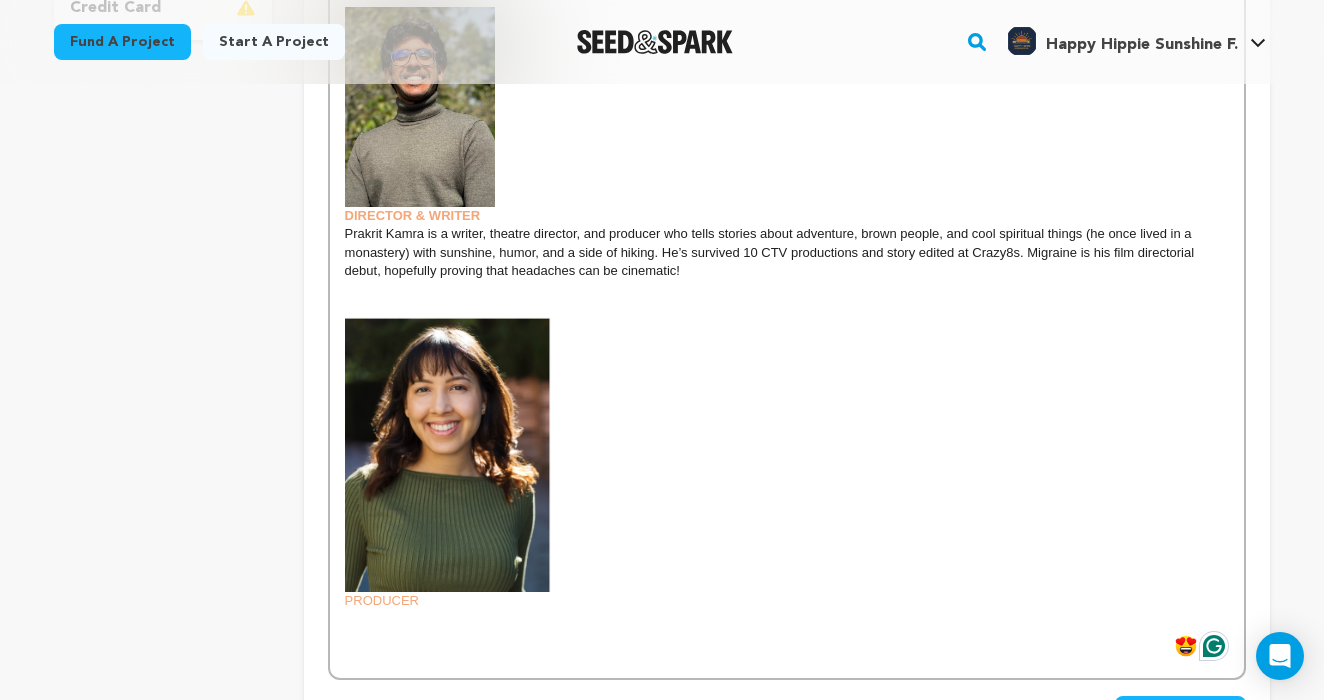 click on "Melanie Vizuete is a Panamanian producer, lawyer, and actress. She is best known for her work as a producer on the award-nominated musical Mama Está Más Chiquita, as a creative producer on MasterChef Panama, and as the winner of the Panama Film Fund for the feature film project The Residency." at bounding box center [777, 638] 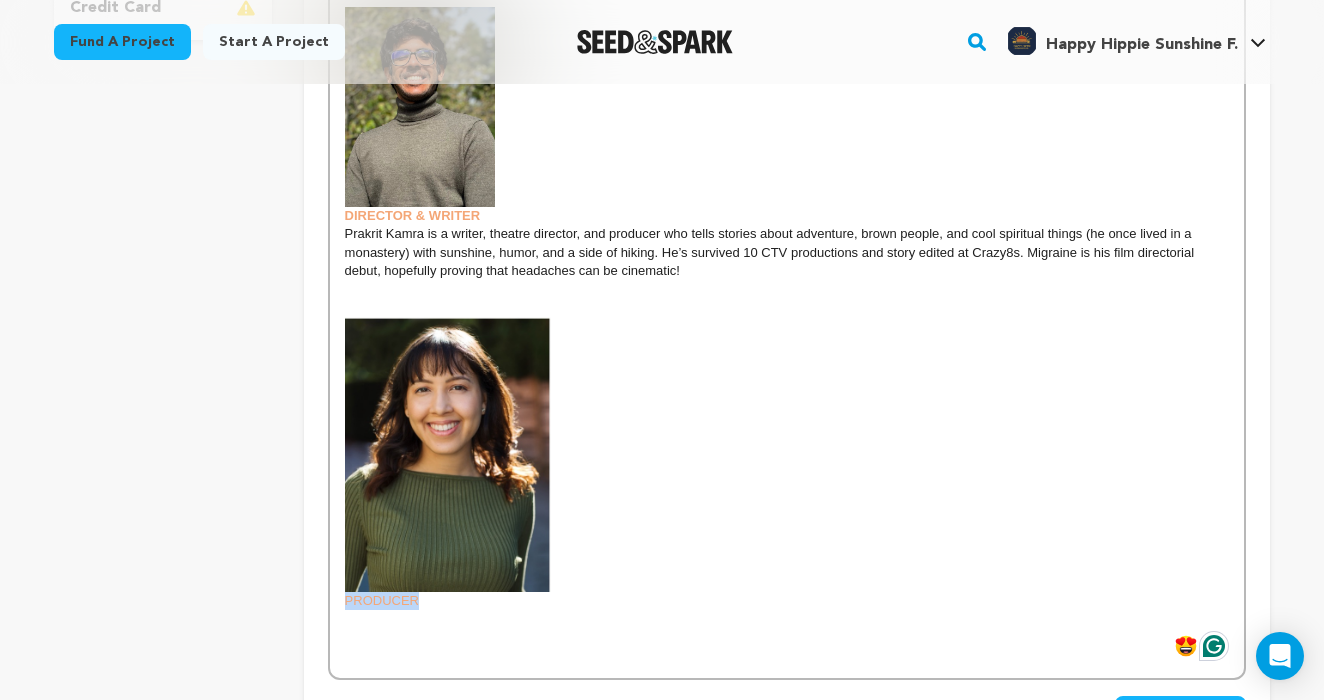 drag, startPoint x: 434, startPoint y: 603, endPoint x: 344, endPoint y: 599, distance: 90.088844 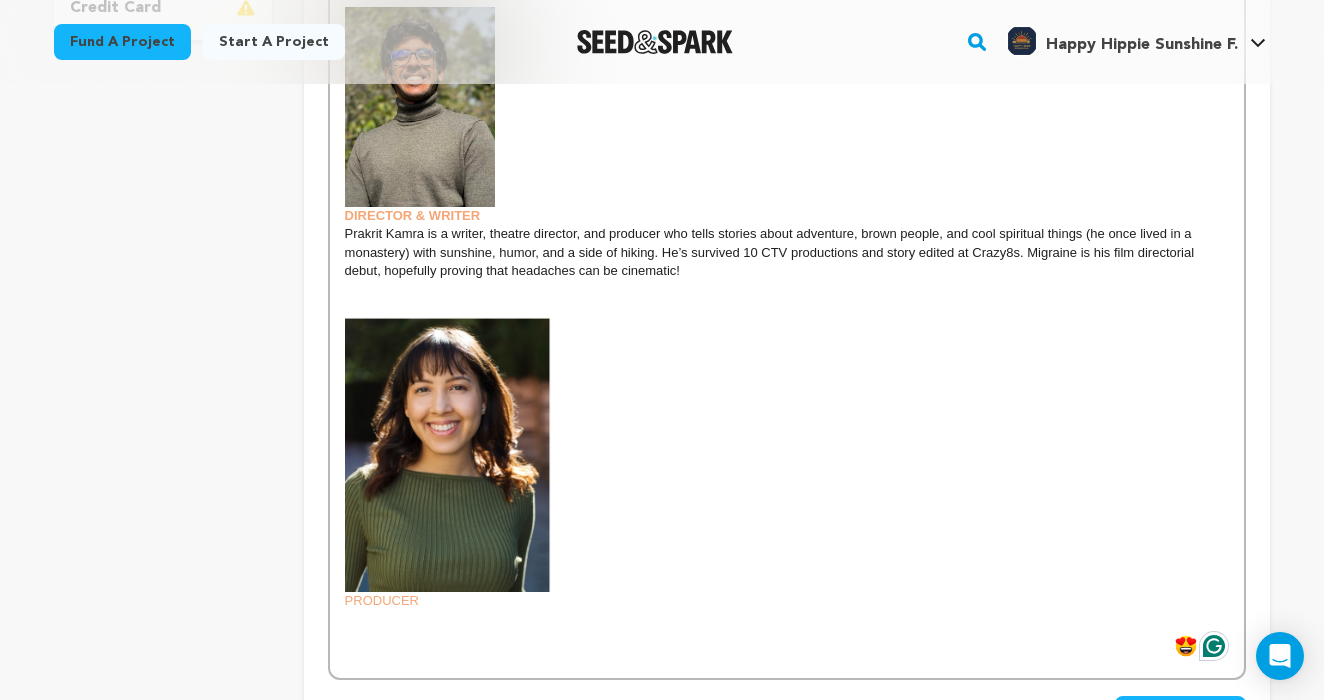 scroll, scrollTop: 19, scrollLeft: 0, axis: vertical 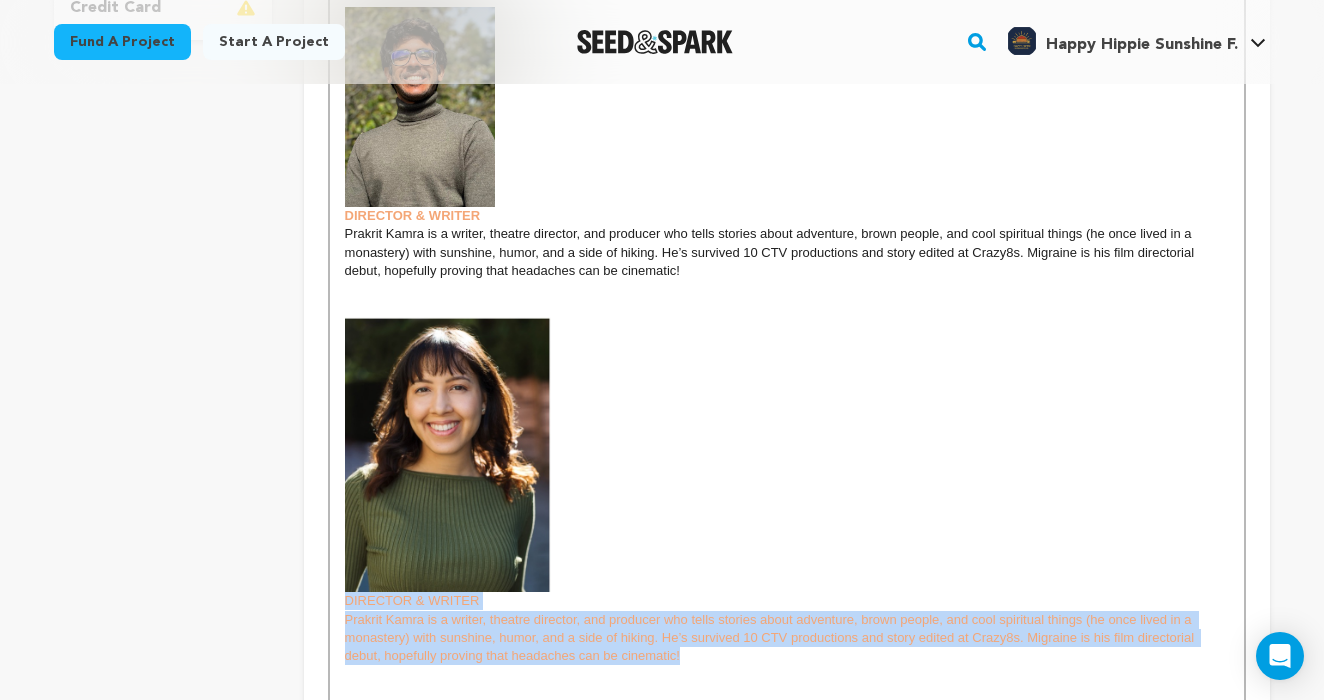 drag, startPoint x: 683, startPoint y: 651, endPoint x: 308, endPoint y: 598, distance: 378.7268 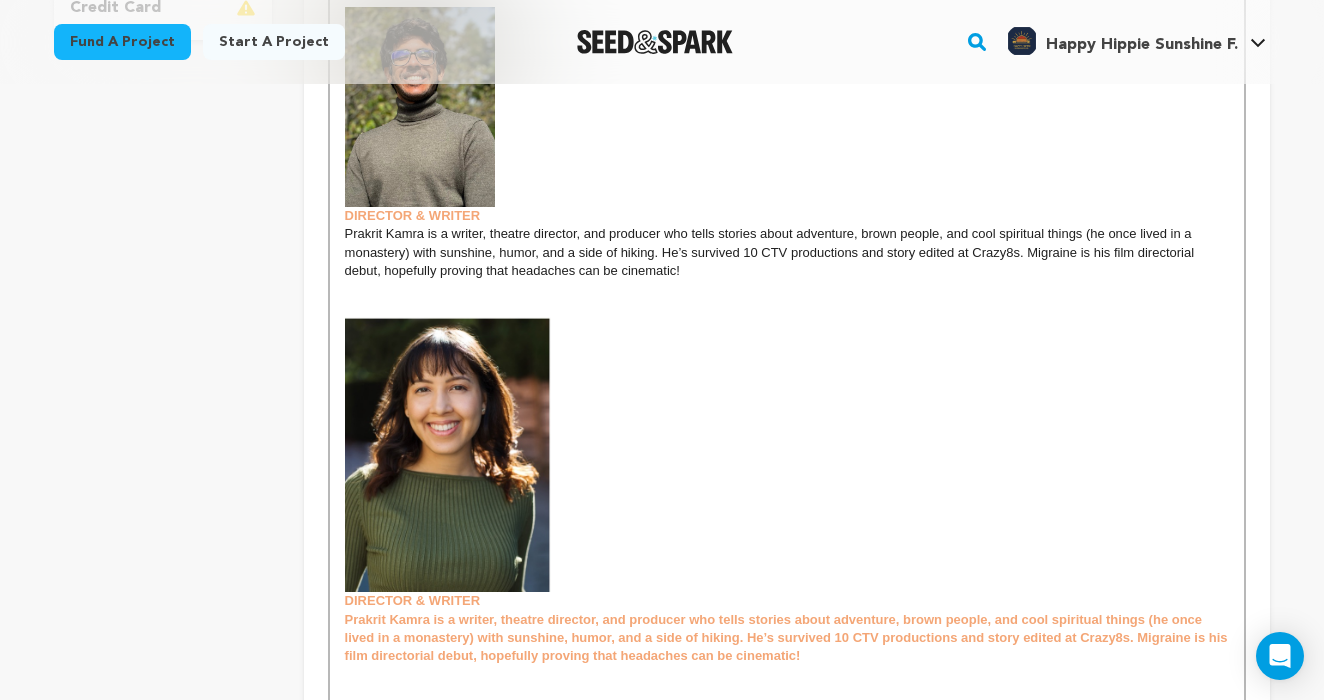 click on "Melanie Vizuete is a Panamanian producer, lawyer, and actress. She is best known for her work as a producer on the award-nominated musical Mama Está Más Chiquita, as a creative producer on MasterChef Panama, and as the winner of the Panama Film Fund for the feature film project The Residency." at bounding box center (777, 711) 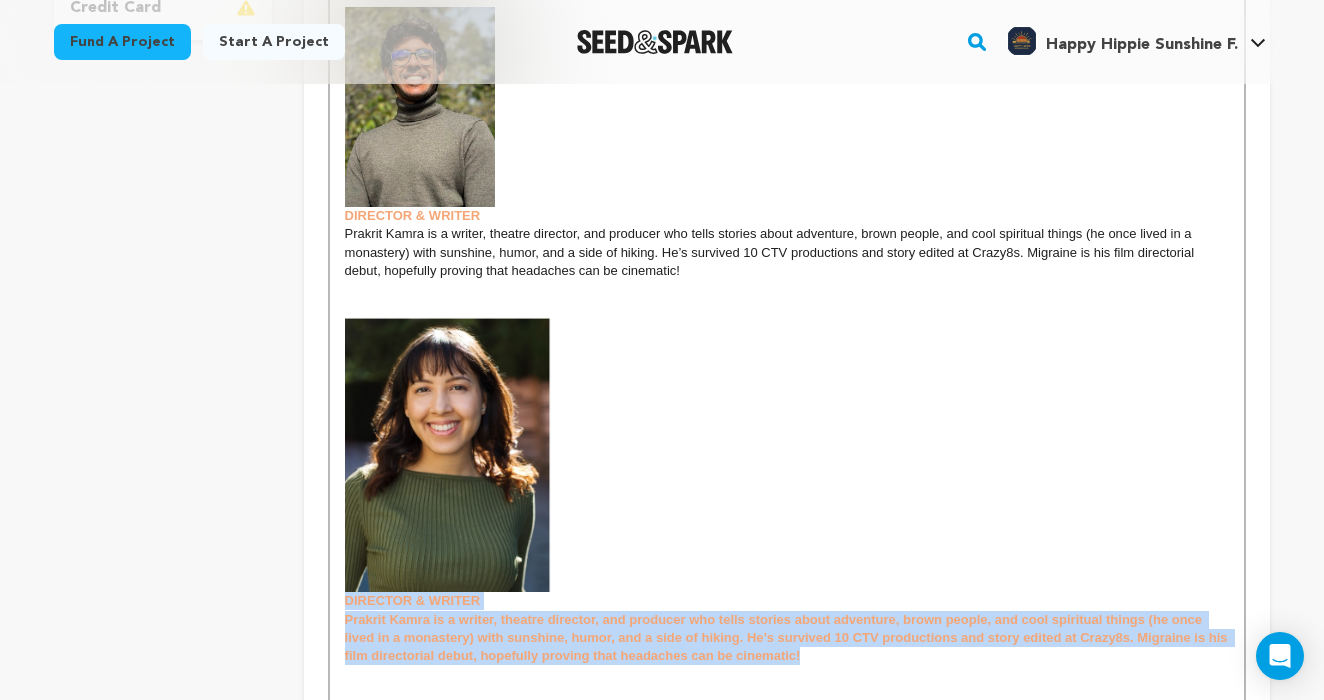 drag, startPoint x: 817, startPoint y: 653, endPoint x: 348, endPoint y: 593, distance: 472.8224 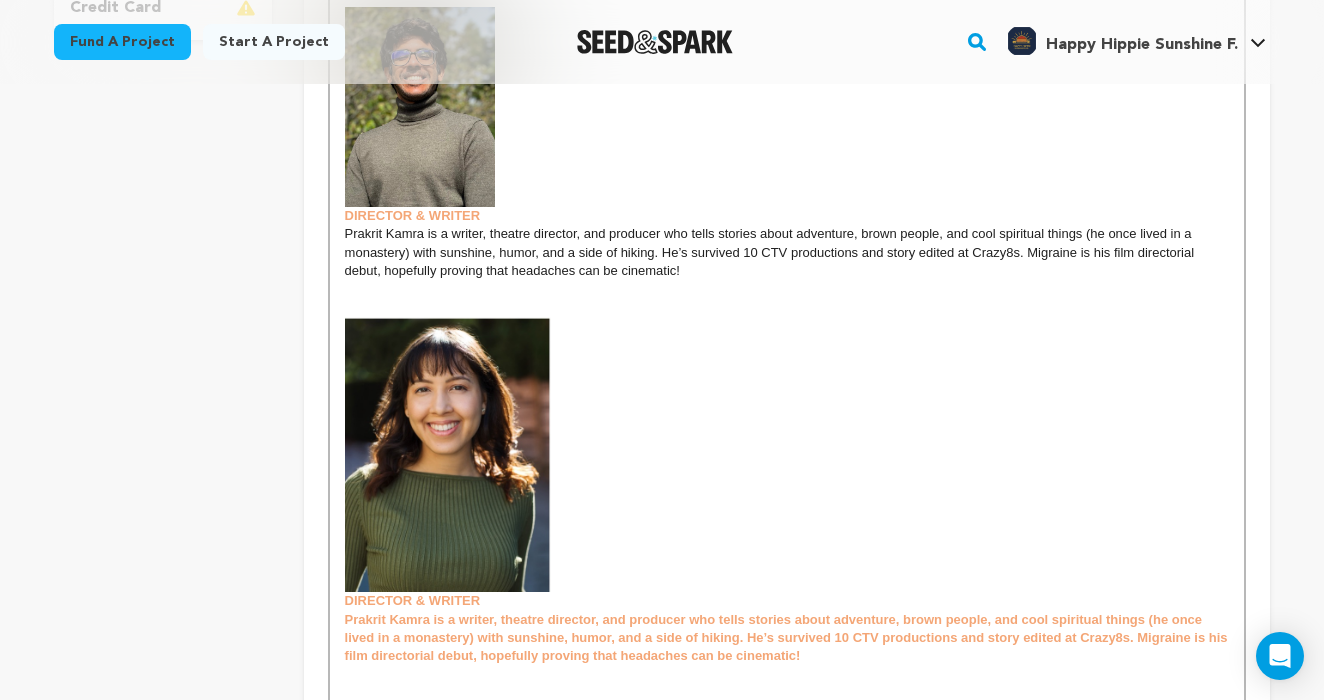 scroll, scrollTop: 19, scrollLeft: 0, axis: vertical 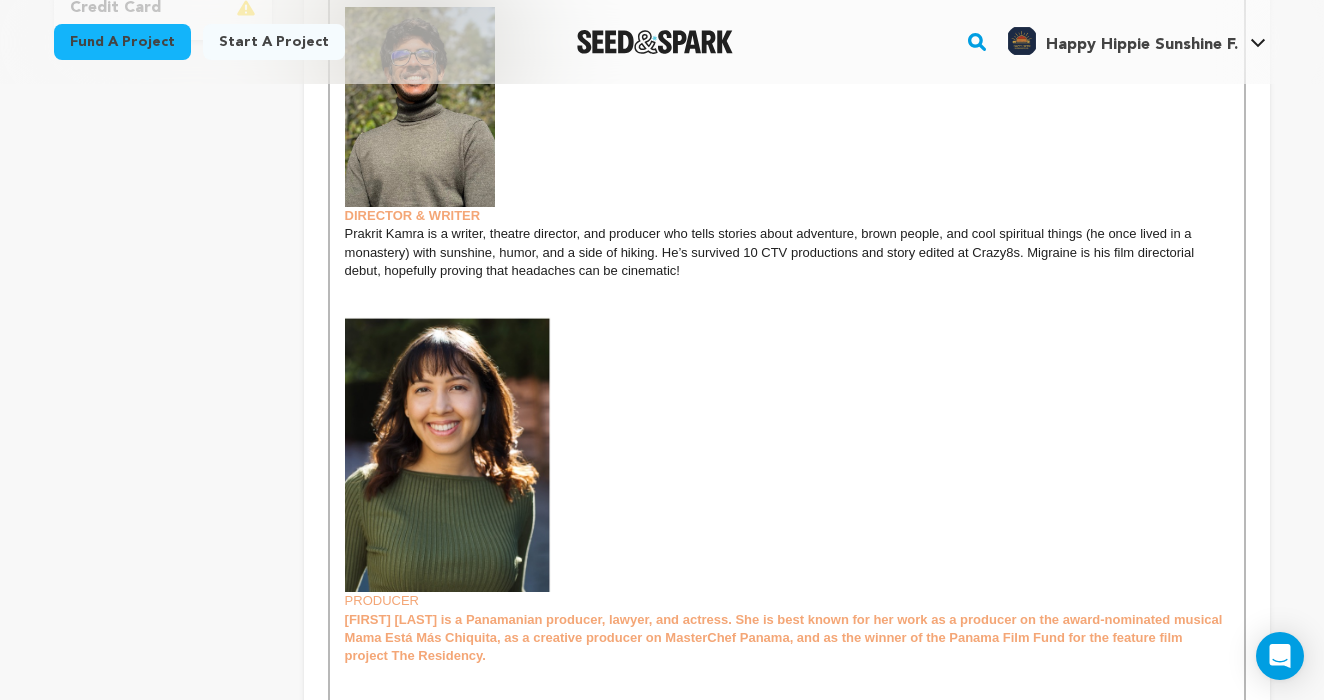 click on "Melanie Vizuete is a Panamanian producer, lawyer, and actress. She is best known for her work as a producer on the award-nominated musical Mama Está Más Chiquita, as a creative producer on MasterChef Panama, and as the winner of the Panama Film Fund for the feature film project The Residency." at bounding box center (785, 638) 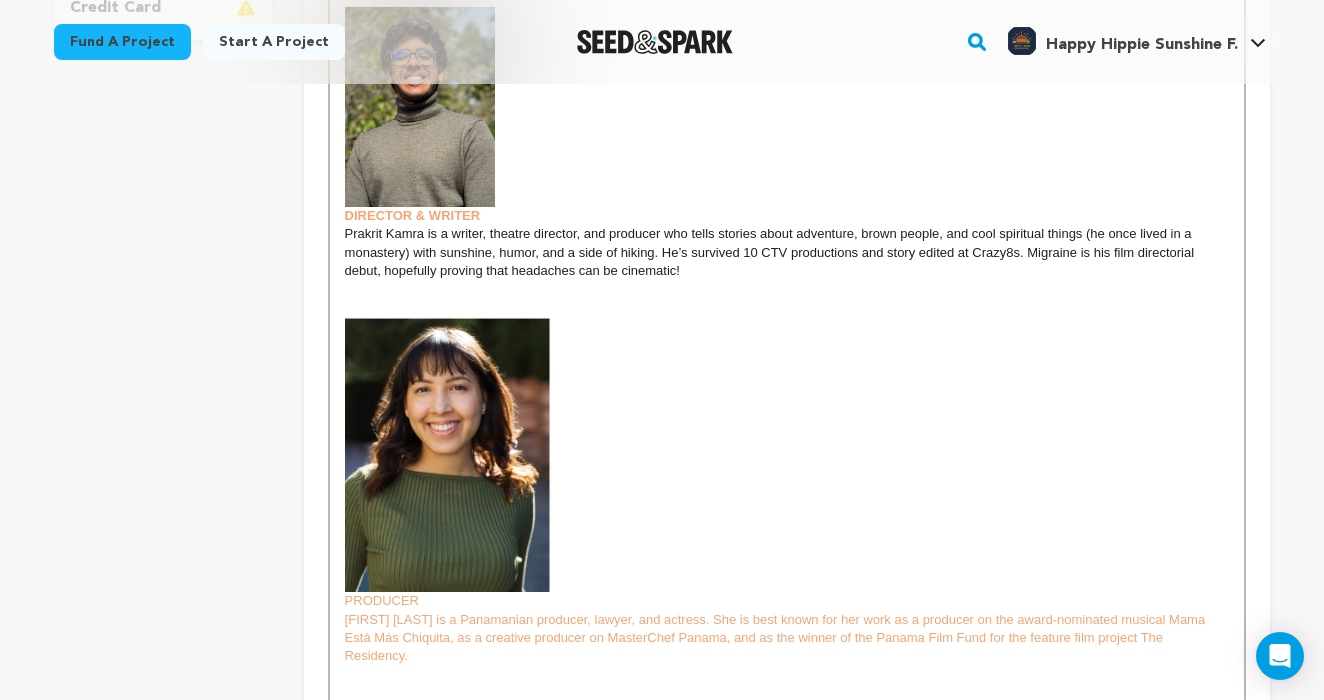 click on "Melanie Vizuete is a Panamanian producer, lawyer, and actress. She is best known for her work as a producer on the award-nominated musical Mama Está Más Chiquita, as a creative producer on MasterChef Panama, and as the winner of the Panama Film Fund for the feature film project The Residency." at bounding box center [777, 638] 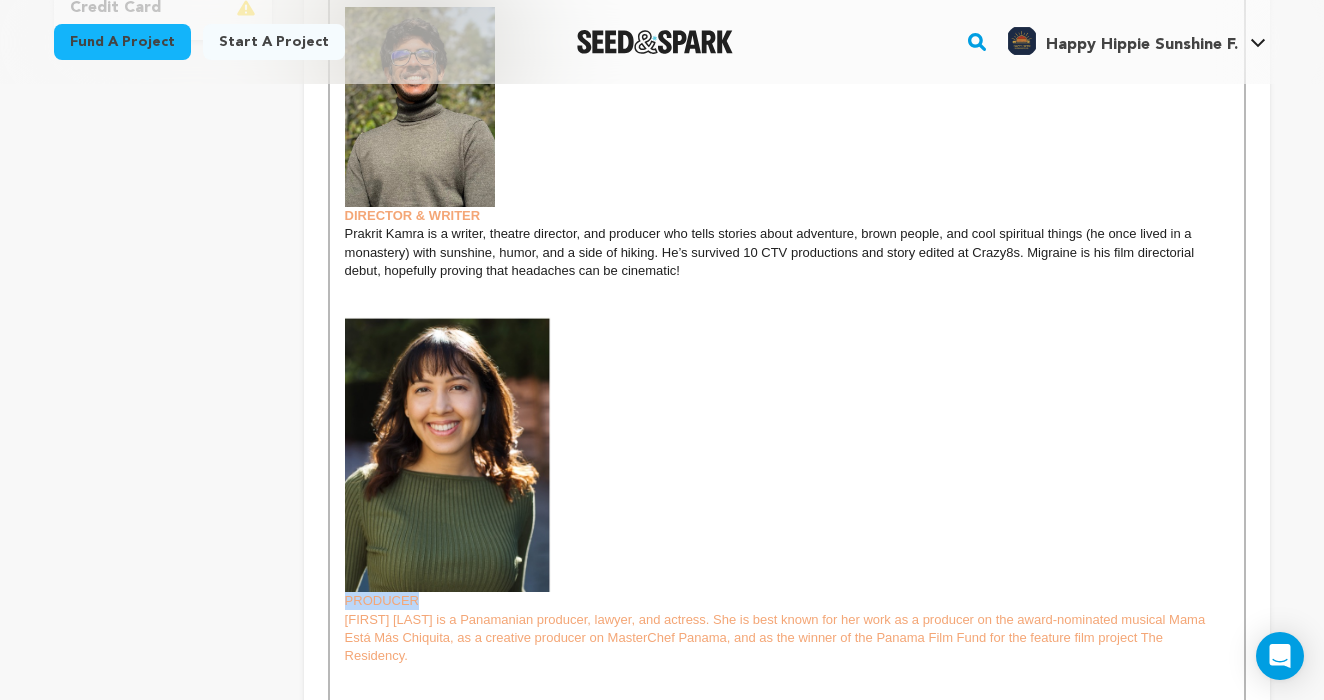 drag, startPoint x: 428, startPoint y: 596, endPoint x: 309, endPoint y: 596, distance: 119 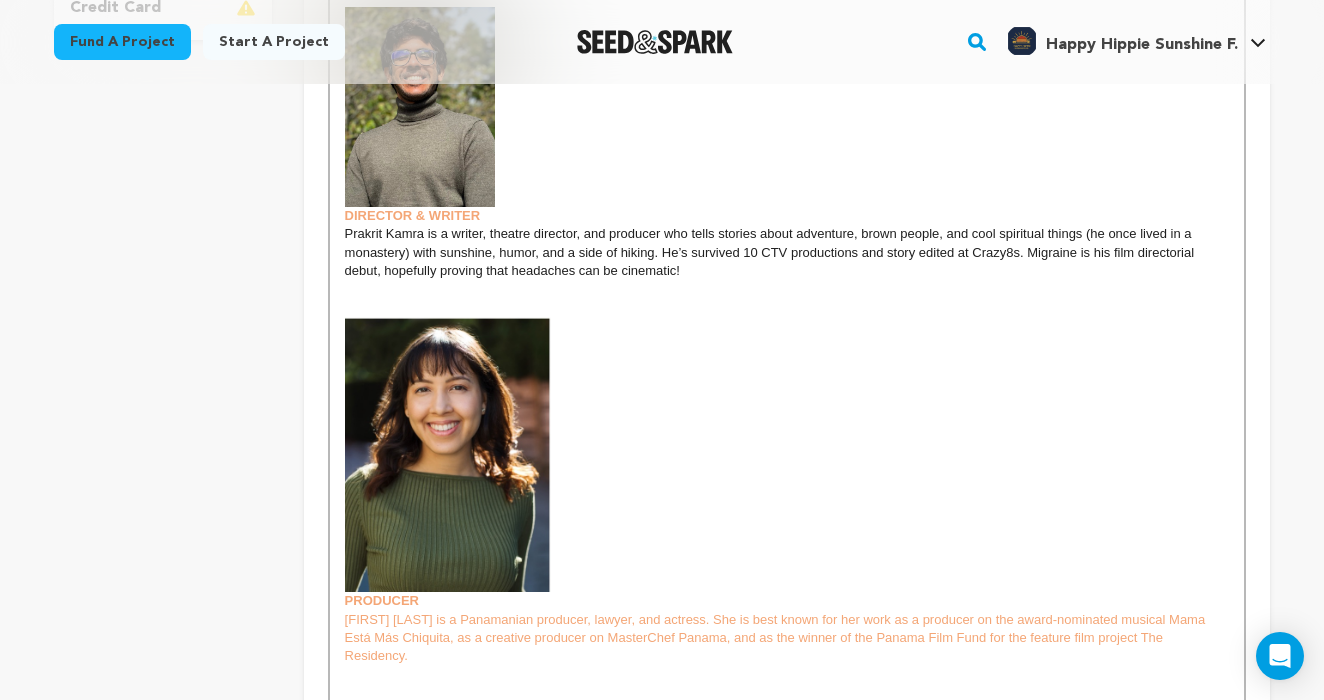 click on "Melanie Vizuete is a Panamanian producer, lawyer, and actress. She is best known for her work as a producer on the award-nominated musical Mama Está Más Chiquita, as a creative producer on MasterChef Panama, and as the winner of the Panama Film Fund for the feature film project The Residency." at bounding box center (777, 711) 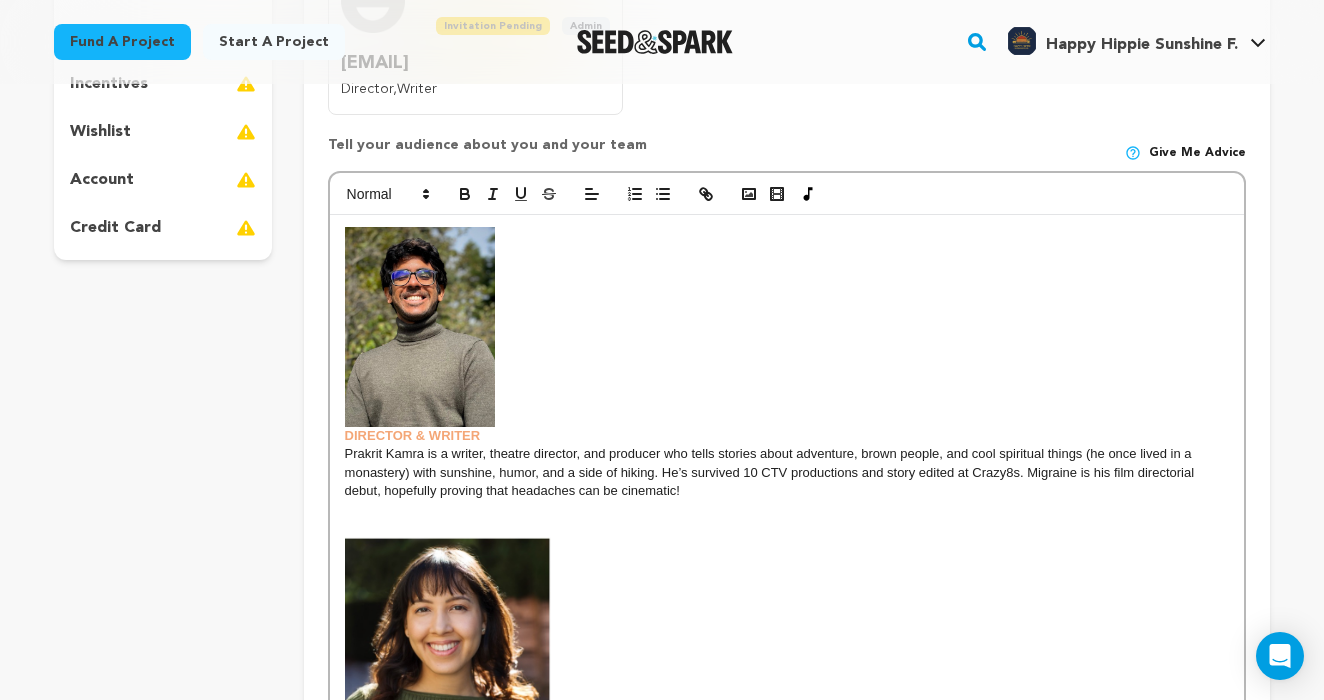 scroll, scrollTop: 445, scrollLeft: 0, axis: vertical 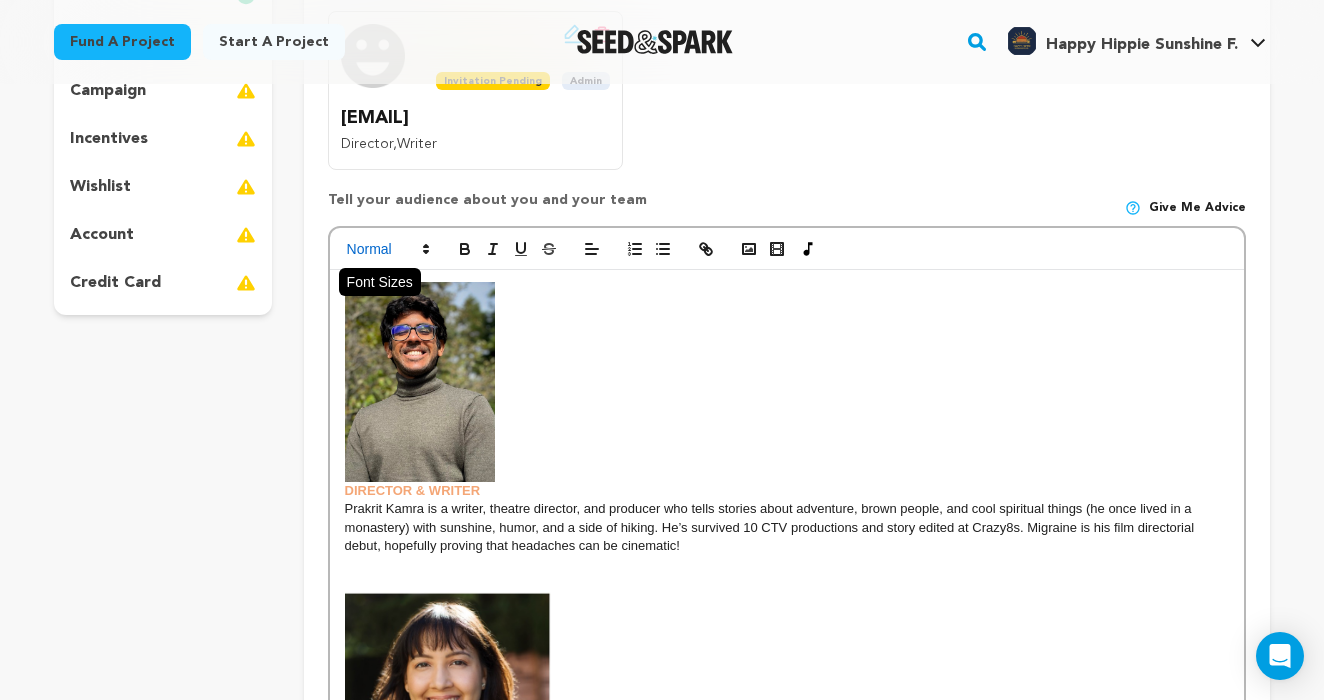 click at bounding box center [387, 249] 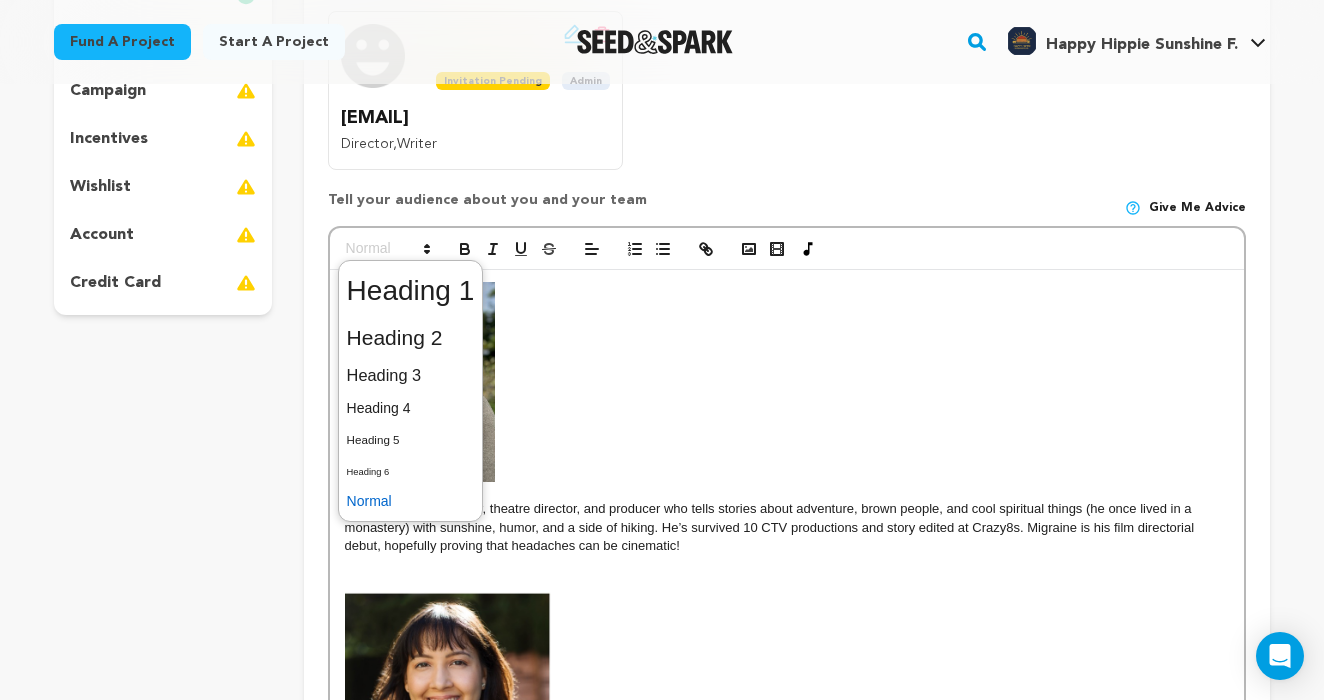 click at bounding box center [411, 501] 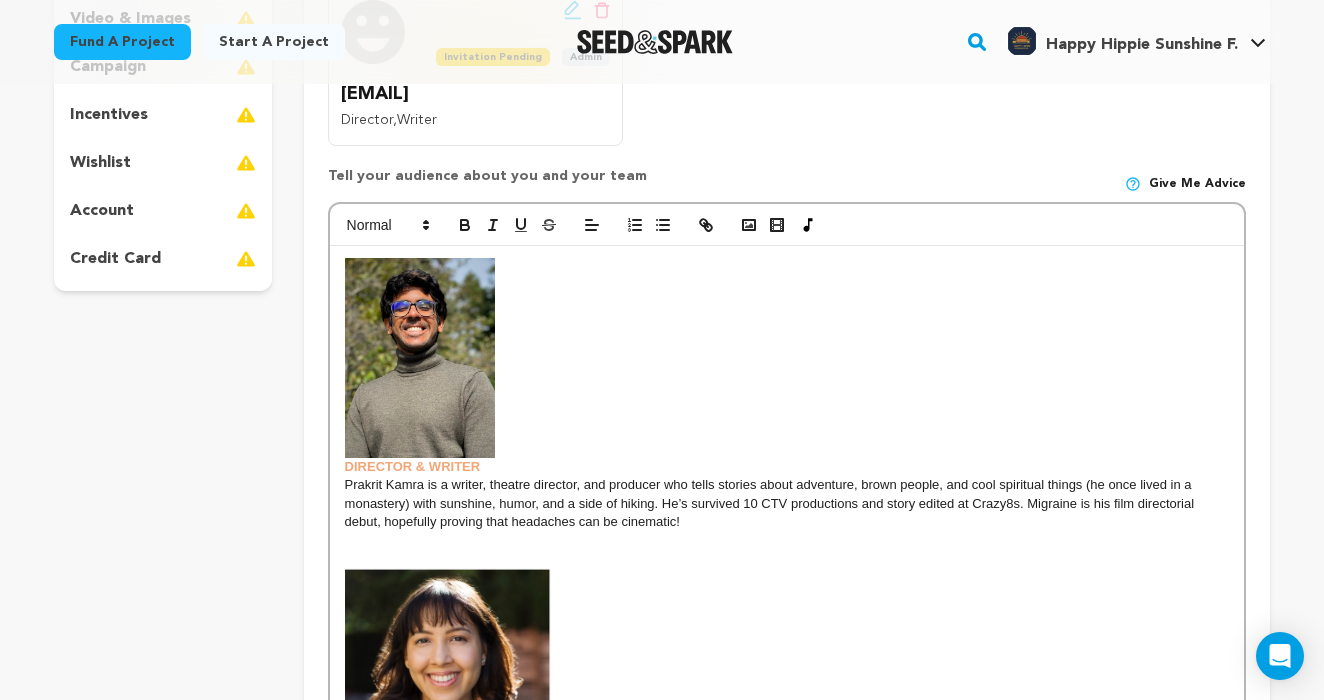 scroll, scrollTop: 376, scrollLeft: 0, axis: vertical 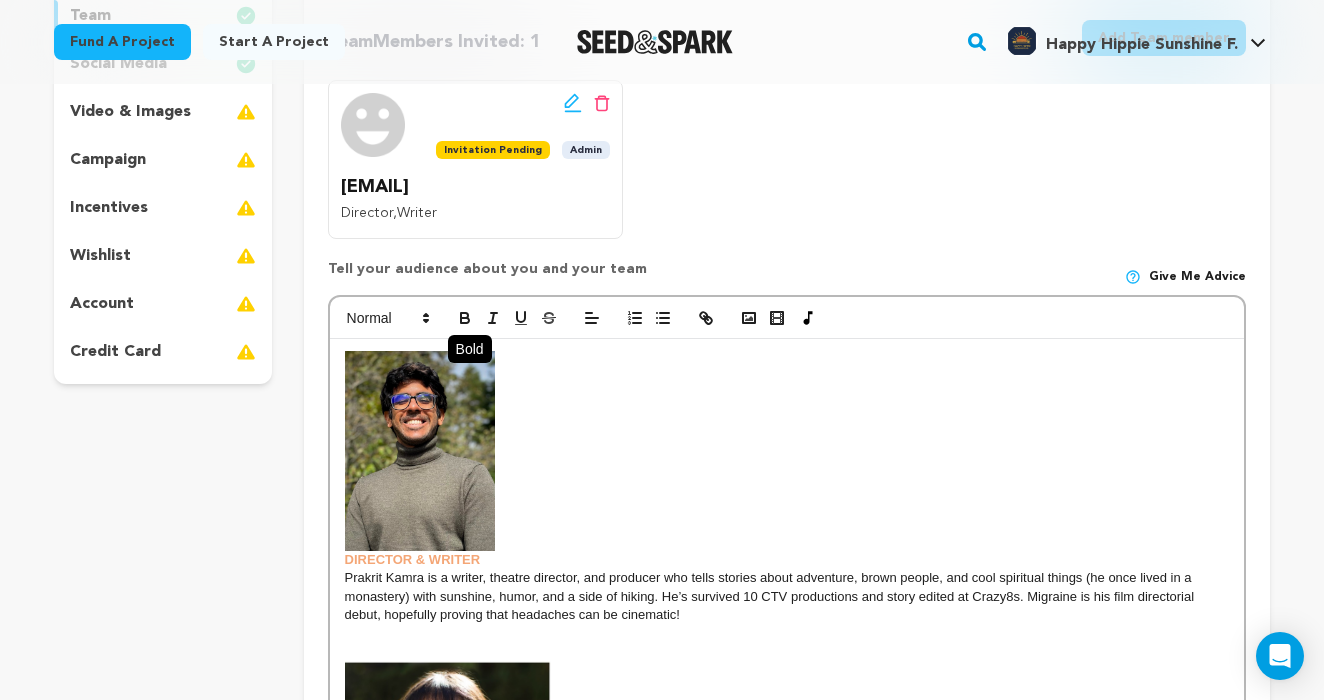 click 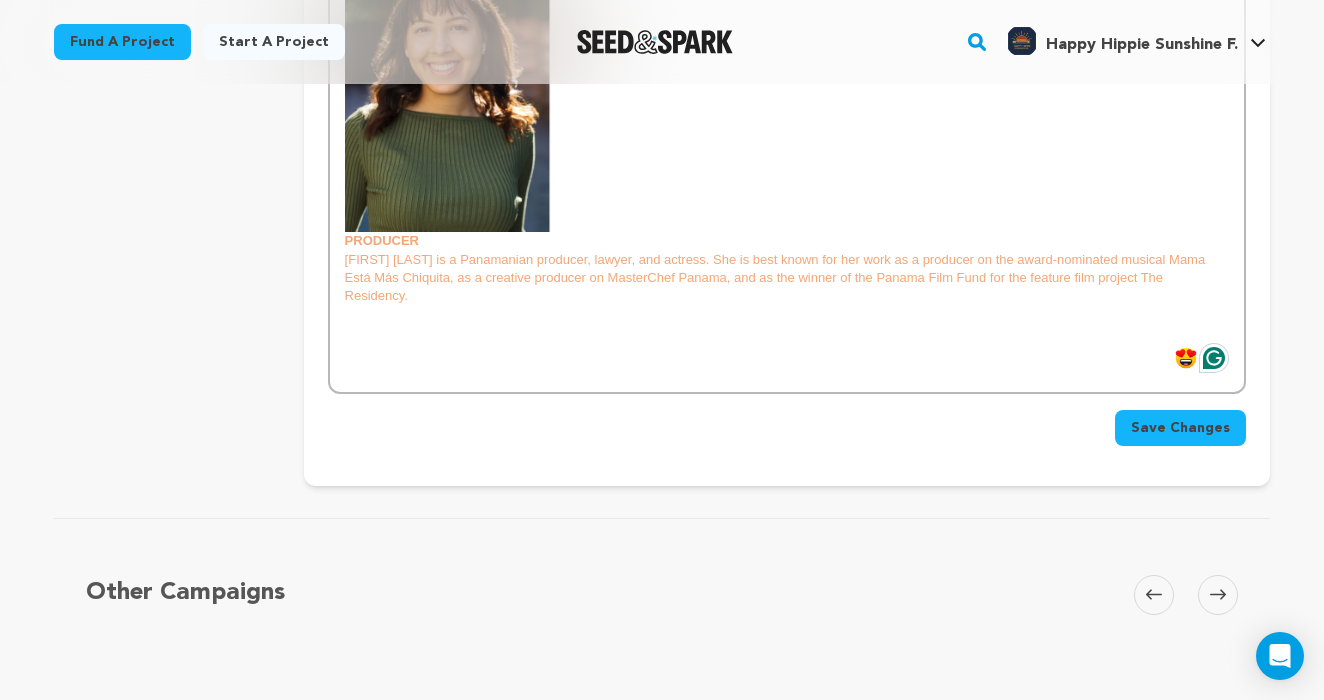 scroll, scrollTop: 1090, scrollLeft: 0, axis: vertical 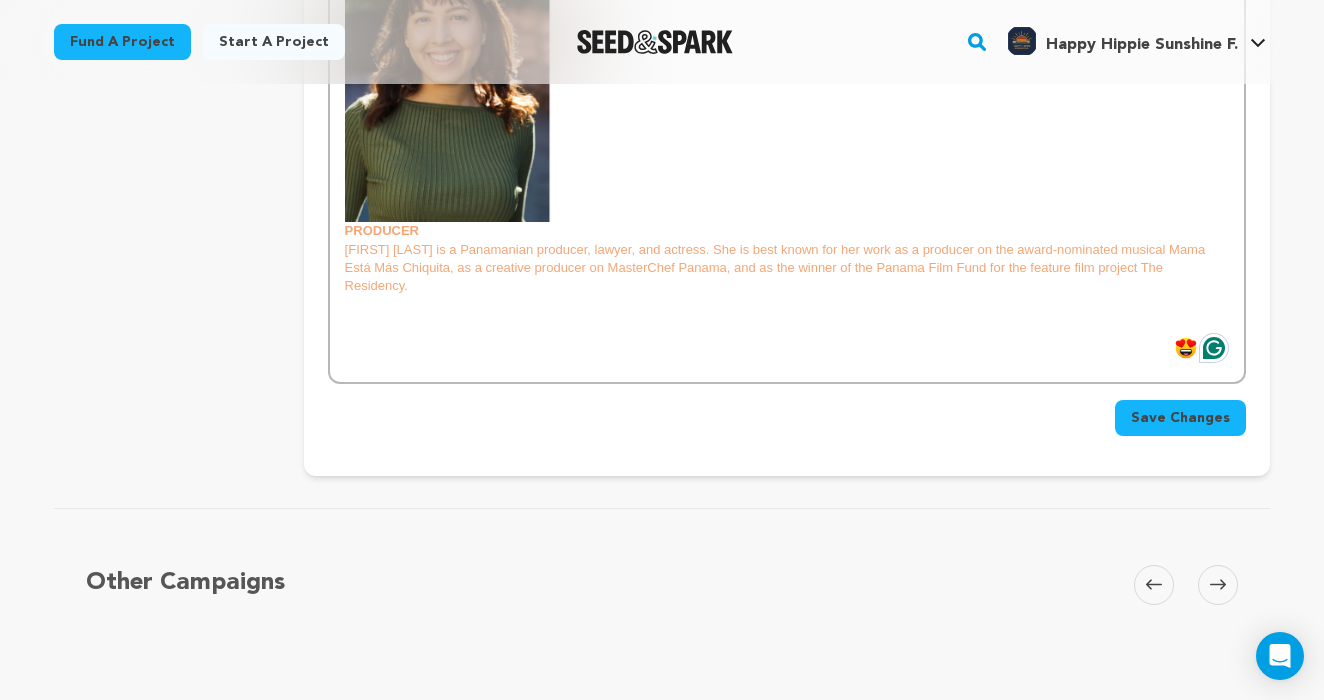 click on "Save Changes" at bounding box center (1180, 418) 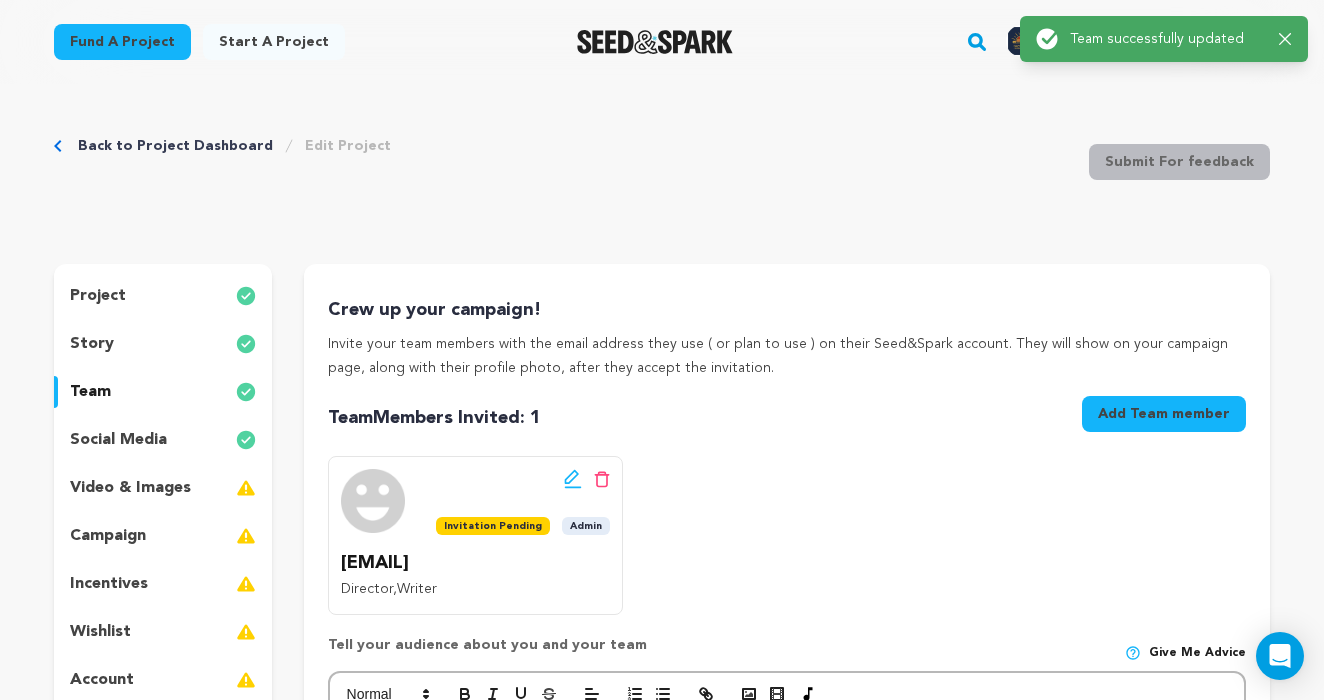 scroll, scrollTop: 0, scrollLeft: 0, axis: both 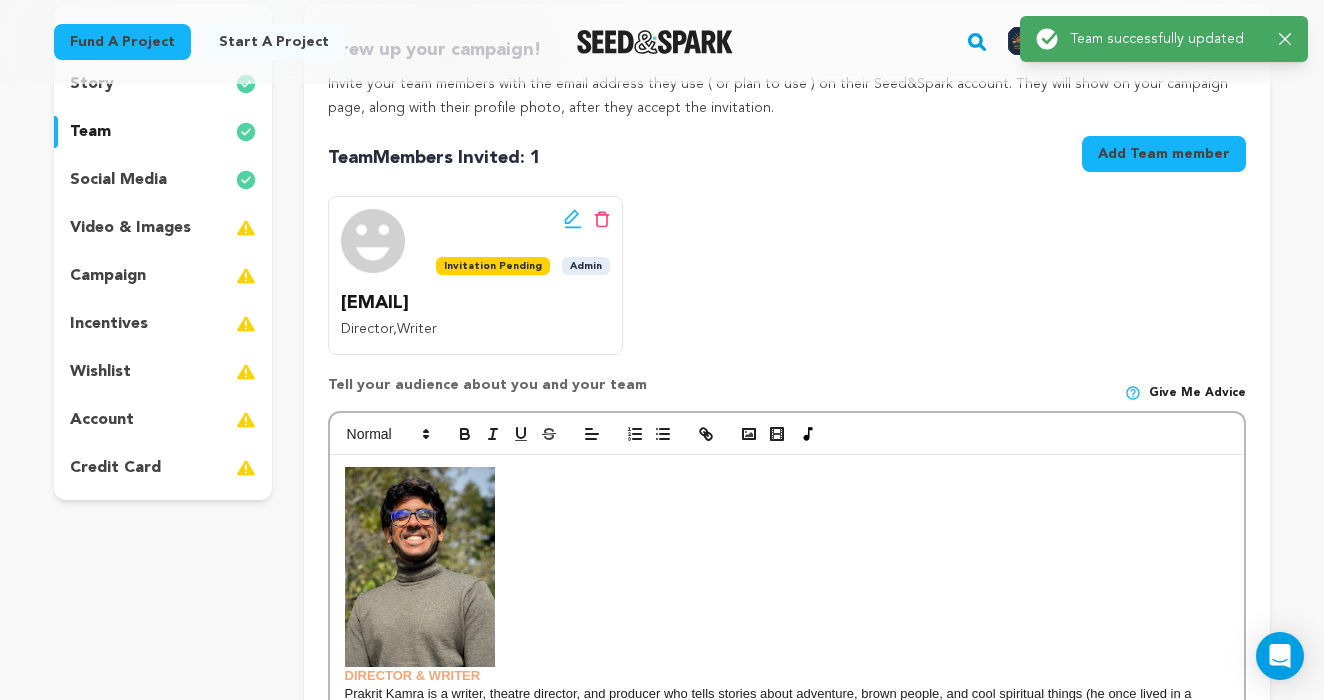 click at bounding box center [787, 434] 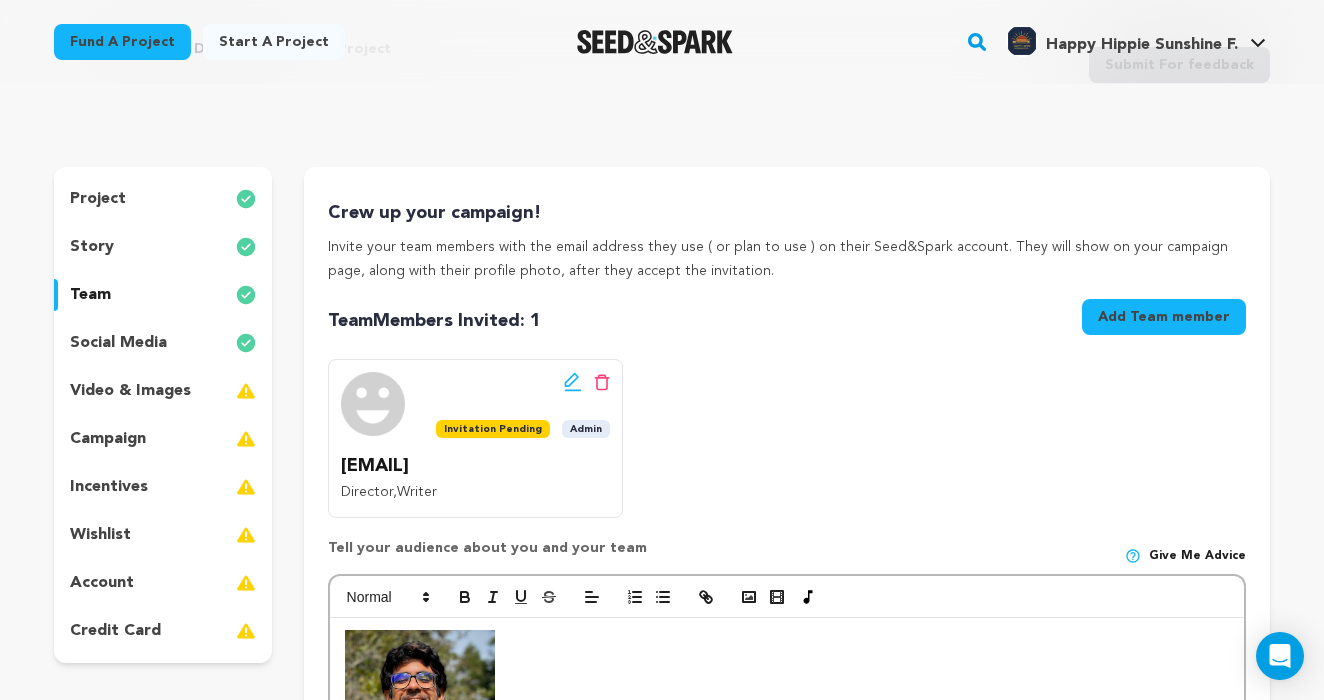 scroll, scrollTop: 112, scrollLeft: 0, axis: vertical 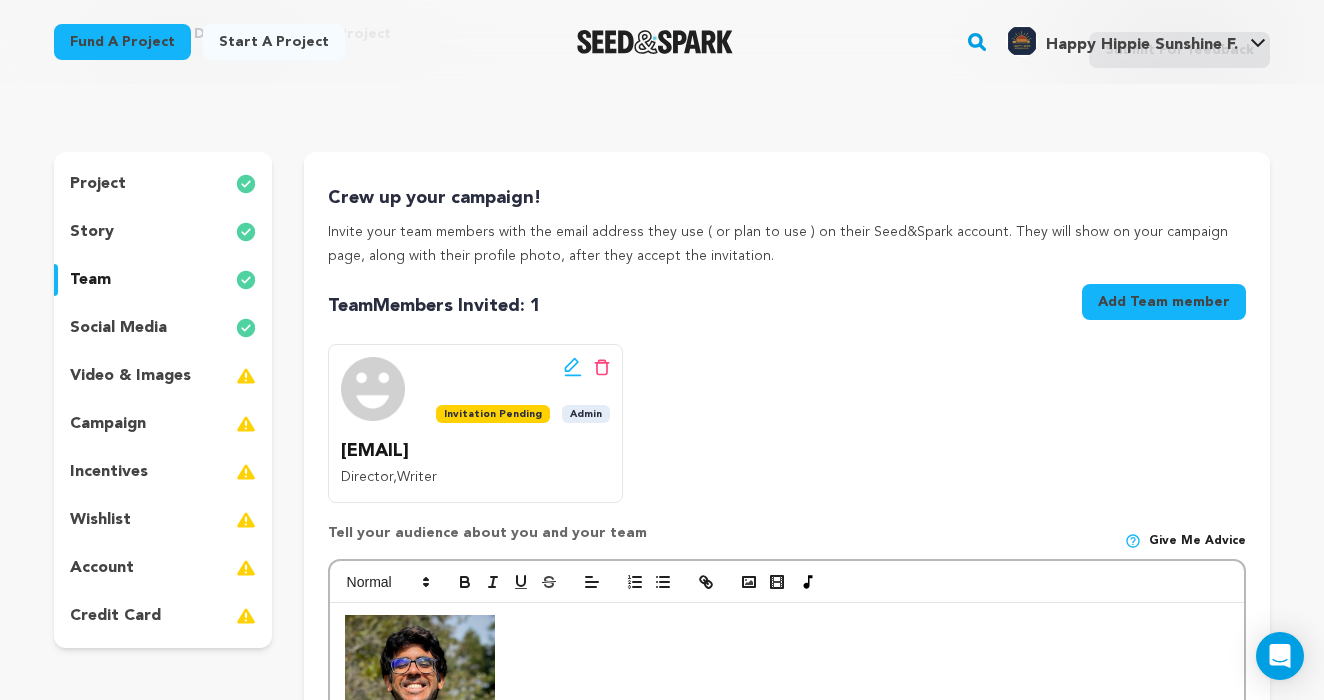 click on "Add Team member" at bounding box center [1164, 302] 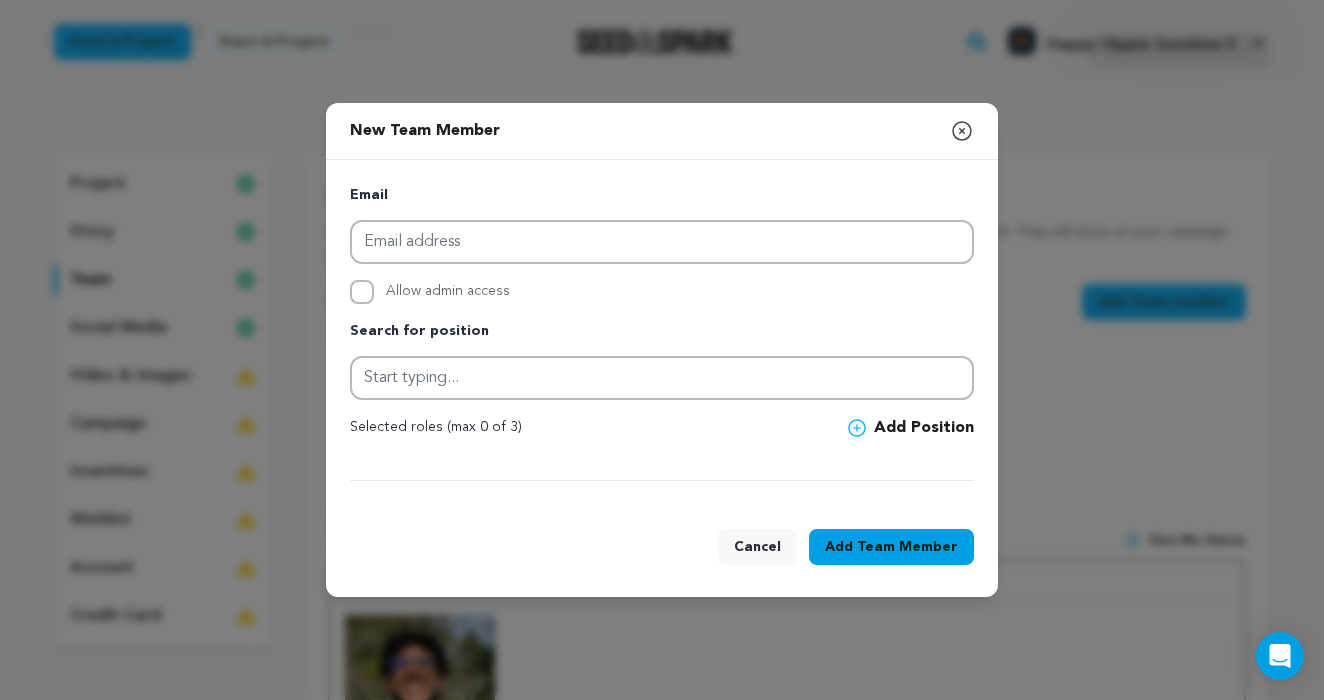click on "Email
Allow admin access
Search for position
Selected roles (max 0 of 3)" at bounding box center (662, 332) 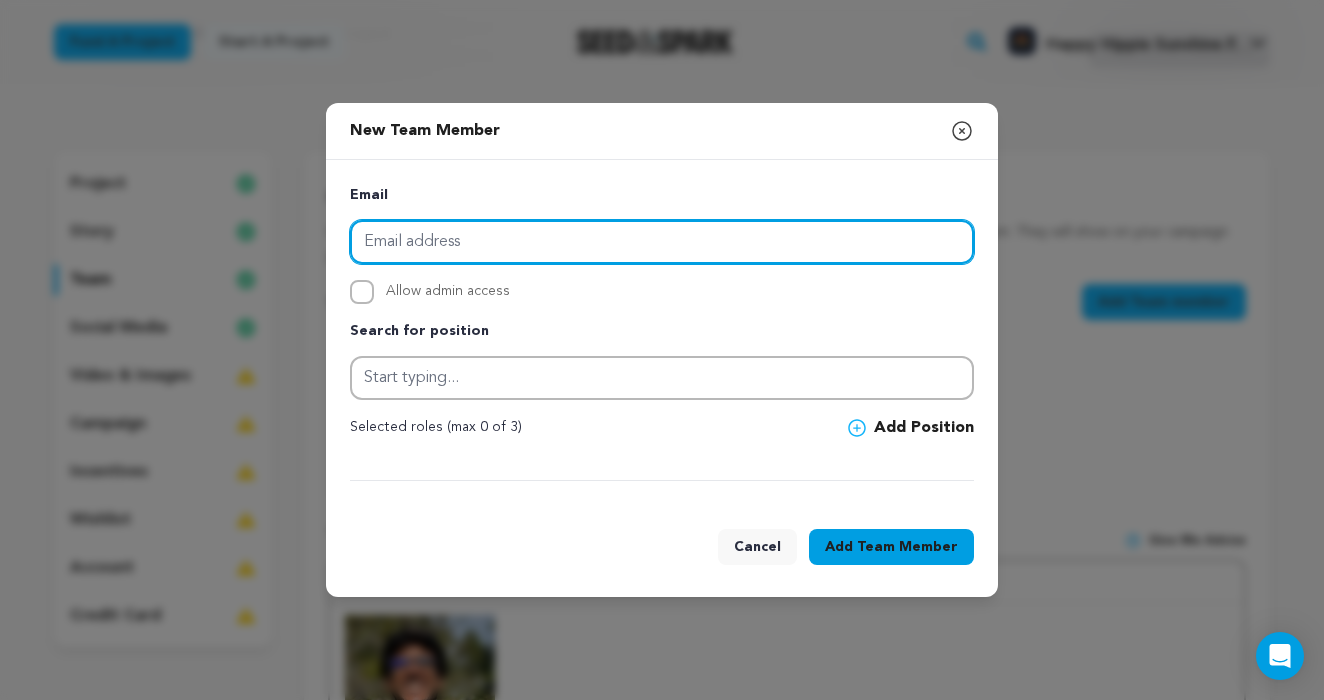 click at bounding box center (662, 242) 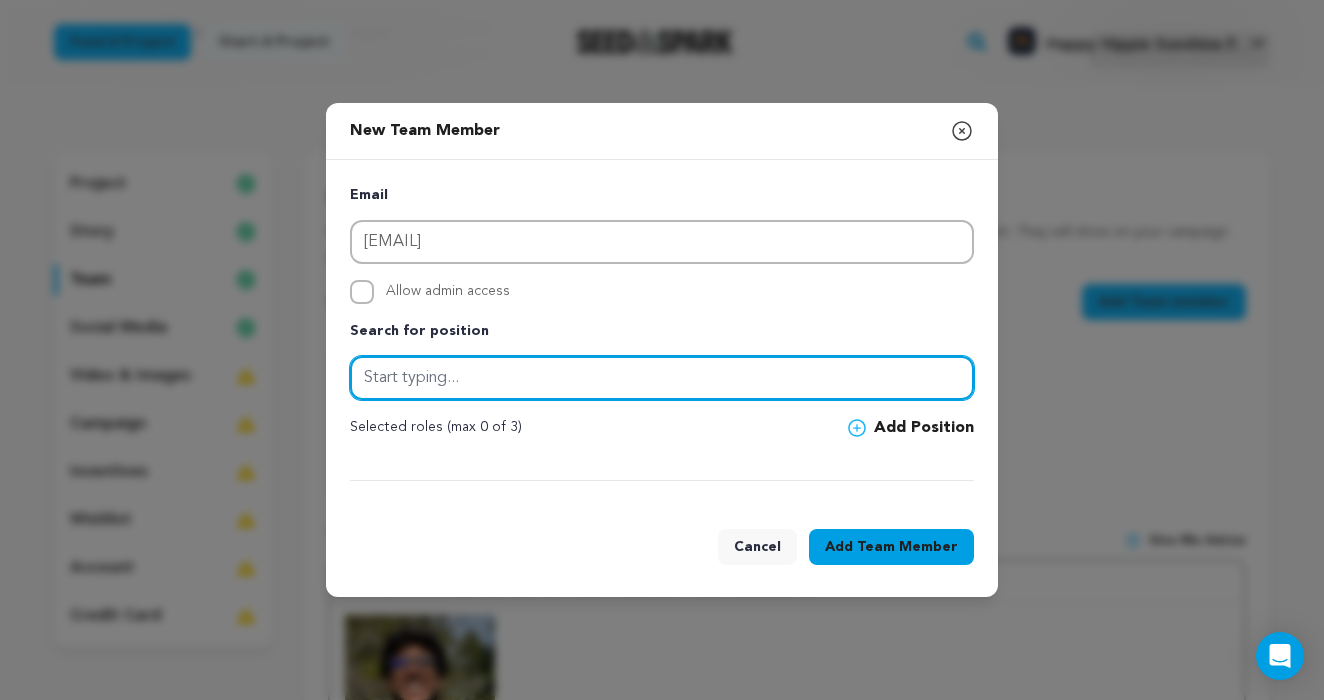 click at bounding box center [662, 378] 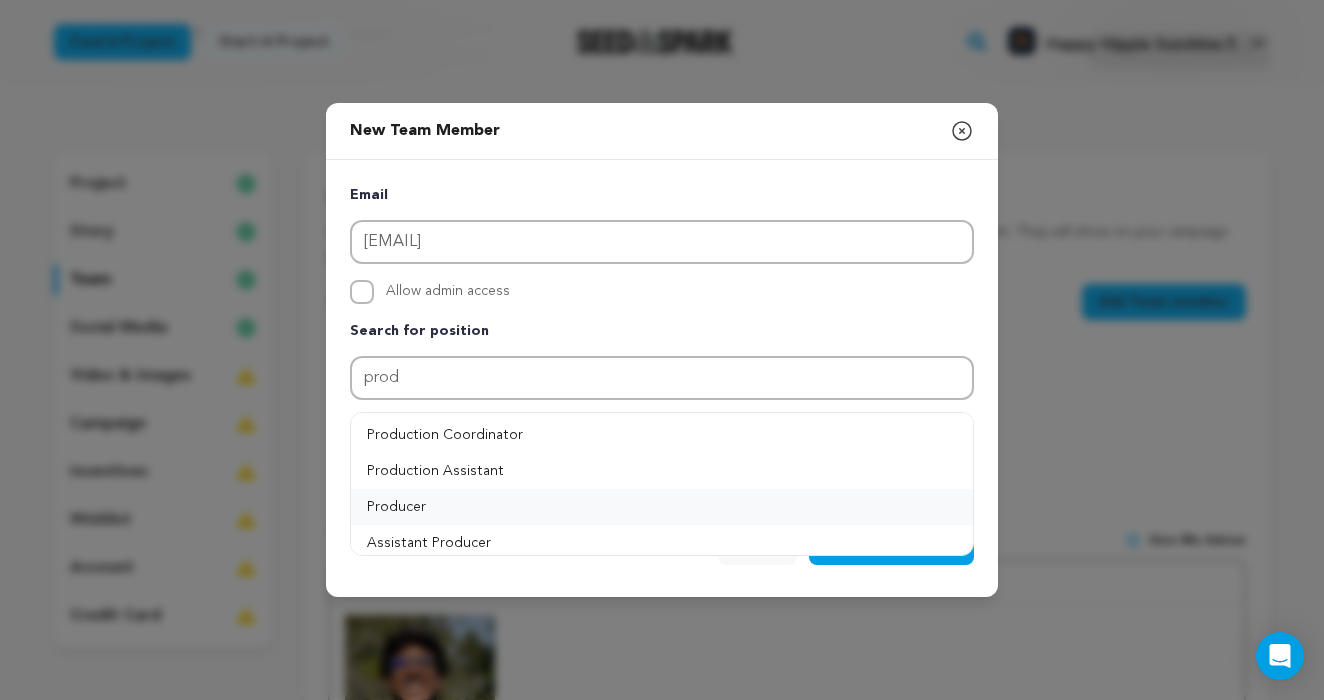 click on "Producer" at bounding box center (662, 507) 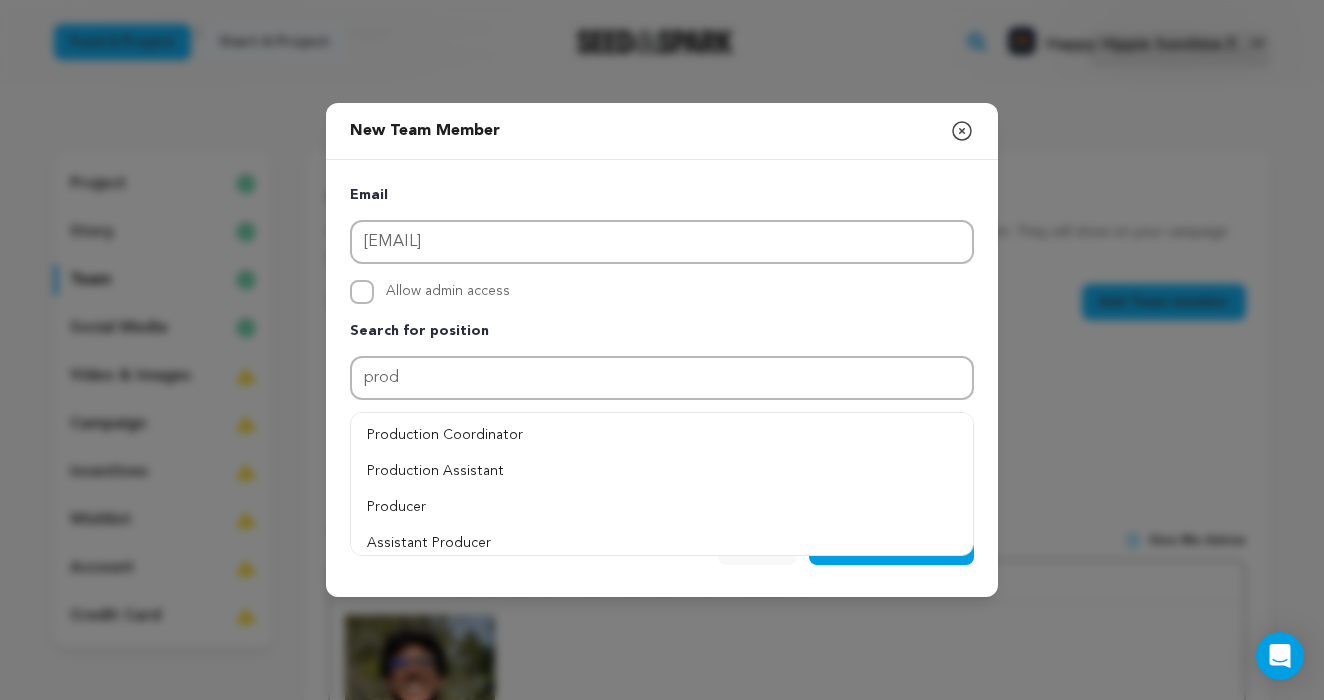 type on "Producer" 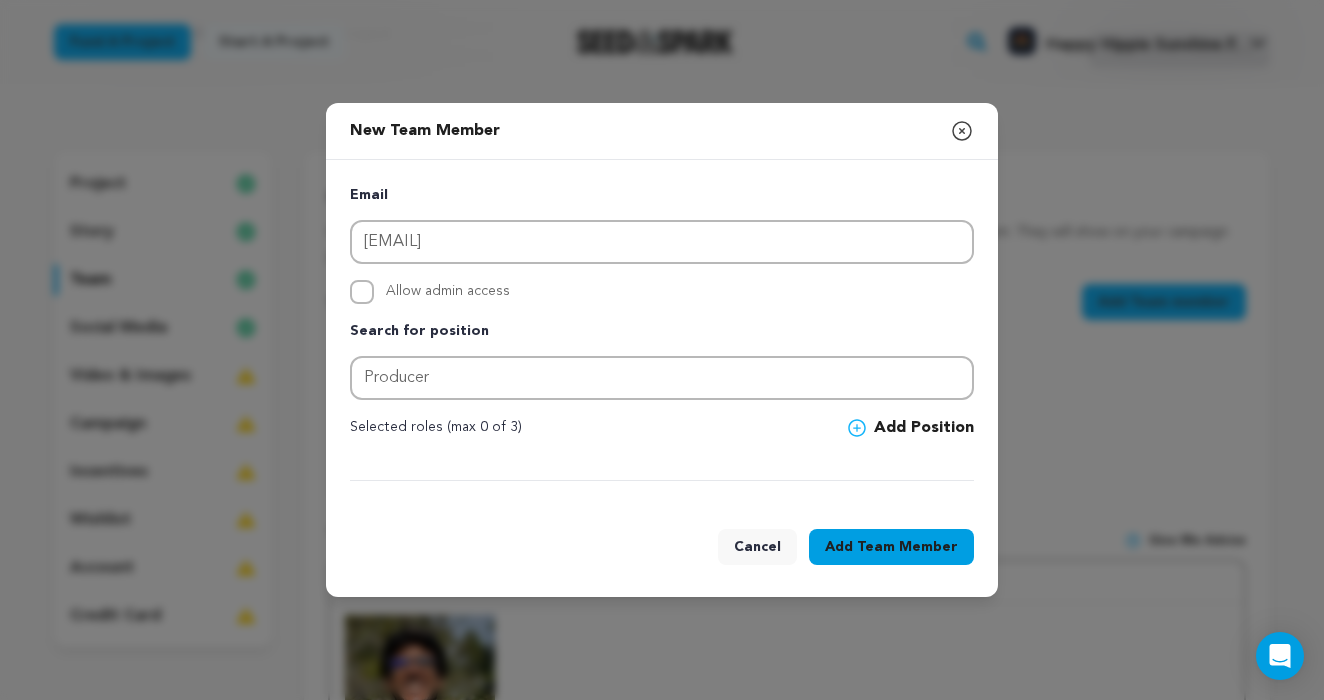 click on "Team Member" at bounding box center [907, 547] 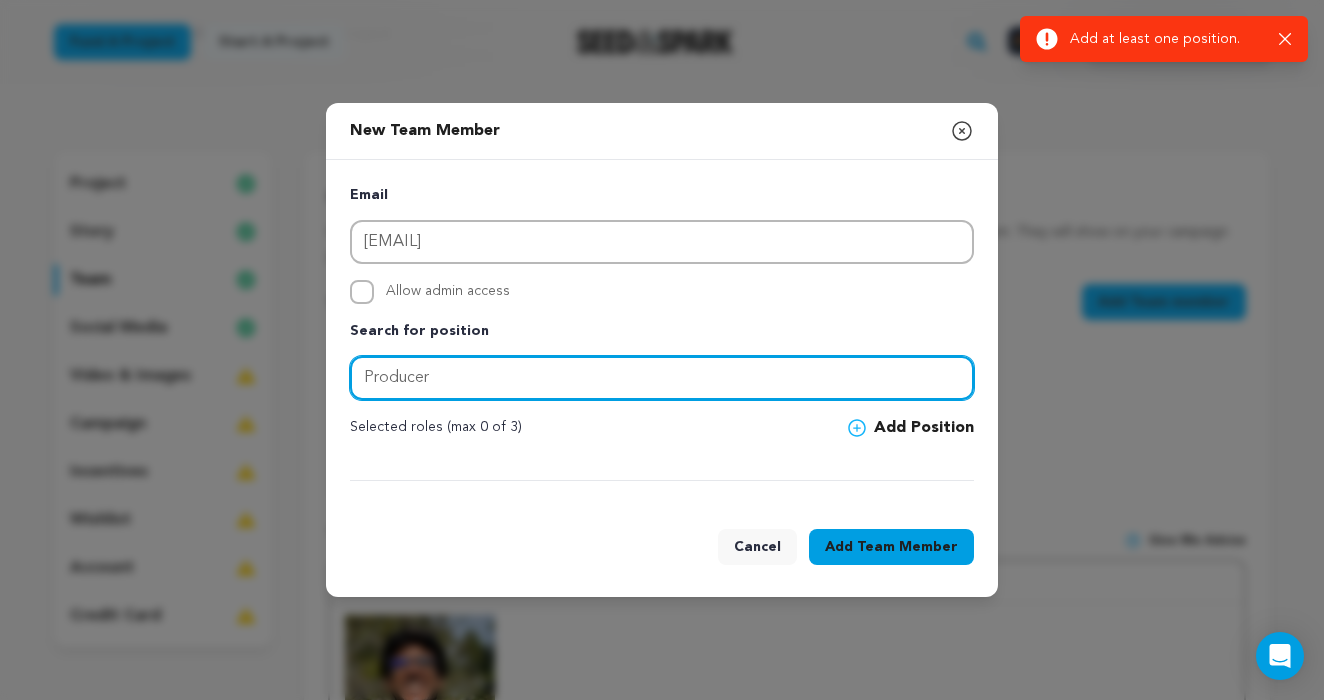 click on "Producer" at bounding box center [662, 378] 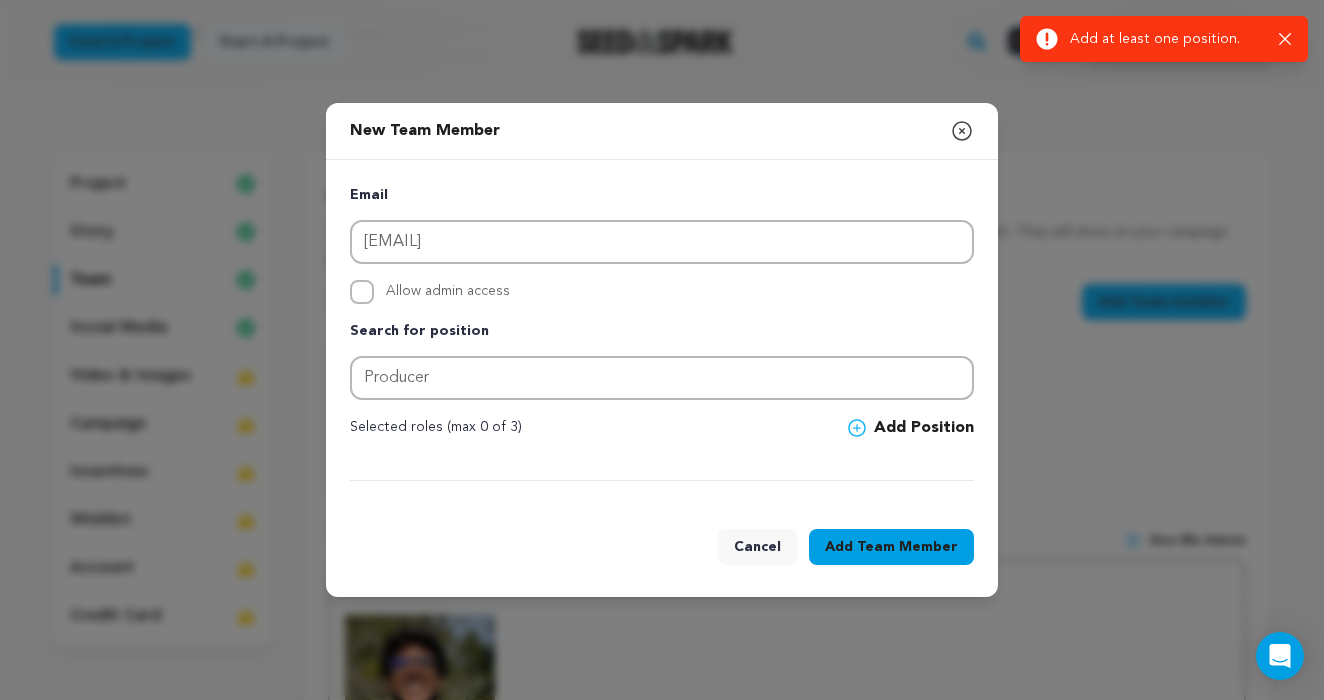 click on "Add Position" at bounding box center (911, 428) 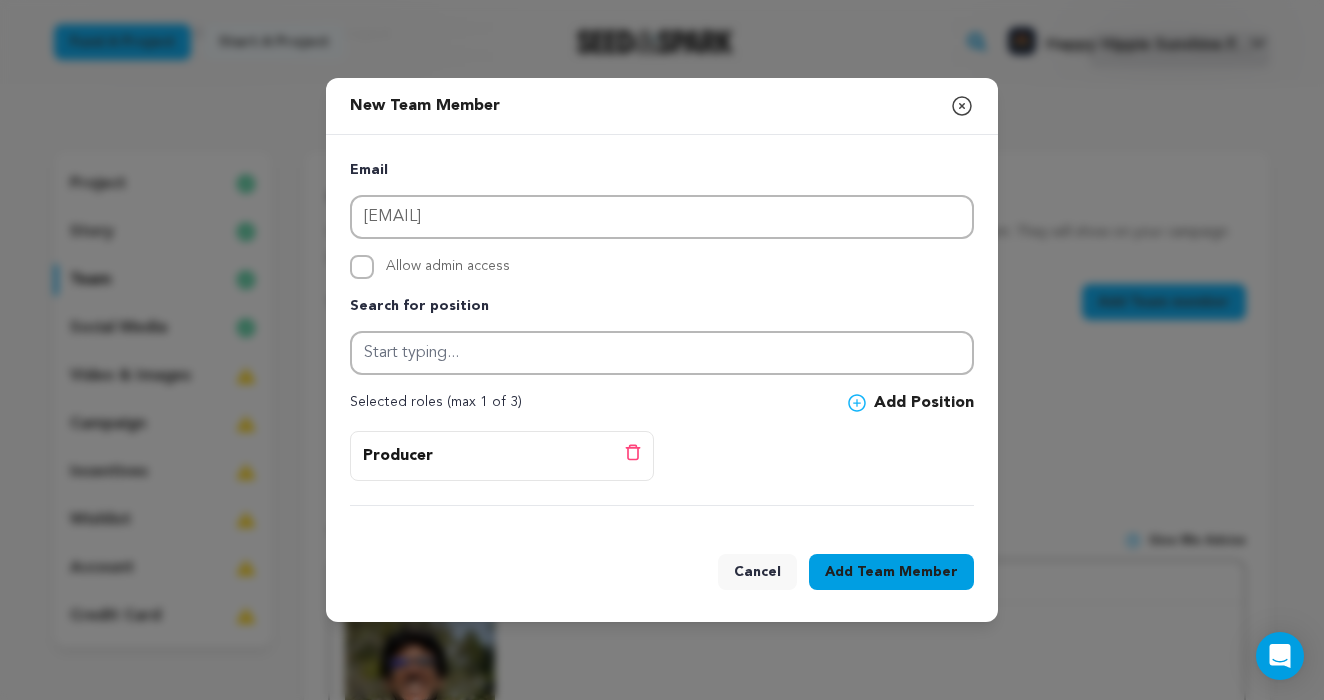 drag, startPoint x: 861, startPoint y: 579, endPoint x: 792, endPoint y: 373, distance: 217.2487 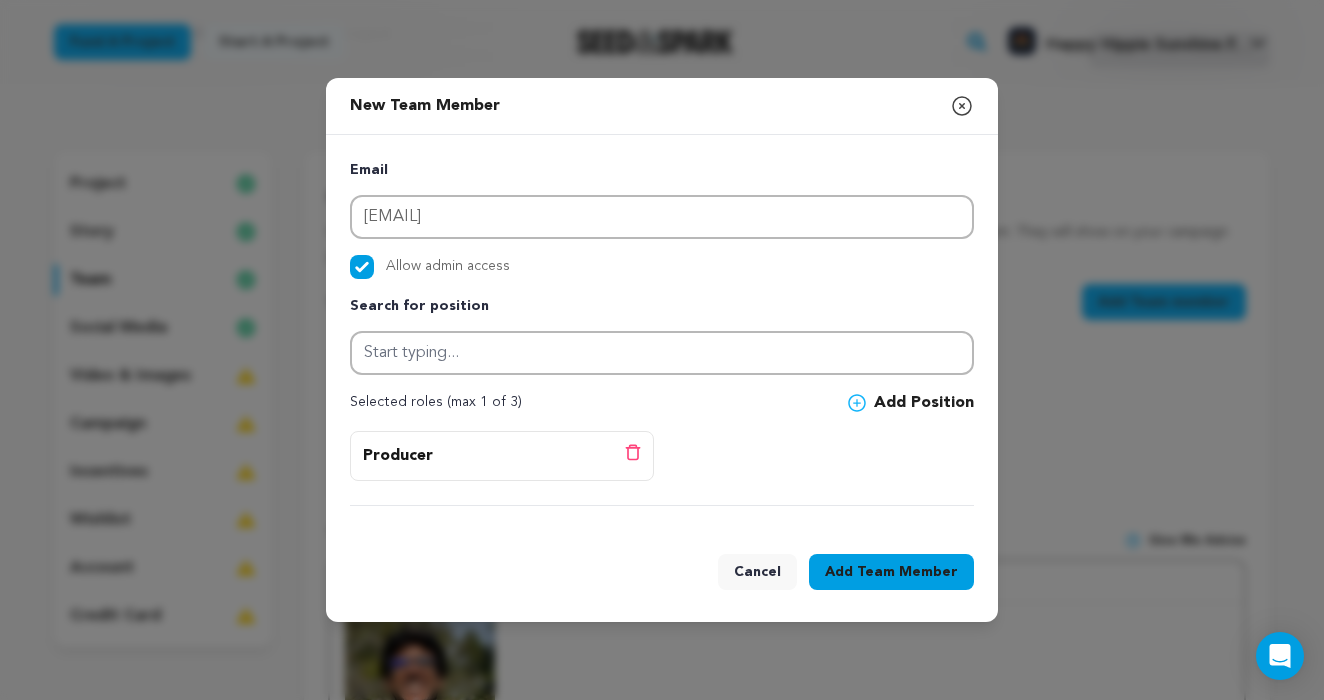 click on "Team Member" at bounding box center (907, 572) 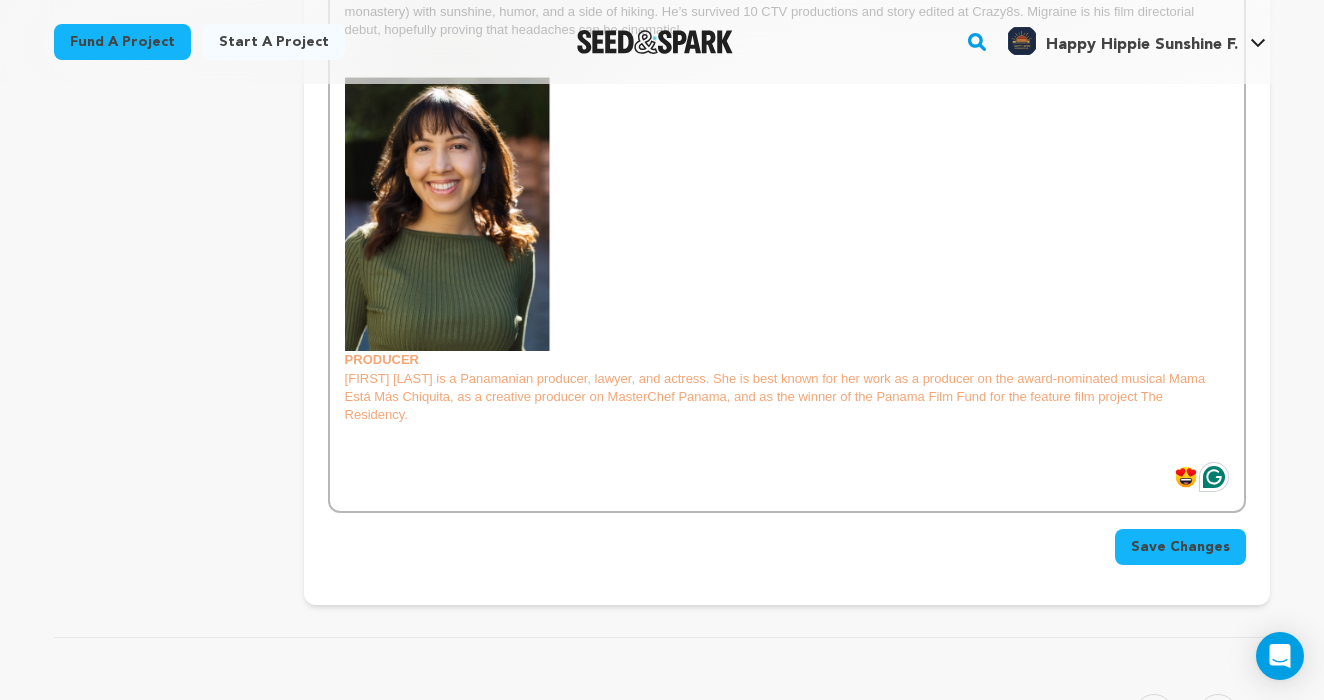 scroll, scrollTop: 915, scrollLeft: 0, axis: vertical 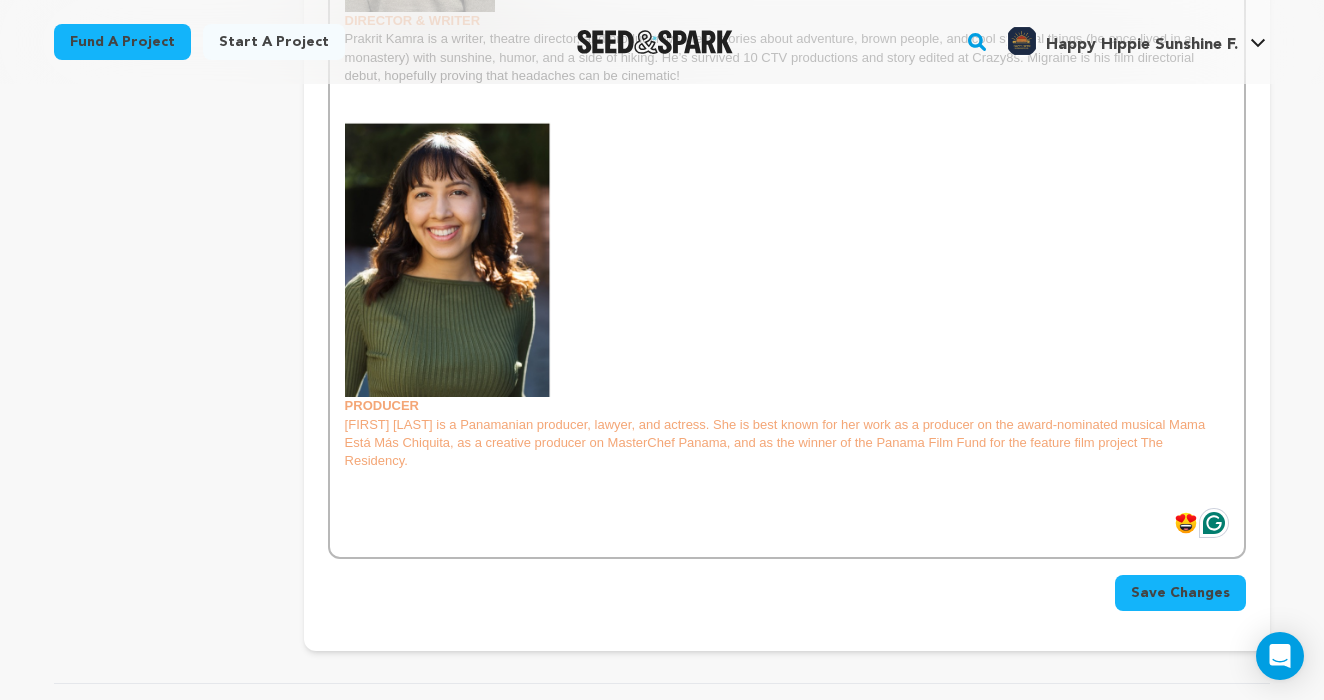 drag, startPoint x: 424, startPoint y: 454, endPoint x: 332, endPoint y: 412, distance: 101.133575 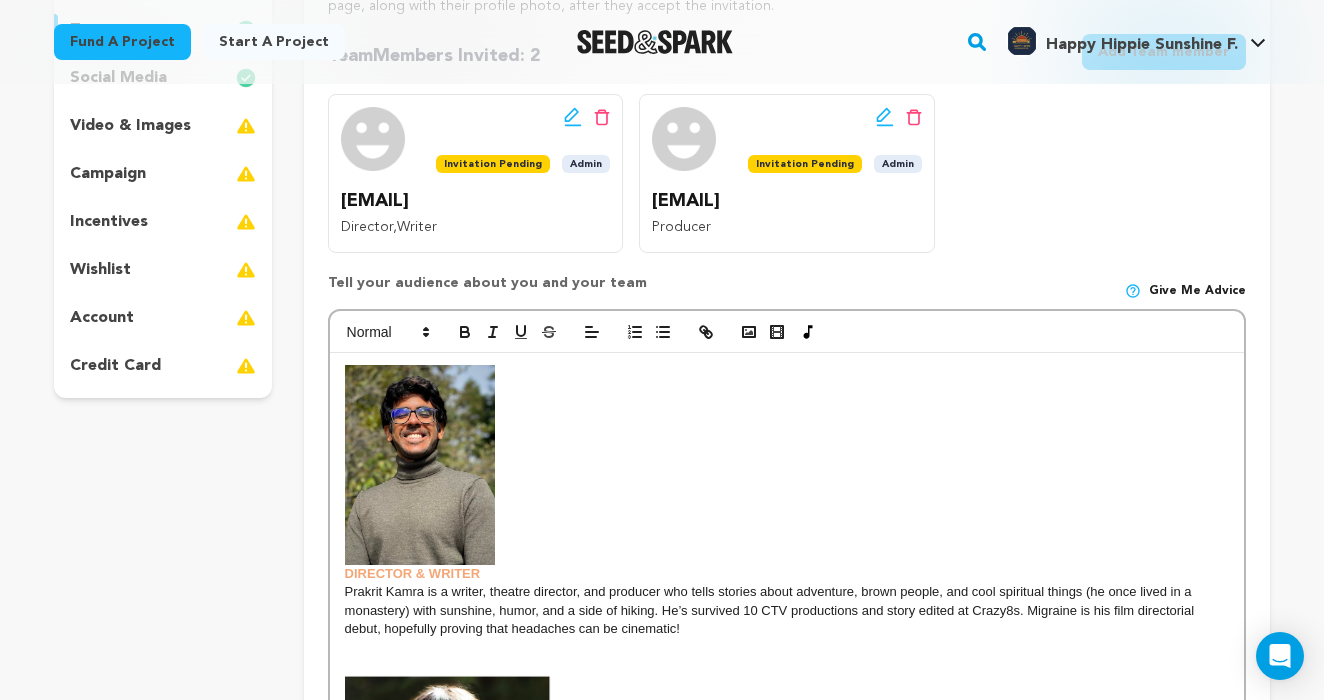 scroll, scrollTop: 376, scrollLeft: 0, axis: vertical 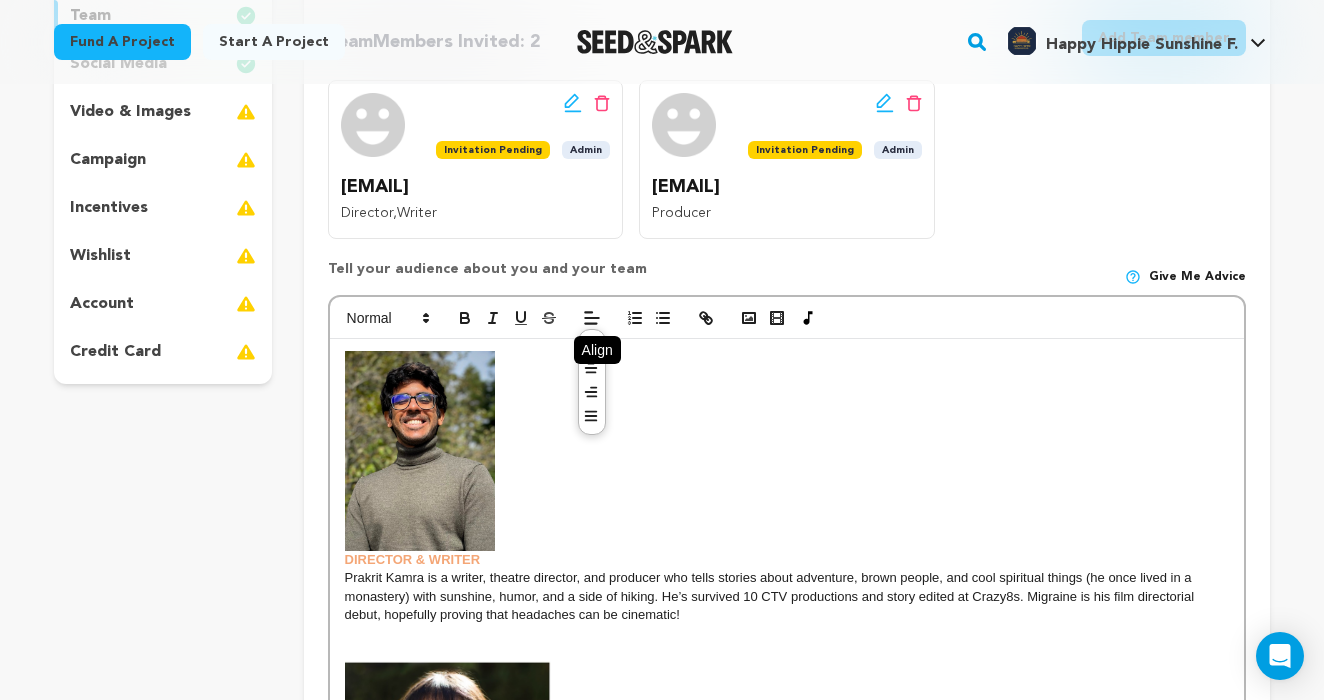 click on "DIRECTOR & WRITER" at bounding box center [787, 460] 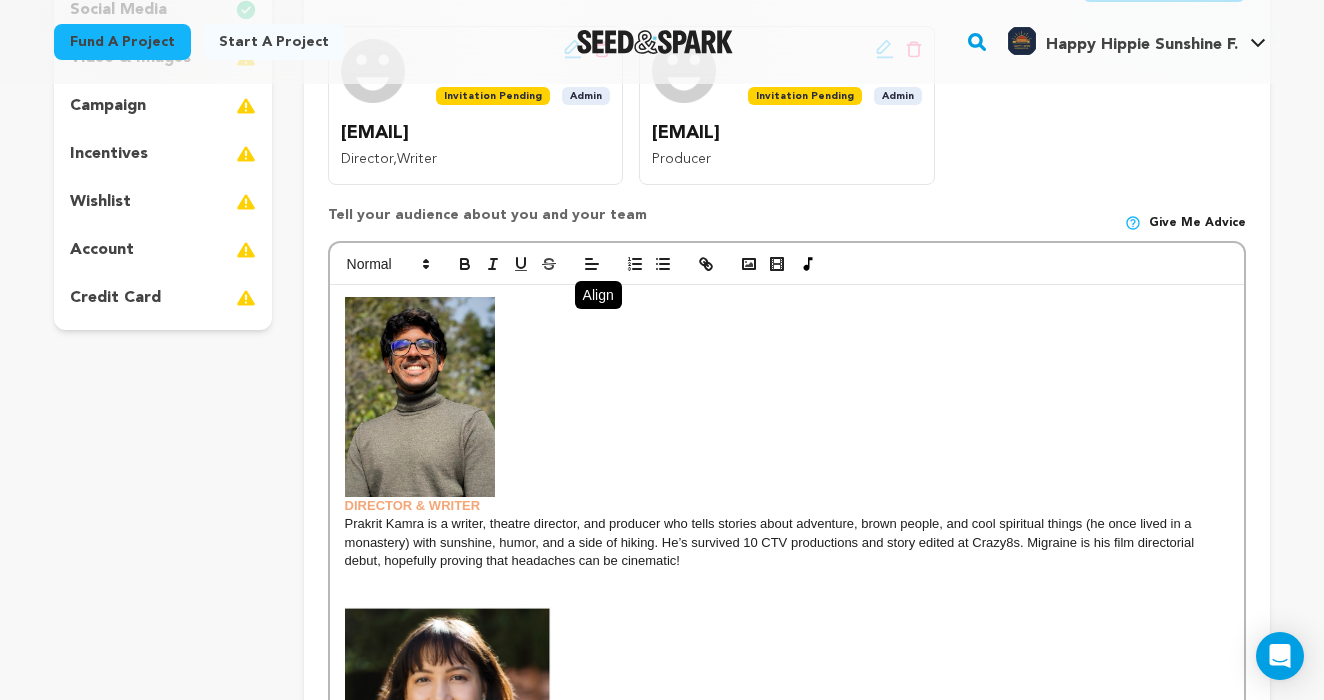 scroll, scrollTop: 427, scrollLeft: 0, axis: vertical 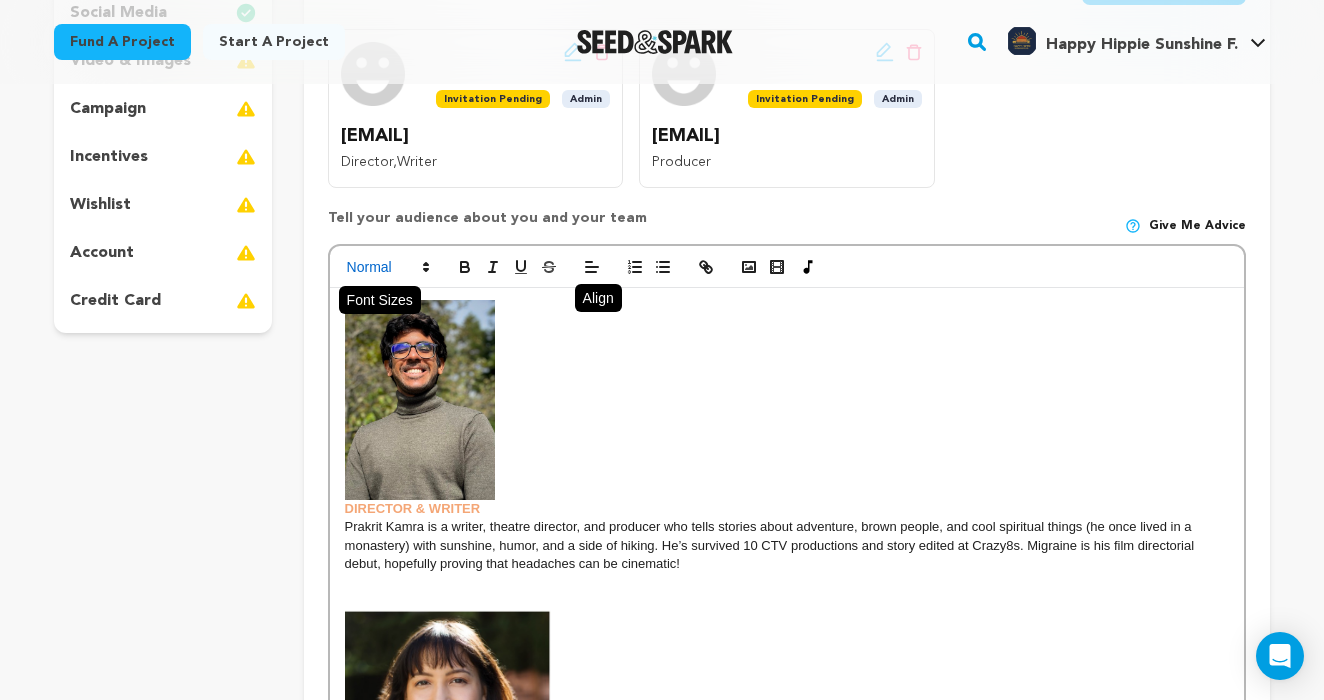 click 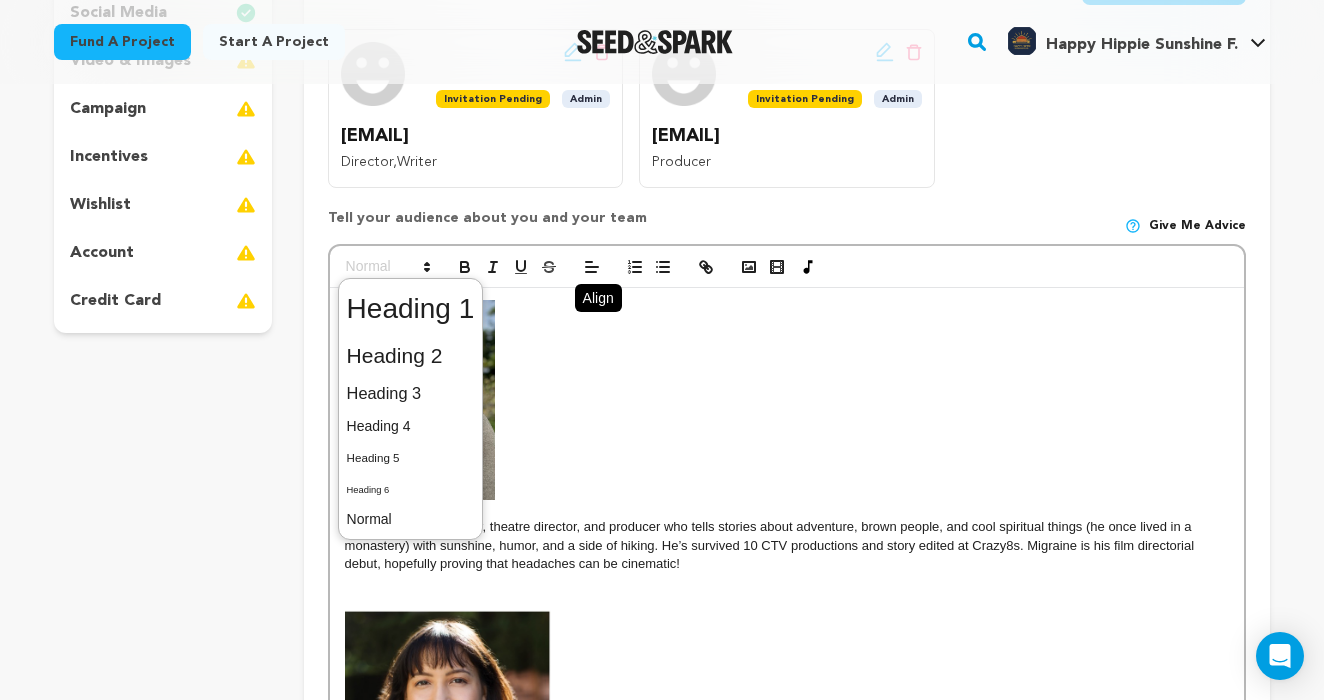 click on "Prakrit Kamra is a writer, theatre director, and producer who tells stories about adventure, brown people, and cool spiritual things (he once lived in a monastery) with sunshine, humor, and a side of hiking. He’s survived 10 CTV productions and story edited at Crazy8s. Migraine is his film directorial debut, hopefully proving that headaches can be cinematic!" at bounding box center (787, 545) 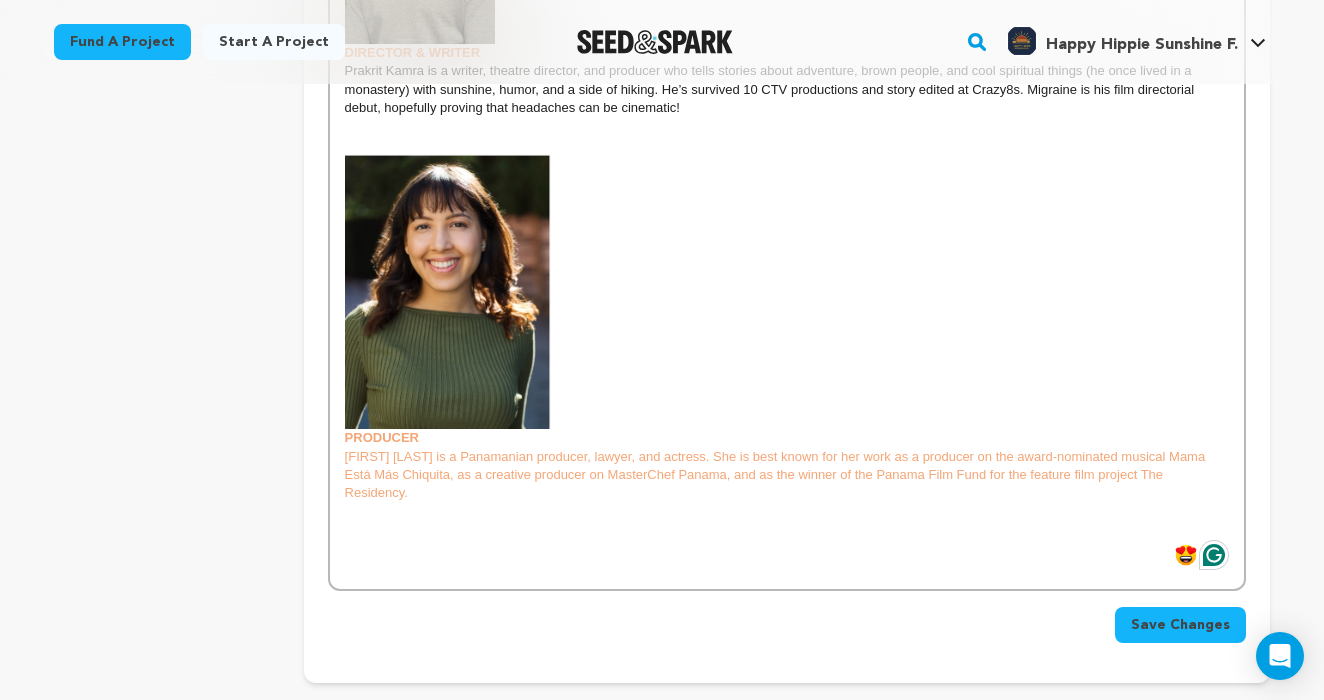 scroll, scrollTop: 827, scrollLeft: 0, axis: vertical 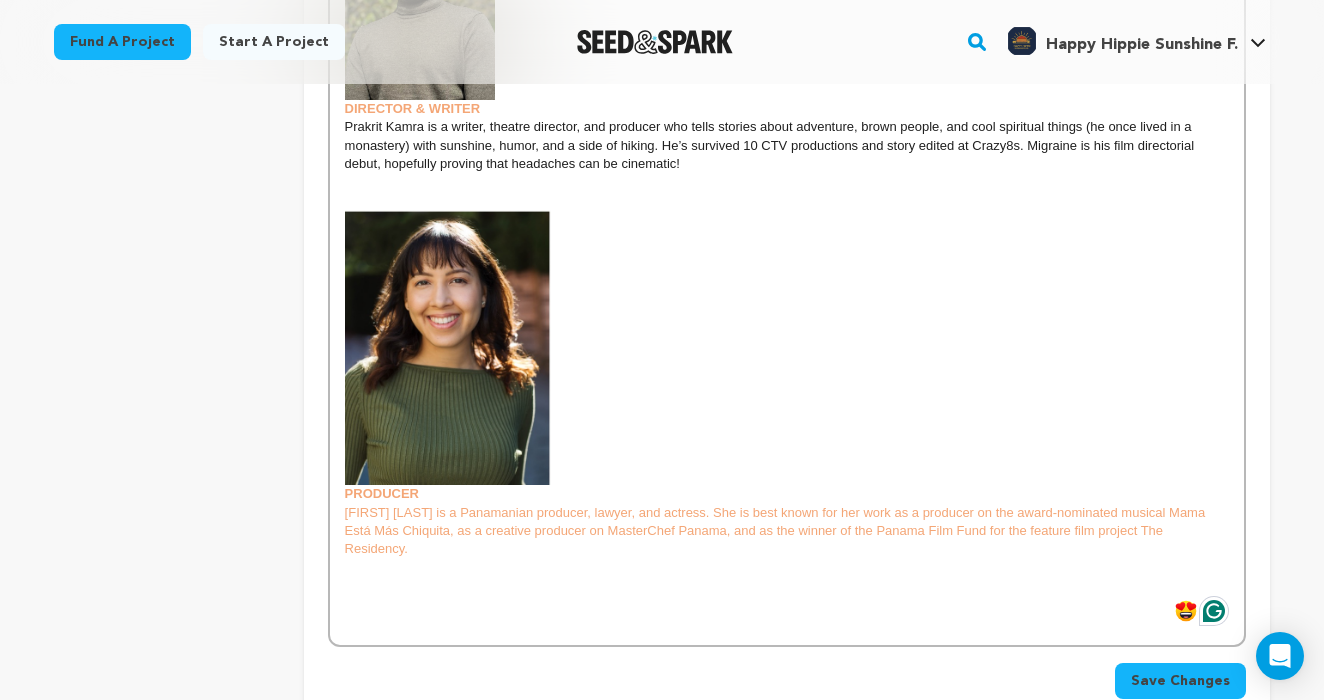 click on "Melanie Vizuete is a Panamanian producer, lawyer, and actress. She is best known for her work as a producer on the award-nominated musical Mama Está Más Chiquita, as a creative producer on MasterChef Panama, and as the winner of the Panama Film Fund for the feature film project The Residency." at bounding box center [787, 531] 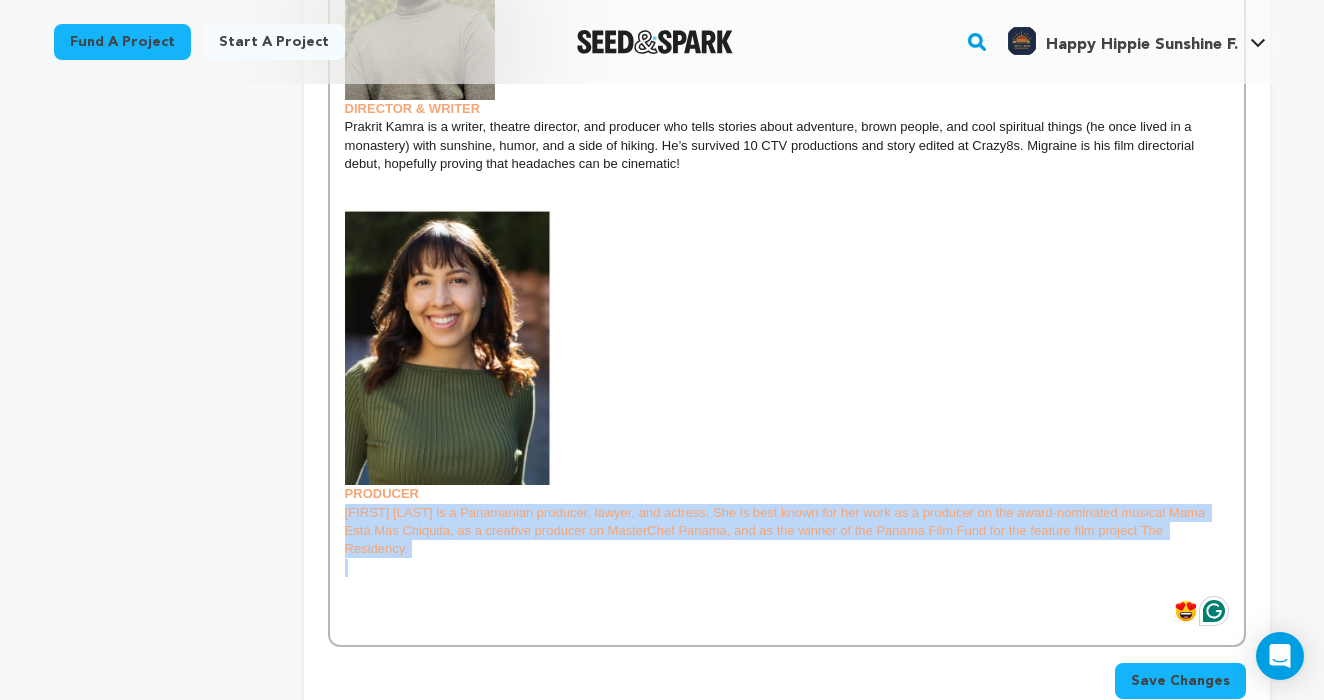 drag, startPoint x: 413, startPoint y: 551, endPoint x: 344, endPoint y: 501, distance: 85.2115 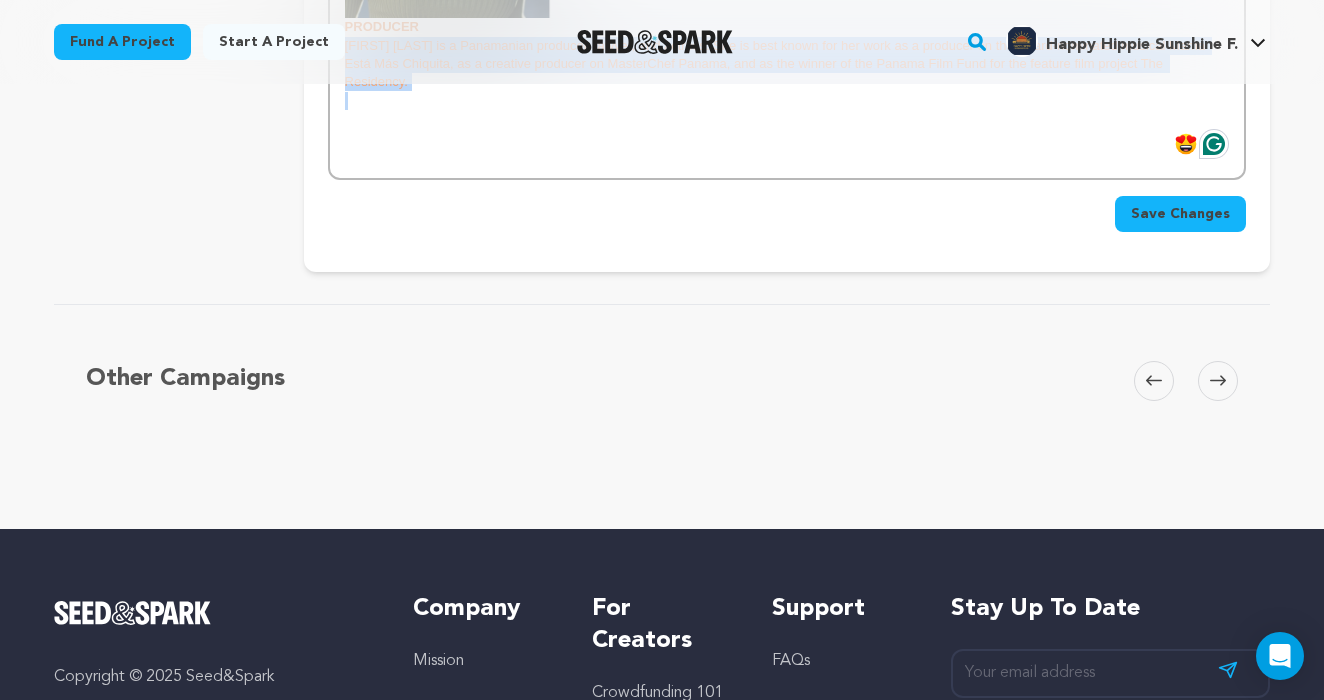 scroll, scrollTop: 1257, scrollLeft: 0, axis: vertical 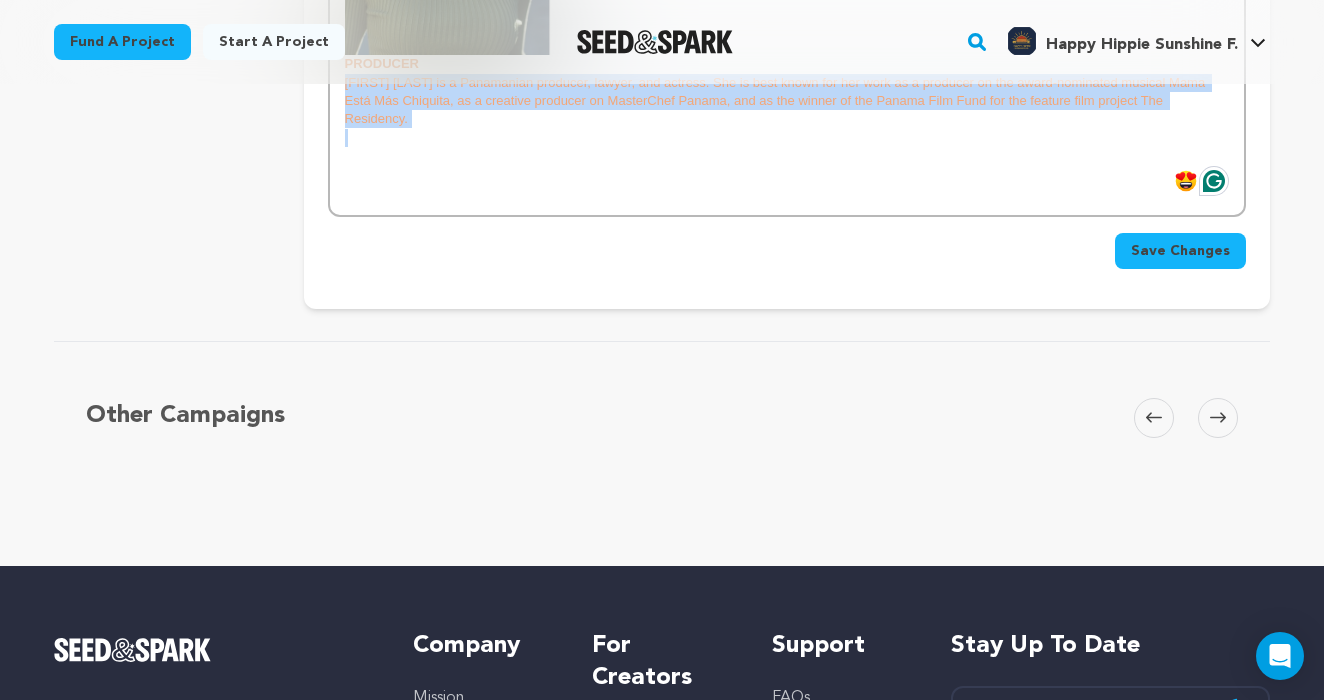 click on "Save Changes" at bounding box center [1180, 251] 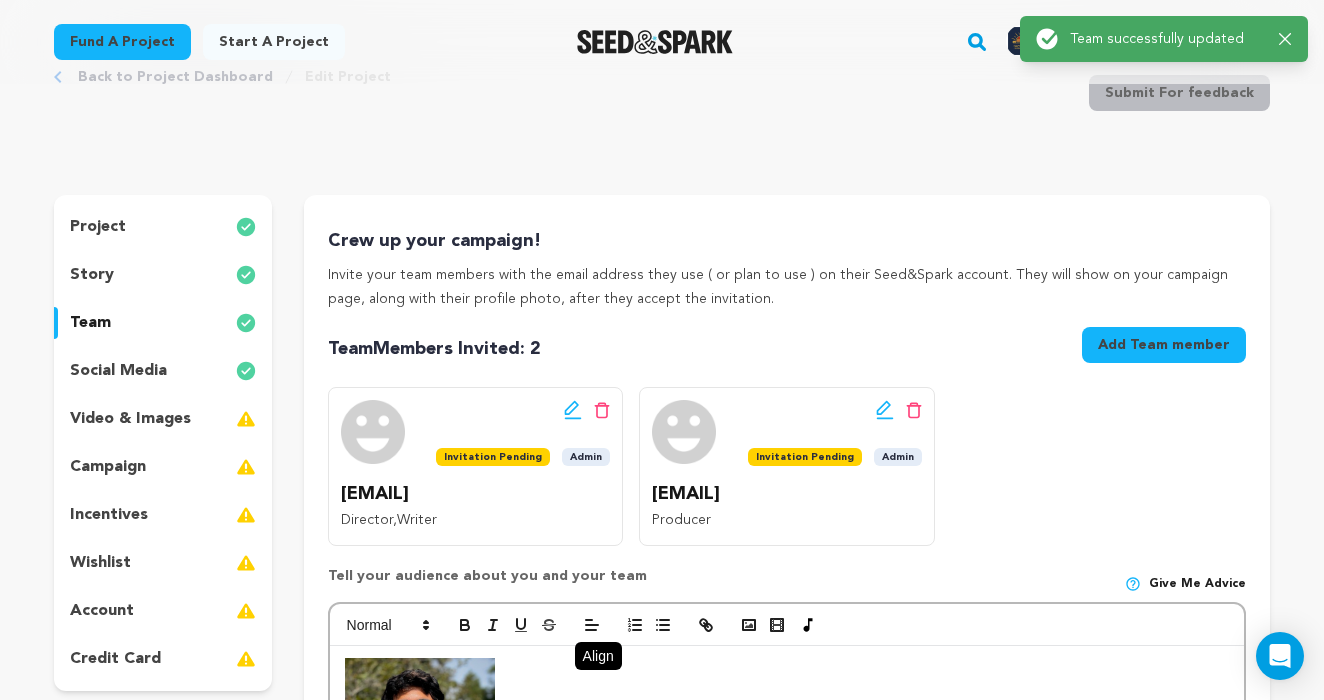 scroll, scrollTop: 0, scrollLeft: 0, axis: both 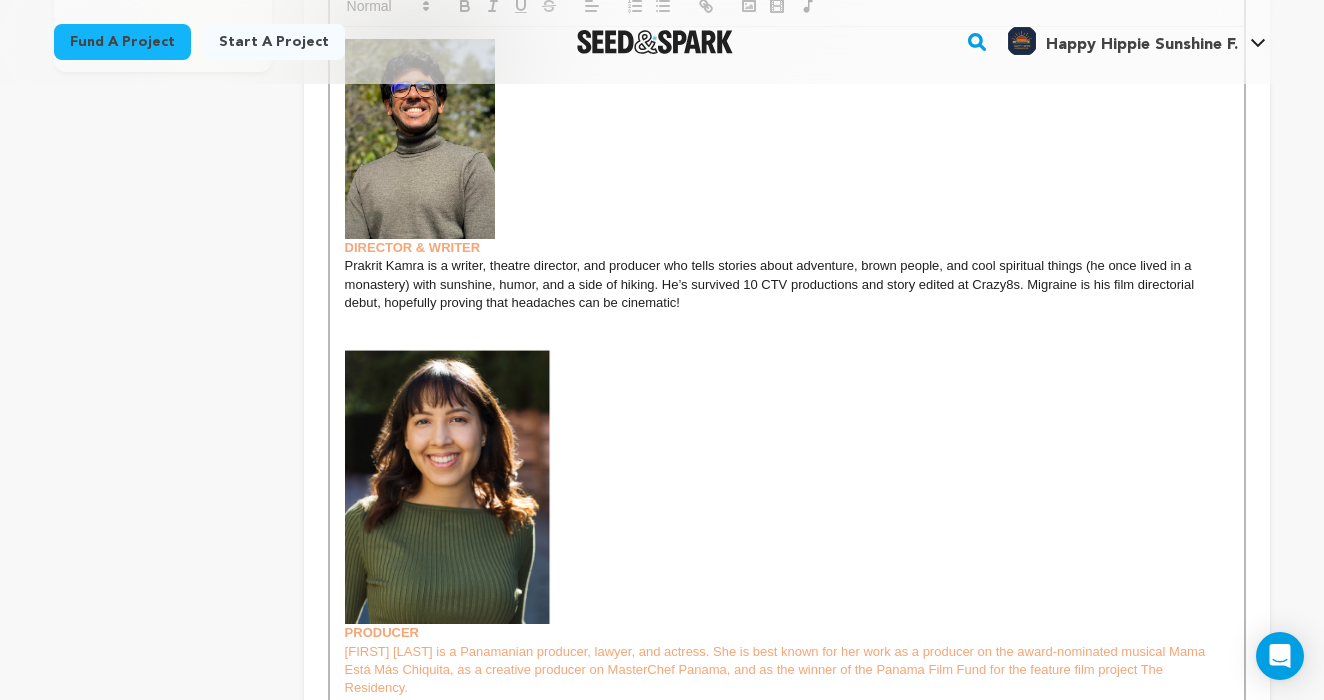 click at bounding box center (448, 486) 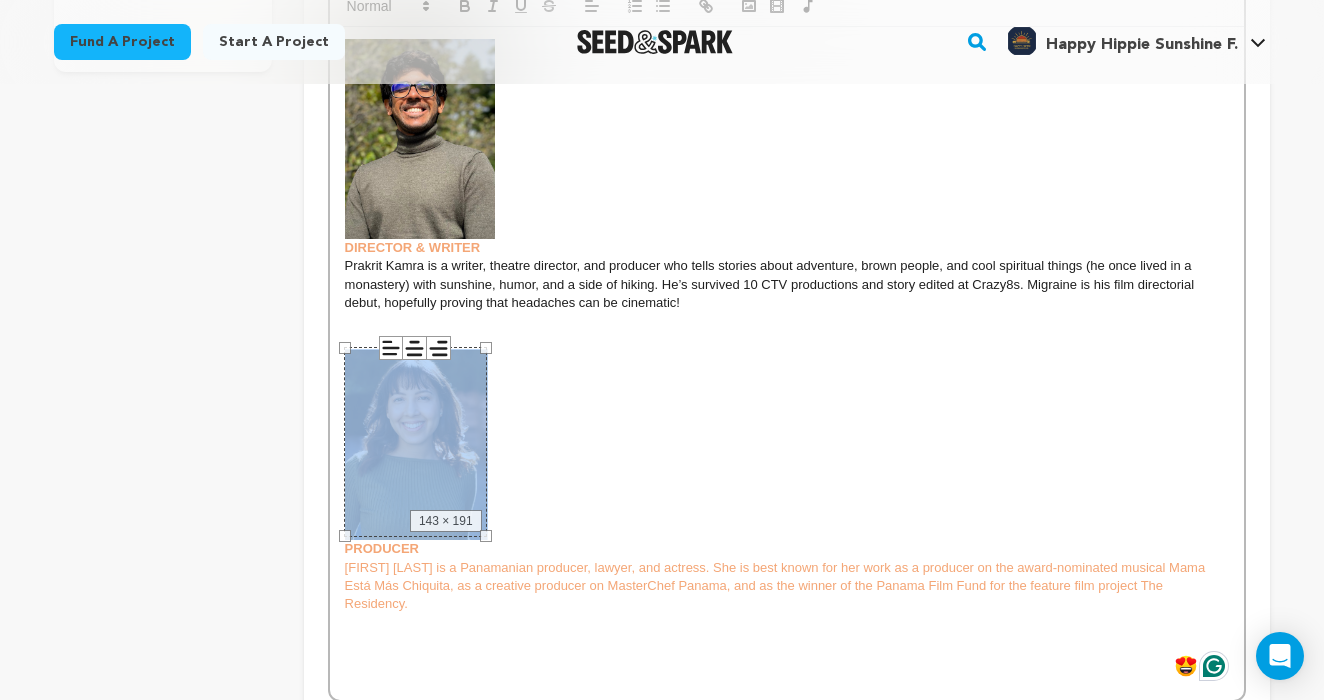 drag, startPoint x: 551, startPoint y: 611, endPoint x: 488, endPoint y: 517, distance: 113.15918 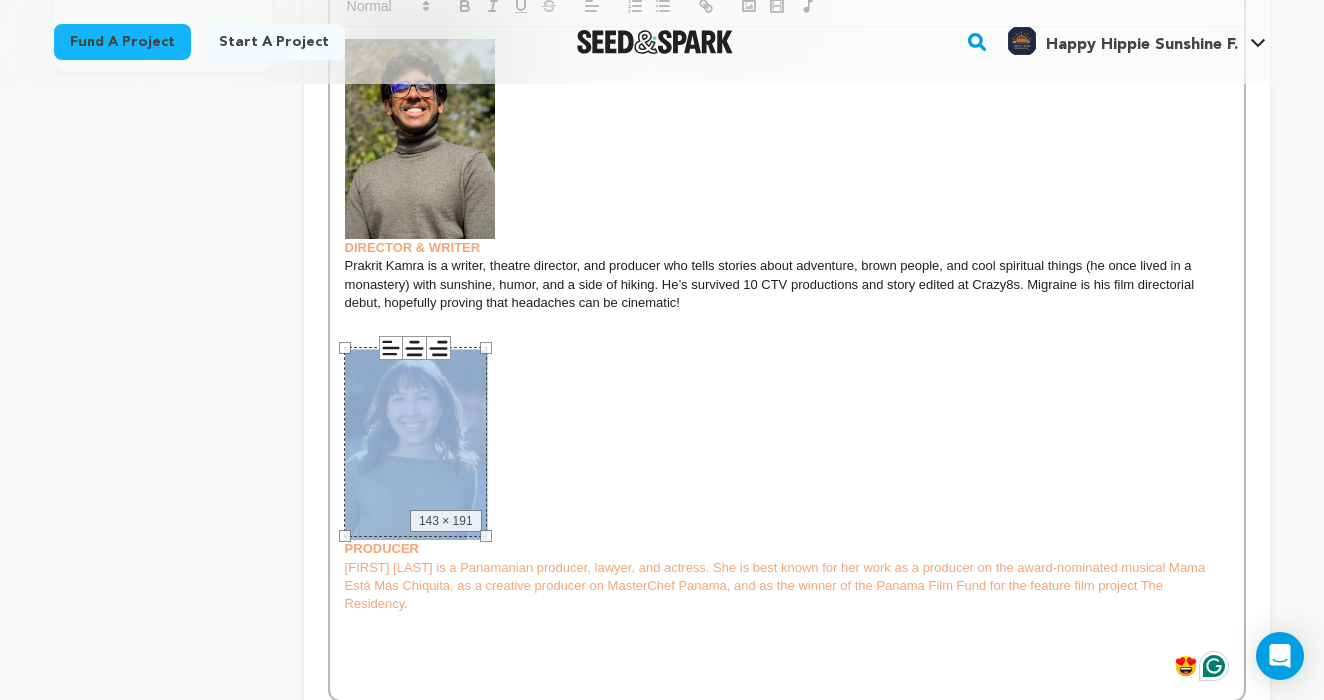 click on "DIRECTOR & WRITER [FIRST] [LAST] is a writer, theatre director, and producer who tells stories about adventure, brown people, and cool spiritual things (he once lived in a monastery) with sunshine, humor, and a side of hiking. He’s survived 10 CTV productions and story edited at Crazy8s. Migraine is his film directorial debut, hopefully proving that headaches can be cinematic! PRODUCER [FIRST] [LAST] is a Panamanian producer, lawyer, and actress. She is best known for her work as a producer on the award-nominated musical Mama Está Más Chiquita, as a creative producer on MasterChef Panama, and as the winner of the Panama Film Fund for the feature film project The Residency. [FIRST] [LAST] is a Panamanian producer, lawyer, and actress. She is best known for her work as a producer on the award-nominated musical Mama Está Más Chiquita, as a creative producer on MasterChef Panama, and as the winner of the Panama Film Fund for the feature film project The Residency. [DIMENSIONS]" at bounding box center (787, 363) 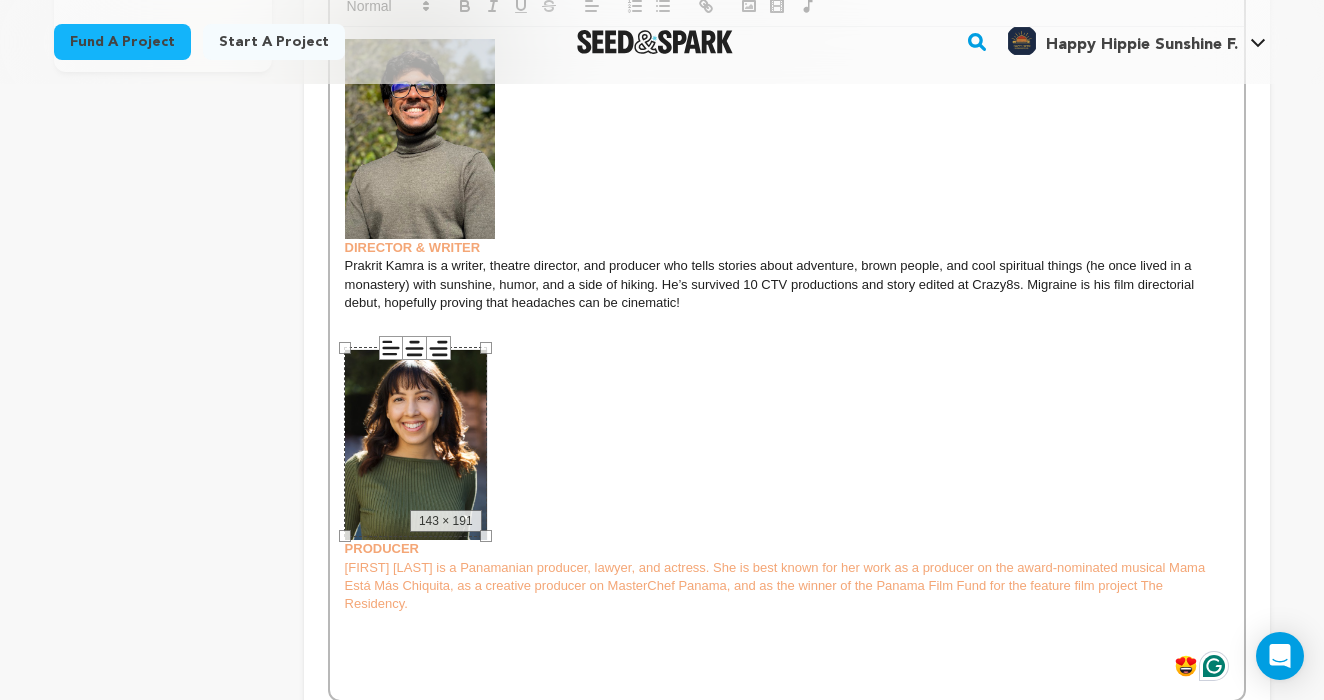 click on "[FIRST] [LAST] is a Panamanian producer, lawyer, and actress. She is best known for her work as a producer on the award-nominated musical Mama Está Más Chiquita, as a creative producer on MasterChef Panama, and as the winner of the Panama Film Fund for the feature film project The Residency." at bounding box center [777, 586] 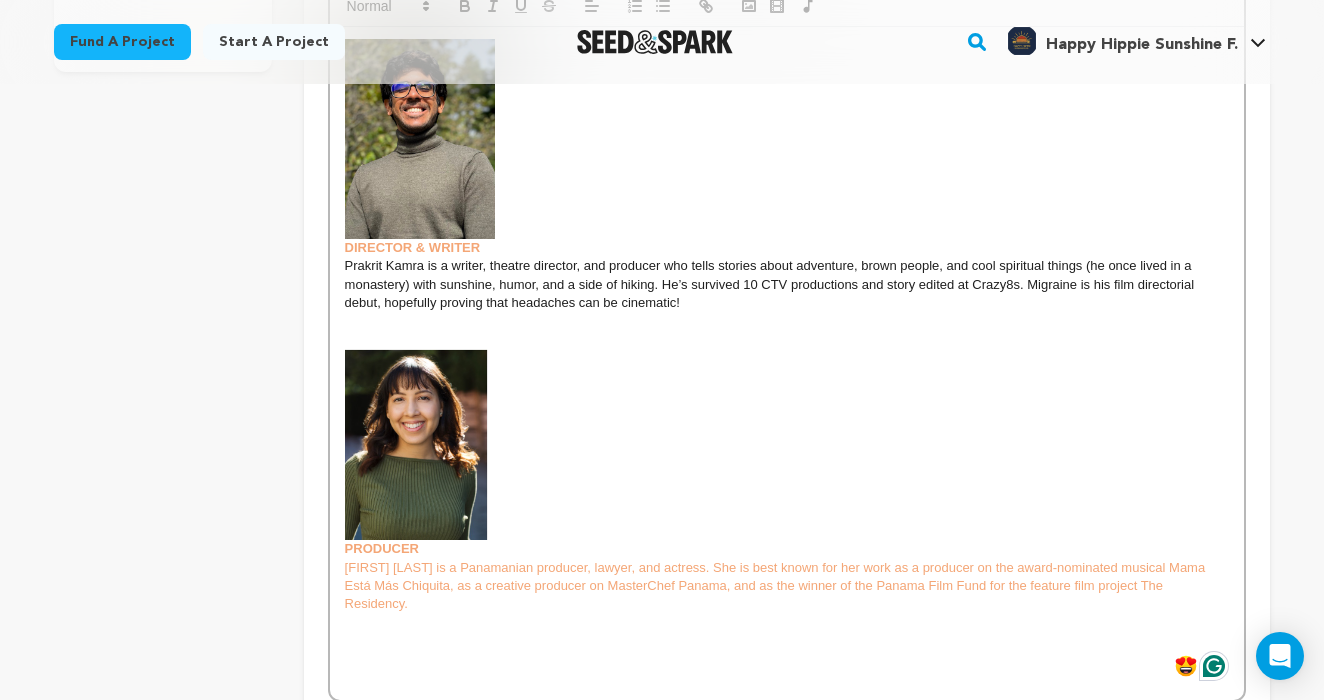 click on "[FIRST] [LAST] is a Panamanian producer, lawyer, and actress. She is best known for her work as a producer on the award-nominated musical Mama Está Más Chiquita, as a creative producer on MasterChef Panama, and as the winner of the Panama Film Fund for the feature film project The Residency." at bounding box center [787, 586] 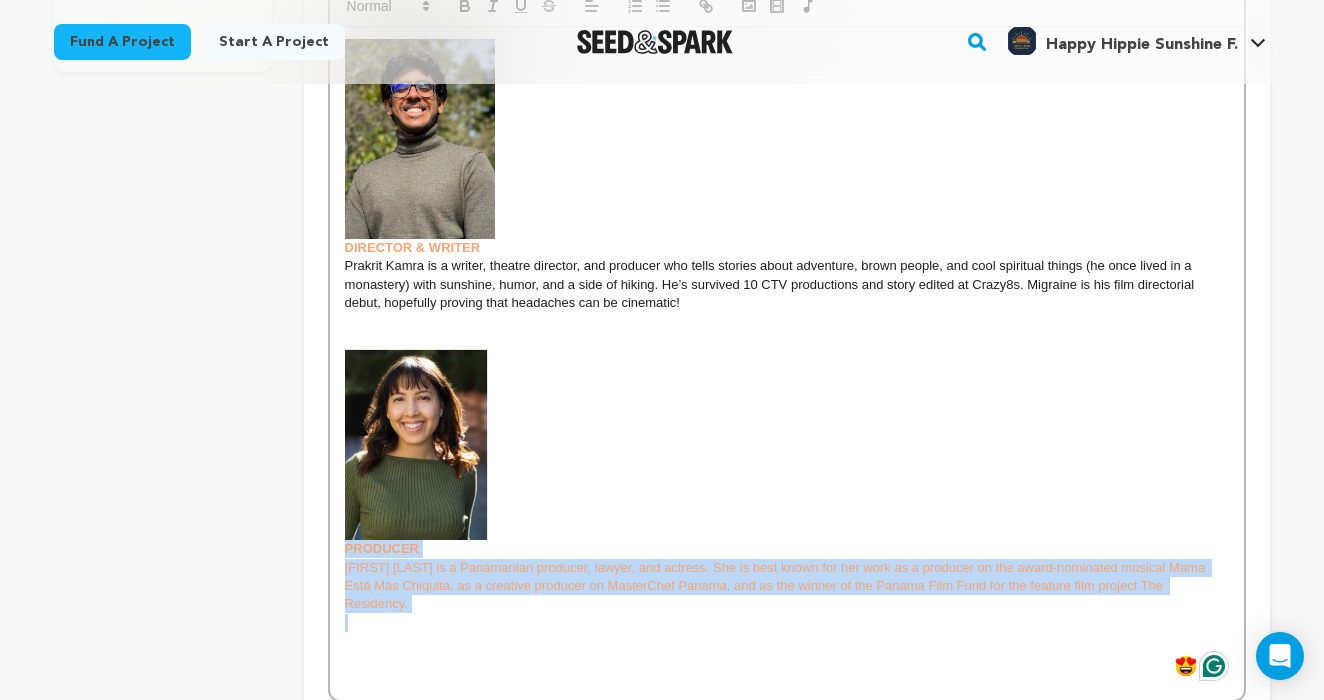 drag, startPoint x: 413, startPoint y: 602, endPoint x: 345, endPoint y: 543, distance: 90.02777 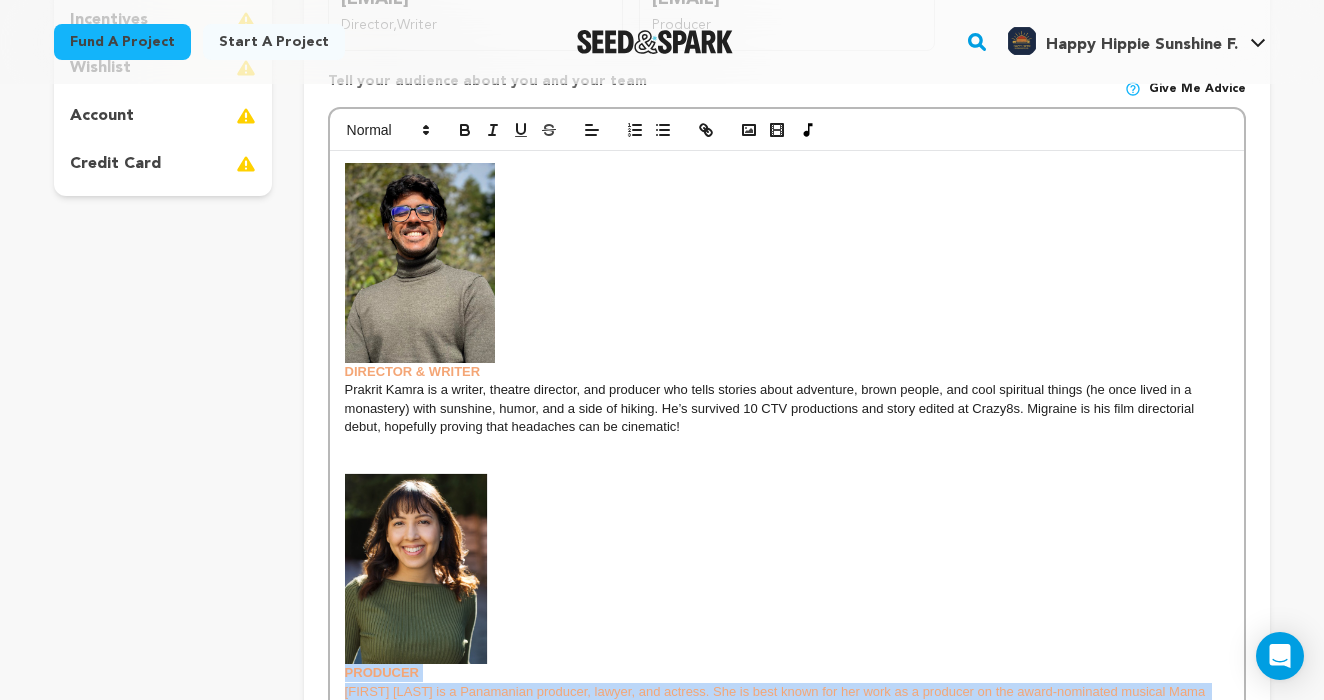 scroll, scrollTop: 507, scrollLeft: 0, axis: vertical 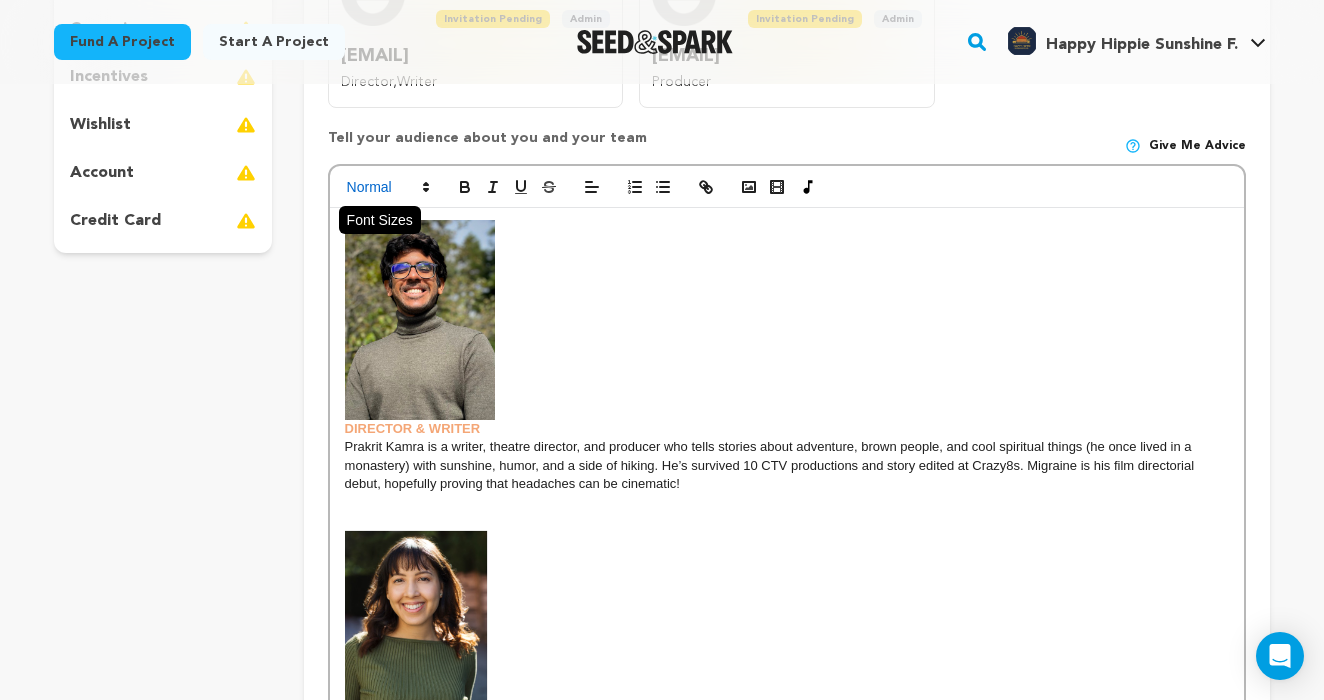 click at bounding box center [387, 187] 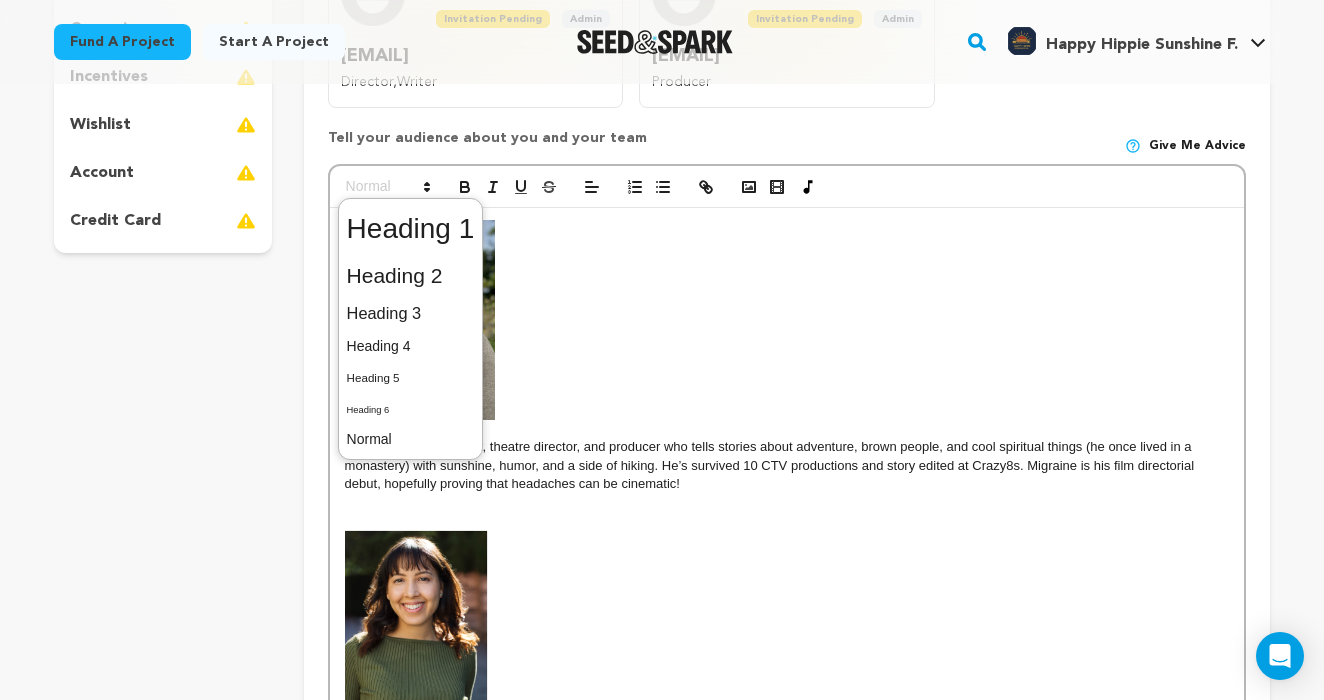 click on "DIRECTOR & WRITER" at bounding box center [787, 329] 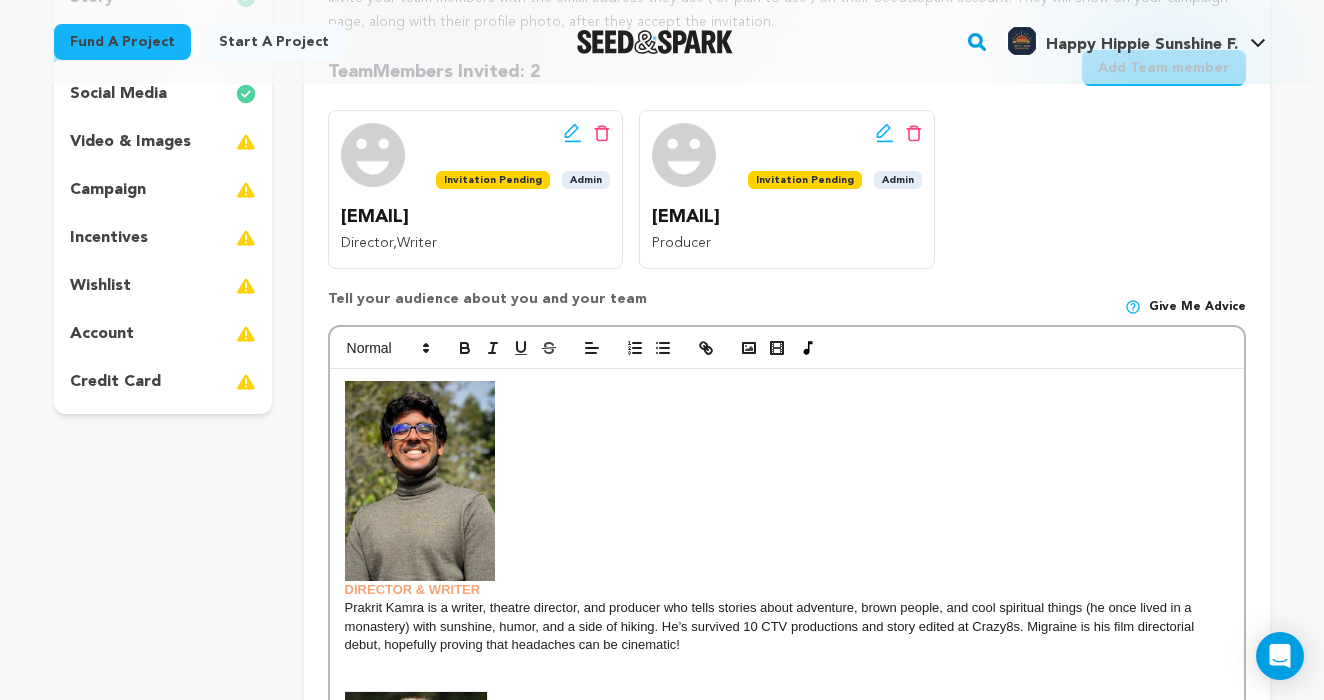 scroll, scrollTop: 356, scrollLeft: 0, axis: vertical 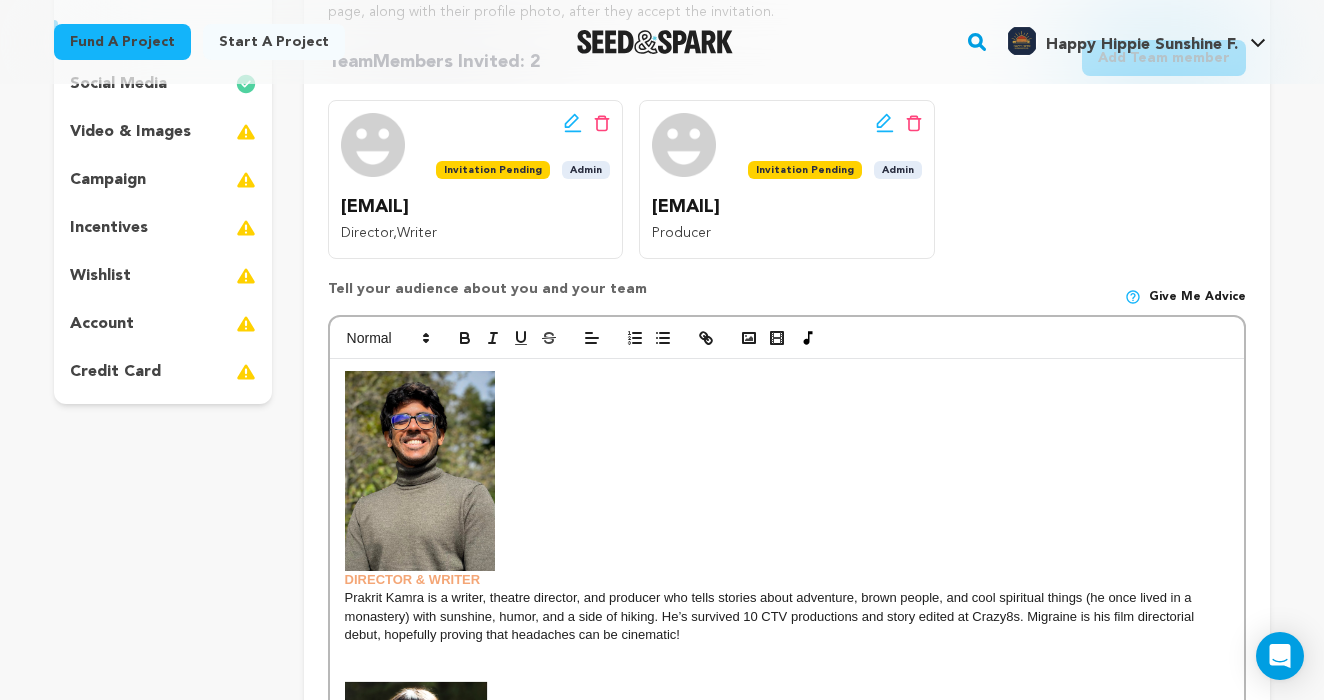 click on "wishlist" at bounding box center (163, 276) 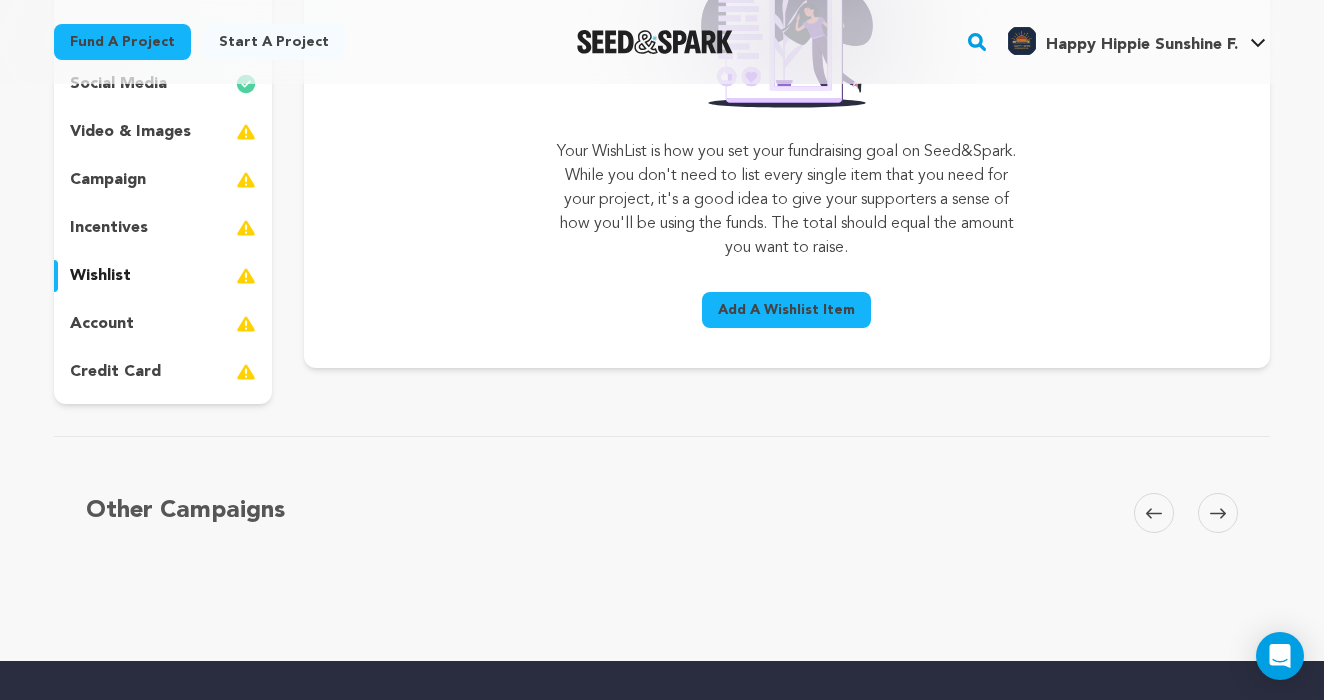 click on "account" at bounding box center [163, 324] 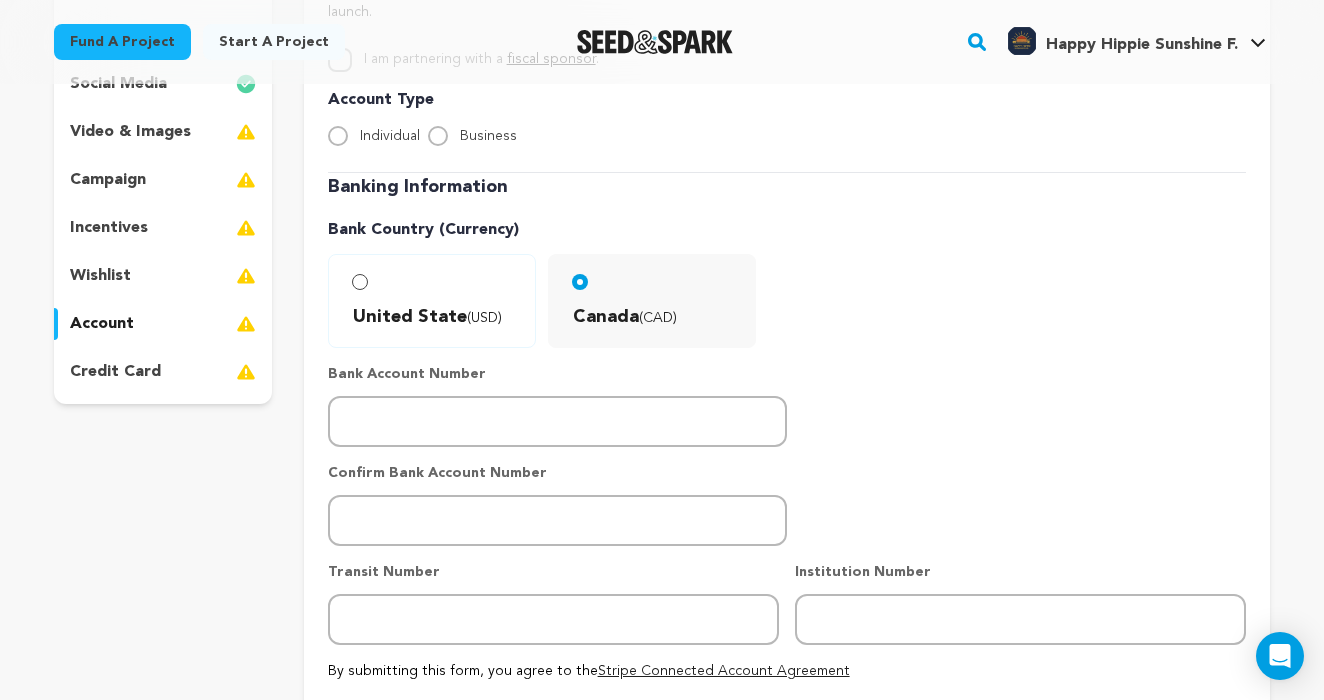 drag, startPoint x: 214, startPoint y: 393, endPoint x: 213, endPoint y: 381, distance: 12.0415945 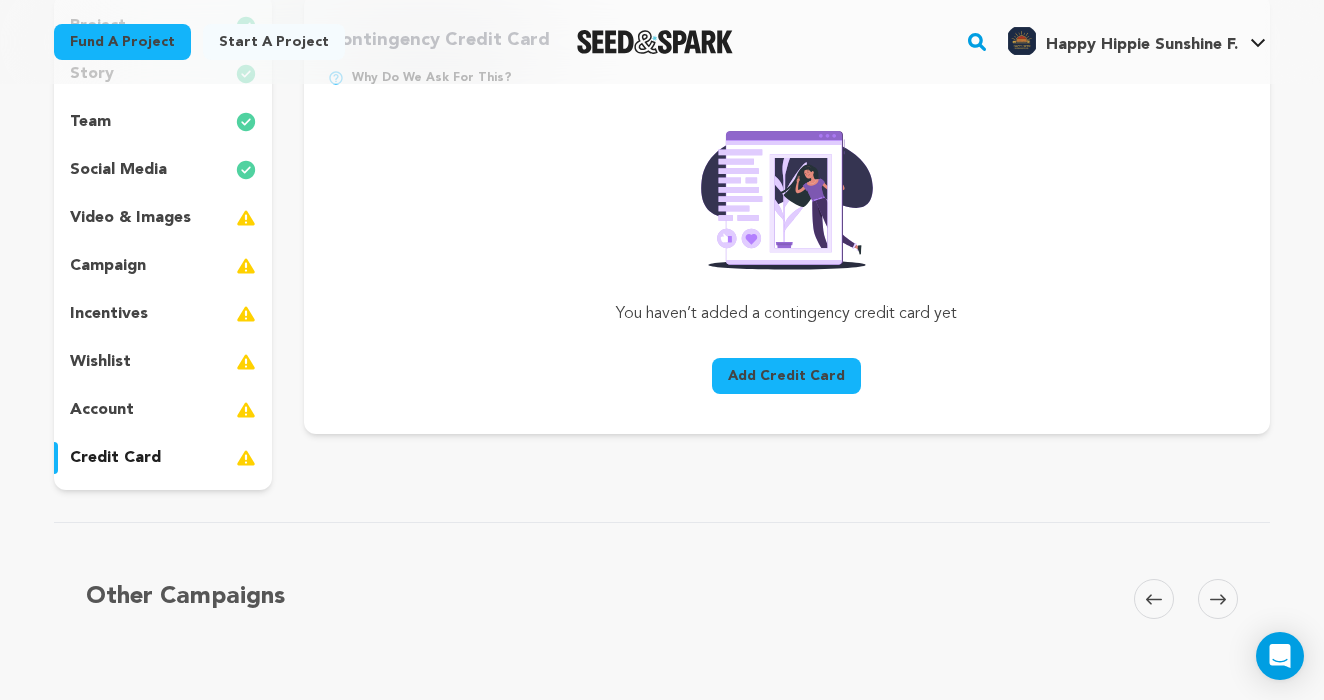 scroll, scrollTop: 188, scrollLeft: 0, axis: vertical 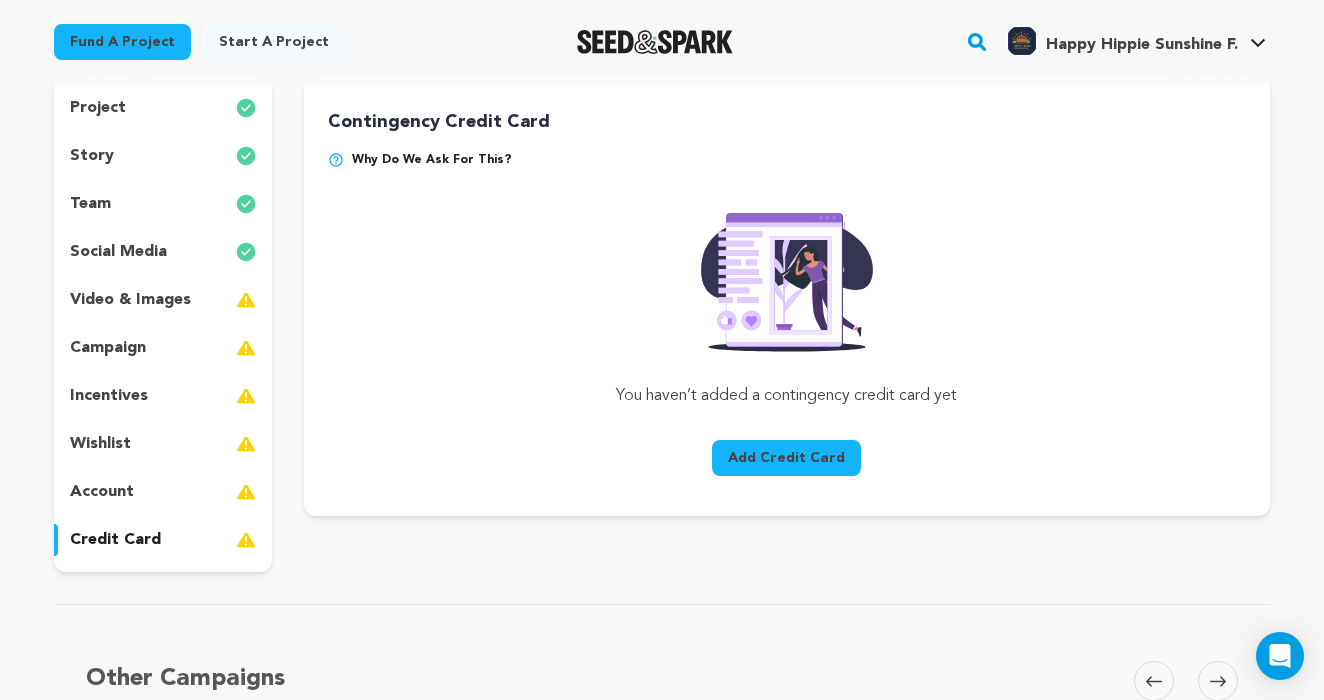 click on "account" at bounding box center [163, 492] 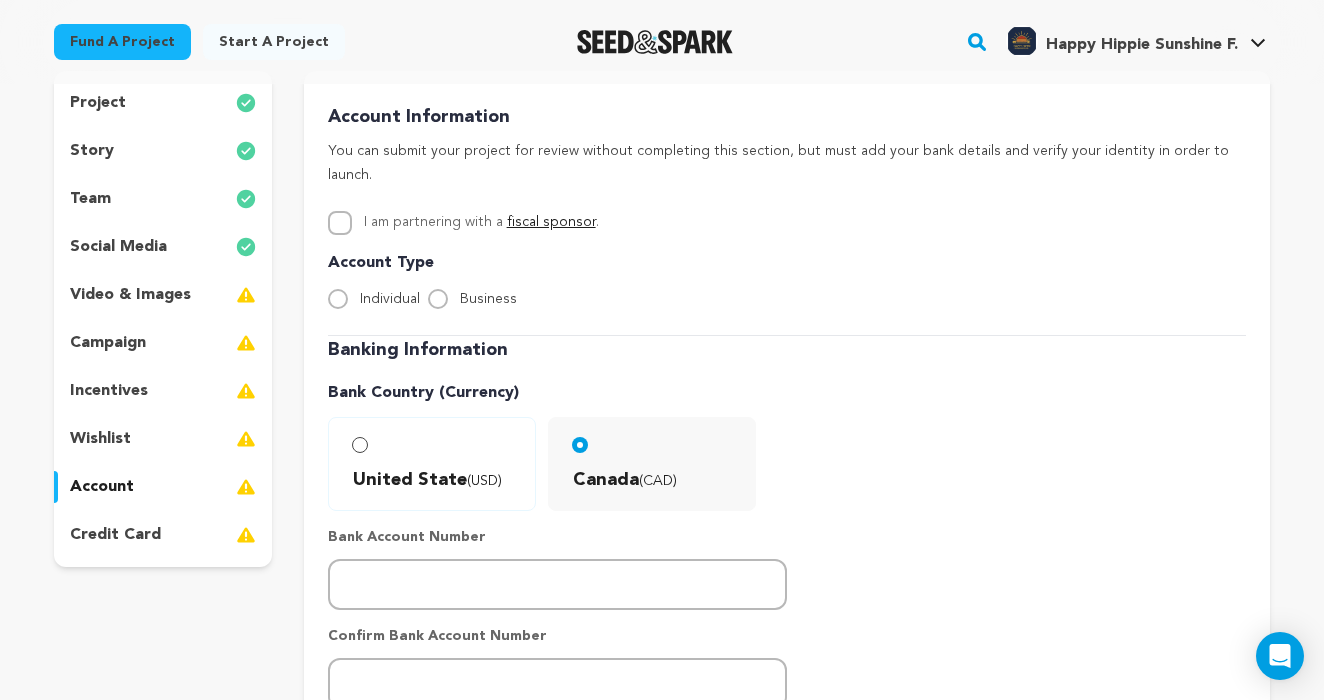 scroll, scrollTop: 183, scrollLeft: 0, axis: vertical 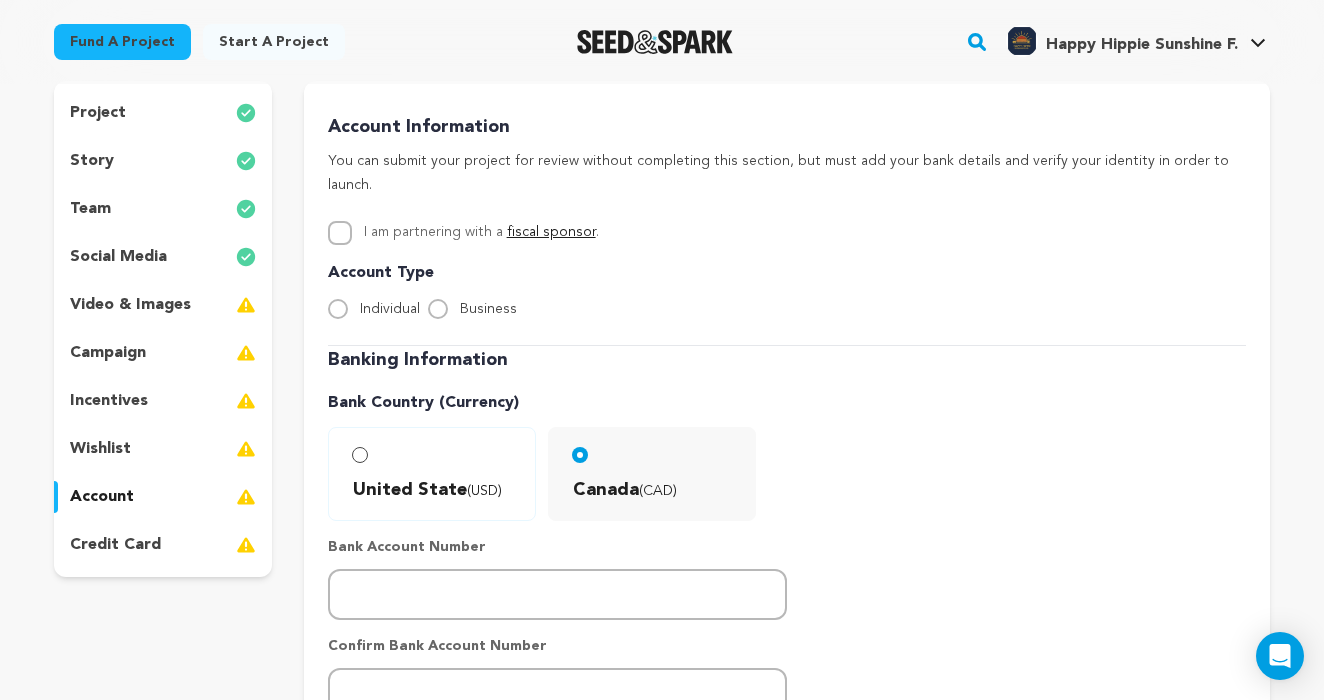 click on "Fund a project
Start a project
Search" at bounding box center (662, 42) 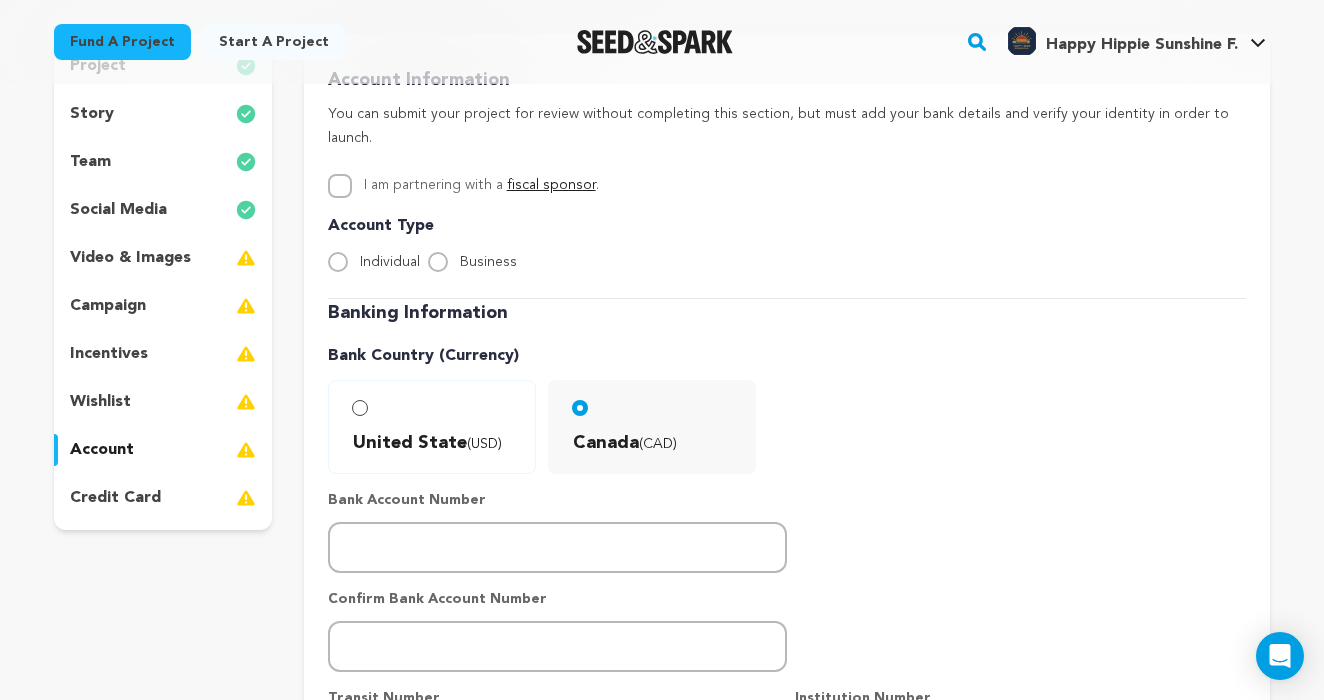 scroll, scrollTop: 281, scrollLeft: 0, axis: vertical 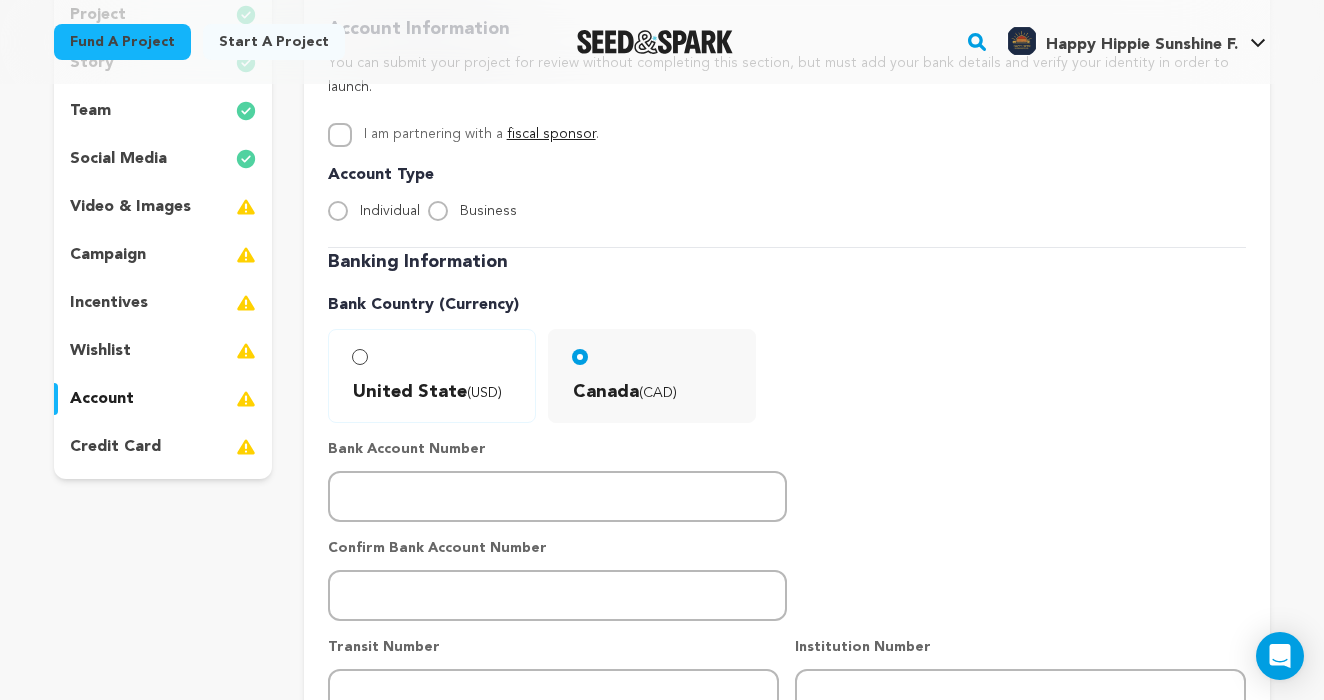click on "team" at bounding box center [163, 111] 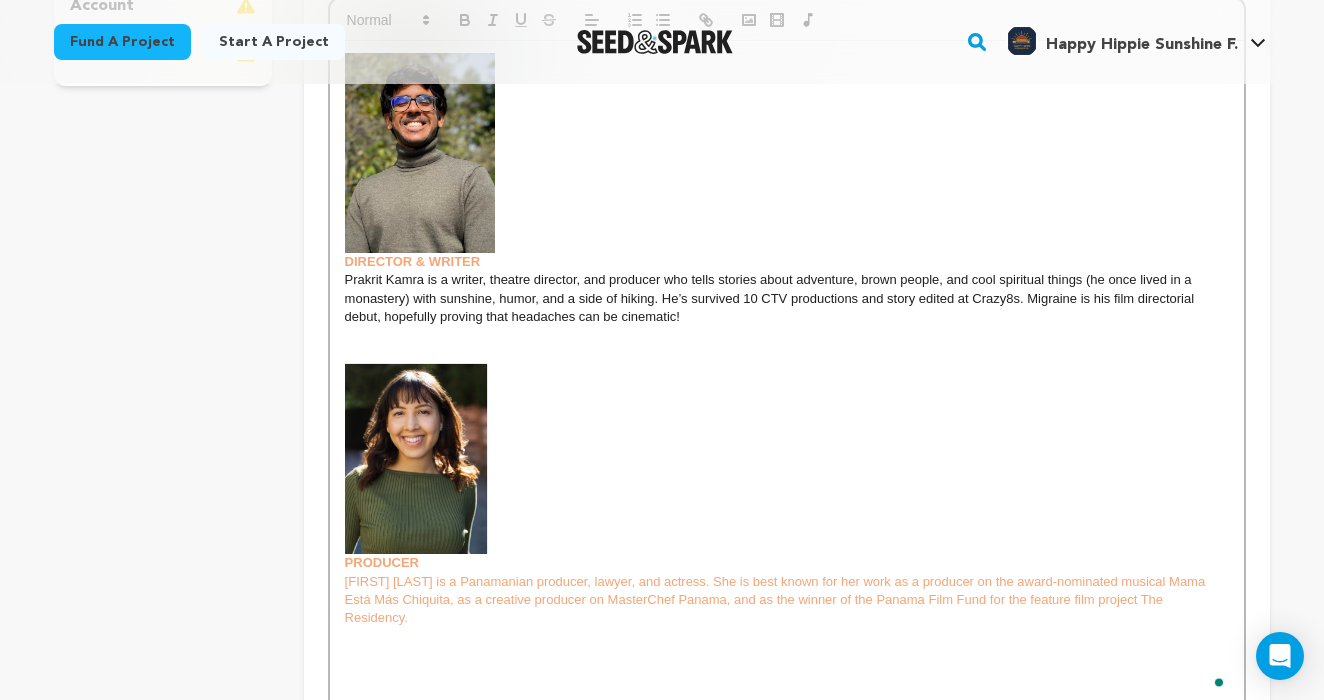 scroll, scrollTop: 736, scrollLeft: 0, axis: vertical 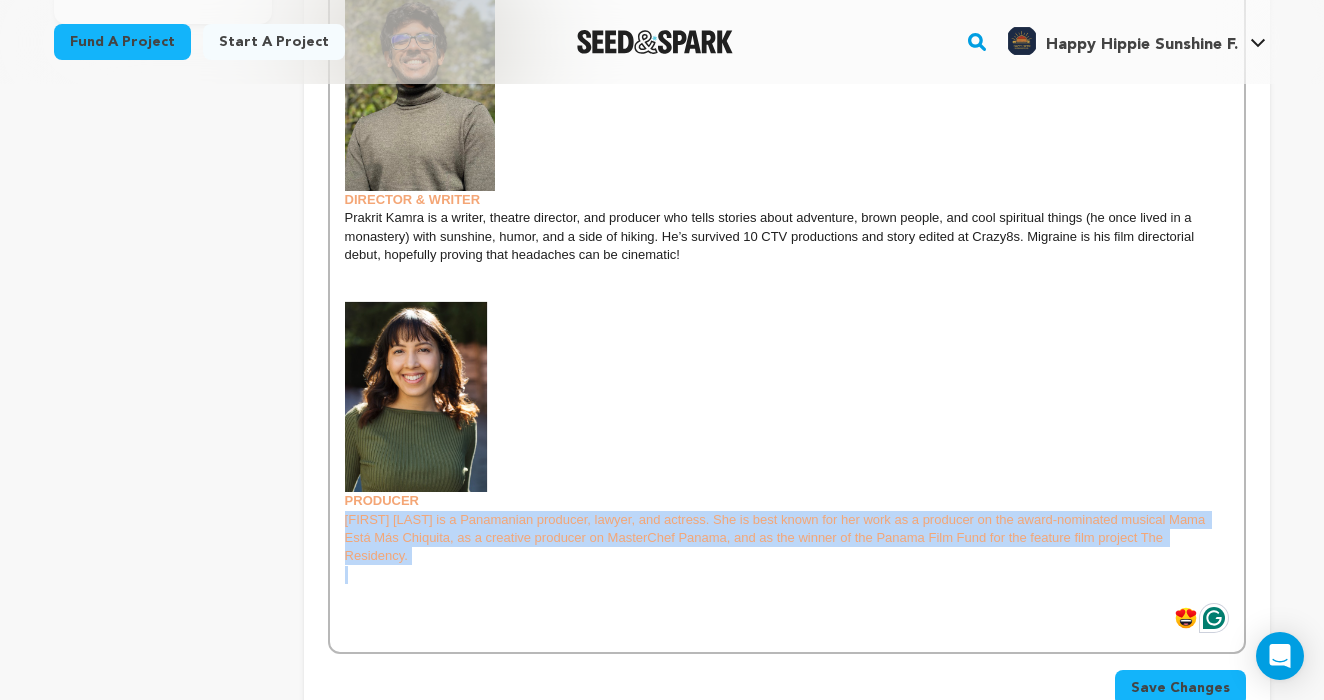 drag, startPoint x: 419, startPoint y: 559, endPoint x: 339, endPoint y: 512, distance: 92.7847 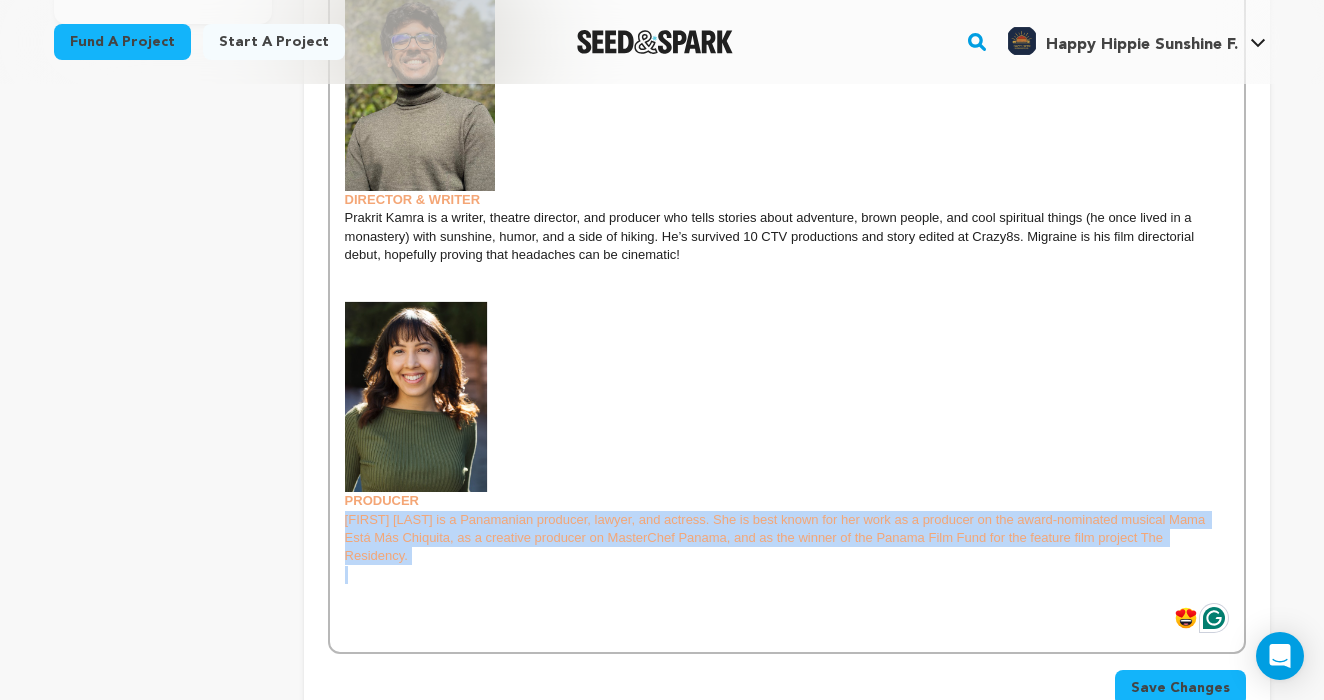 click on "DIRECTOR & WRITER [FIRST] [LAST] is a writer, theatre director, and producer who tells stories about adventure, brown people, and cool spiritual things (he once lived in a monastery) with sunshine, humor, and a side of hiking. He’s survived 10 CTV productions and story edited at Crazy8s. Migraine is his film directorial debut, hopefully proving that headaches can be cinematic! PRODUCER [FIRST] [LAST] is a Panamanian producer, lawyer, and actress. She is best known for her work as a producer on the award-nominated musical Mama Está Más Chiquita, as a creative producer on MasterChef Panama, and as the winner of the Panama Film Fund for the feature film project The Residency. [FIRST] [LAST] is a Panamanian producer, lawyer, and actress. She is best known for her work as a producer on the award-nominated musical Mama Está Más Chiquita, as a creative producer on MasterChef Panama, and as the winner of the Panama Film Fund for the feature film project The Residency." at bounding box center (787, 315) 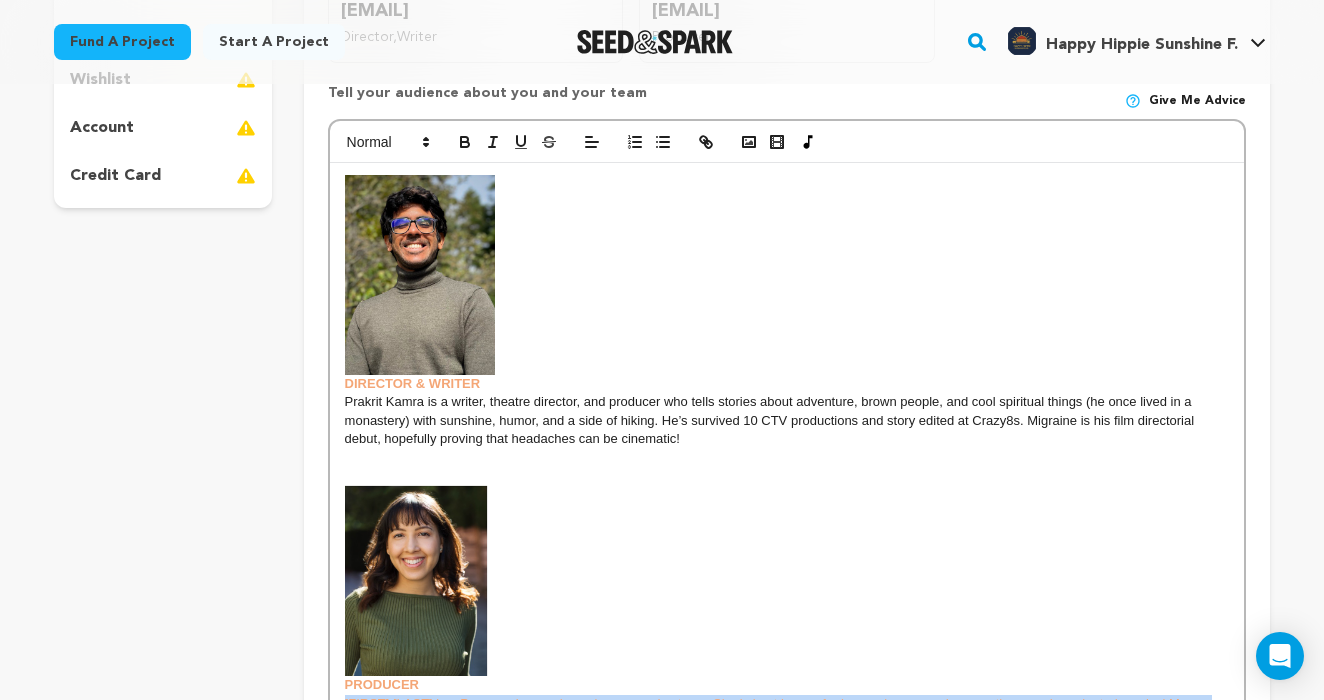 scroll, scrollTop: 554, scrollLeft: 0, axis: vertical 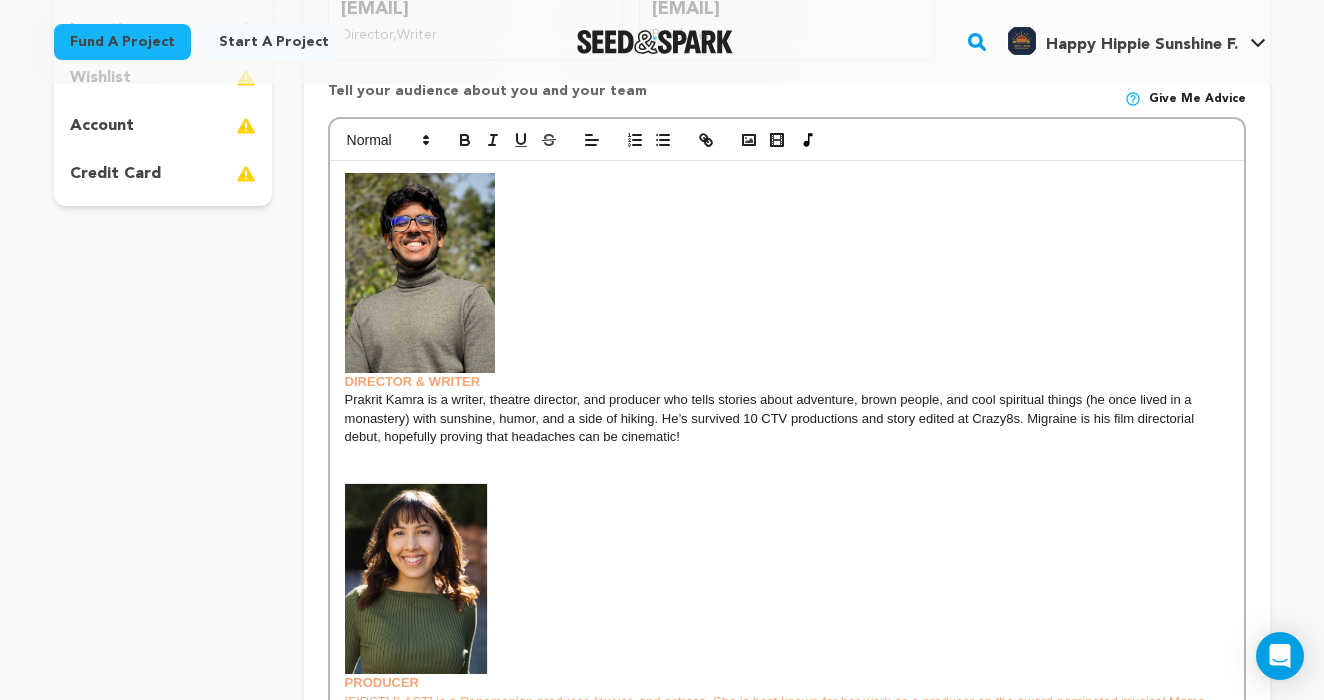 click on "Give me advice" at bounding box center (1197, 99) 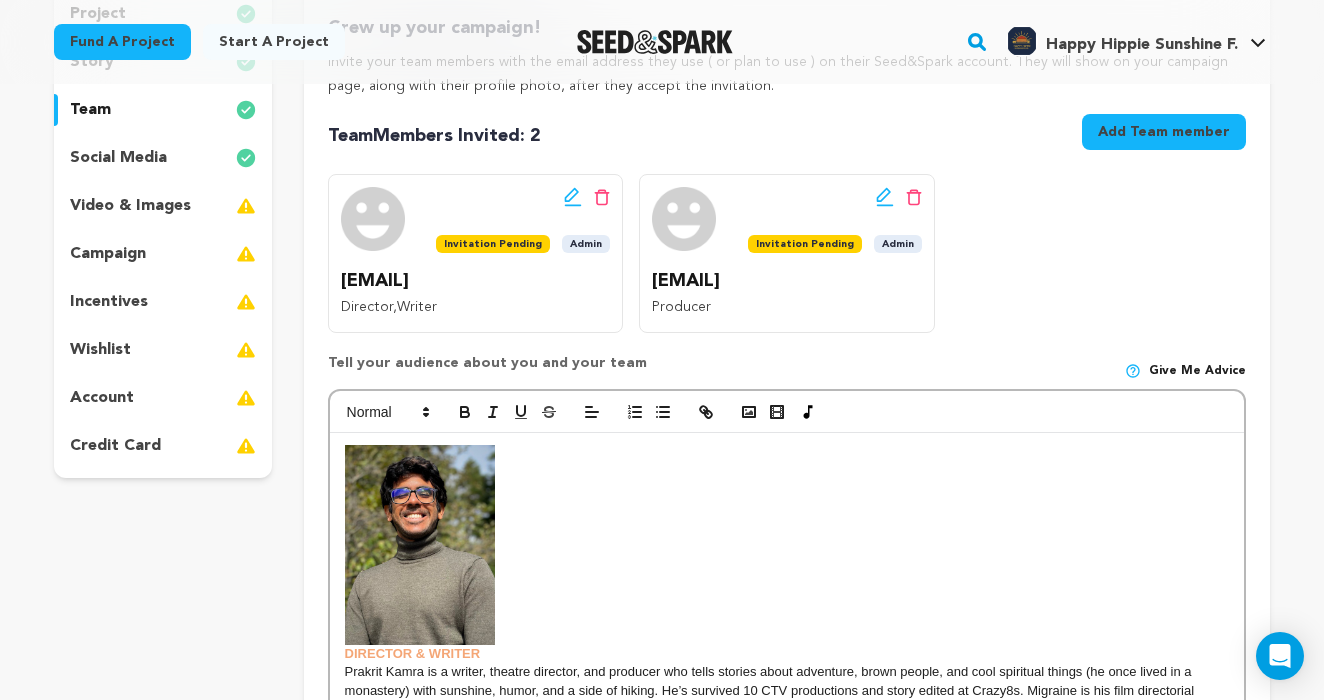 scroll, scrollTop: 342, scrollLeft: 0, axis: vertical 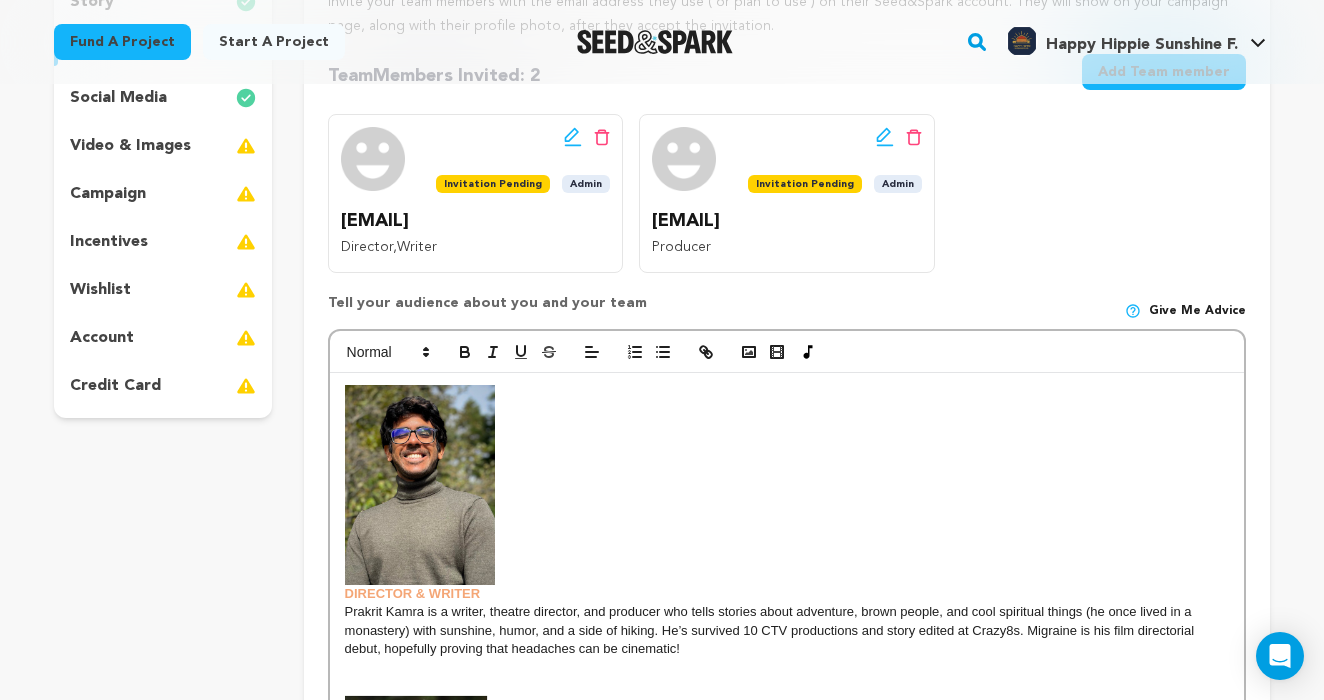 click at bounding box center [787, 352] 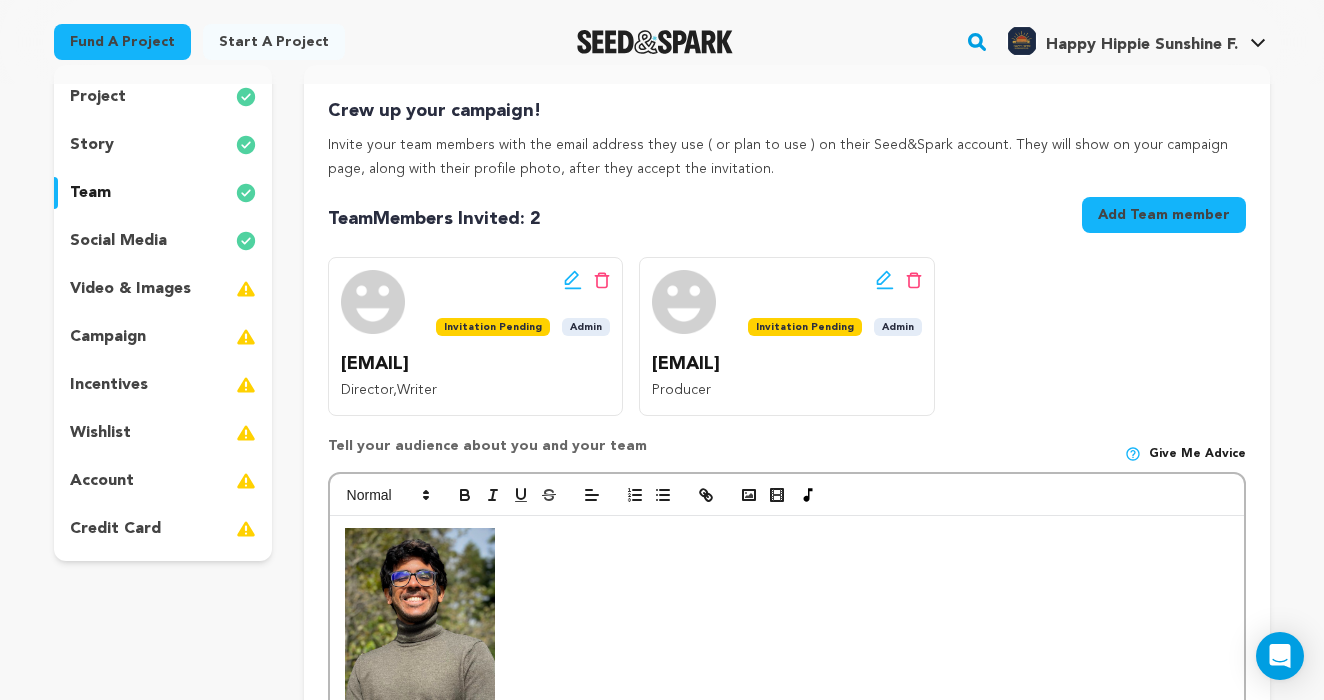 scroll, scrollTop: 172, scrollLeft: 0, axis: vertical 